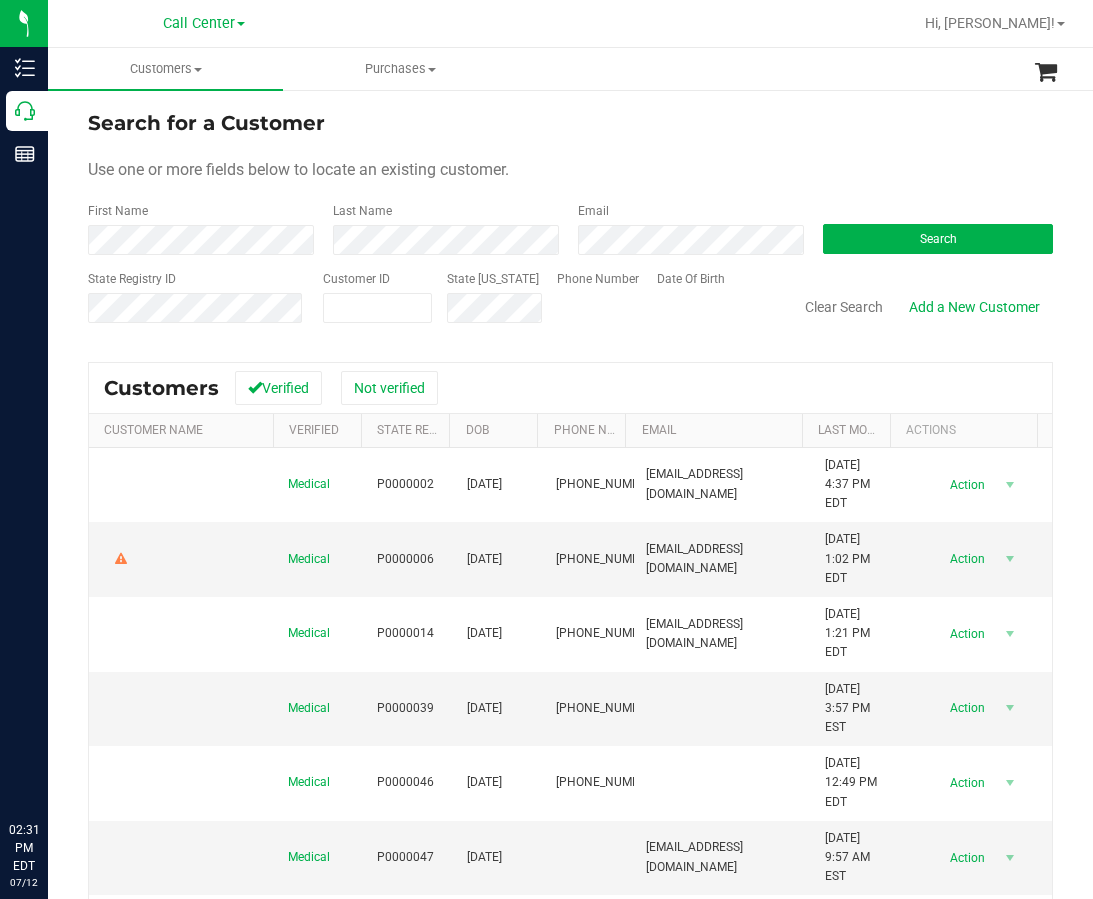scroll, scrollTop: 0, scrollLeft: 0, axis: both 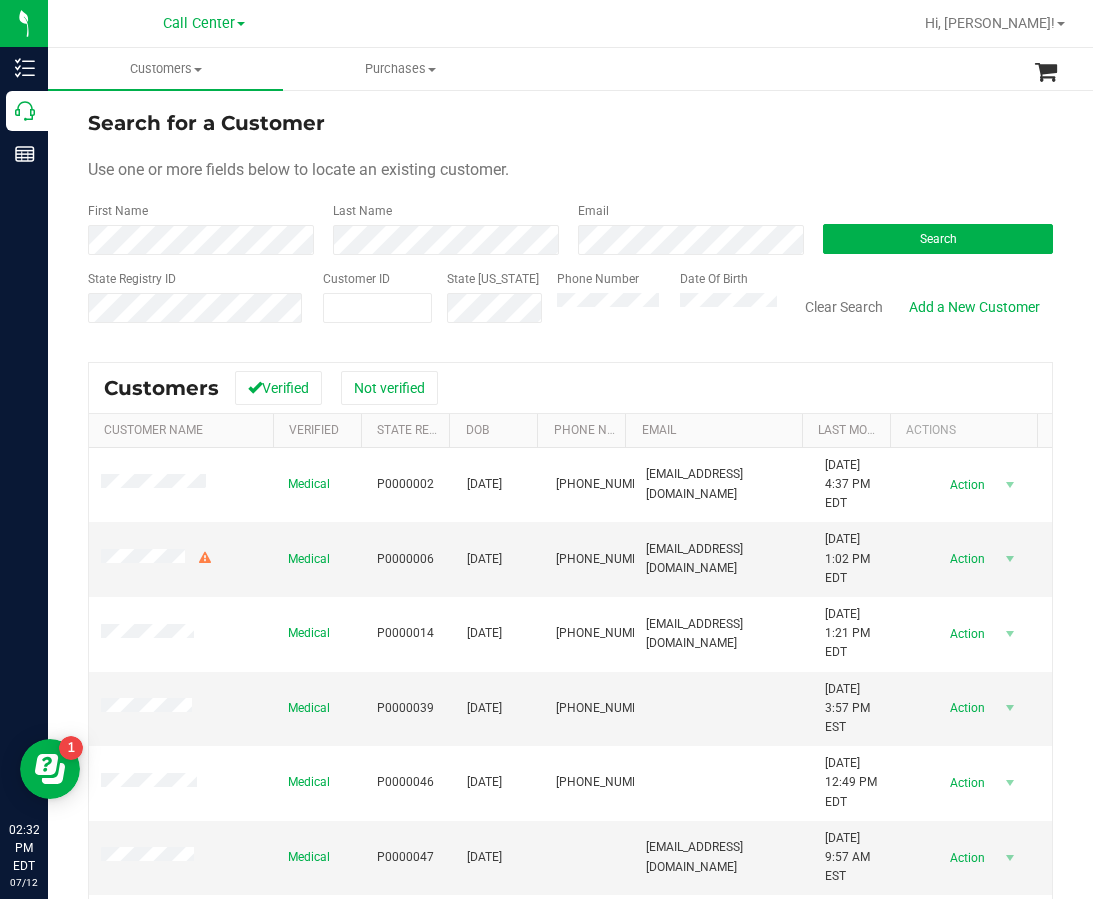 drag, startPoint x: 486, startPoint y: 192, endPoint x: 409, endPoint y: 268, distance: 108.18965 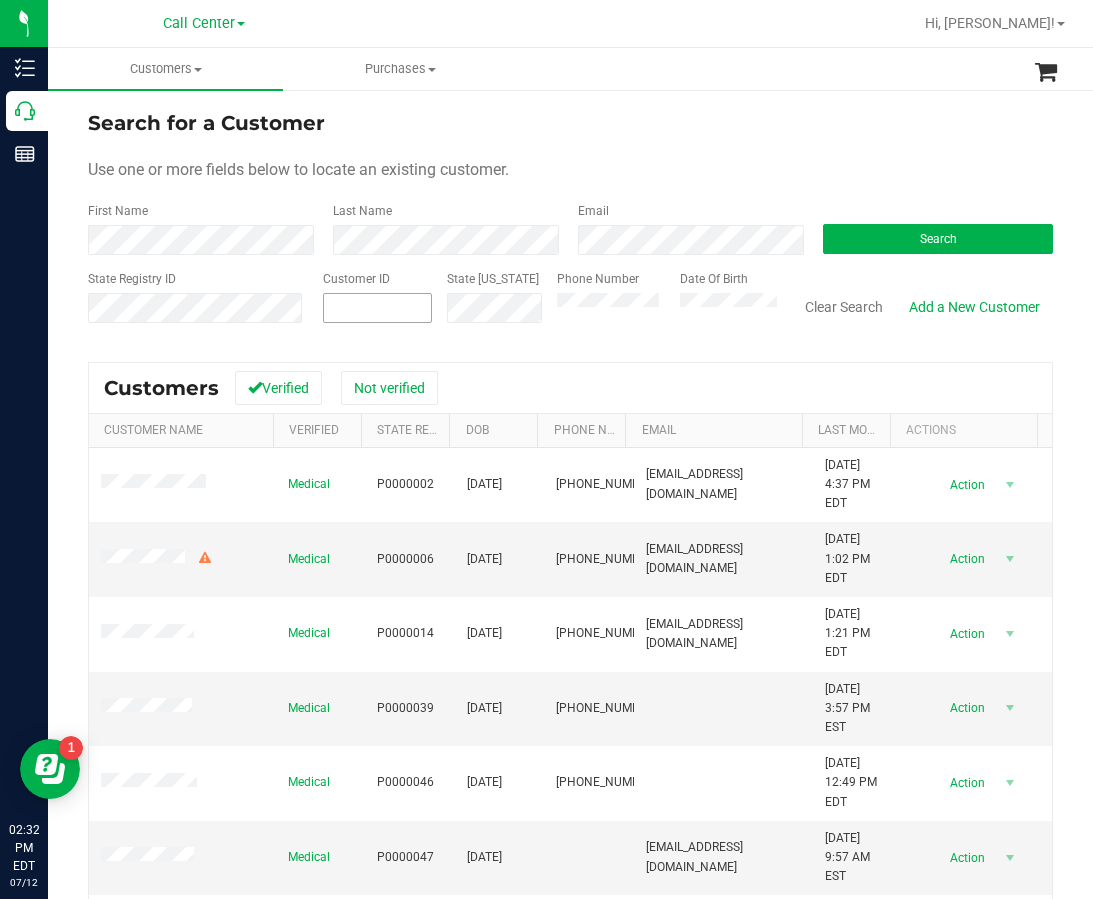 click at bounding box center [377, 308] 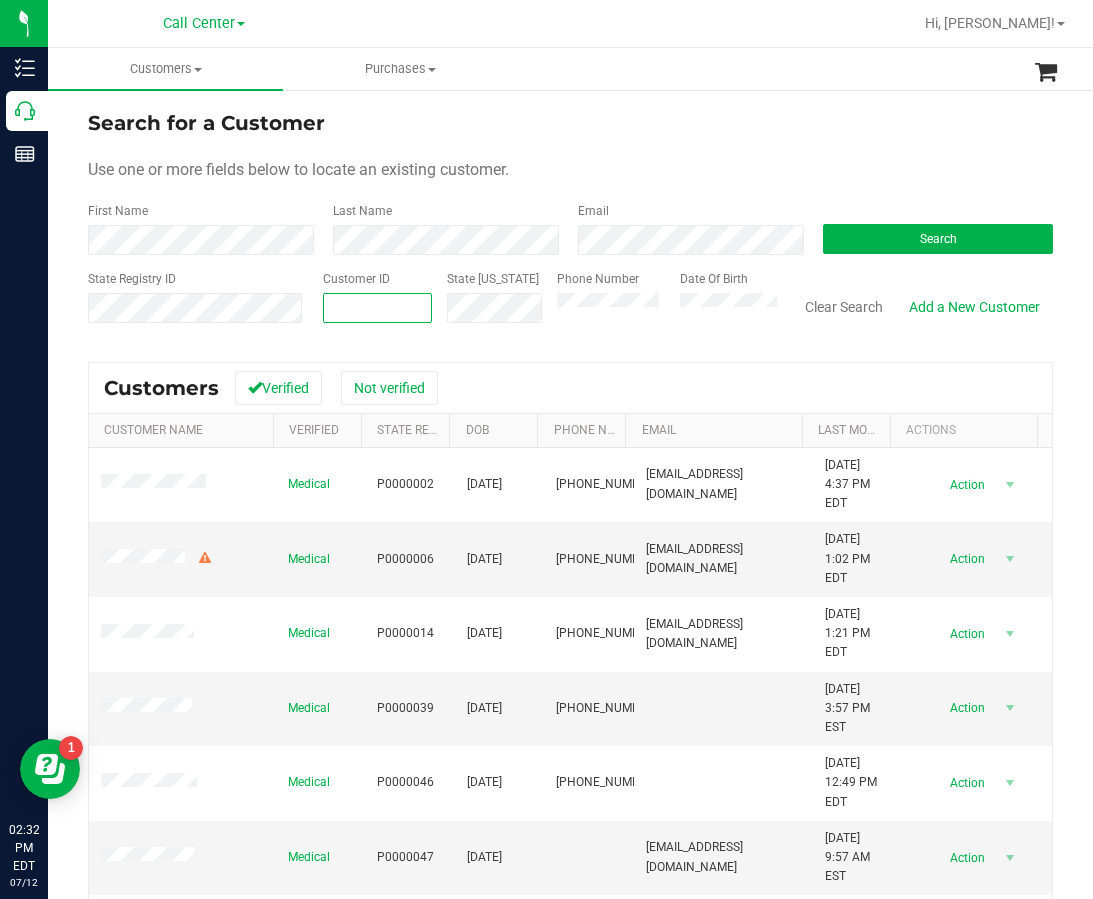 paste 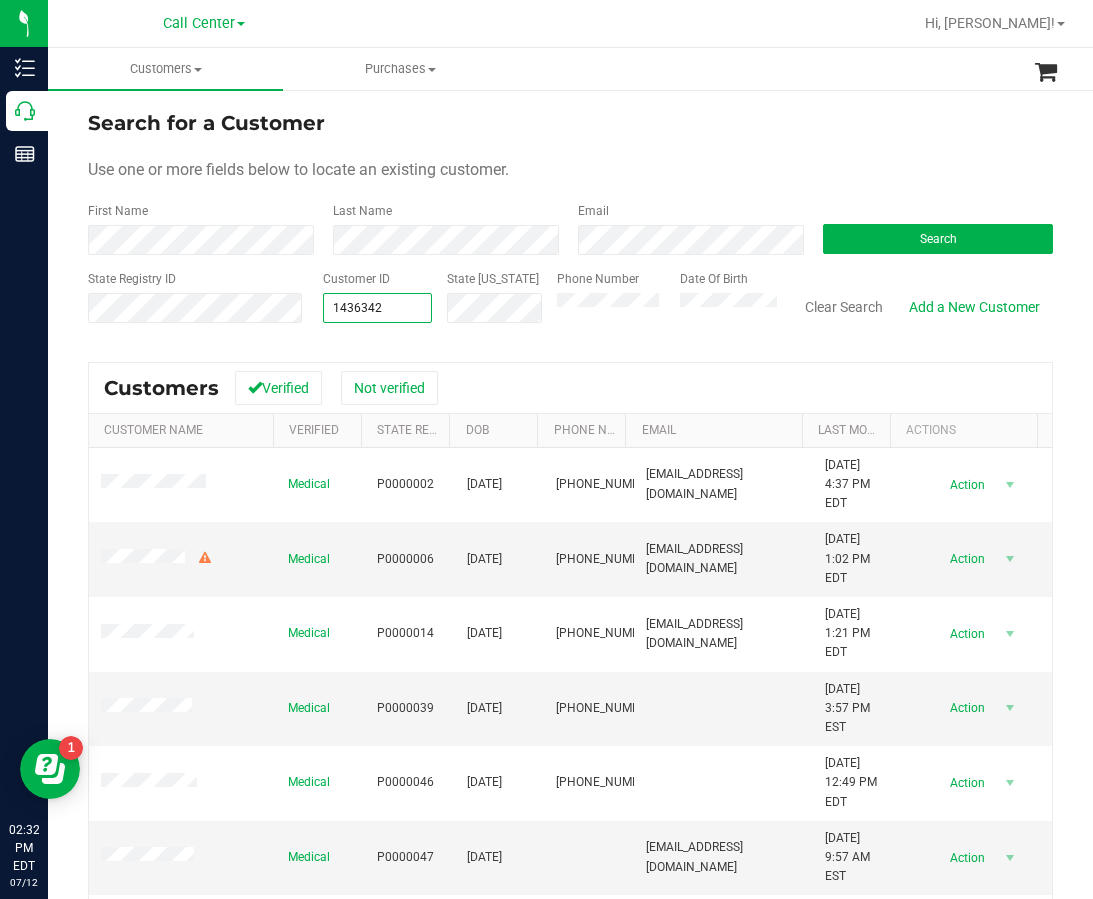 type on "1436342" 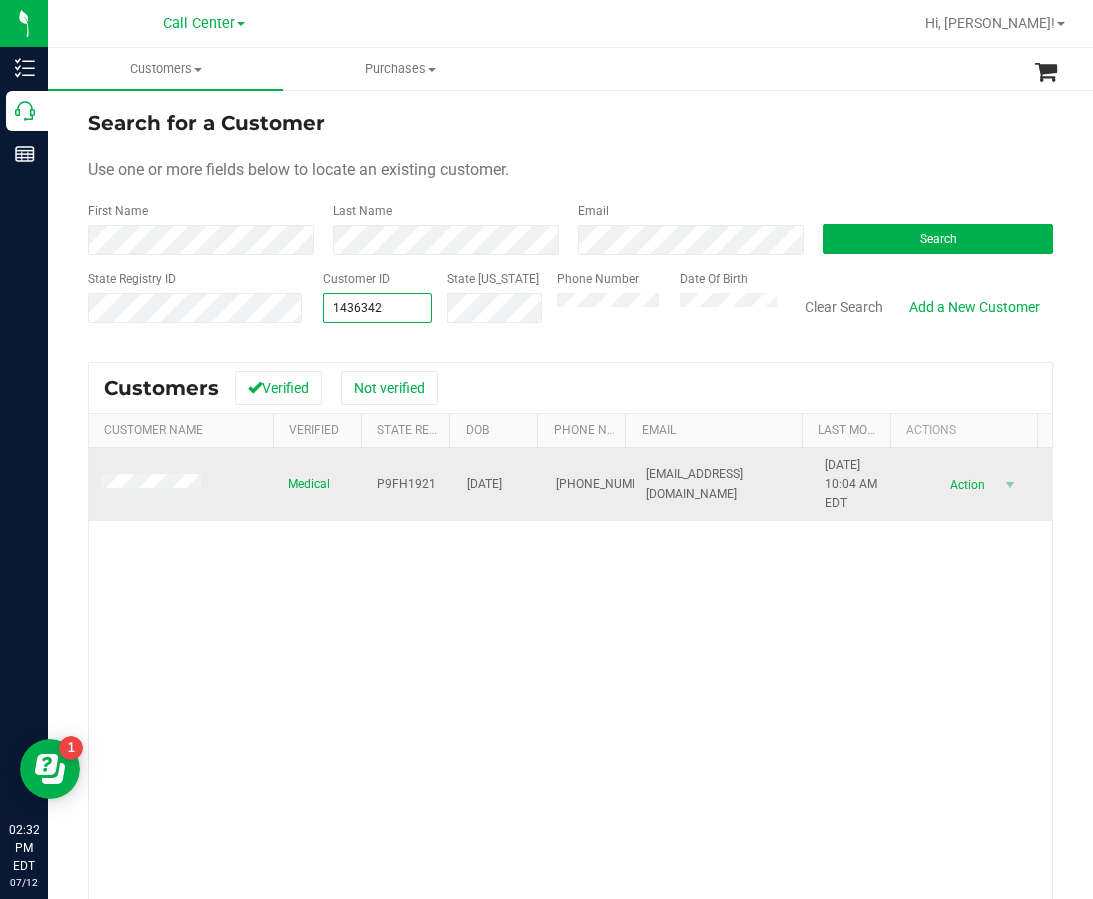 click at bounding box center [182, 485] 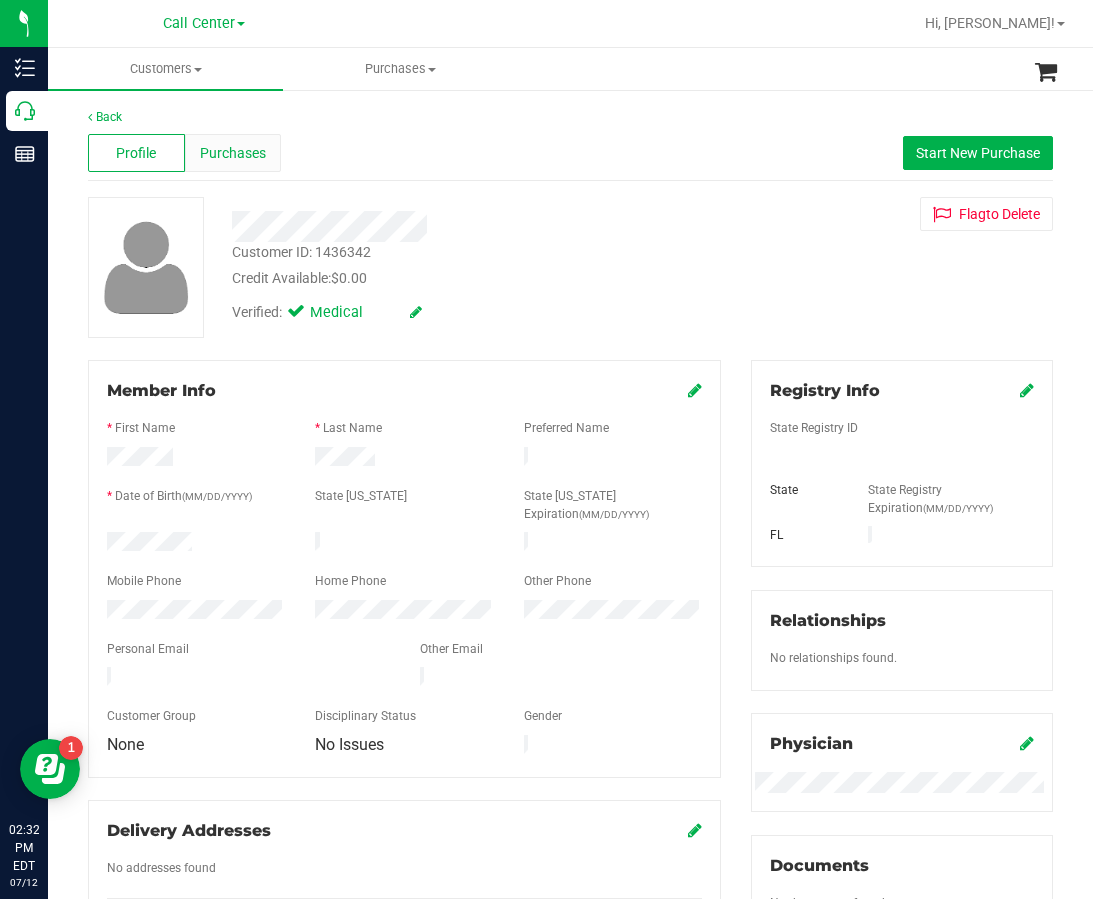 click on "Purchases" at bounding box center [233, 153] 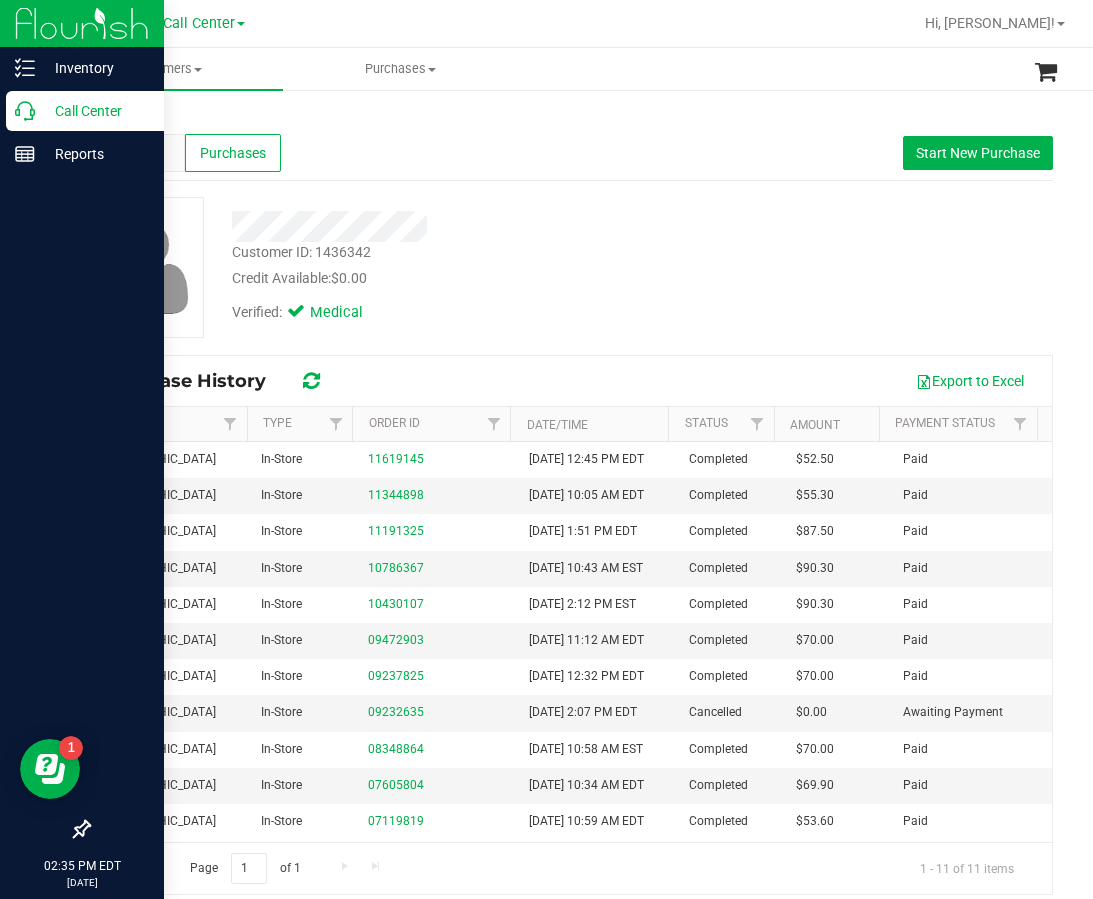 click on "Call Center" at bounding box center (95, 111) 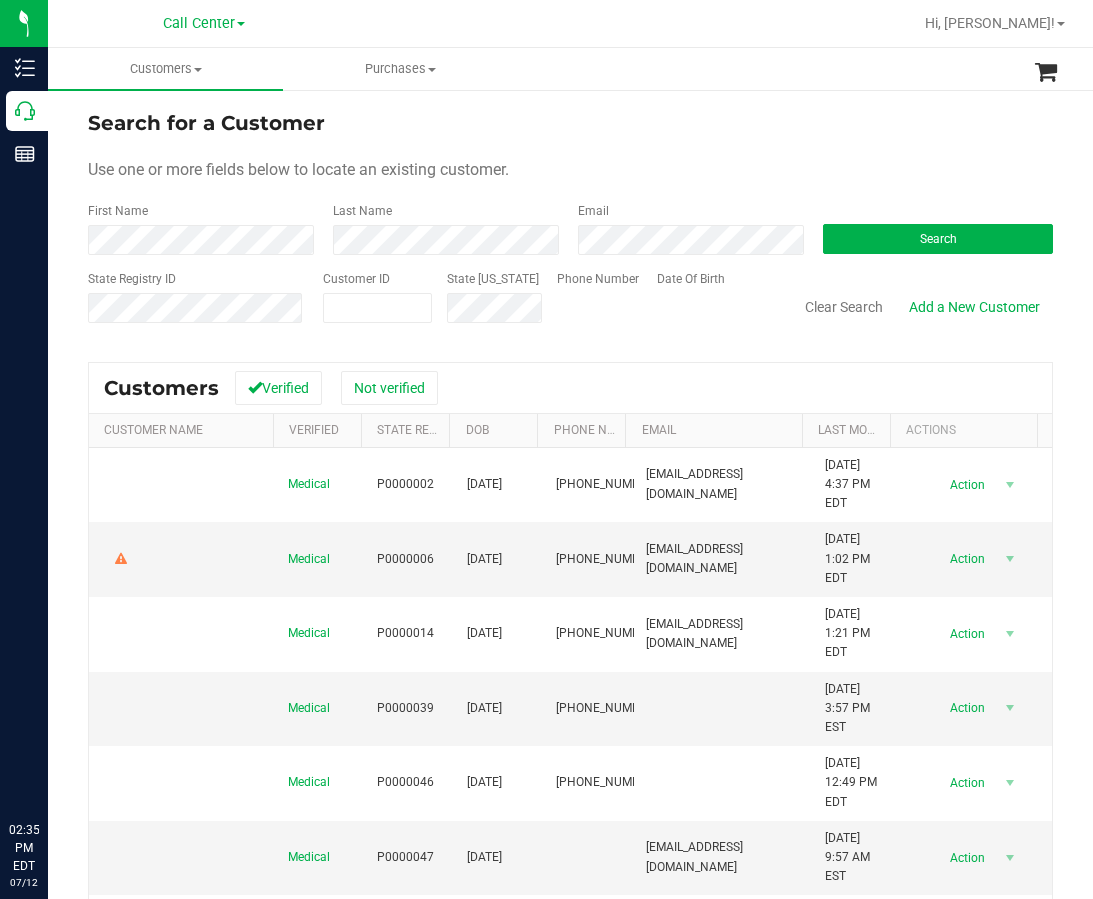 scroll, scrollTop: 0, scrollLeft: 0, axis: both 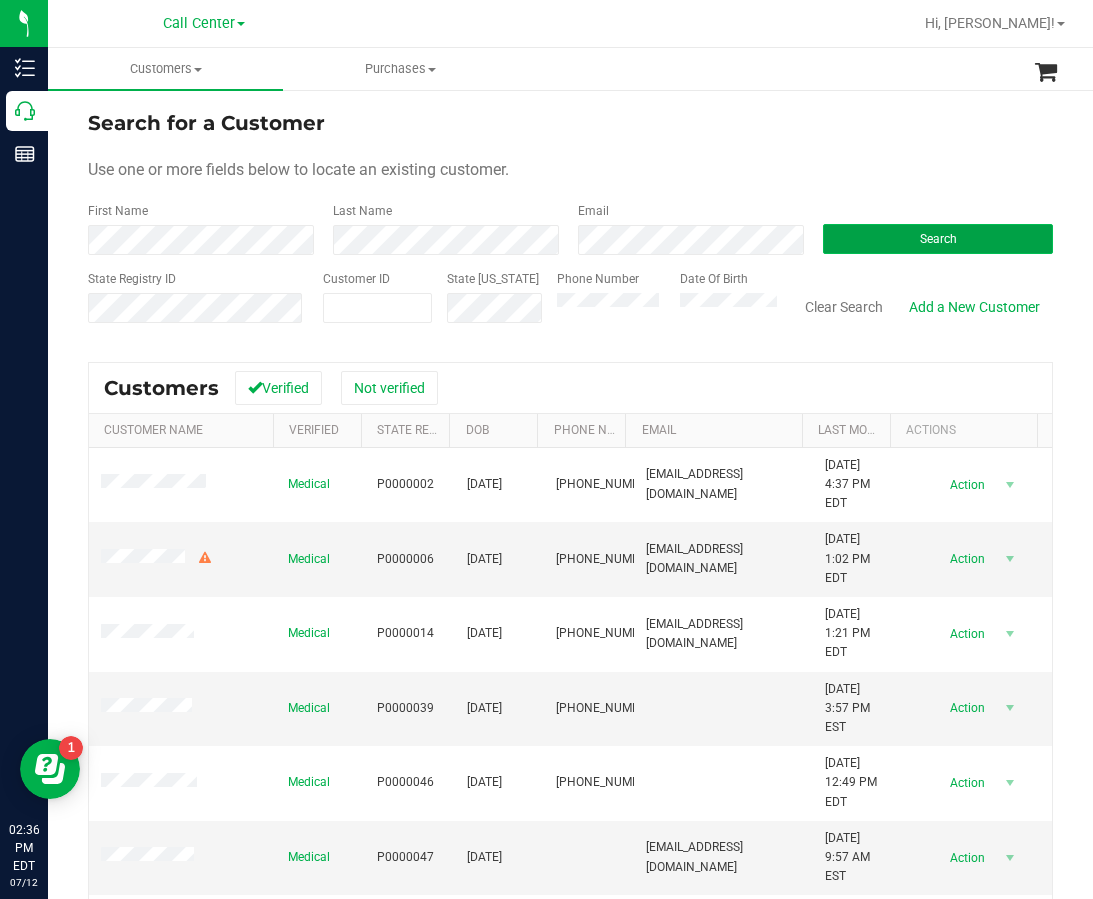click on "Search" at bounding box center [938, 239] 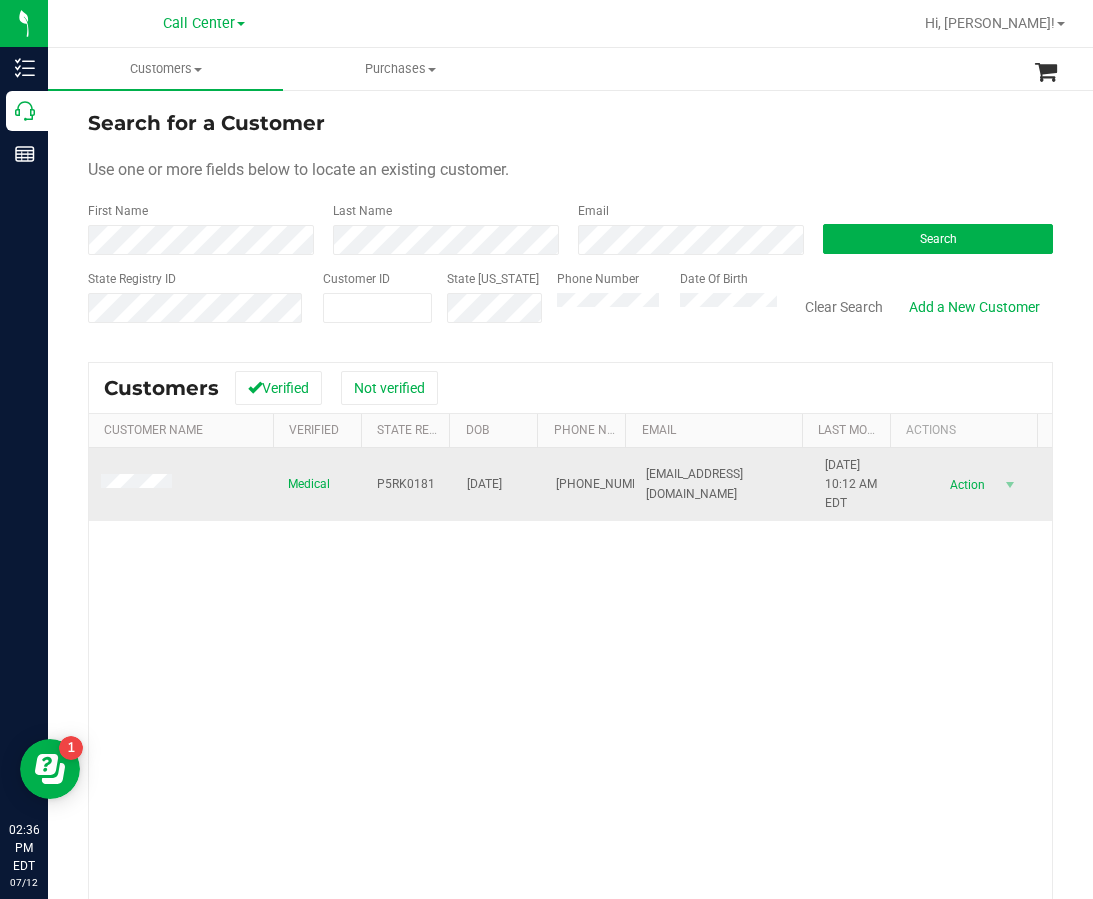 click on "P5RK0181" at bounding box center (406, 484) 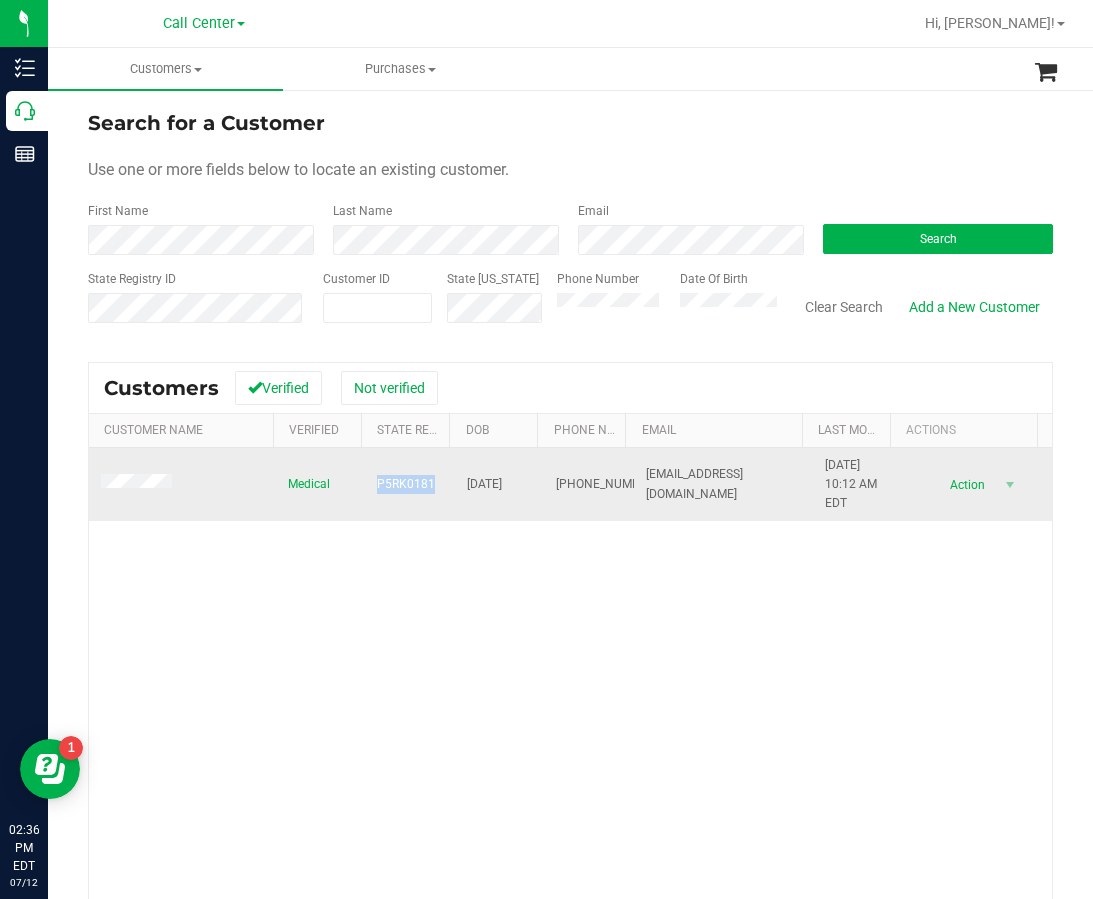 click on "P5RK0181" at bounding box center [406, 484] 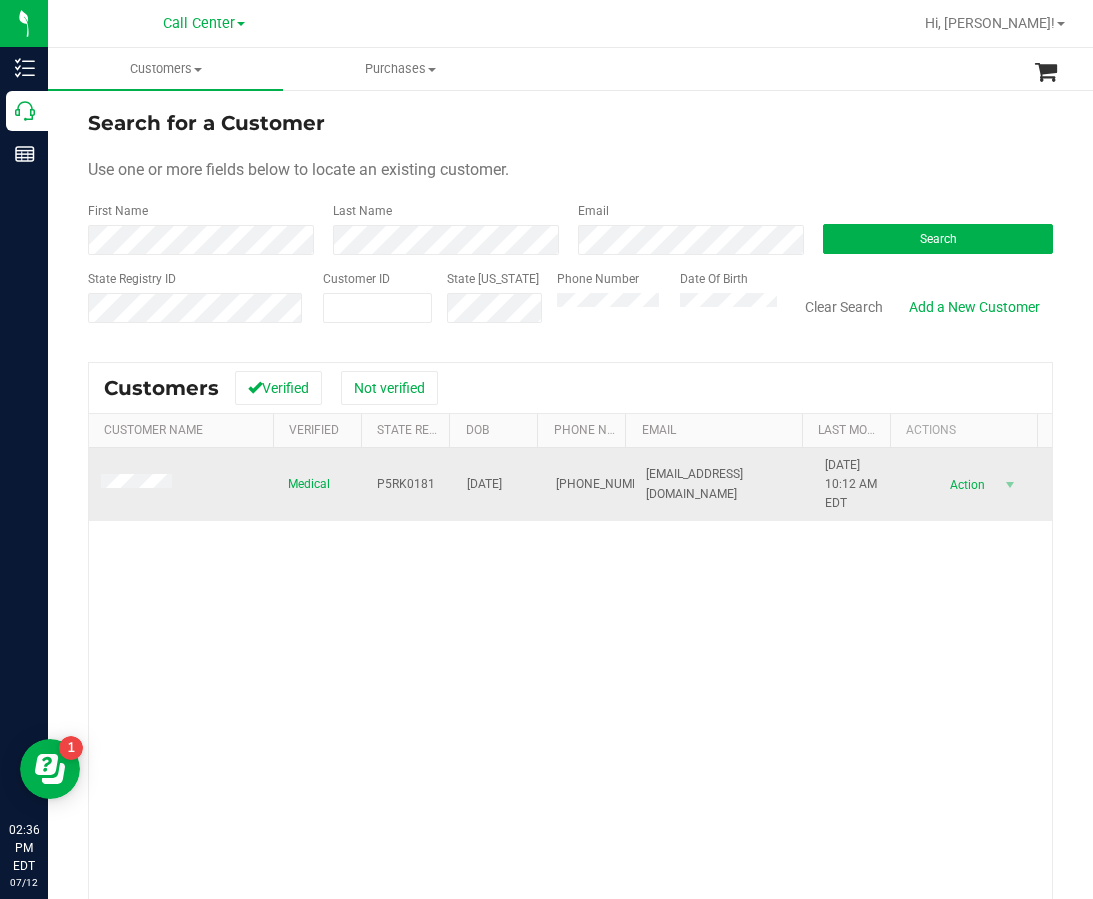 click on "05/12/1954" at bounding box center [484, 484] 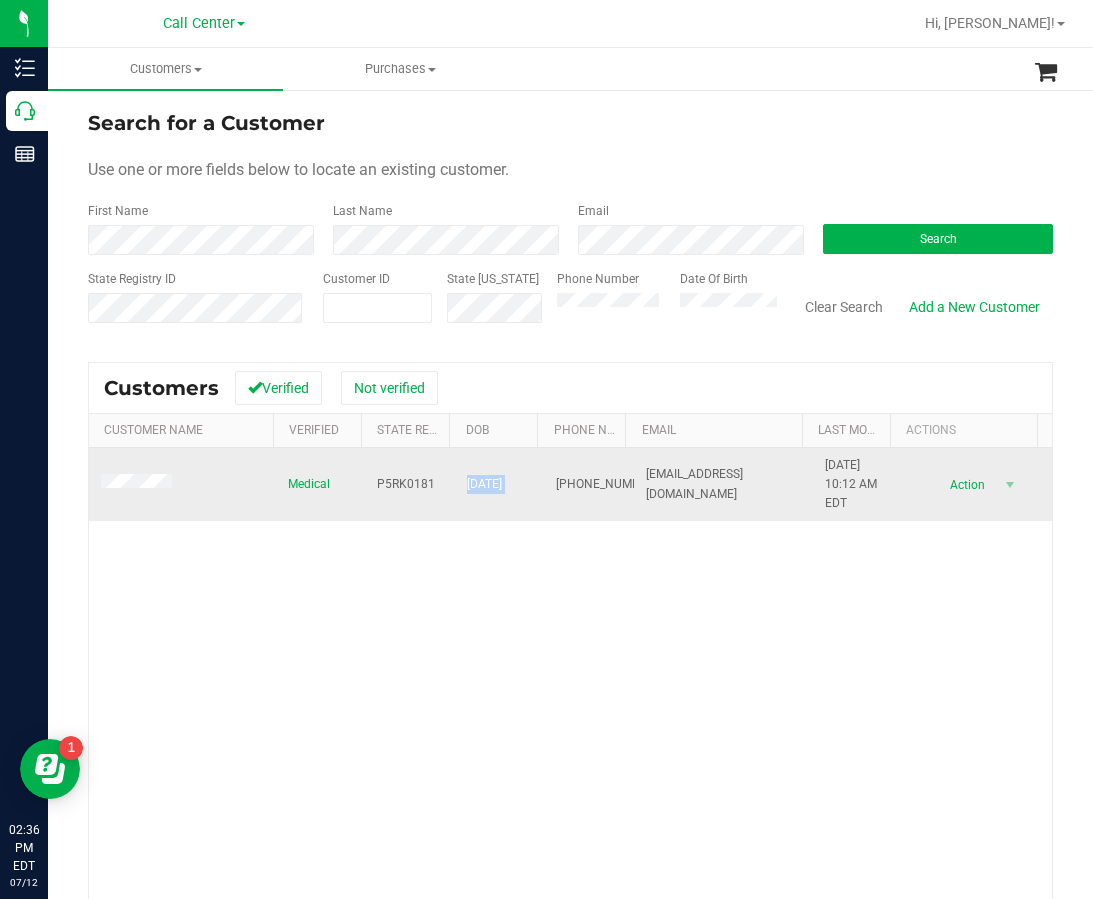 click on "05/12/1954" at bounding box center [484, 484] 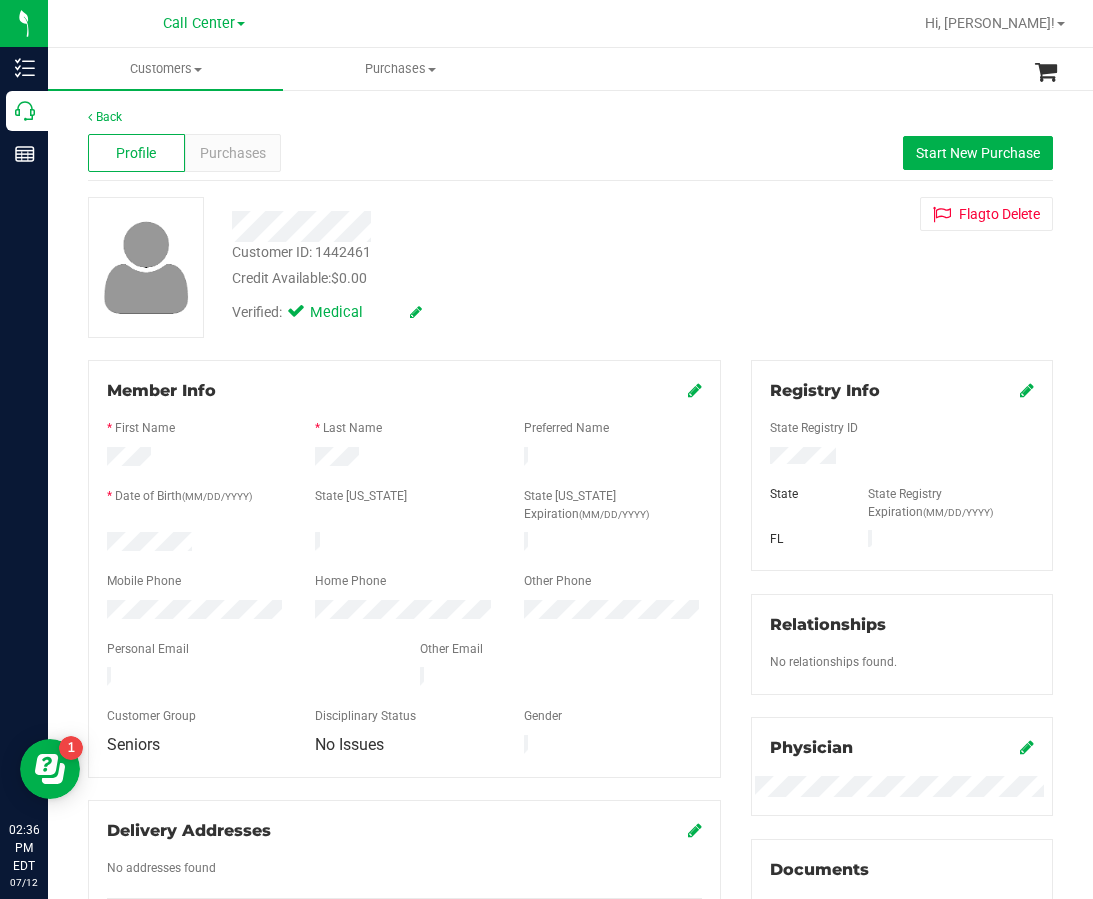 click on "Purchases" at bounding box center [233, 153] 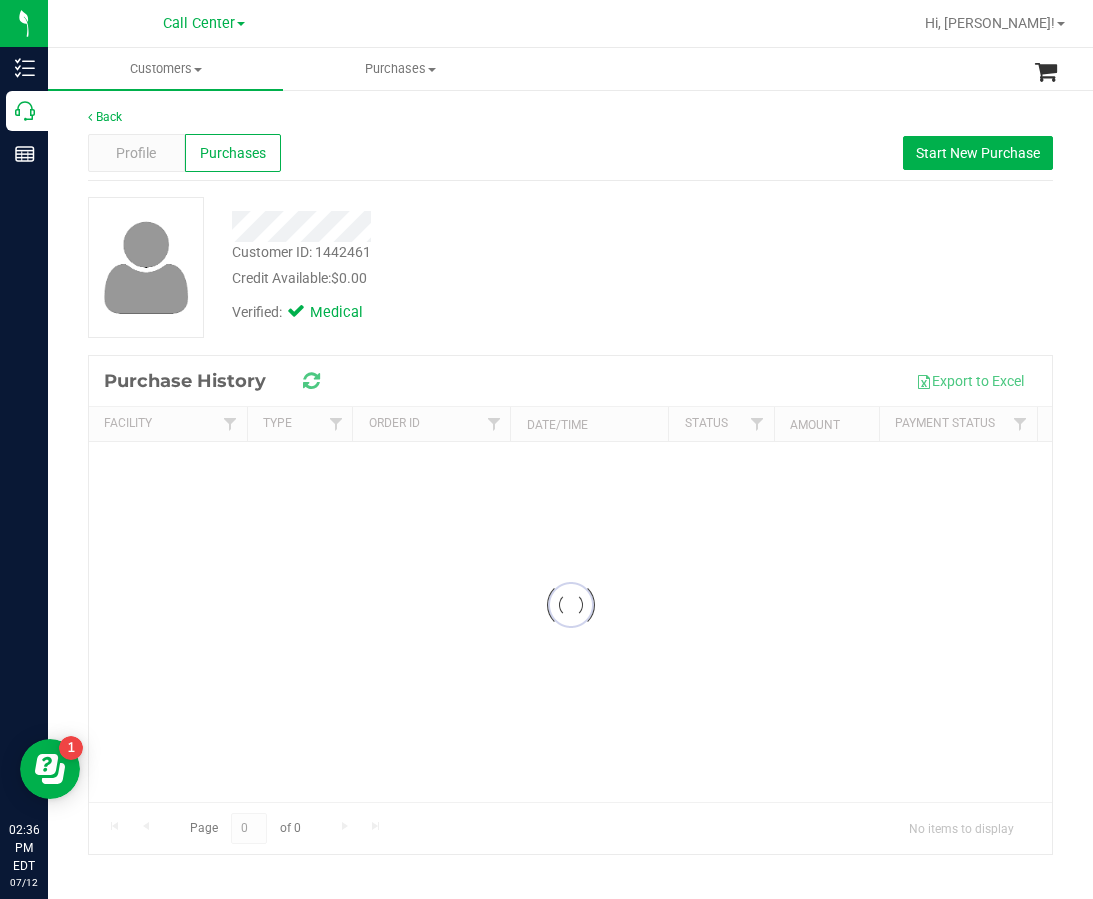 drag, startPoint x: 580, startPoint y: 193, endPoint x: 594, endPoint y: 195, distance: 14.142136 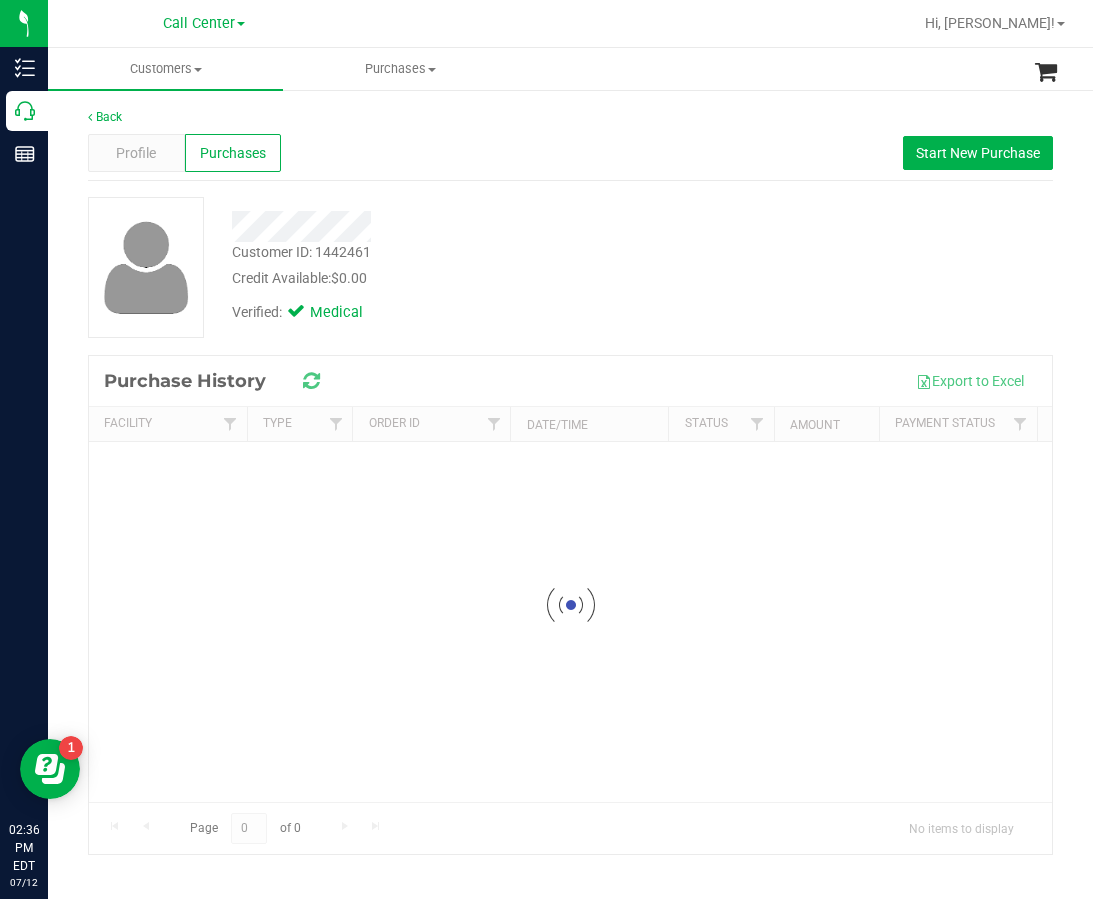 click on "Back
Profile
Purchases
Start New Purchase
Customer ID: 1442461
Credit Available:
$0.00
Verified:
Medical
Loading..." at bounding box center (570, 481) 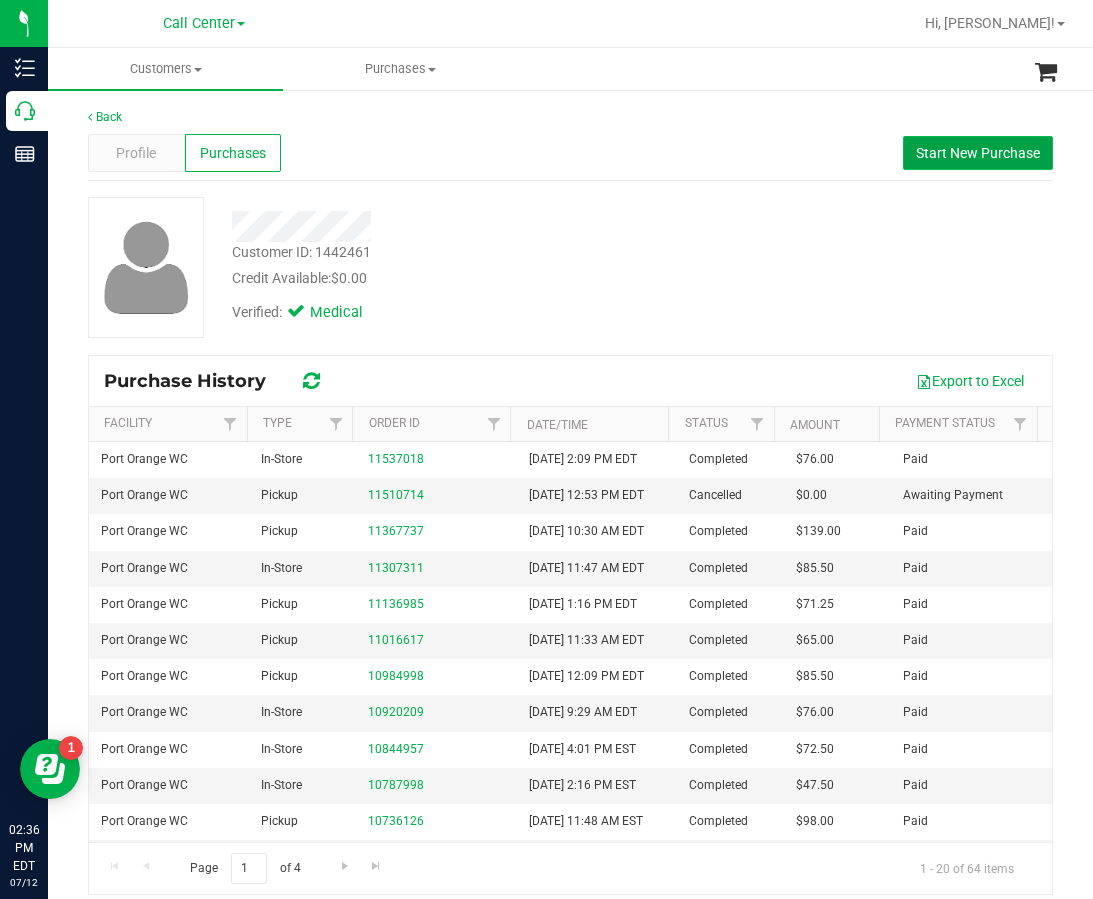 click on "Start New Purchase" at bounding box center (978, 153) 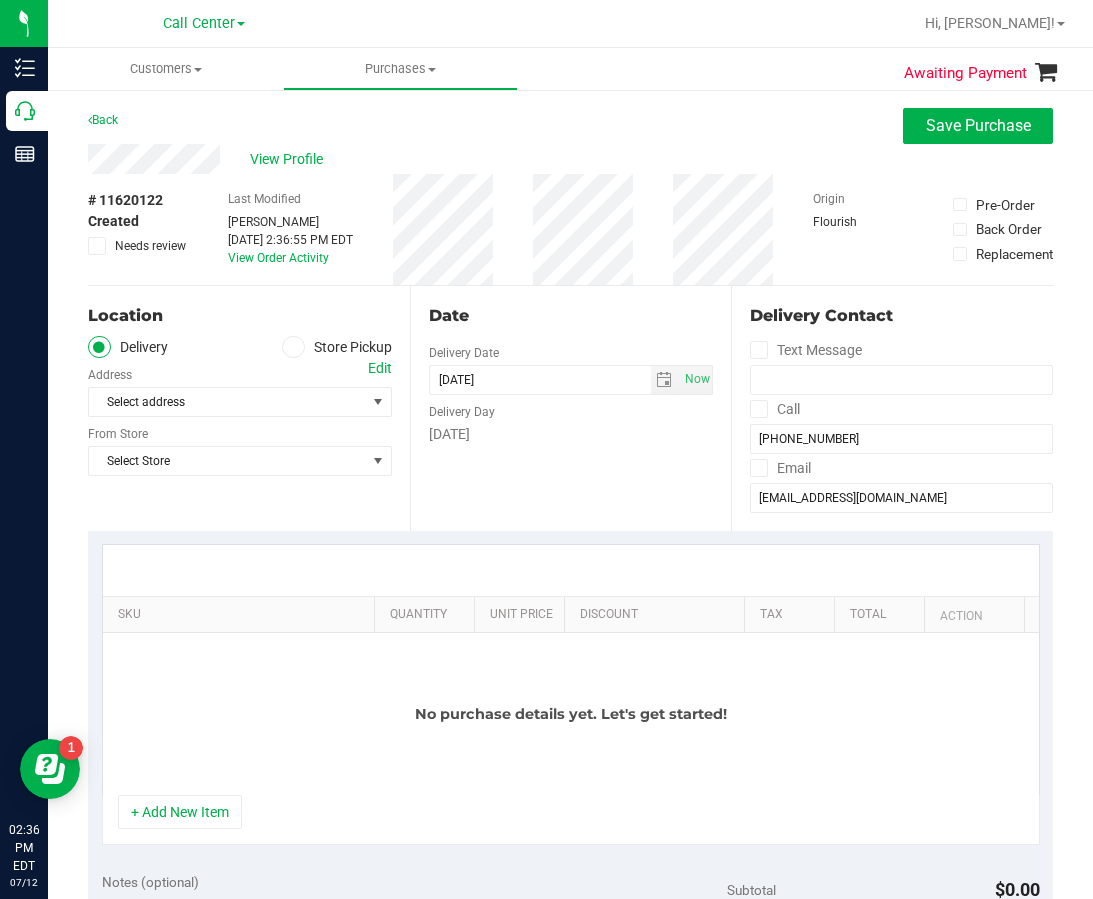 click at bounding box center (293, 347) 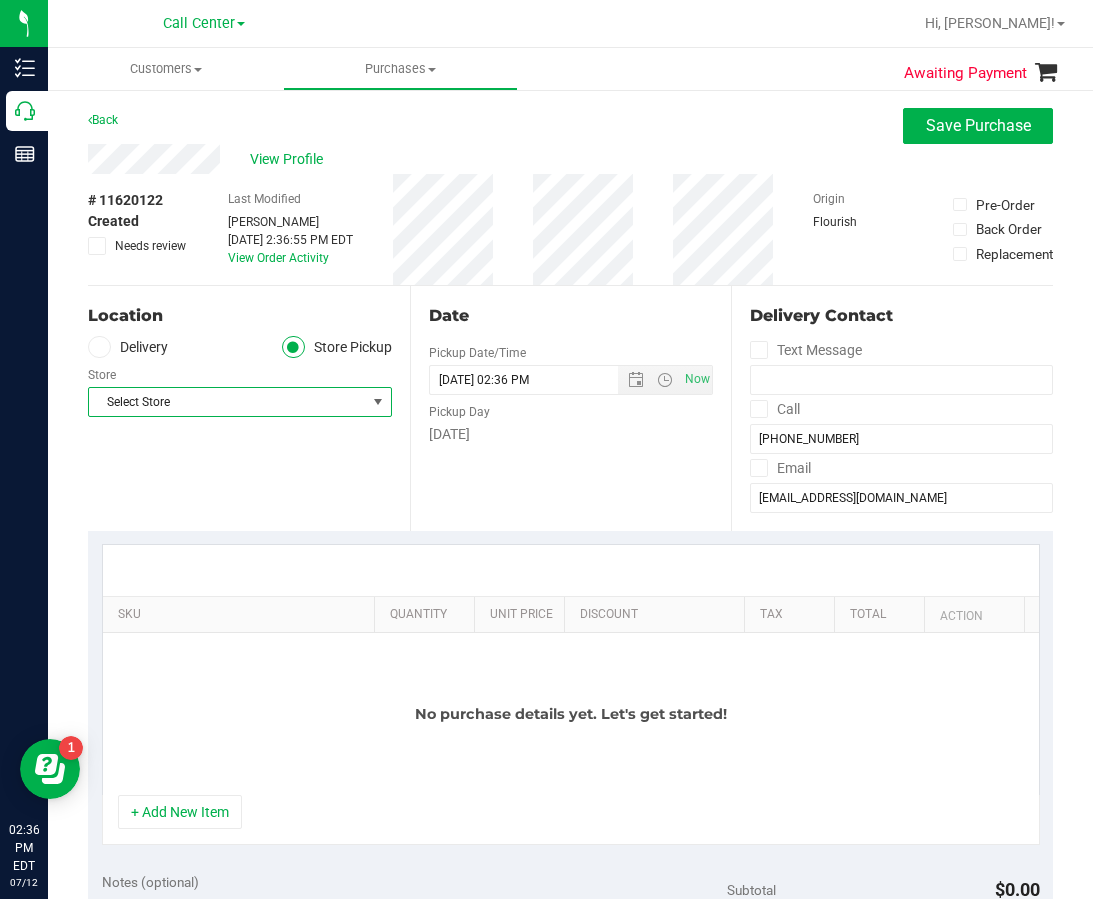 click on "Select Store" at bounding box center [227, 402] 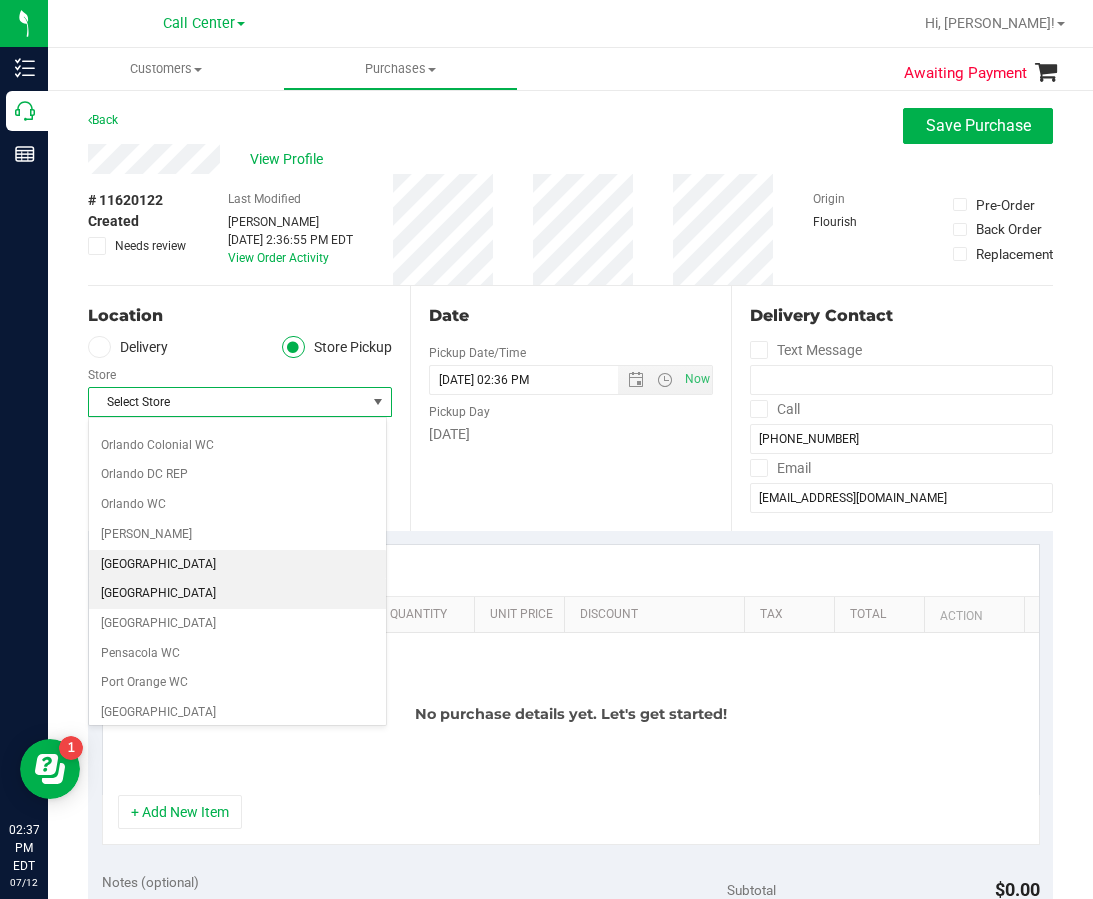 scroll, scrollTop: 1000, scrollLeft: 0, axis: vertical 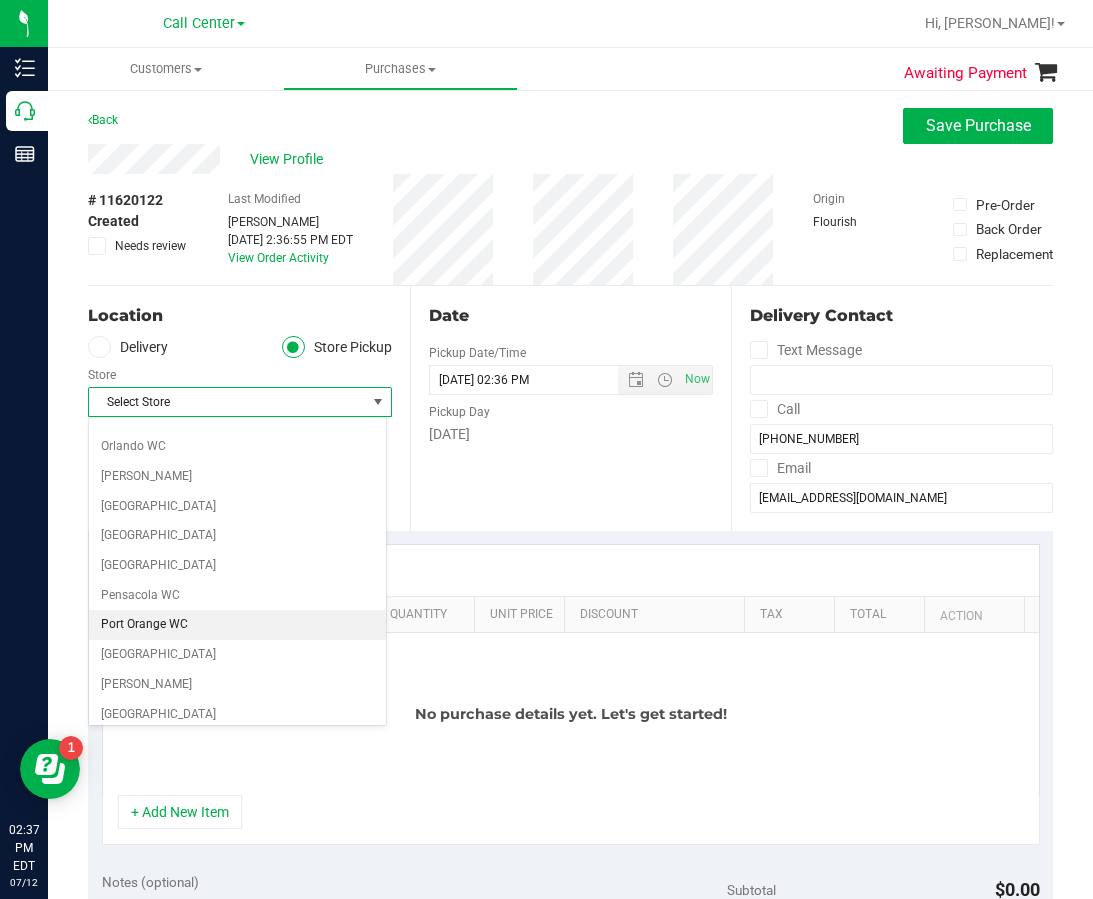 click on "Port Orange WC" at bounding box center (237, 625) 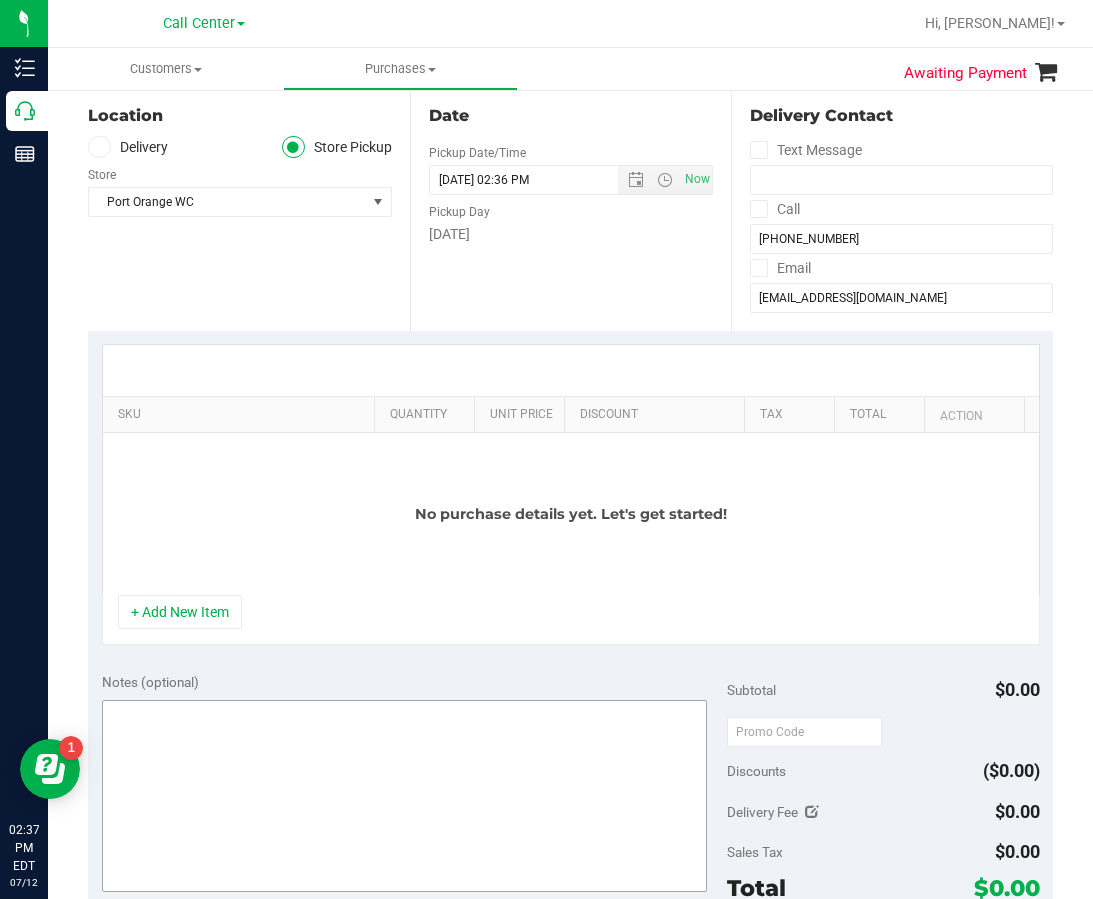 scroll, scrollTop: 300, scrollLeft: 0, axis: vertical 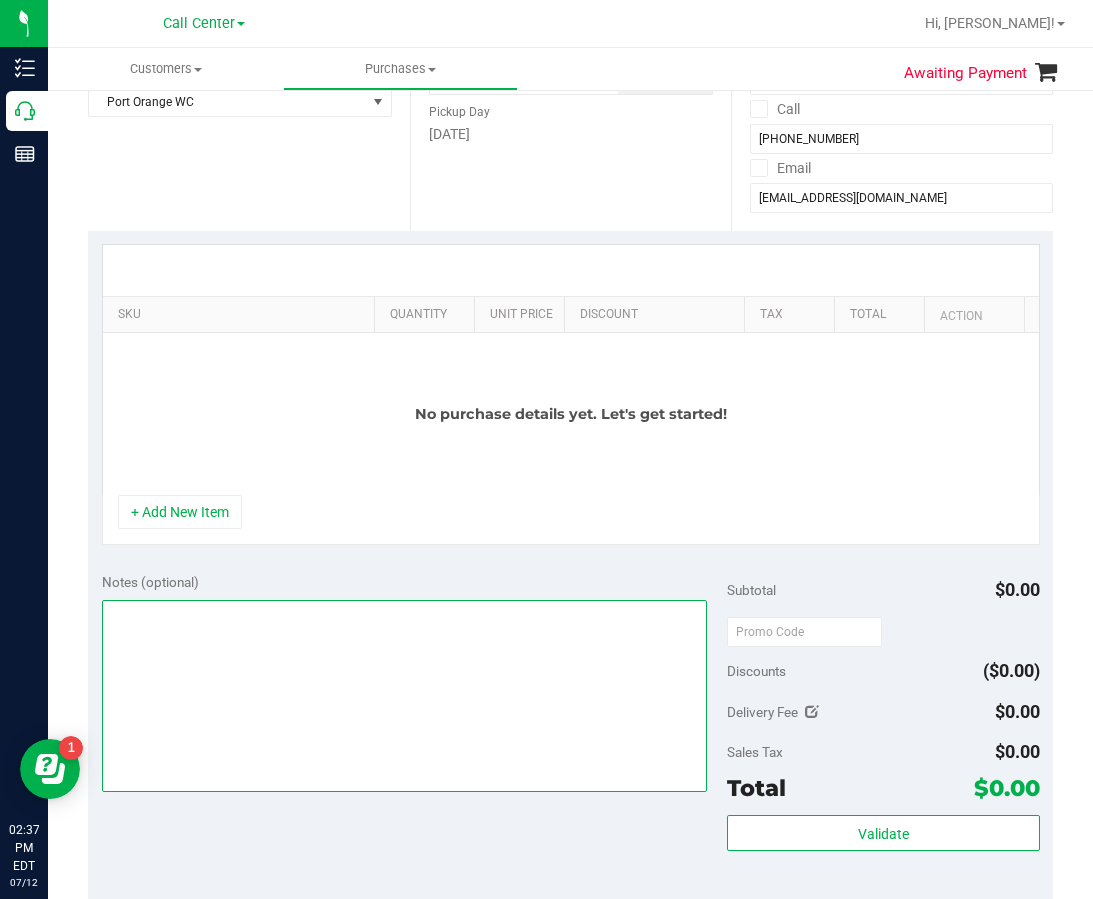 click at bounding box center (404, 696) 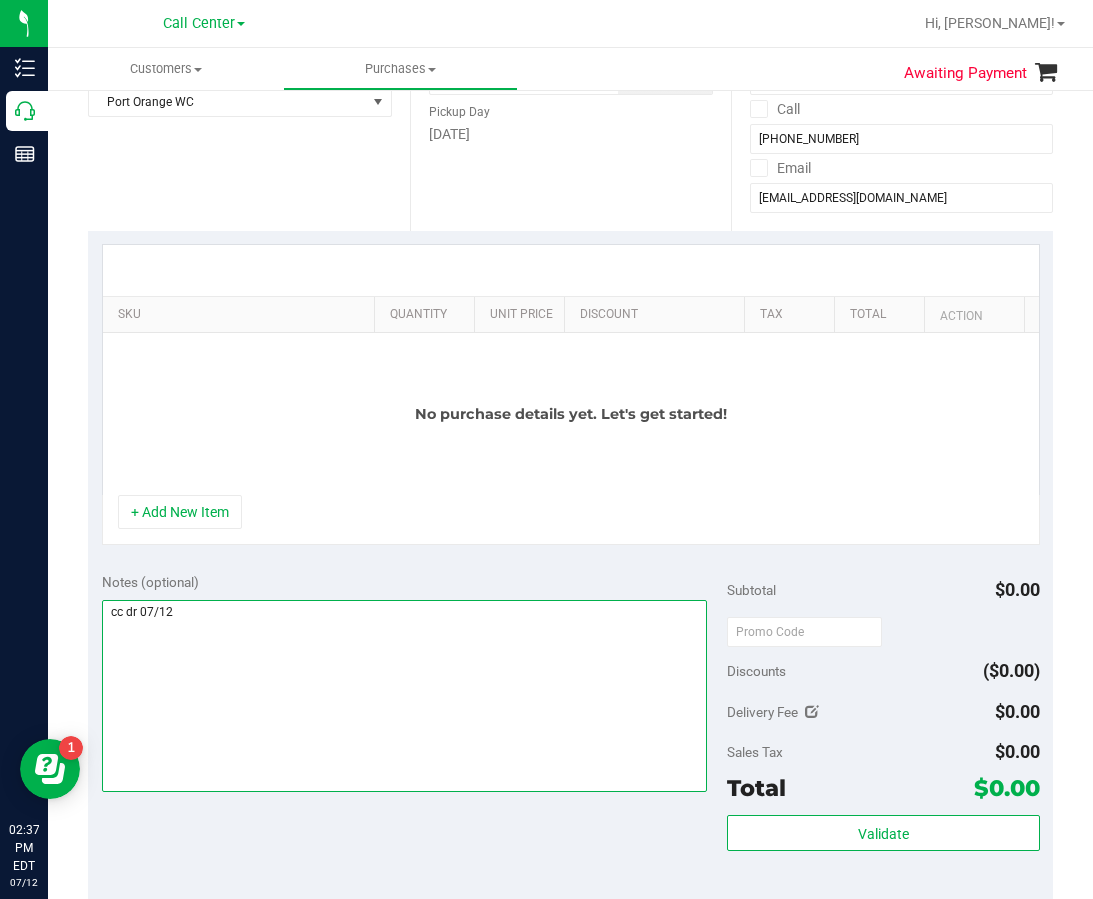 type on "cc dr 07/12" 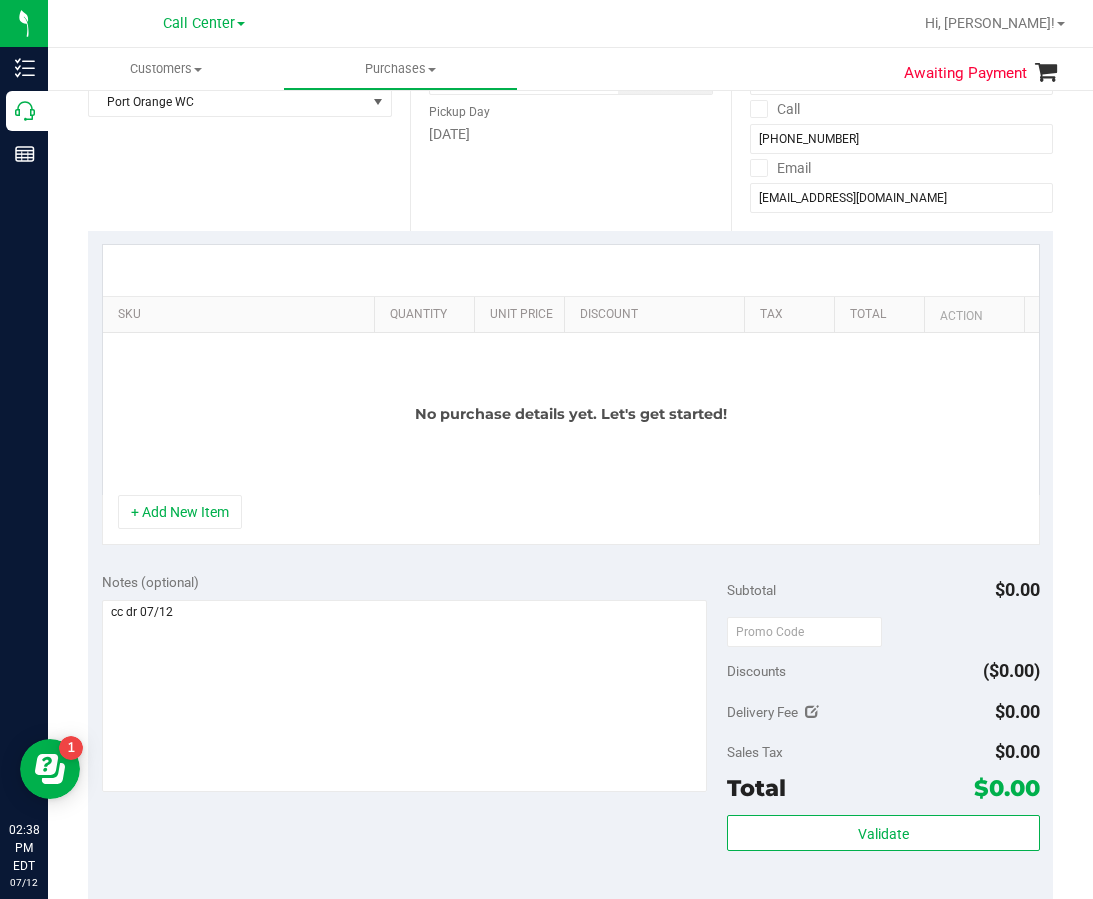 drag, startPoint x: 202, startPoint y: 508, endPoint x: 220, endPoint y: 473, distance: 39.357338 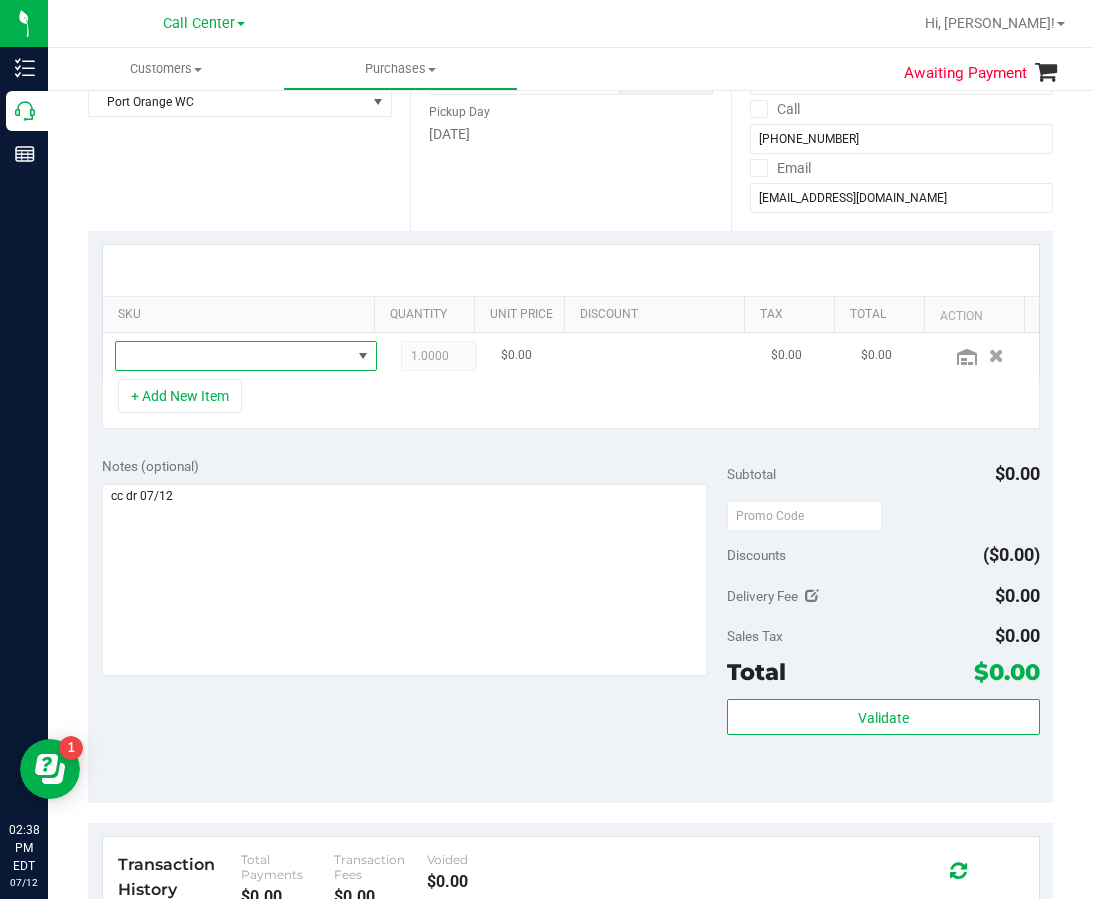 click at bounding box center [233, 356] 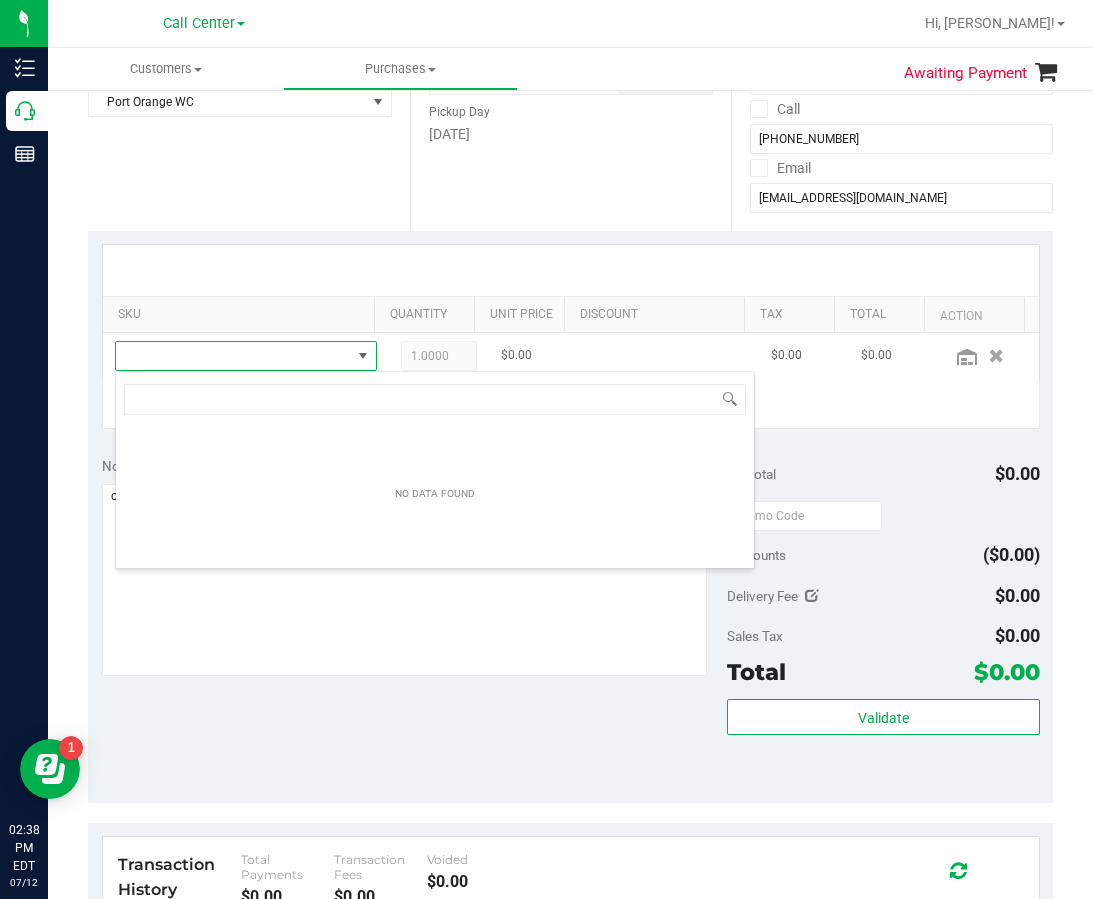 scroll, scrollTop: 99970, scrollLeft: 99768, axis: both 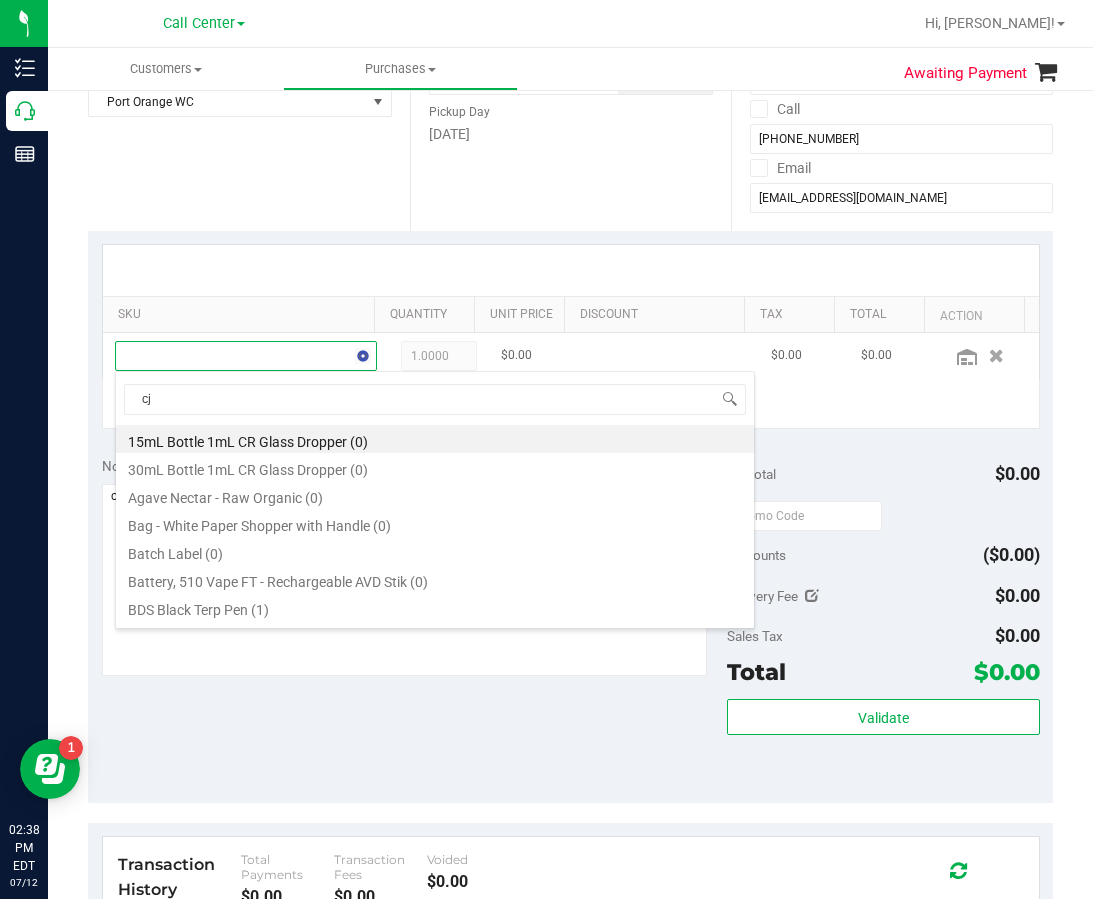 type on "cja" 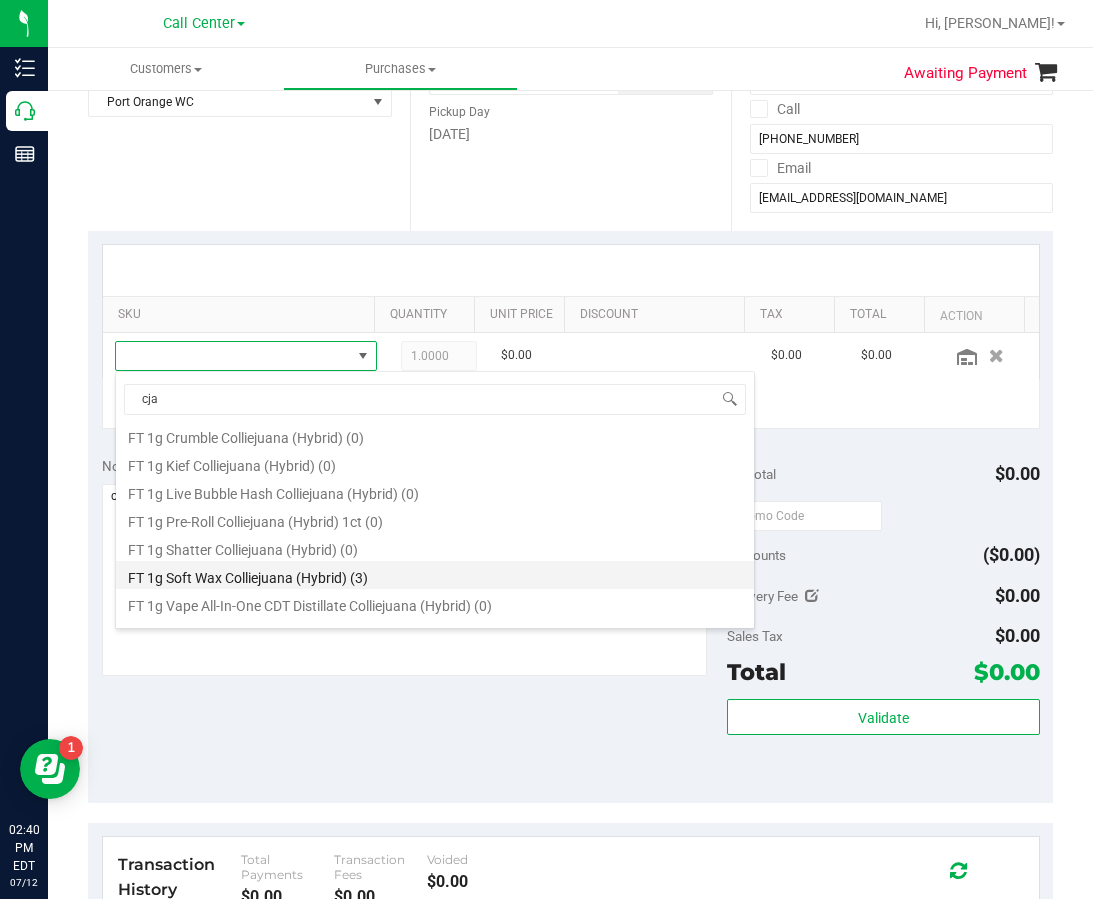 scroll, scrollTop: 300, scrollLeft: 0, axis: vertical 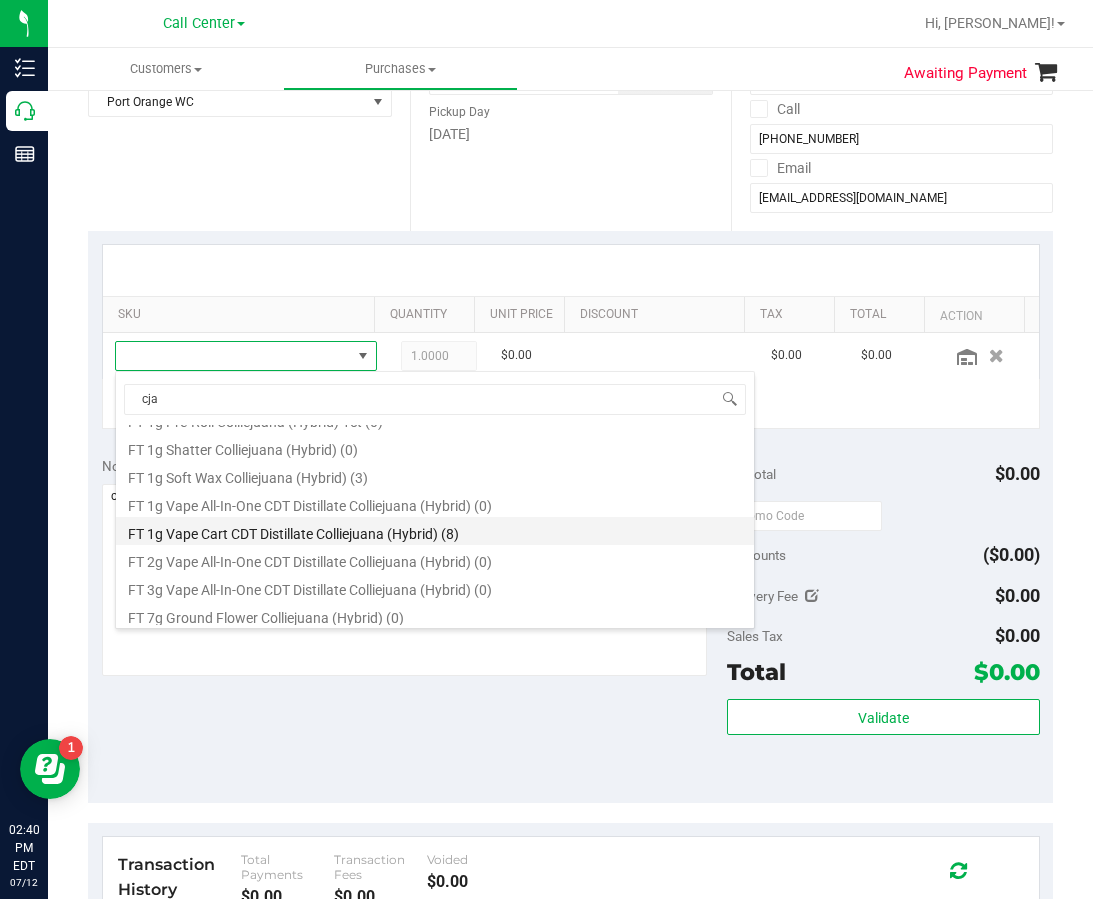 click on "FT 1g Vape Cart CDT Distillate Colliejuana (Hybrid) (8)" at bounding box center (435, 531) 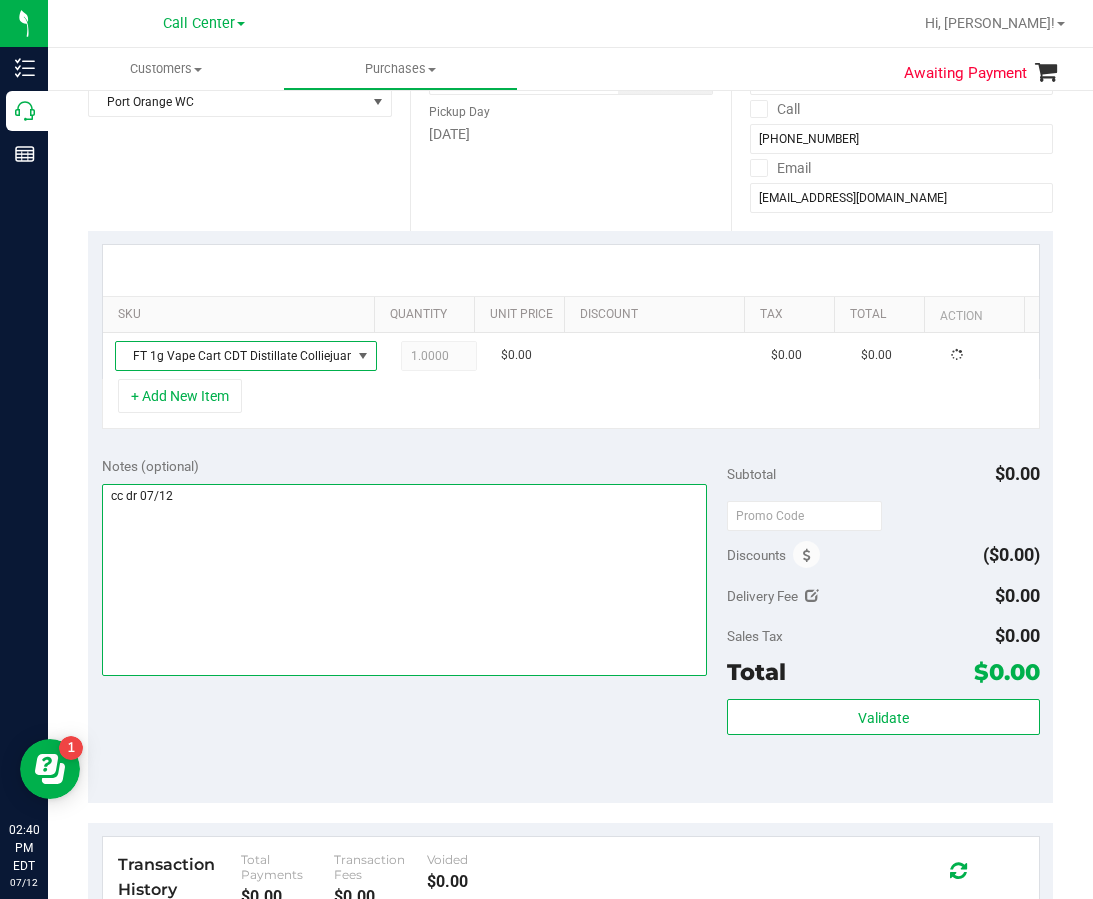 click at bounding box center (404, 580) 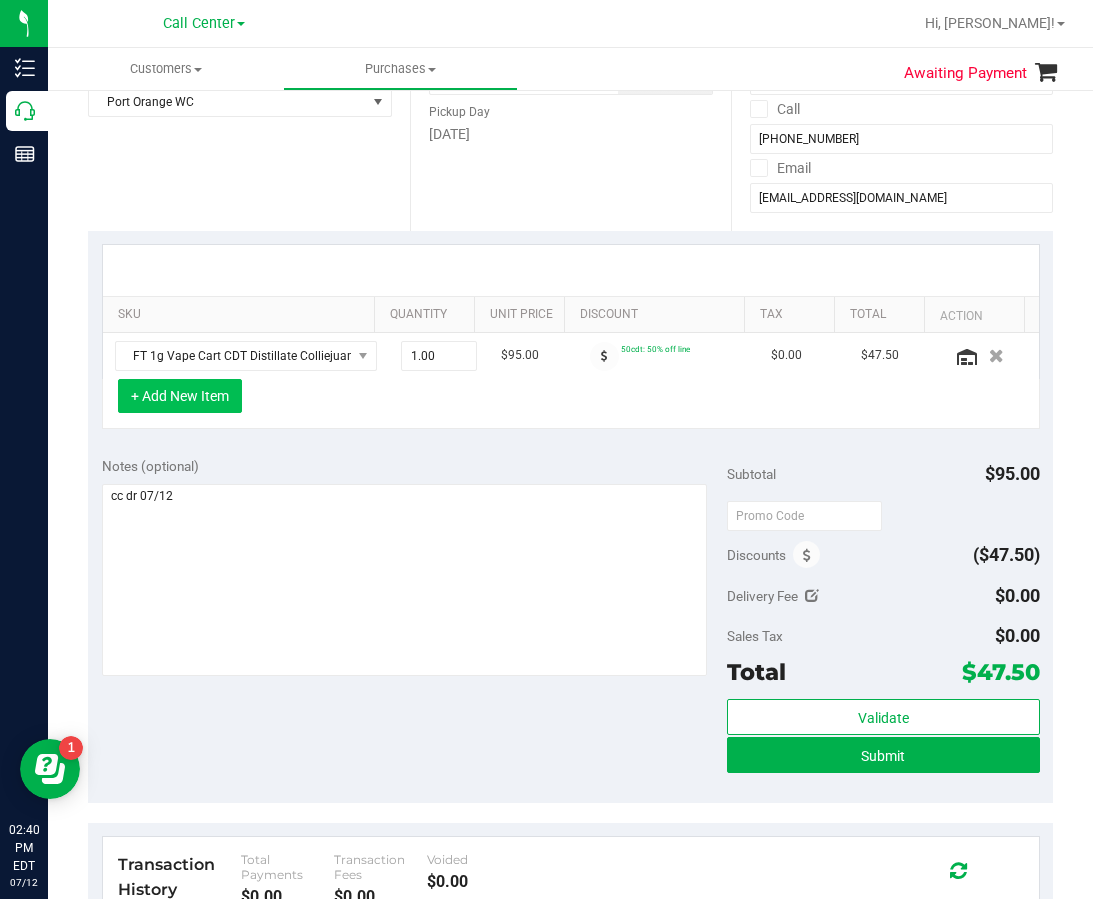 click on "+ Add New Item" at bounding box center (180, 396) 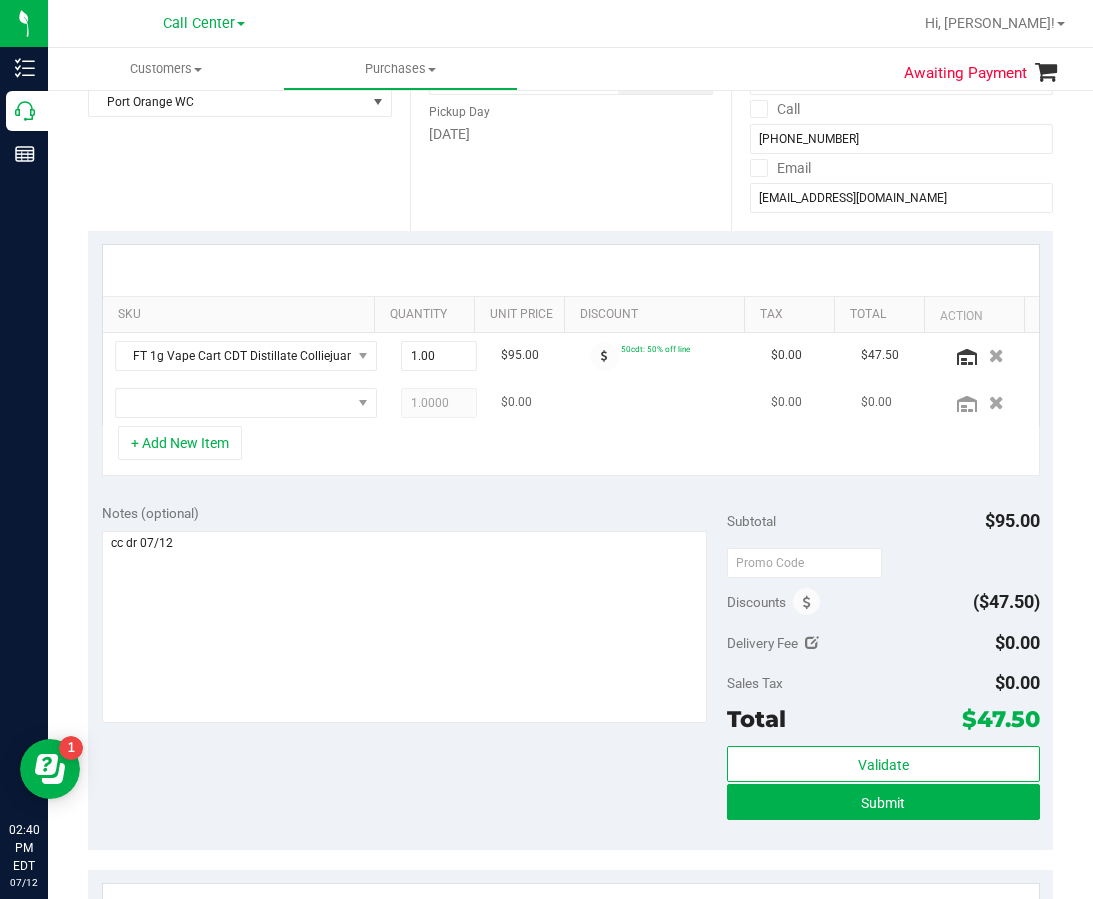 click at bounding box center [246, 403] 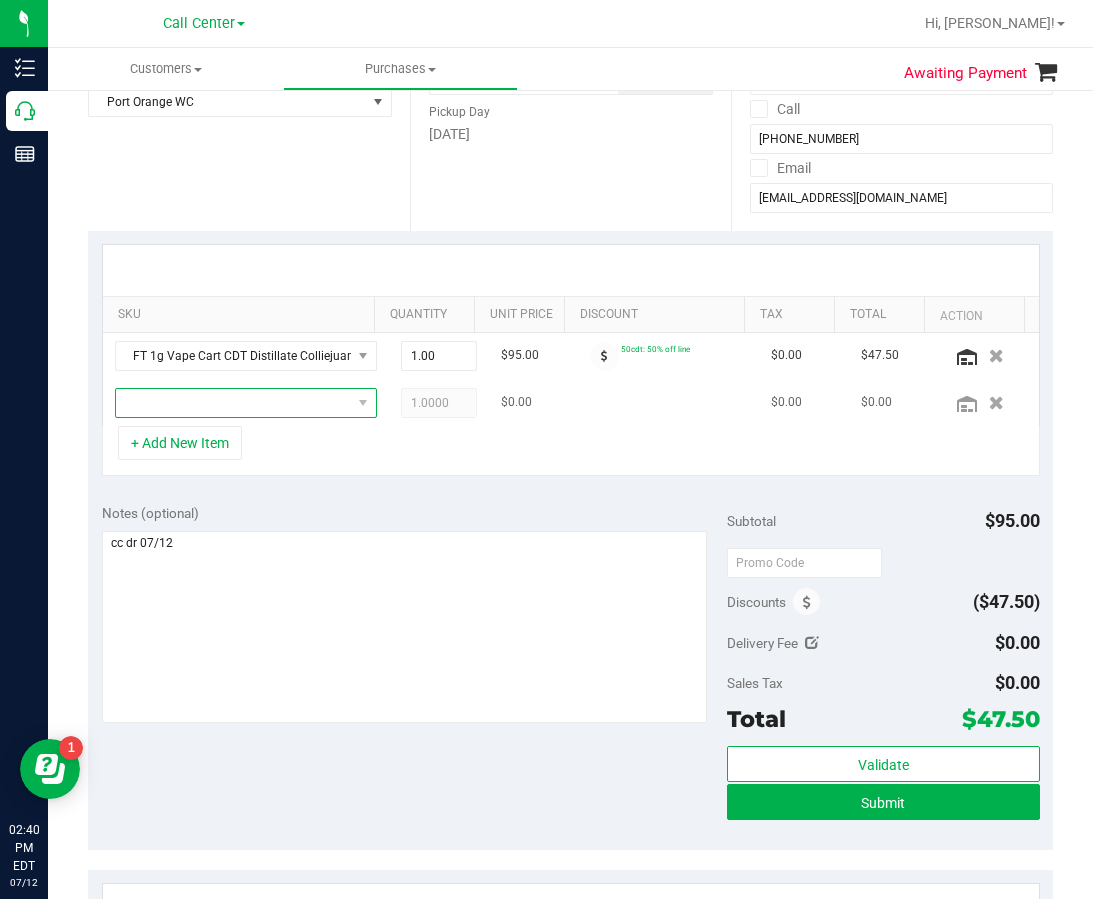 click at bounding box center [233, 403] 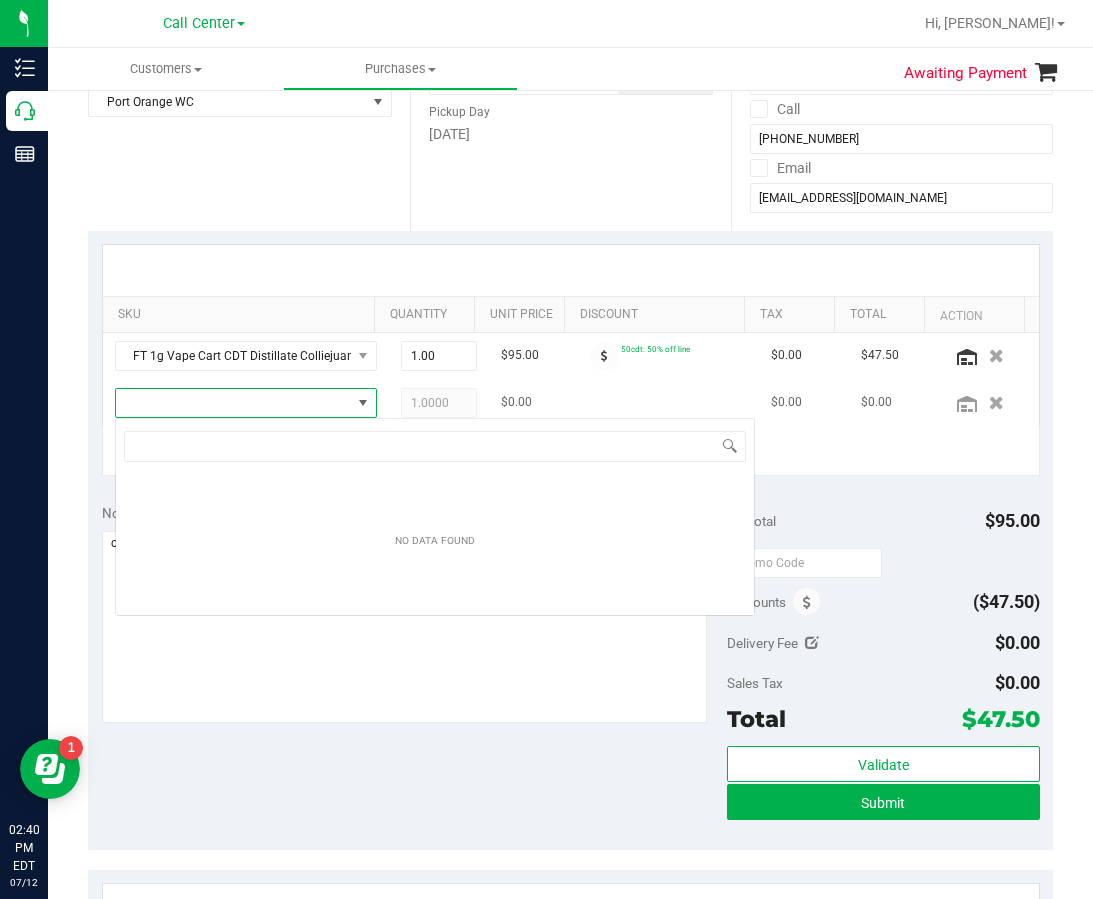 scroll, scrollTop: 99970, scrollLeft: 99768, axis: both 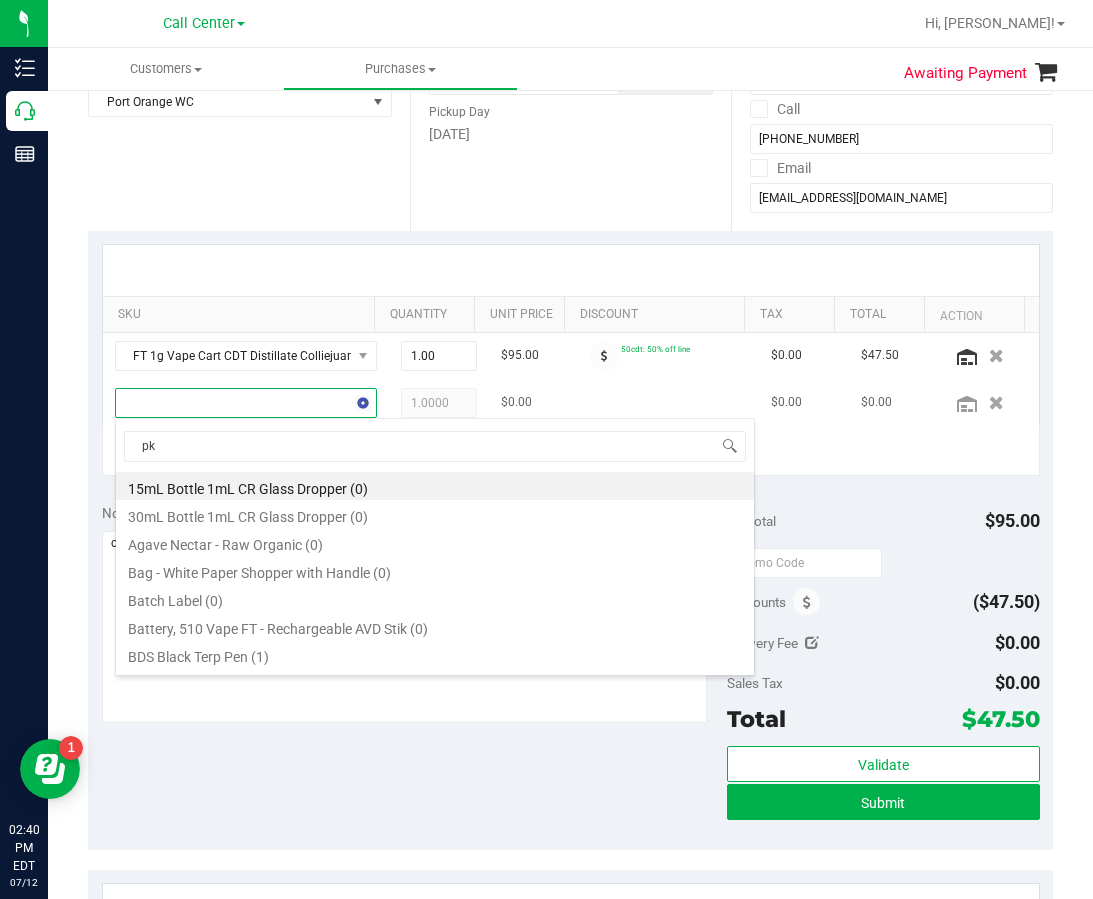 type on "pkt" 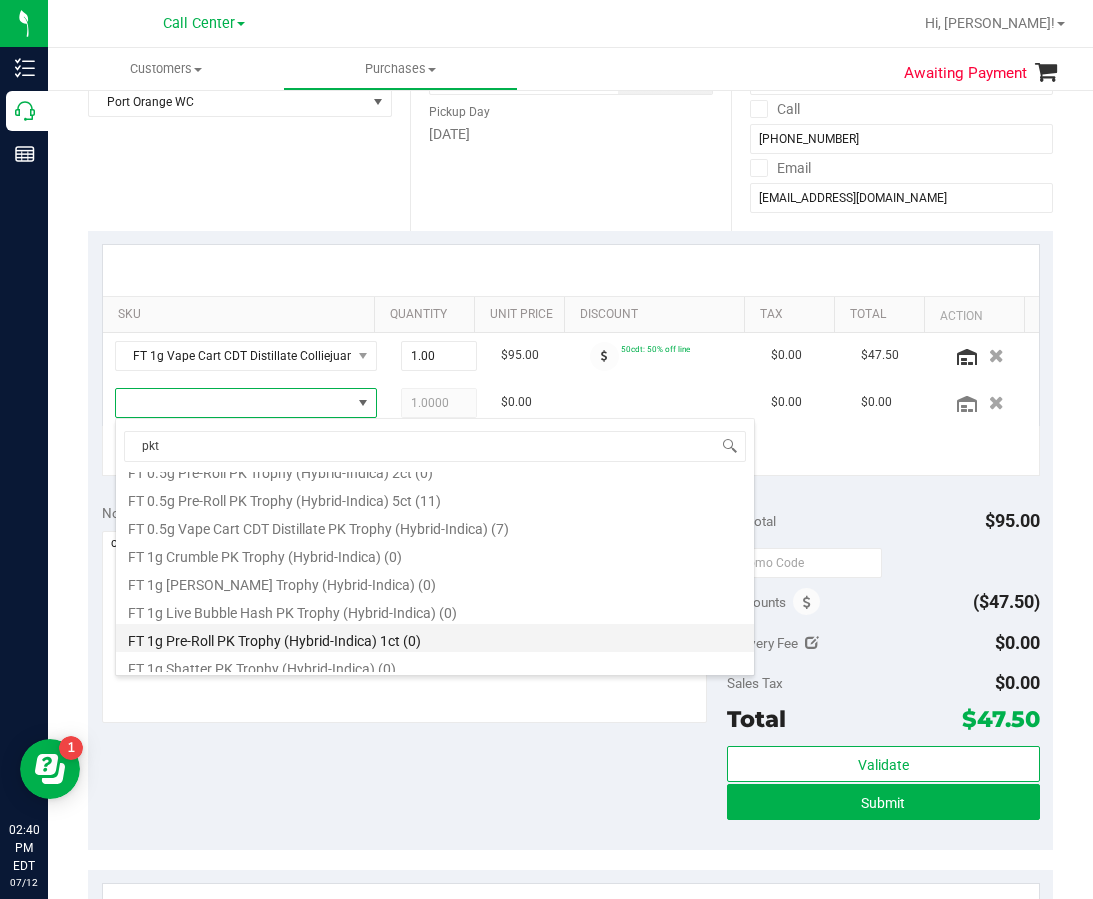 scroll, scrollTop: 200, scrollLeft: 0, axis: vertical 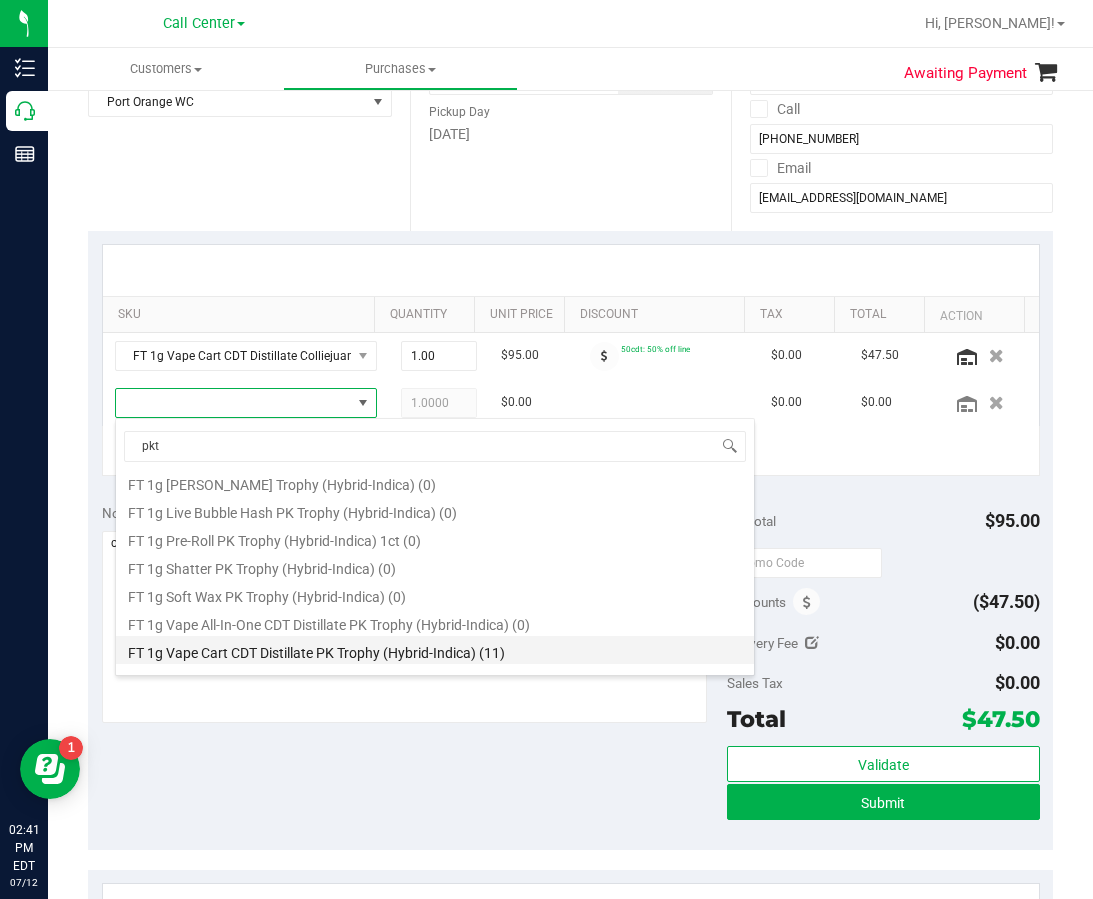 click on "FT 1g Vape Cart CDT Distillate PK Trophy (Hybrid-Indica) (11)" at bounding box center [435, 650] 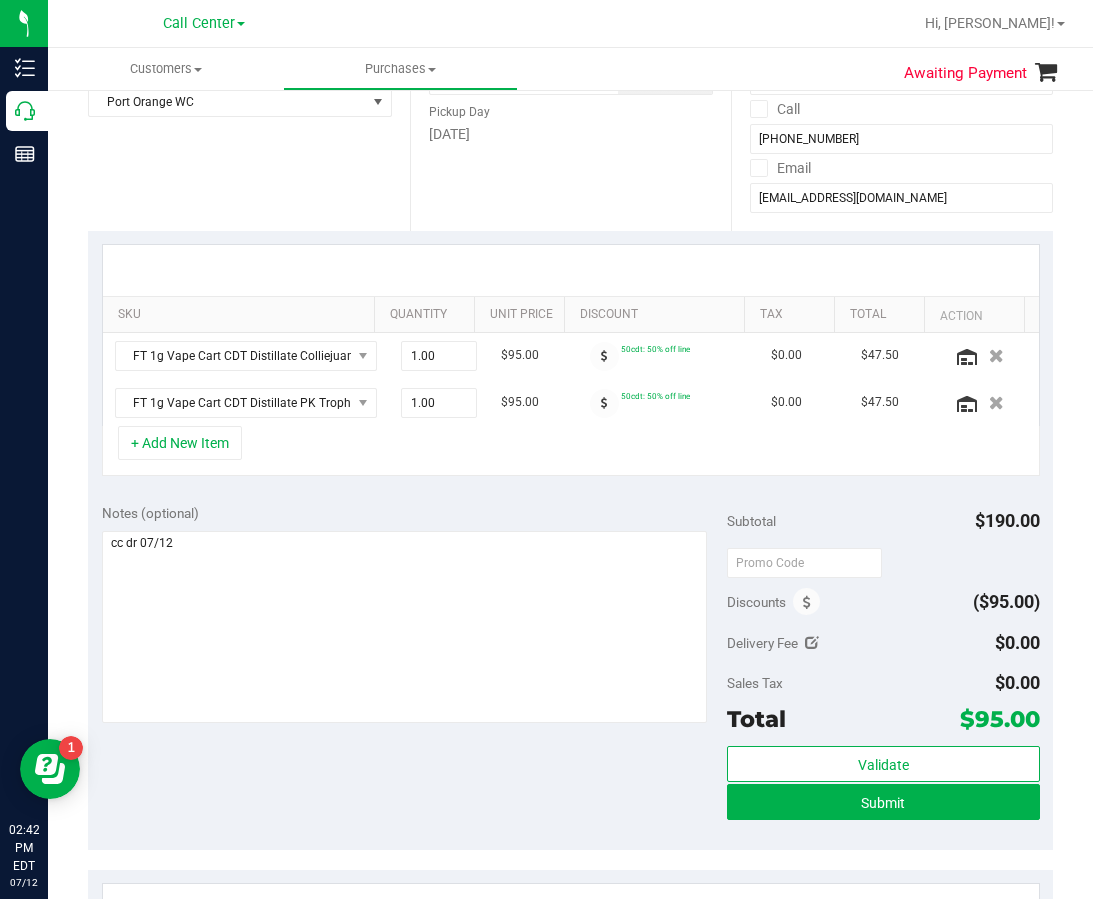 scroll, scrollTop: 500, scrollLeft: 0, axis: vertical 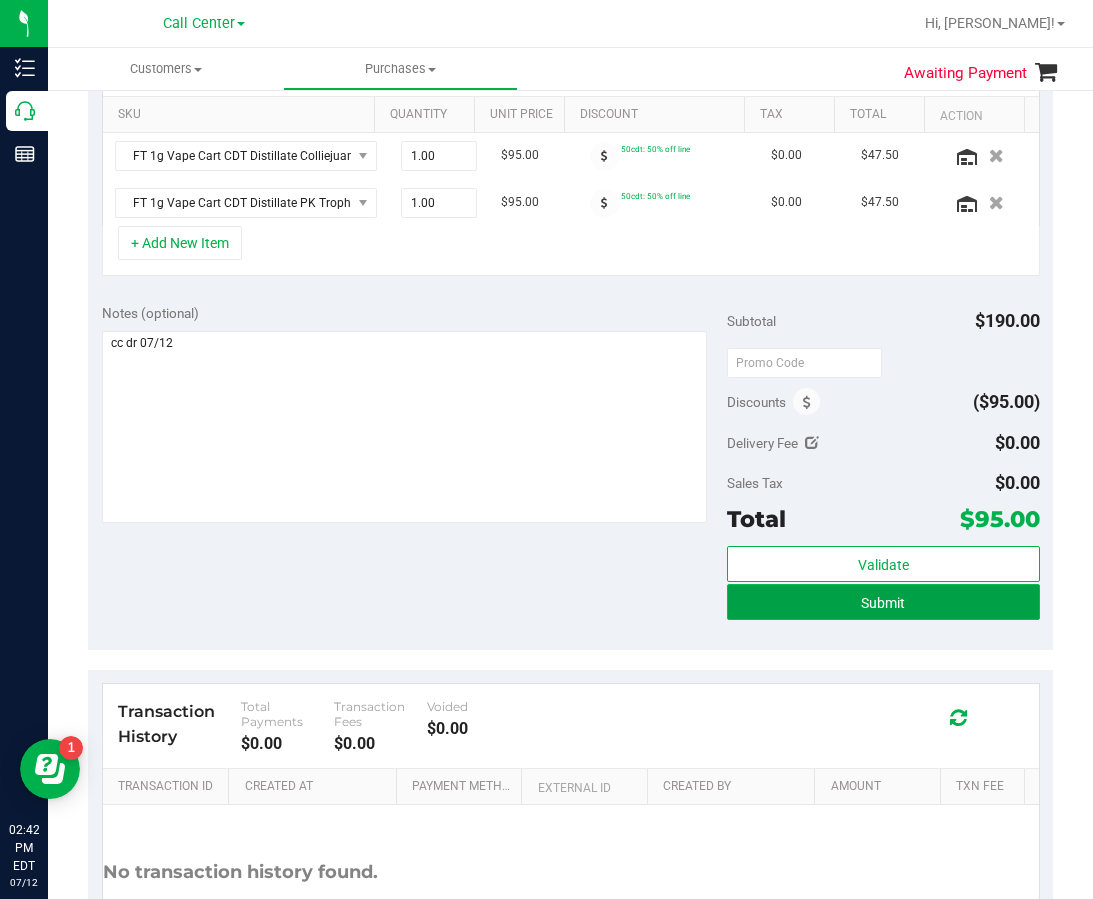 click on "Submit" at bounding box center (883, 602) 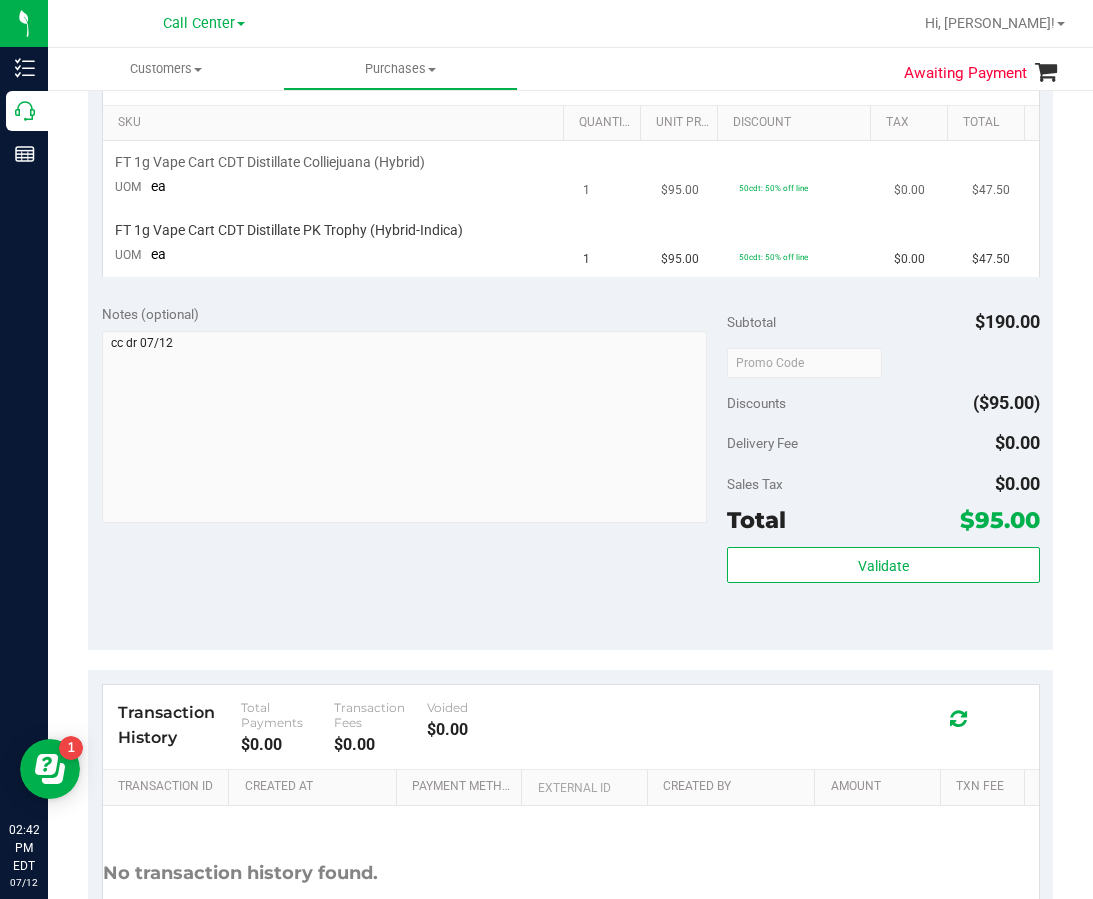 click on "FT 1g Vape Cart CDT Distillate Colliejuana (Hybrid)
UOM
ea" at bounding box center (337, 175) 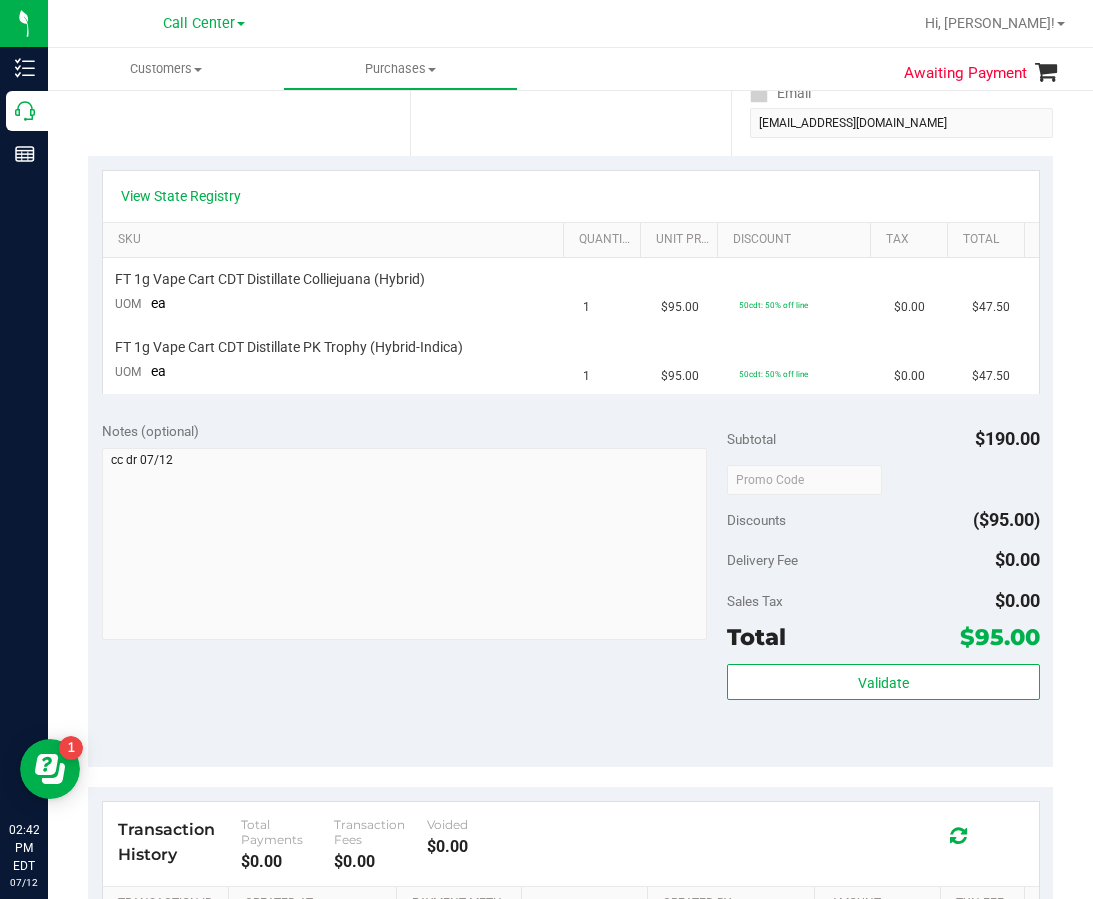 scroll, scrollTop: 200, scrollLeft: 0, axis: vertical 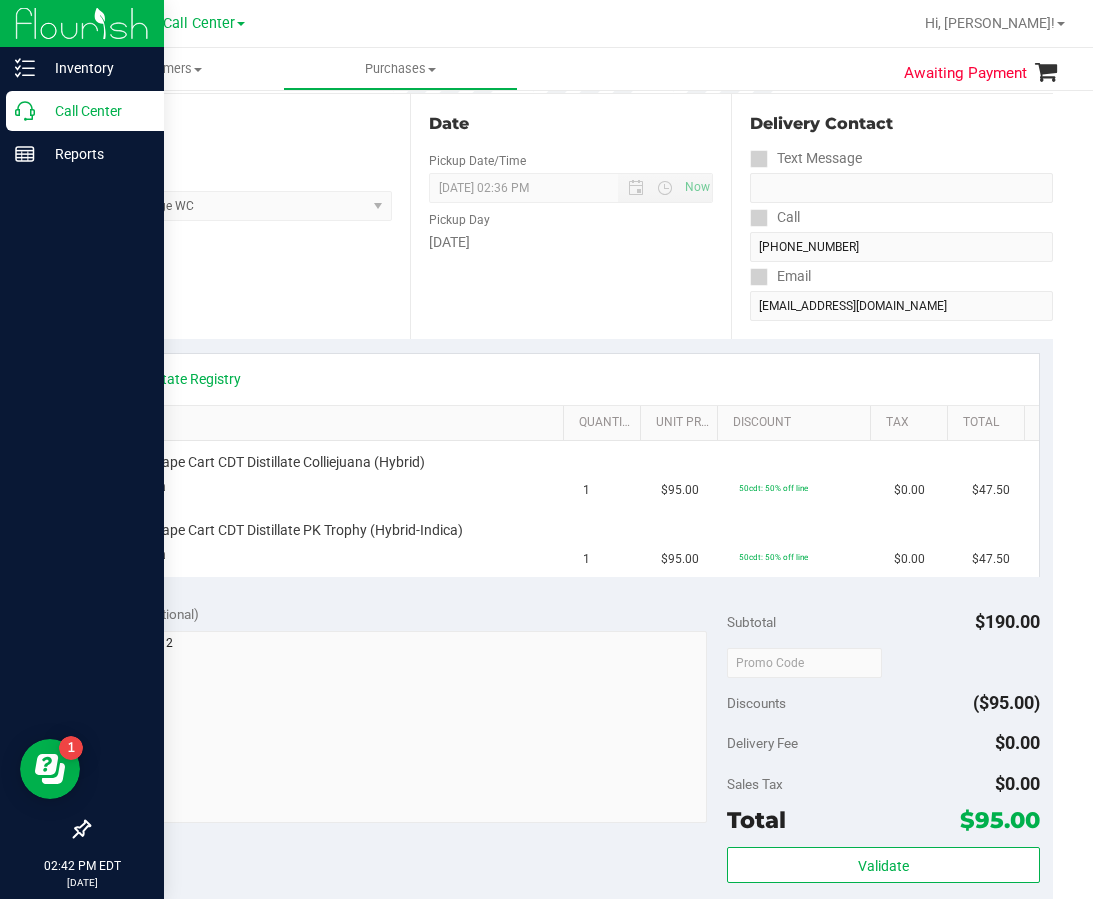 click on "Call Center" at bounding box center (95, 111) 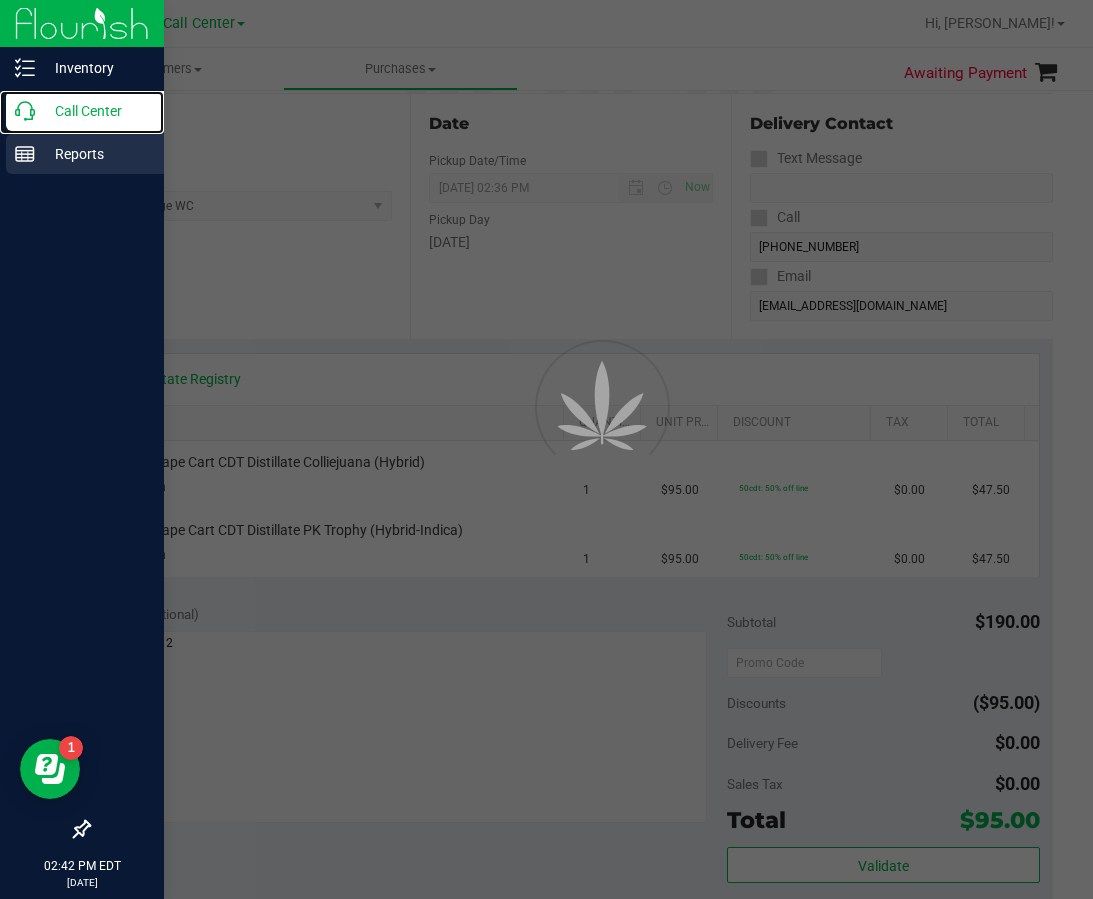 scroll, scrollTop: 0, scrollLeft: 0, axis: both 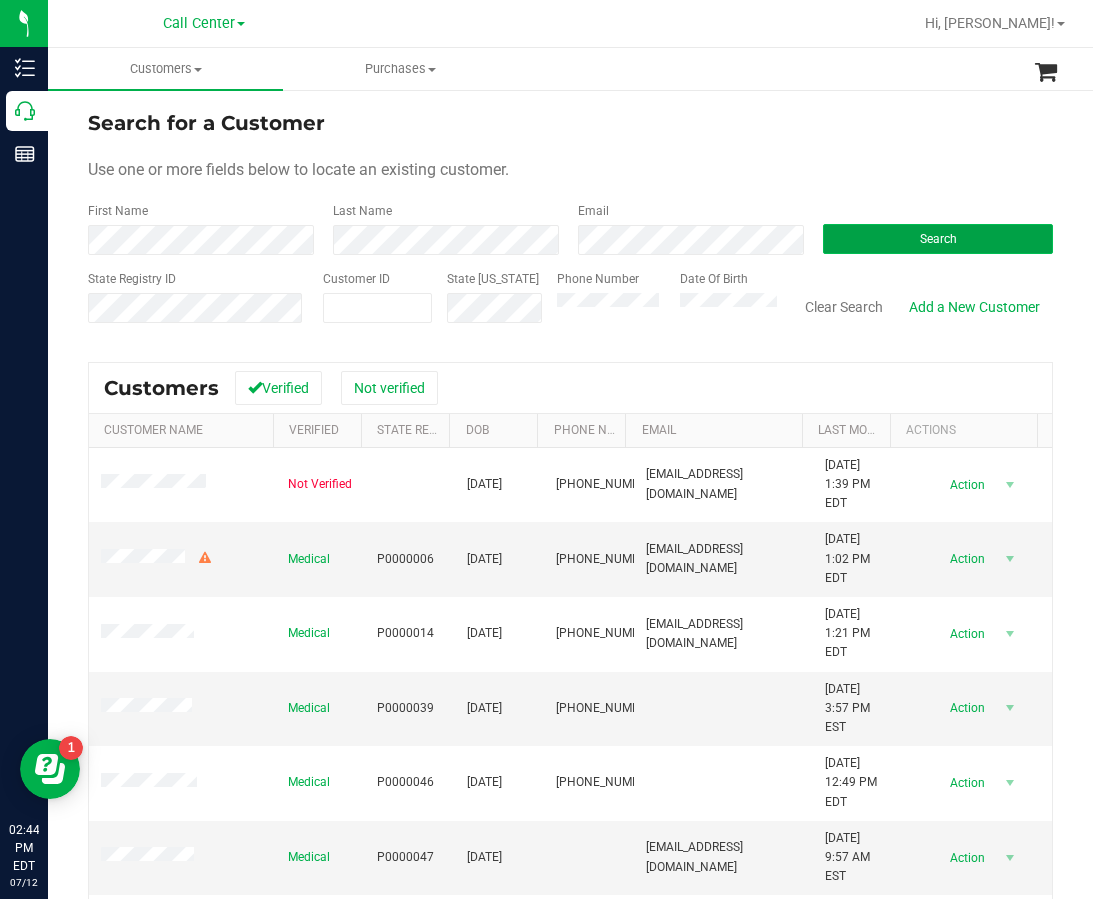 click on "Search" at bounding box center (938, 239) 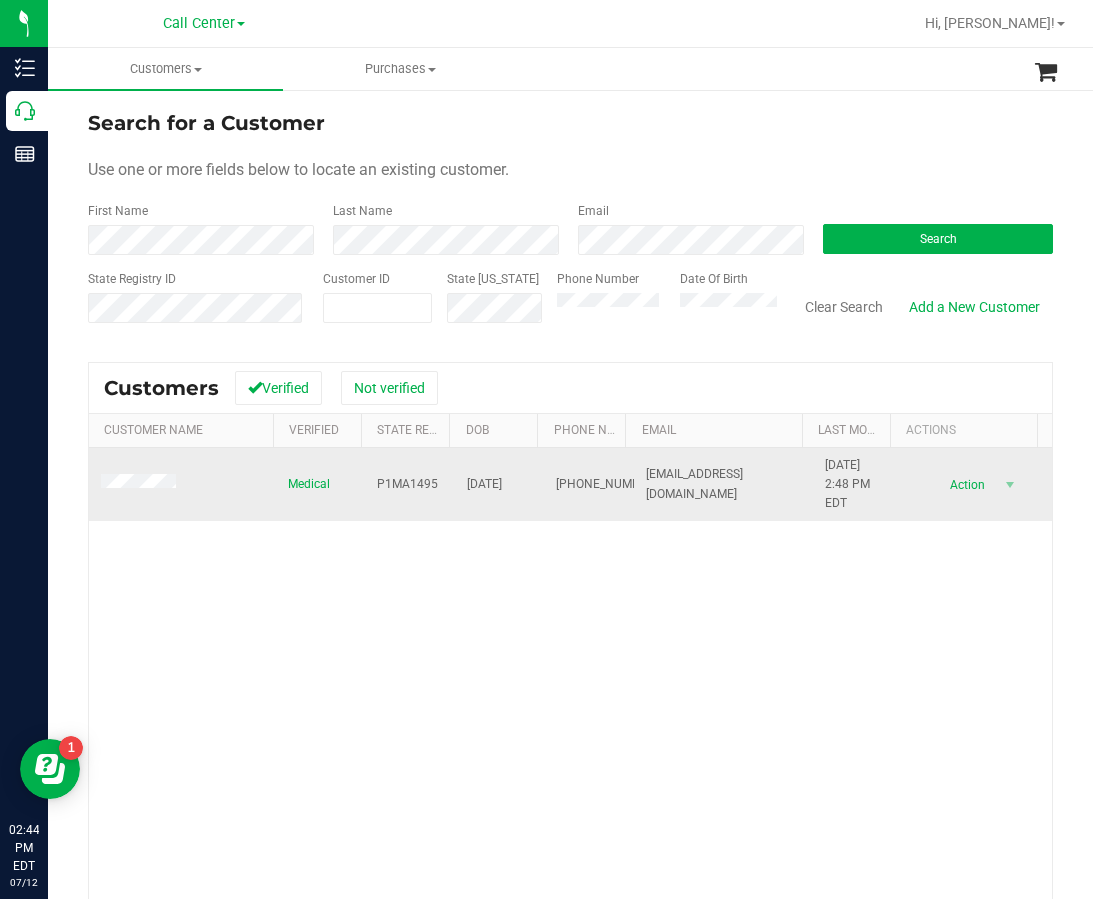 click on "P1MA1495" at bounding box center (407, 484) 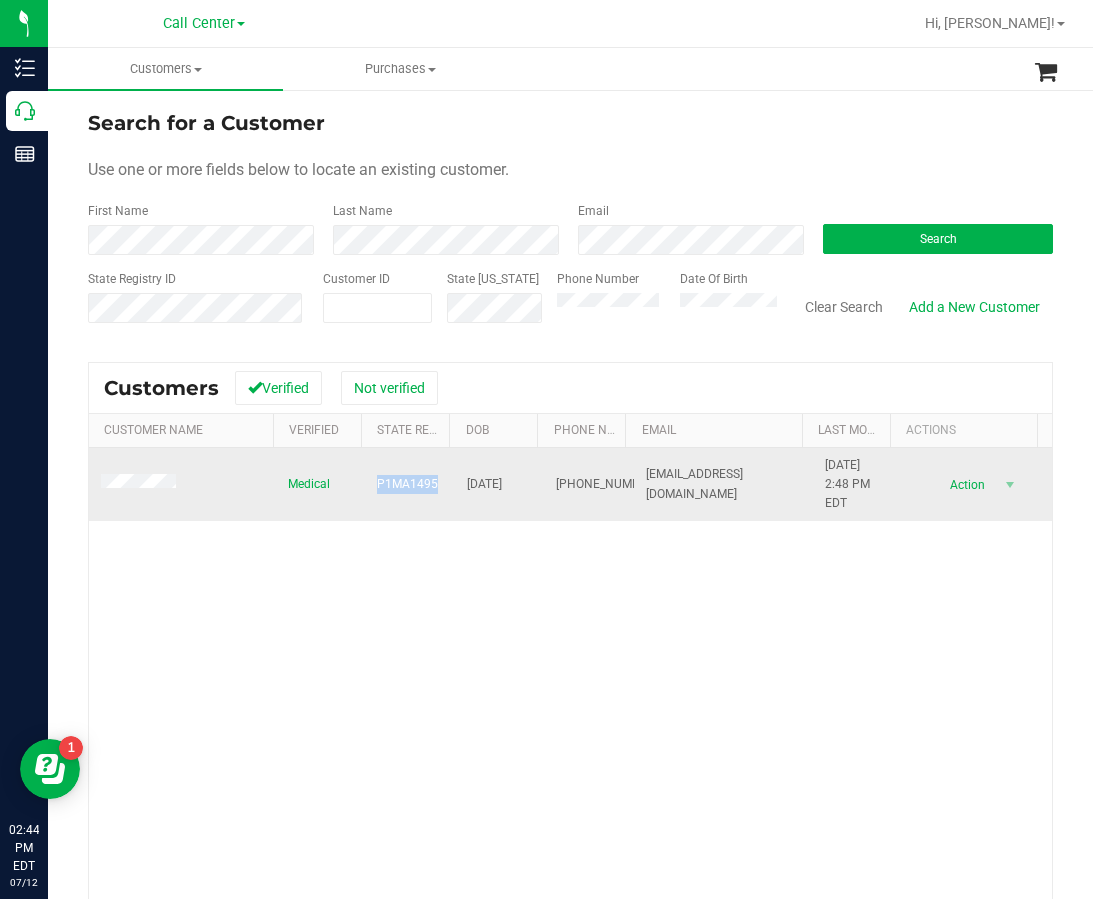 click on "P1MA1495" at bounding box center (407, 484) 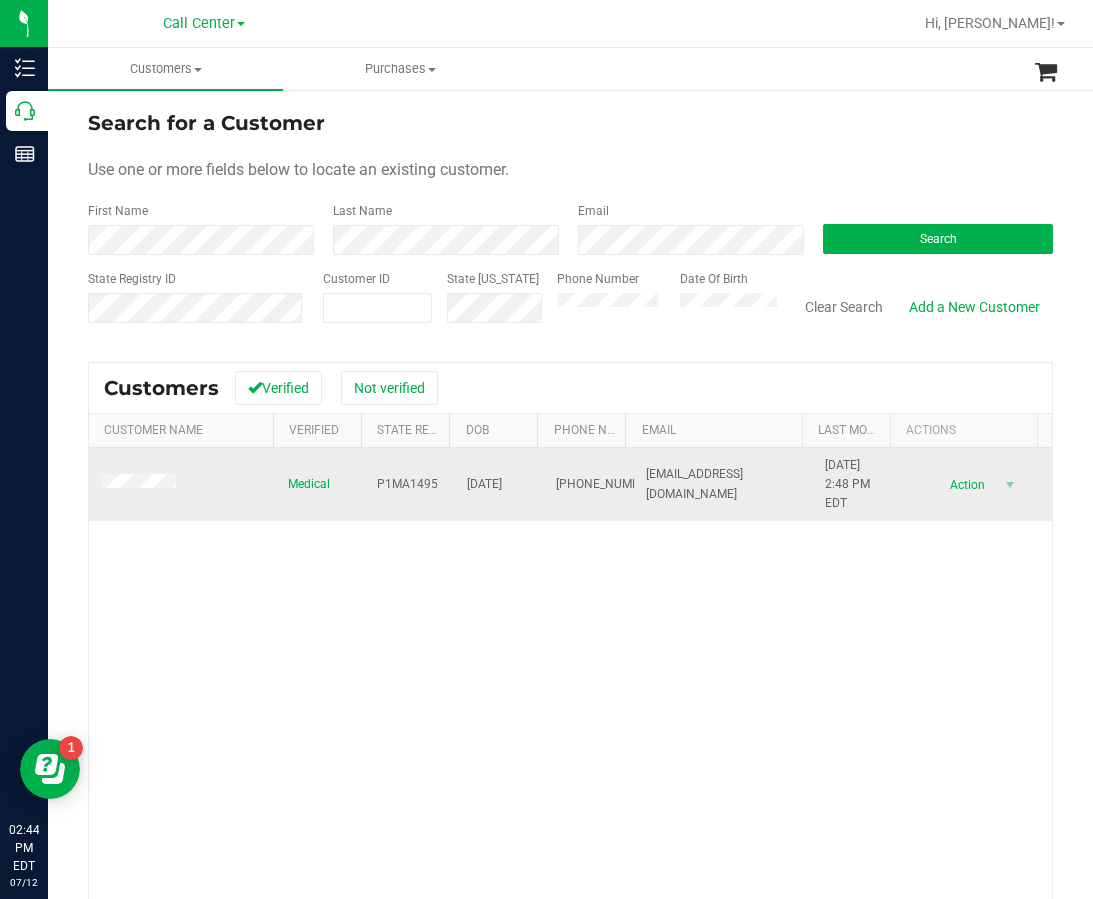 click on "03/25/1967" at bounding box center [484, 484] 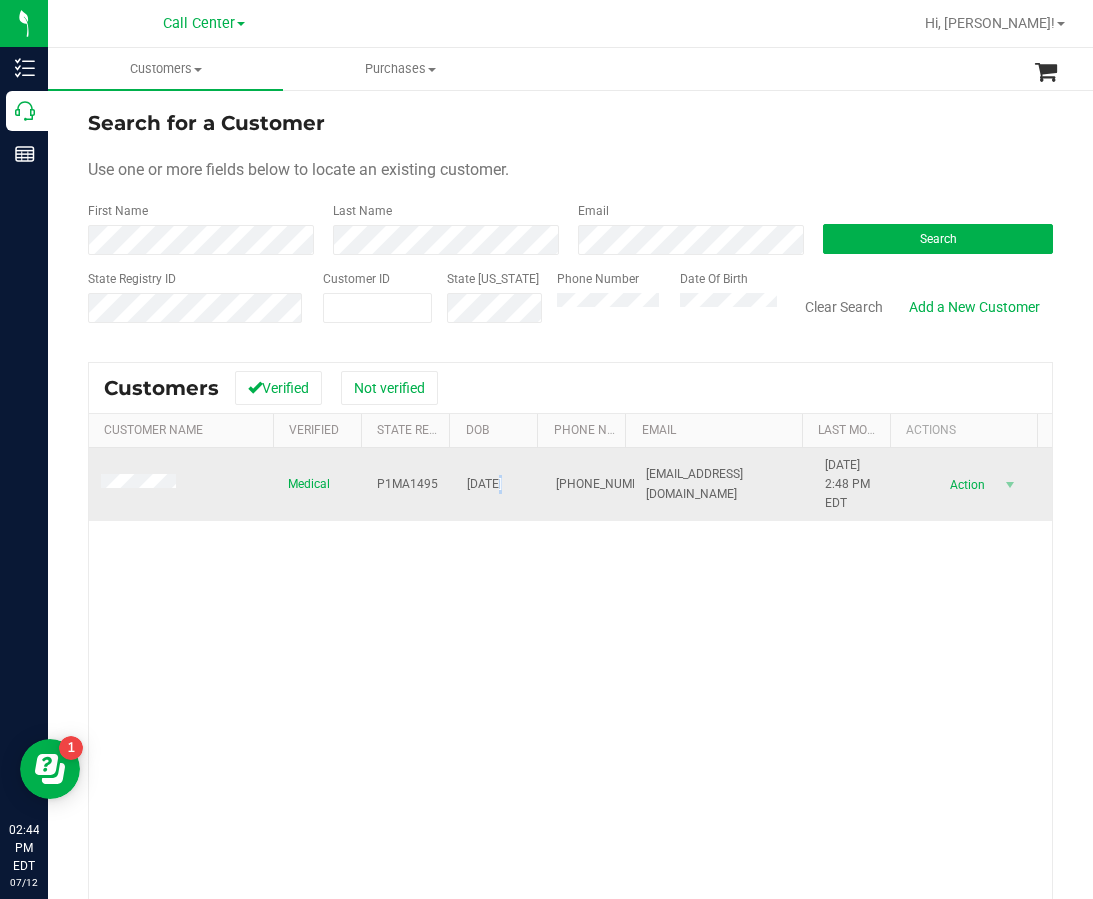 click on "03/25/1967" at bounding box center (484, 484) 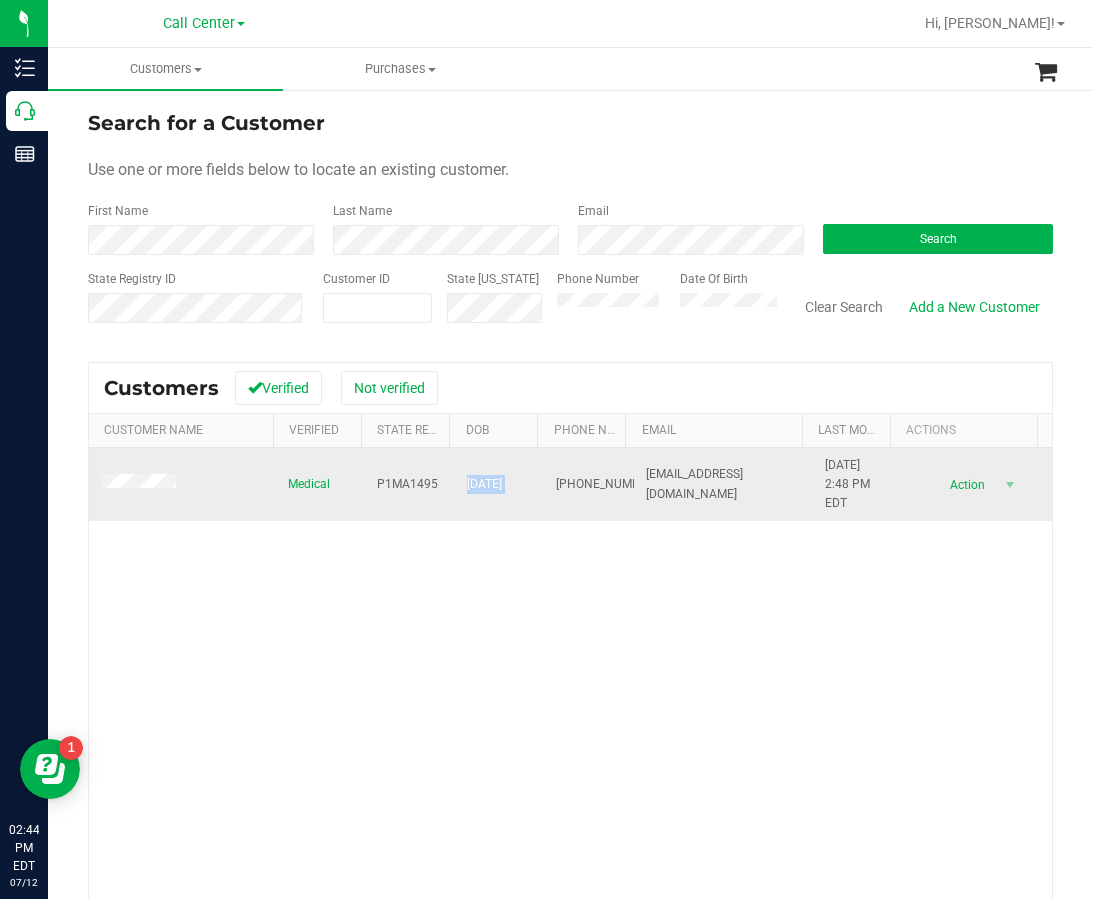 click on "03/25/1967" at bounding box center (484, 484) 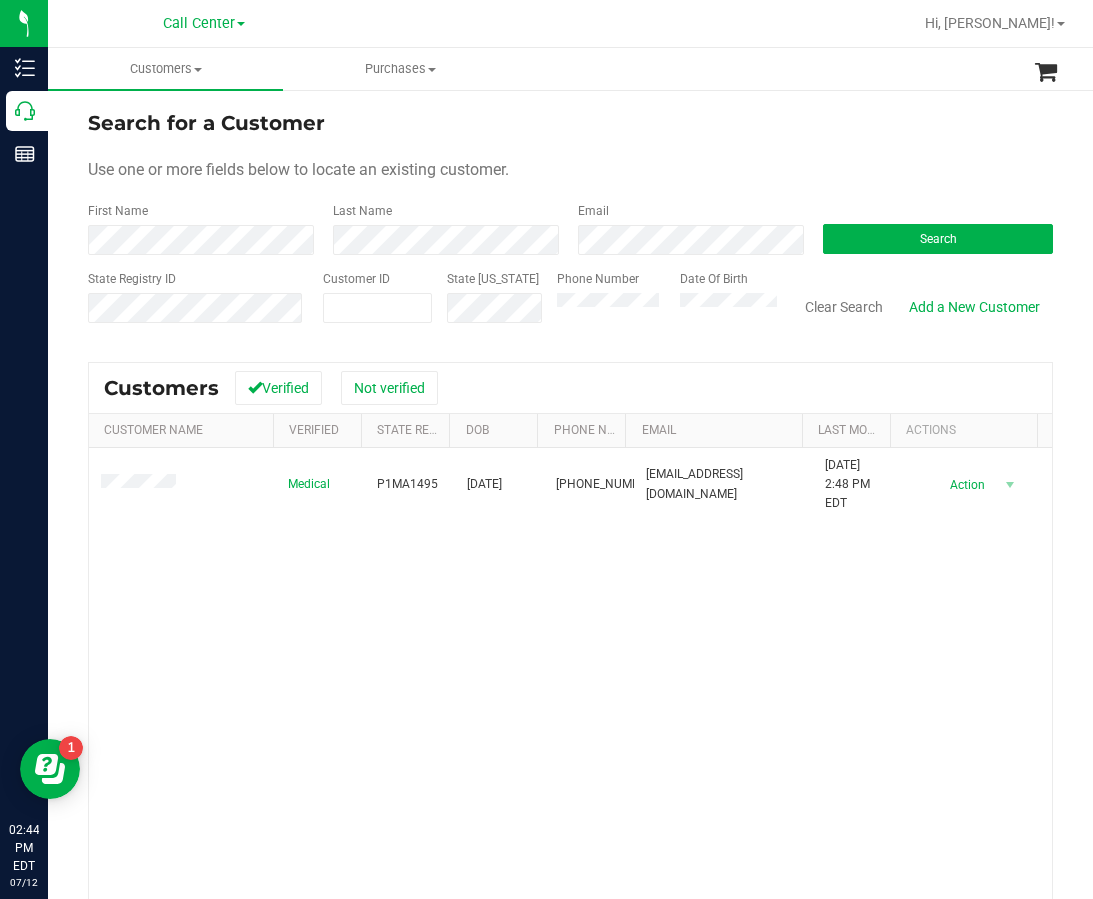 drag, startPoint x: 360, startPoint y: 634, endPoint x: 330, endPoint y: 596, distance: 48.414875 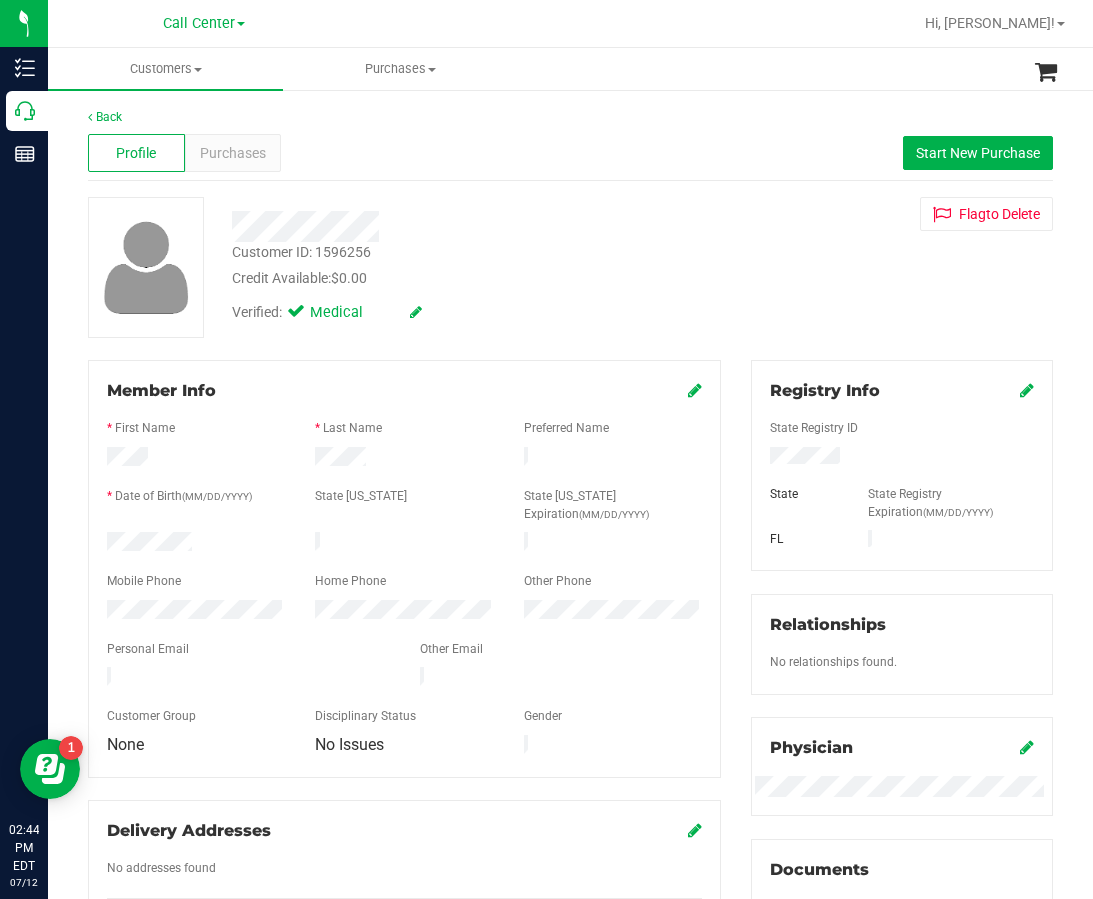 click at bounding box center [466, 226] 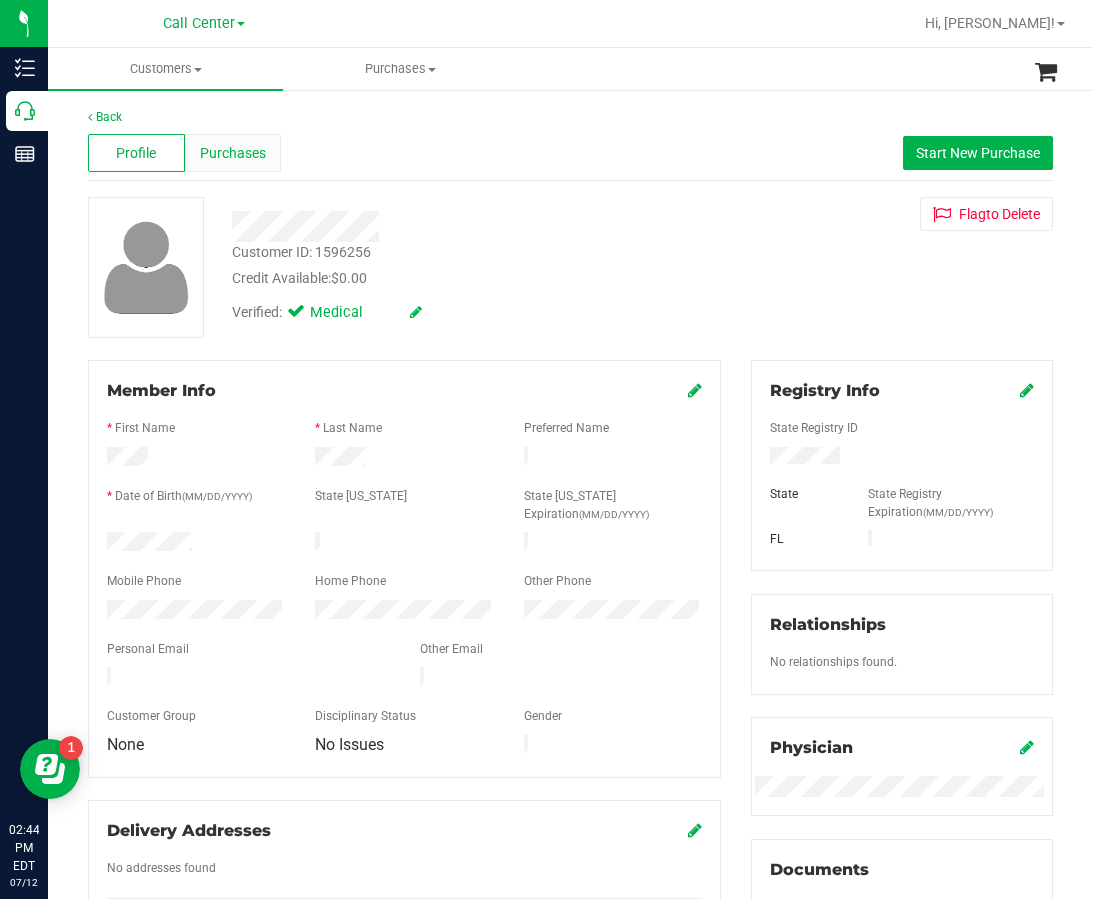 click on "Purchases" at bounding box center [233, 153] 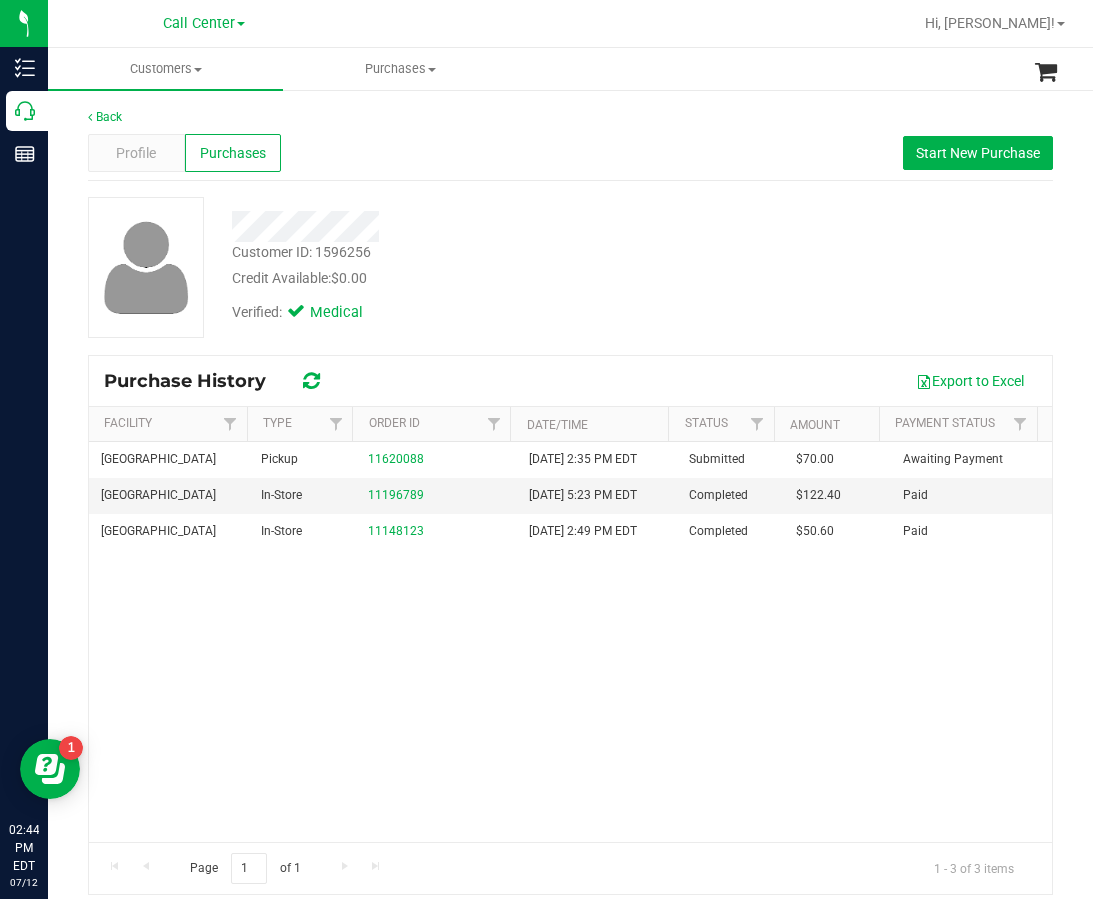 click at bounding box center [466, 226] 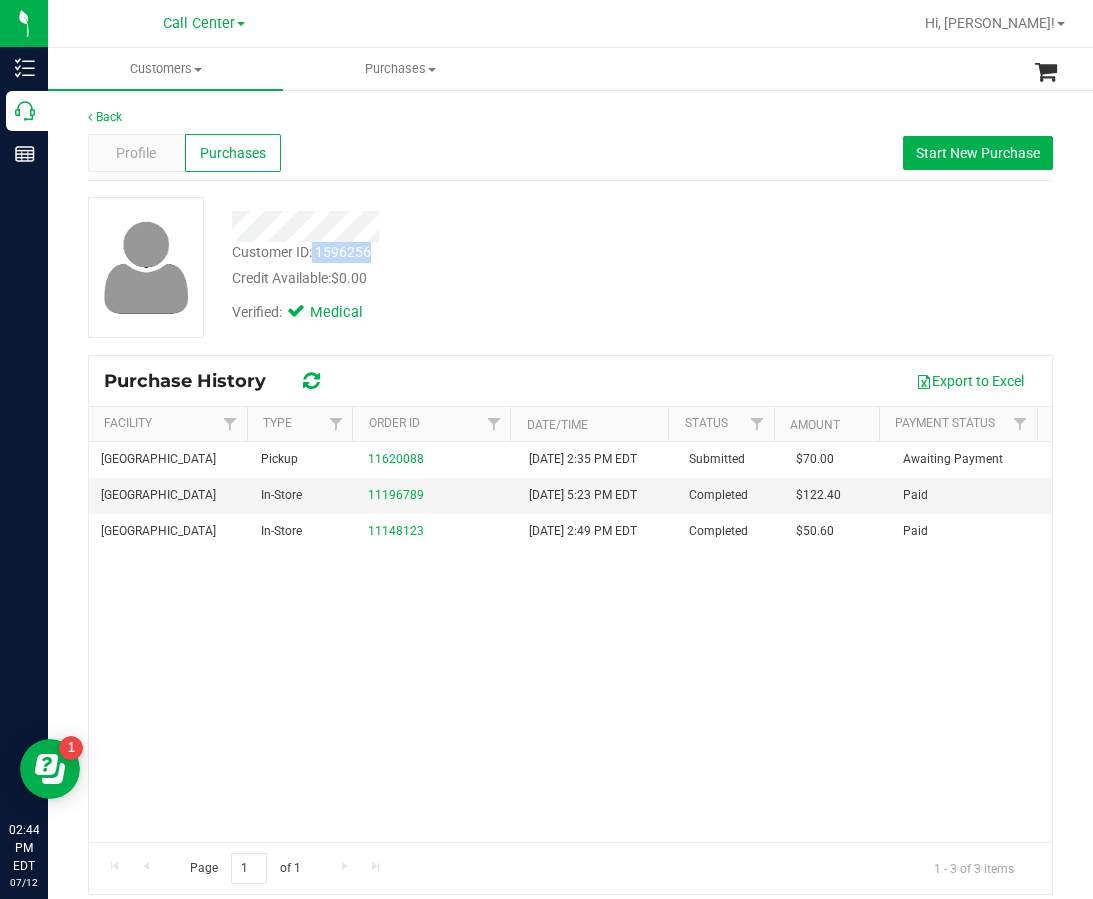 drag, startPoint x: 386, startPoint y: 250, endPoint x: 322, endPoint y: 251, distance: 64.00781 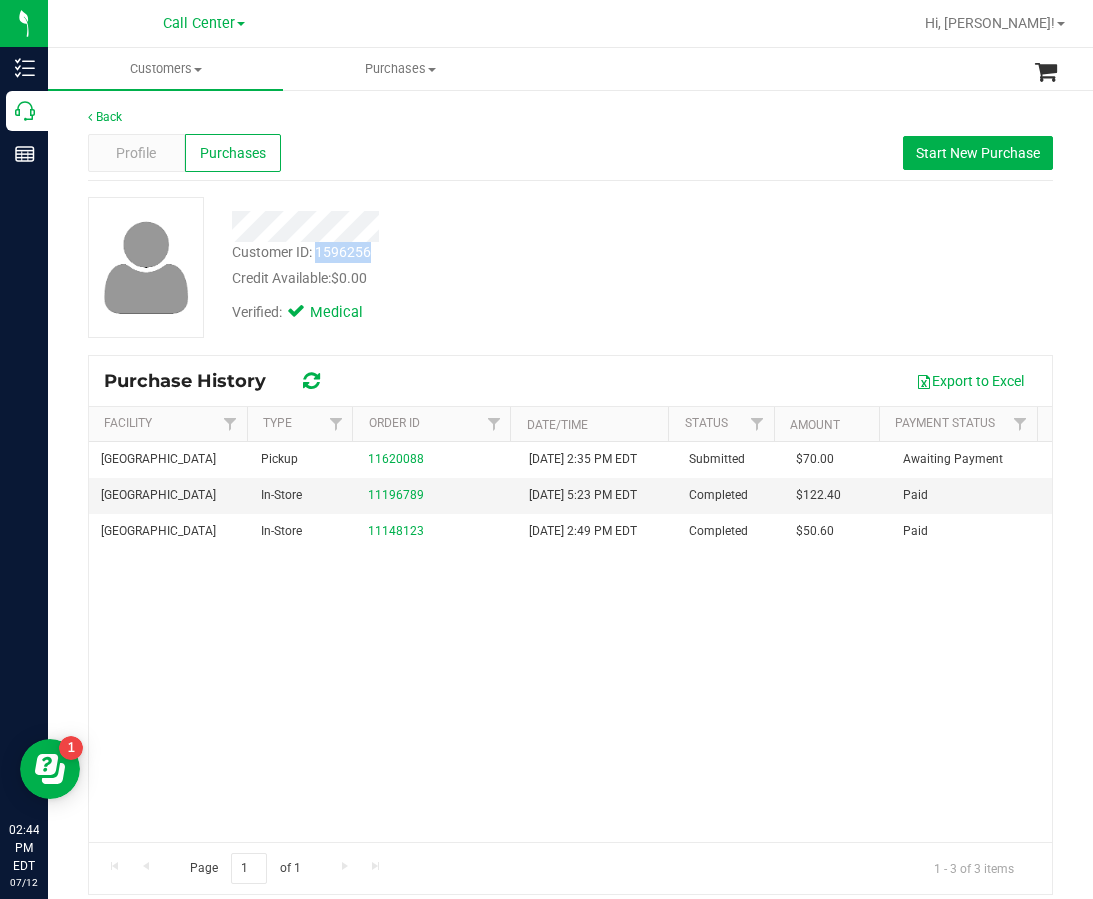 click on "Customer ID: 1596256" at bounding box center [301, 252] 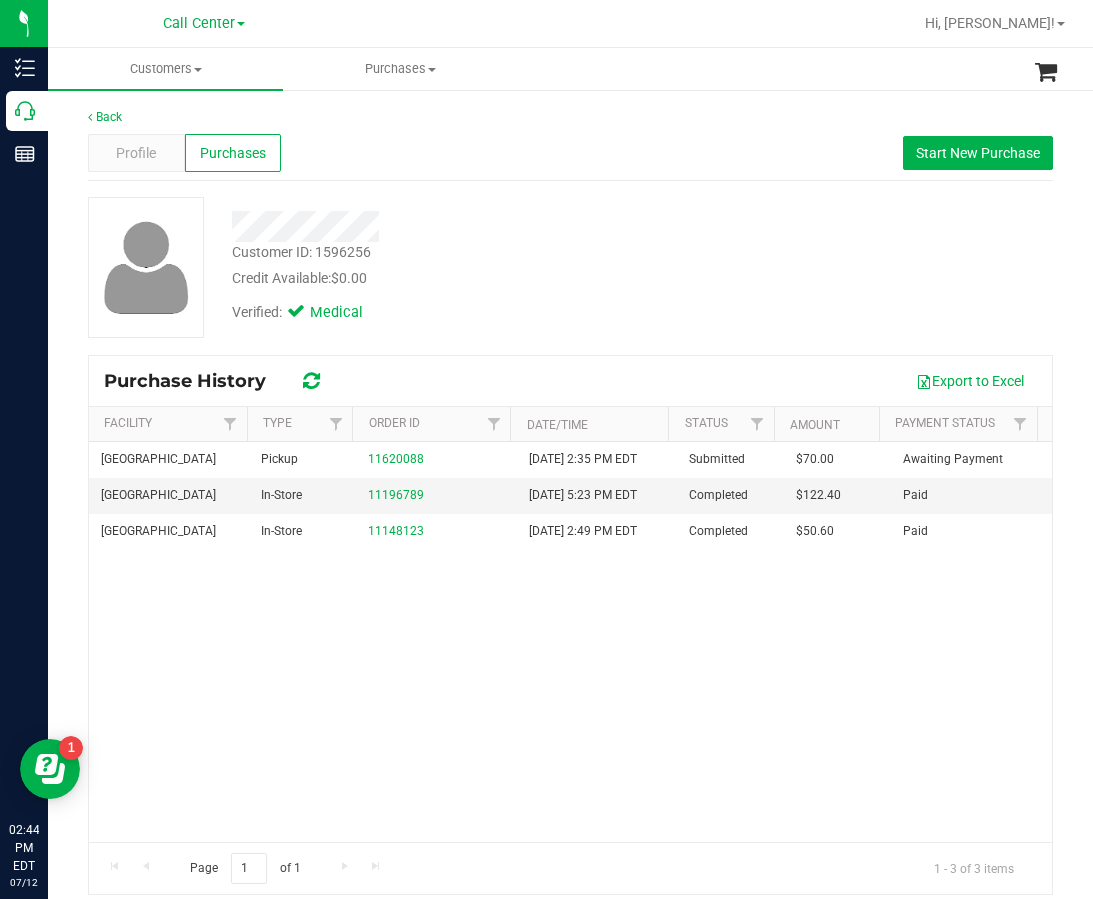 drag, startPoint x: 323, startPoint y: 251, endPoint x: 387, endPoint y: 249, distance: 64.03124 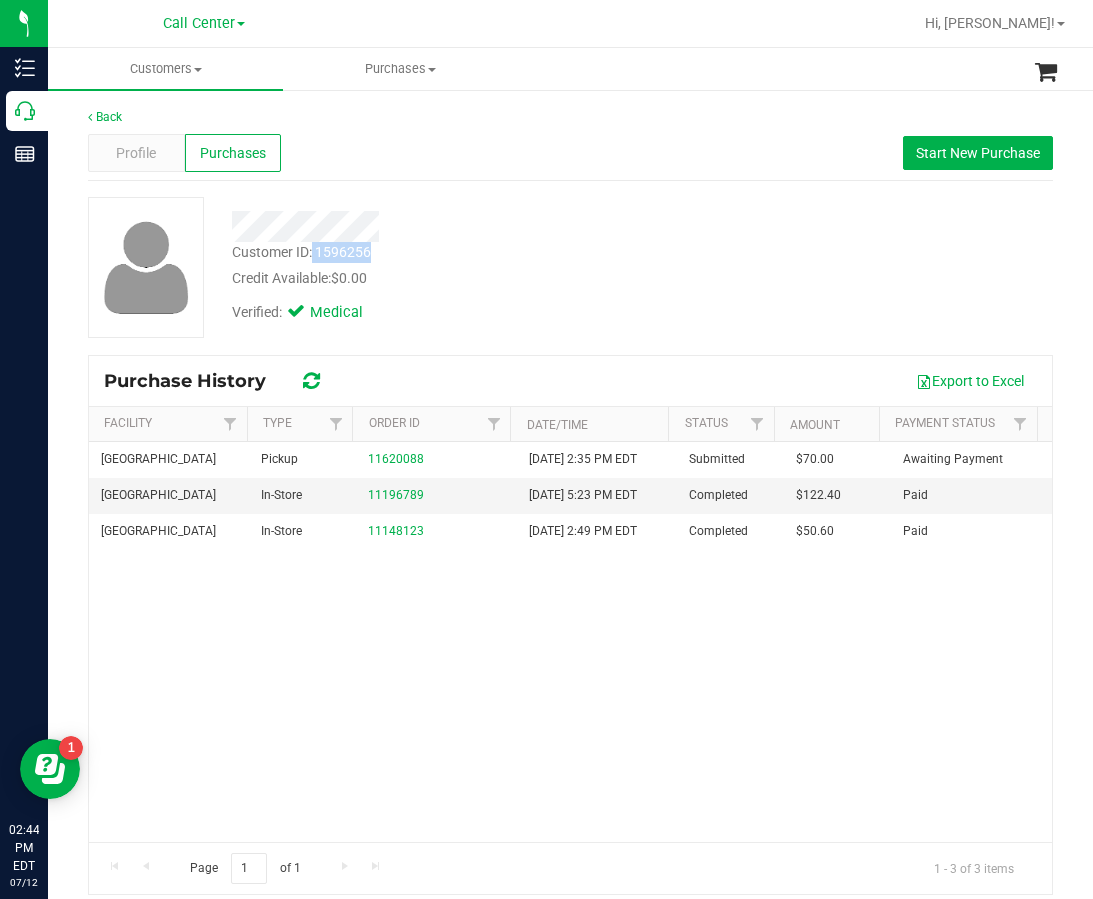 drag, startPoint x: 389, startPoint y: 244, endPoint x: 337, endPoint y: 248, distance: 52.153618 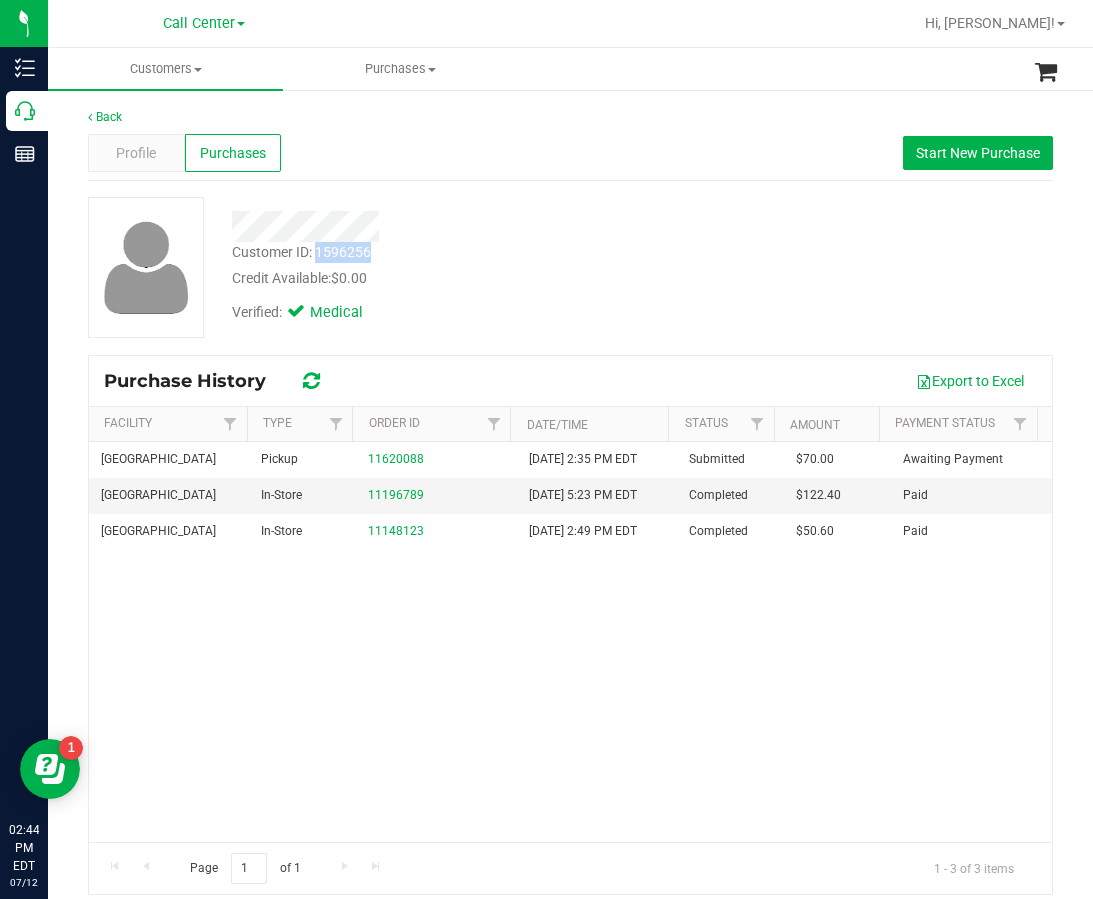 copy on "1596256" 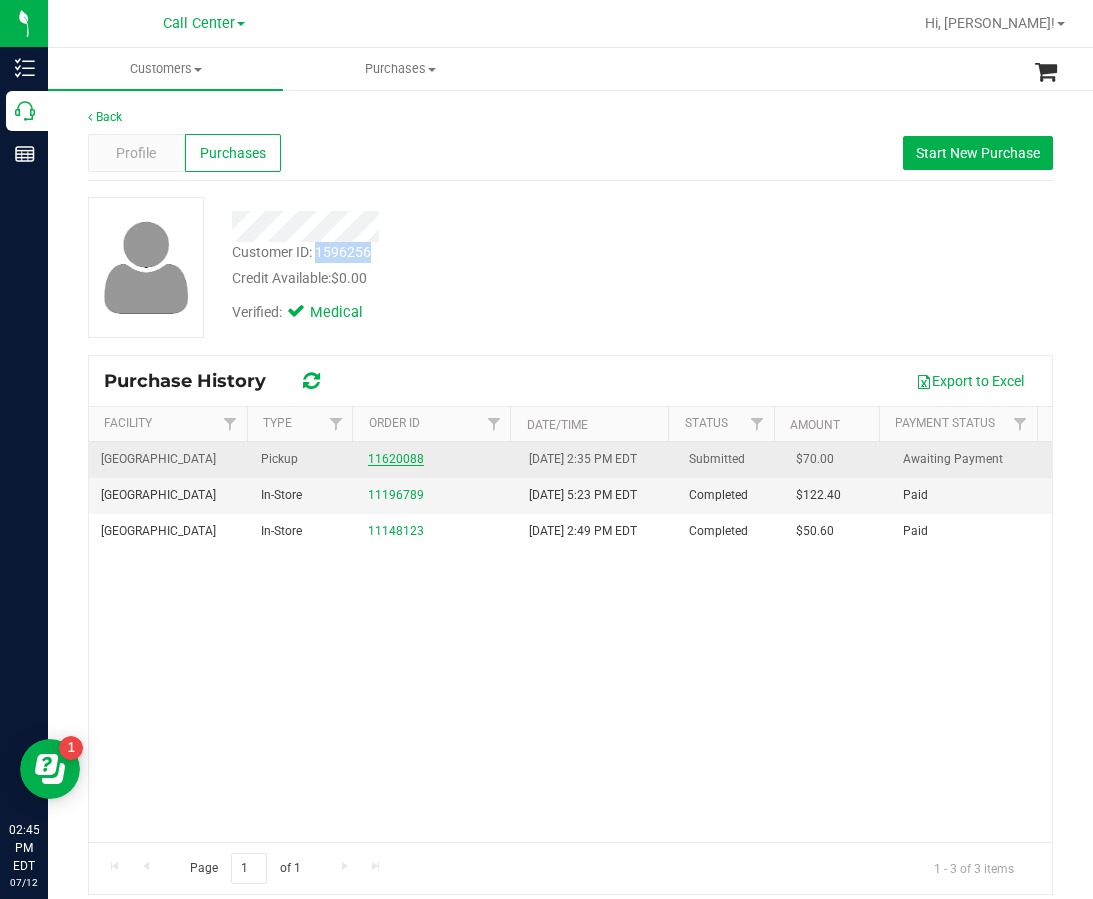 click on "11620088" at bounding box center (396, 459) 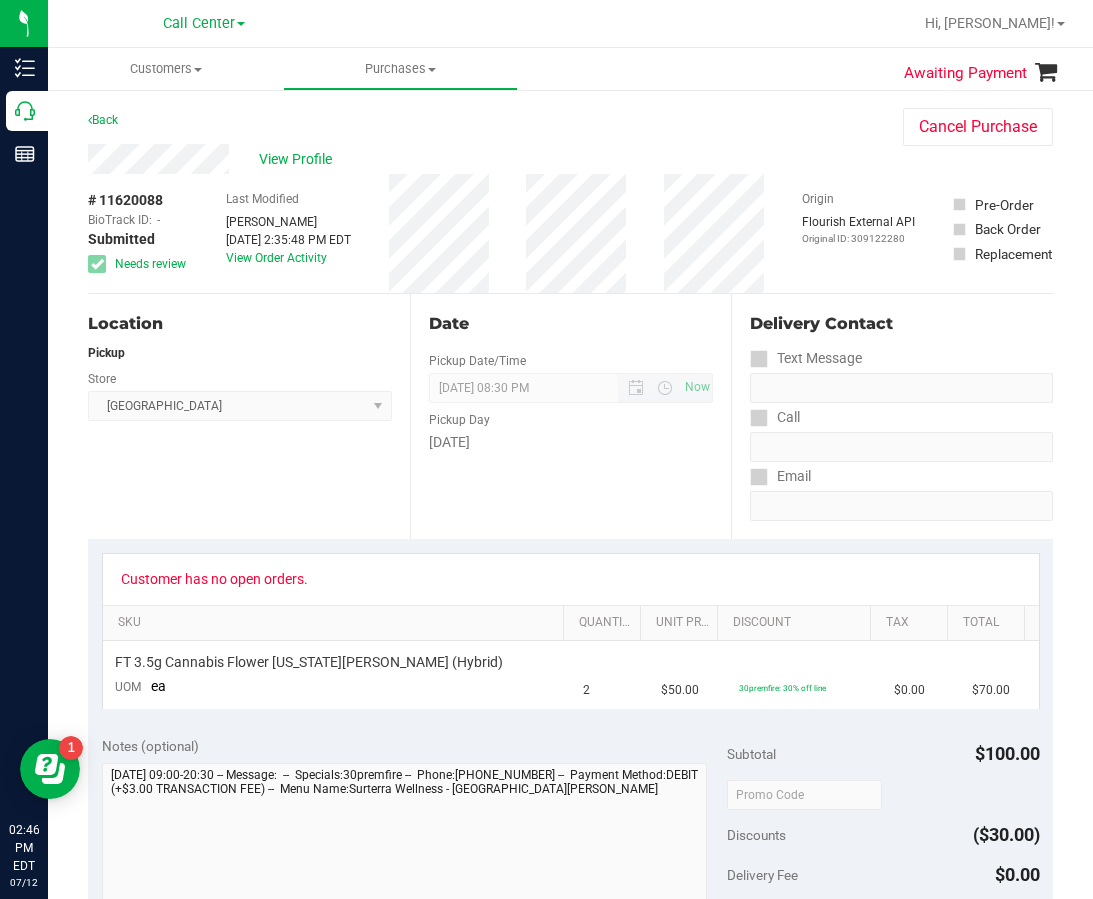 click on "07/12/2025 08:30 PM
Now" at bounding box center [571, 388] 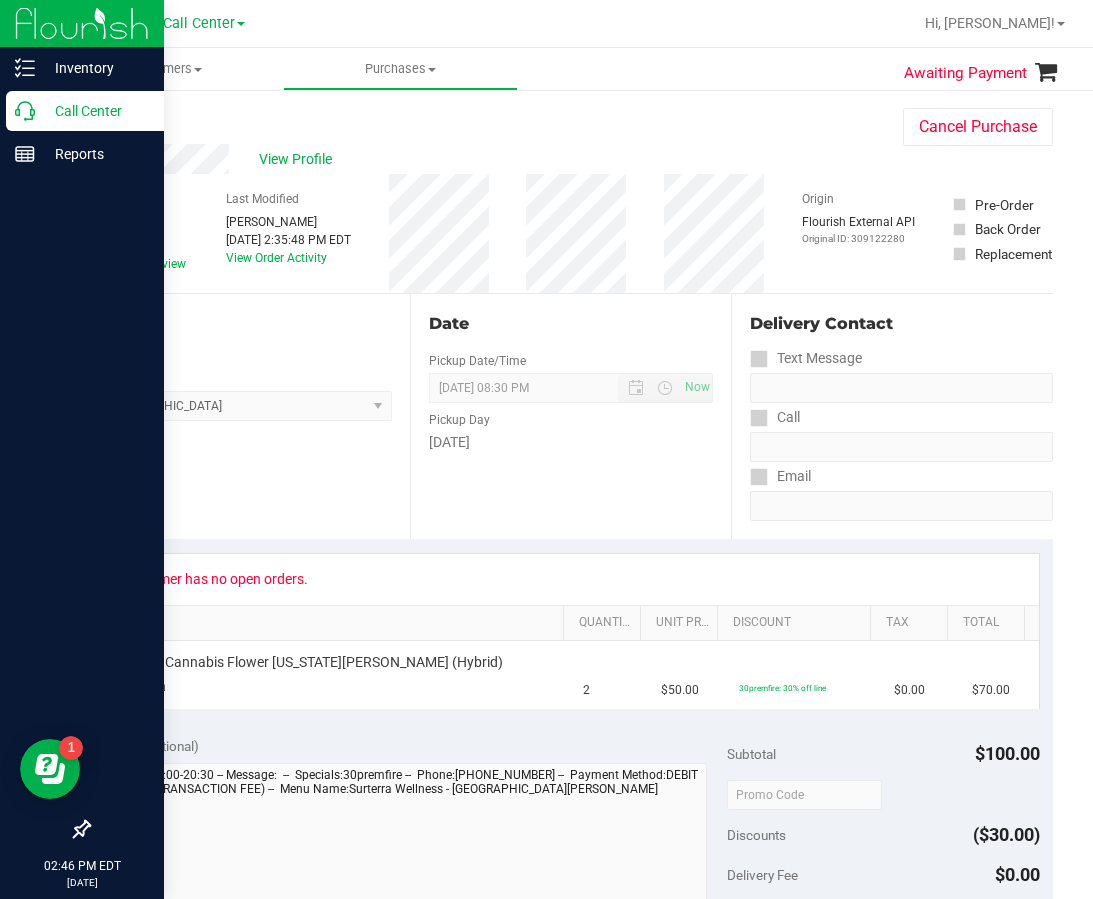 click 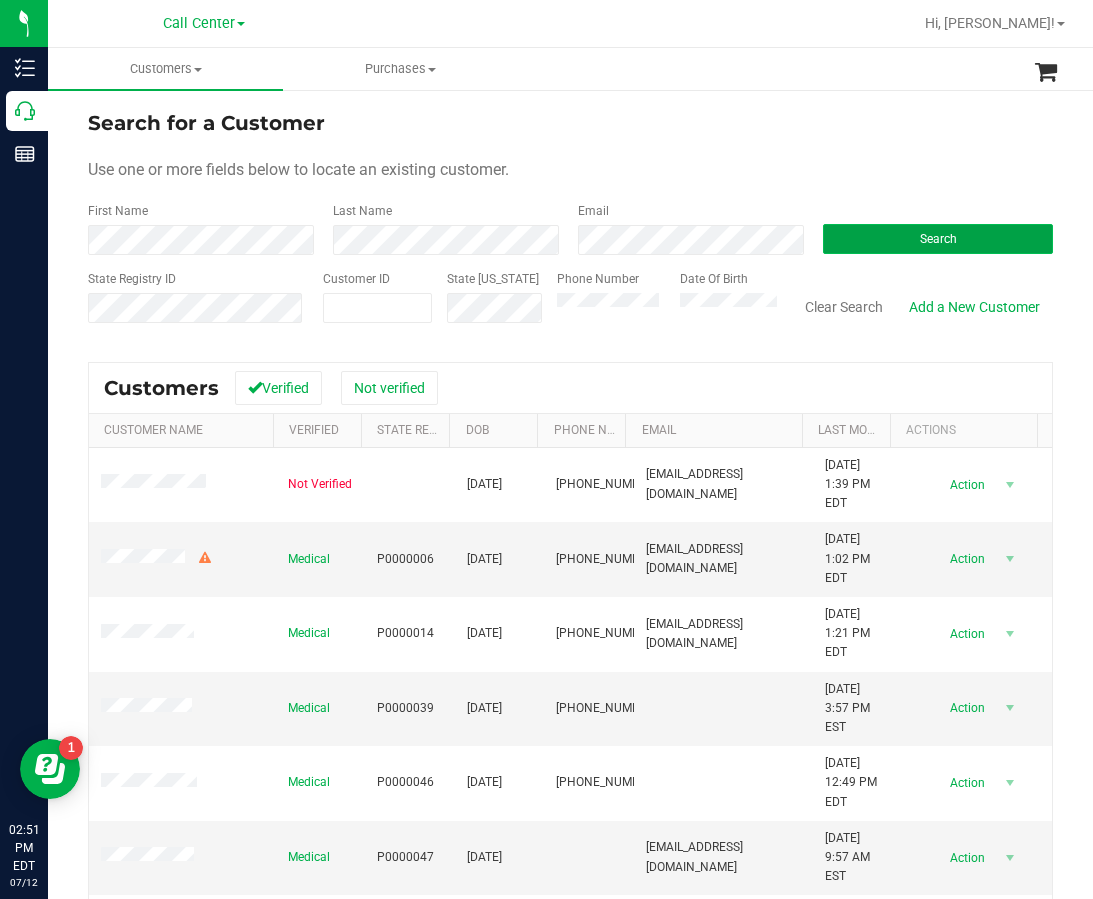 click on "Search" at bounding box center (938, 239) 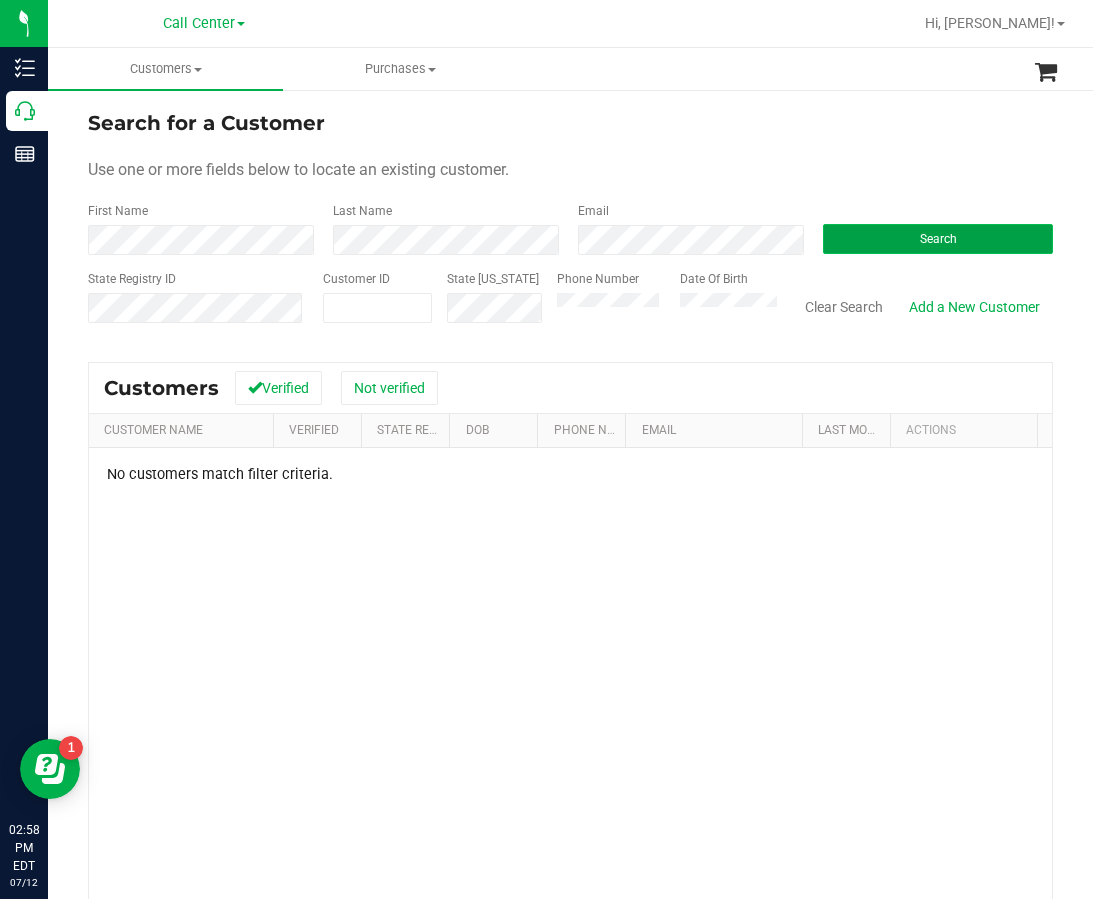 click on "Search" at bounding box center (938, 239) 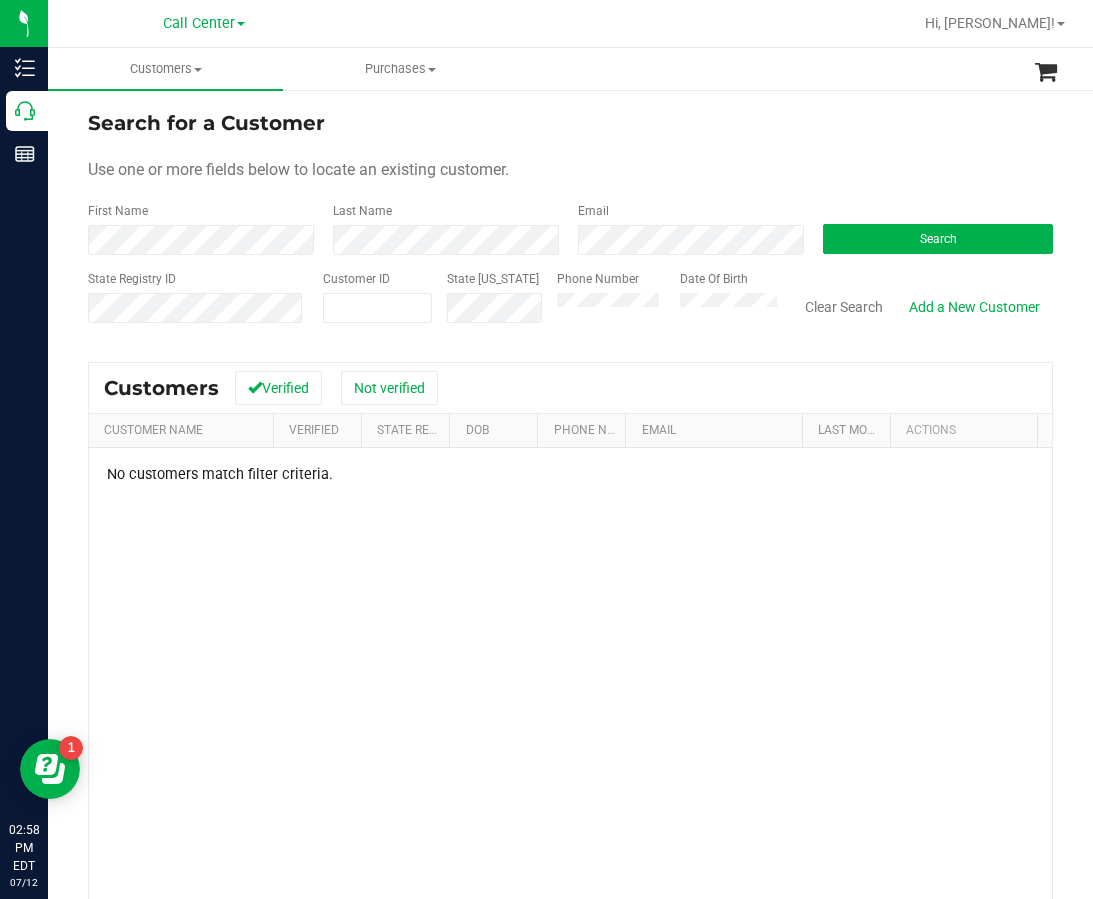 click on "Search for a Customer
Use one or more fields below to locate an existing customer.
First Name
Last Name
Email
Search
State Registry ID
Customer ID
State ID
Phone Number
Date Of Birth" at bounding box center [570, 587] 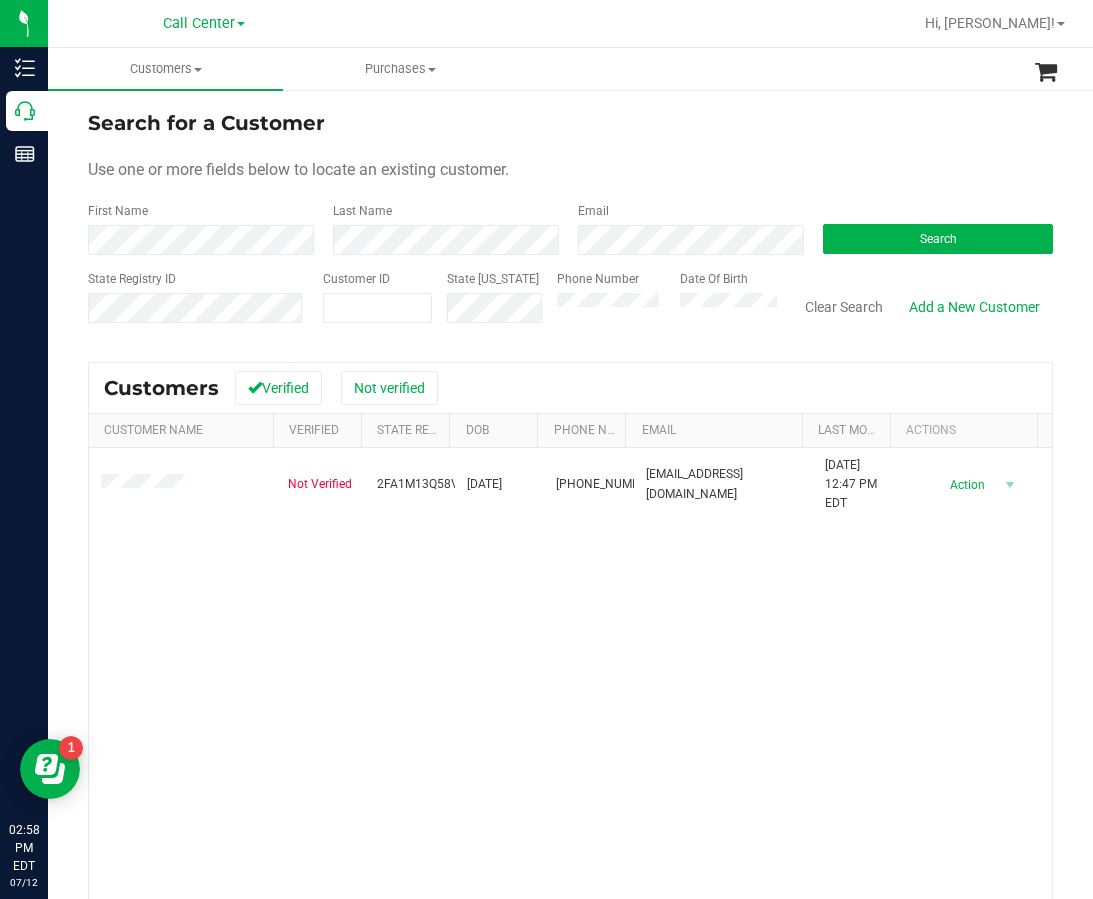 click on "Customer Name" at bounding box center (181, 431) 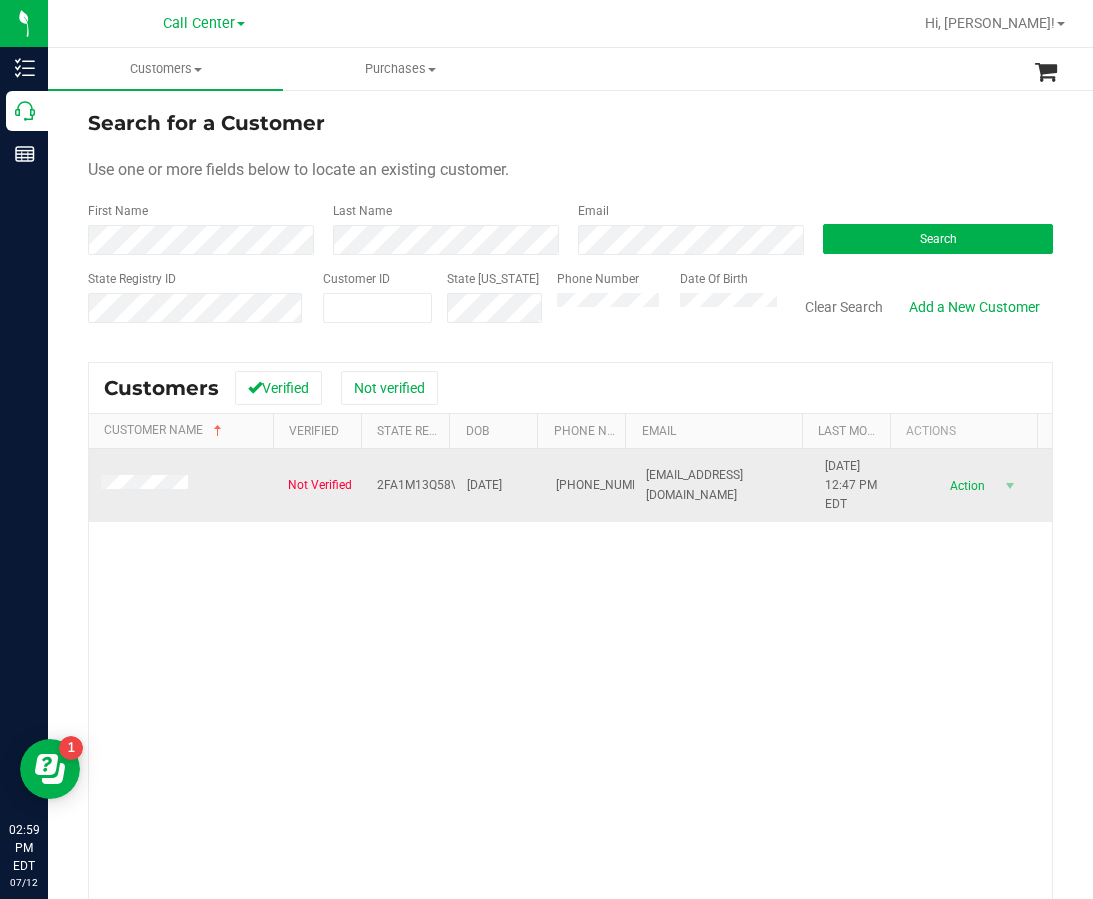 click at bounding box center [147, 485] 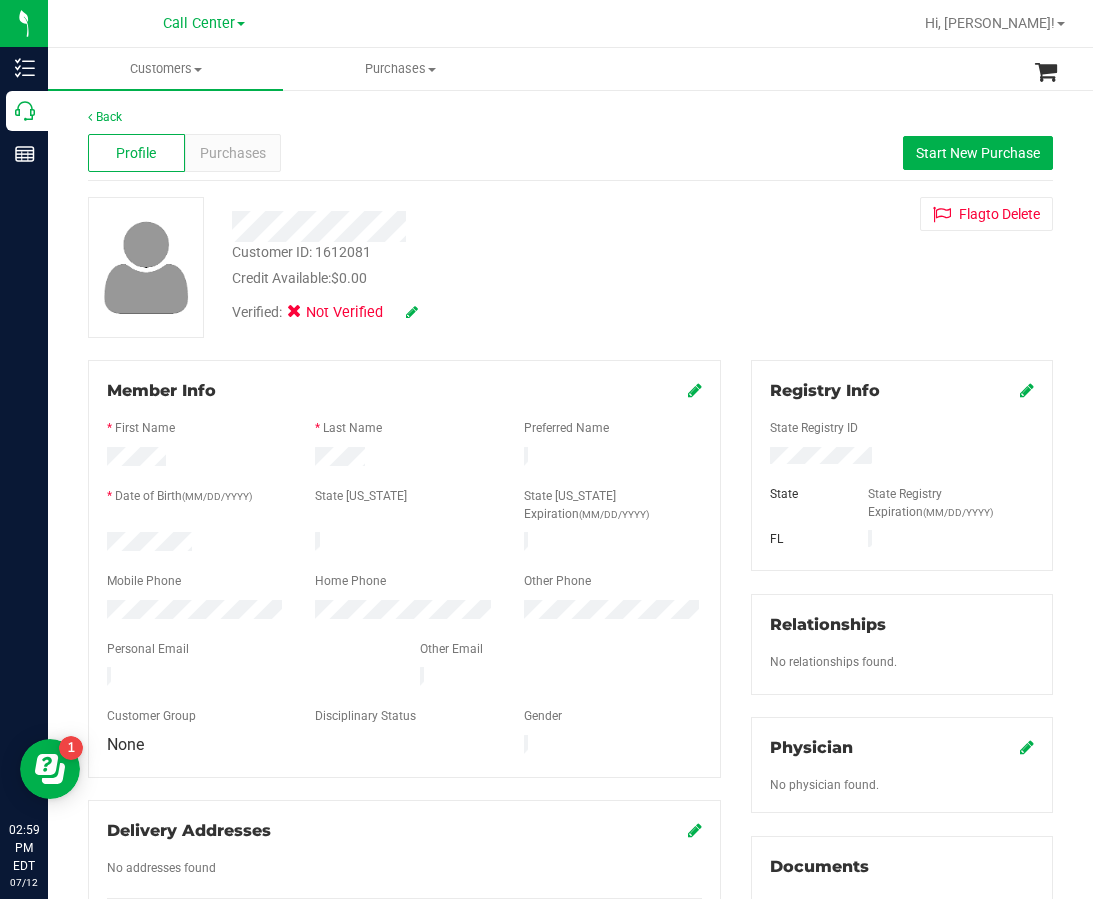 click at bounding box center (695, 390) 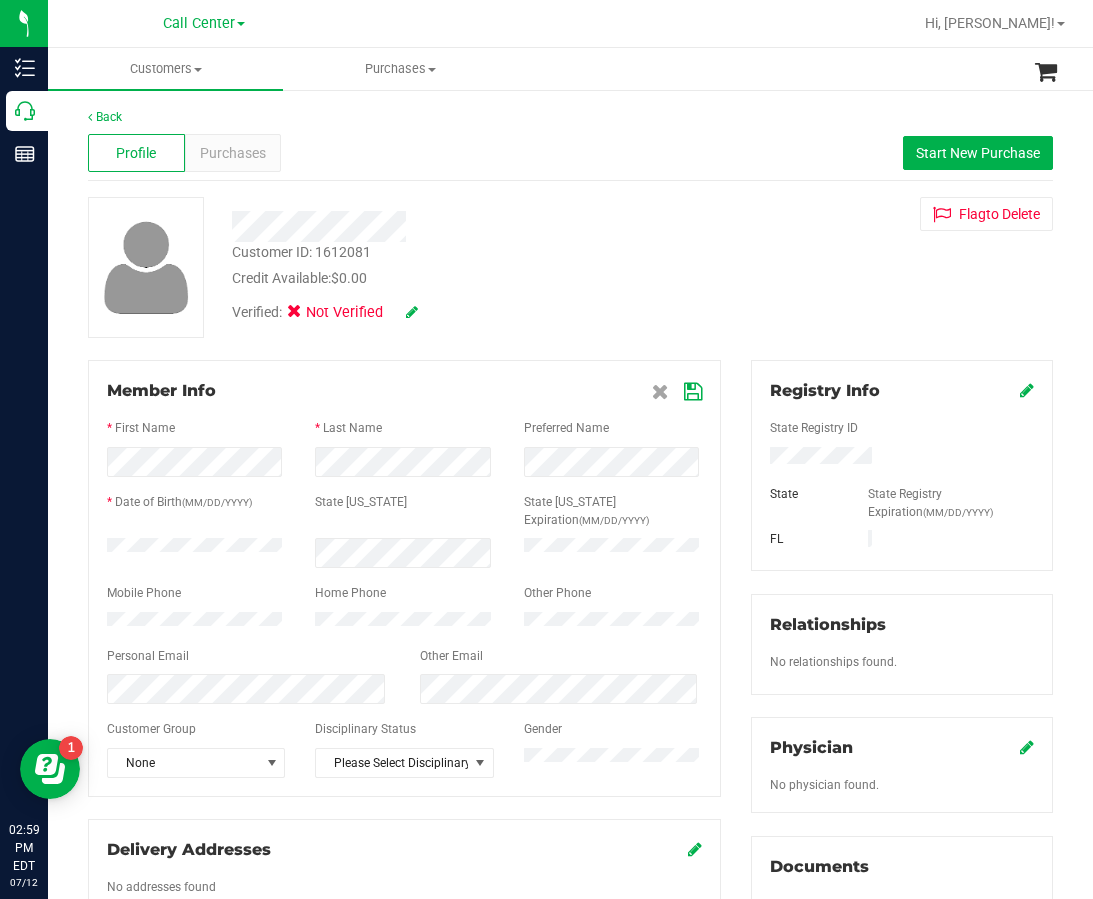 click at bounding box center [693, 392] 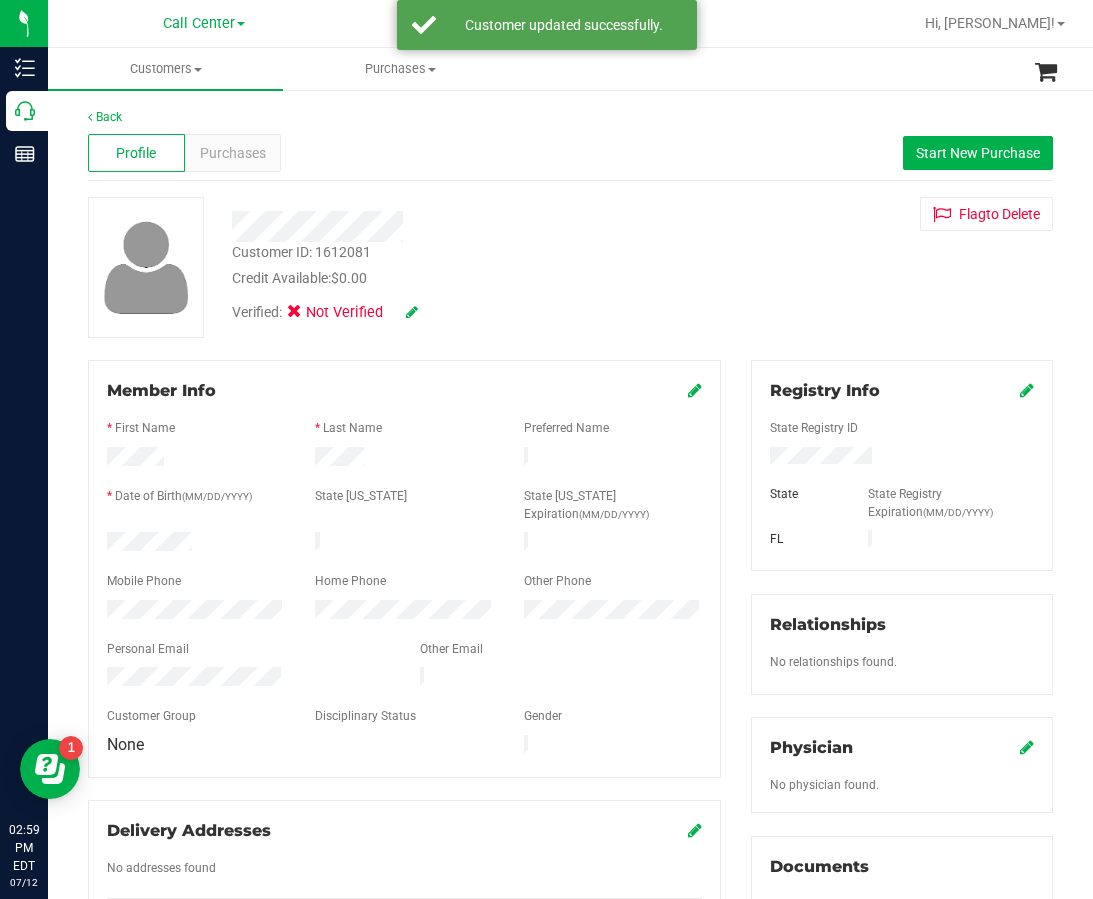 click on "Registry Info" at bounding box center (902, 391) 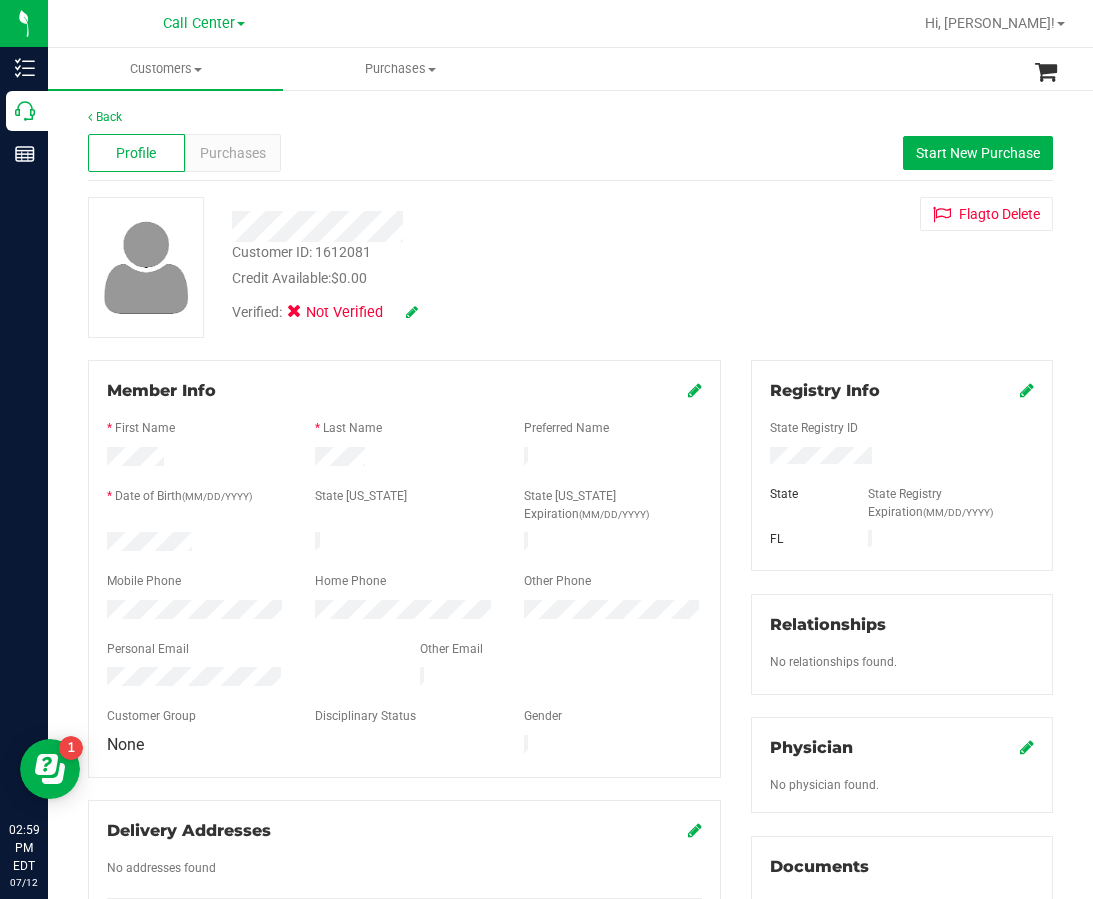 click at bounding box center (1027, 390) 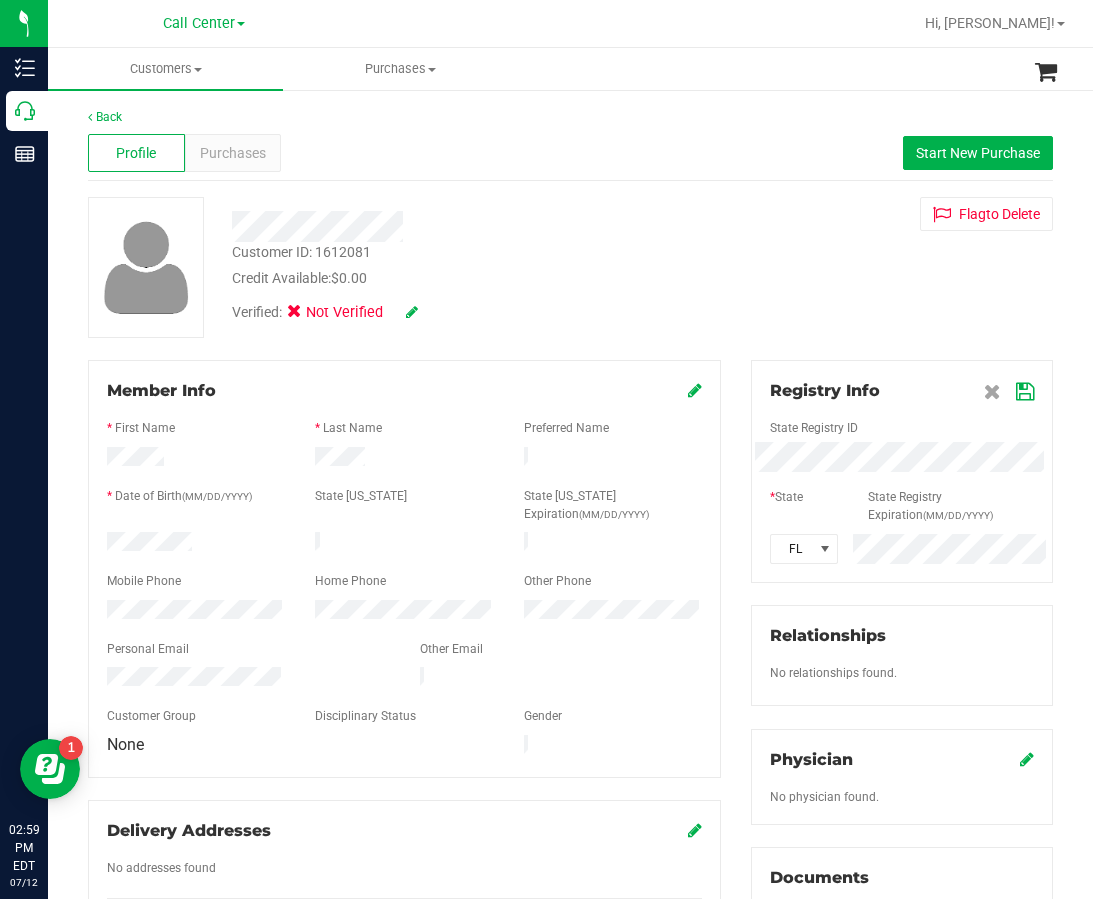 click at bounding box center (1025, 392) 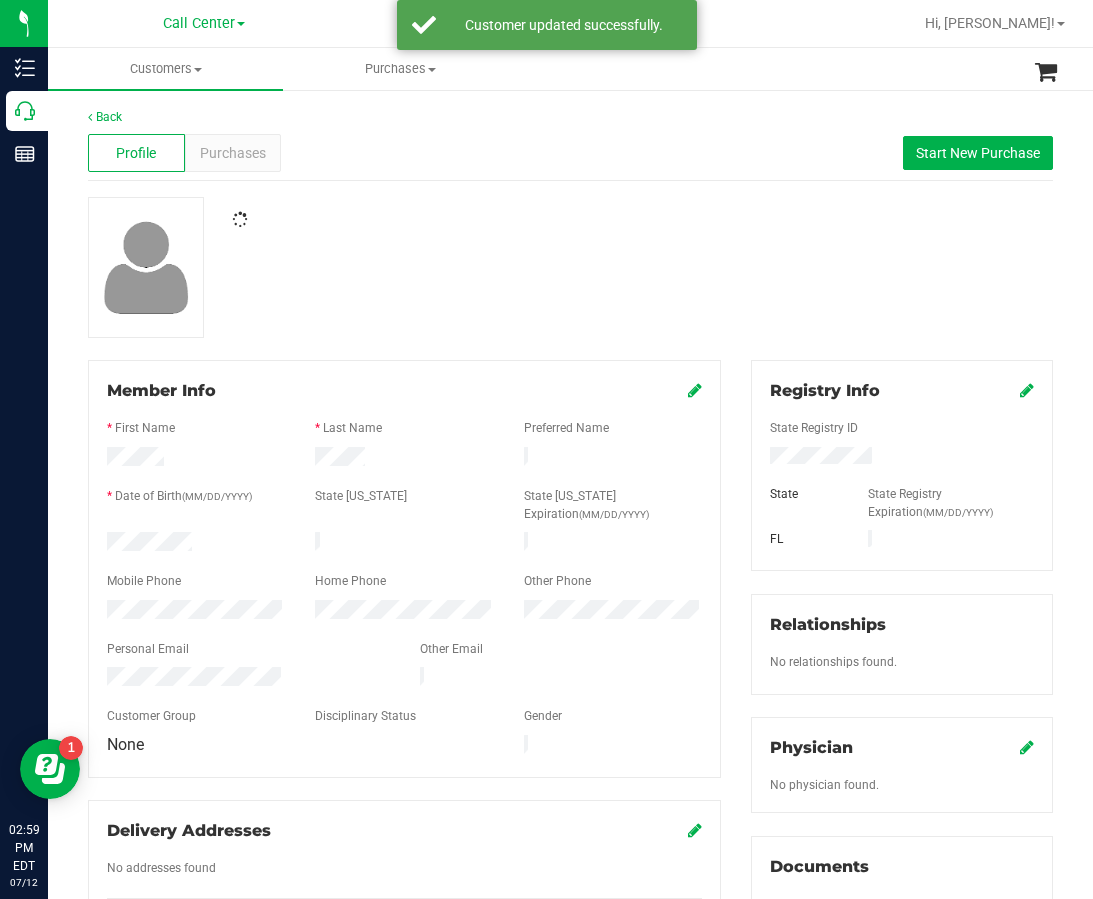click at bounding box center (902, 458) 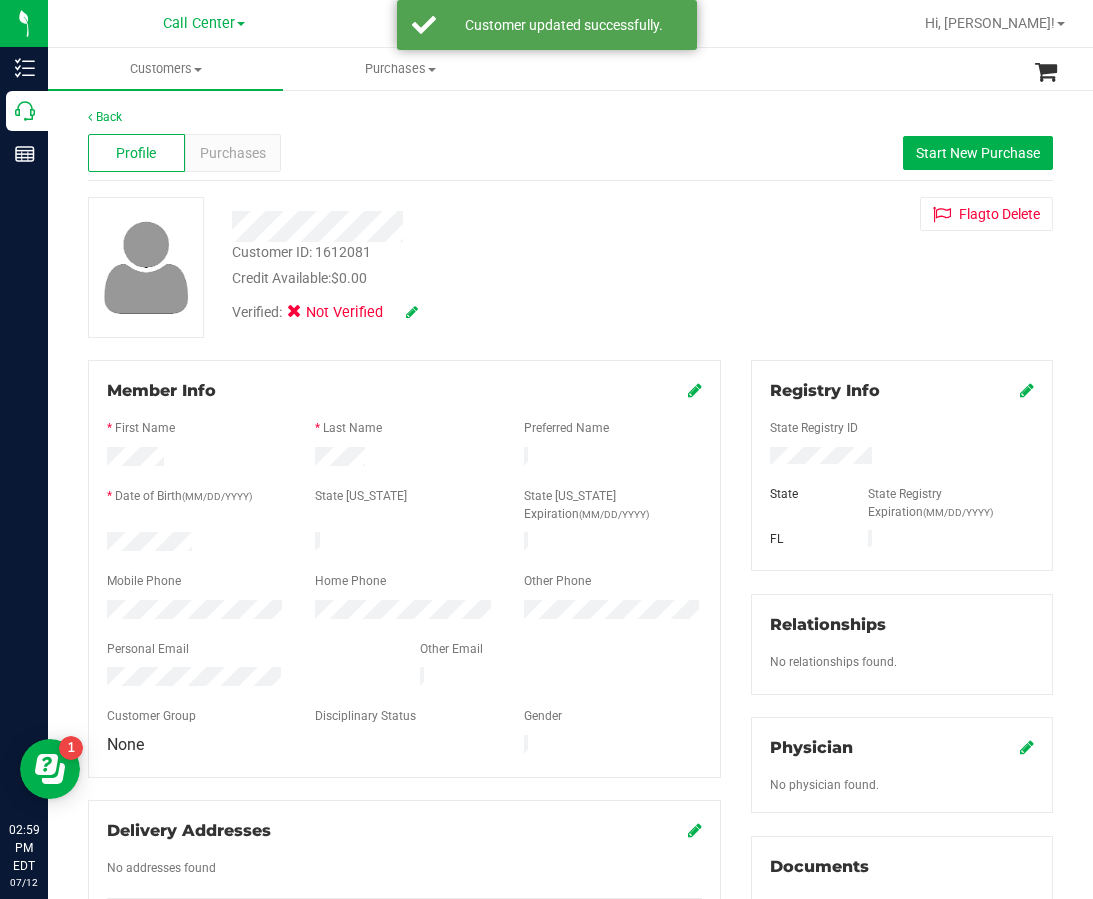 click at bounding box center (902, 458) 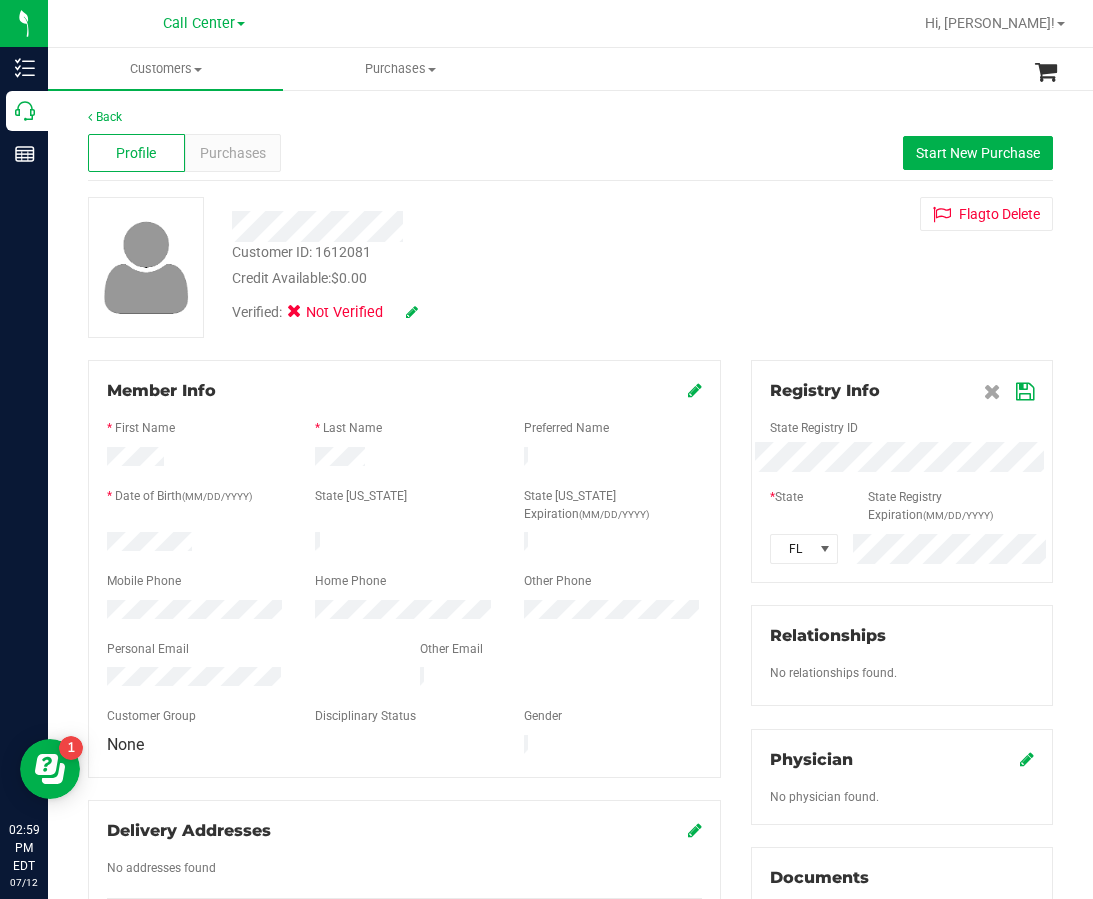 click at bounding box center [1025, 392] 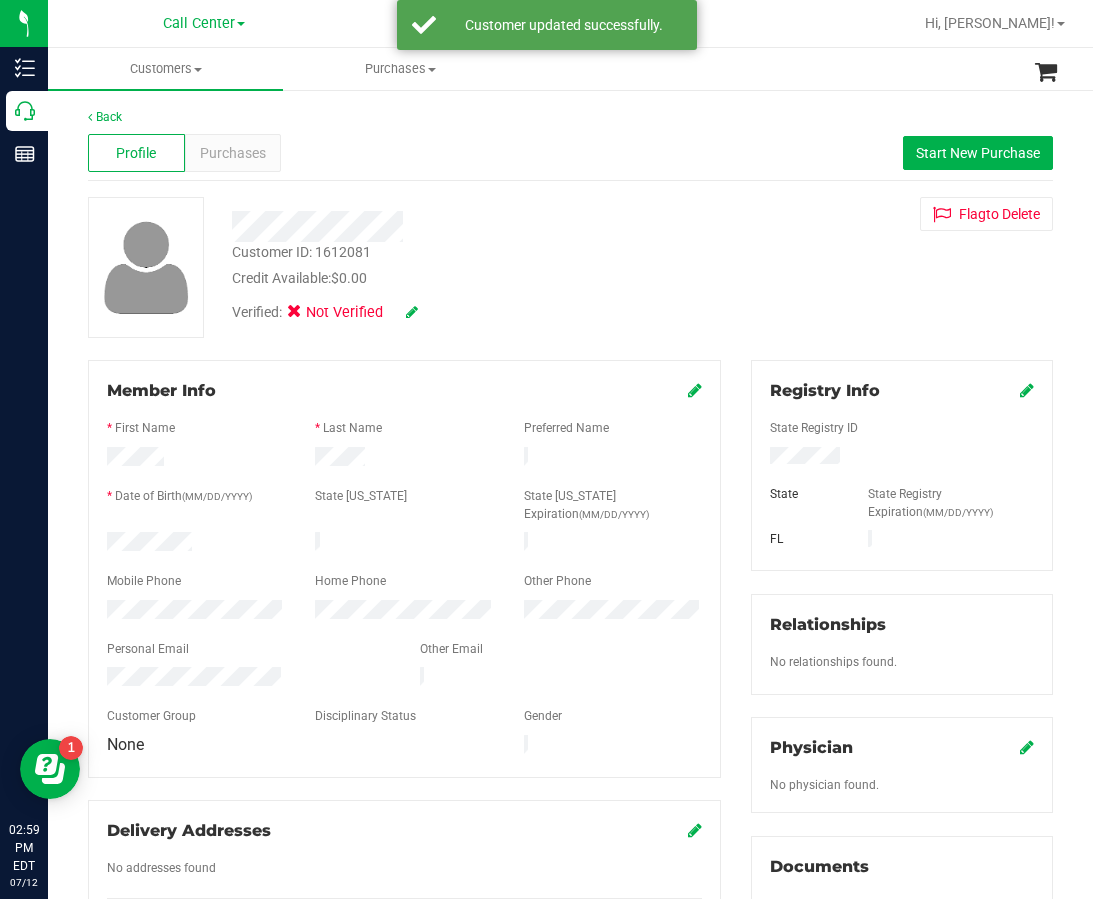 click on "Verified:
Not Verified" at bounding box center (466, 311) 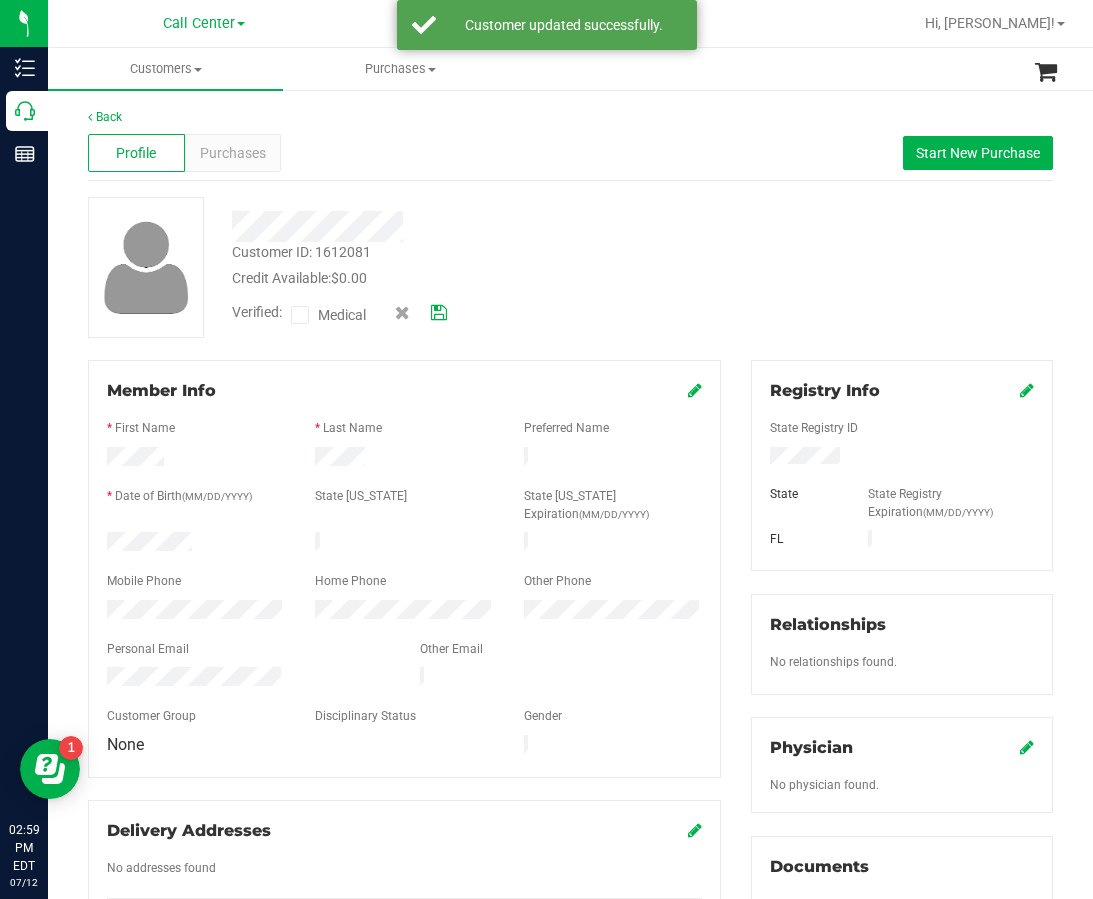 click on "Medical" at bounding box center [346, 315] 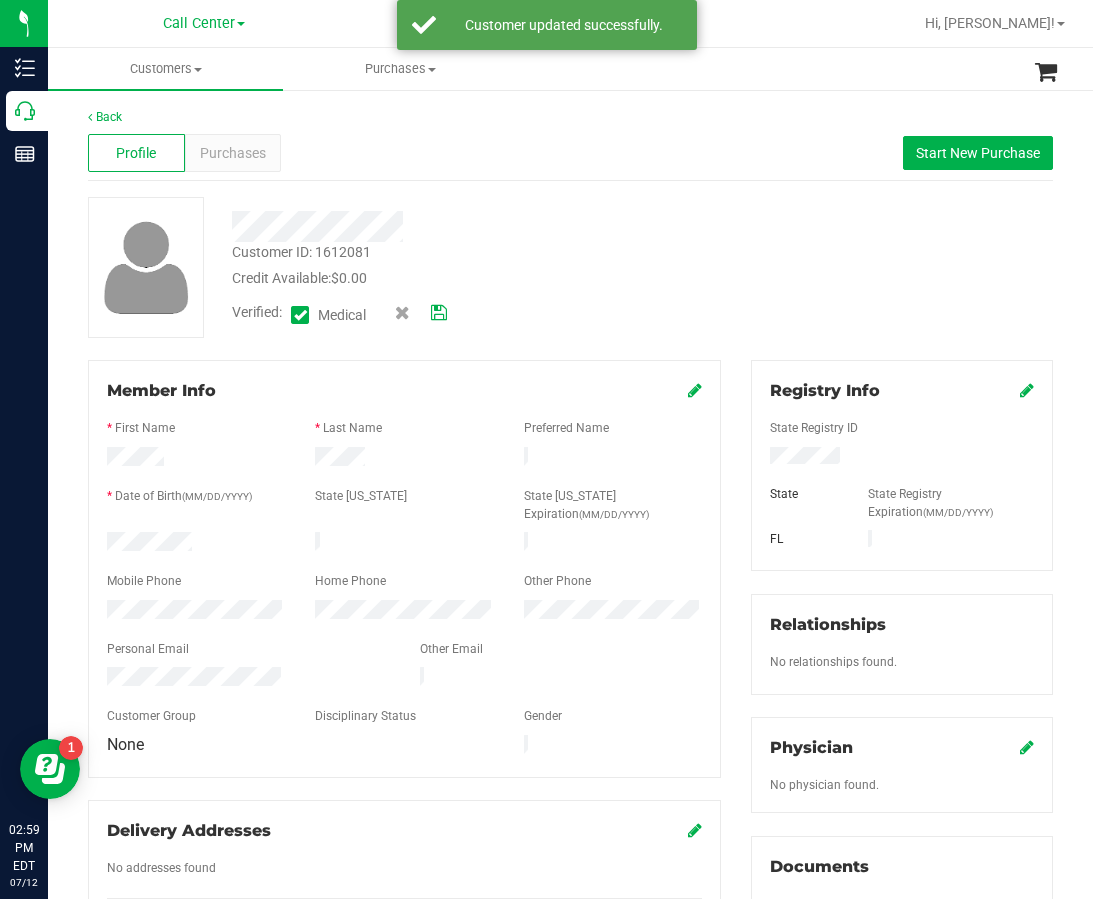 click at bounding box center [439, 313] 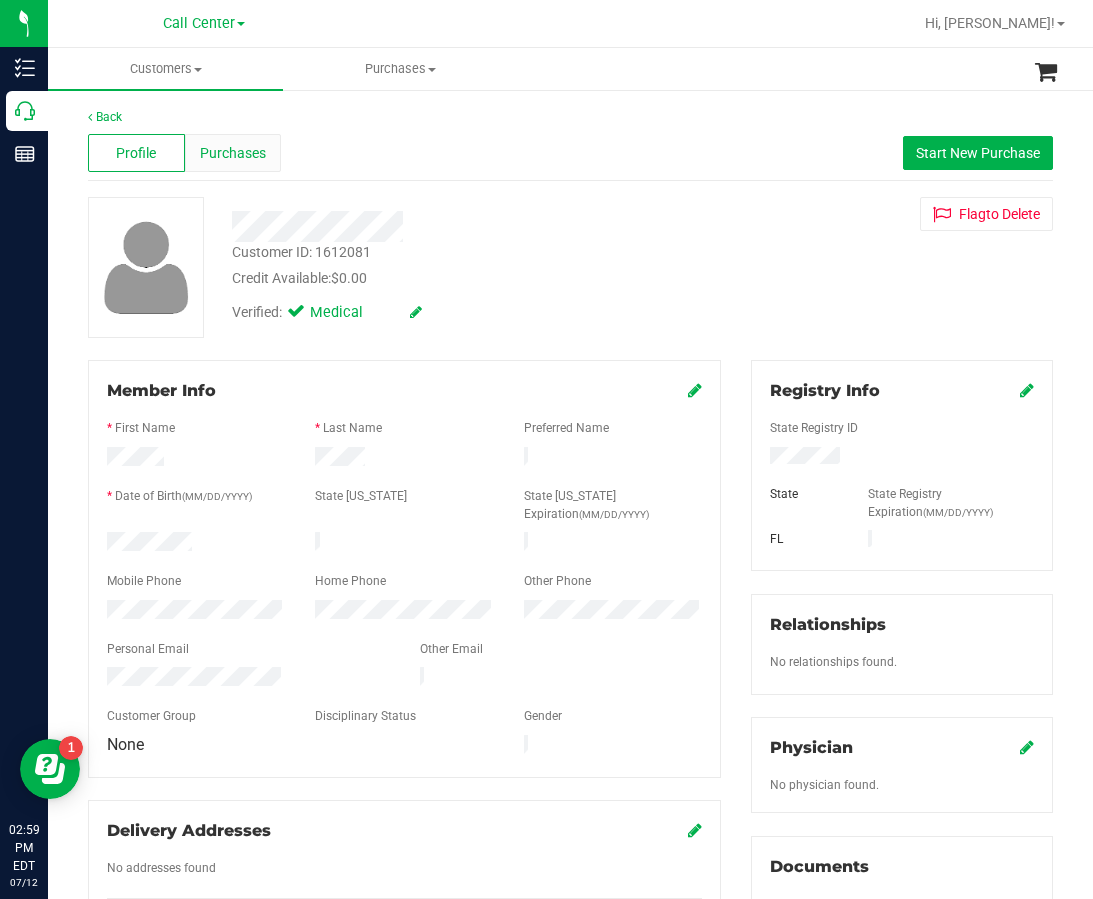 click on "Purchases" at bounding box center [233, 153] 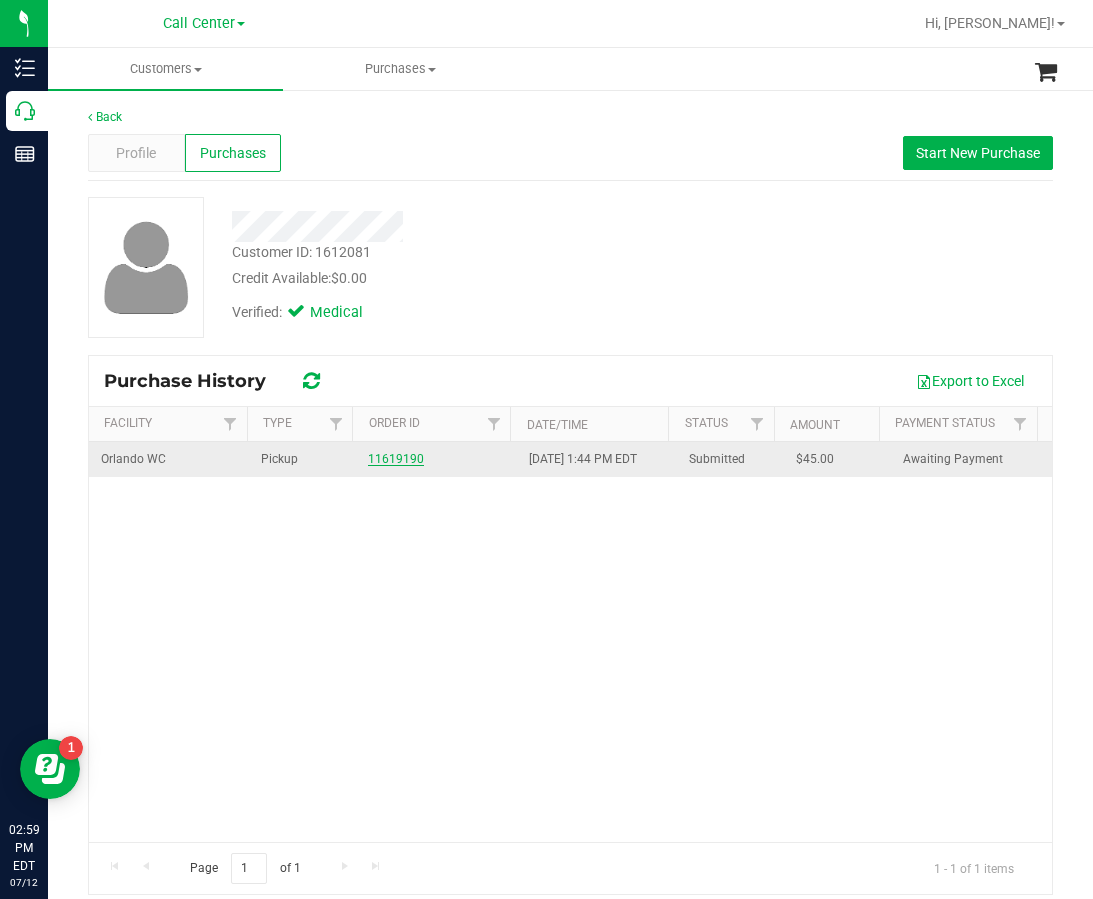 drag, startPoint x: 395, startPoint y: 446, endPoint x: 396, endPoint y: 463, distance: 17.029387 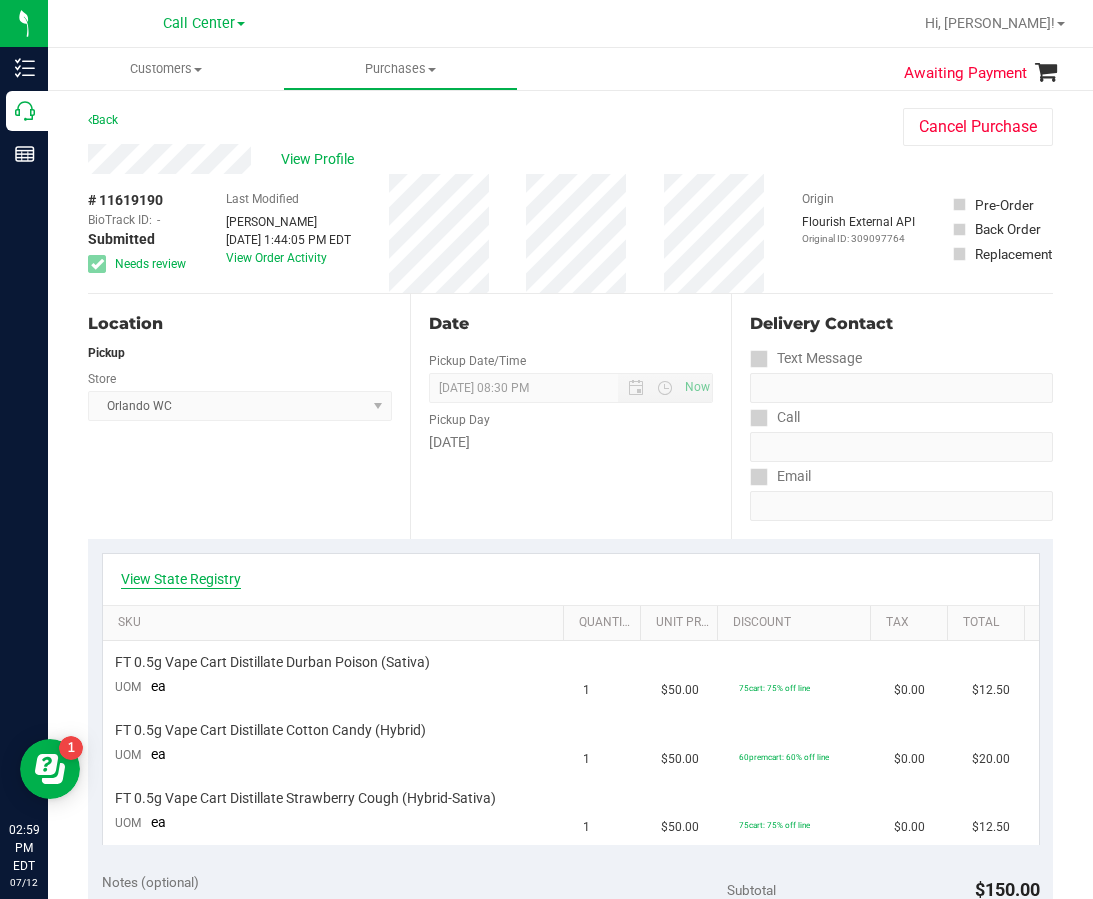 click on "View State Registry" at bounding box center [181, 579] 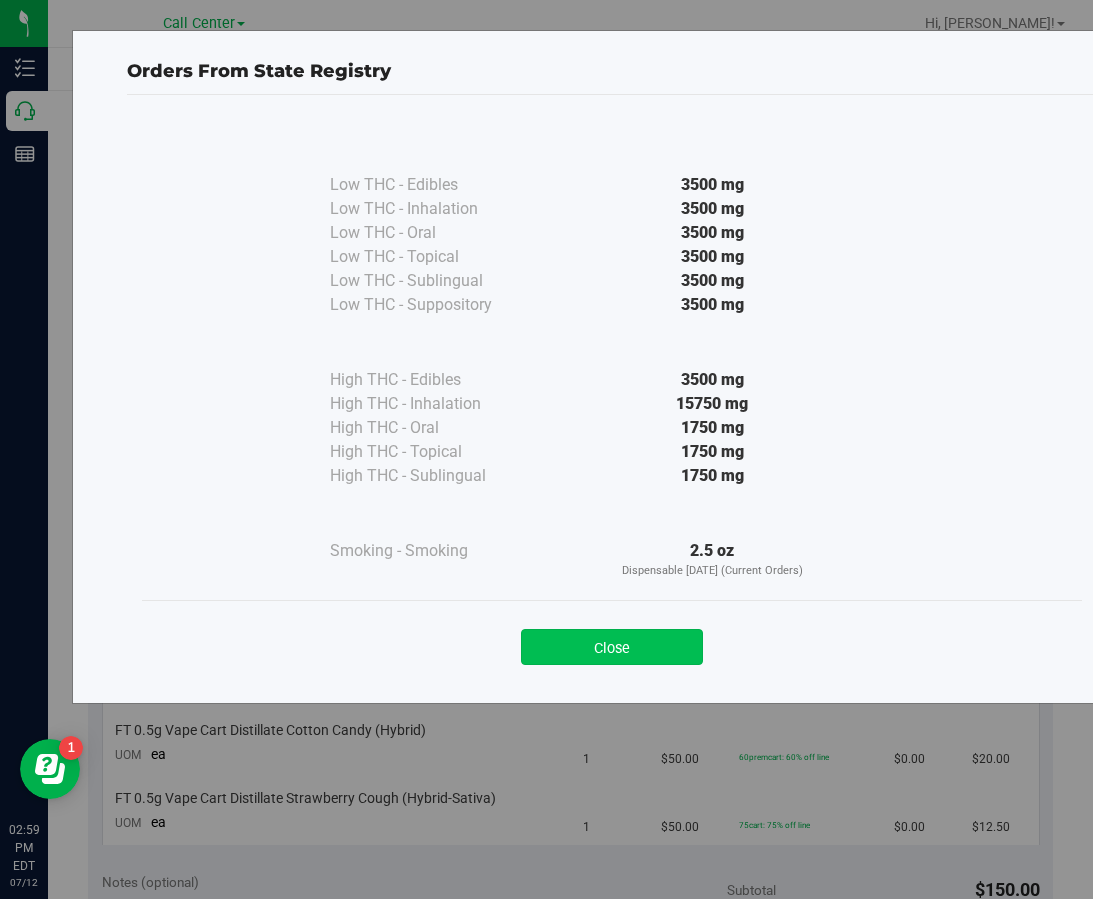 click on "Close" at bounding box center (612, 647) 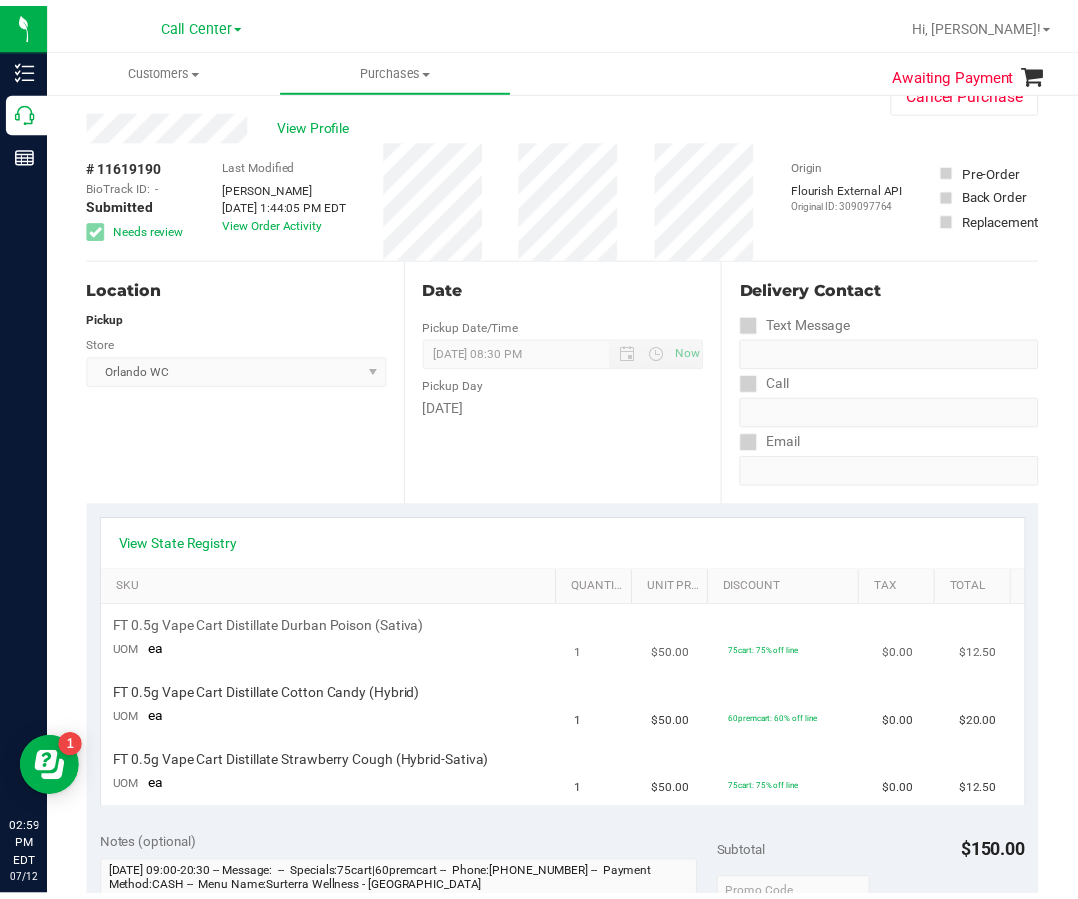 scroll, scrollTop: 0, scrollLeft: 0, axis: both 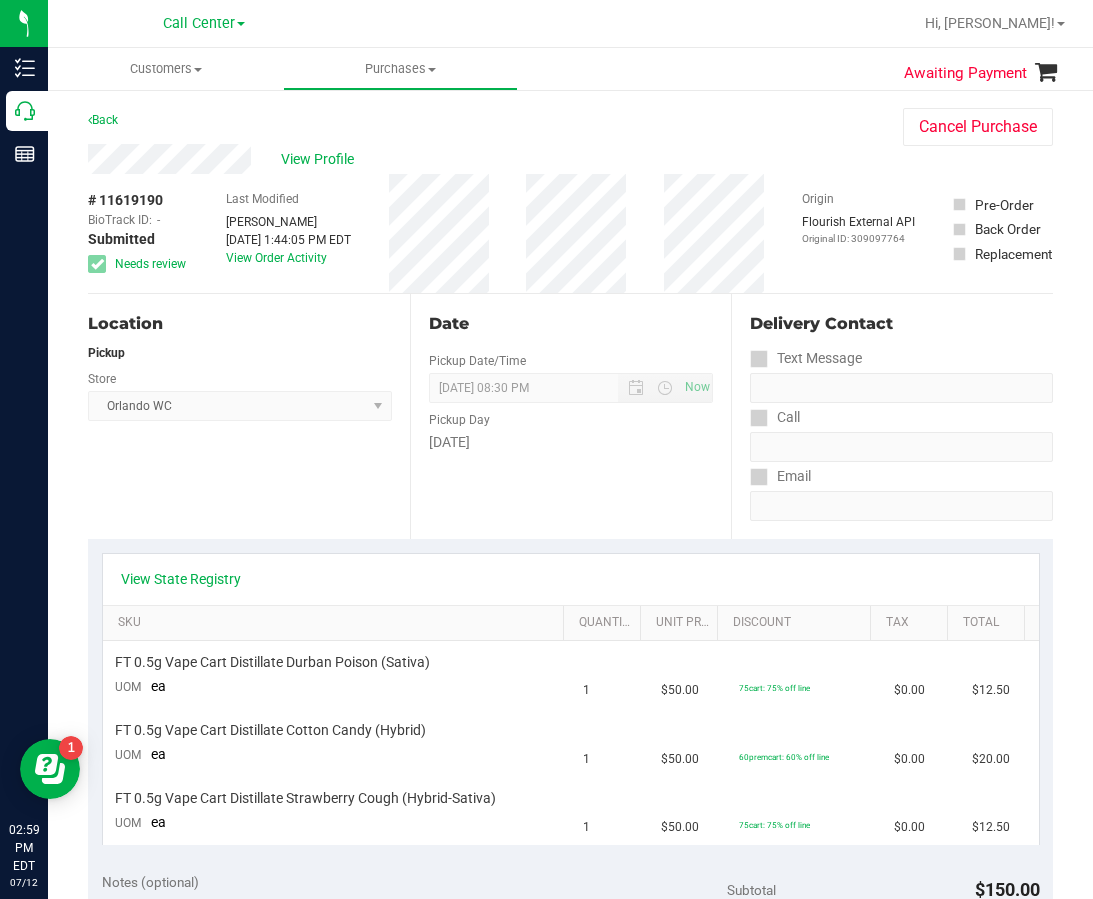 click on "View Profile" at bounding box center [475, 159] 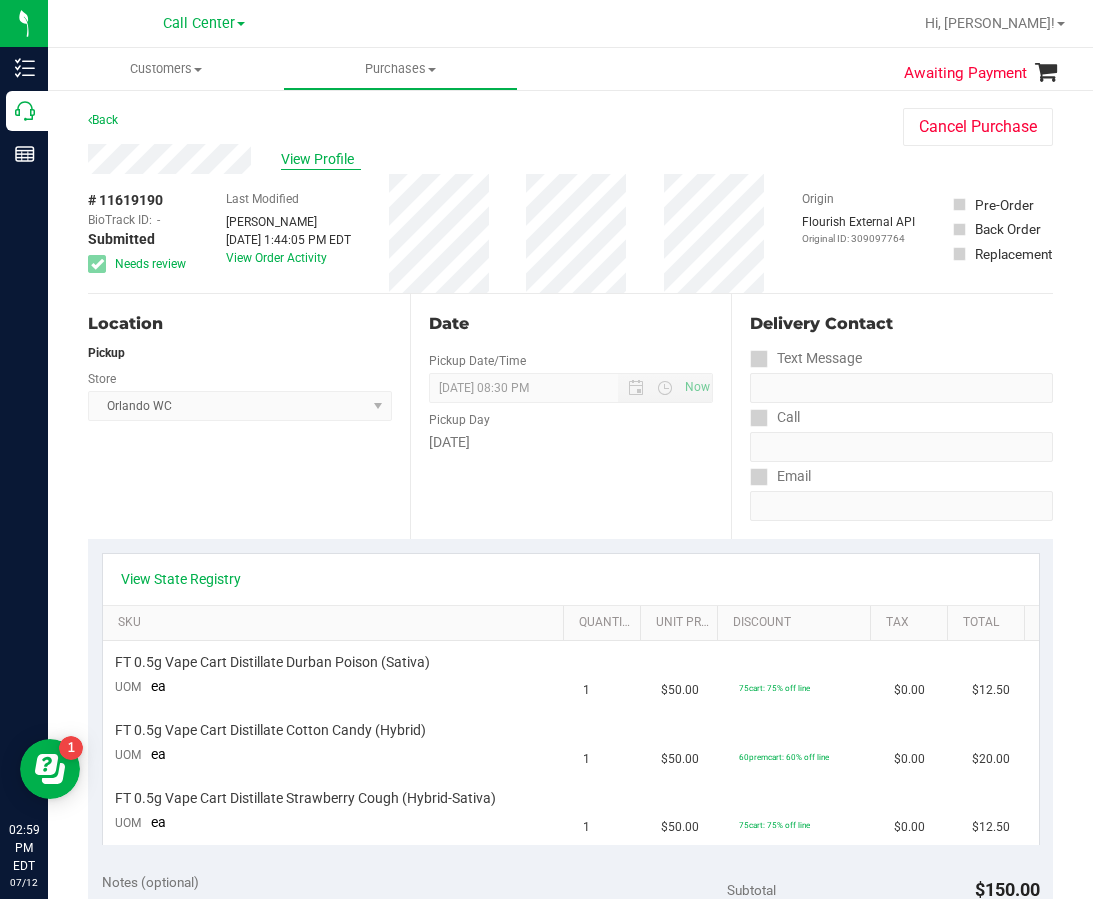 click on "View Profile" at bounding box center [321, 159] 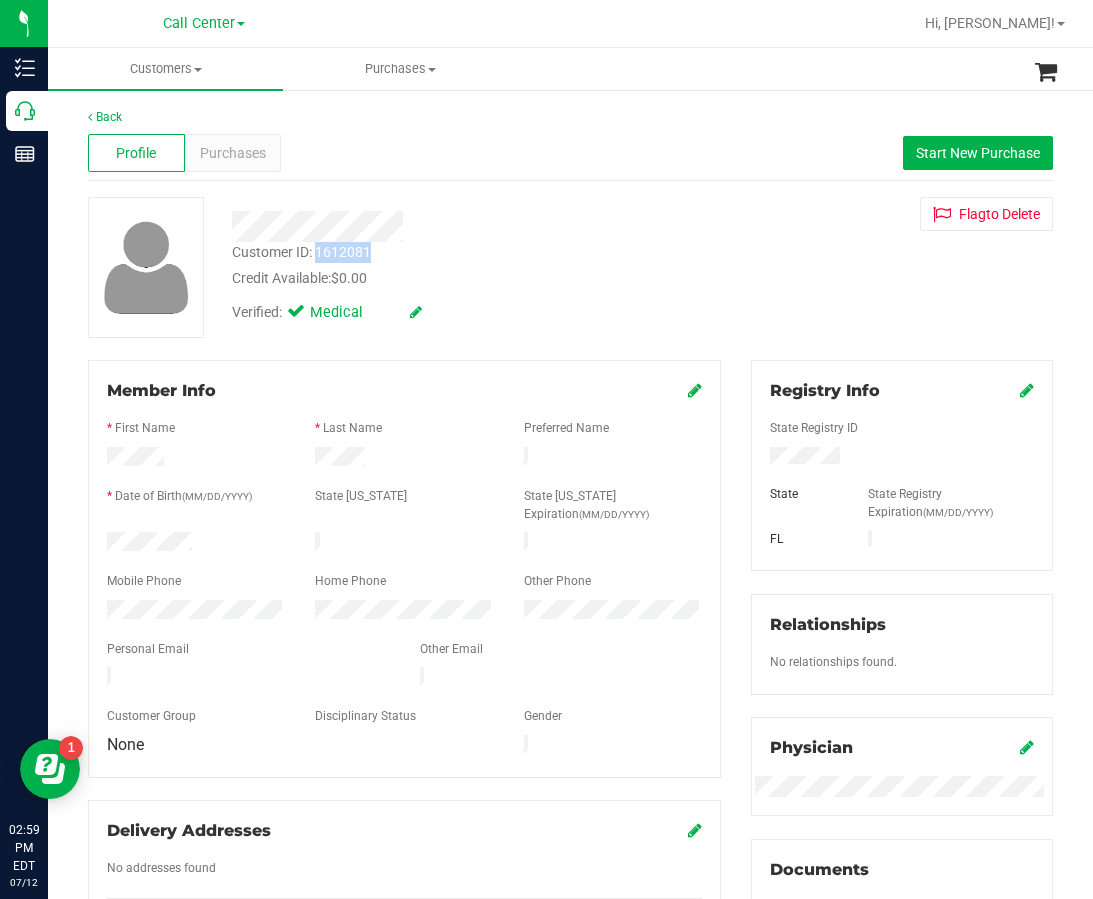 drag, startPoint x: 379, startPoint y: 255, endPoint x: 319, endPoint y: 250, distance: 60.207973 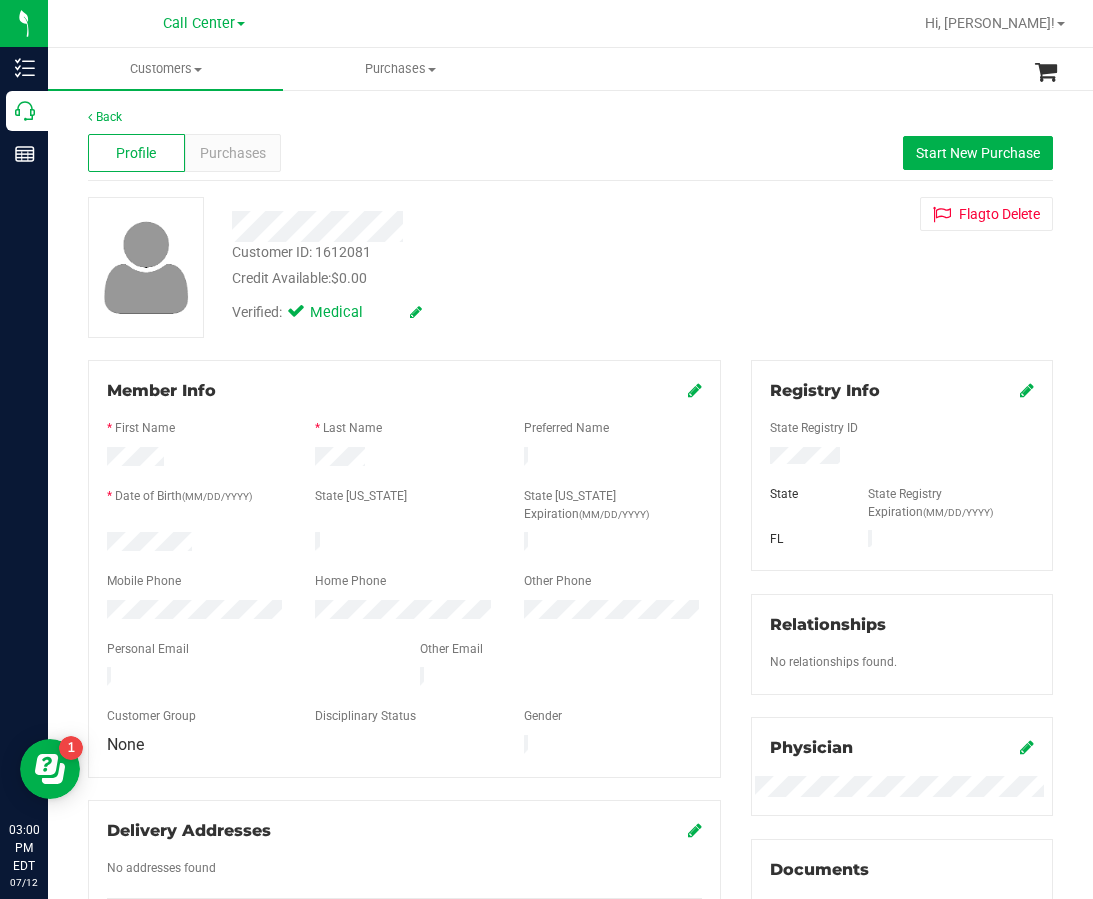 drag, startPoint x: 479, startPoint y: 95, endPoint x: 287, endPoint y: 127, distance: 194.6484 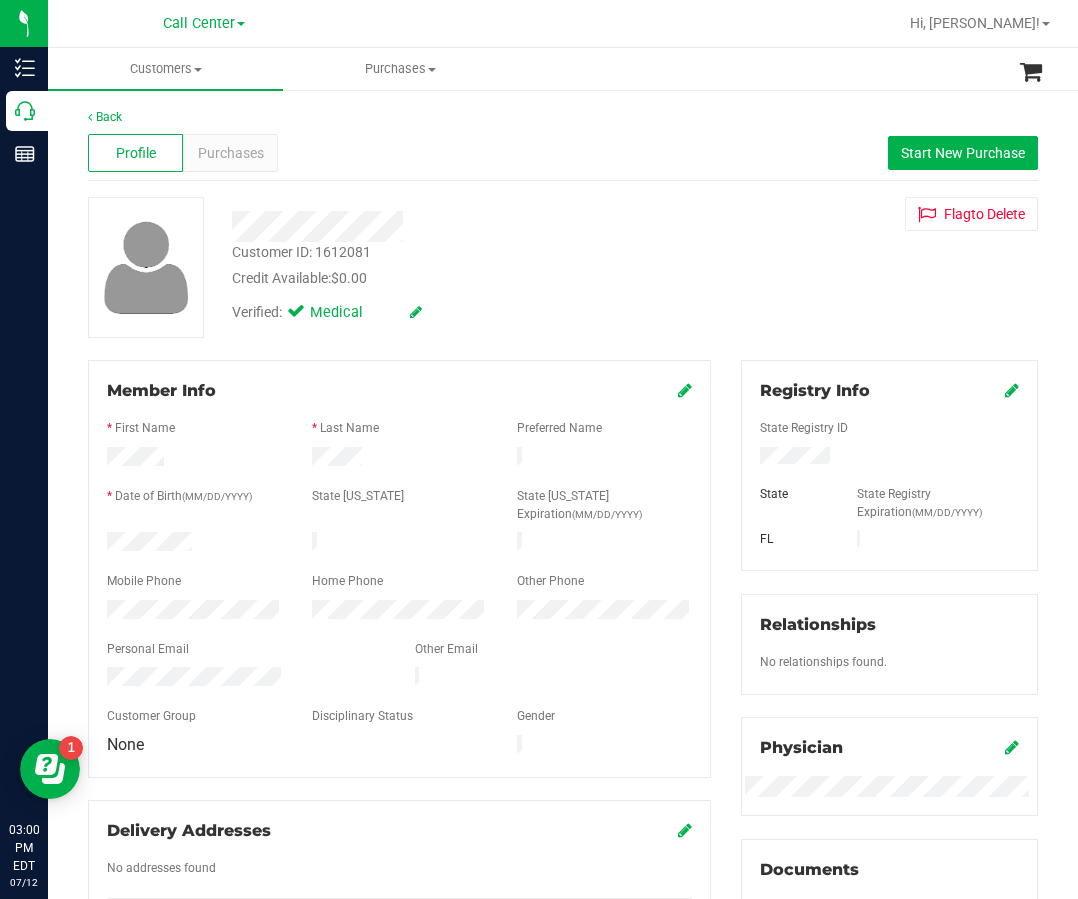 click on "Back
Profile
Purchases
Start New Purchase
Customer ID: 1612081
Credit Available:
$0.00
Verified:
Medical" at bounding box center (563, 777) 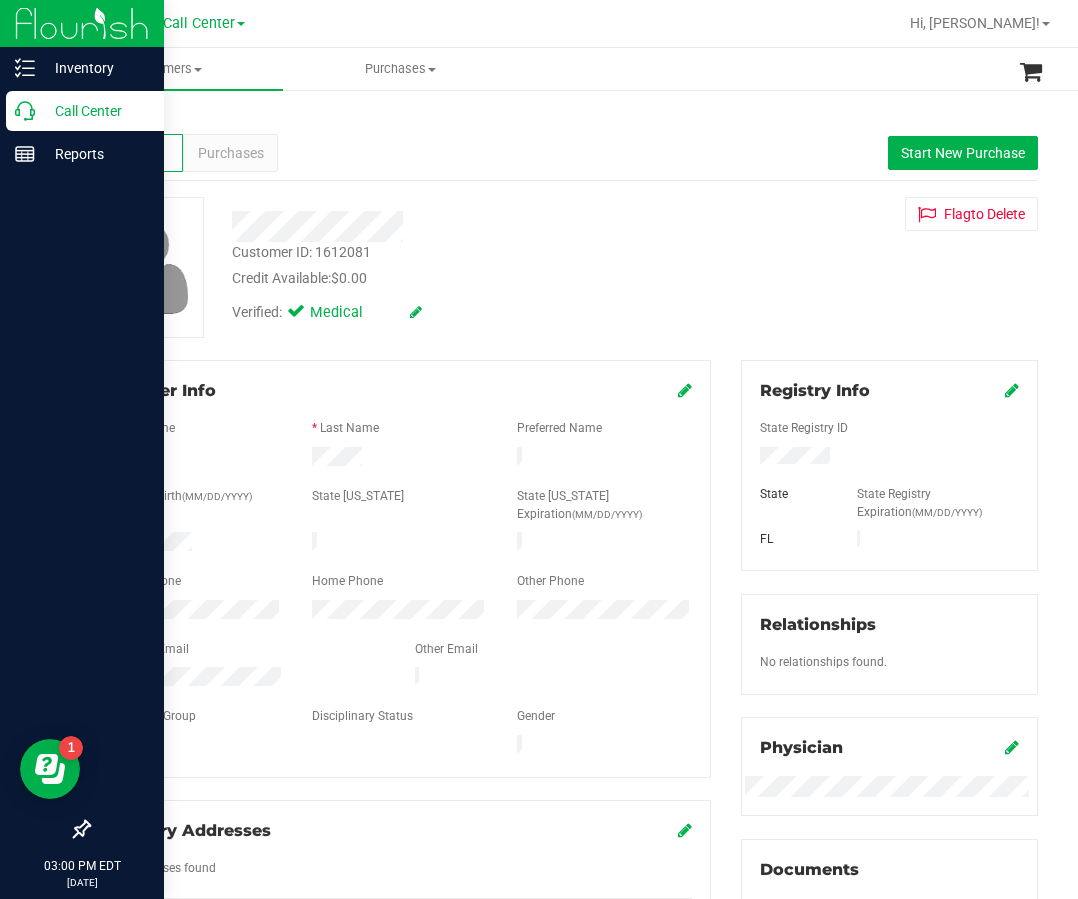 click 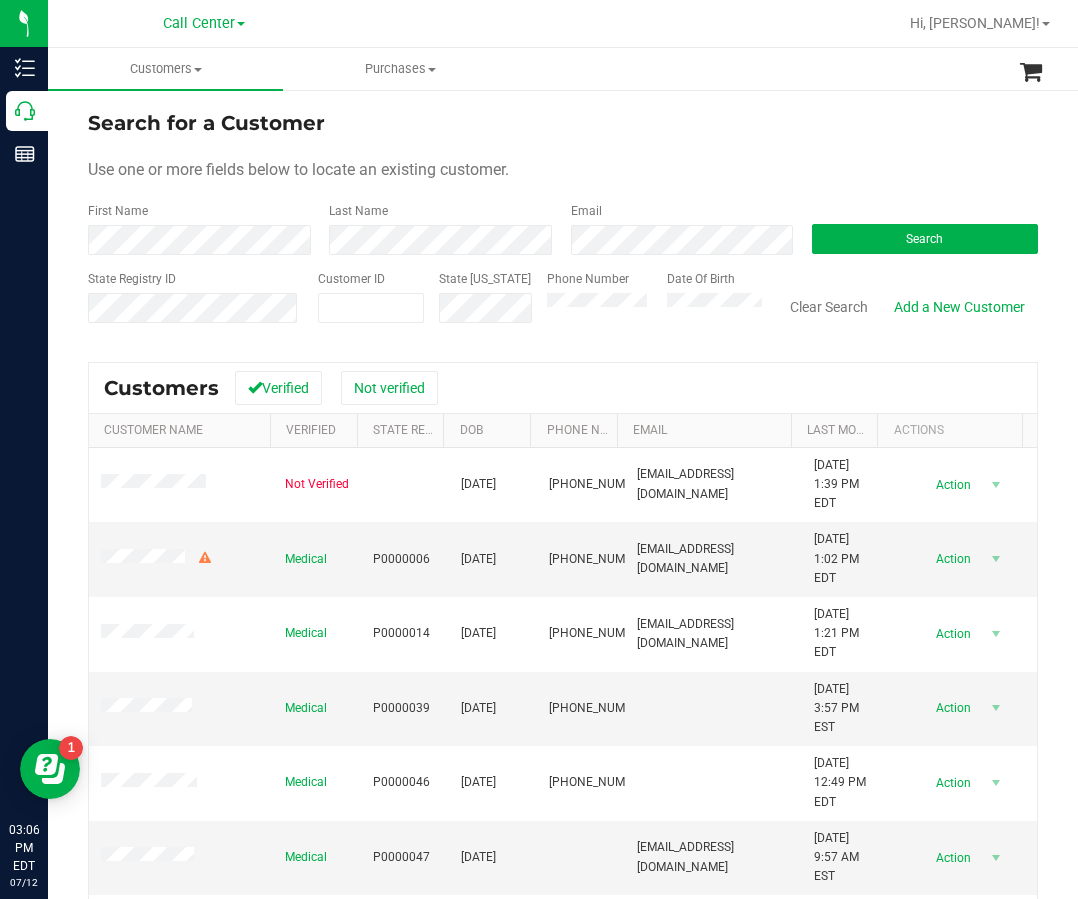 click on "Clear Search
Add a New Customer" at bounding box center [900, 305] 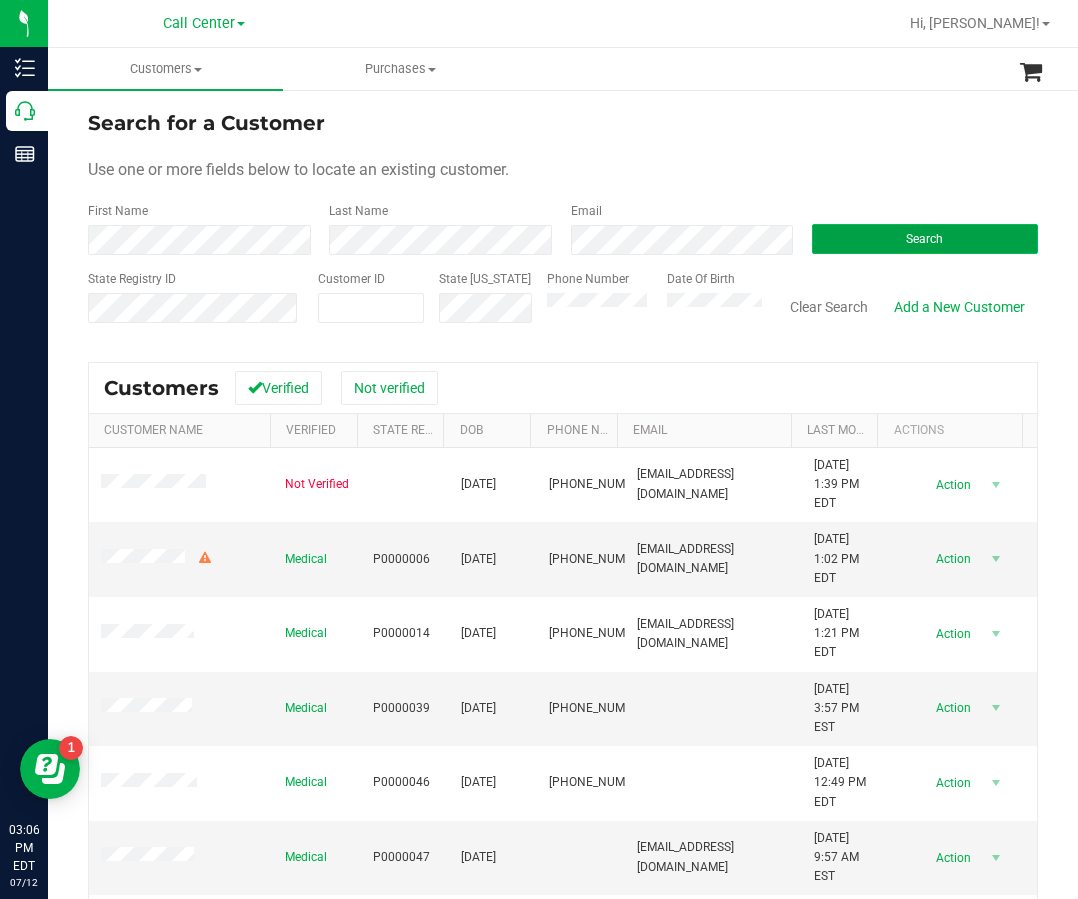 click on "Search" at bounding box center [925, 239] 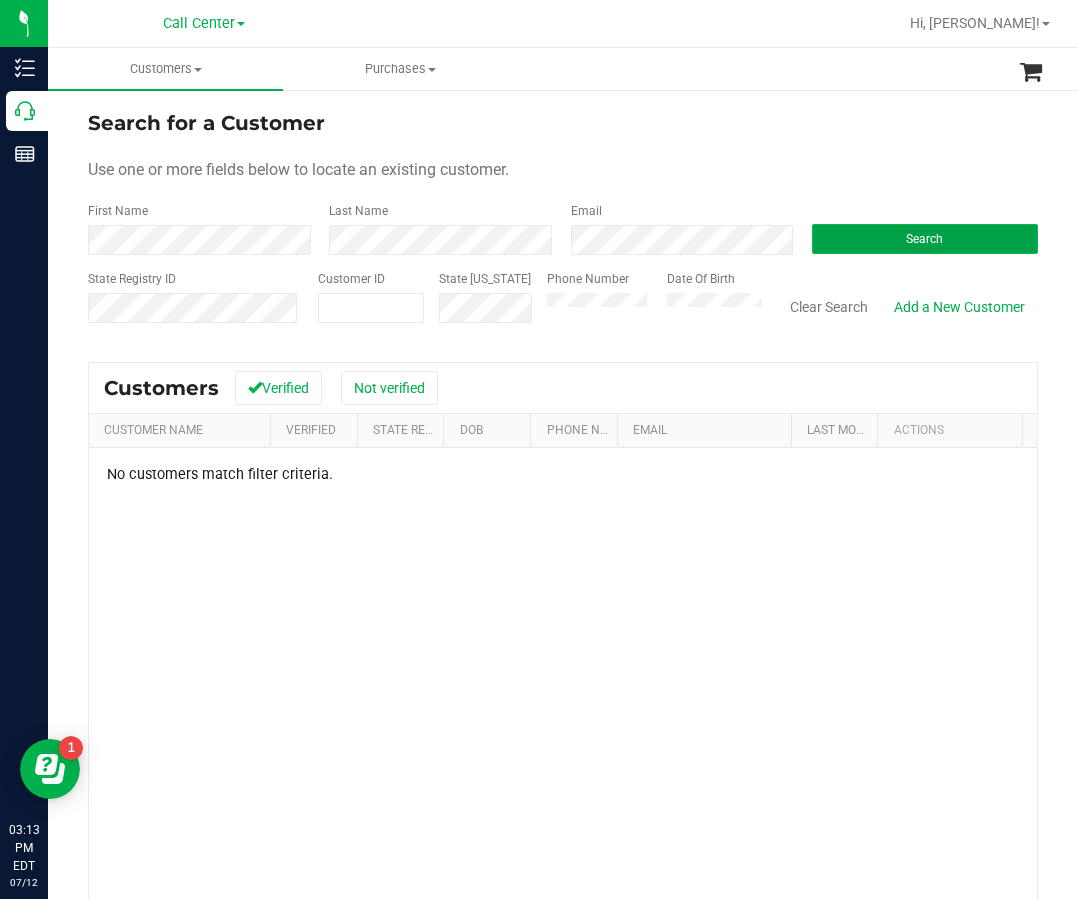 click on "Search" at bounding box center [925, 239] 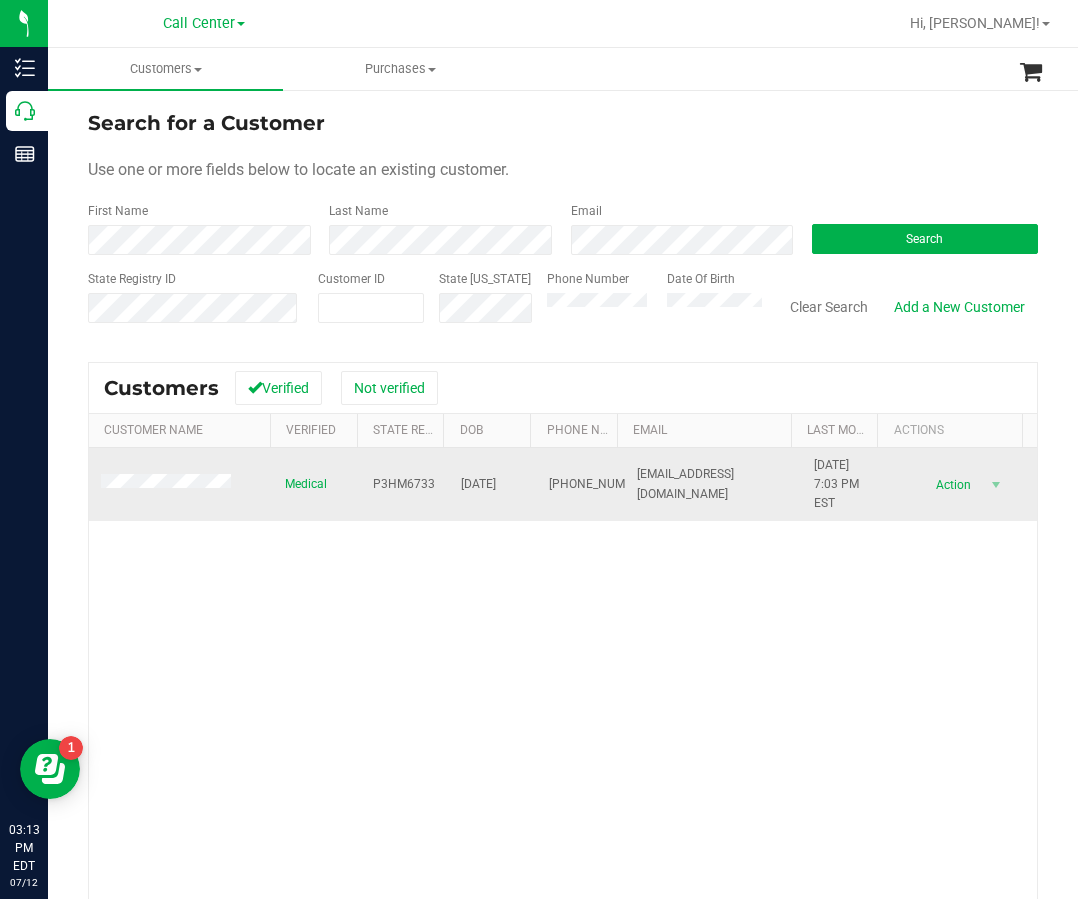 click on "P3HM6733" at bounding box center (404, 484) 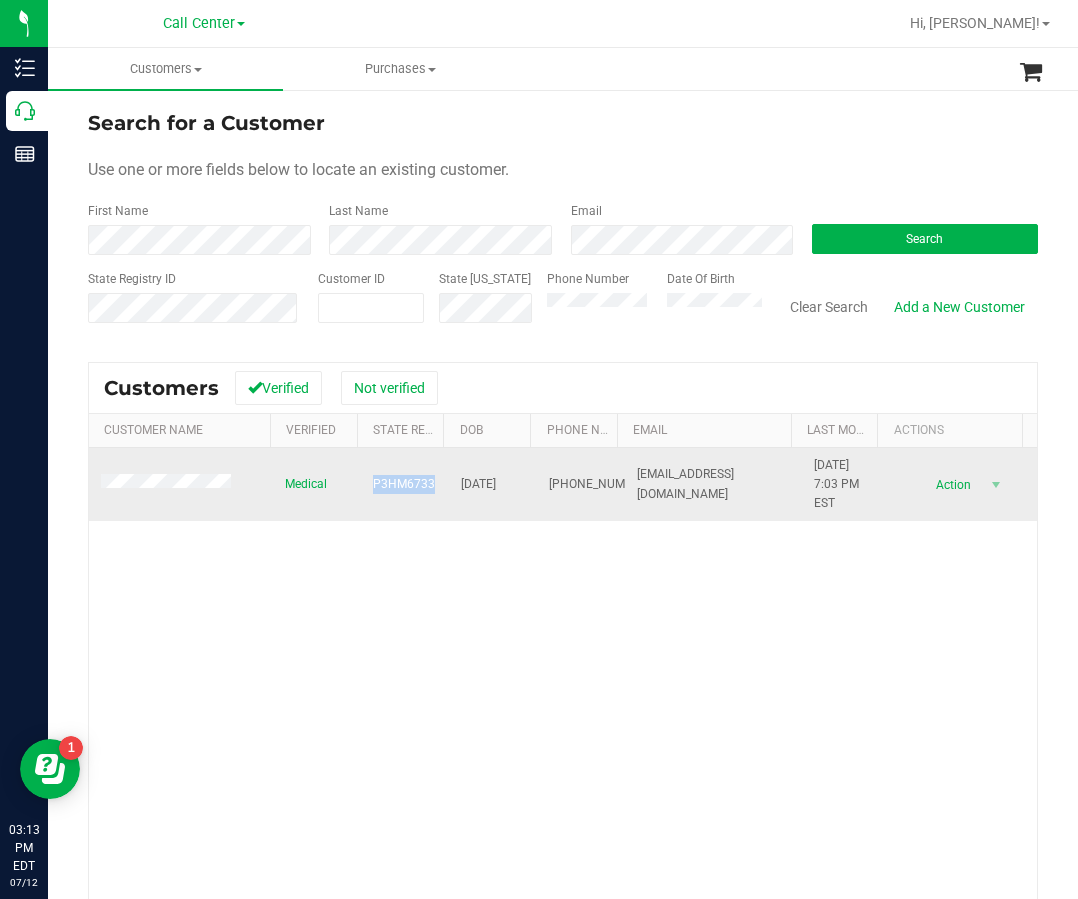 click on "P3HM6733" at bounding box center (404, 484) 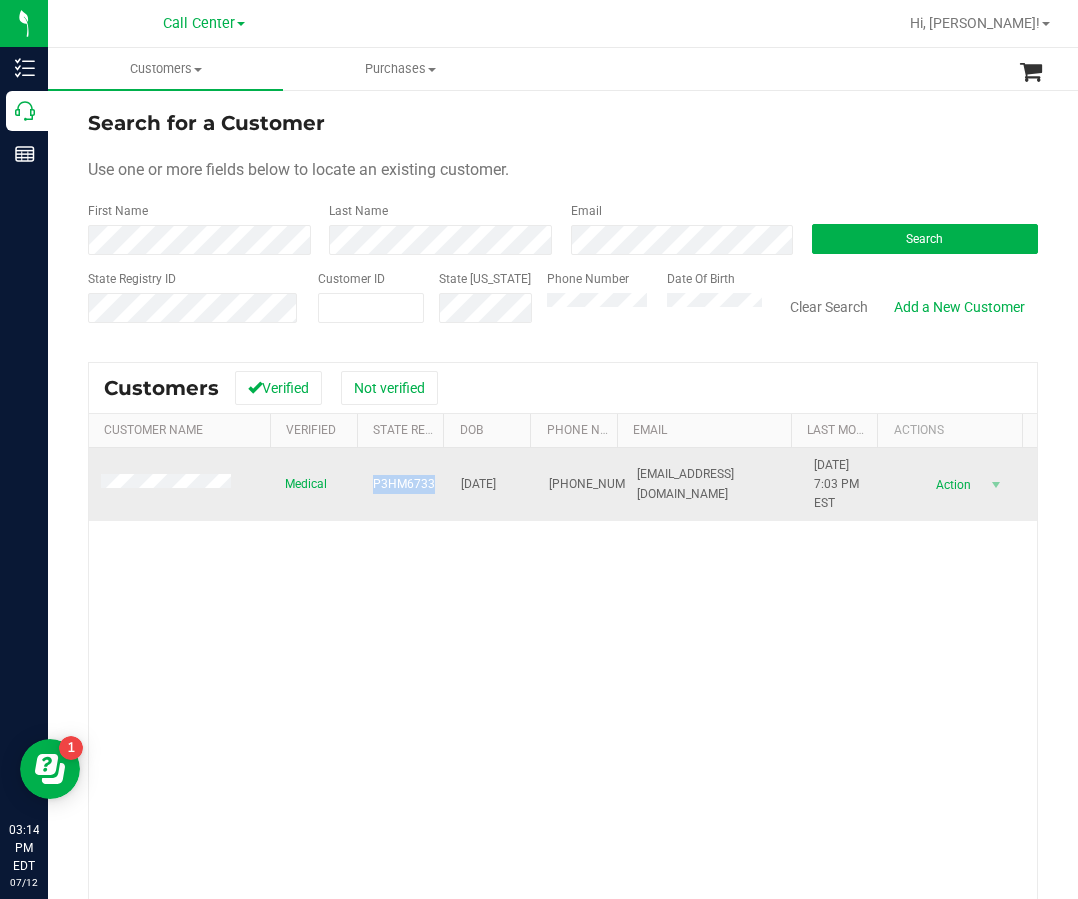 copy on "P3HM6733" 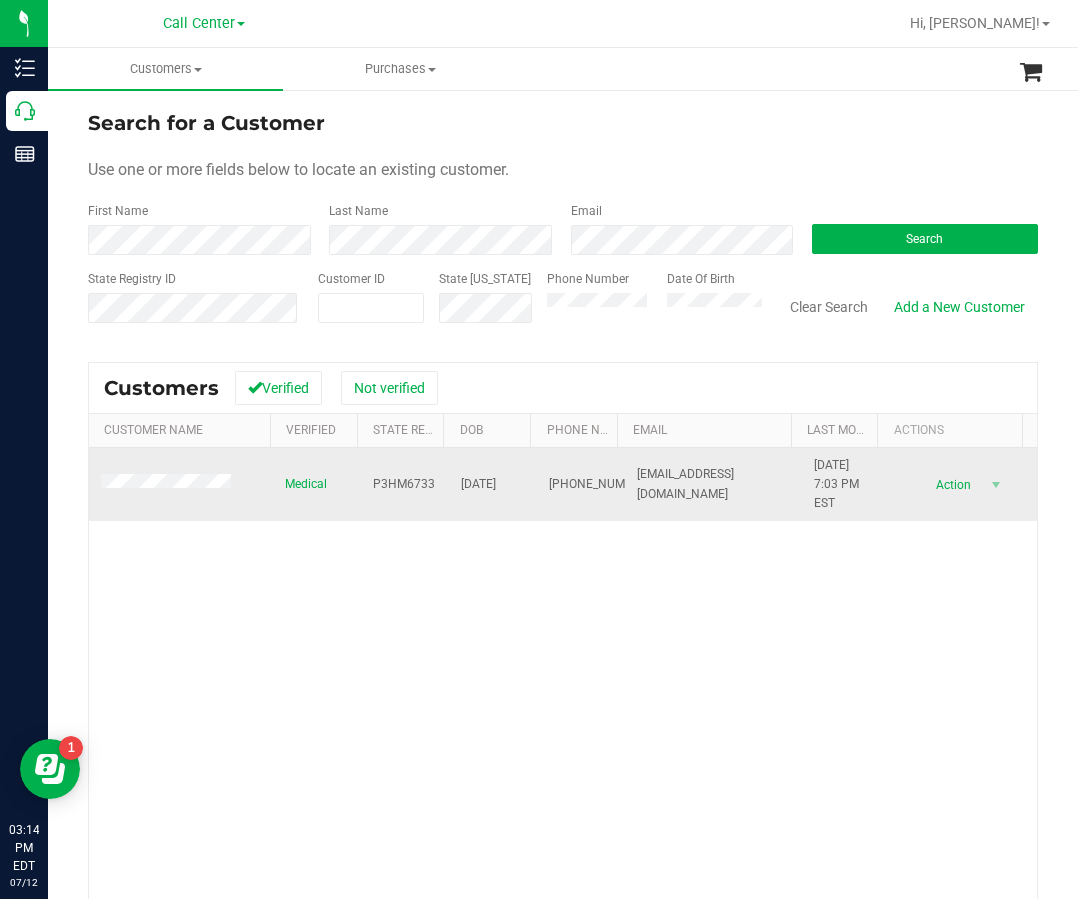 click on "07/08/1977" at bounding box center [478, 484] 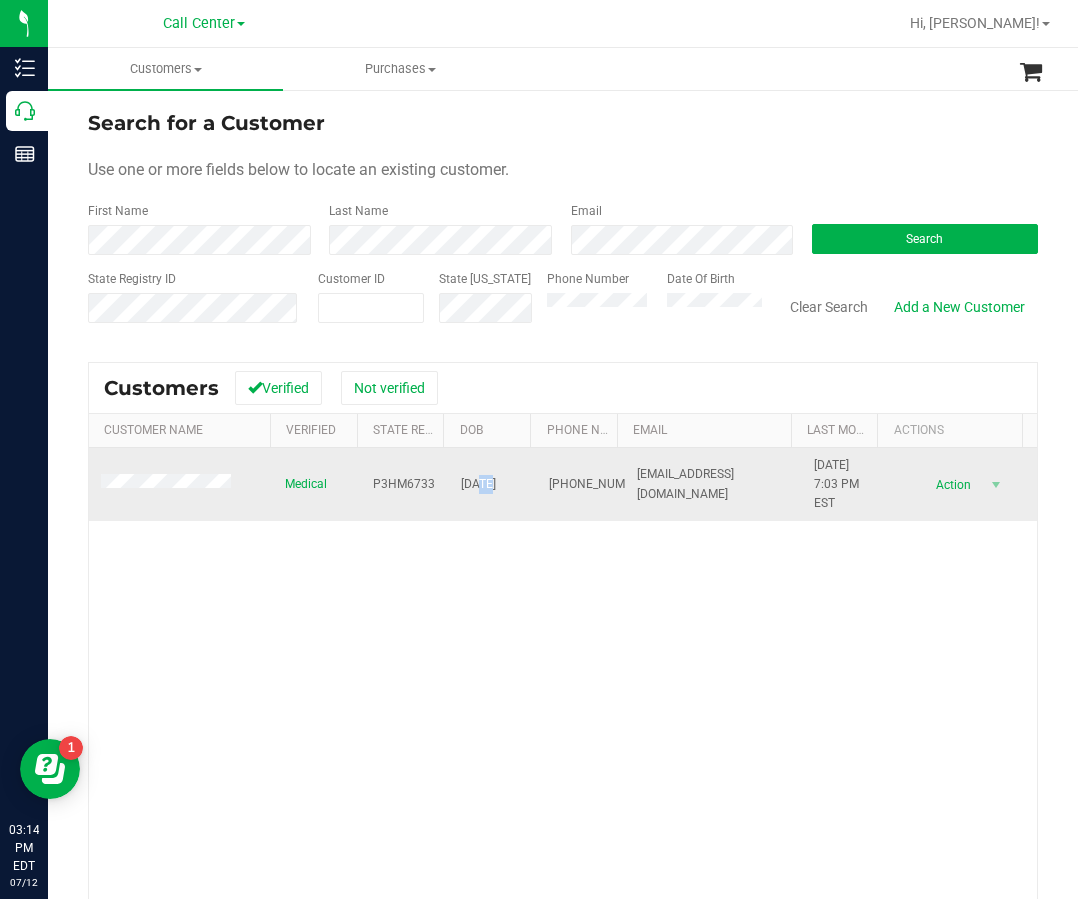 click on "07/08/1977" at bounding box center [478, 484] 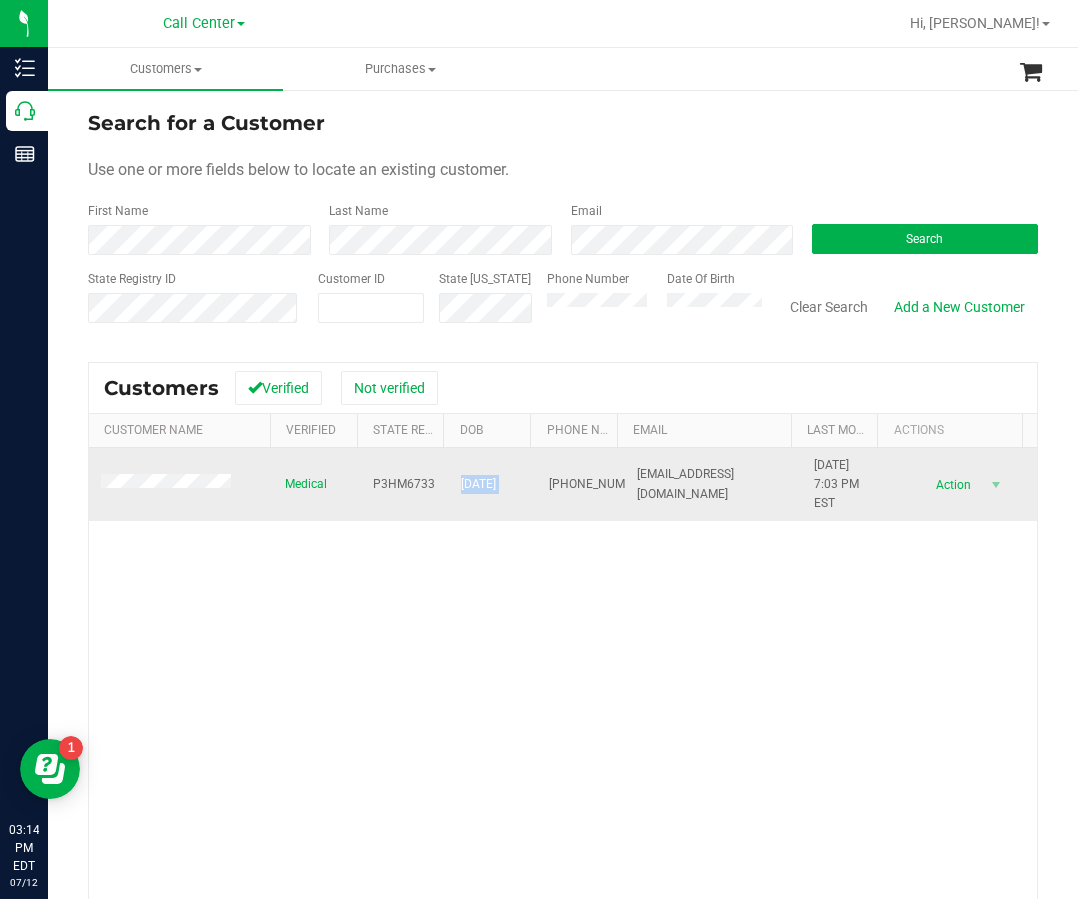 click on "07/08/1977" at bounding box center (478, 484) 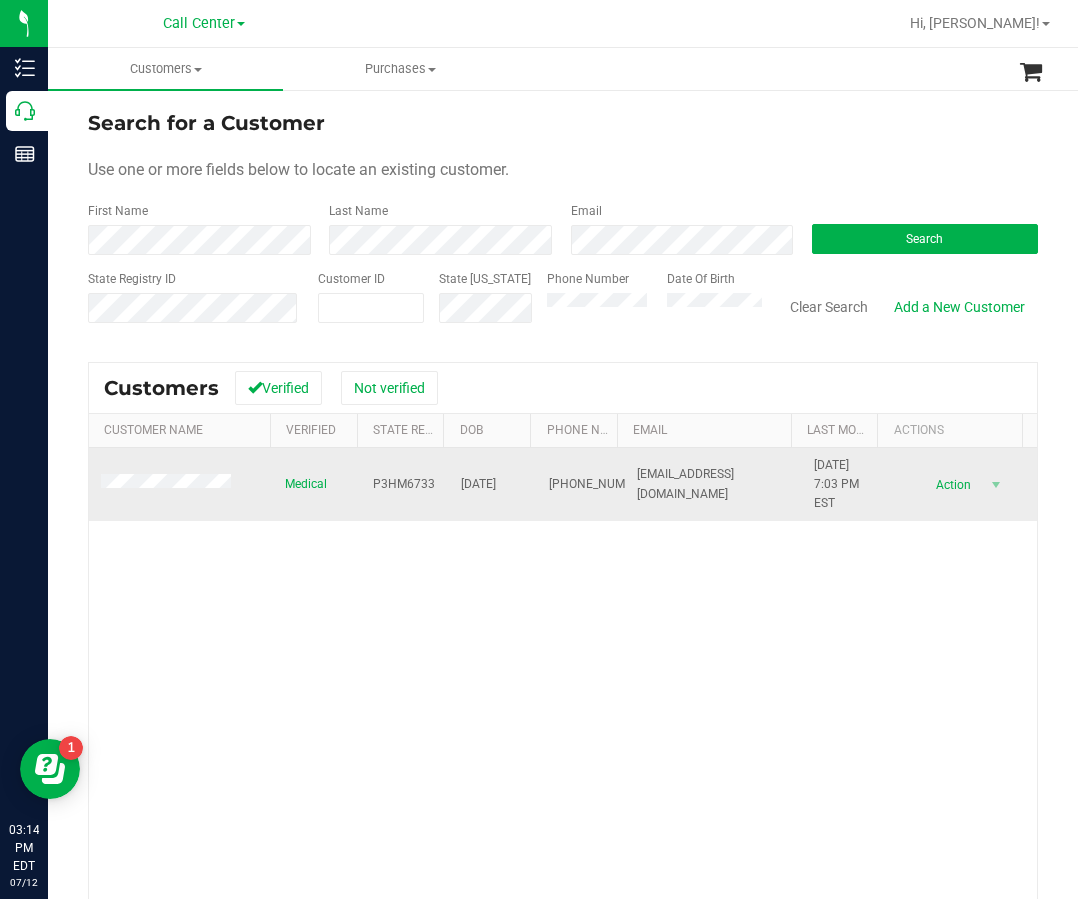 click on "P3HM6733" at bounding box center [404, 484] 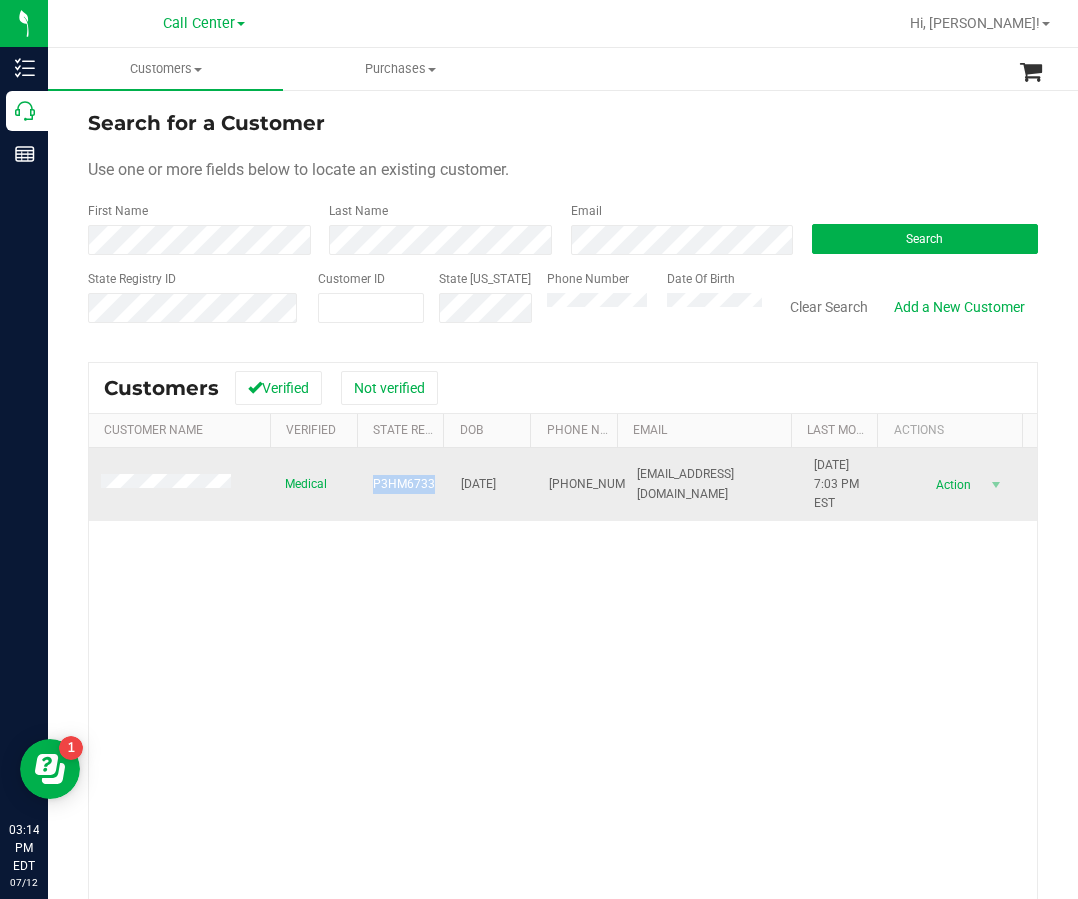 click on "P3HM6733" at bounding box center (404, 484) 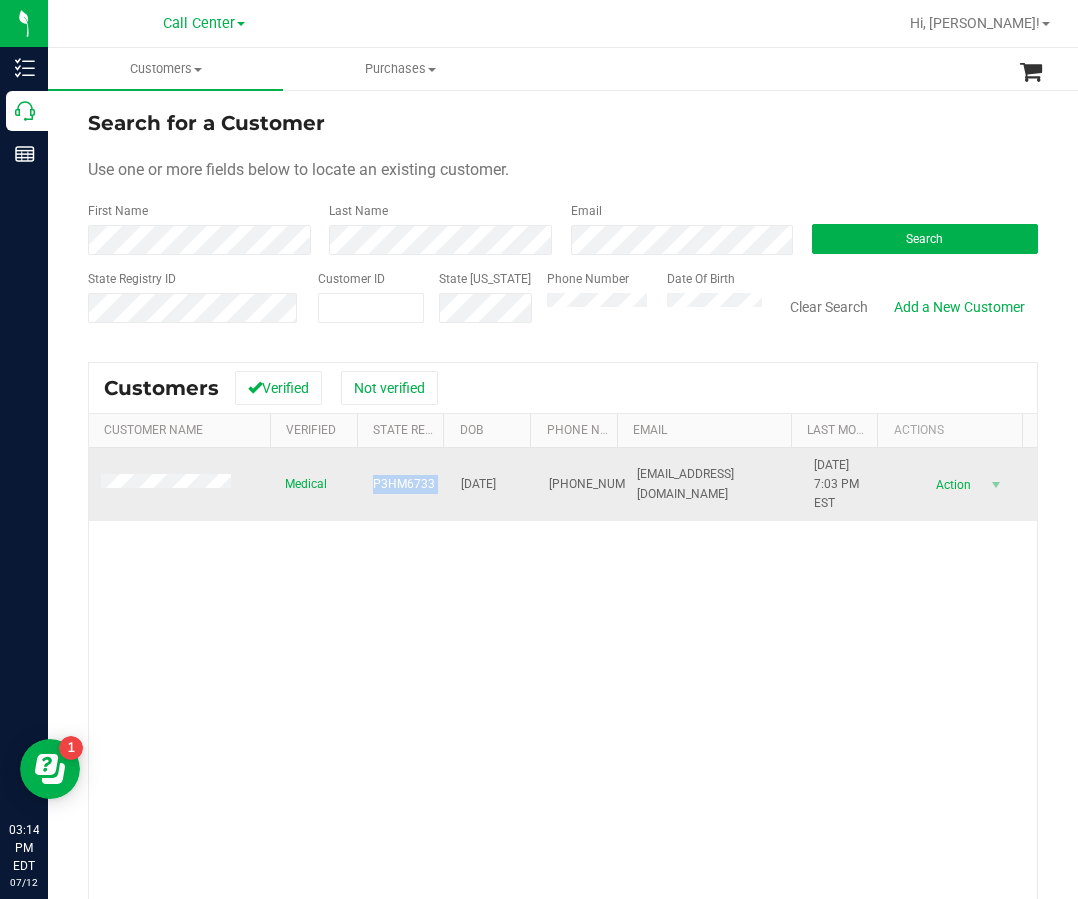 click on "P3HM6733" at bounding box center [404, 484] 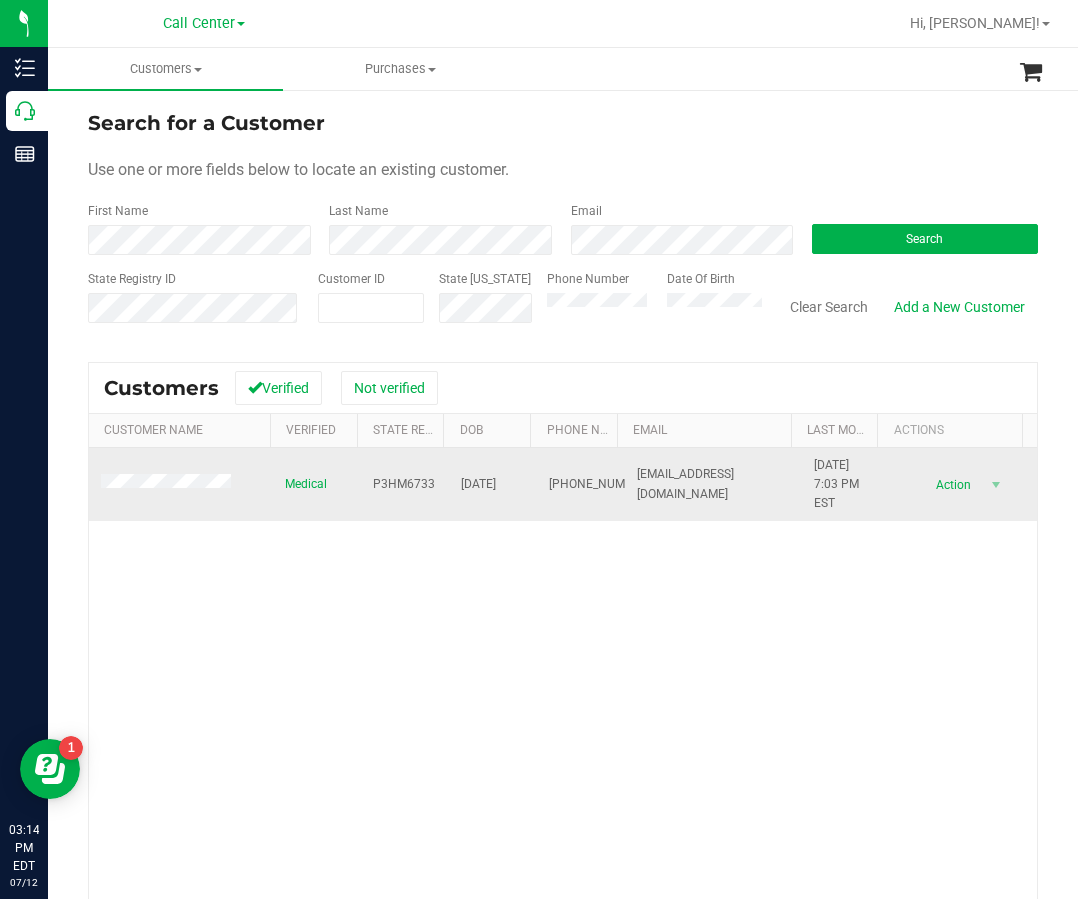 click on "(580) 916-1981" at bounding box center [581, 485] 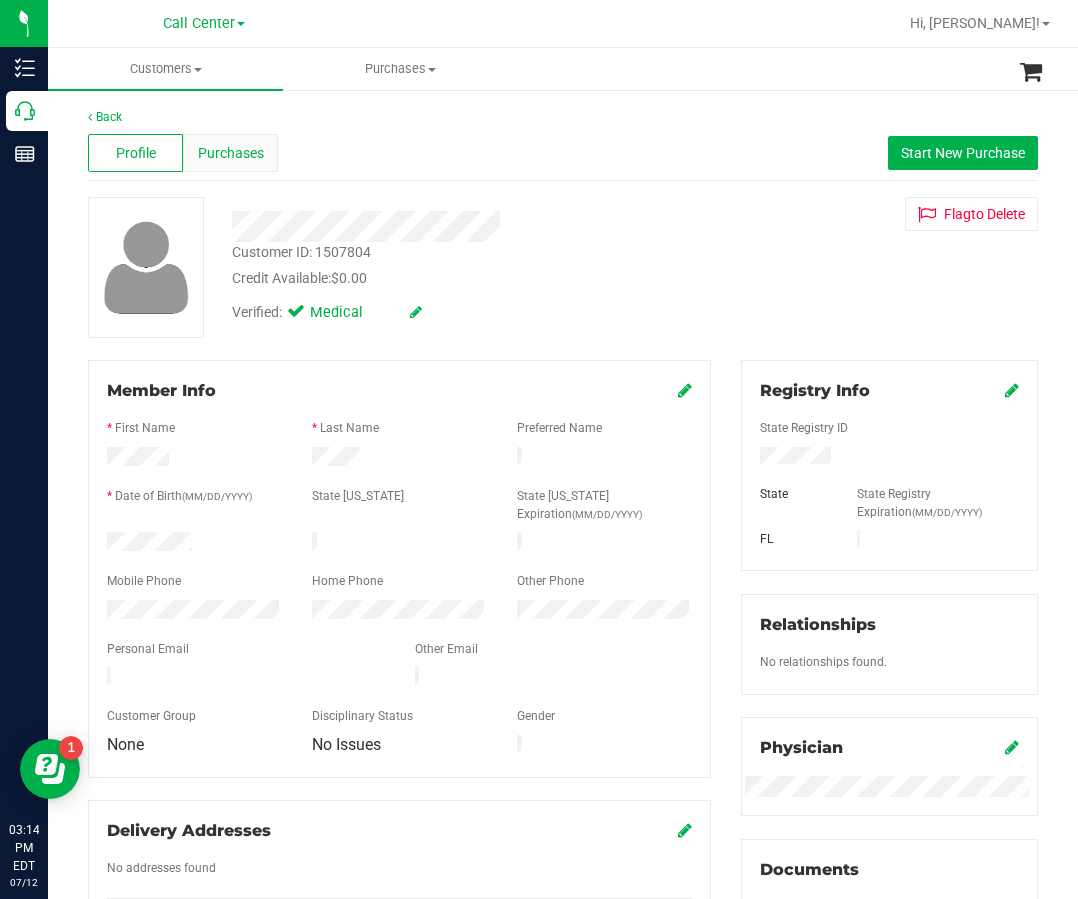 click on "Purchases" at bounding box center [230, 153] 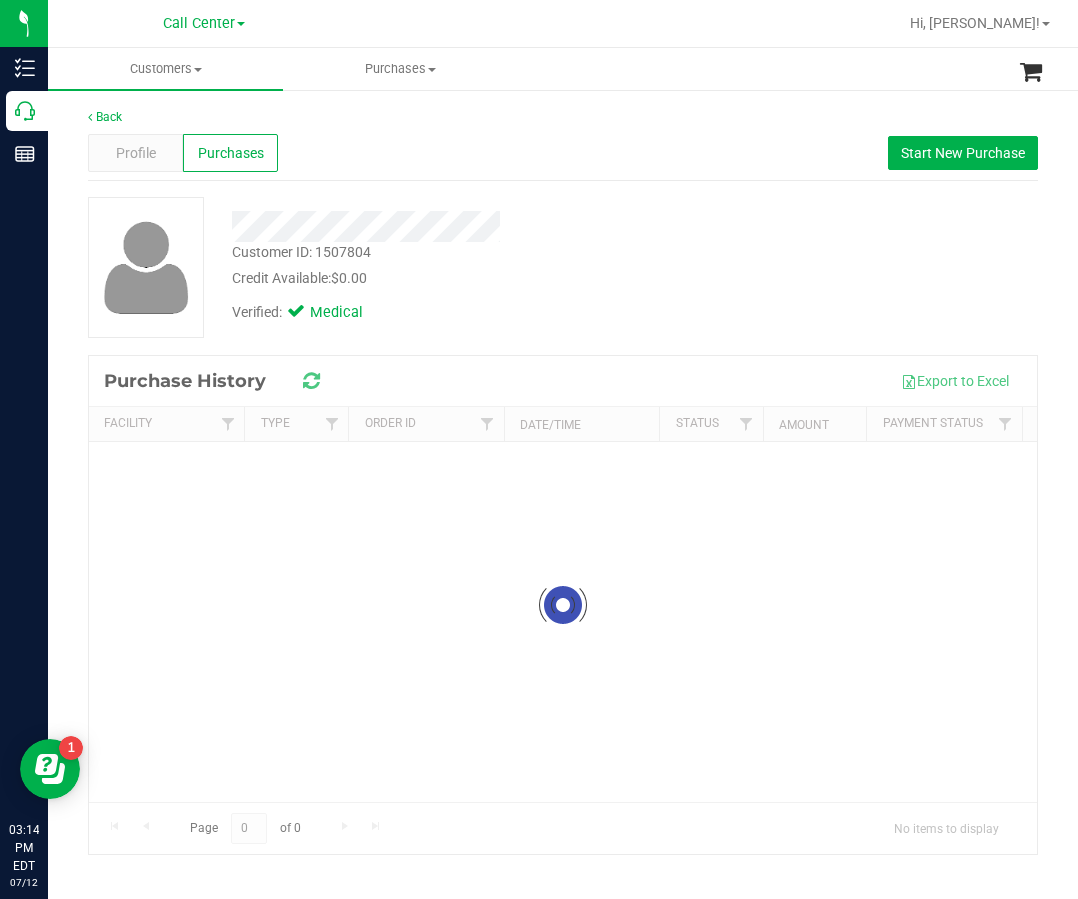 click on "Profile
Purchases
Start New Purchase" at bounding box center (563, 153) 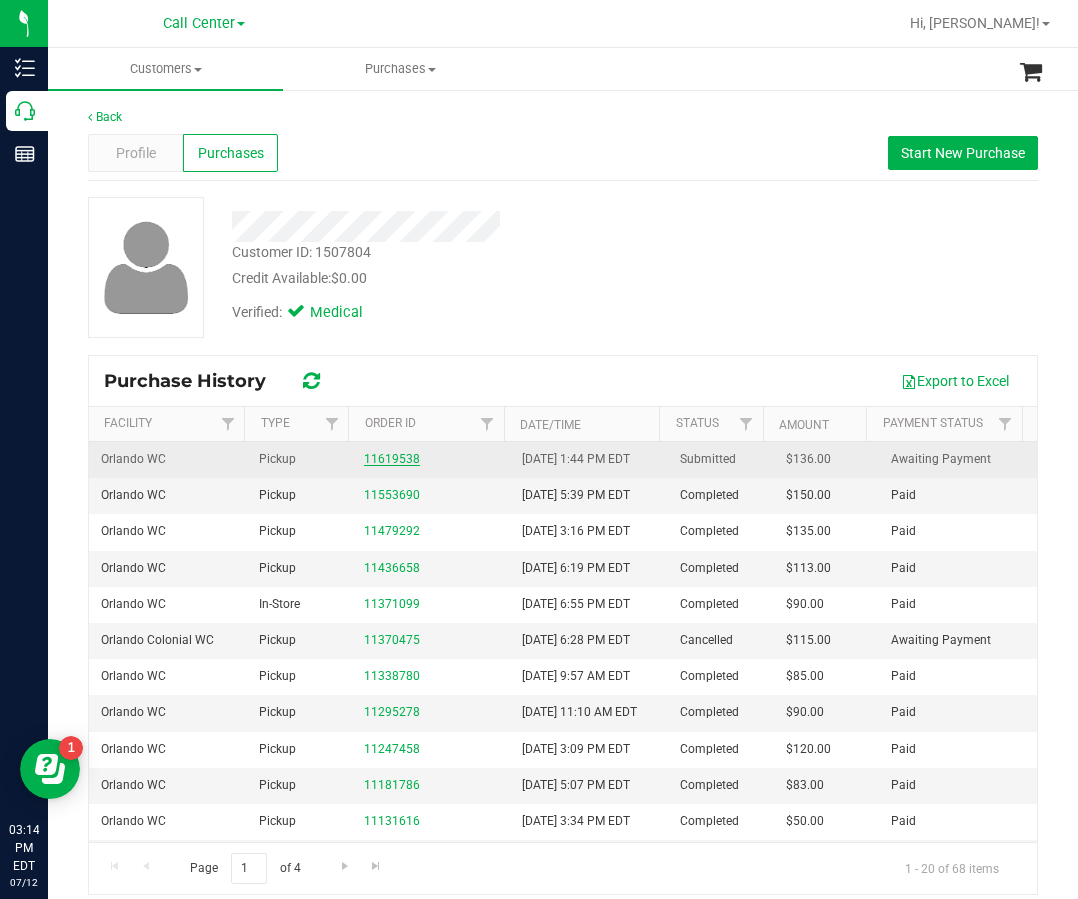 click on "11619538" at bounding box center (392, 459) 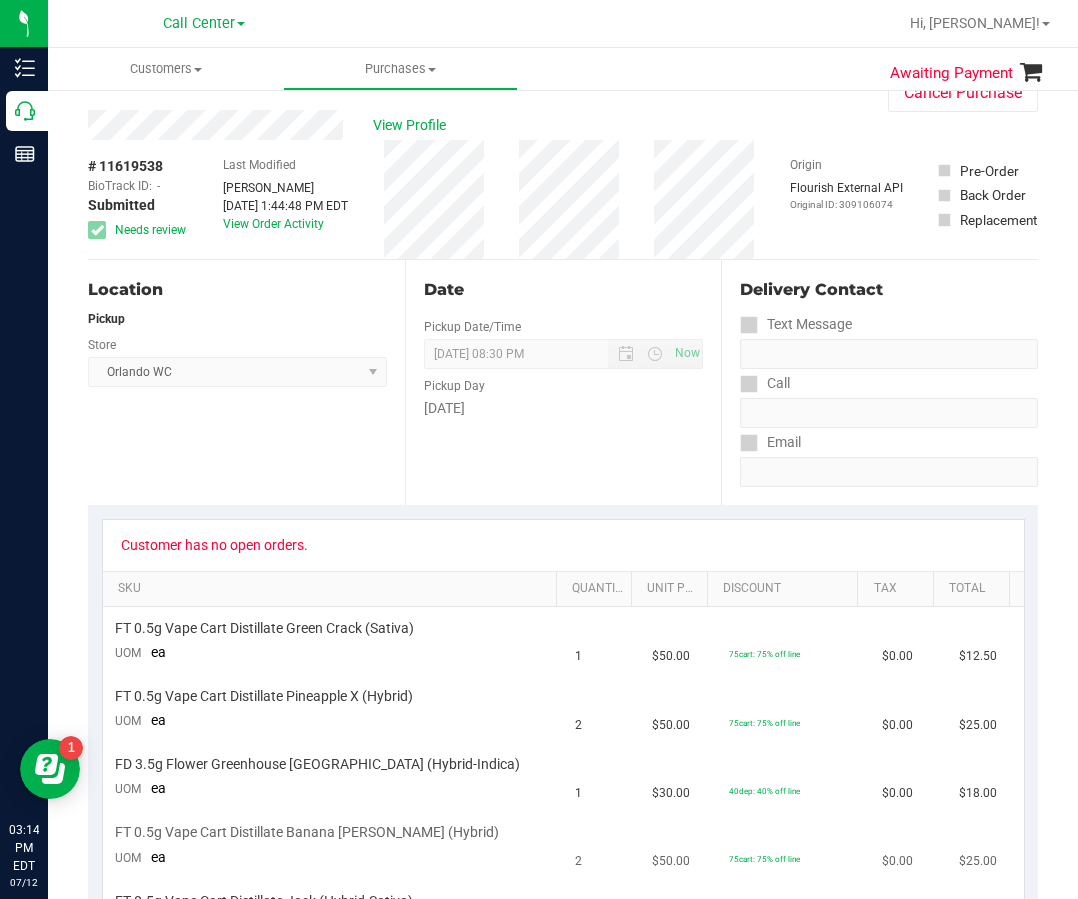 scroll, scrollTop: 0, scrollLeft: 0, axis: both 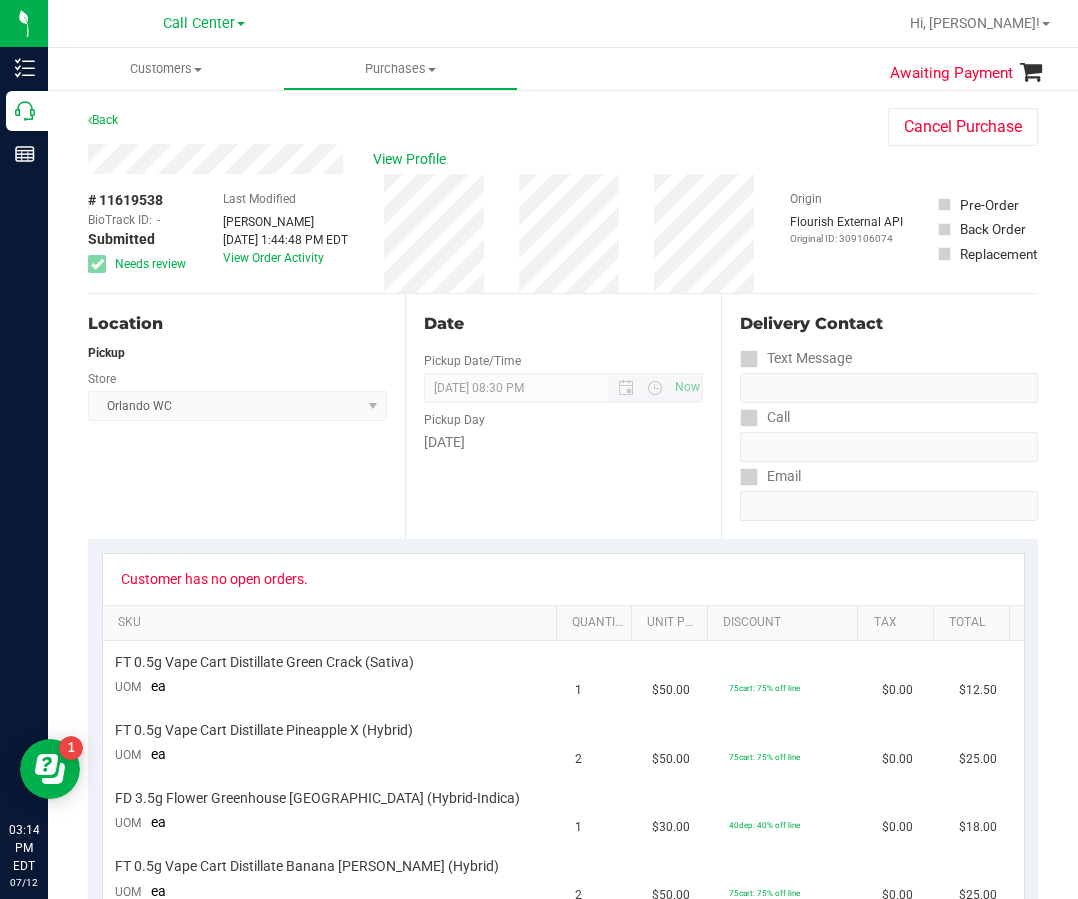 click on "07/12/2025 08:30 PM
Now" at bounding box center (564, 388) 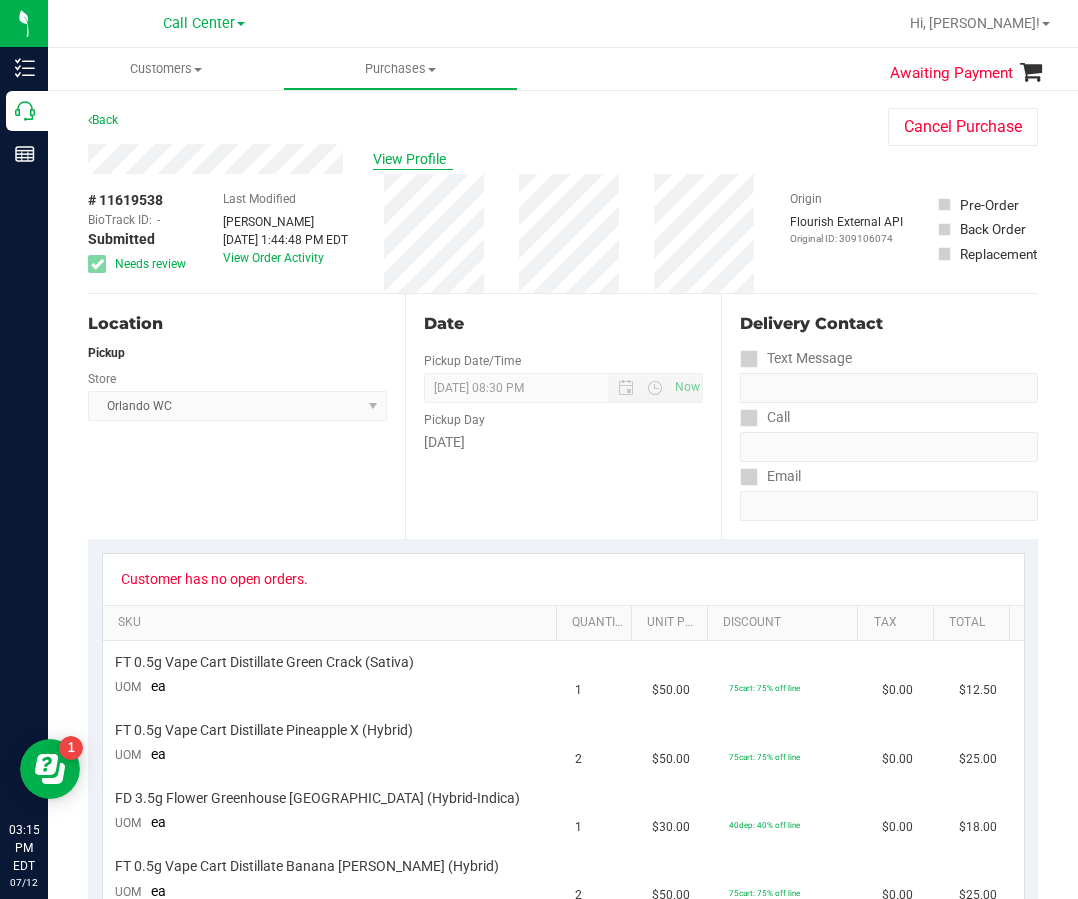 click on "View Profile" at bounding box center (413, 159) 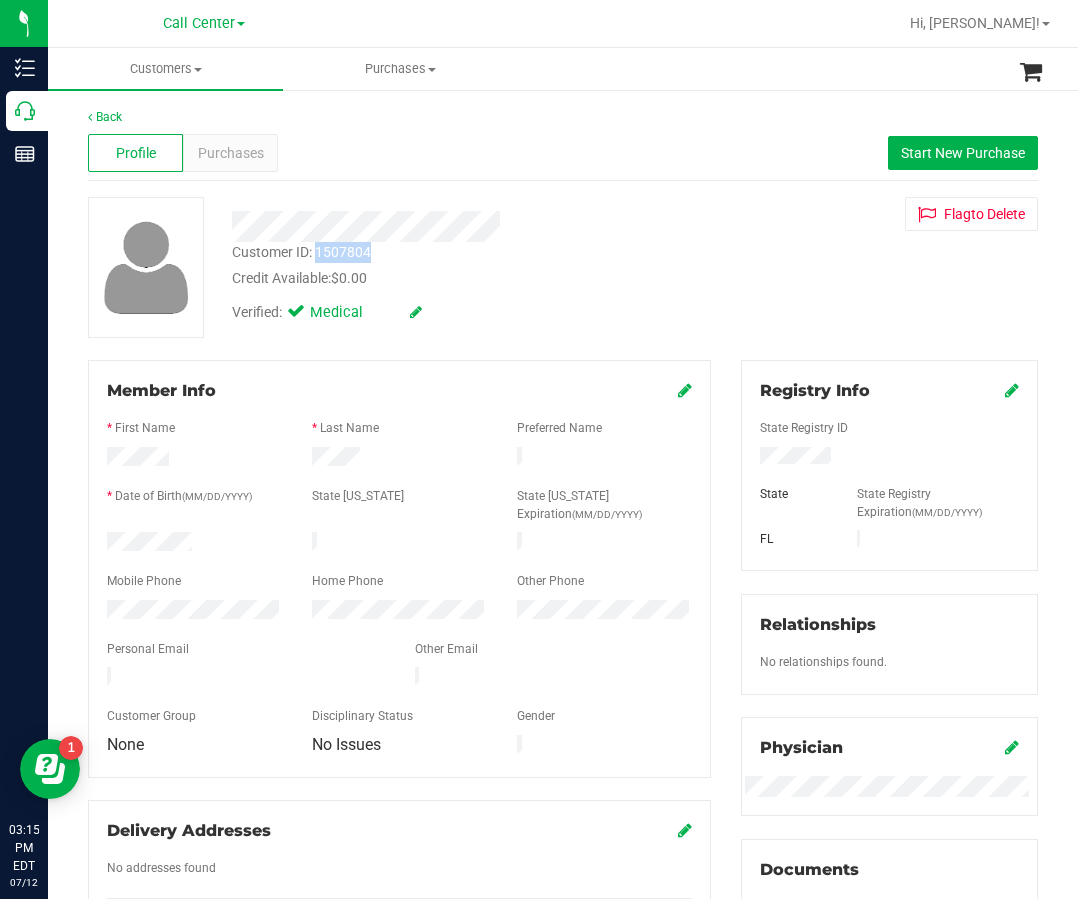 drag, startPoint x: 362, startPoint y: 245, endPoint x: 315, endPoint y: 246, distance: 47.010635 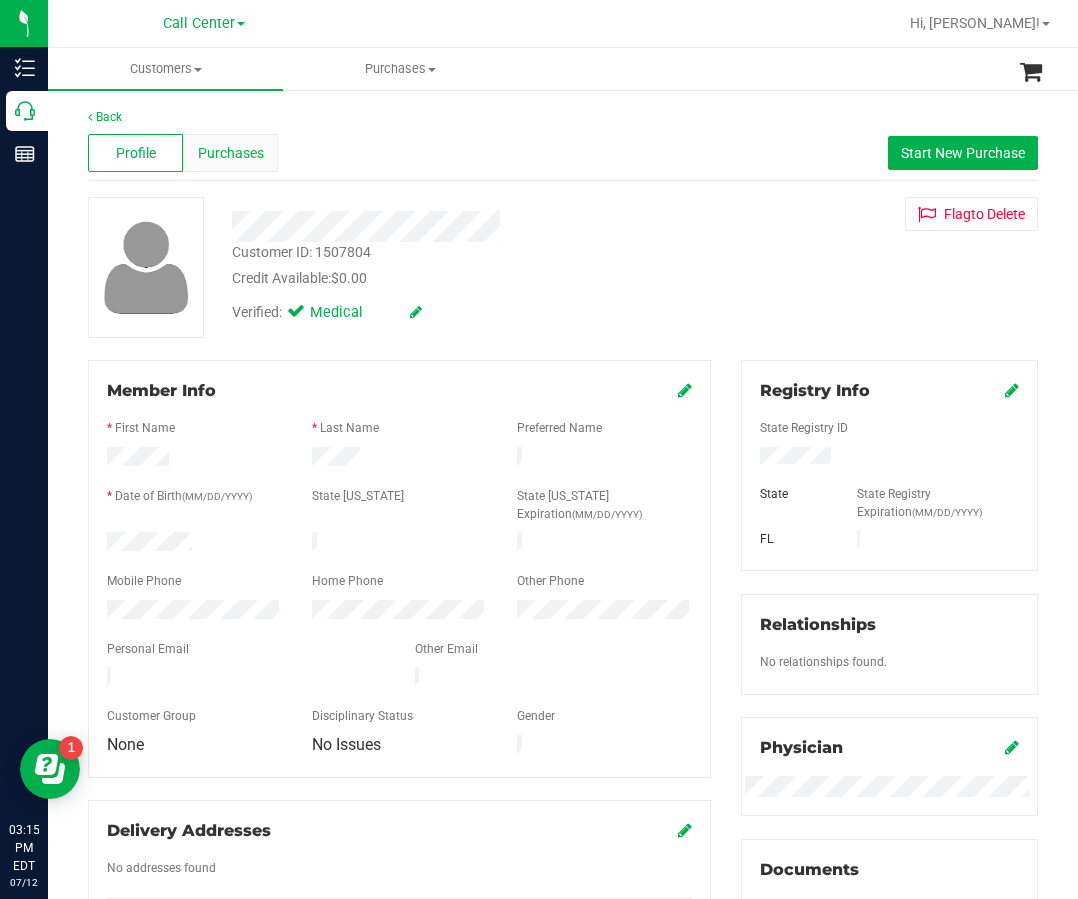 click on "Purchases" at bounding box center (230, 153) 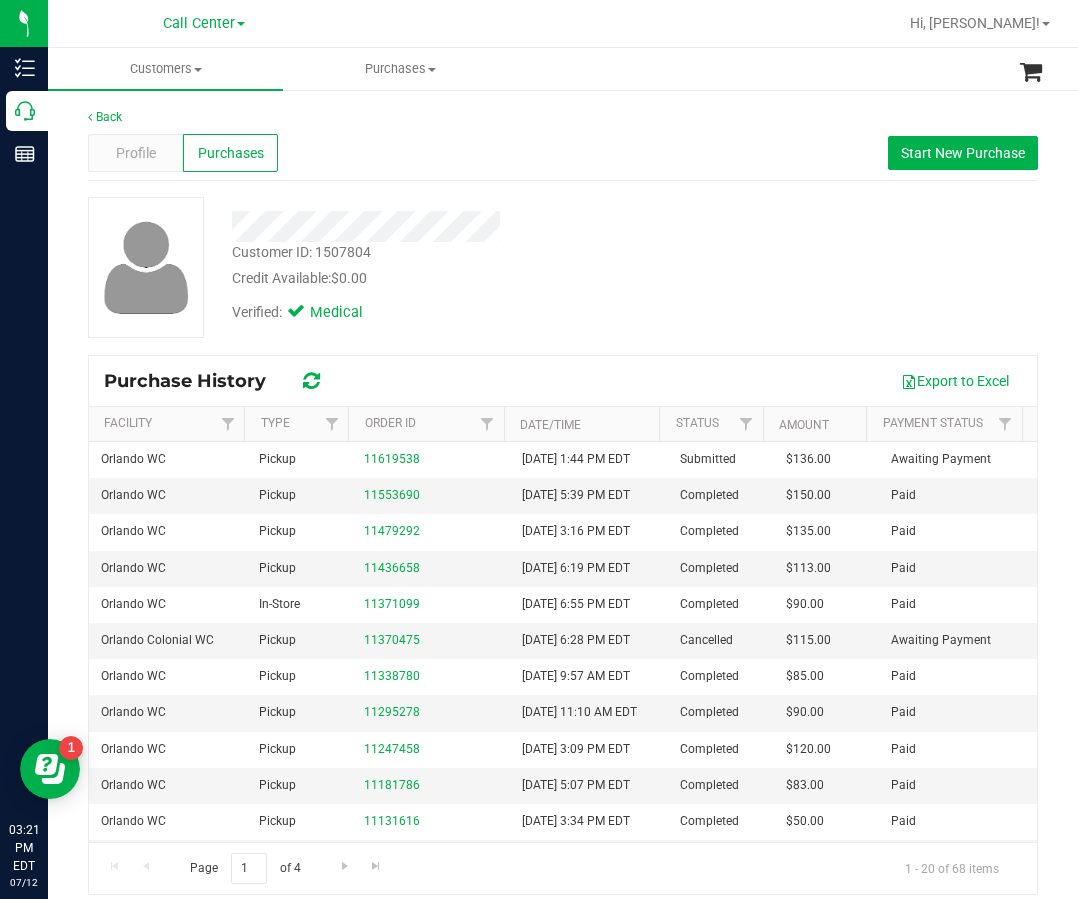 click at bounding box center (462, 219) 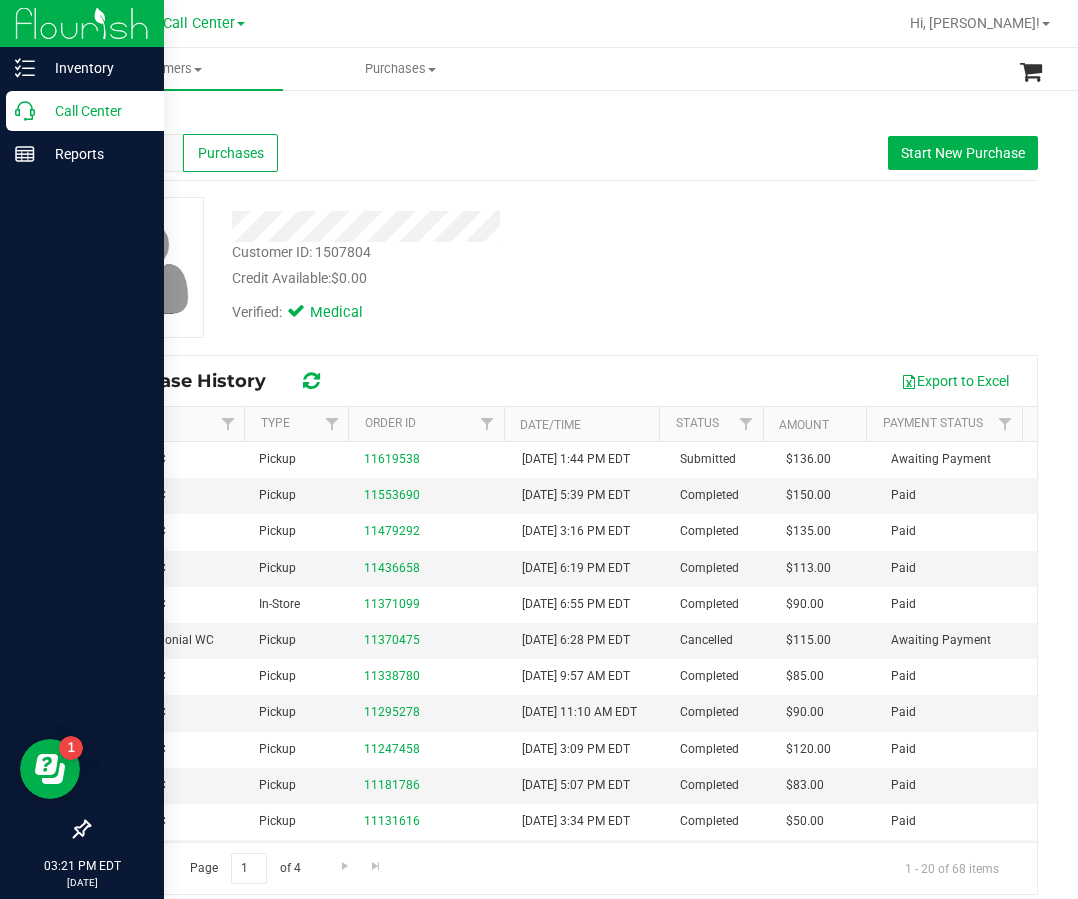 click on "Call Center" at bounding box center [85, 111] 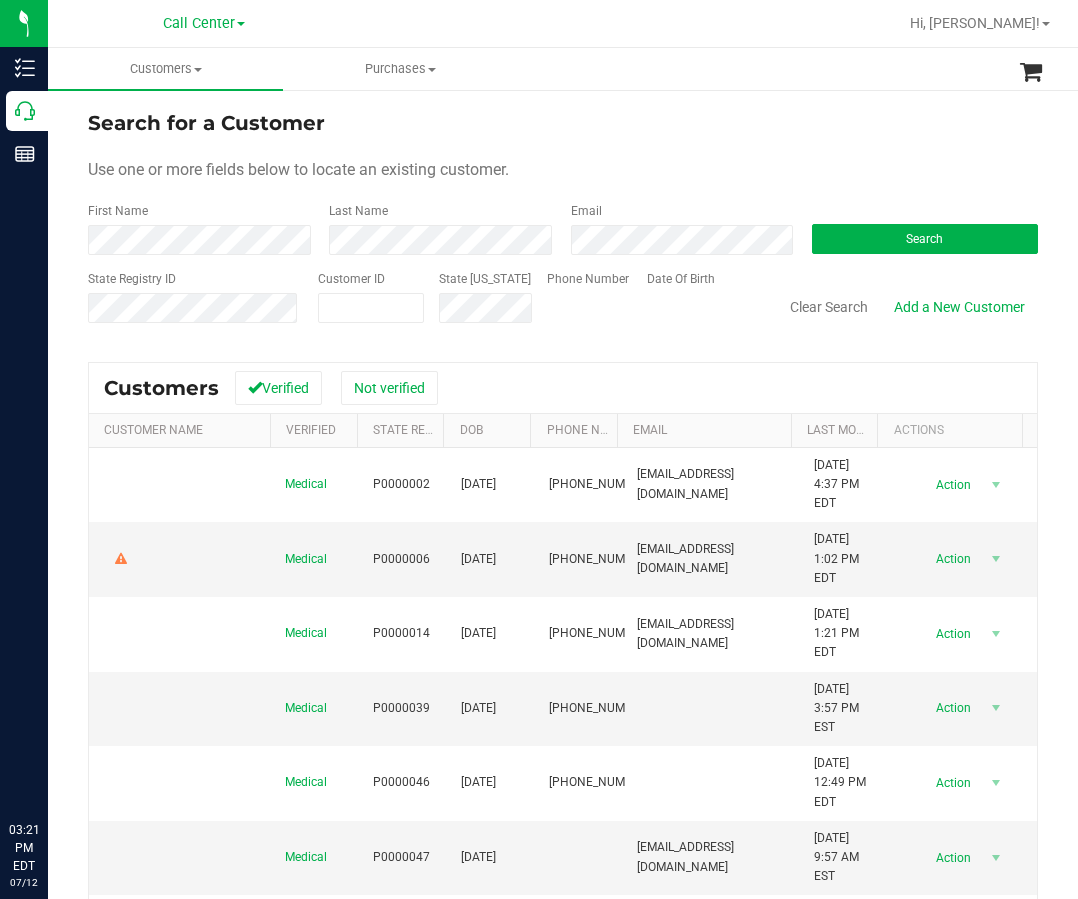 scroll, scrollTop: 0, scrollLeft: 0, axis: both 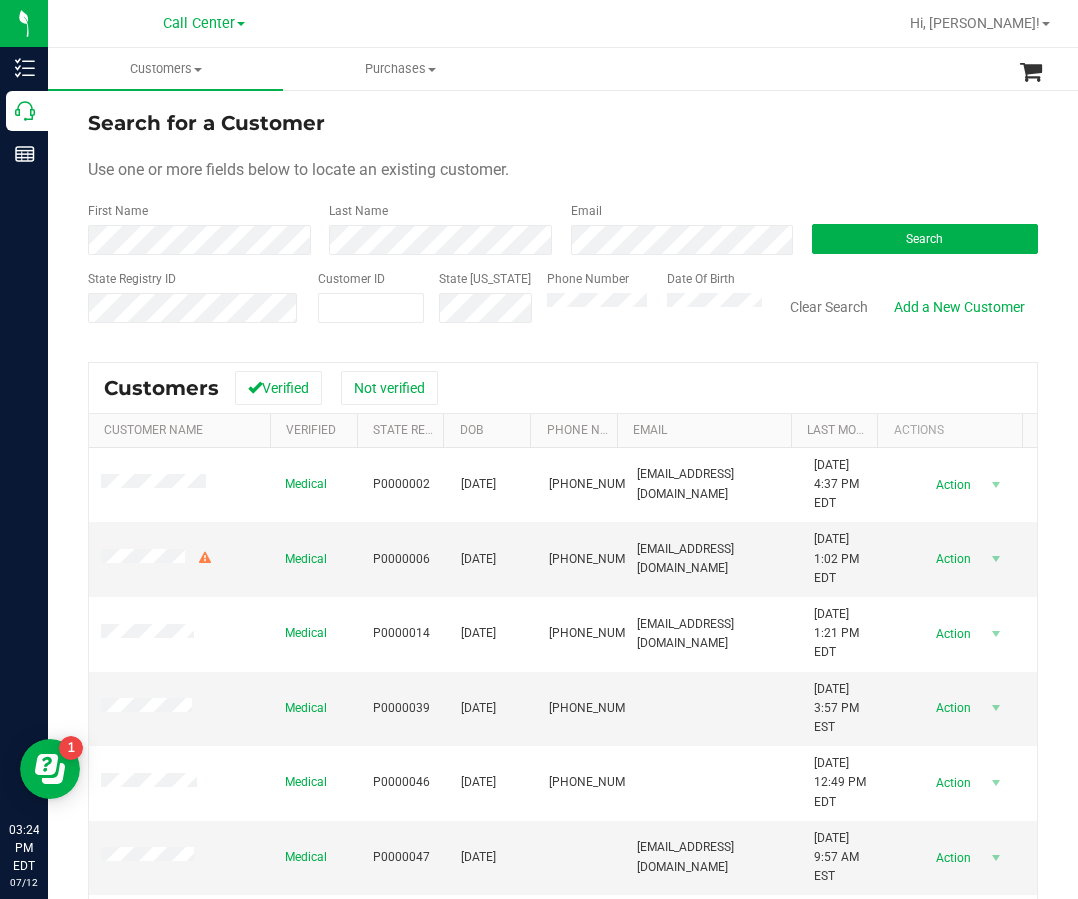 click on "Search" at bounding box center [917, 228] 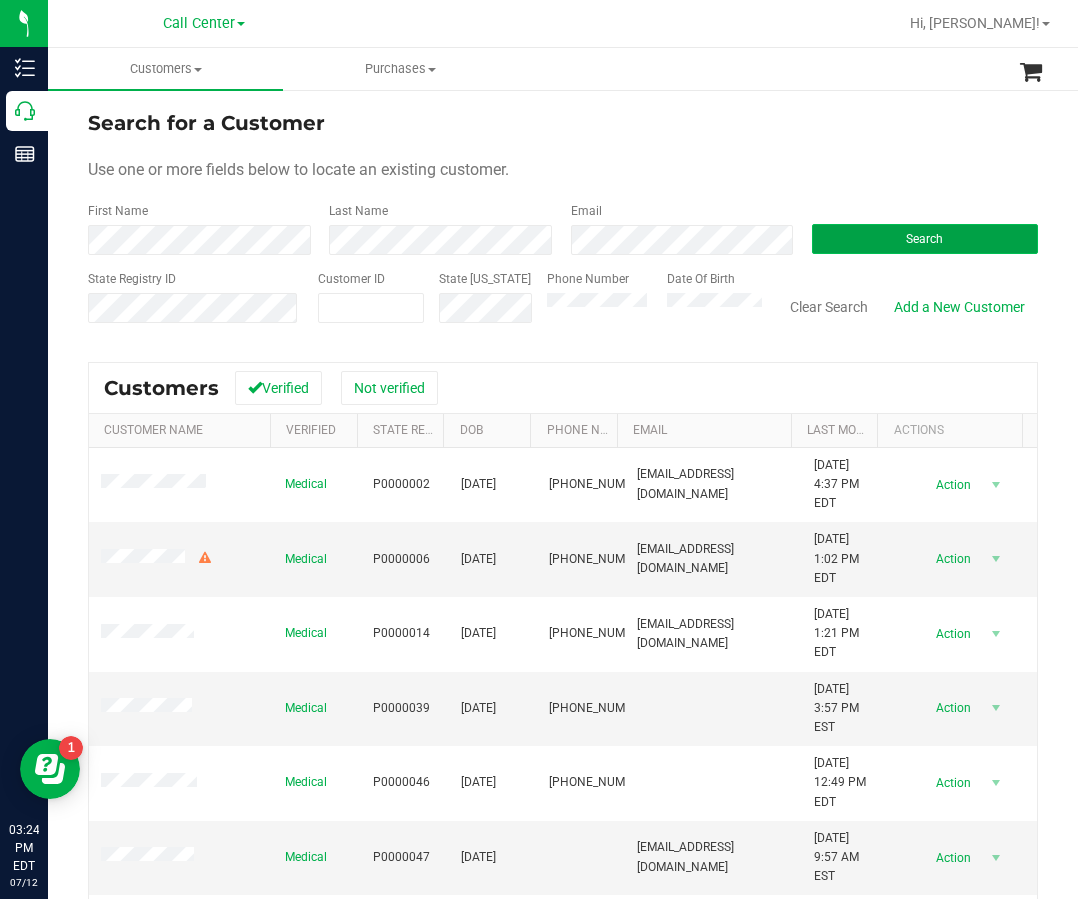 click on "Search" at bounding box center (924, 239) 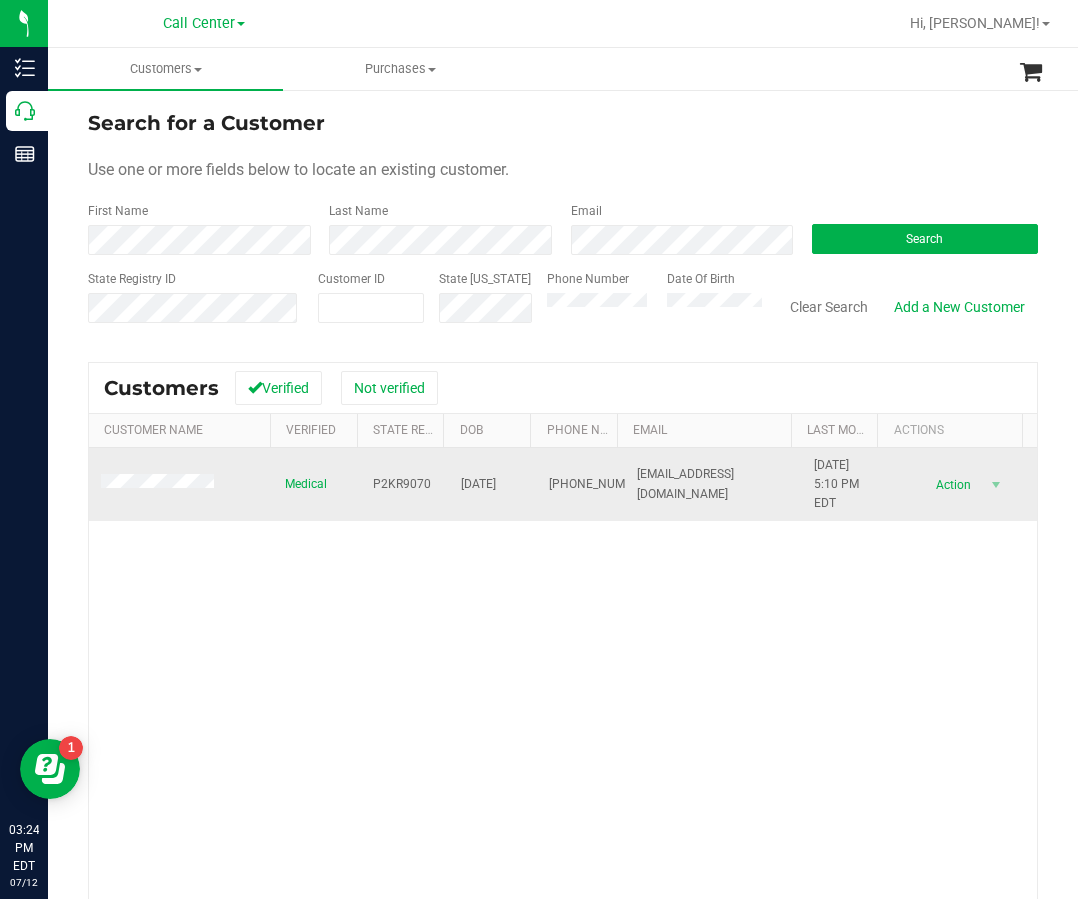 click on "P2KR9070" at bounding box center [402, 484] 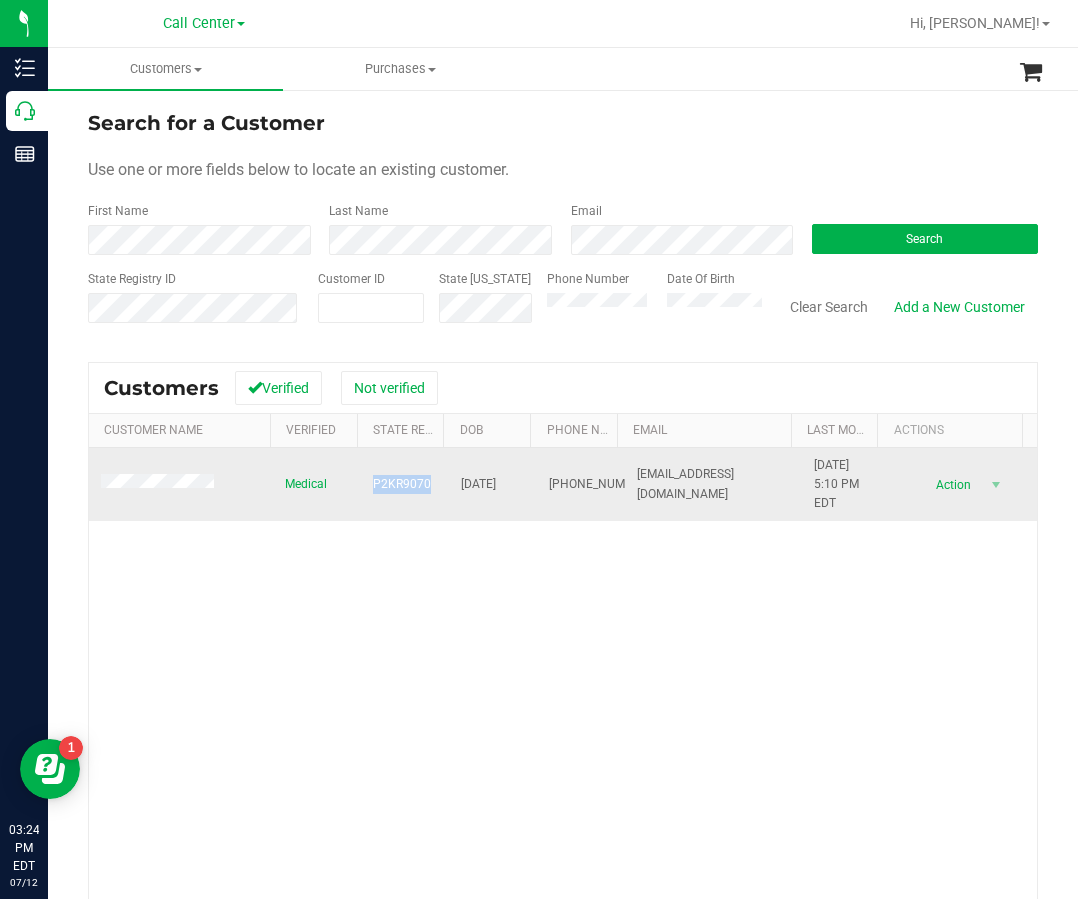 click on "P2KR9070" at bounding box center [402, 484] 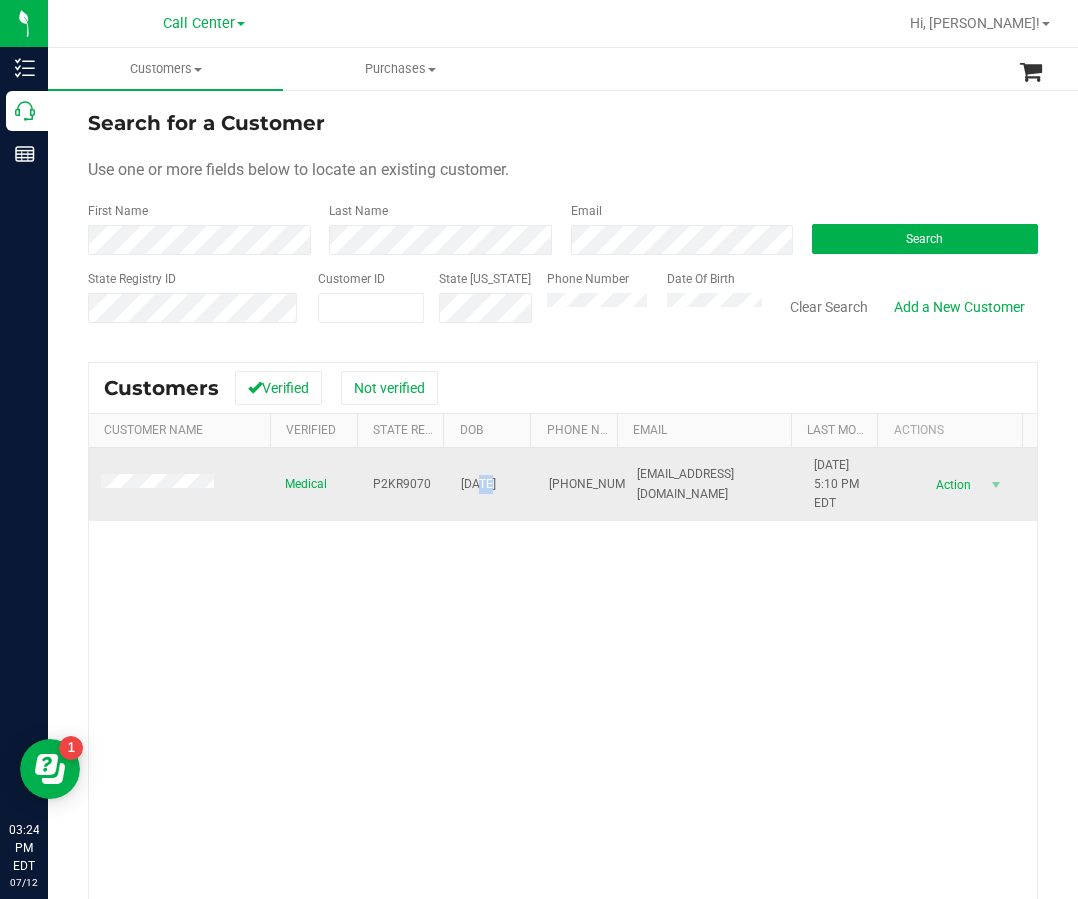 click on "03/13/1979" at bounding box center (478, 484) 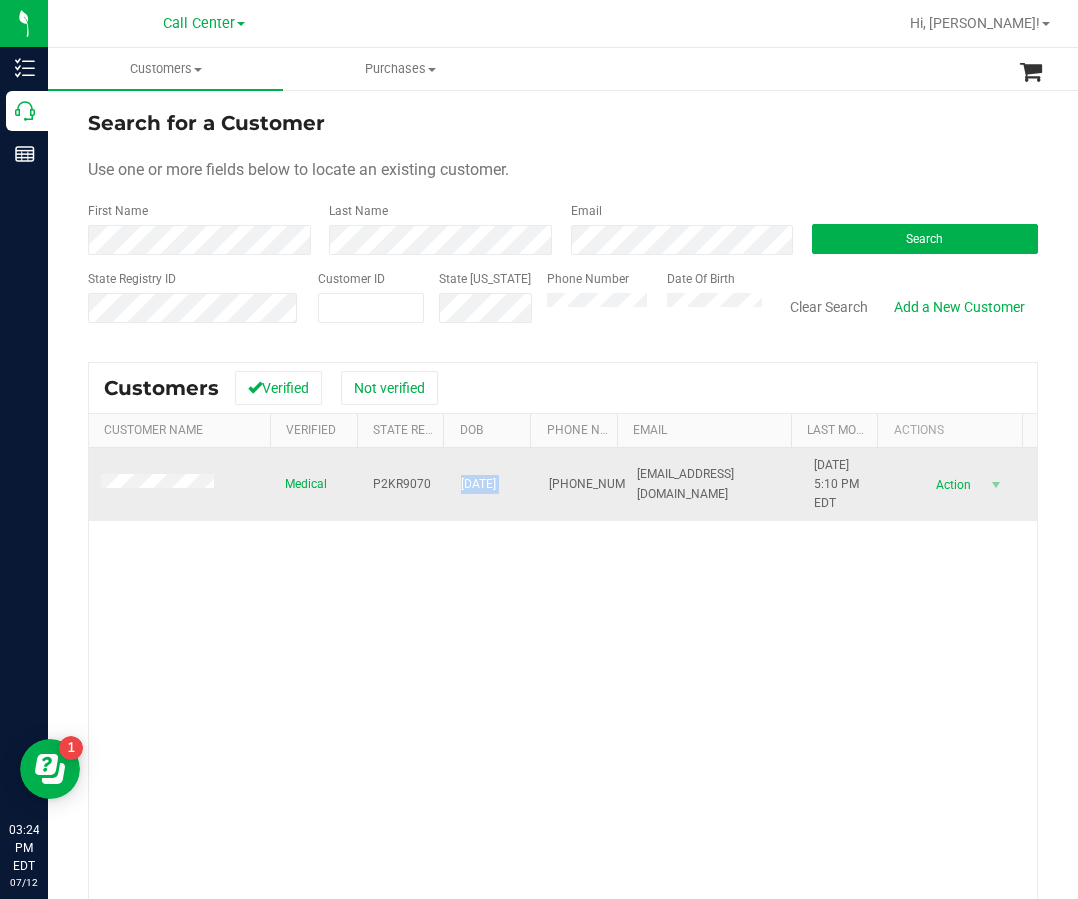 click on "03/13/1979" at bounding box center [478, 484] 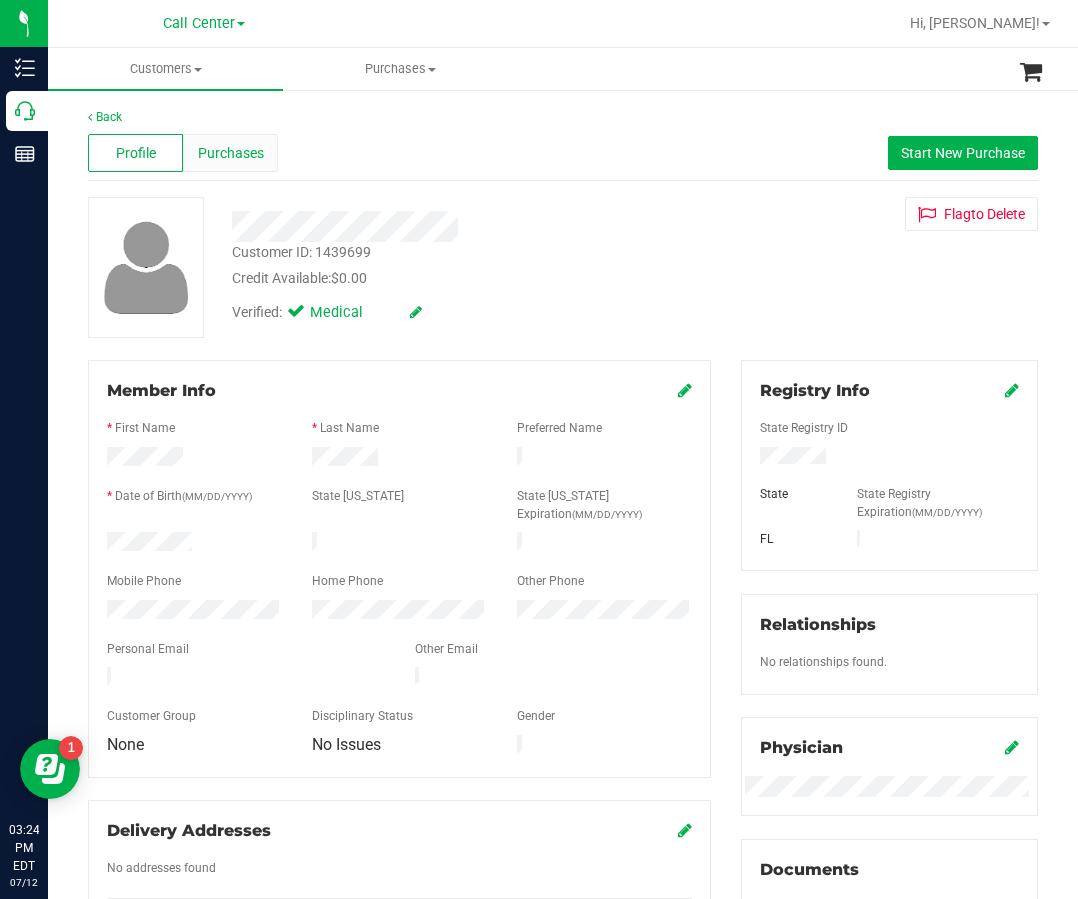 click on "Purchases" at bounding box center (230, 153) 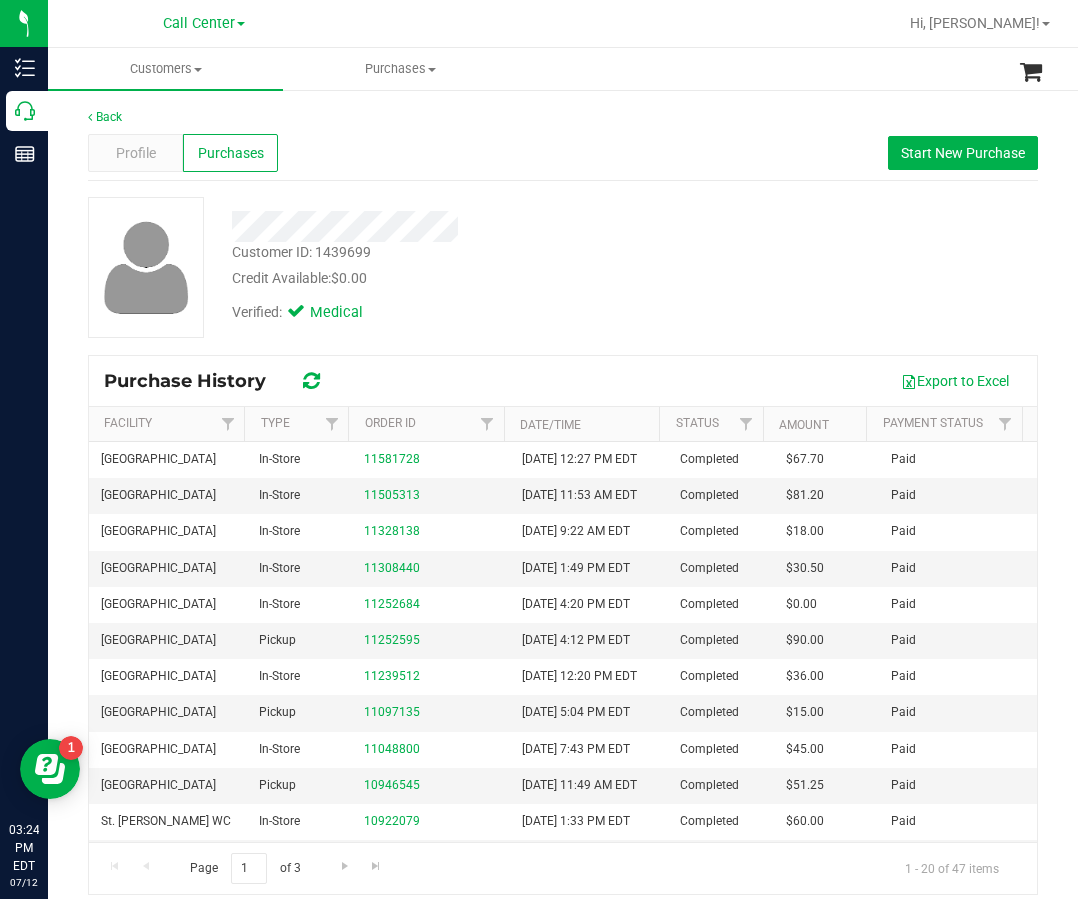 click on "Back
Profile
Purchases
Start New Purchase
Customer ID: 1439699
Credit Available:
$0.00
Verified:
Medical
Purchase History" at bounding box center (563, 501) 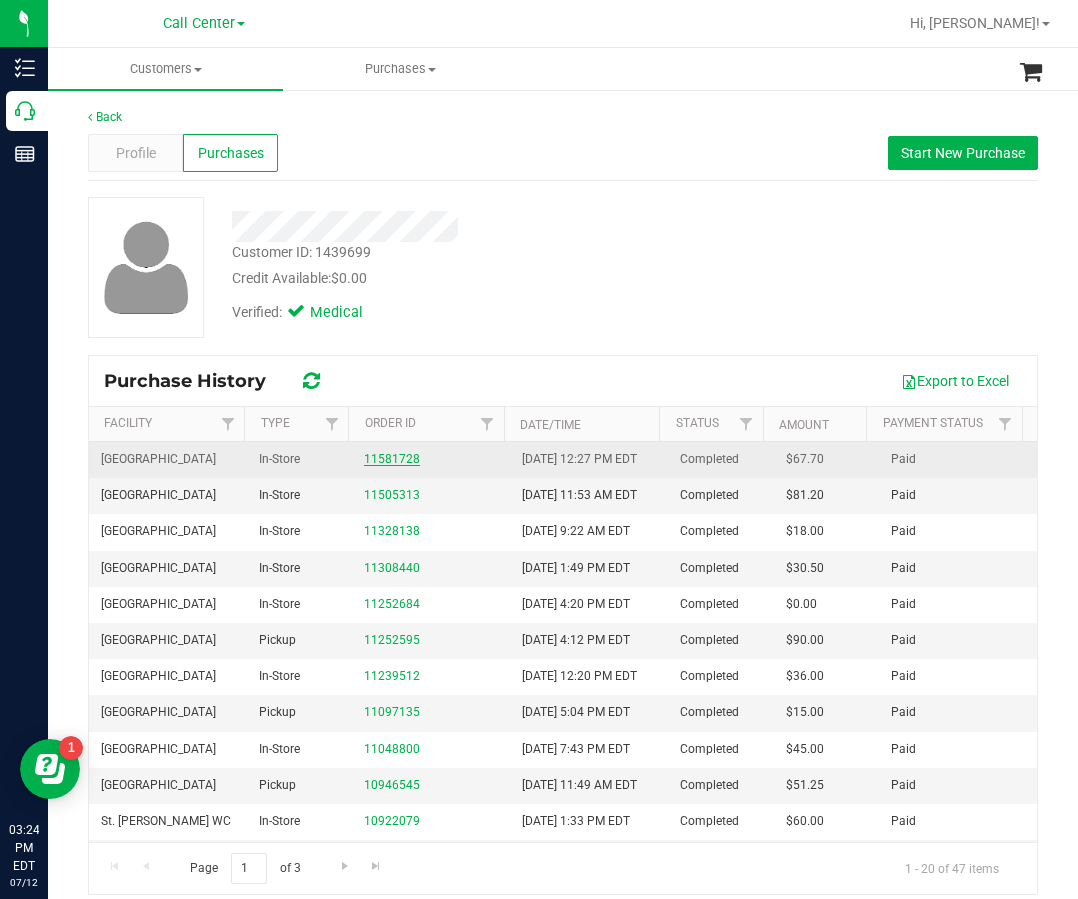 click on "11581728" at bounding box center [392, 459] 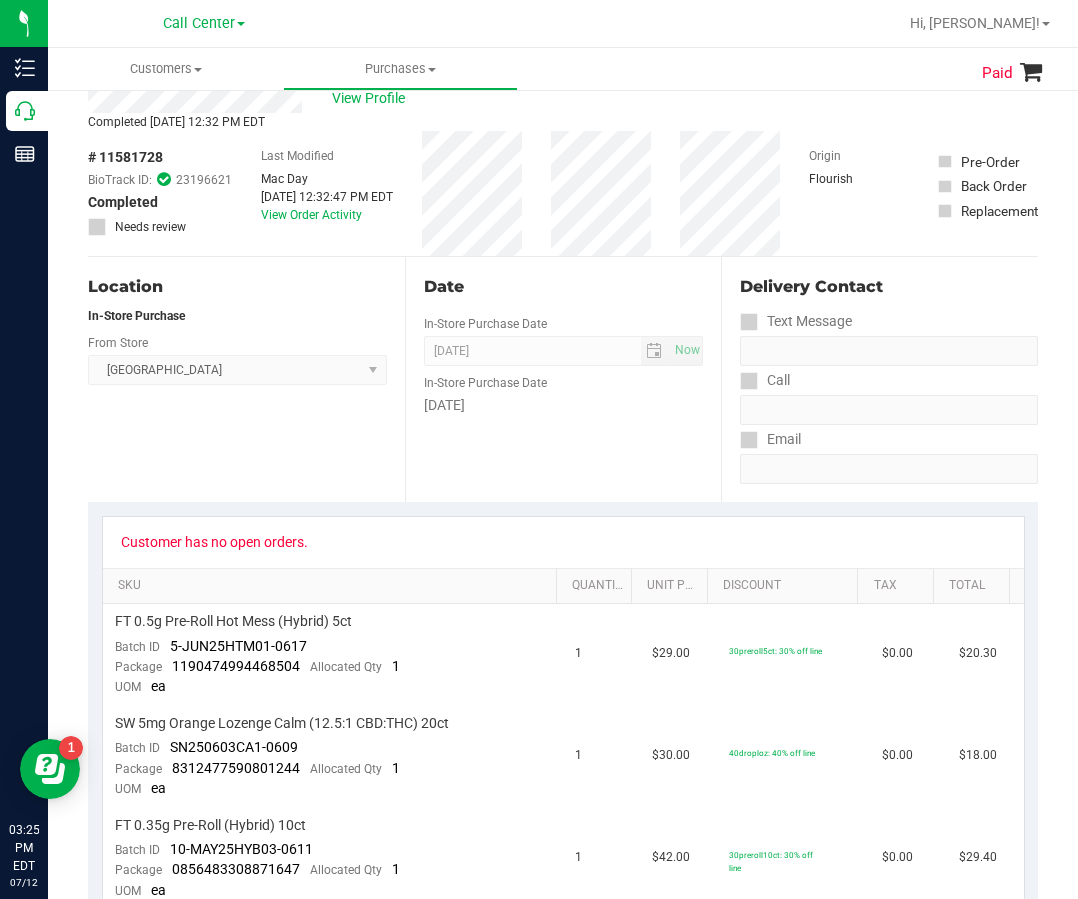 scroll, scrollTop: 0, scrollLeft: 0, axis: both 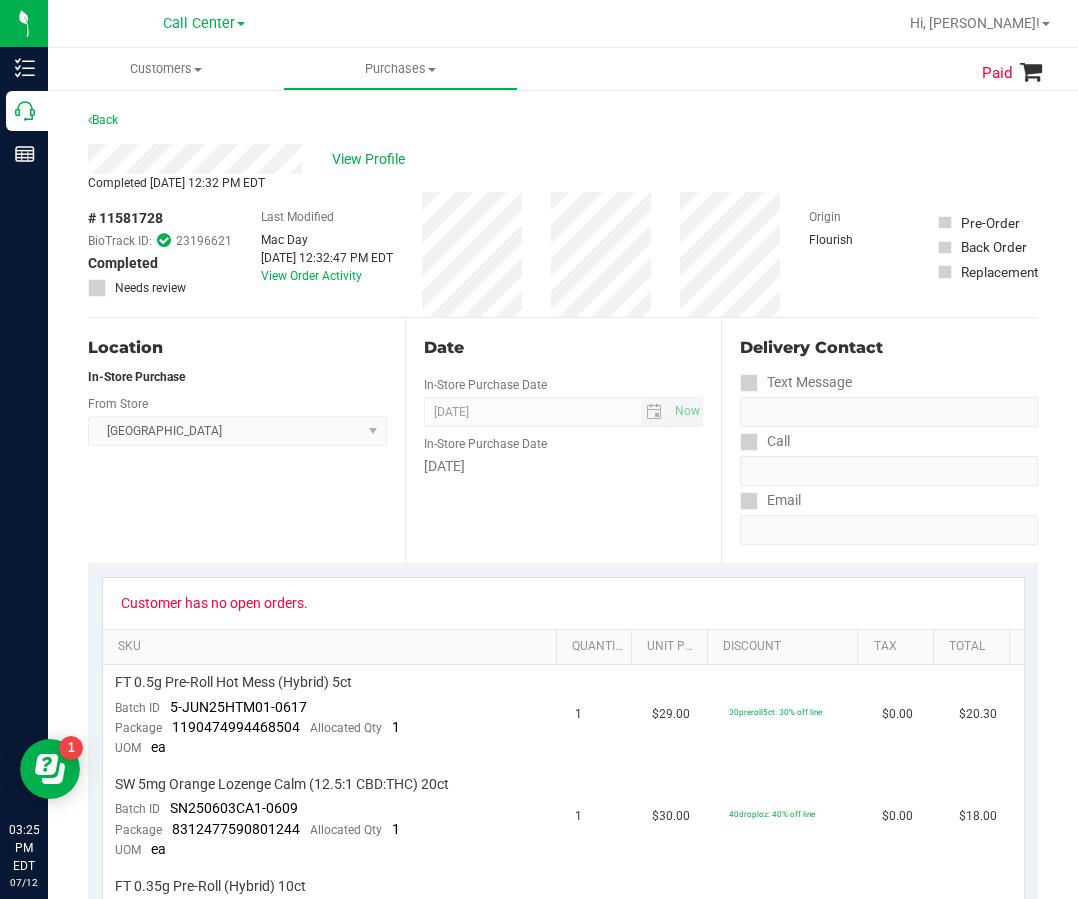 click on "Location
In-Store Purchase
From Store
South Tampa WC Select Store Bonita Springs WC Boynton Beach WC Bradenton WC Brandon WC Brooksville WC Call Center Clermont WC Crestview WC Deerfield Beach WC Delray Beach WC Deltona WC Ft Walton Beach WC Ft. Lauderdale WC Ft. Myers WC Gainesville WC Jax Atlantic WC JAX DC REP Jax WC Key West WC Lakeland WC Largo WC Lehigh Acres DC REP Merritt Island WC Miami 72nd WC Miami Beach WC Miami Dadeland WC Miramar DC REP New Port Richey WC North Palm Beach WC North Port WC Ocala WC Orange Park WC Orlando Colonial WC Orlando DC REP Orlando WC Oviedo WC Palm Bay WC Palm Coast WC Panama City WC Pensacola WC Port Orange WC Port St. Lucie WC Sebring WC South Tampa WC St. Pete WC Summerfield WC Tallahassee DC REP Tallahassee WC Tampa DC Testing Tampa Warehouse Tampa WC TX Austin DC TX Plano Retail" at bounding box center (246, 440) 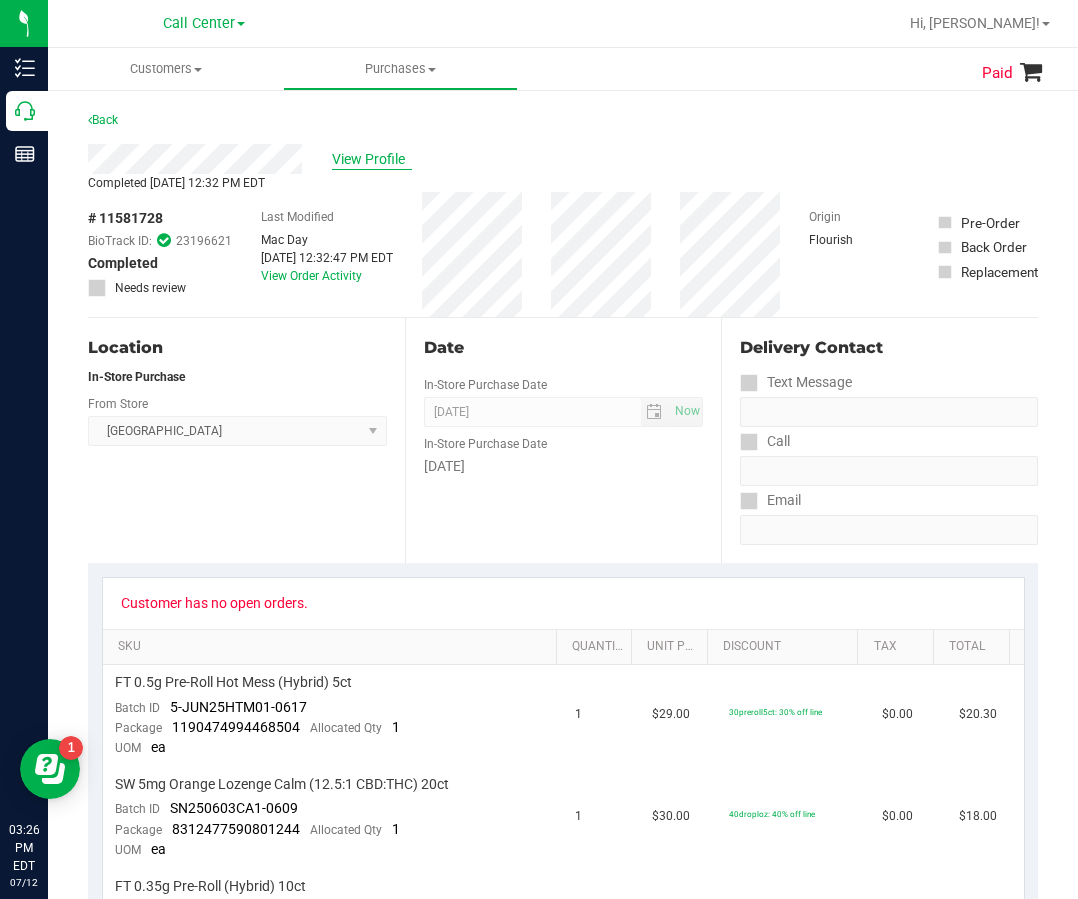 click on "View Profile" at bounding box center (372, 159) 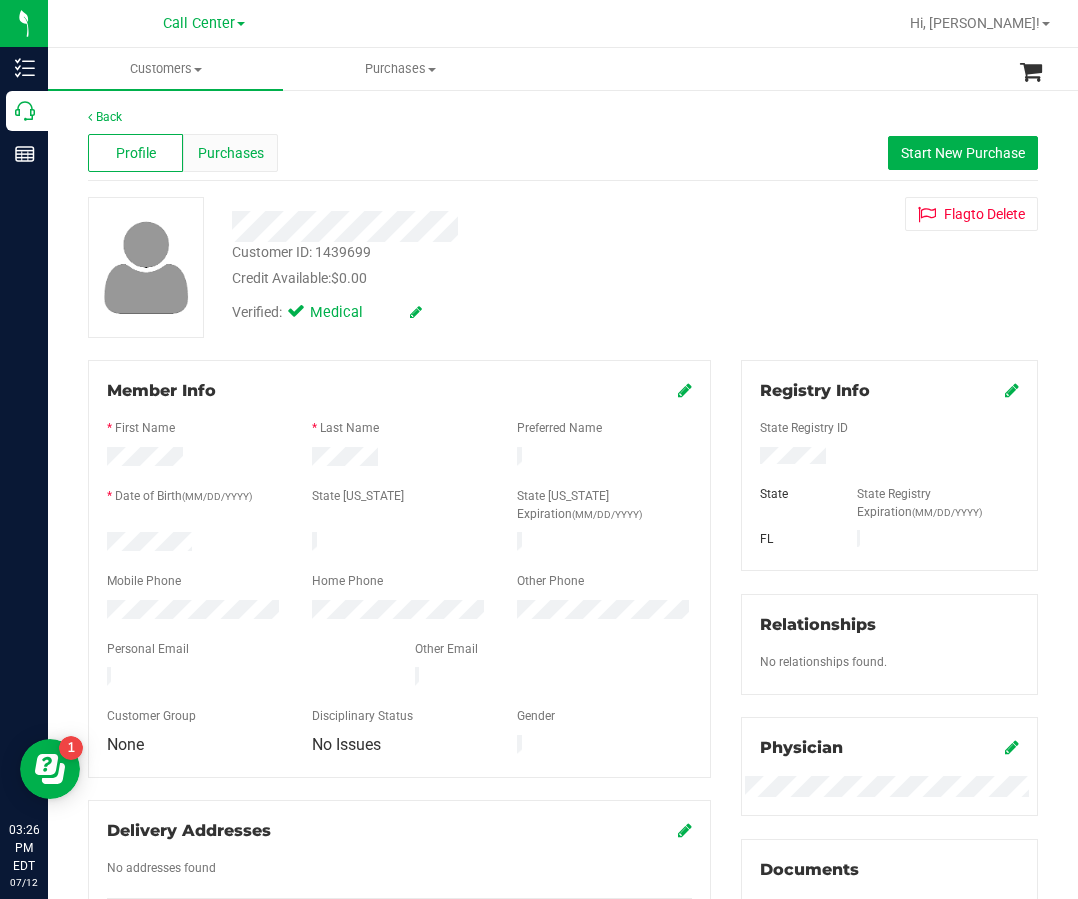 click on "Purchases" at bounding box center (231, 153) 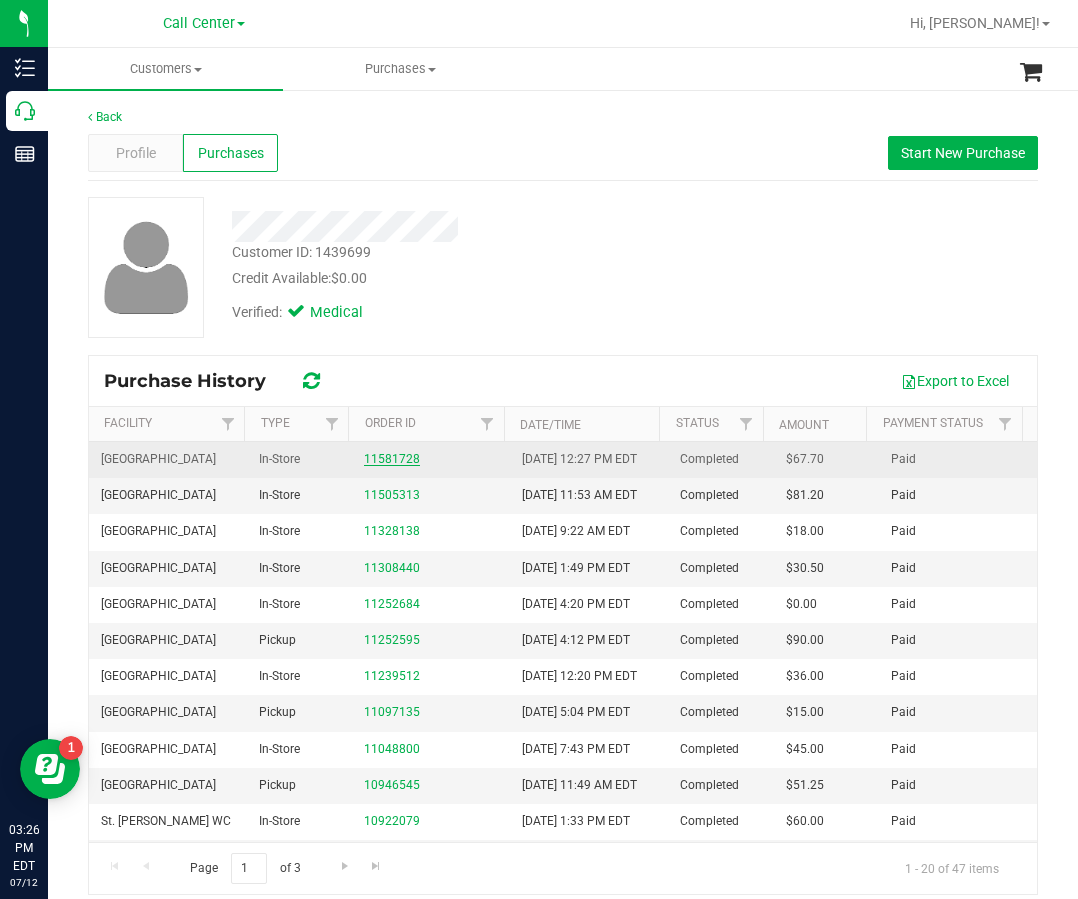 click on "11581728" at bounding box center (392, 459) 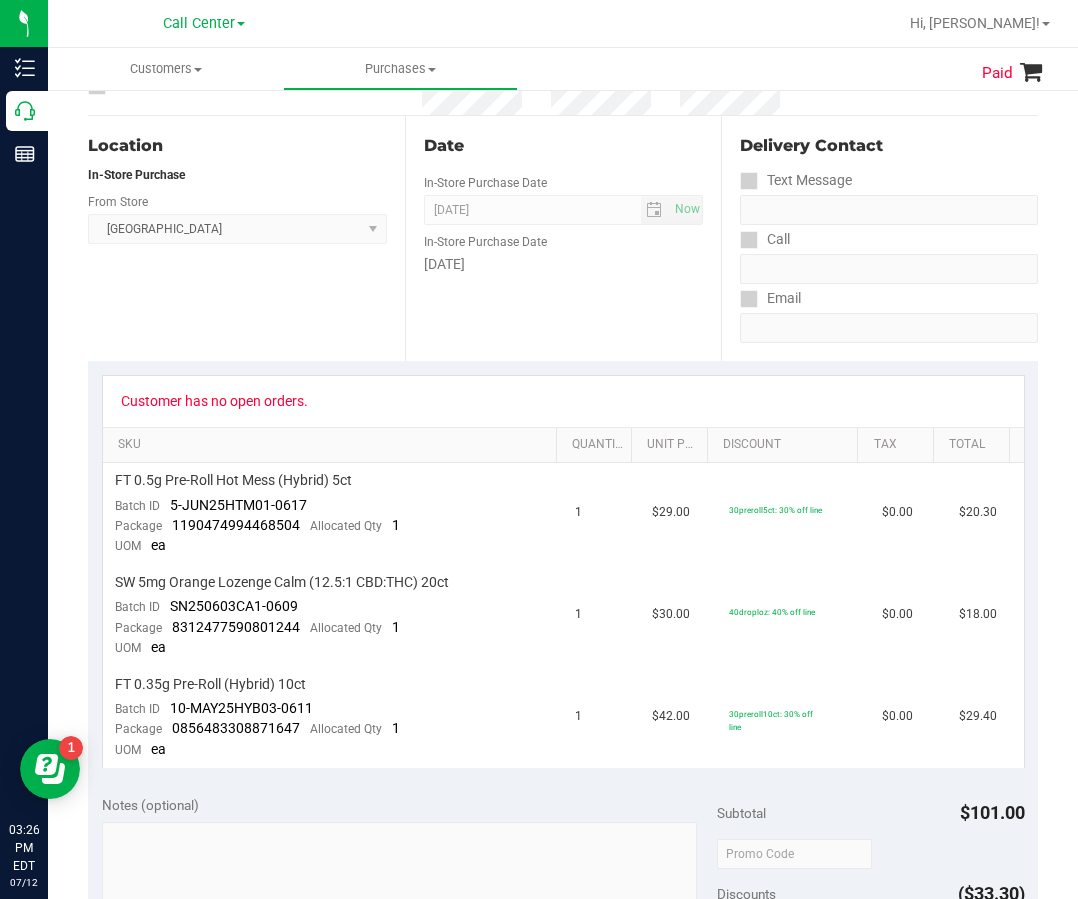 scroll, scrollTop: 0, scrollLeft: 0, axis: both 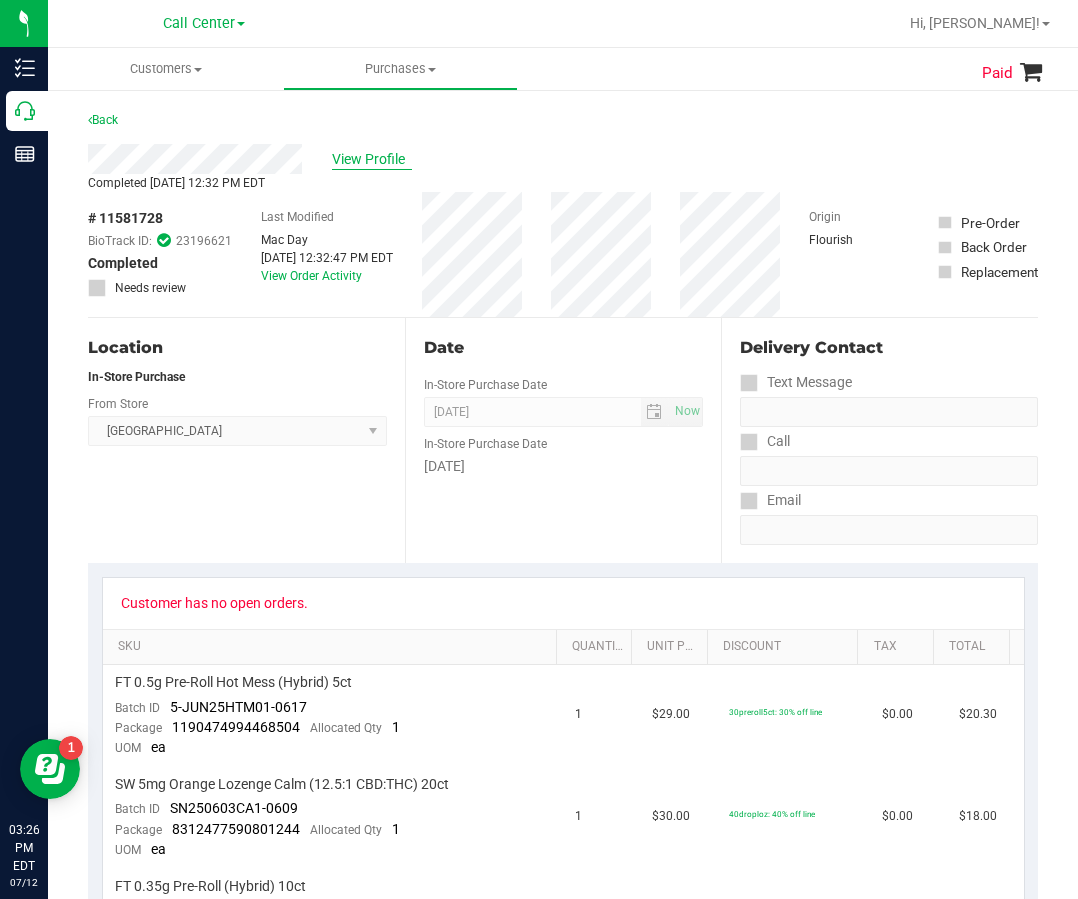 click on "View Profile" at bounding box center [372, 159] 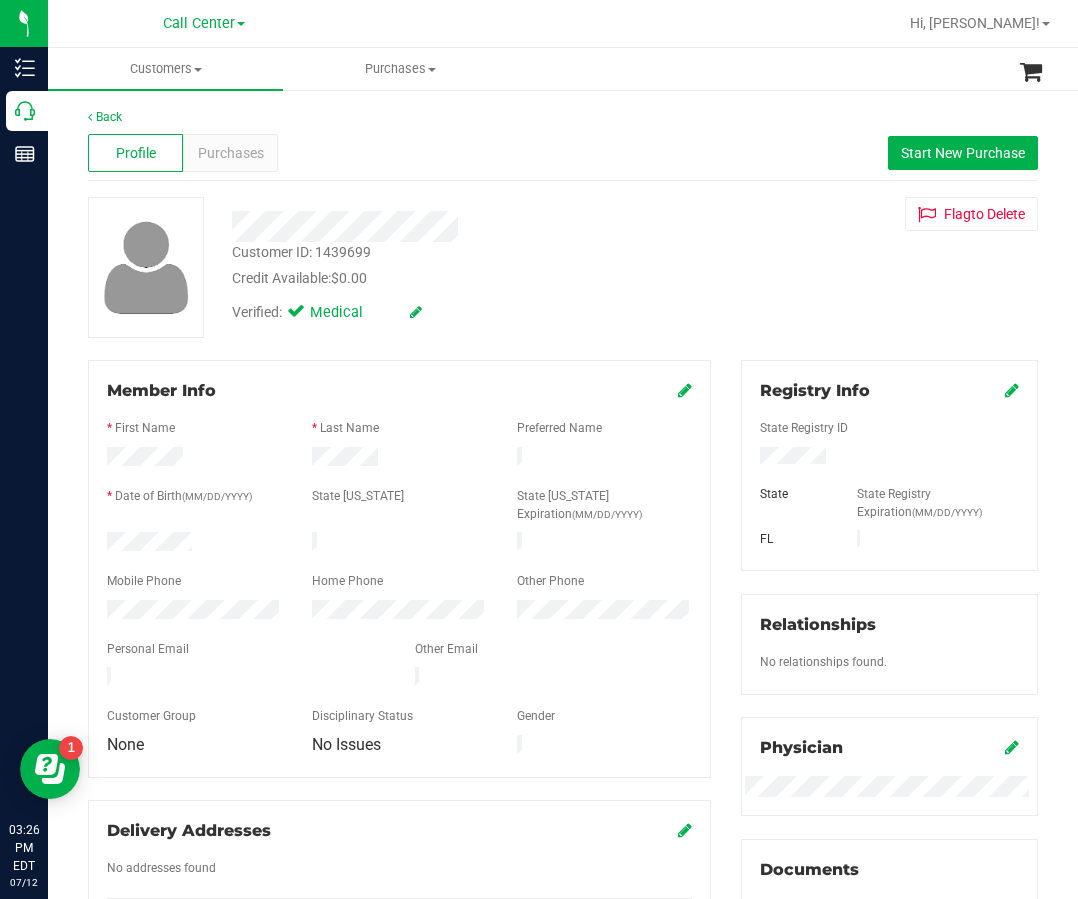 click on "Customer ID: 1439699" at bounding box center (301, 252) 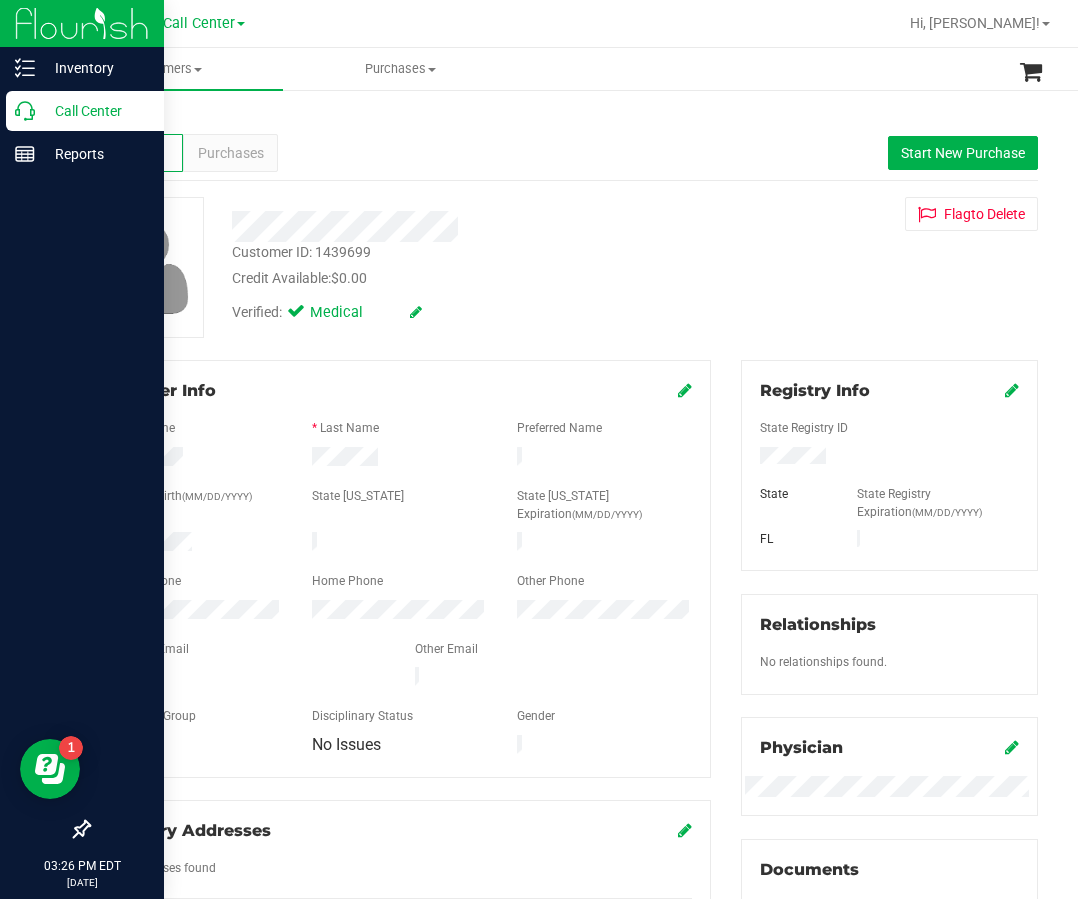 click on "Call Center" at bounding box center (95, 111) 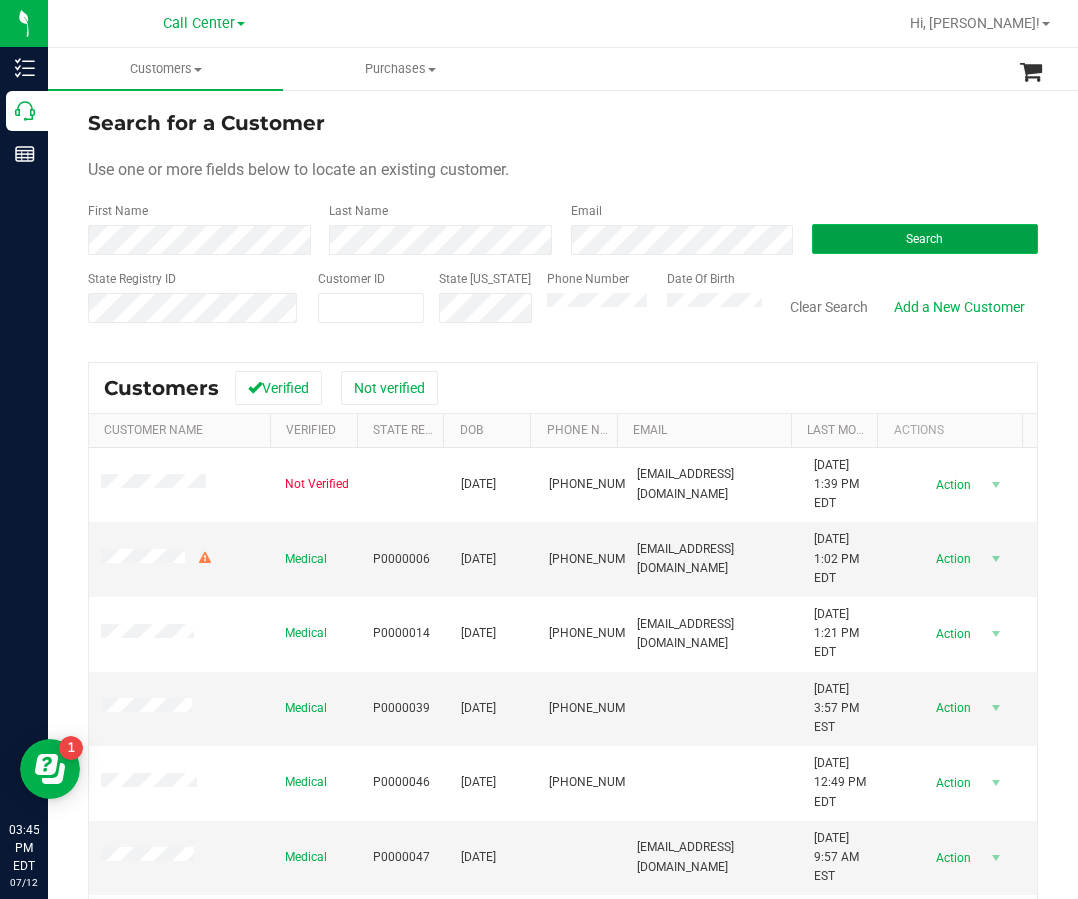click on "Search" at bounding box center [924, 239] 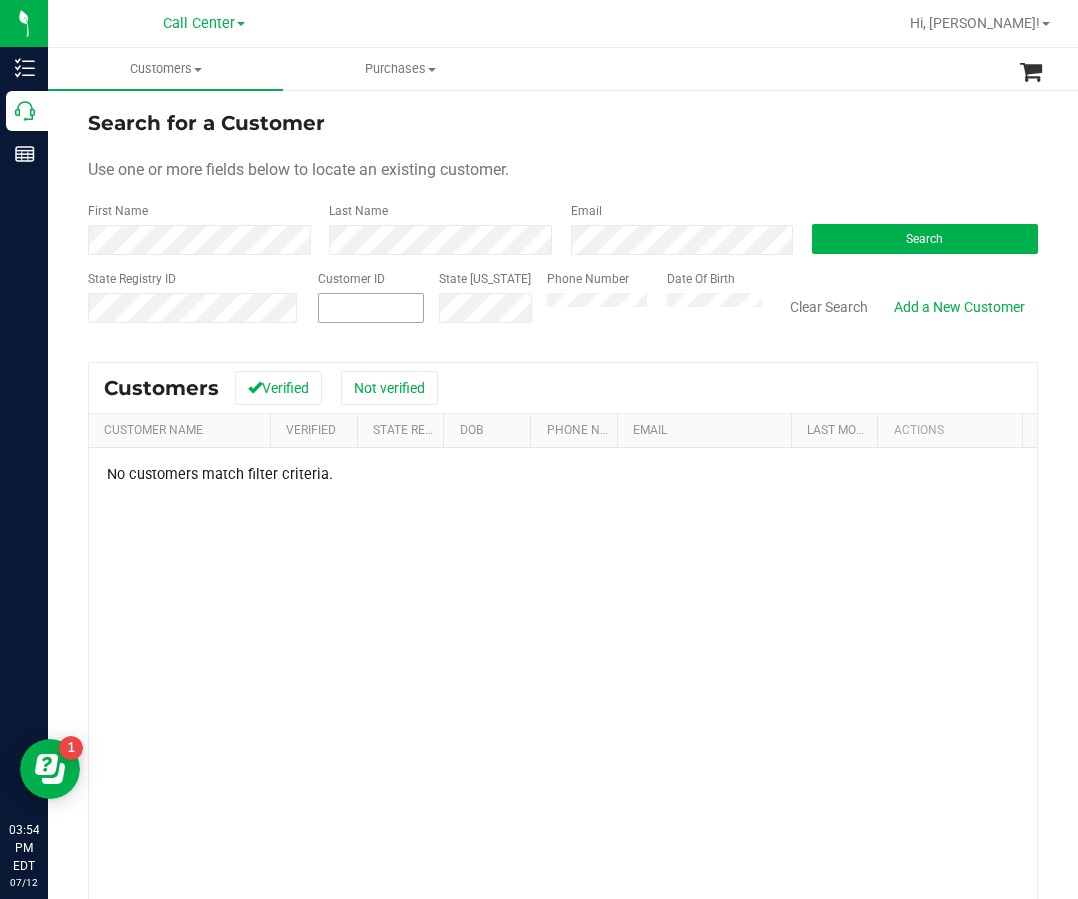 click at bounding box center [371, 308] 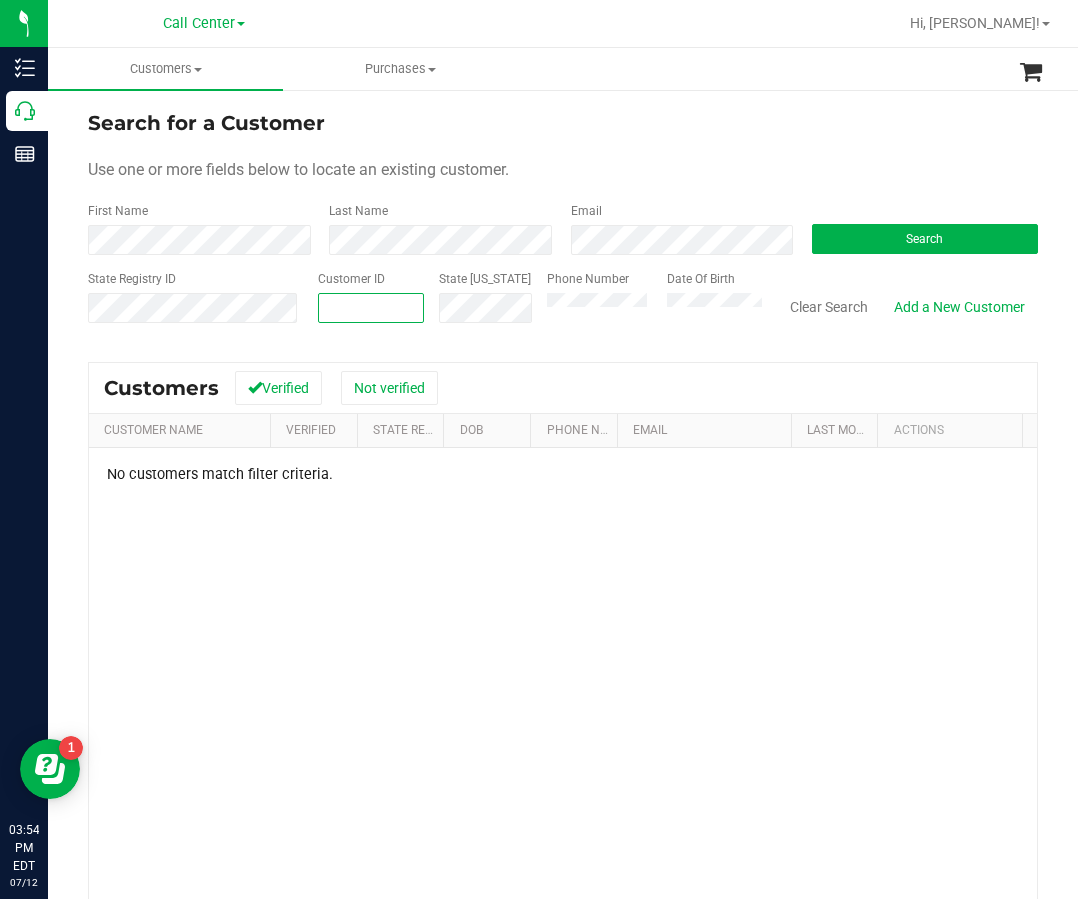 paste on "1400171" 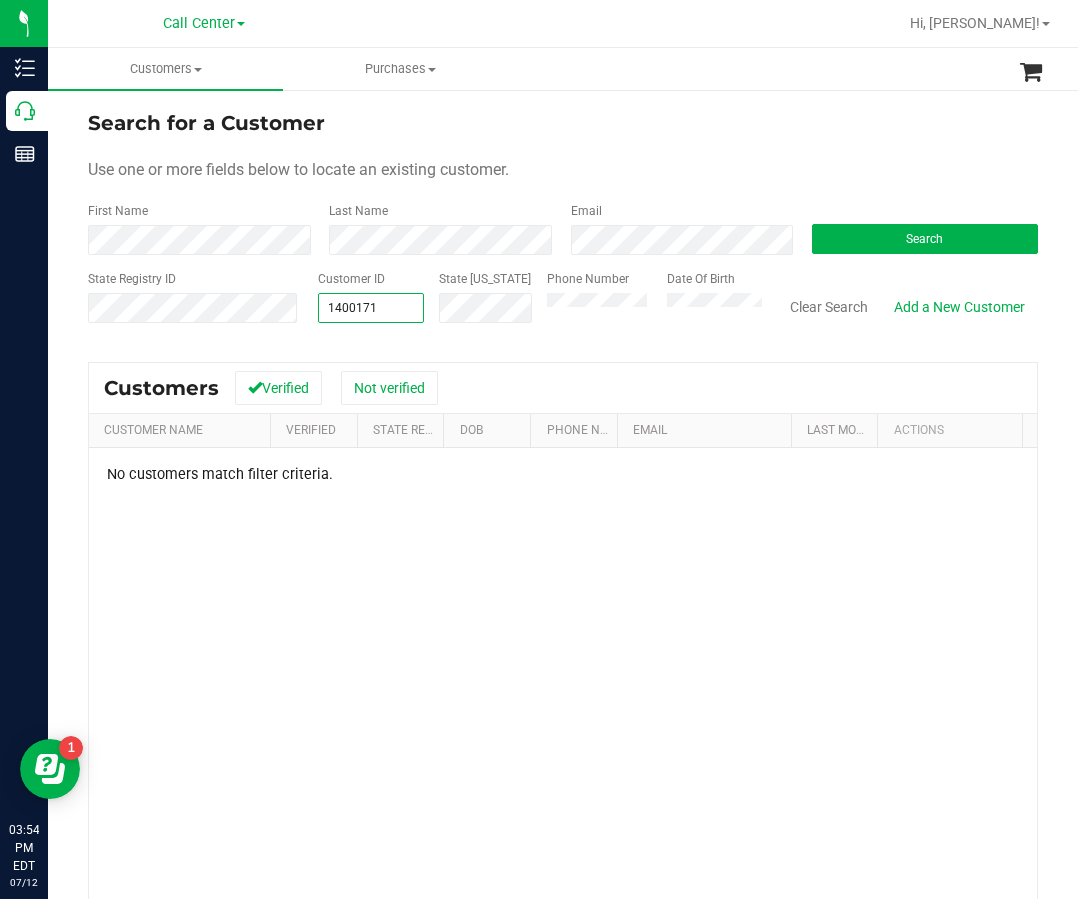 type on "1400171" 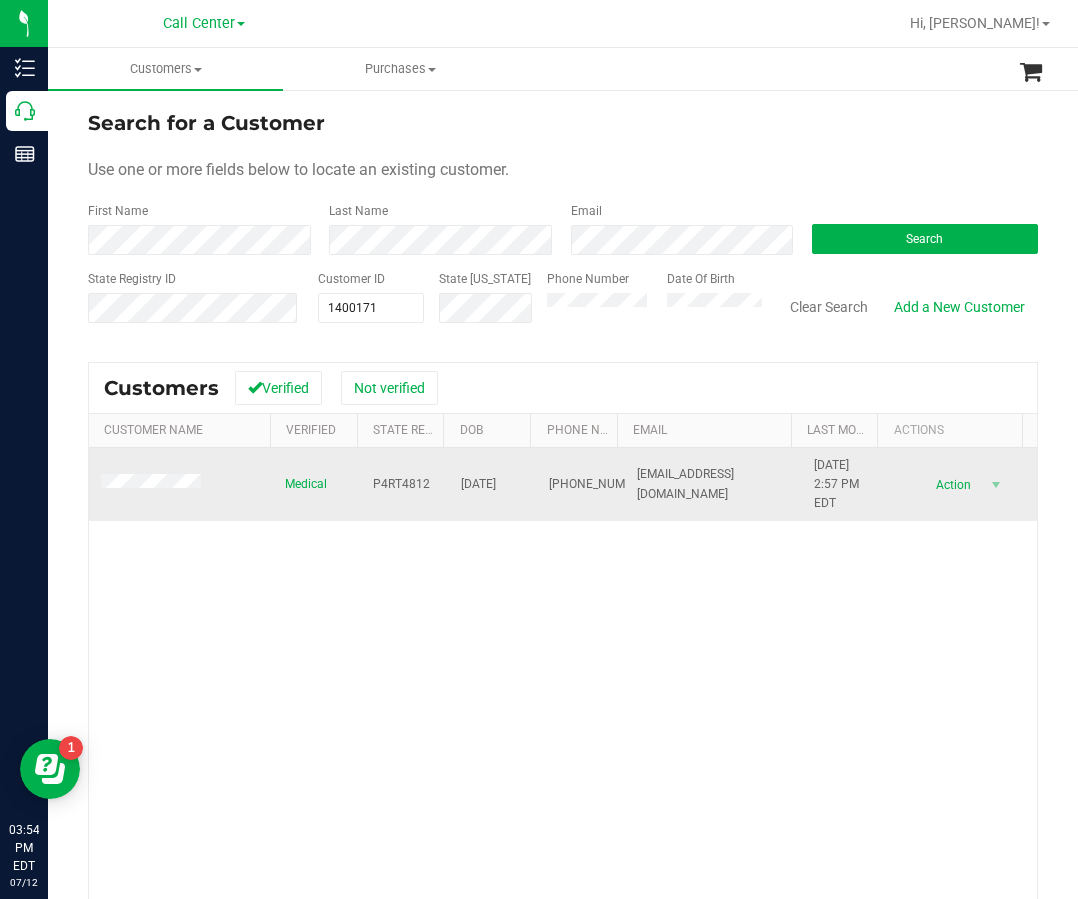 click on "P4RT4812" at bounding box center [401, 484] 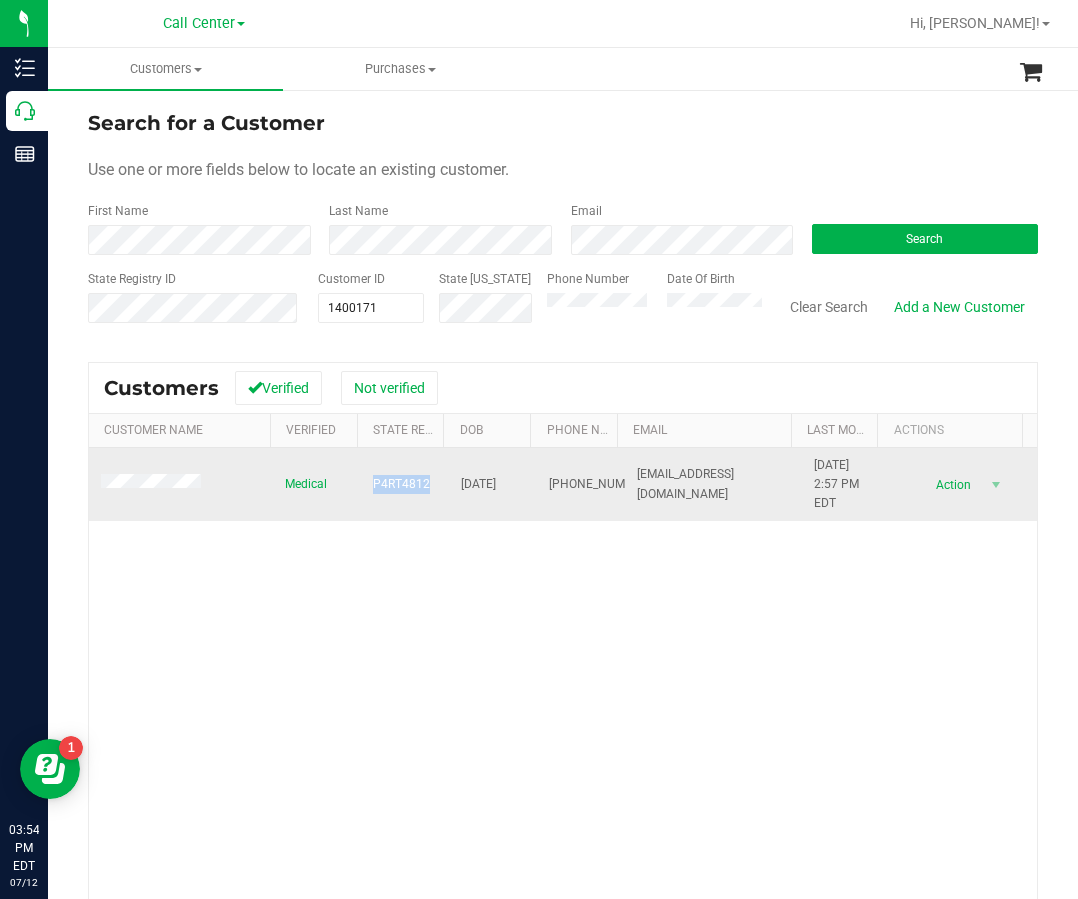 click on "P4RT4812" at bounding box center [401, 484] 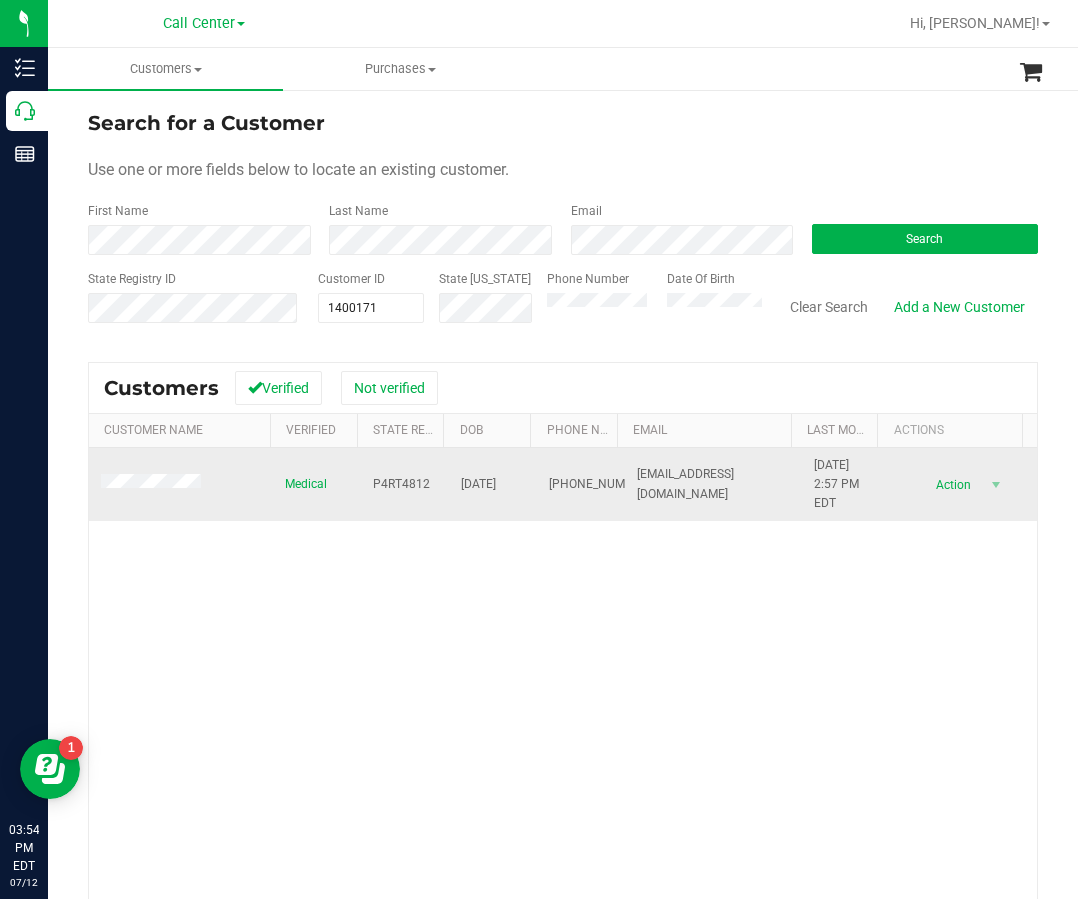 click on "07/19/1956" at bounding box center (478, 484) 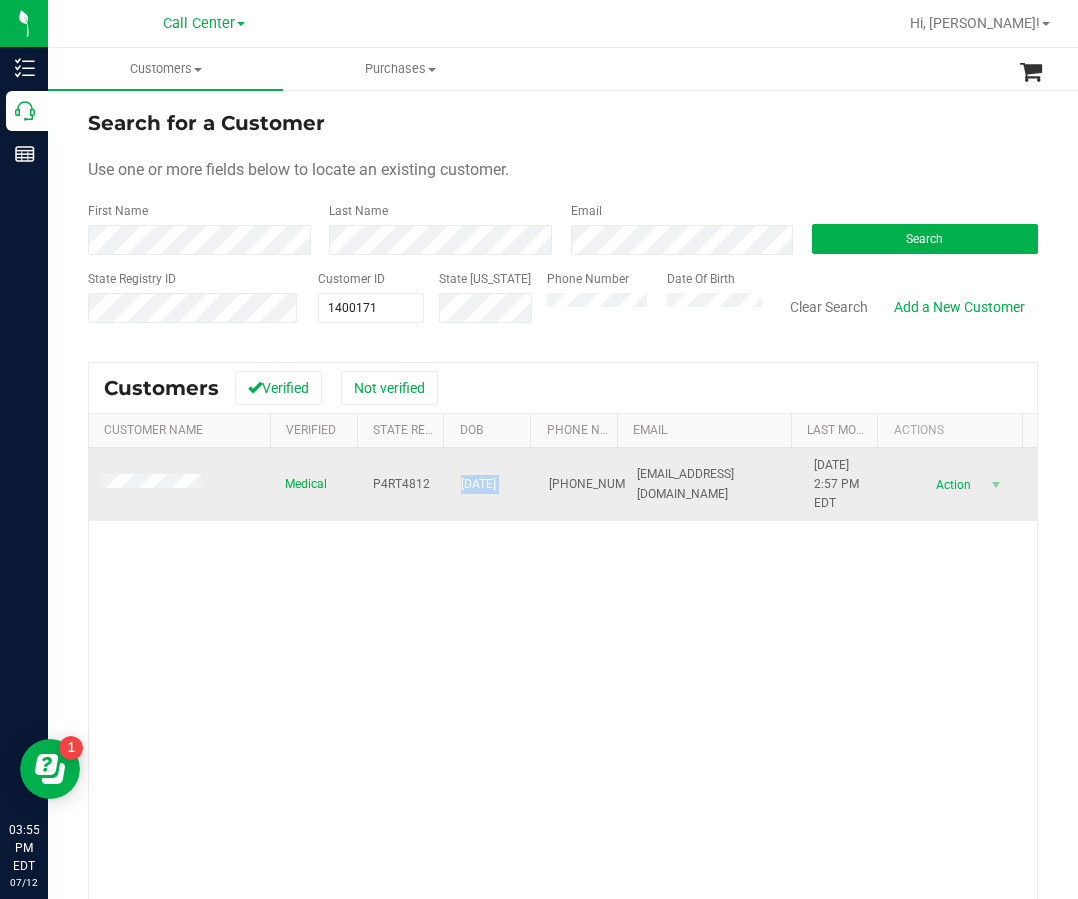 click on "07/19/1956" at bounding box center (478, 484) 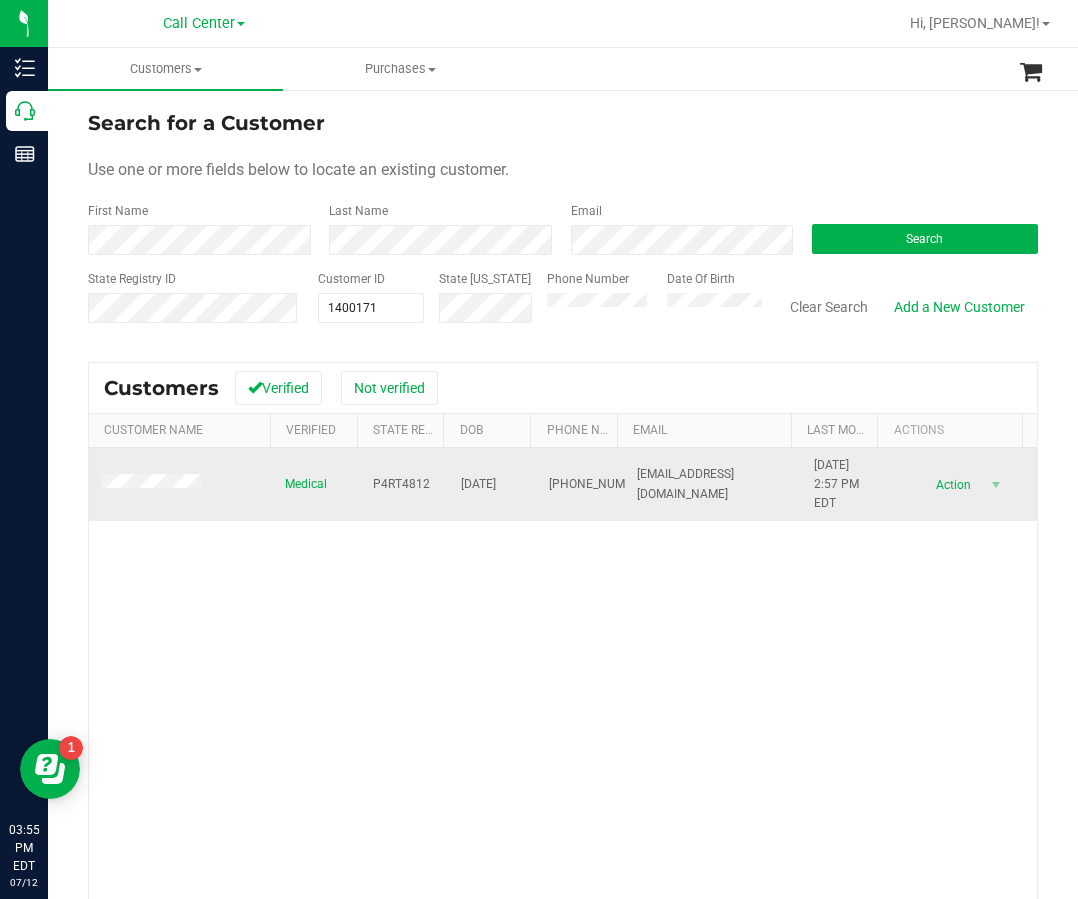 click on "(440) 487-0025" at bounding box center [599, 484] 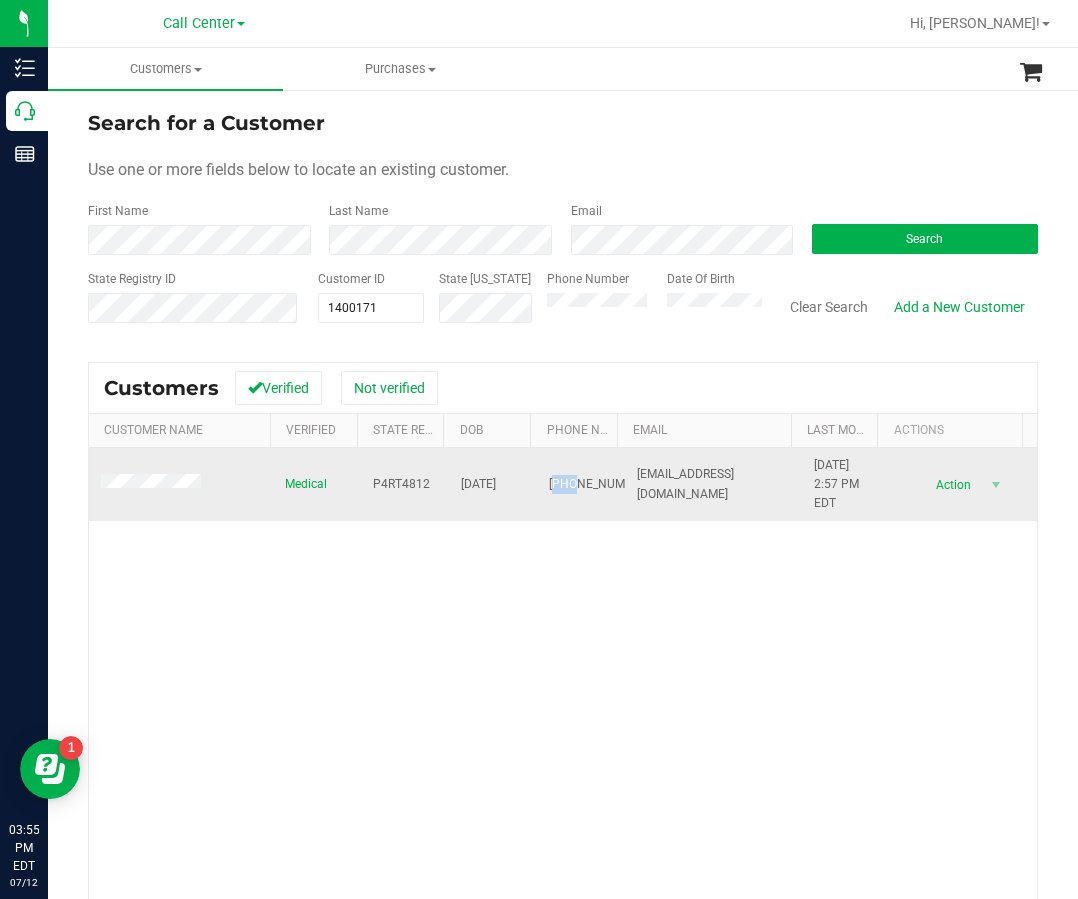 click on "(440) 487-0025" at bounding box center (599, 484) 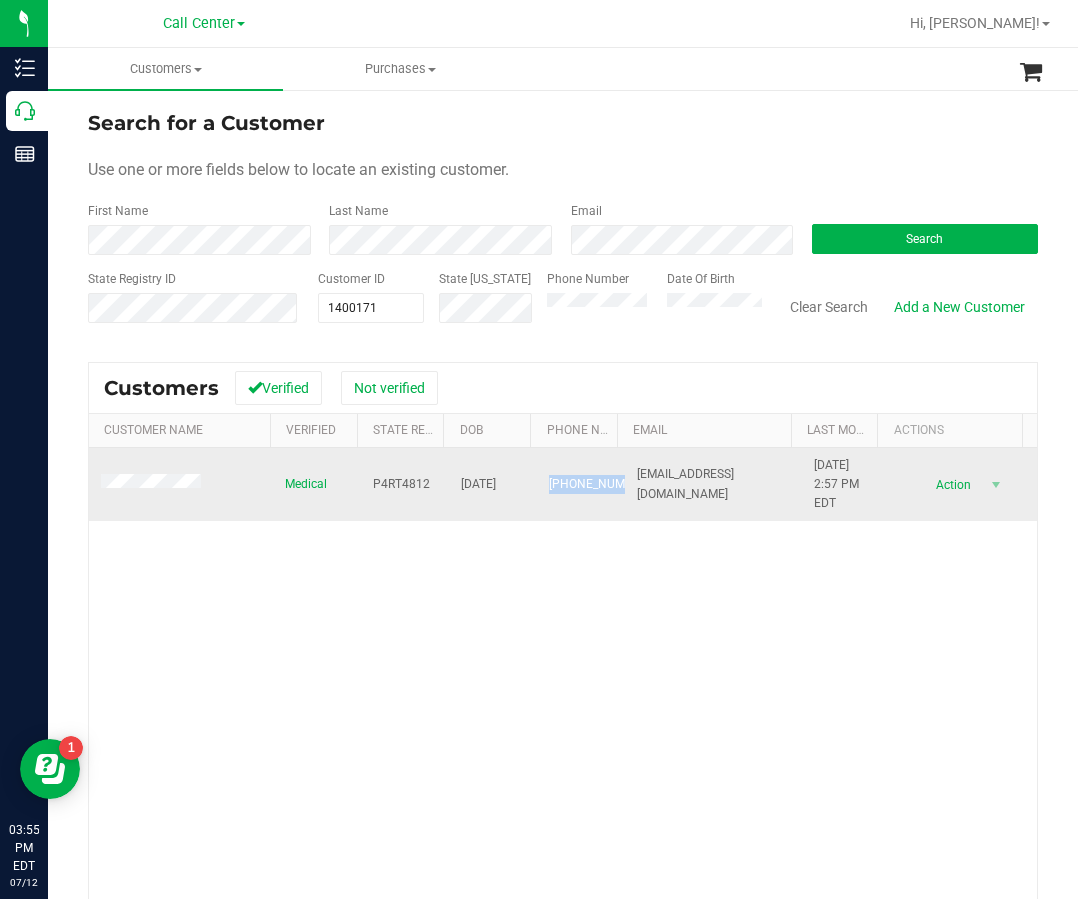 click on "(440) 487-0025" at bounding box center (599, 484) 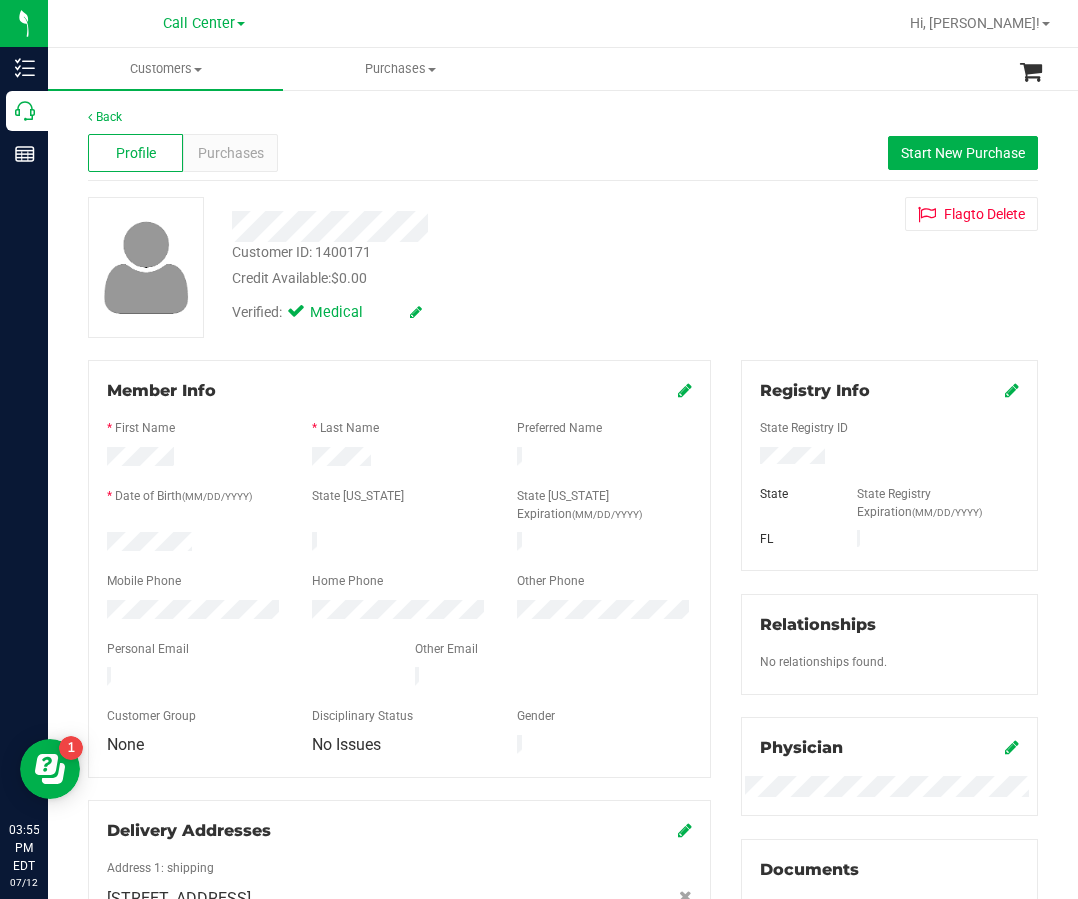 click on "Back
Profile
Purchases
Start New Purchase
Customer ID: 1400171
Credit Available:
$0.00
Verified:
Medical" at bounding box center (563, 754) 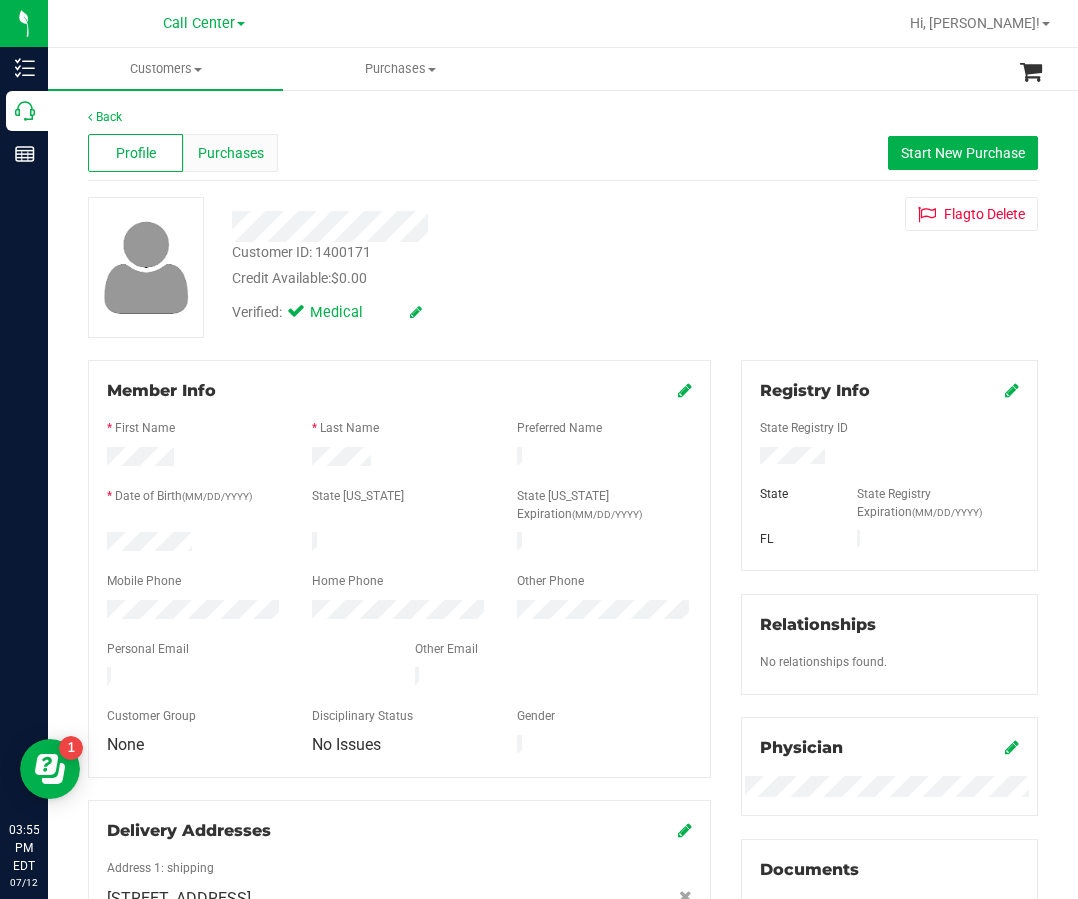 click on "Purchases" at bounding box center [231, 153] 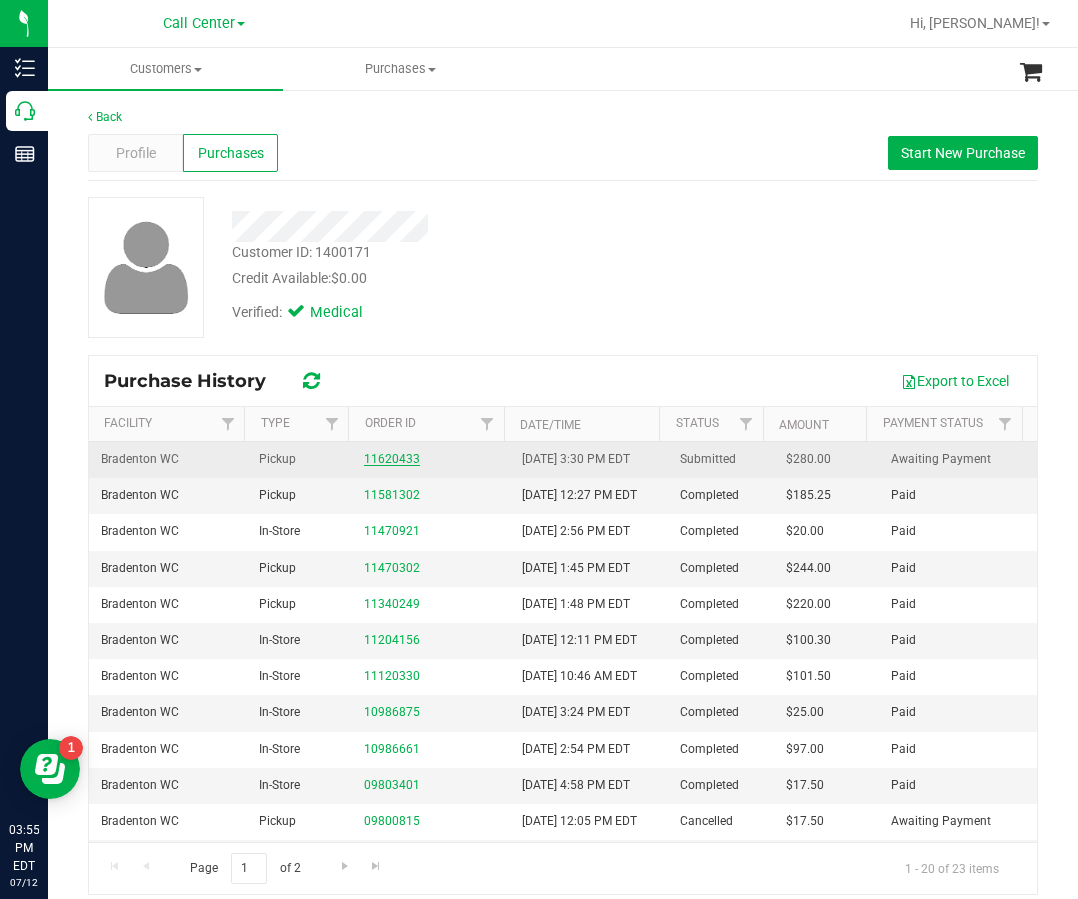 click on "11620433" at bounding box center [392, 459] 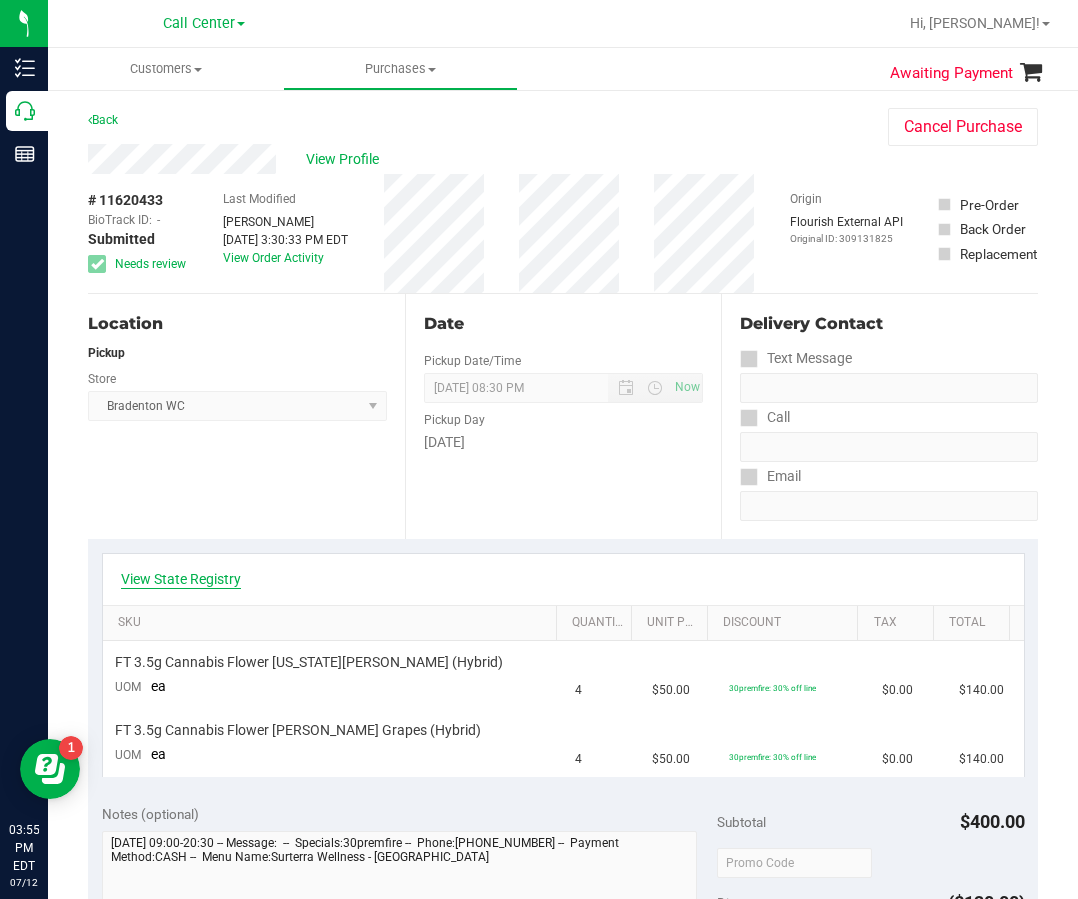 click on "View State Registry" at bounding box center [181, 579] 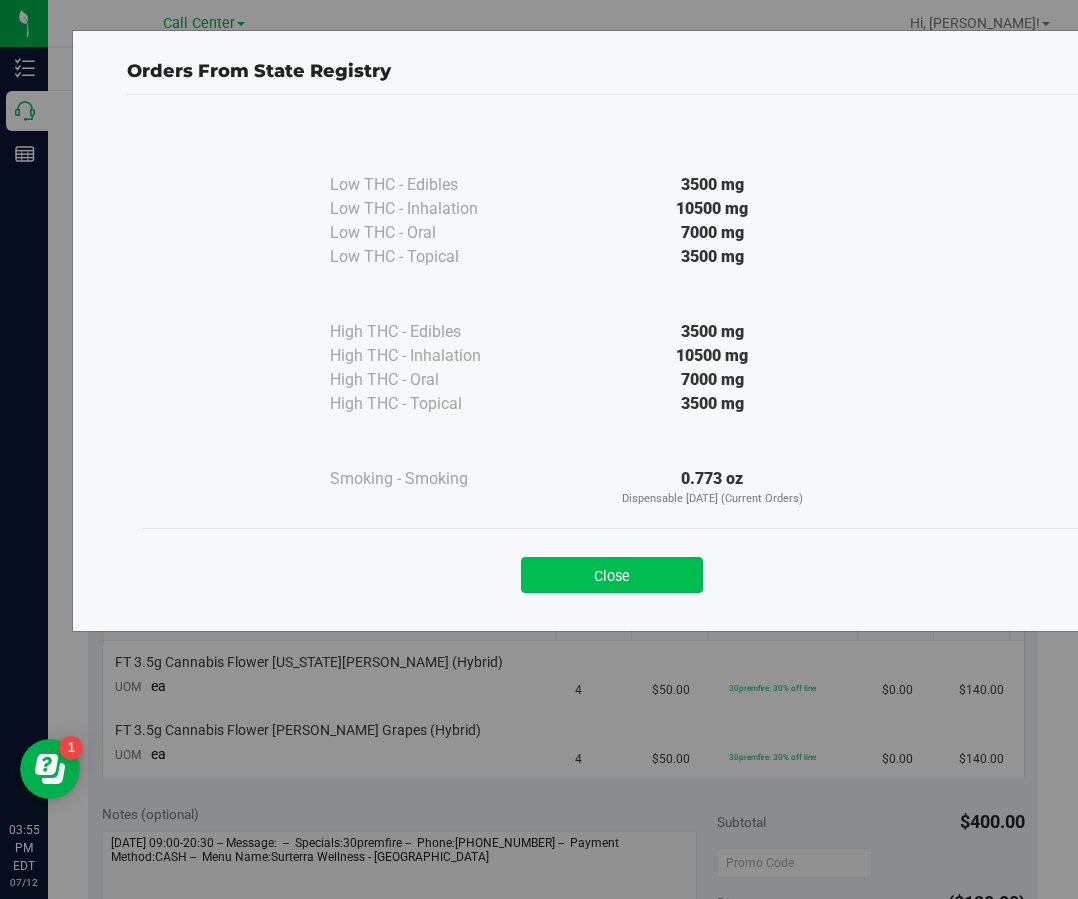 click on "Close" at bounding box center [612, 575] 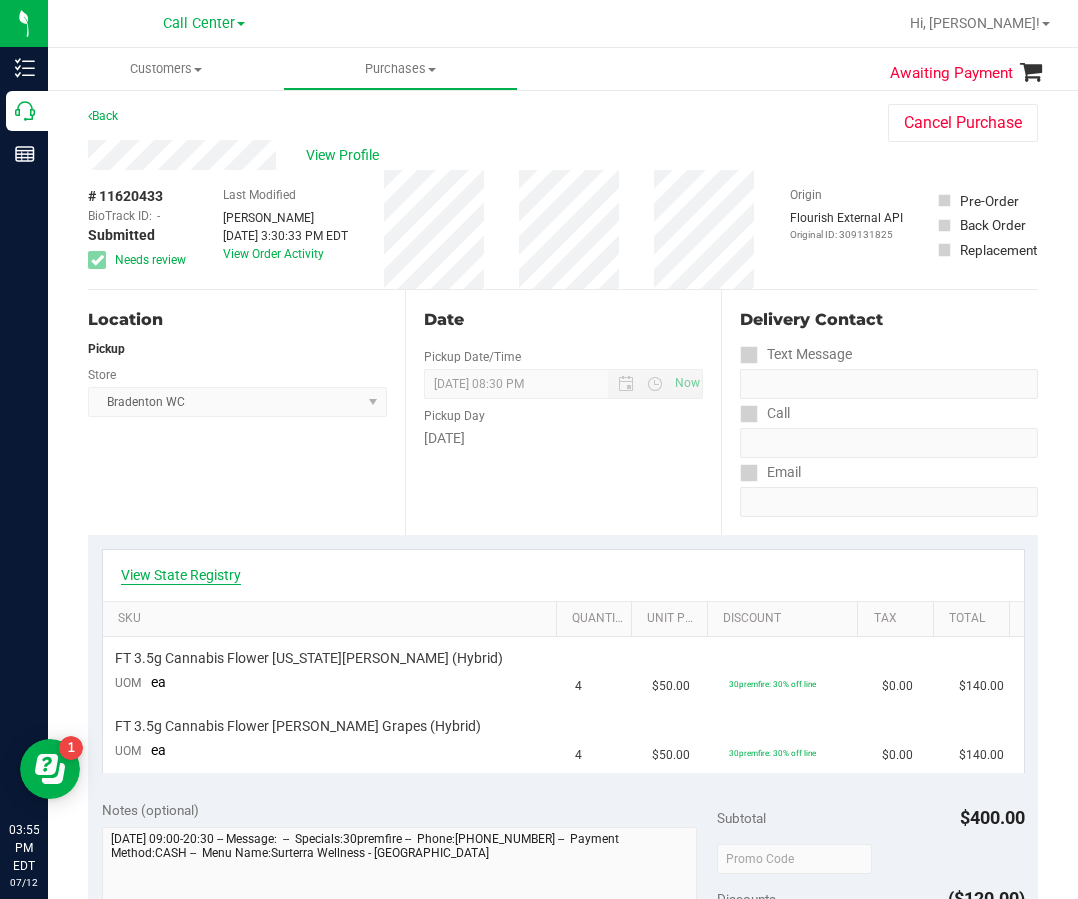 scroll, scrollTop: 0, scrollLeft: 0, axis: both 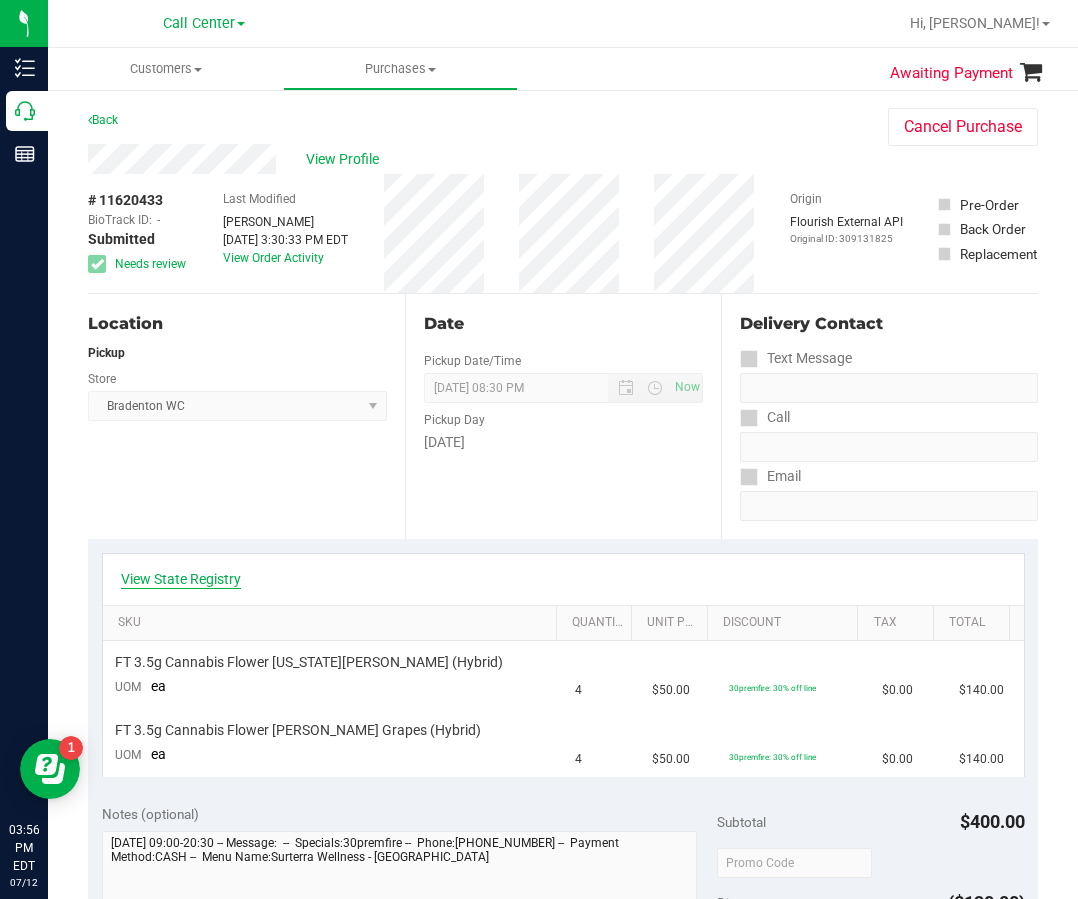 click on "View State Registry" at bounding box center (181, 579) 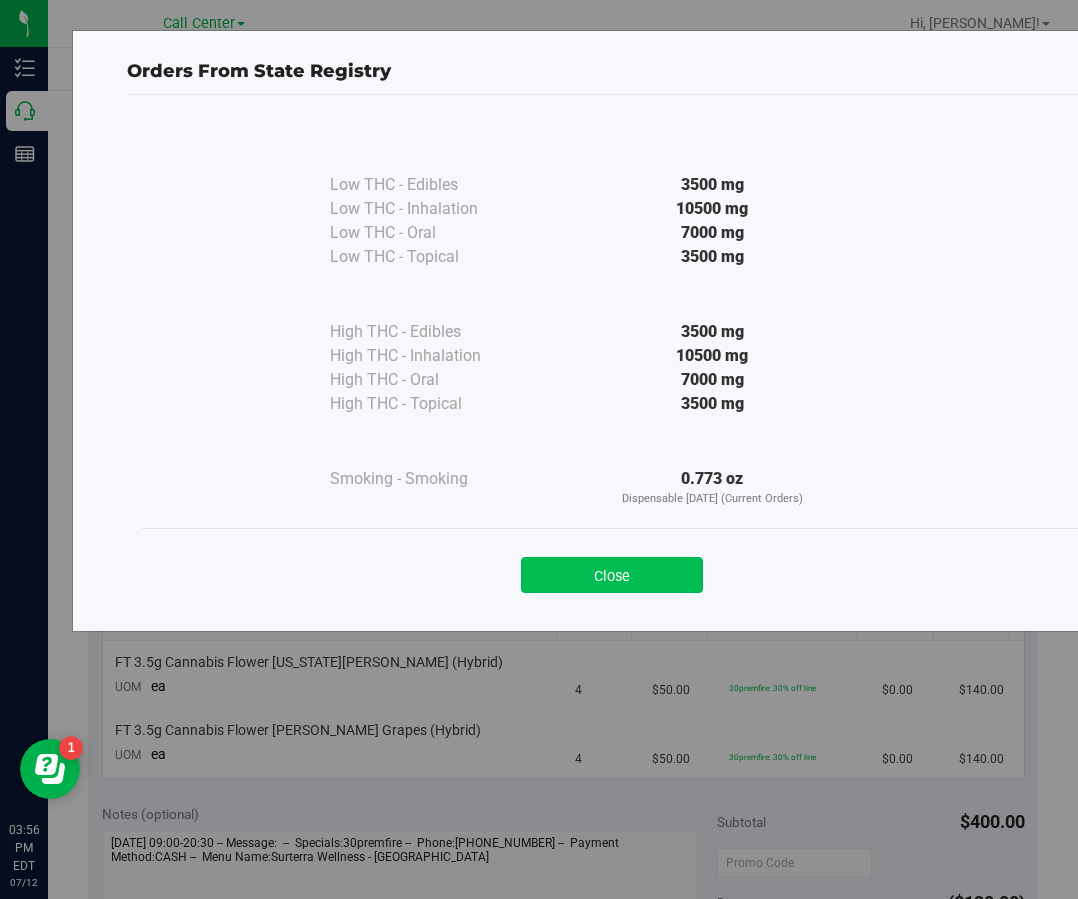 click on "Close" at bounding box center [612, 575] 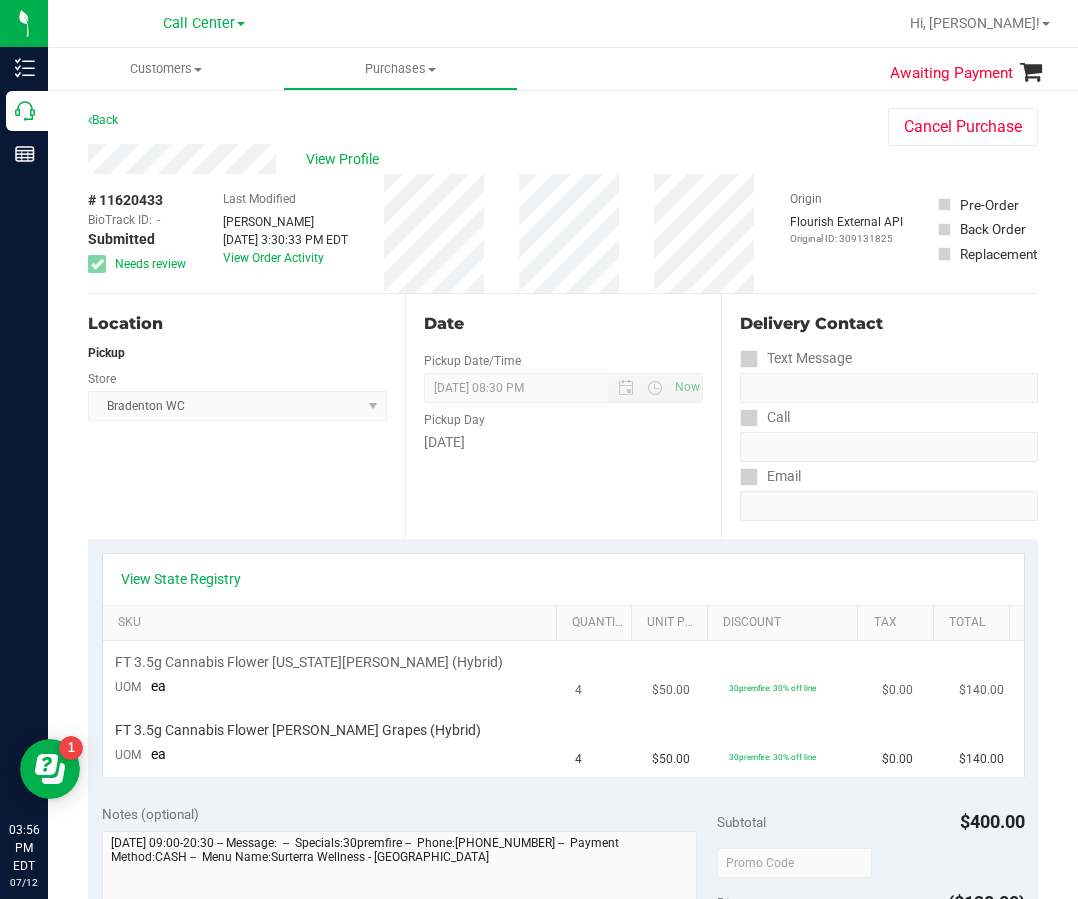 drag, startPoint x: 856, startPoint y: 651, endPoint x: 493, endPoint y: 644, distance: 363.06747 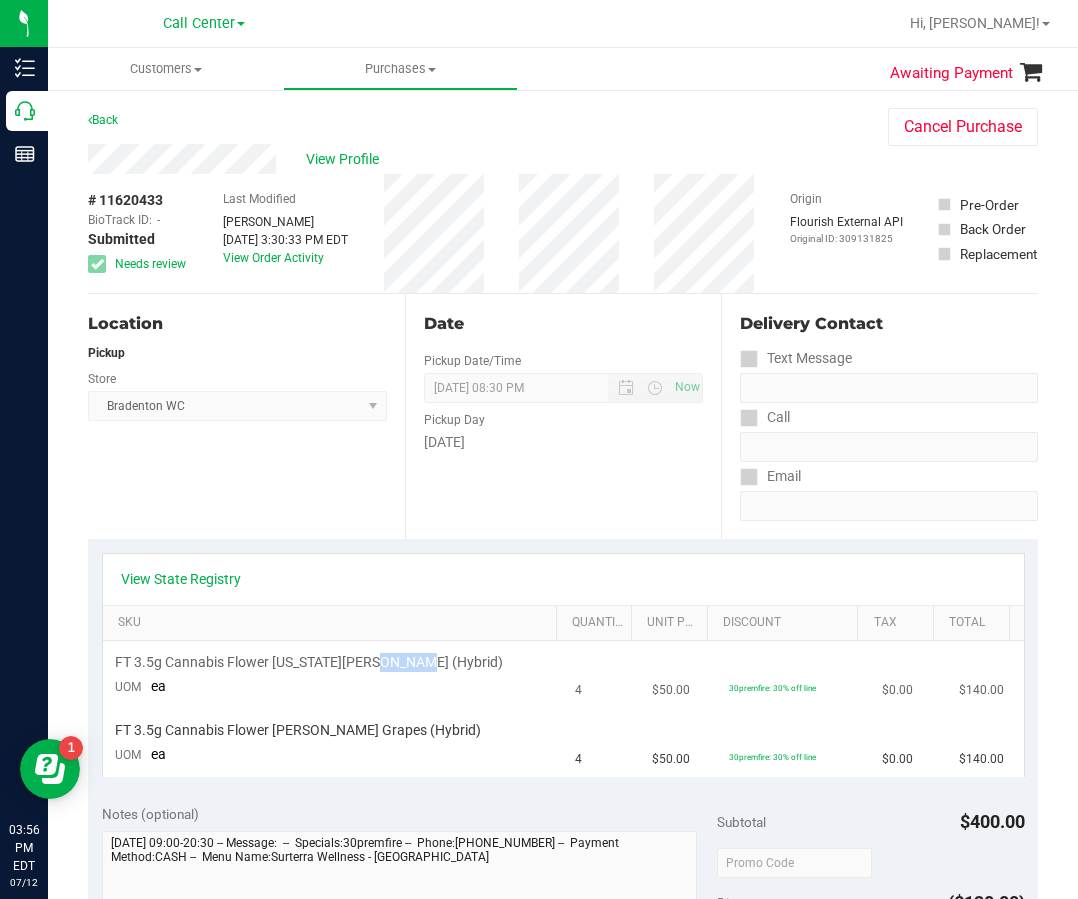 click on "FT 3.5g Cannabis Flower [US_STATE][PERSON_NAME] (Hybrid)" at bounding box center [309, 662] 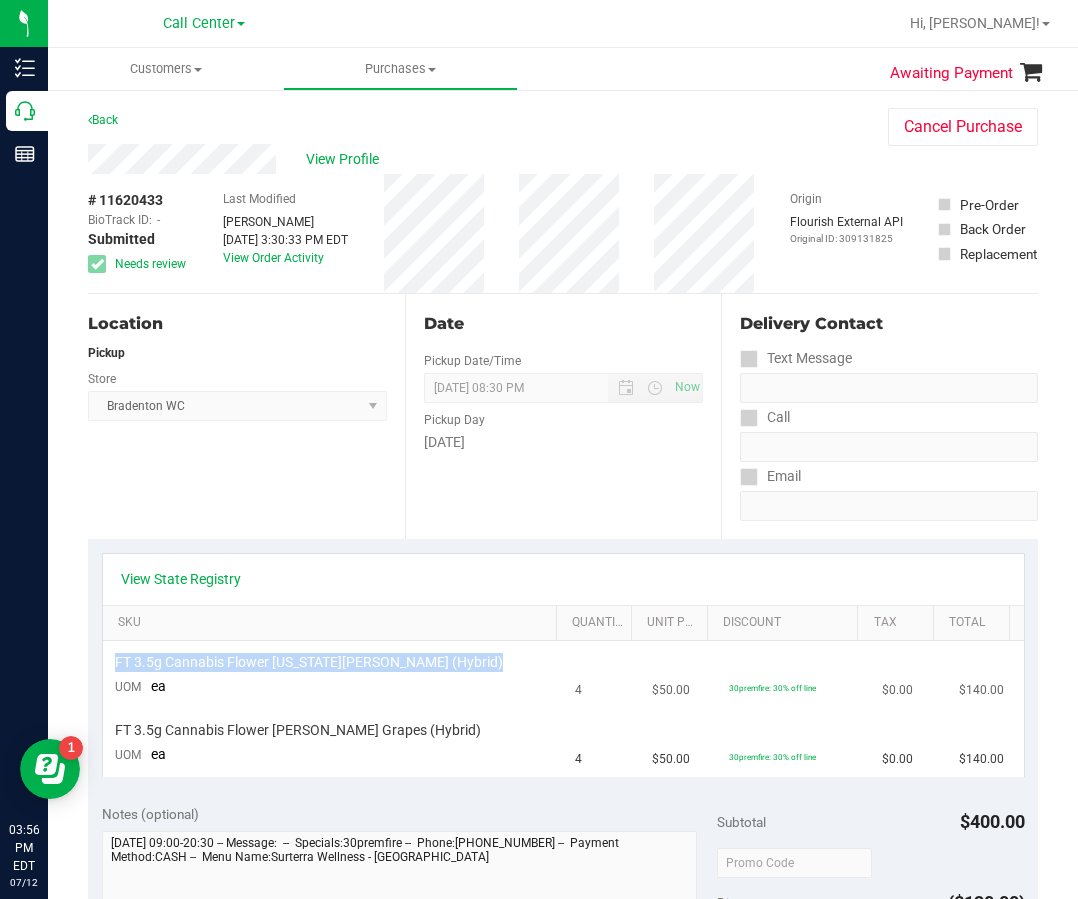 click on "FT 3.5g Cannabis Flower [US_STATE][PERSON_NAME] (Hybrid)" at bounding box center (309, 662) 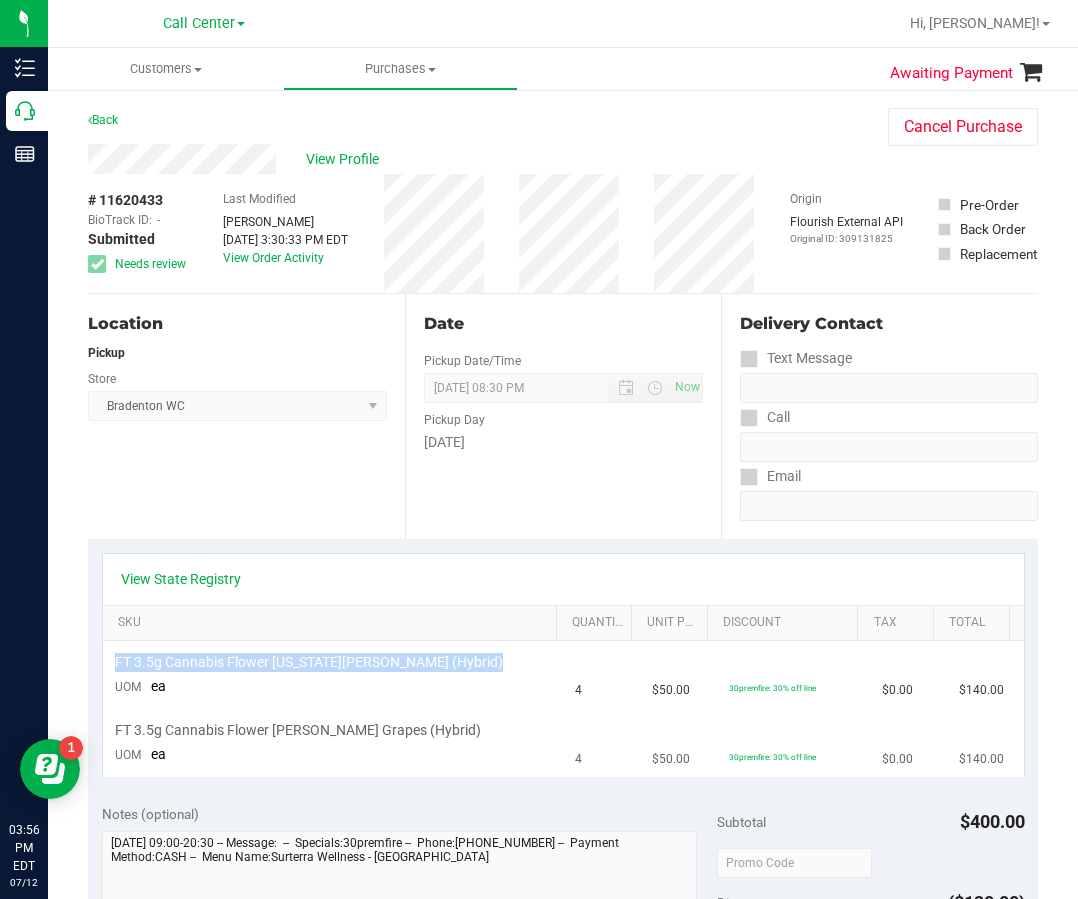 click on "FT 3.5g Cannabis Flower Gaspar's Grapes (Hybrid)" at bounding box center (298, 730) 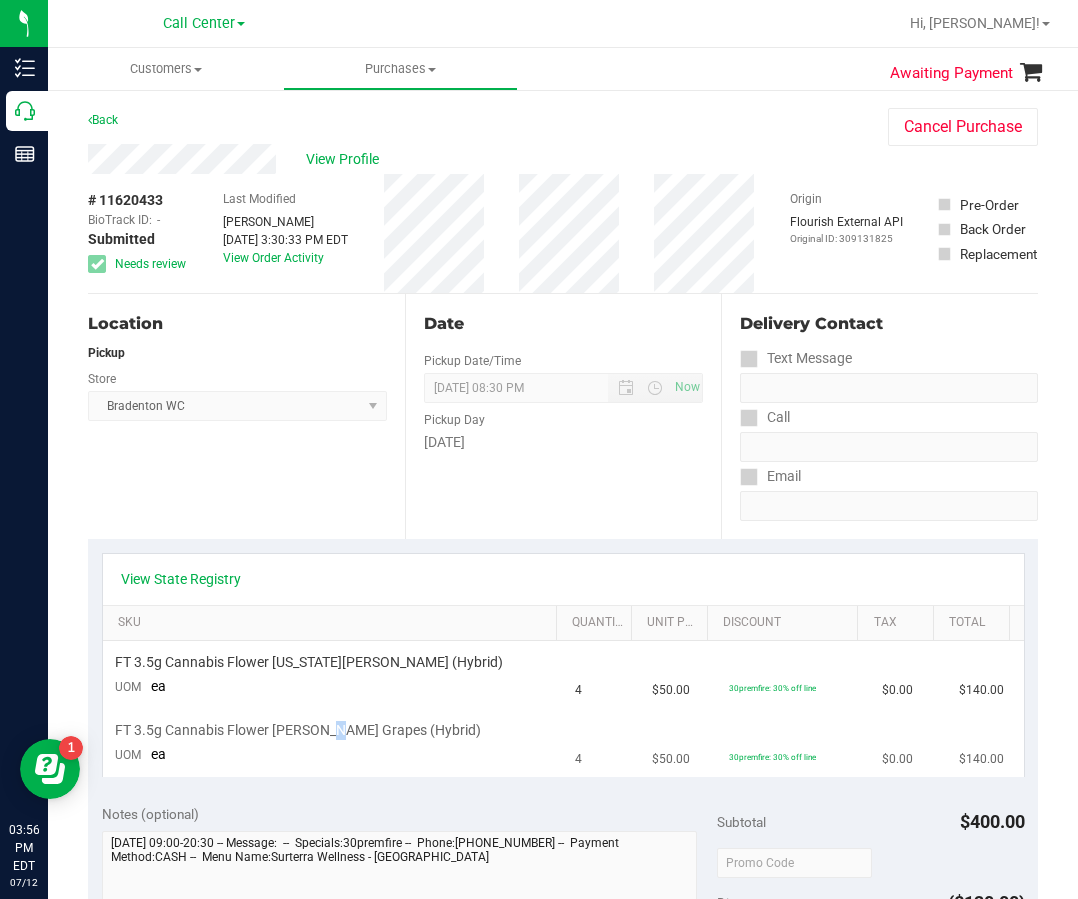 click on "FT 3.5g Cannabis Flower Gaspar's Grapes (Hybrid)" at bounding box center [298, 730] 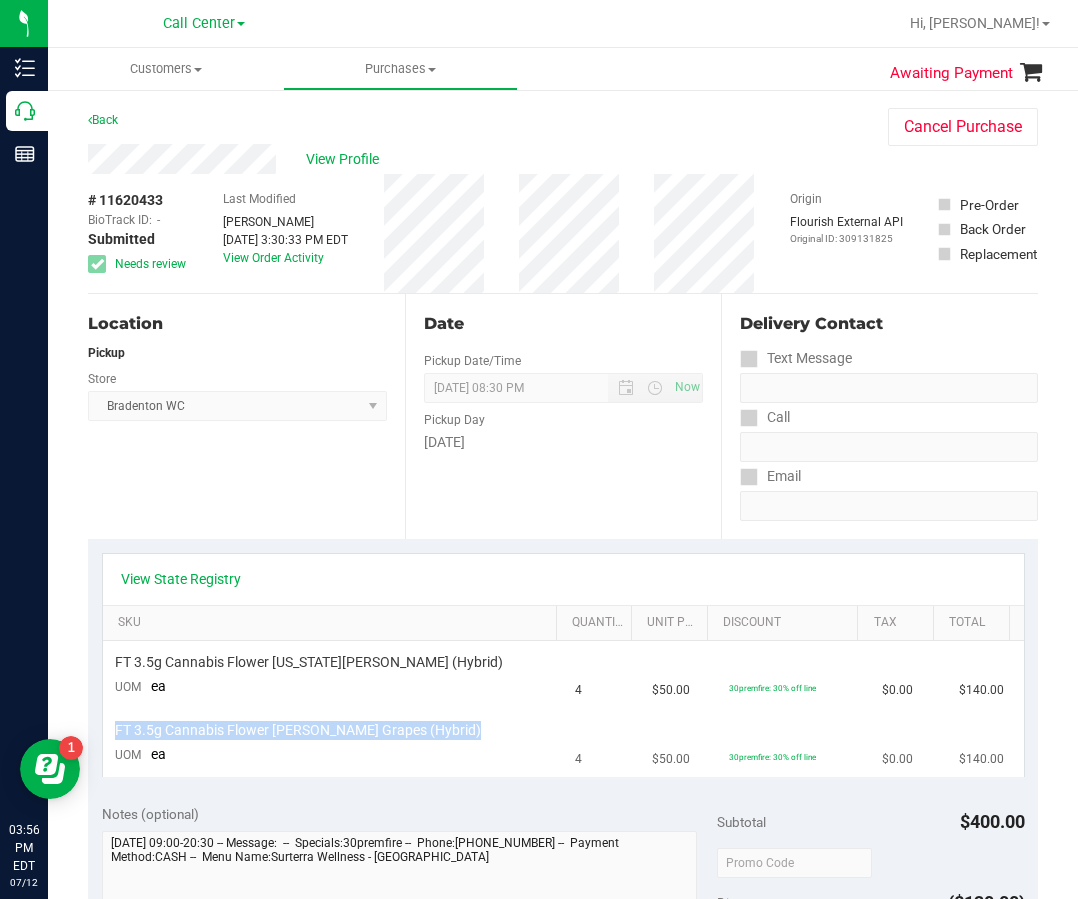 click on "FT 3.5g Cannabis Flower Gaspar's Grapes (Hybrid)" at bounding box center (298, 730) 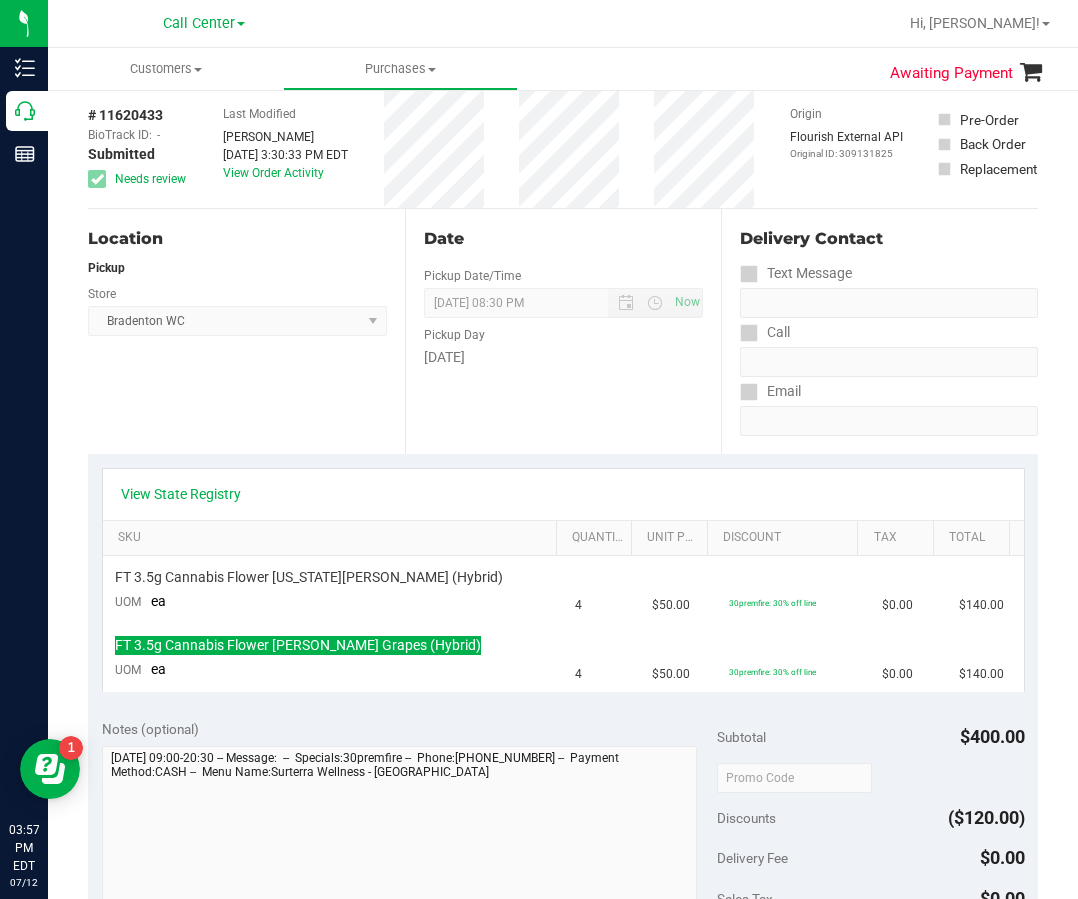 scroll, scrollTop: 200, scrollLeft: 0, axis: vertical 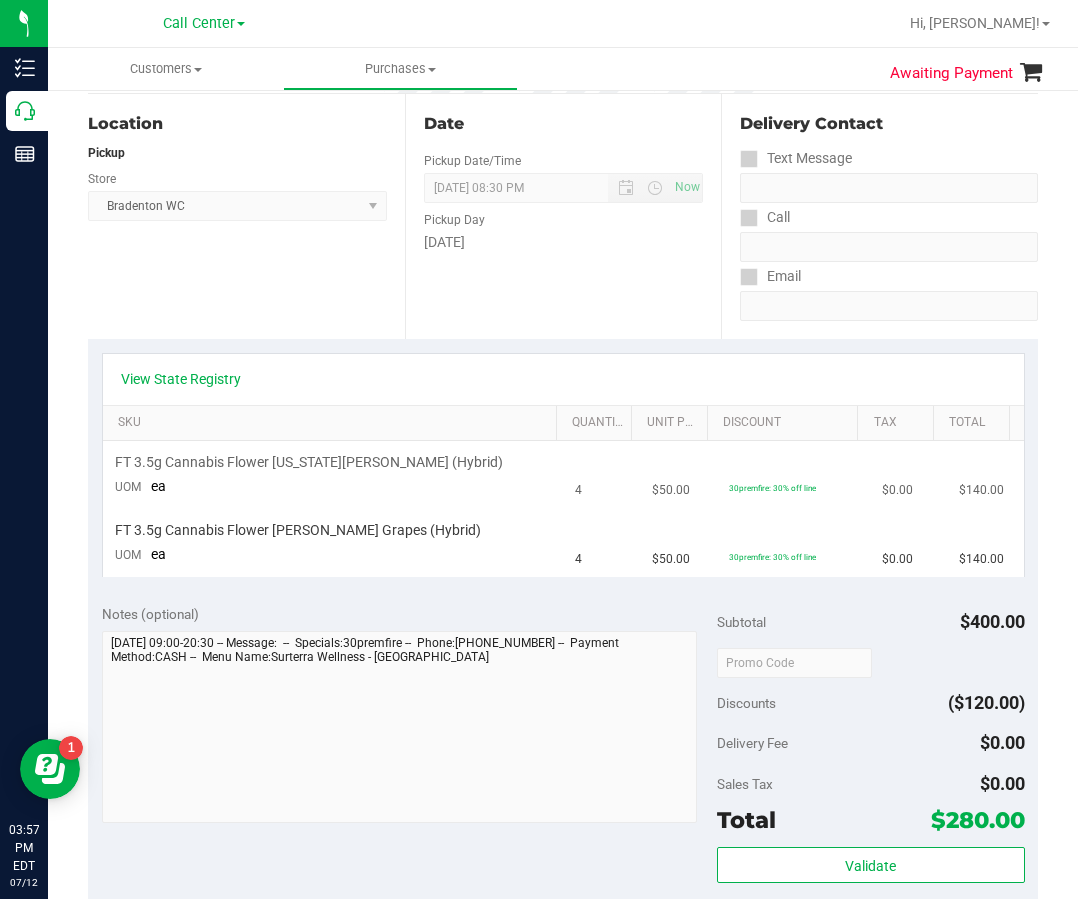 click on "FT 3.5g Cannabis Flower Georgia Runtz (Hybrid)
UOM
ea" at bounding box center (333, 475) 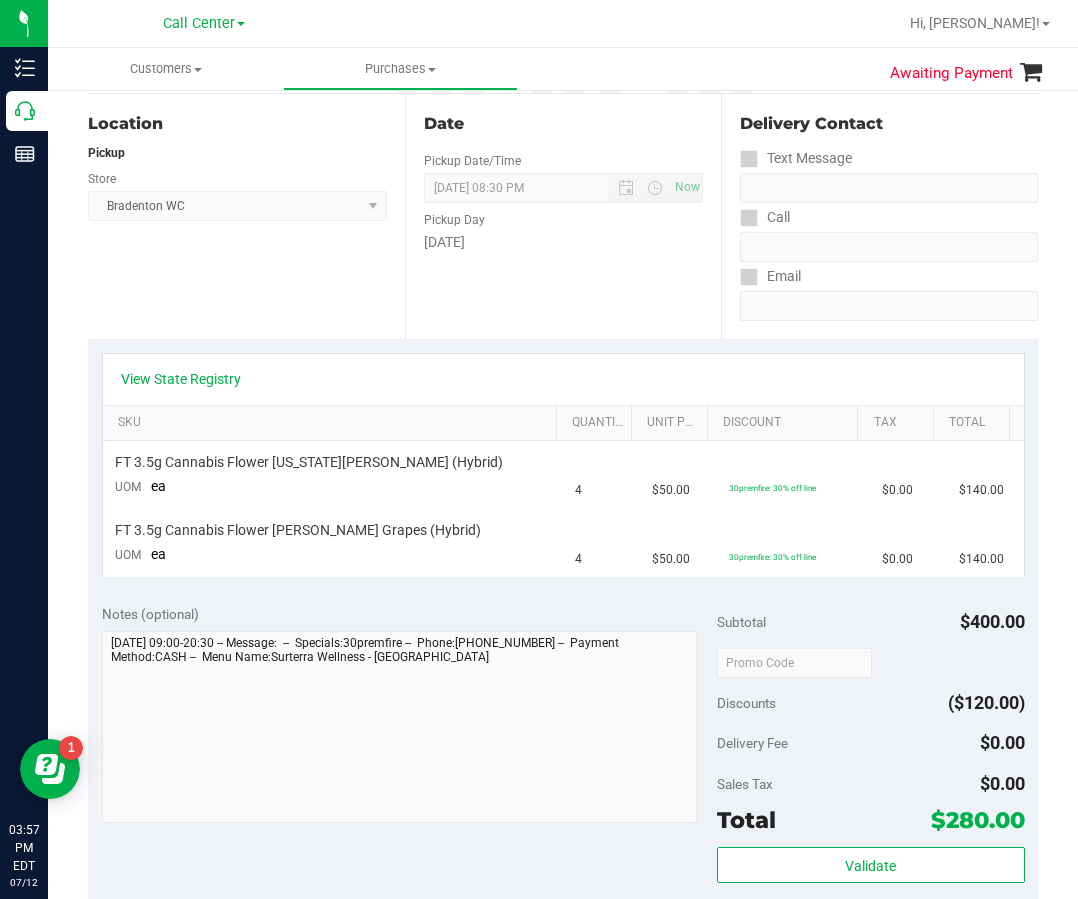 click on "Date
Pickup Date/Time
07/12/2025
Now
07/12/2025 08:30 PM
Now
Pickup Day
Saturday" at bounding box center (563, 216) 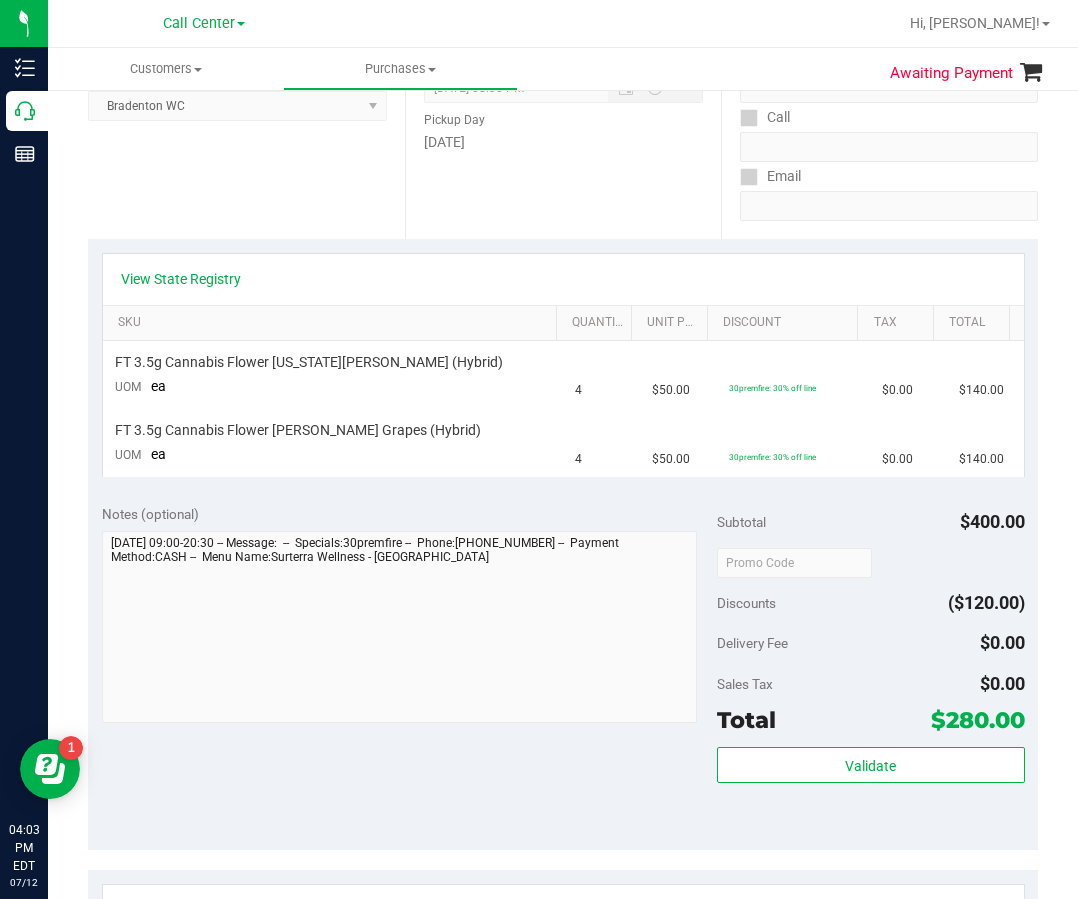 scroll, scrollTop: 100, scrollLeft: 0, axis: vertical 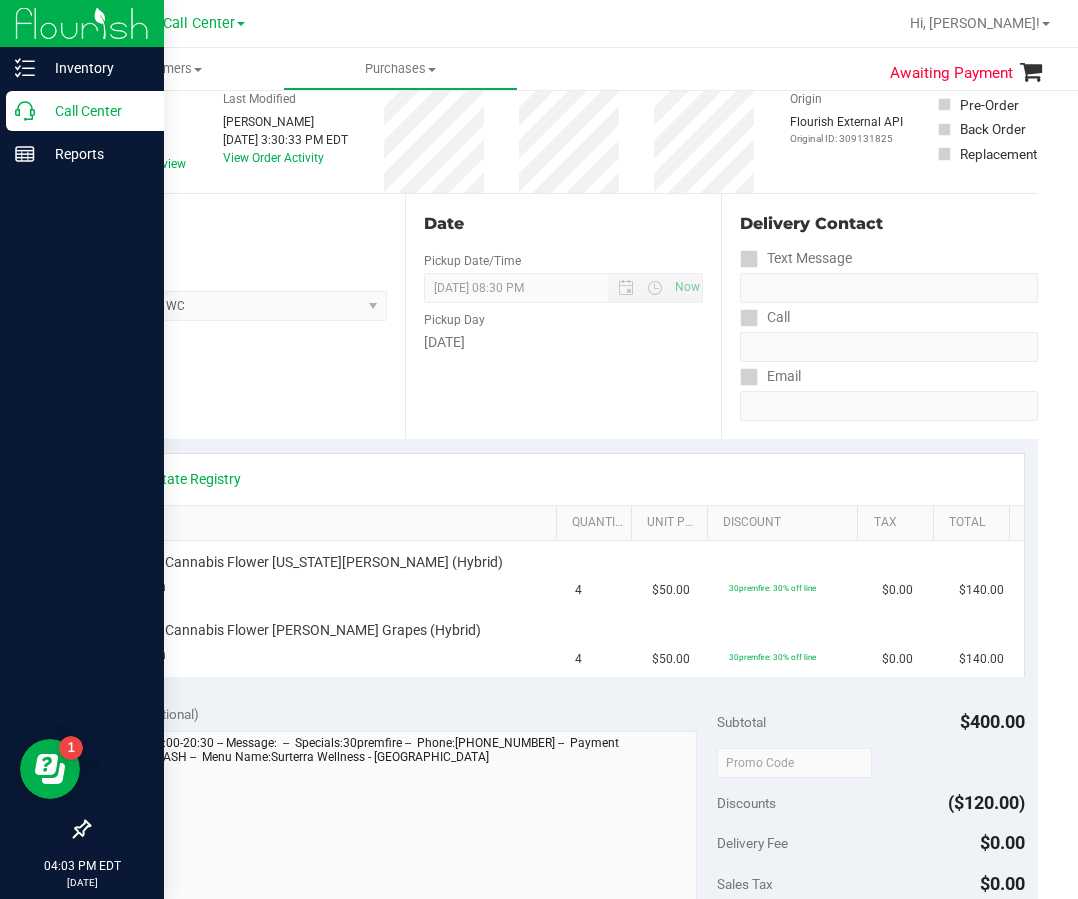 click 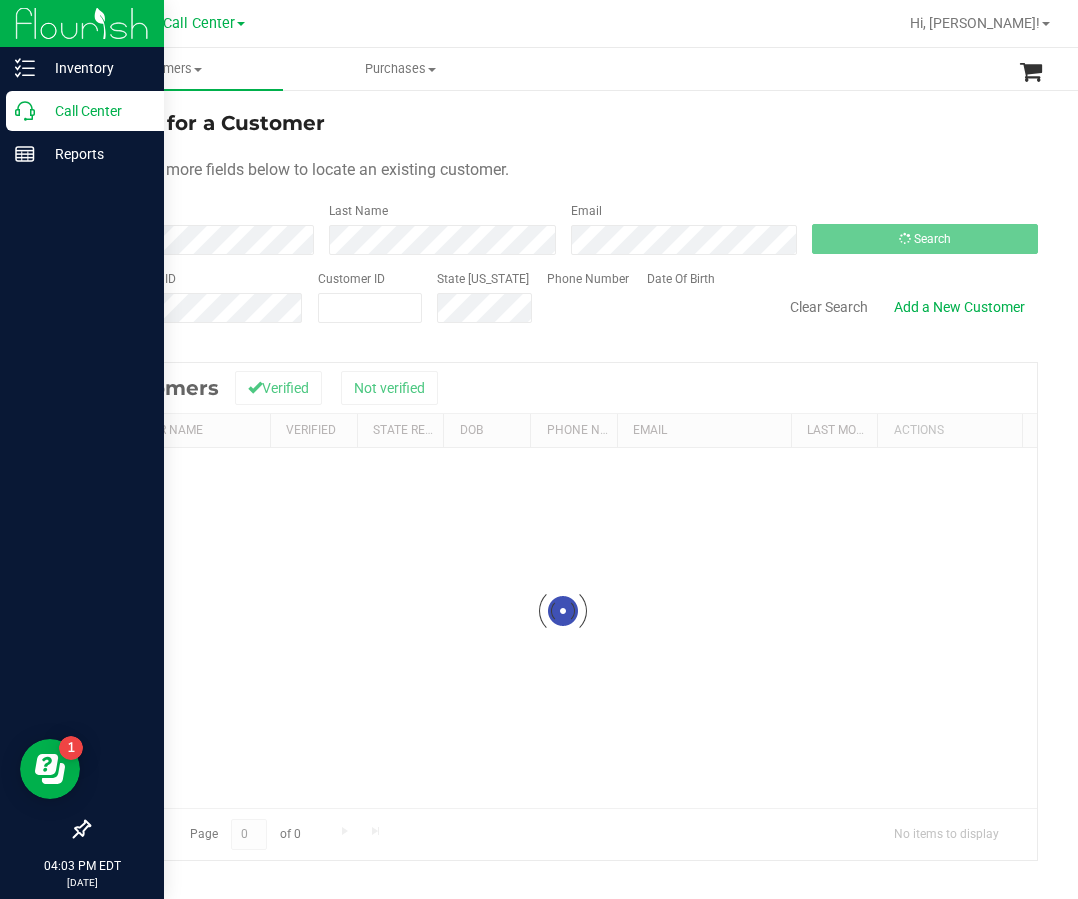 scroll, scrollTop: 0, scrollLeft: 0, axis: both 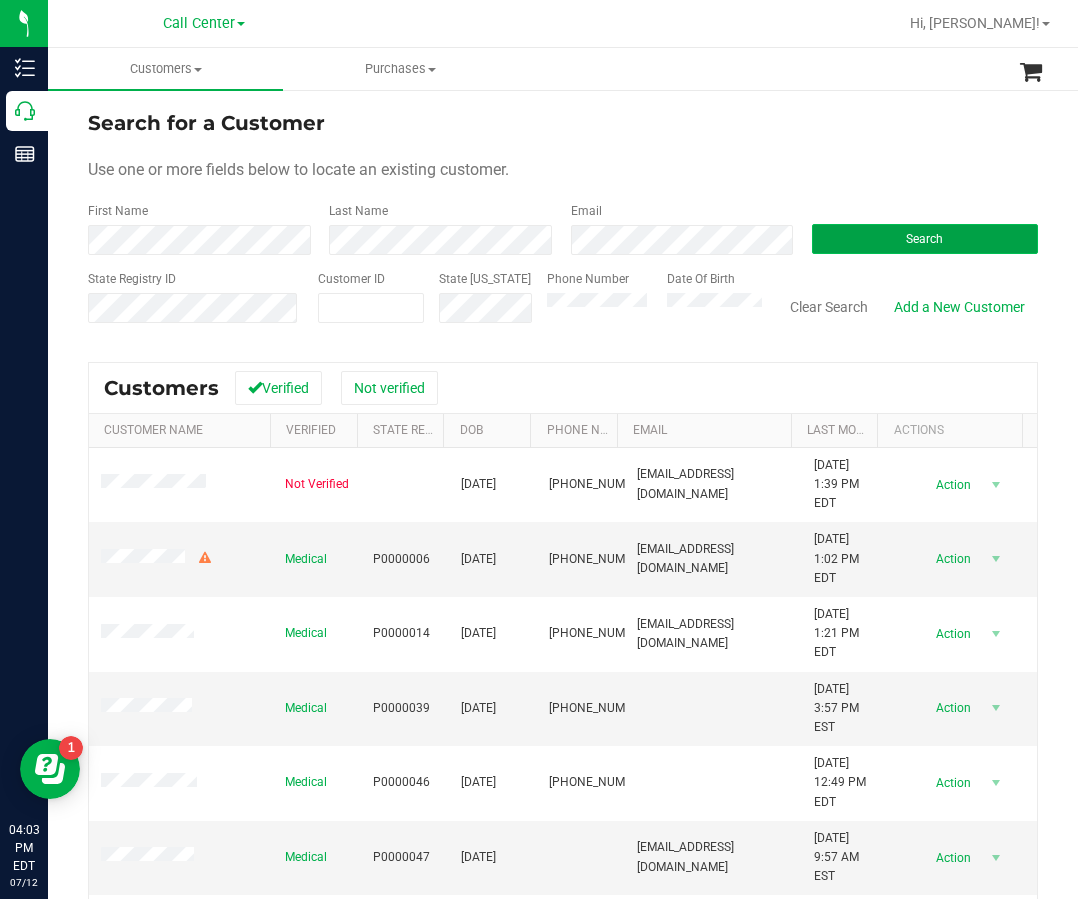 click on "Search" at bounding box center [925, 239] 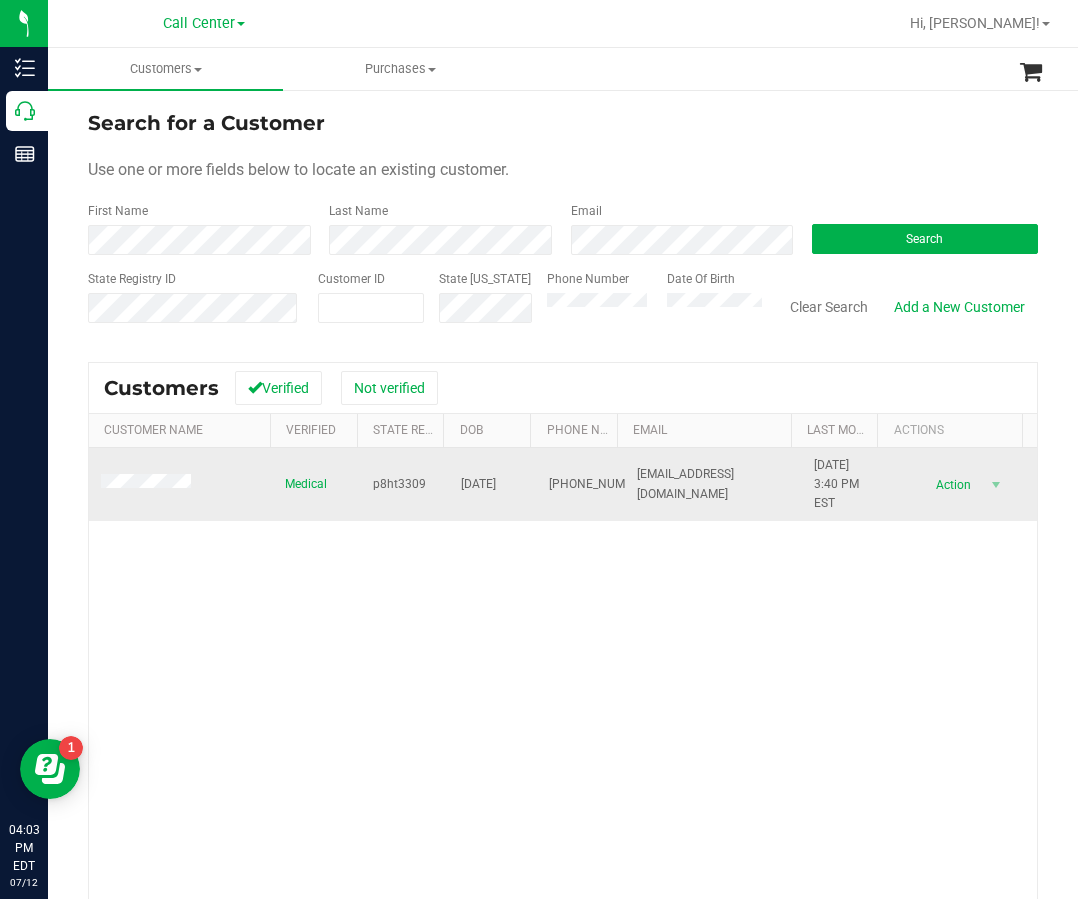 click on "p8ht3309" at bounding box center (399, 484) 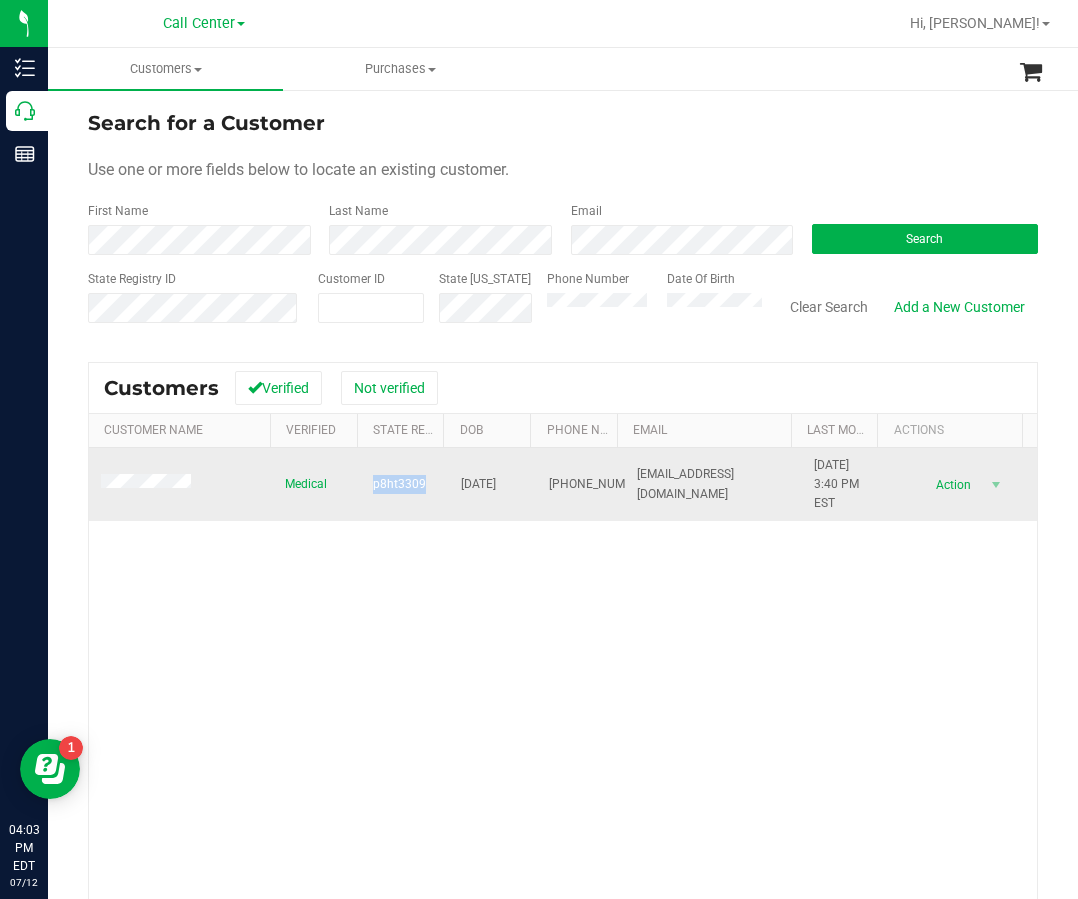 click on "p8ht3309" at bounding box center [399, 484] 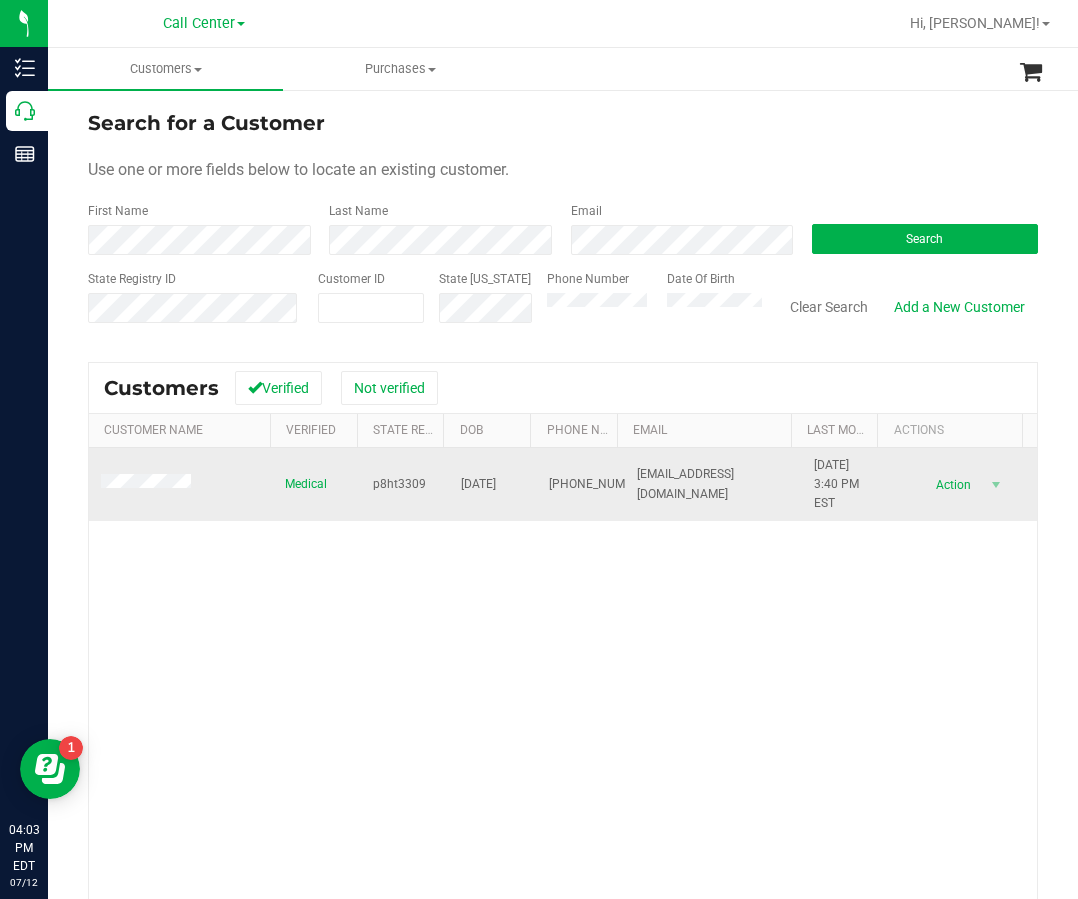 click on "03/03/1958" at bounding box center [478, 484] 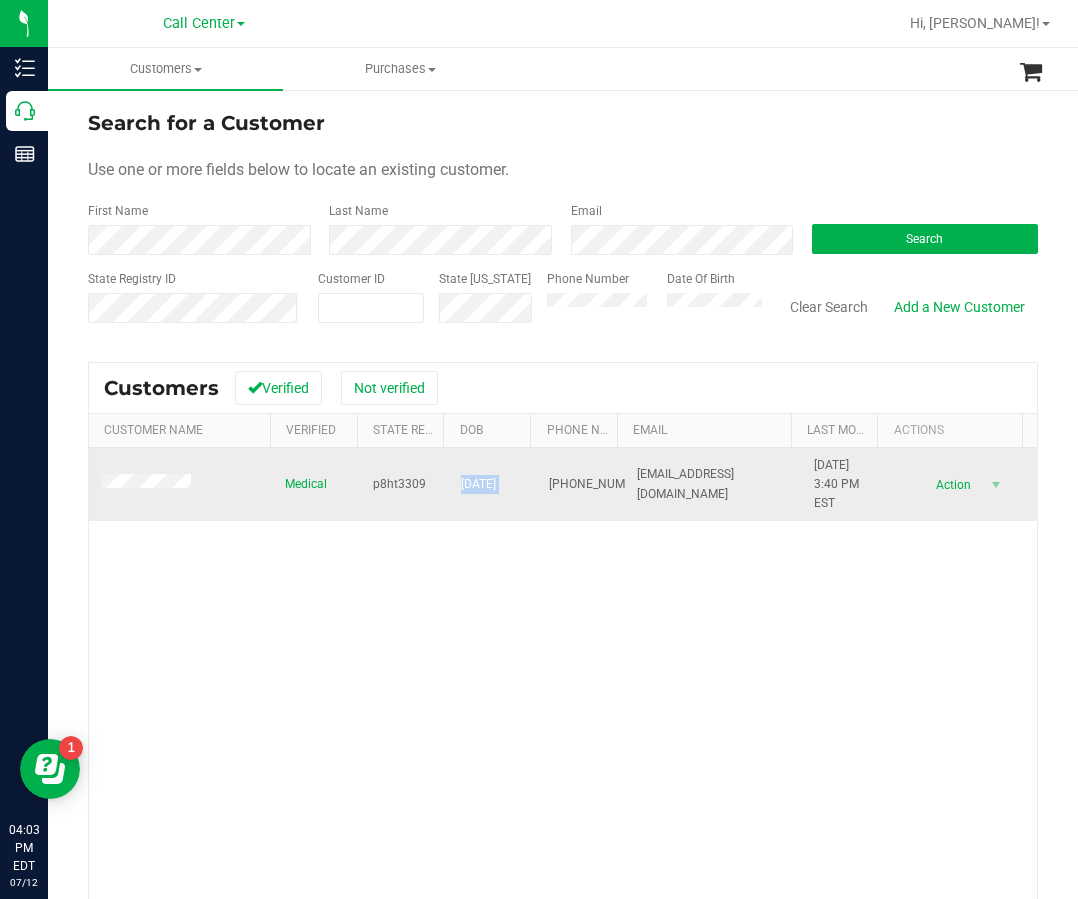 click on "03/03/1958" at bounding box center [478, 484] 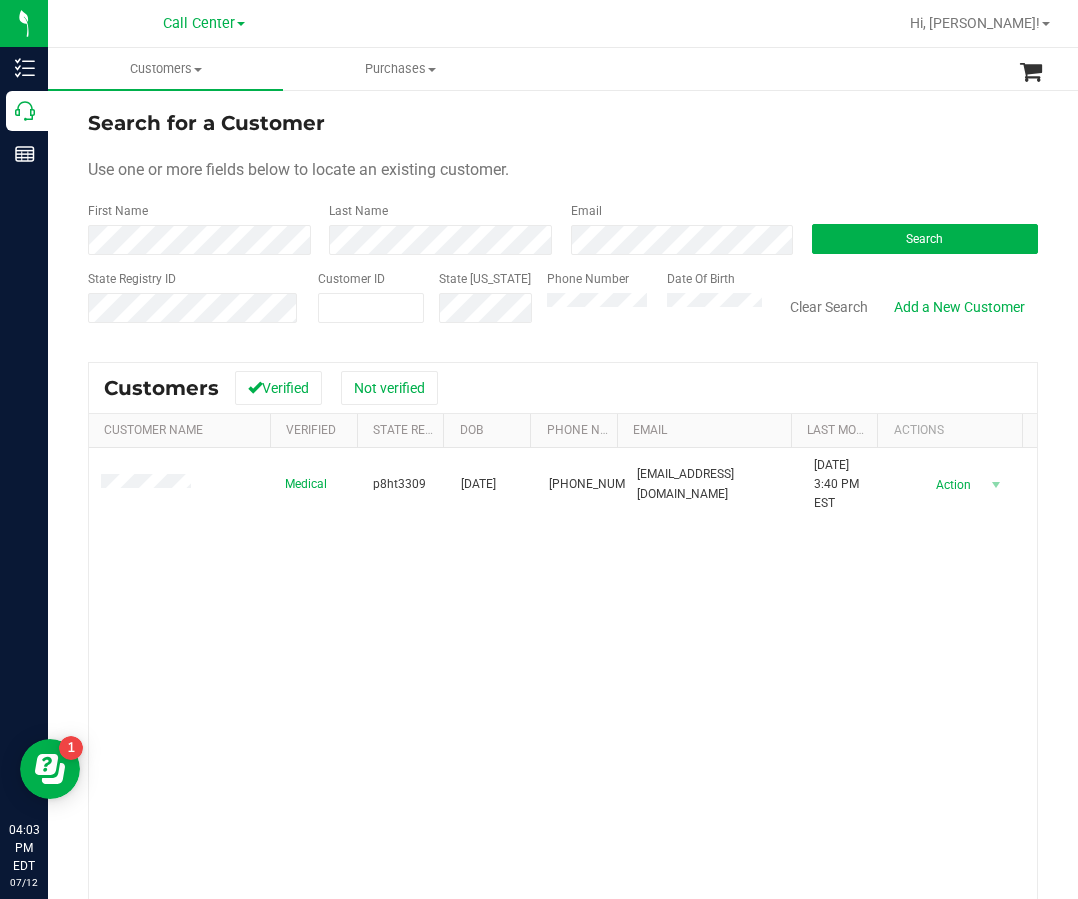 drag, startPoint x: 348, startPoint y: 624, endPoint x: 321, endPoint y: 603, distance: 34.20526 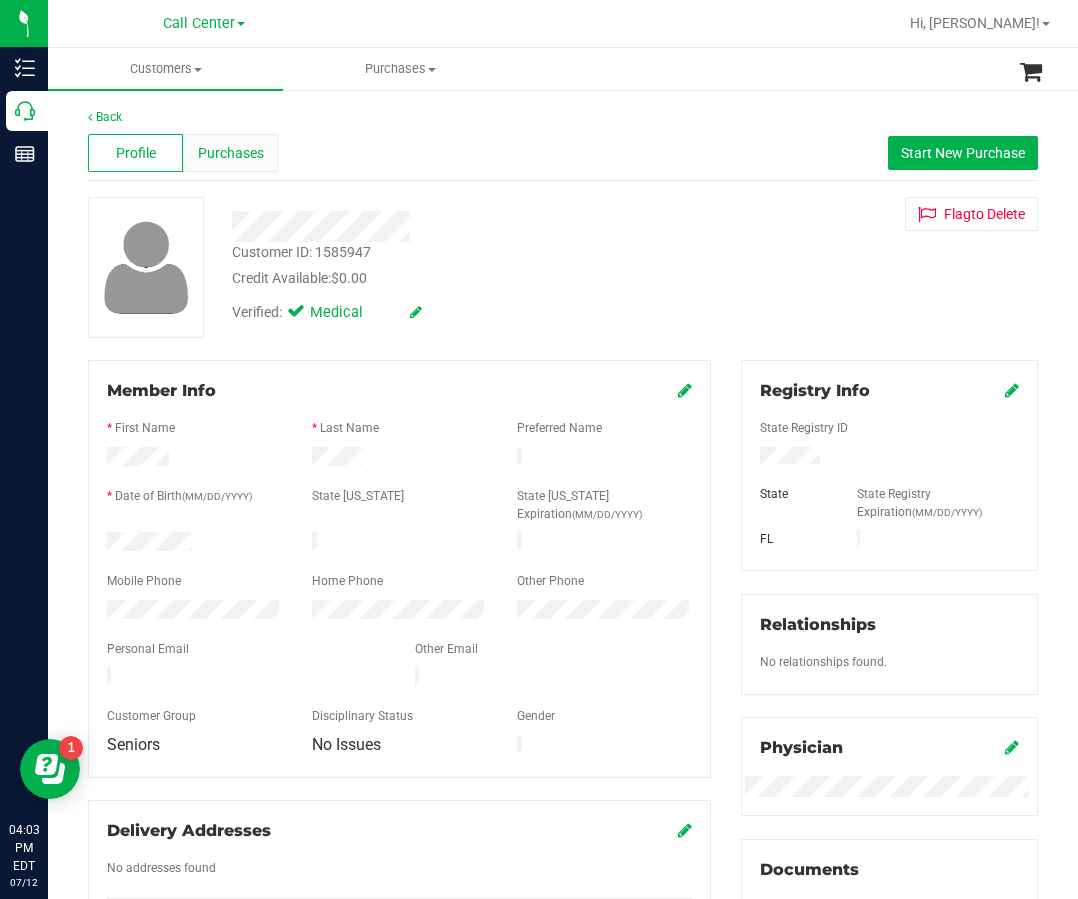 click on "Purchases" at bounding box center [231, 153] 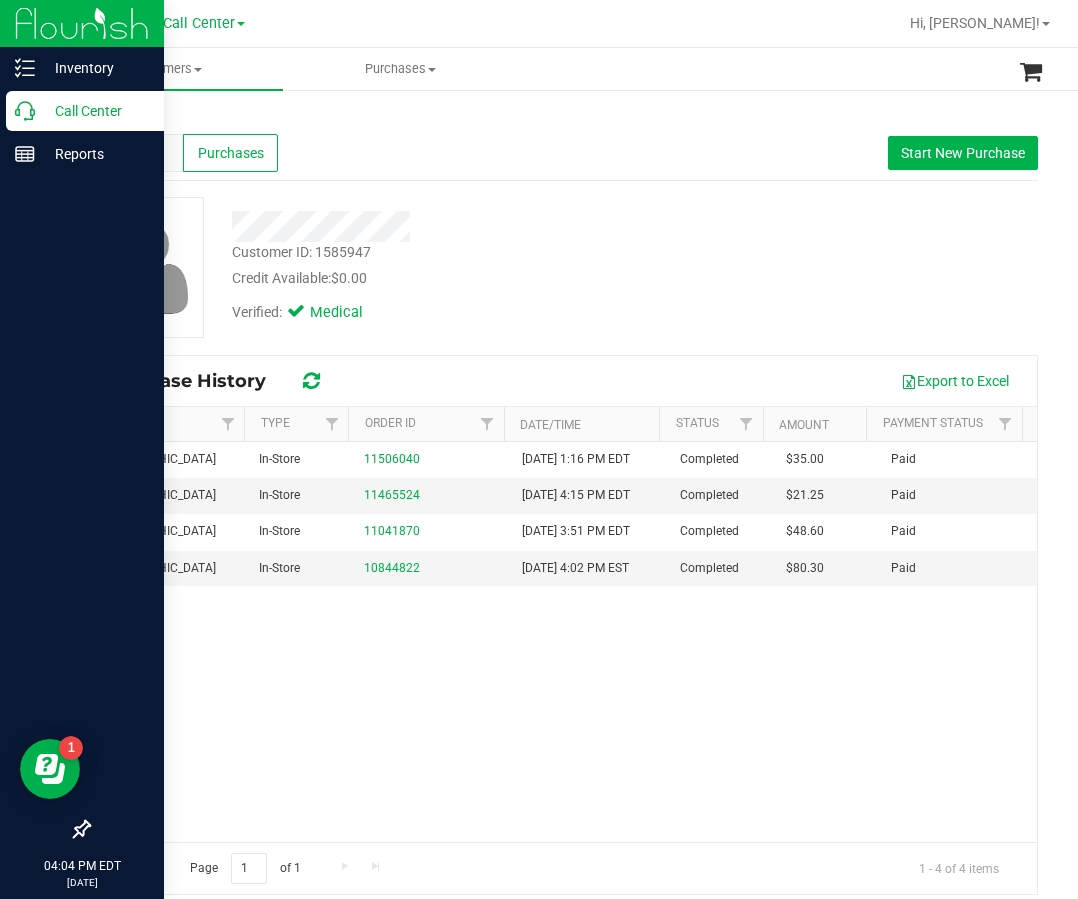click 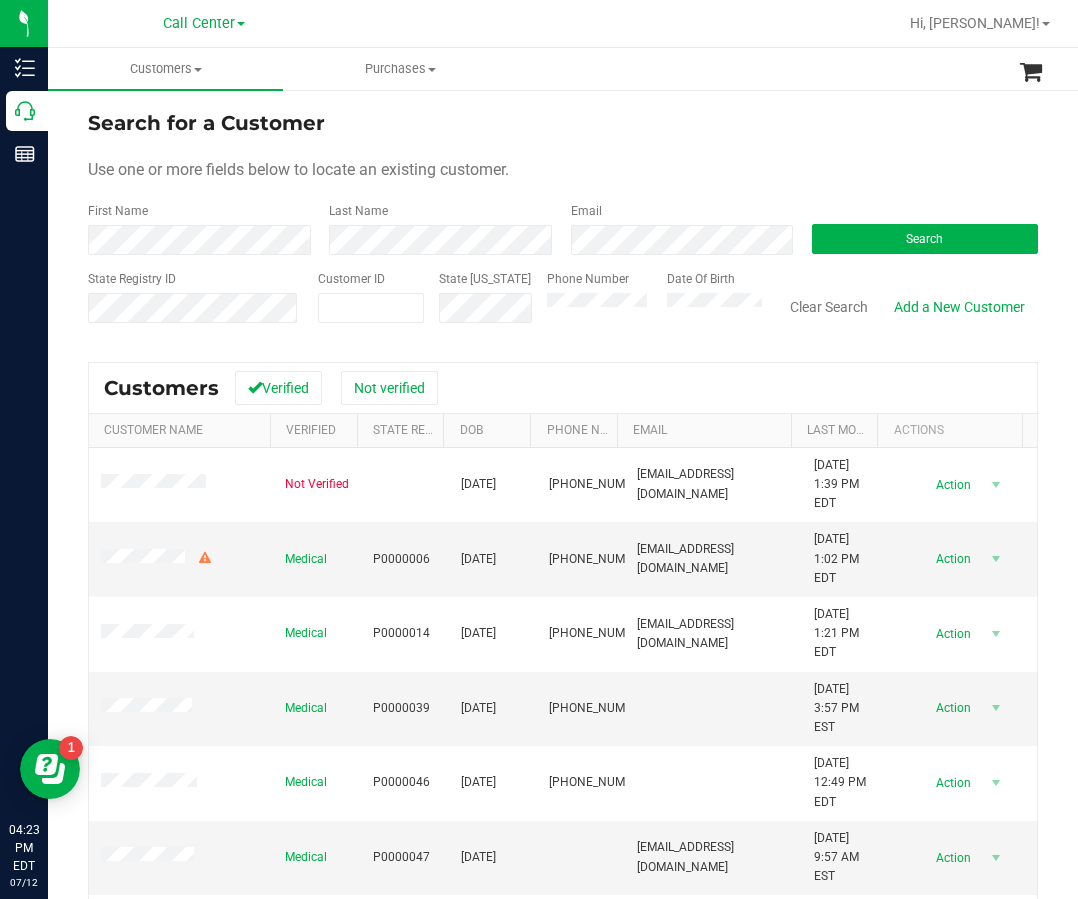 click on "Use one or more fields below to locate an existing customer." at bounding box center (563, 170) 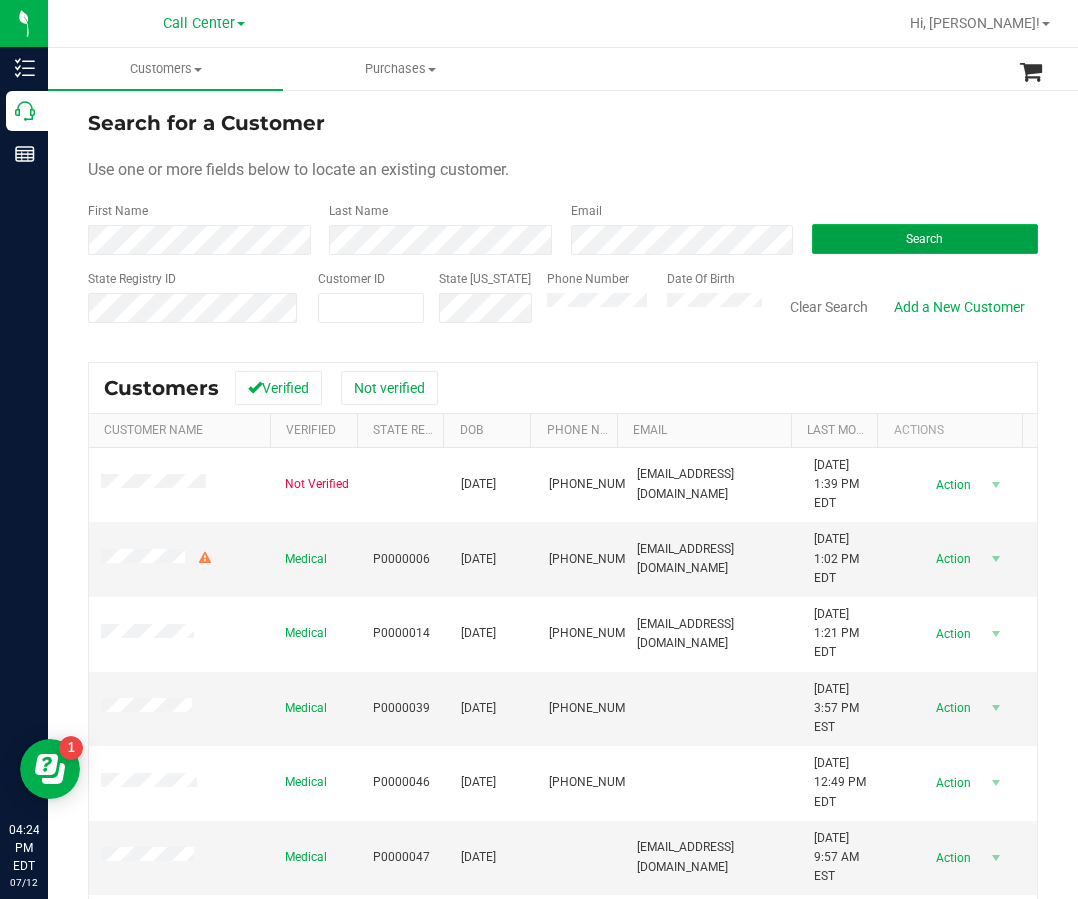click on "Search" at bounding box center [925, 239] 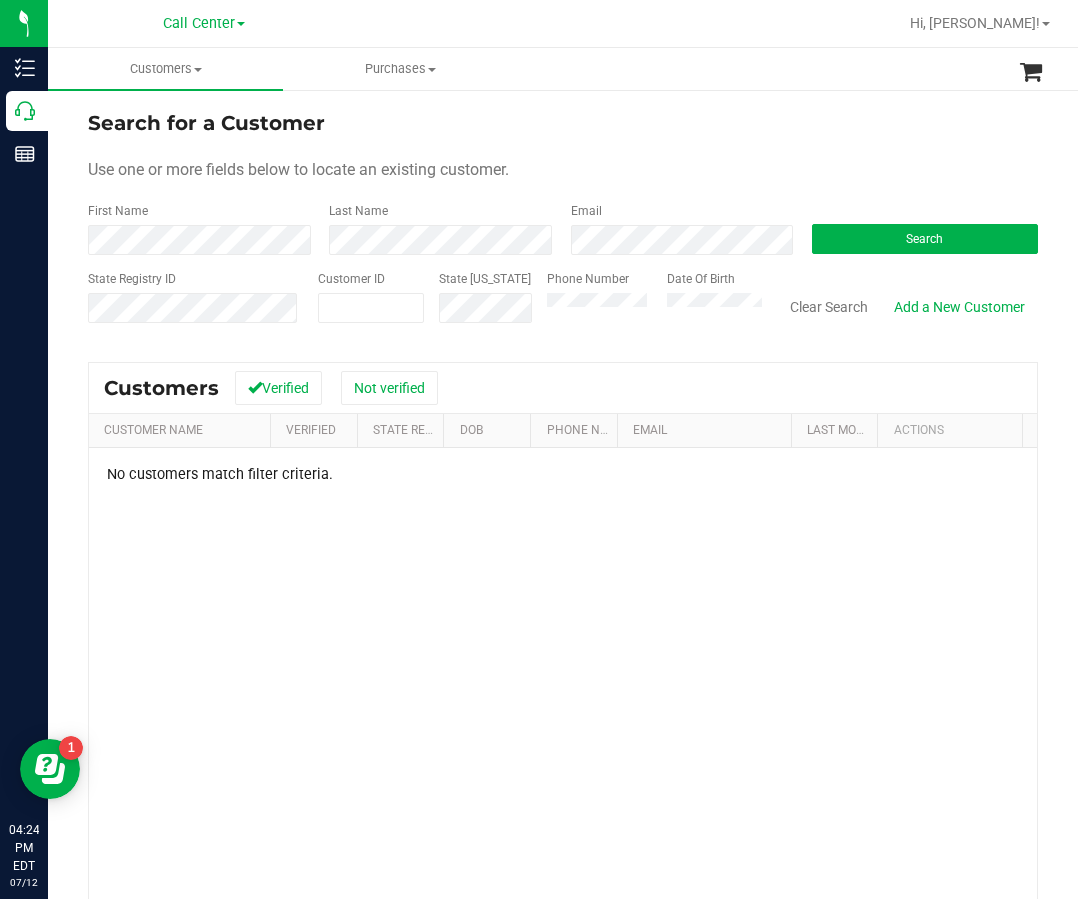 click on "Search for a Customer
Use one or more fields below to locate an existing customer.
First Name
Last Name
Email
Search
State Registry ID
Customer ID
State ID
Phone Number
Date Of Birth" at bounding box center [563, 587] 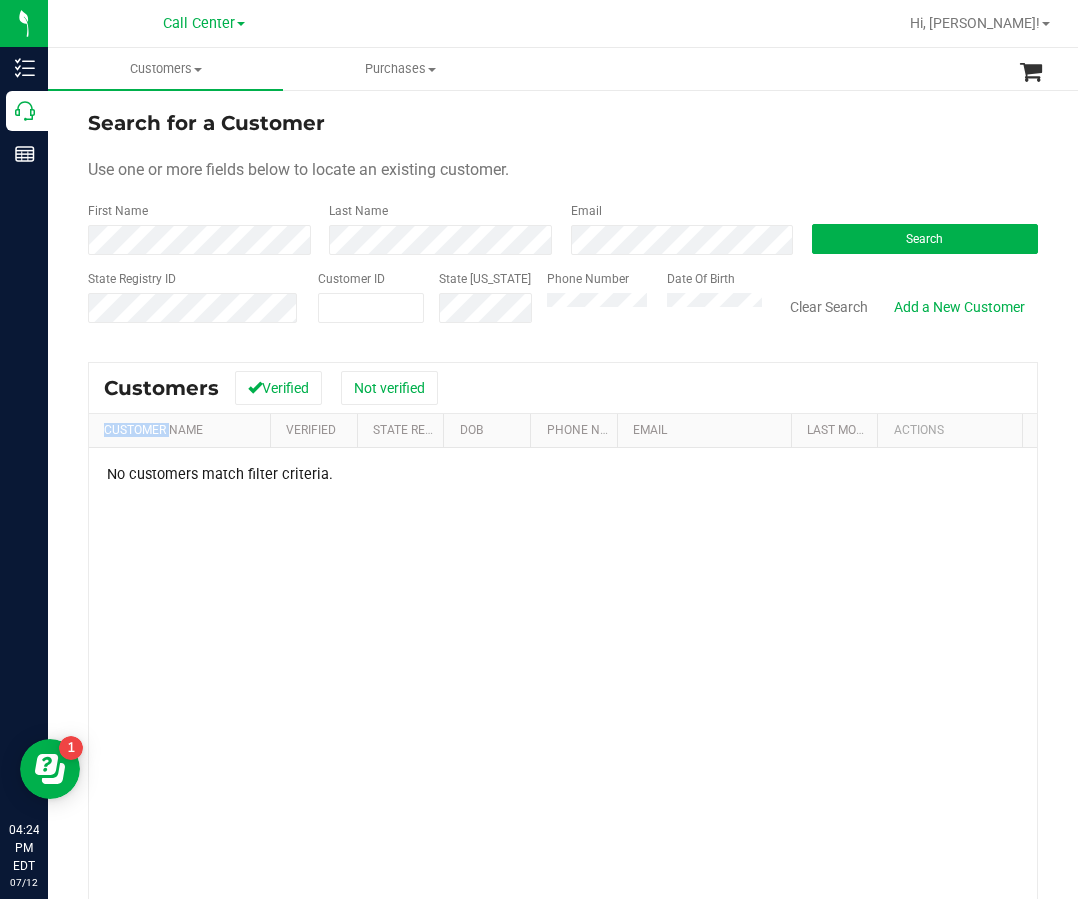 click on "Search for a Customer
Use one or more fields below to locate an existing customer.
First Name
Last Name
Email
Search
State Registry ID
Customer ID
State ID
Phone Number
Date Of Birth" at bounding box center [563, 587] 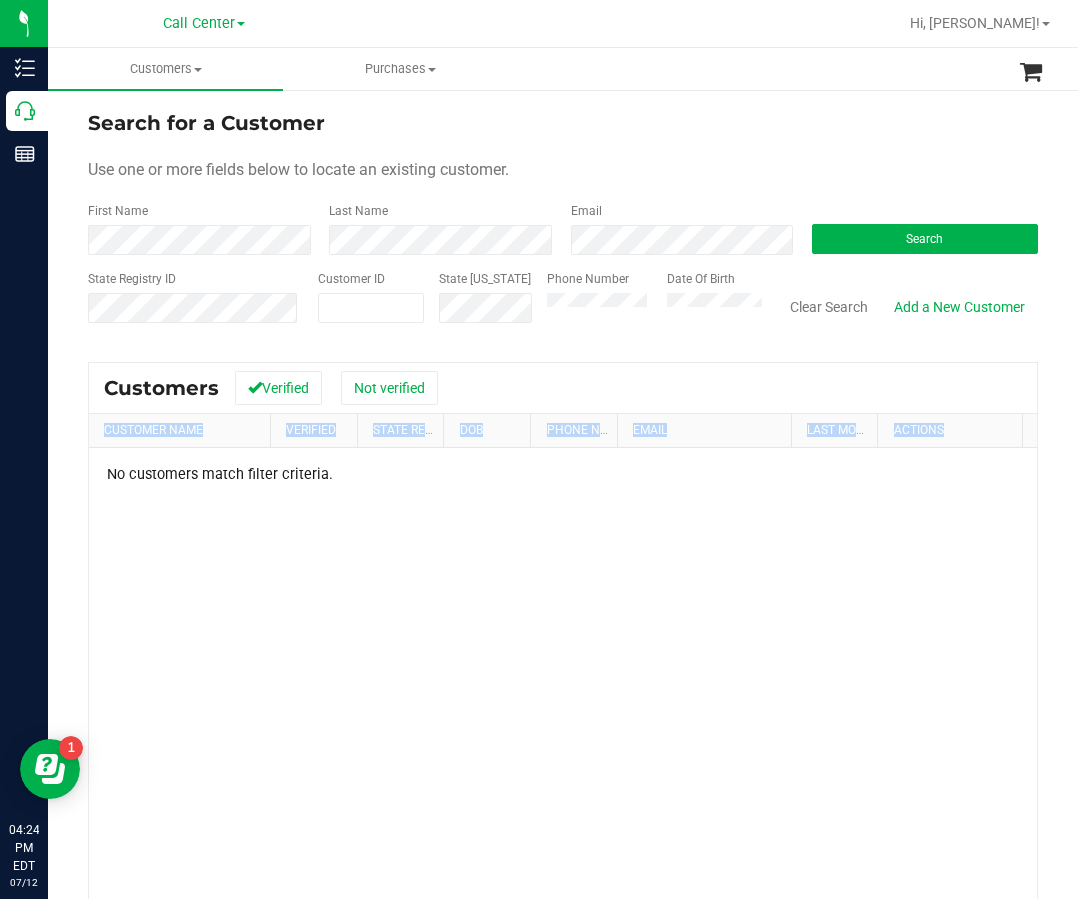 click on "Search for a Customer
Use one or more fields below to locate an existing customer.
First Name
Last Name
Email
Search
State Registry ID
Customer ID
State ID
Phone Number
Date Of Birth" at bounding box center [563, 587] 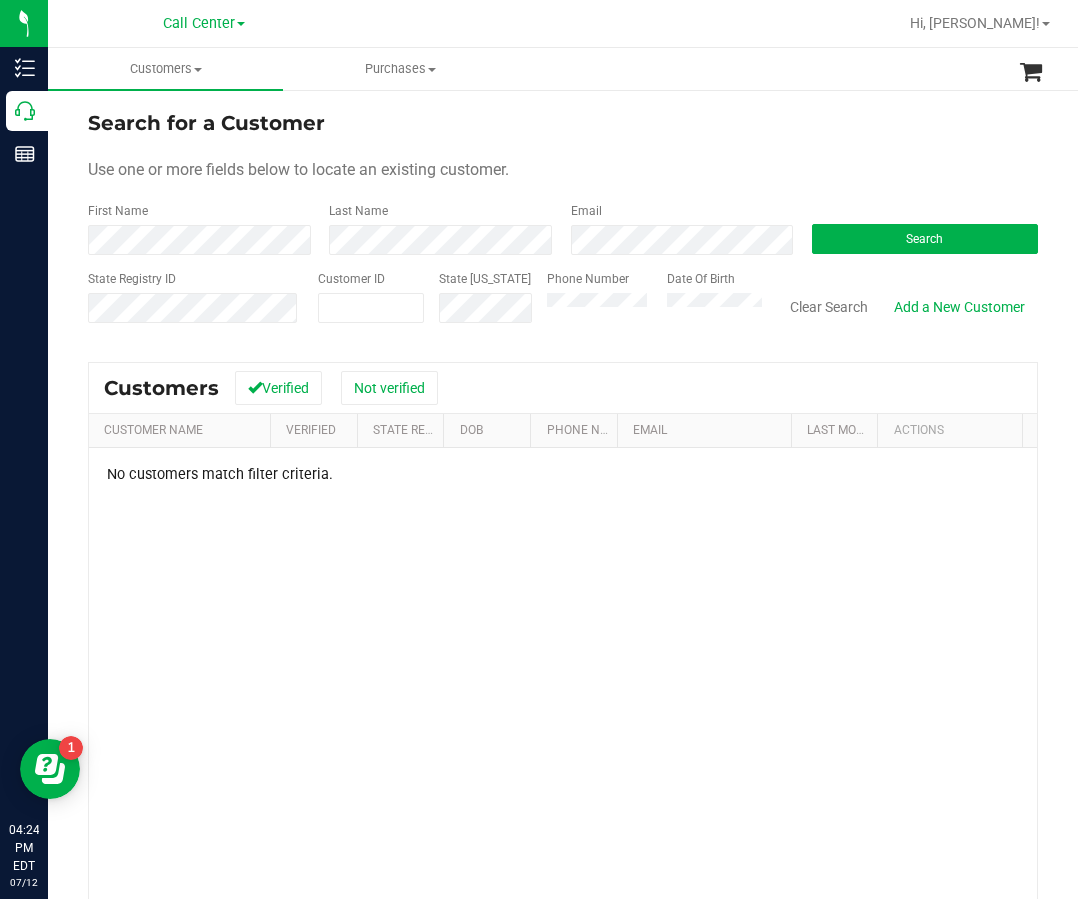 click on "Search for a Customer
Use one or more fields below to locate an existing customer.
First Name
Last Name
Email
Search
State Registry ID
Customer ID
State ID
Phone Number
Date Of Birth" at bounding box center (563, 587) 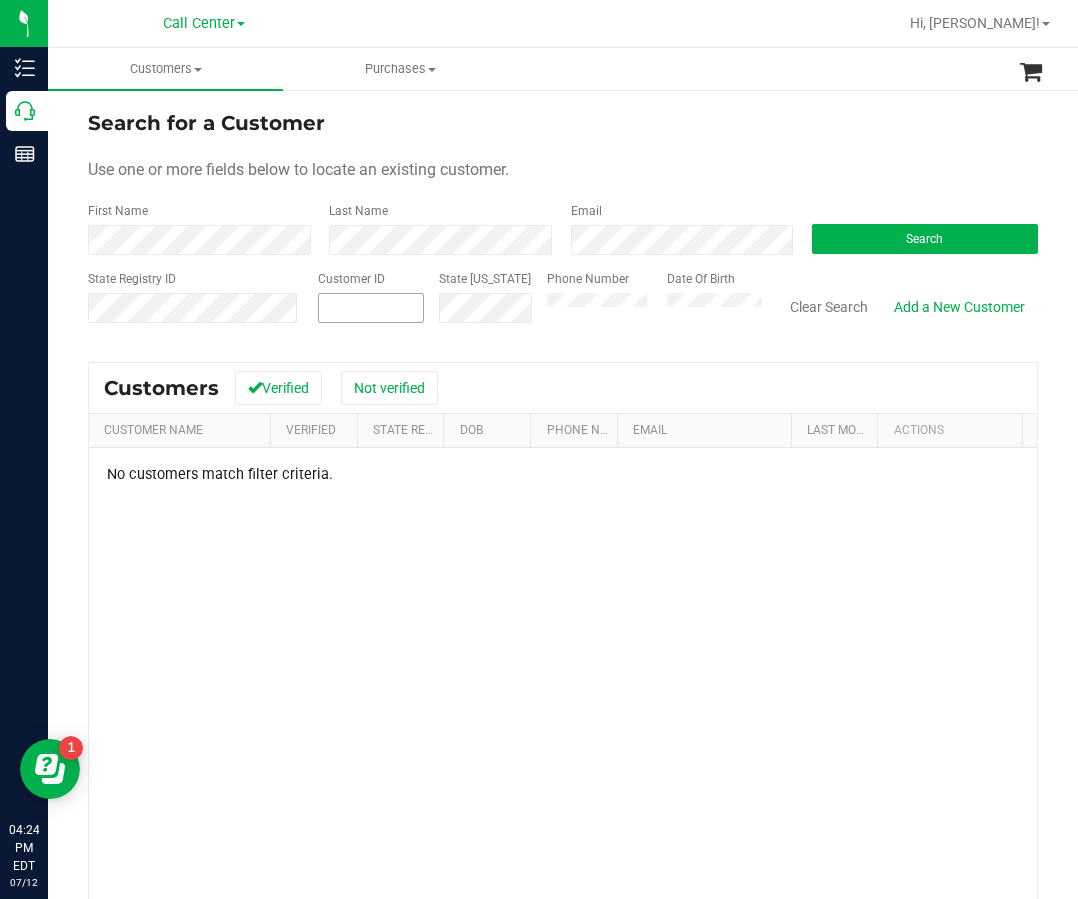 click at bounding box center [371, 308] 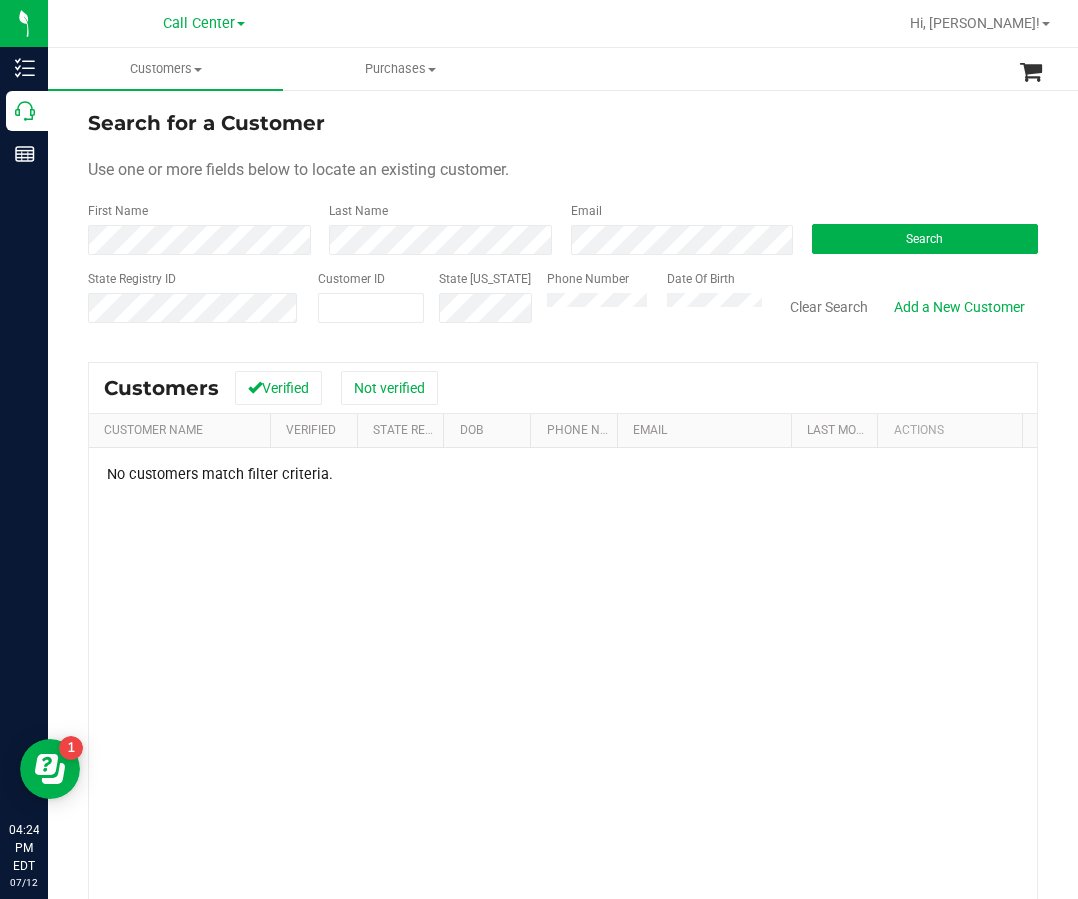 click on "Customer ID
State ID" at bounding box center [418, 305] 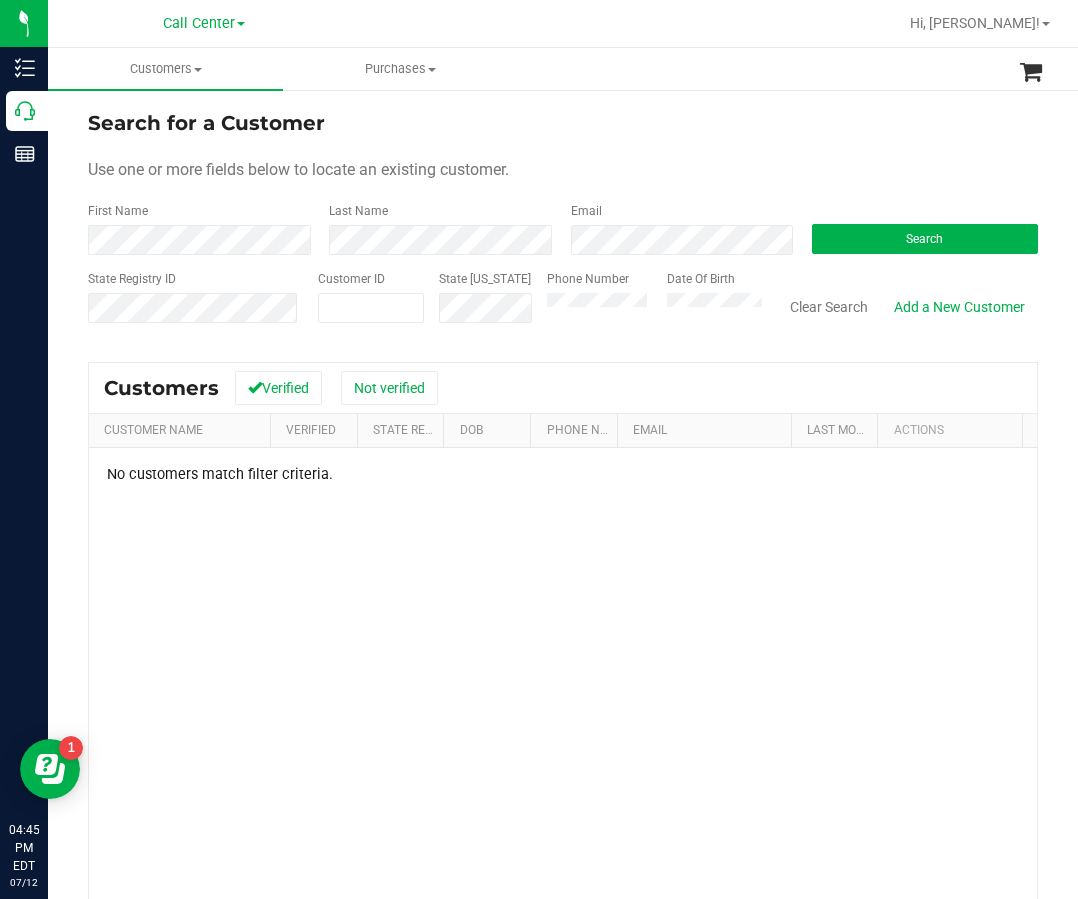 click at bounding box center [627, 23] 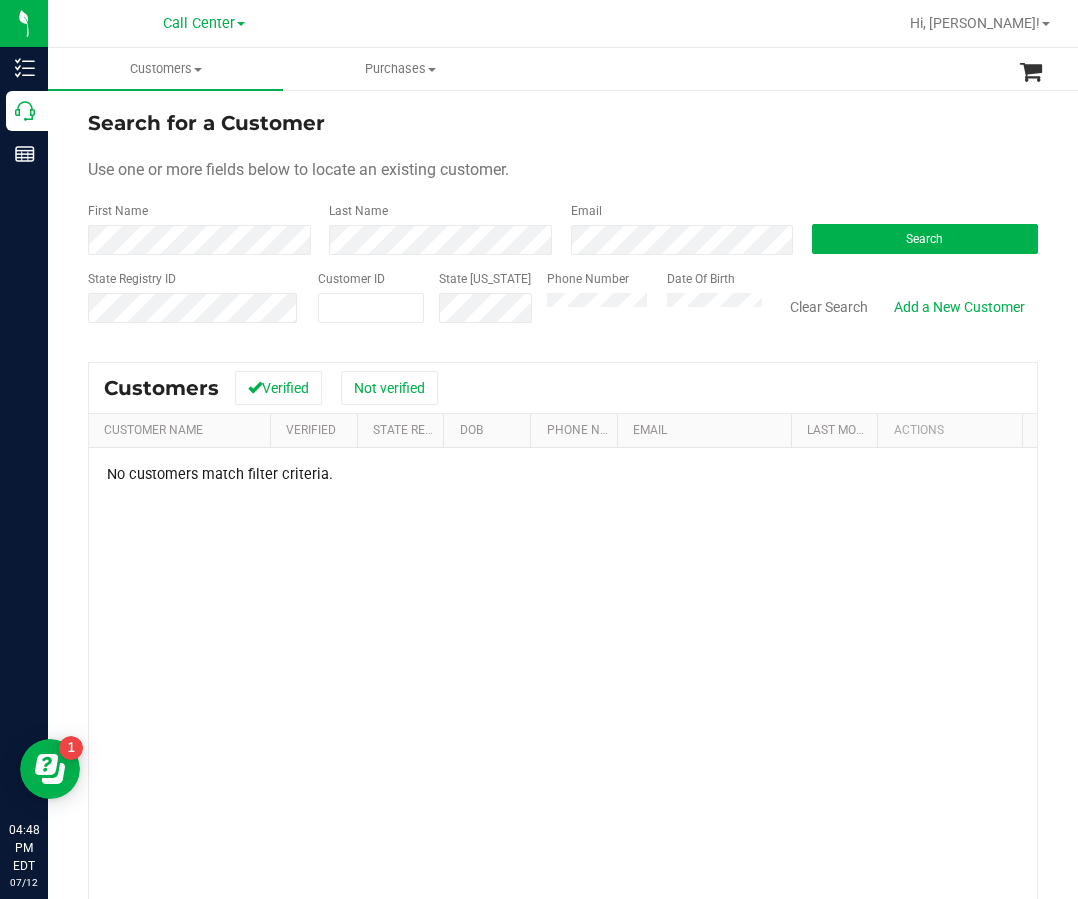 click on "No customers match filter criteria." at bounding box center (563, 740) 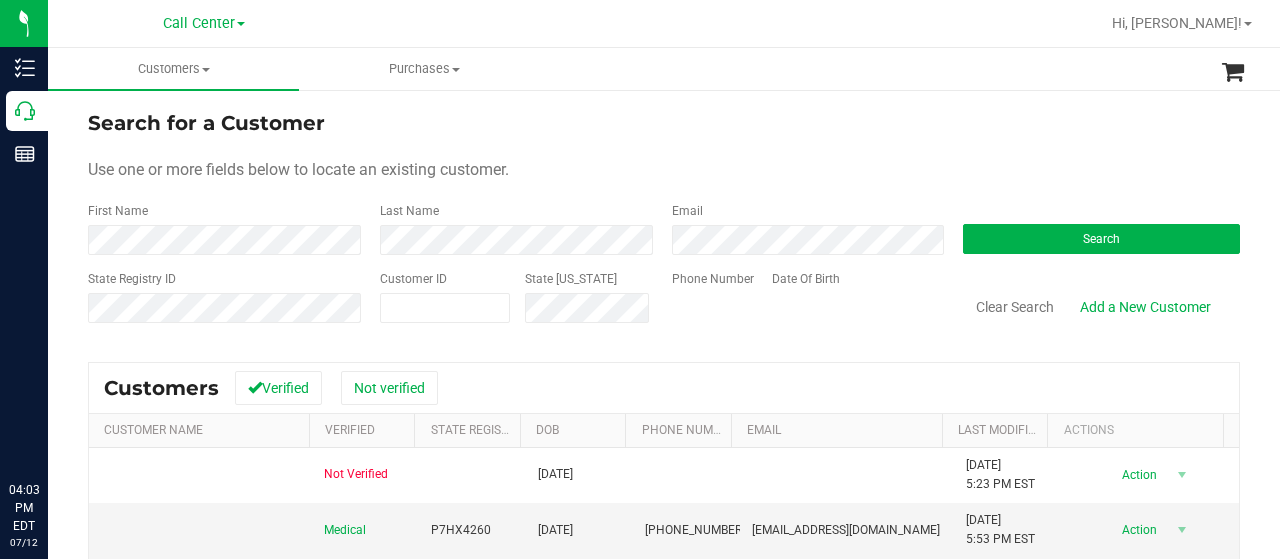 scroll, scrollTop: 0, scrollLeft: 0, axis: both 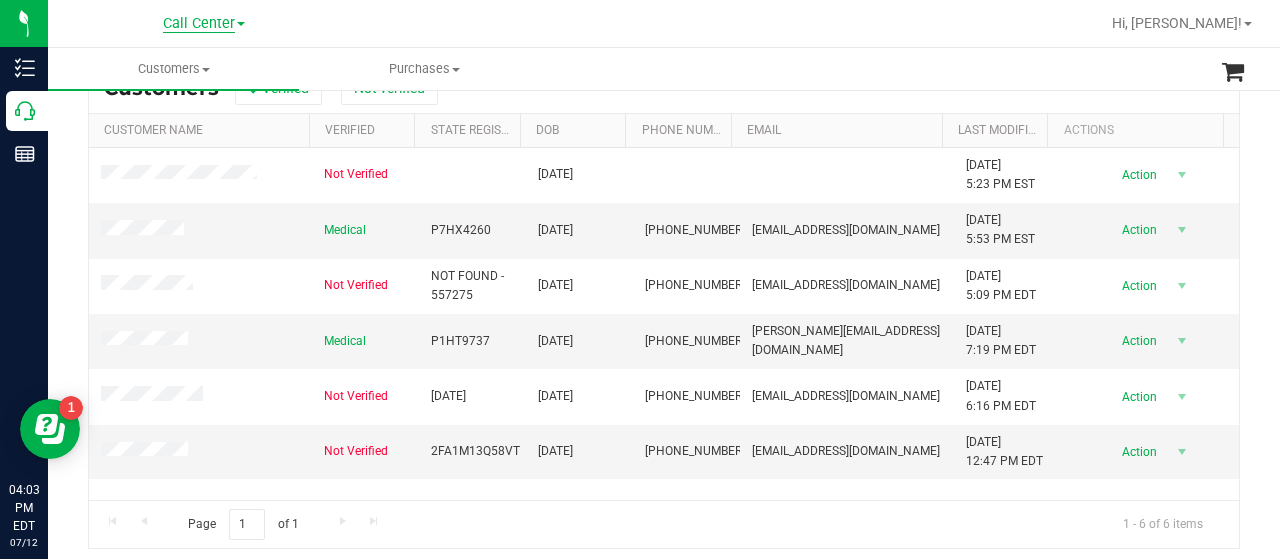 click on "Call Center" at bounding box center (199, 24) 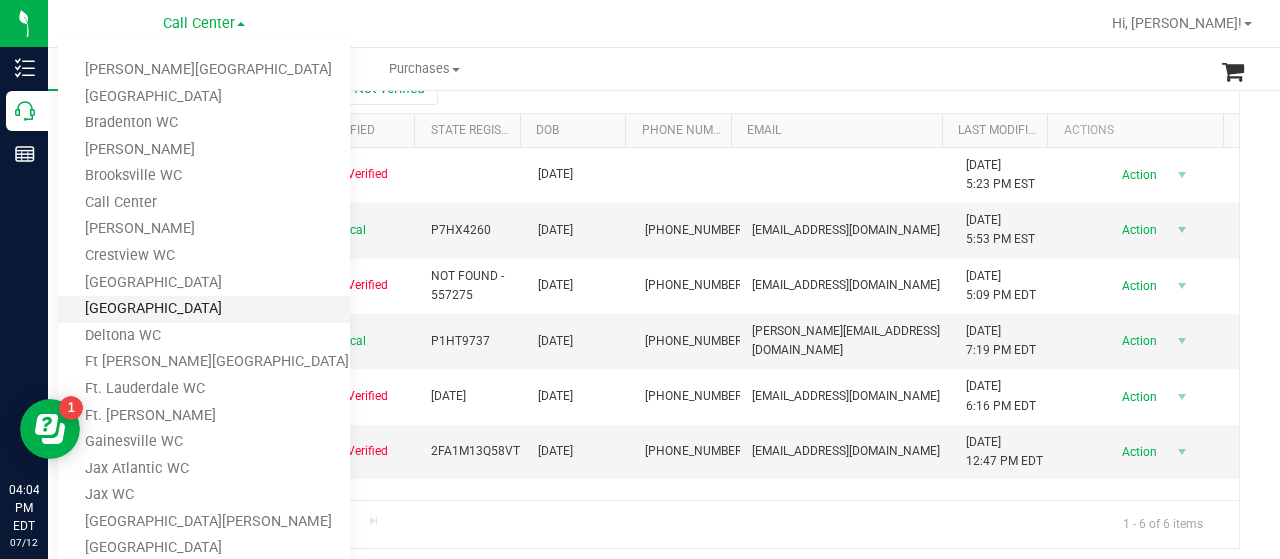 click on "[GEOGRAPHIC_DATA]" at bounding box center (204, 309) 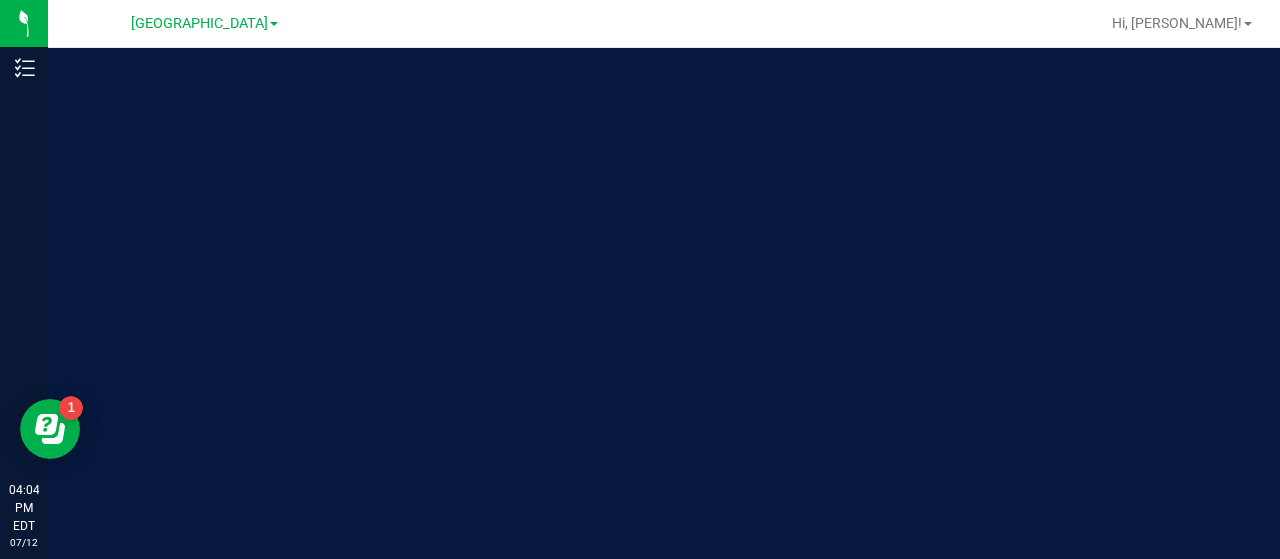 scroll, scrollTop: 0, scrollLeft: 0, axis: both 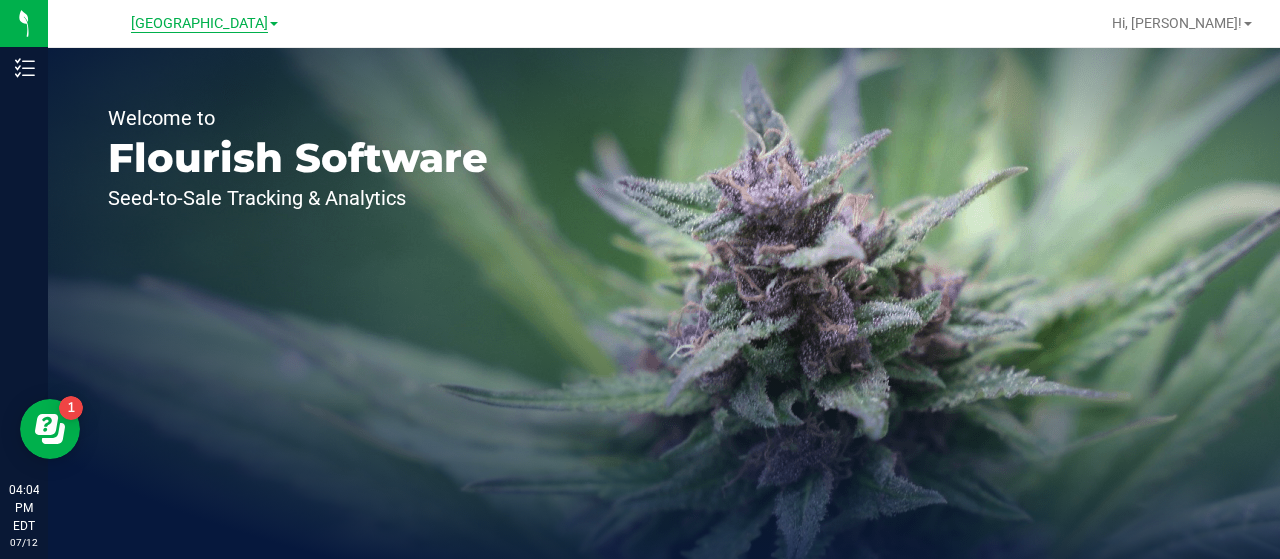 click on "[GEOGRAPHIC_DATA]" at bounding box center (199, 24) 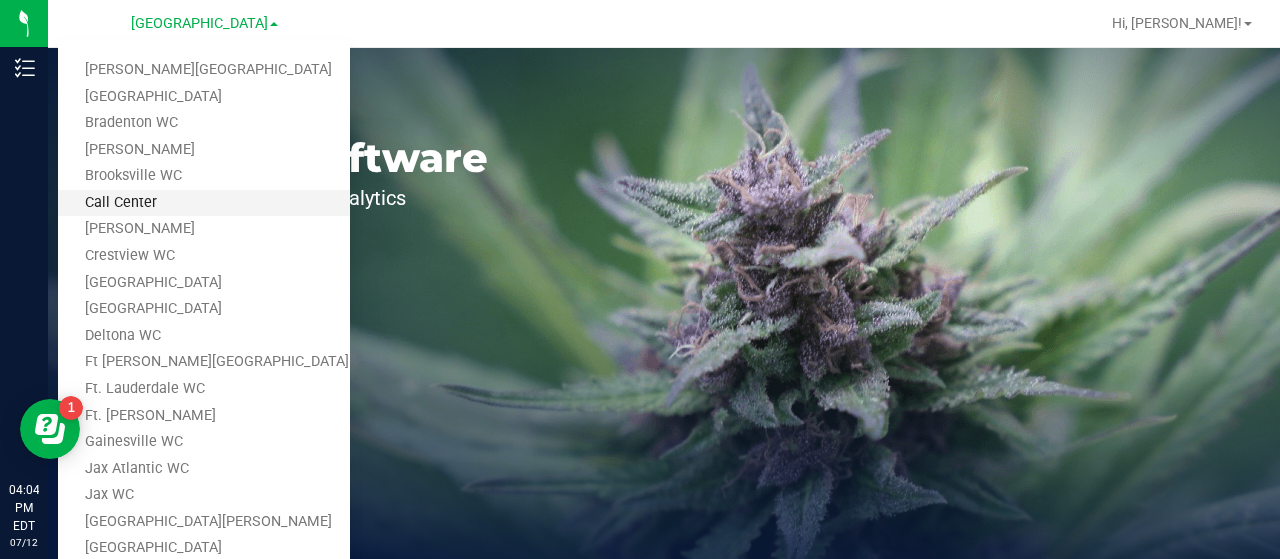 click on "Call Center" at bounding box center (204, 203) 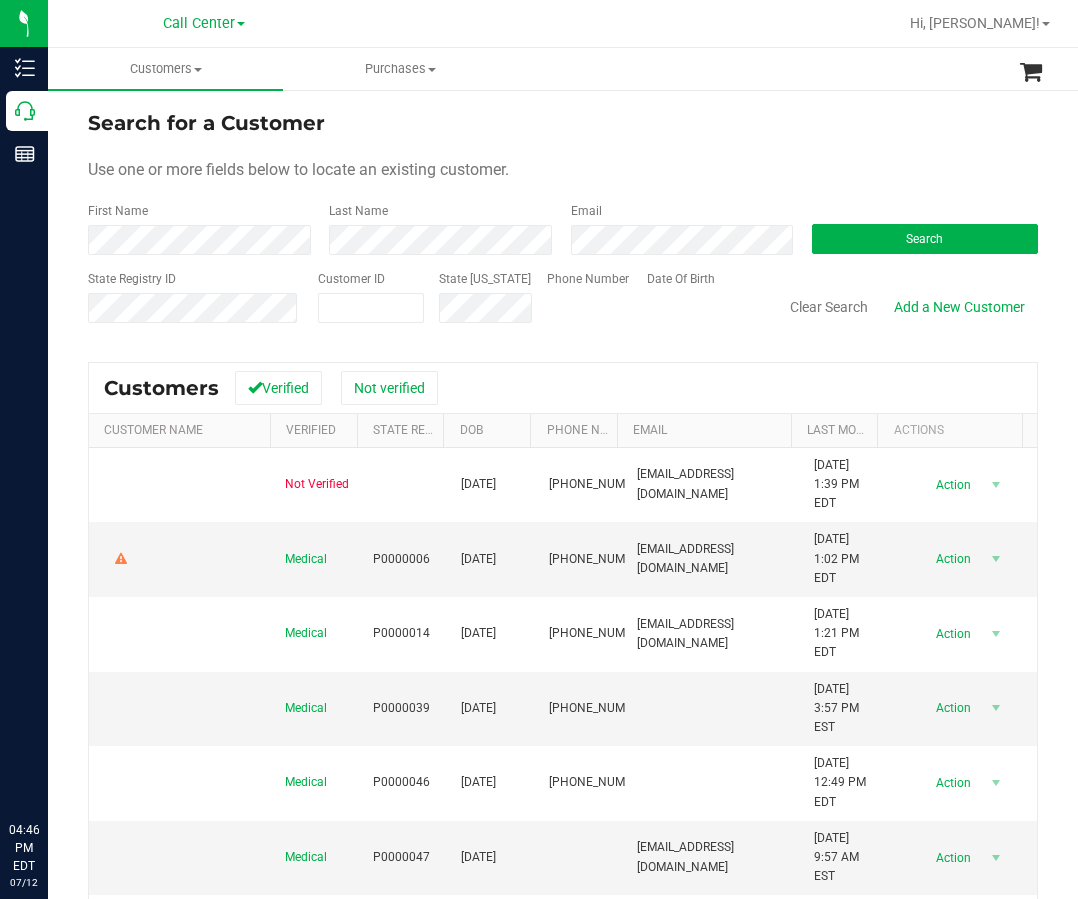 scroll, scrollTop: 0, scrollLeft: 0, axis: both 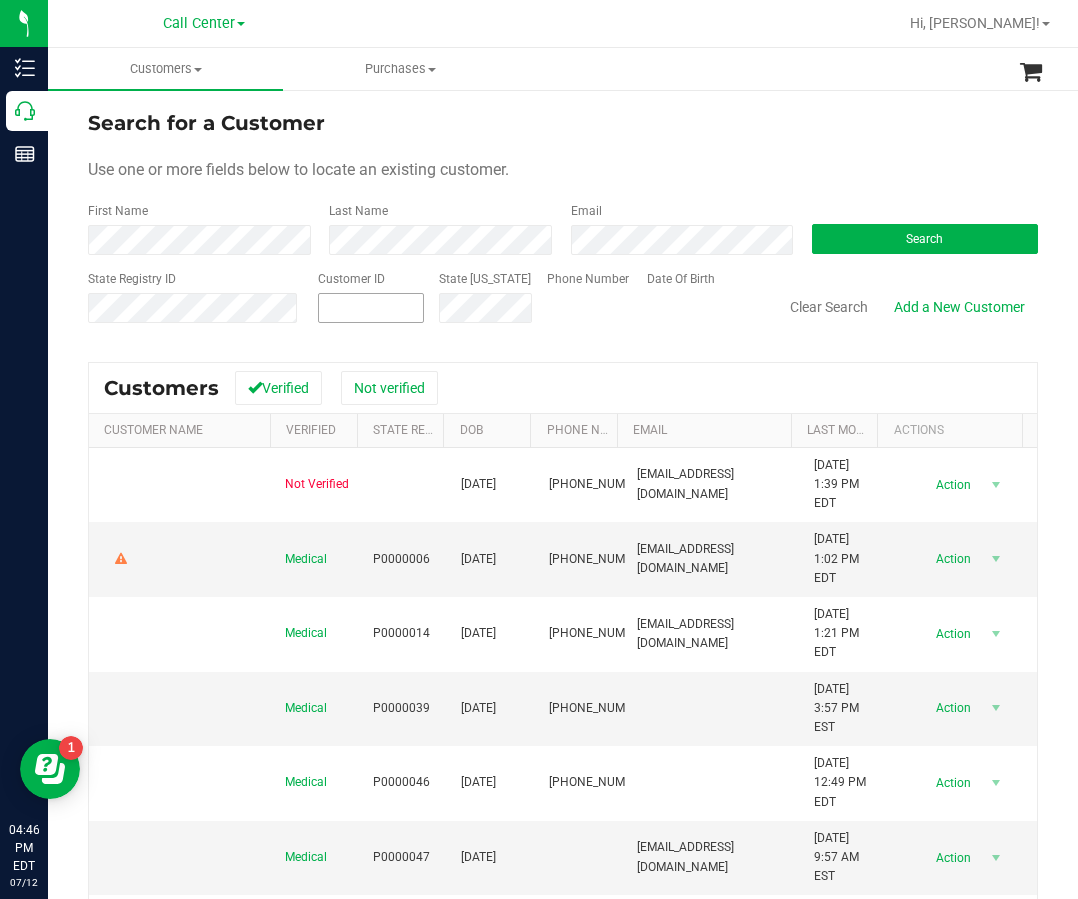 drag, startPoint x: 371, startPoint y: 279, endPoint x: 369, endPoint y: 296, distance: 17.117243 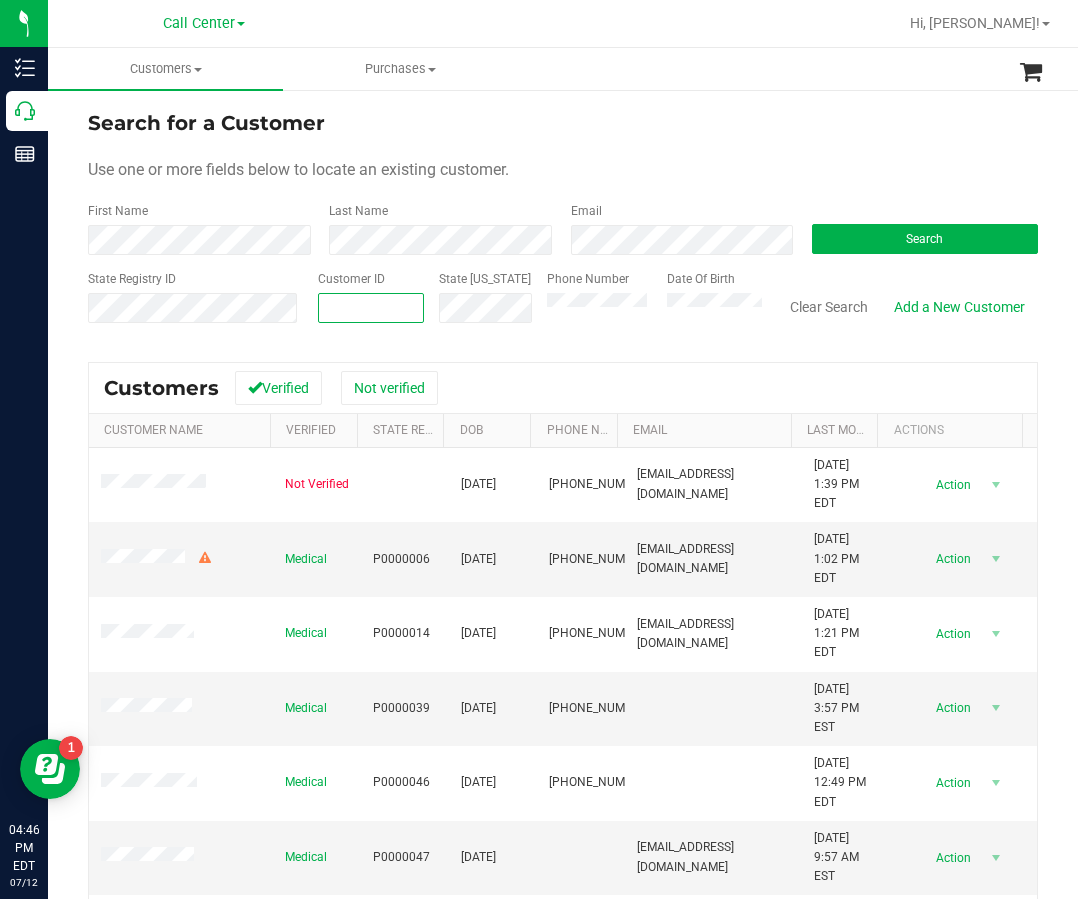 drag, startPoint x: 369, startPoint y: 296, endPoint x: 362, endPoint y: 310, distance: 15.652476 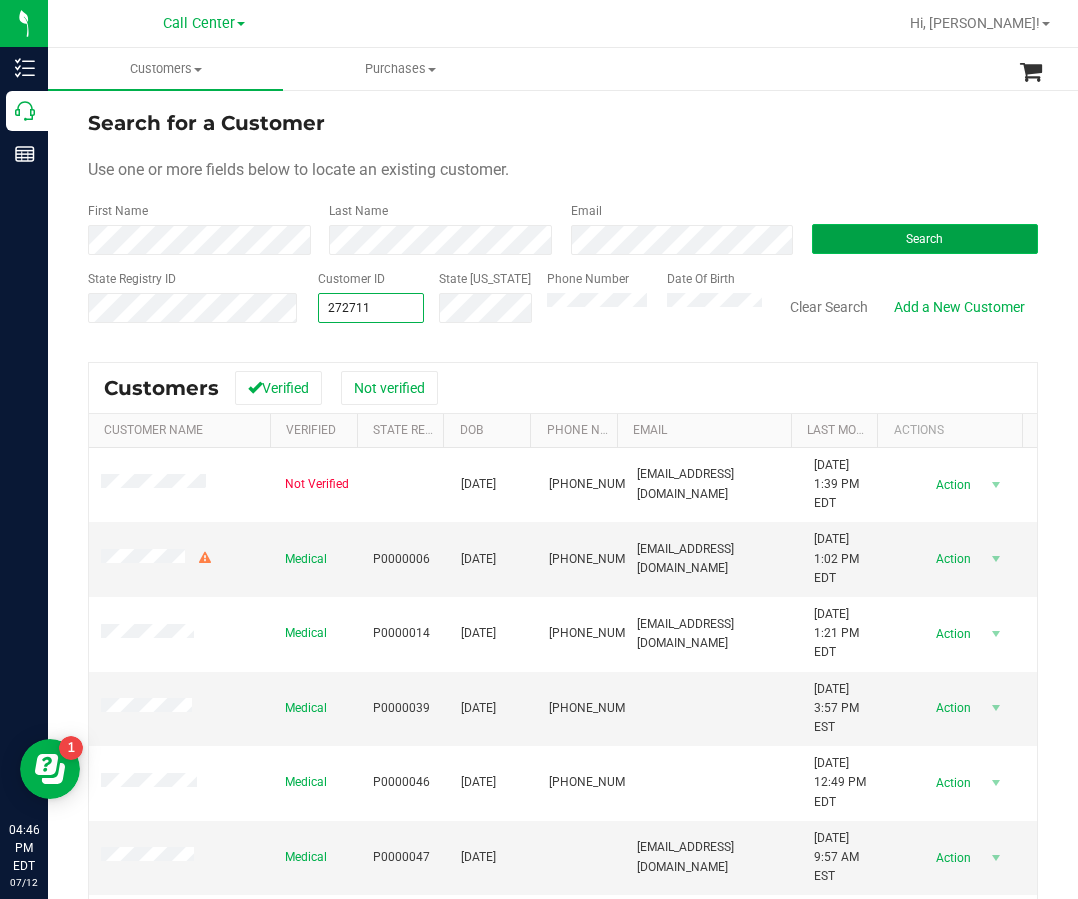 type on "272711" 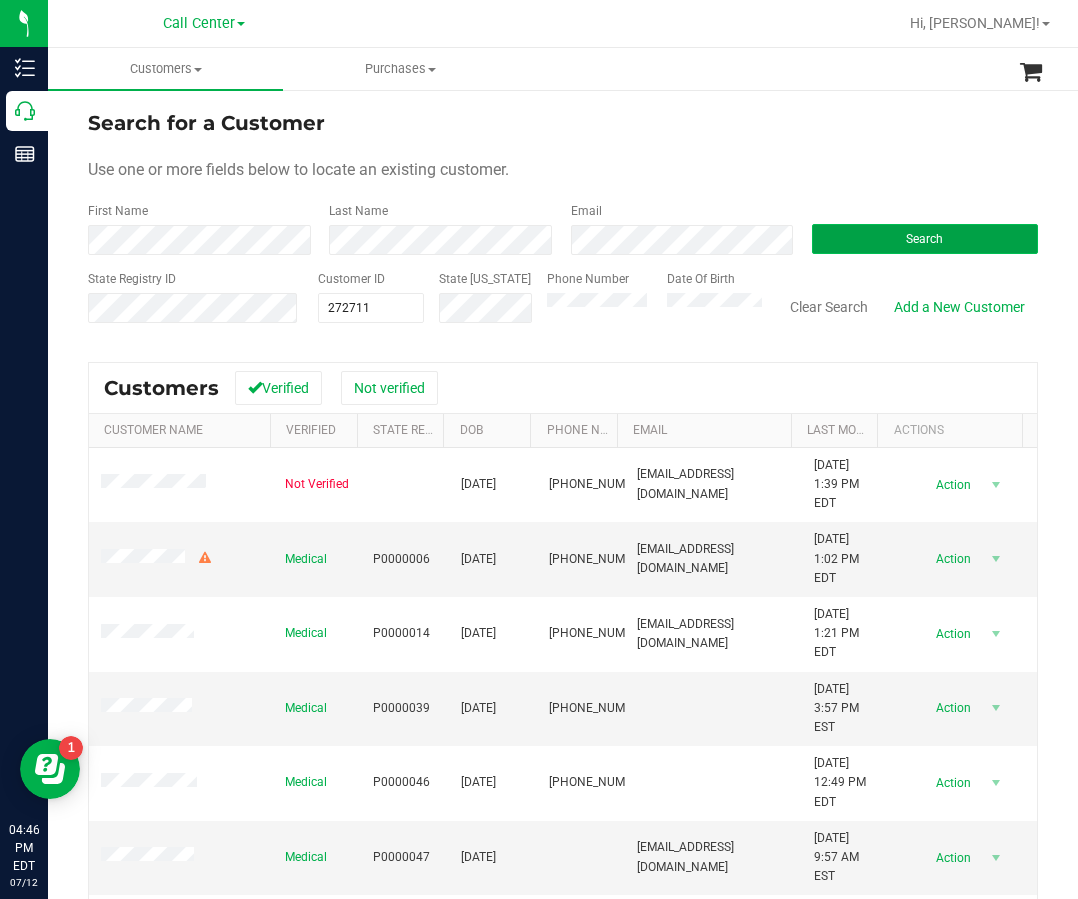 drag, startPoint x: 896, startPoint y: 242, endPoint x: 56, endPoint y: 344, distance: 846.17017 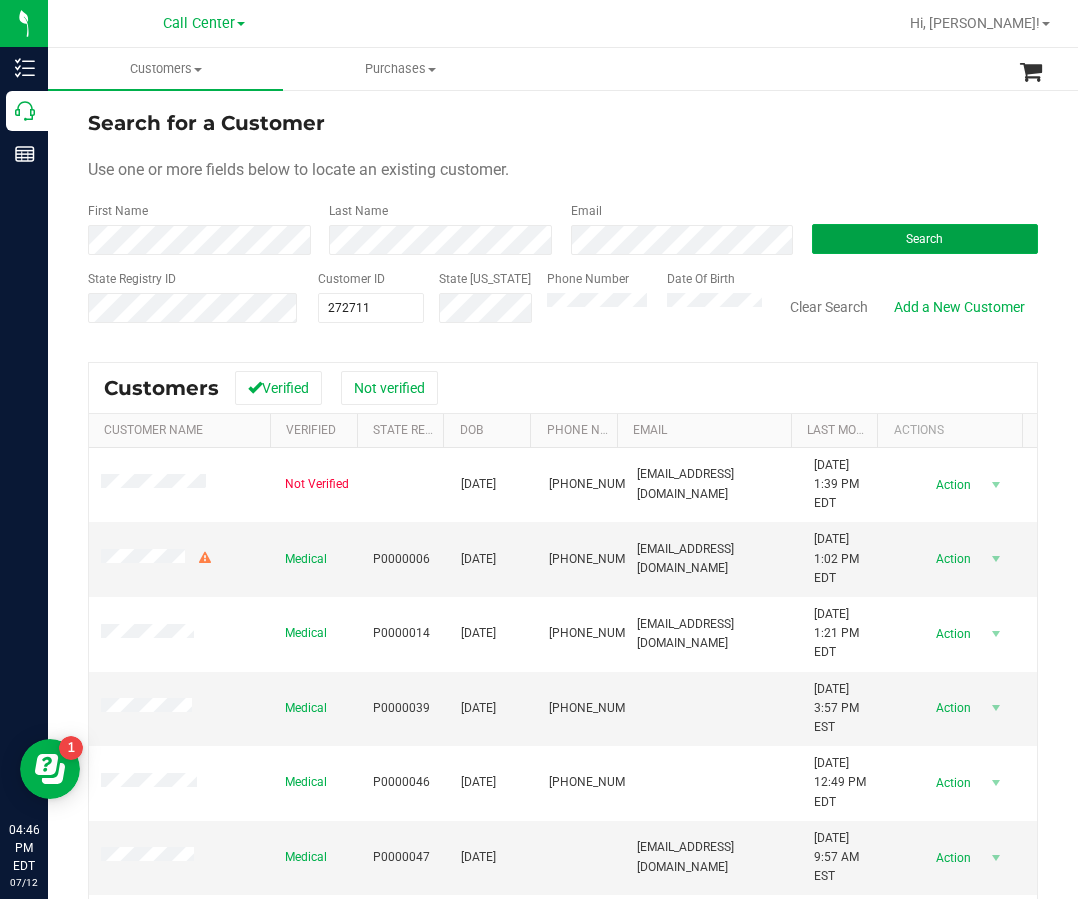 click on "Search" at bounding box center [924, 239] 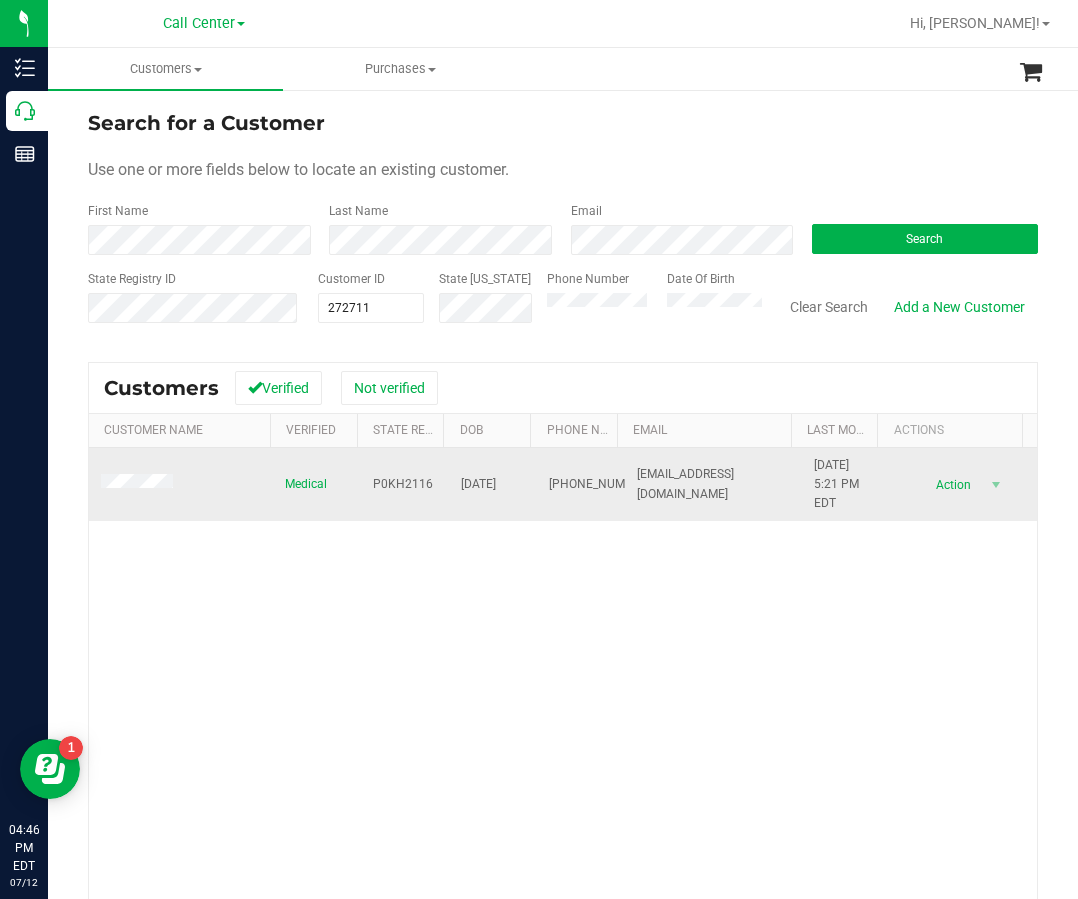 drag, startPoint x: 367, startPoint y: 473, endPoint x: 398, endPoint y: 478, distance: 31.400637 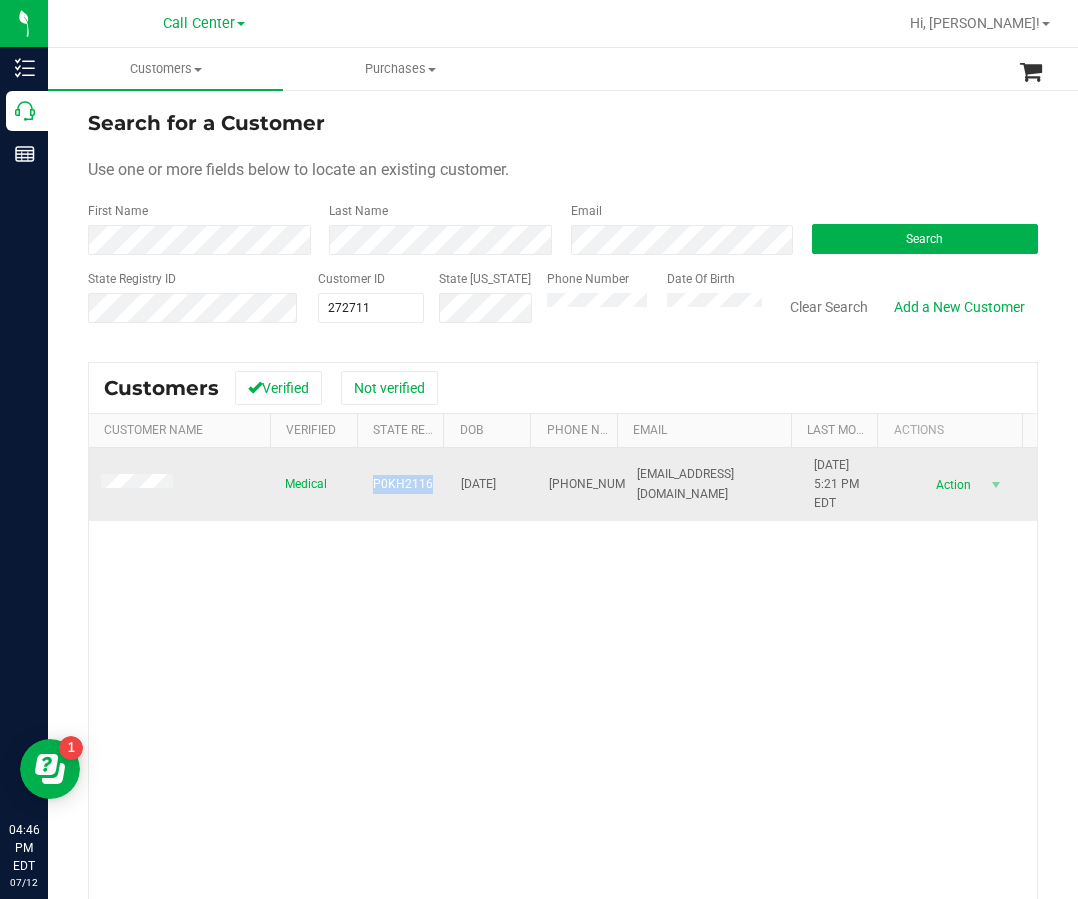 click on "P0KH2116" at bounding box center [403, 484] 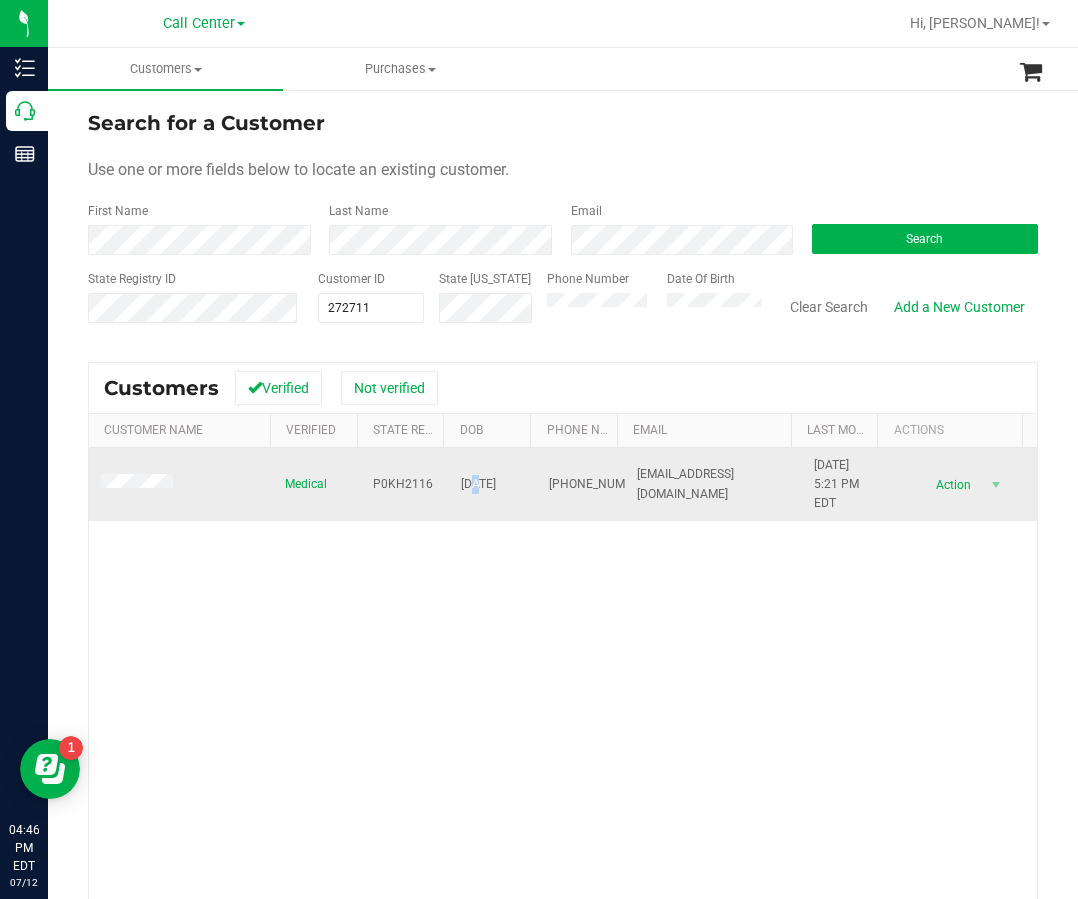 click on "09/25/1977" at bounding box center (478, 484) 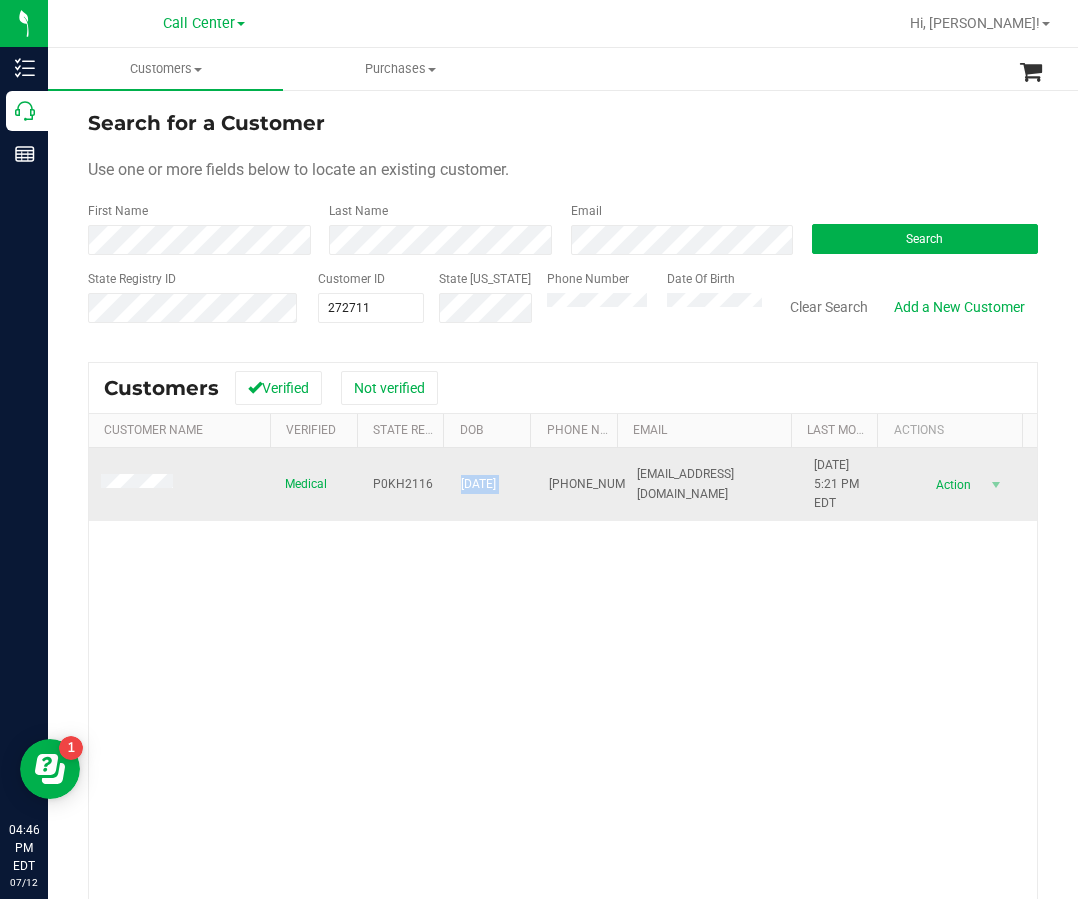 click on "09/25/1977" at bounding box center (478, 484) 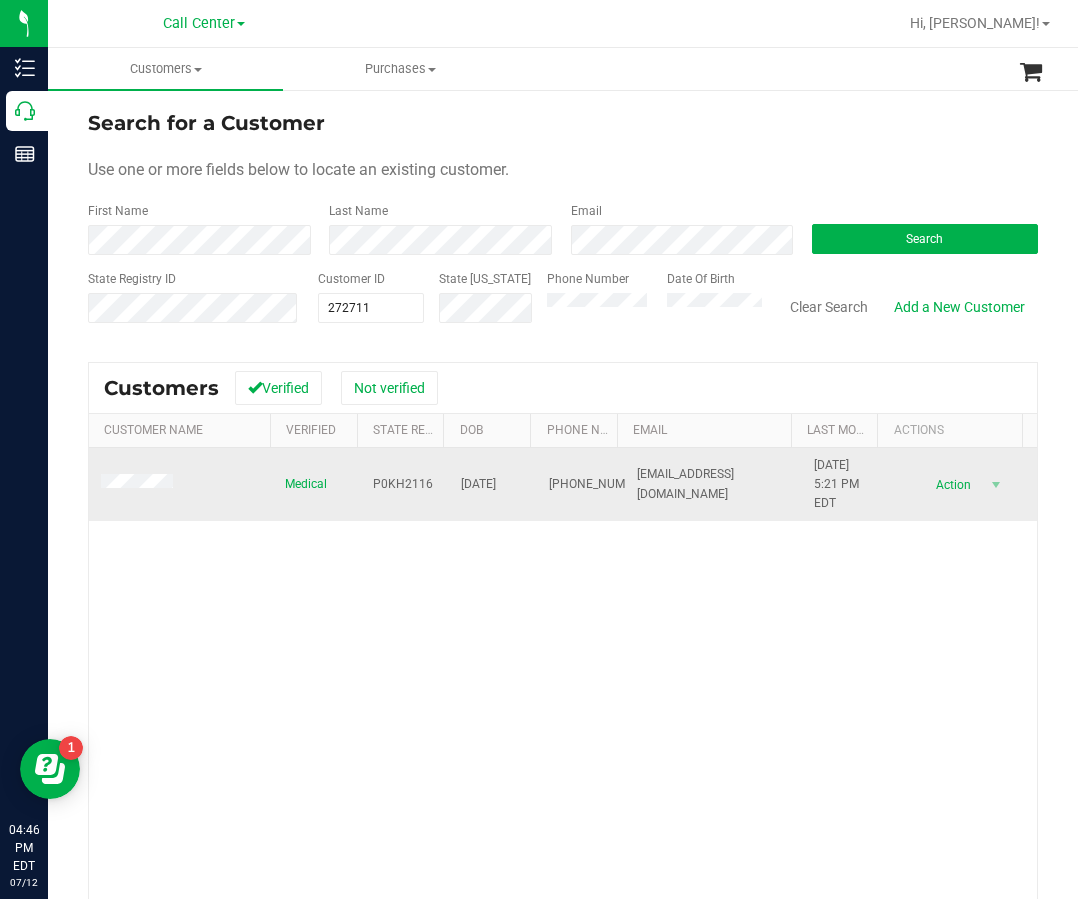 click on "(813) 724-4900" at bounding box center [599, 484] 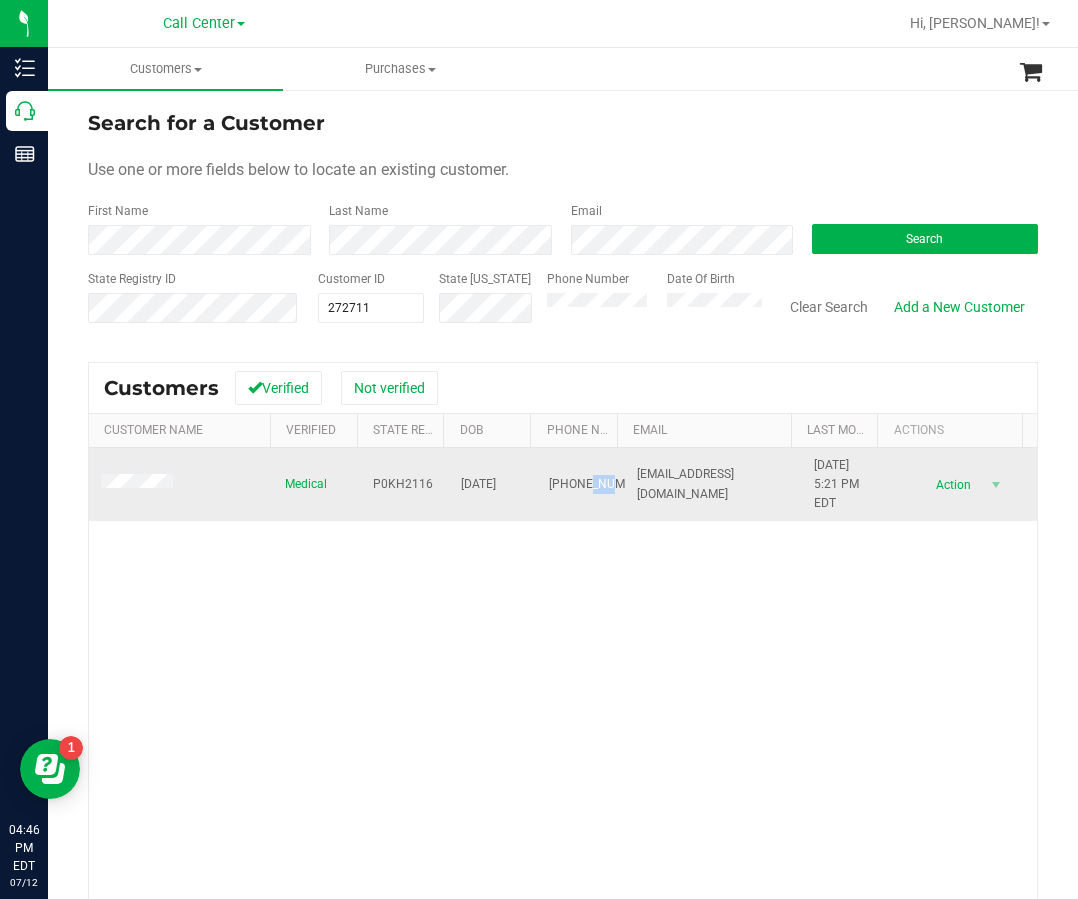 click on "(813) 724-4900" at bounding box center (599, 484) 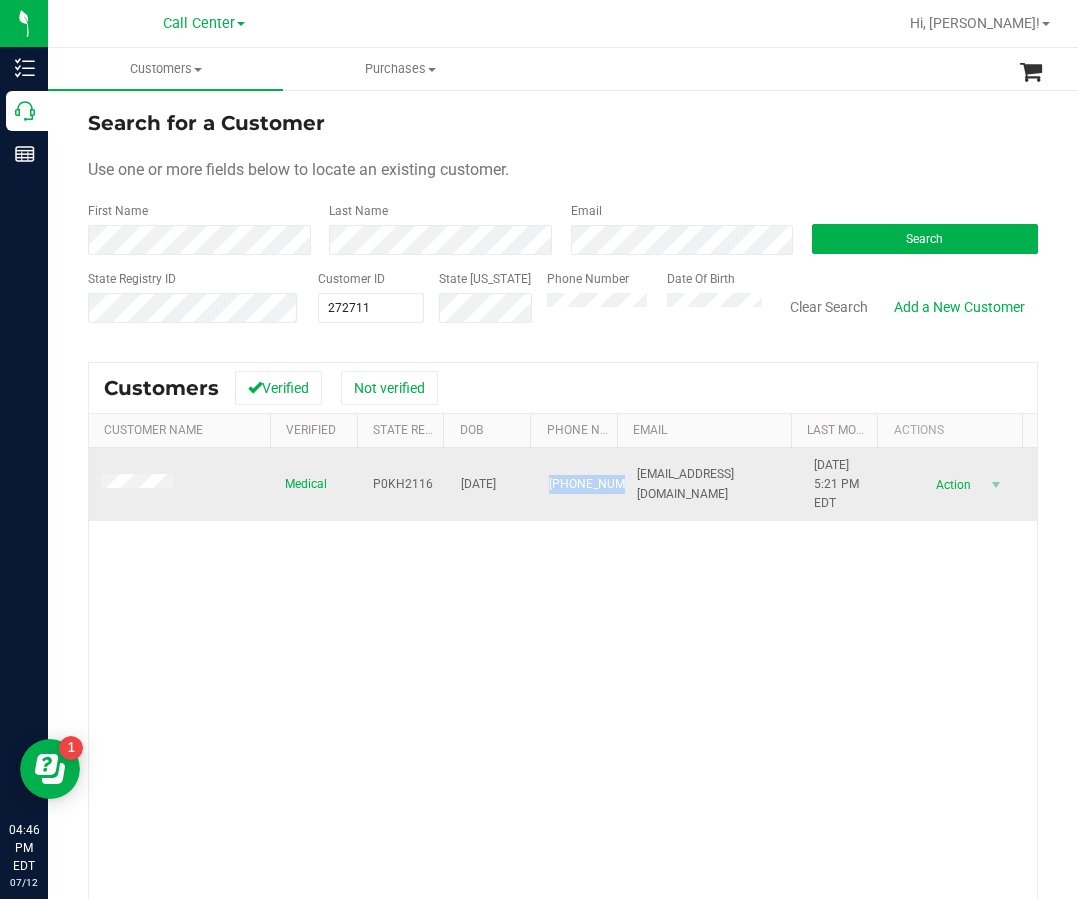 click on "(813) 724-4900" at bounding box center (599, 484) 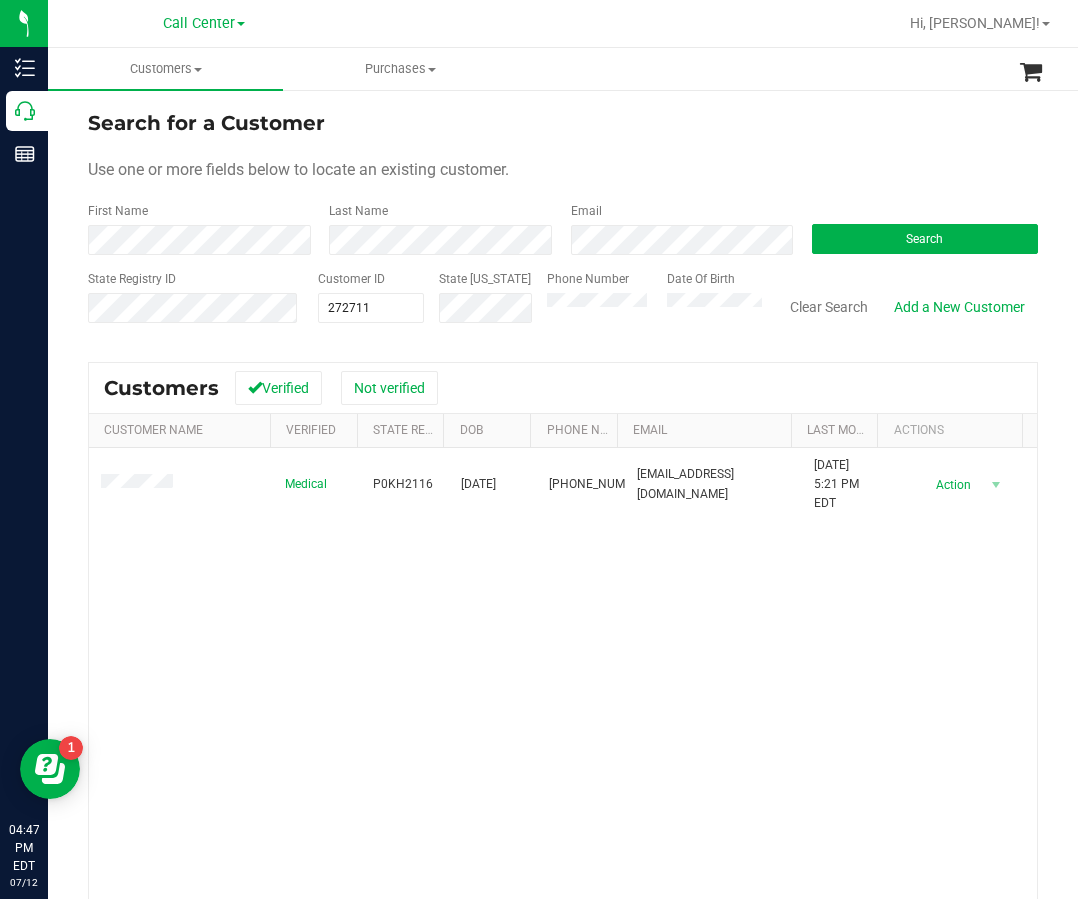 click on "Medical P0KH2116 09/25/1977 (813) 724-4900 larjulmohr@gmail.com 6/29/2023 5:21 PM EDT
Delete Profile
Action Action Create new purchase View profile View purchases" at bounding box center [563, 731] 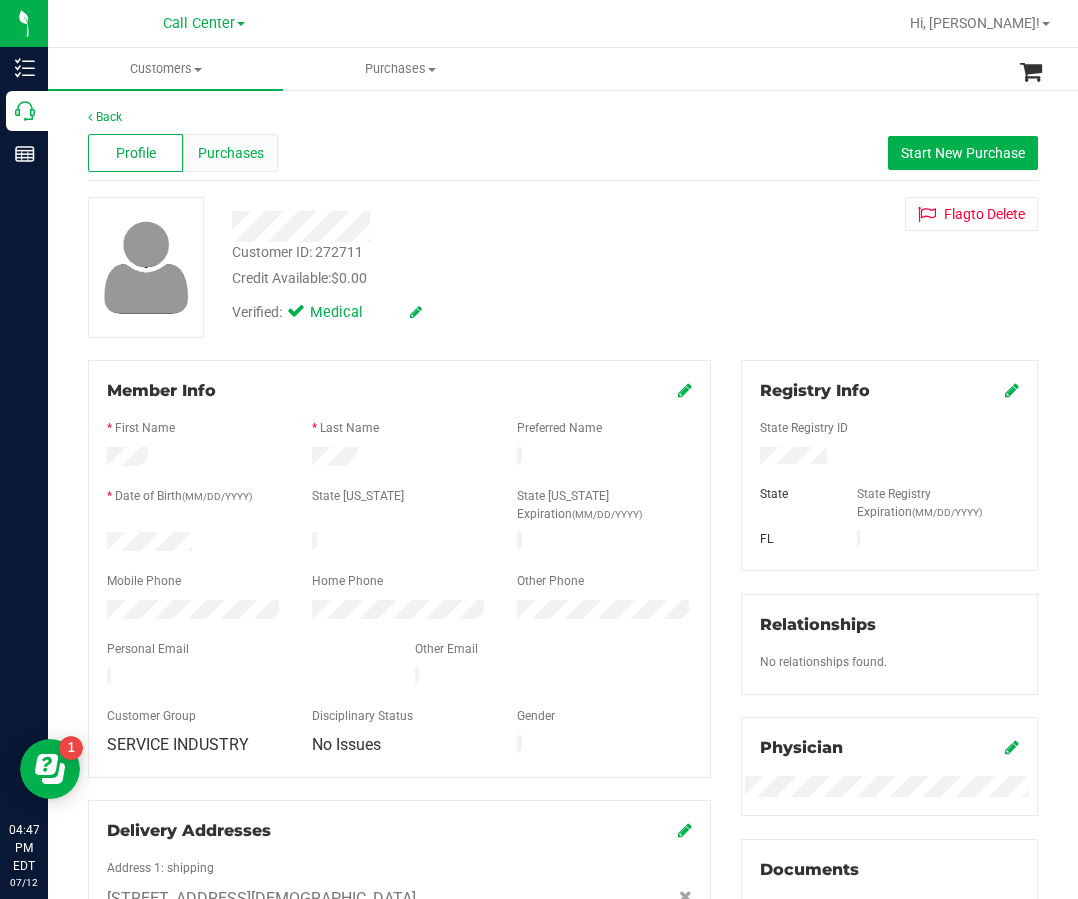 click on "Purchases" at bounding box center (231, 153) 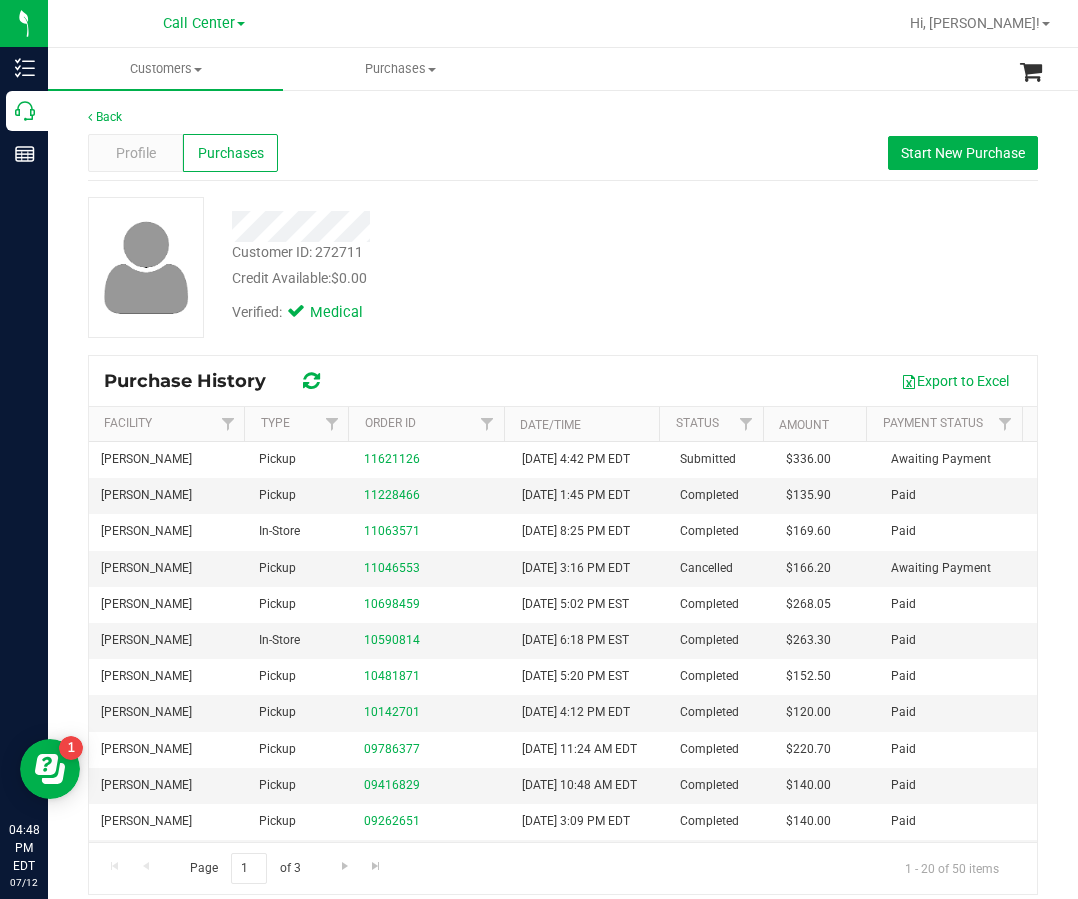 drag, startPoint x: 596, startPoint y: 256, endPoint x: 491, endPoint y: 239, distance: 106.36729 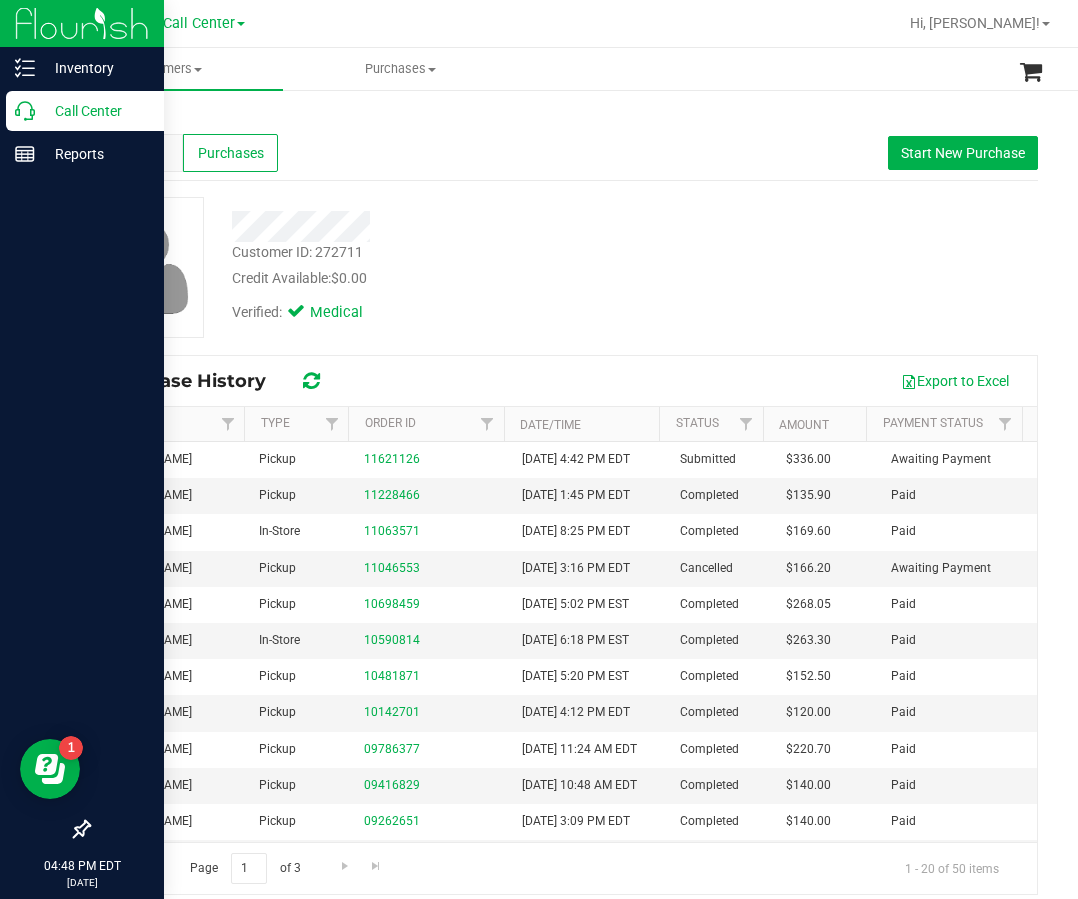 click on "Call Center" at bounding box center [82, 112] 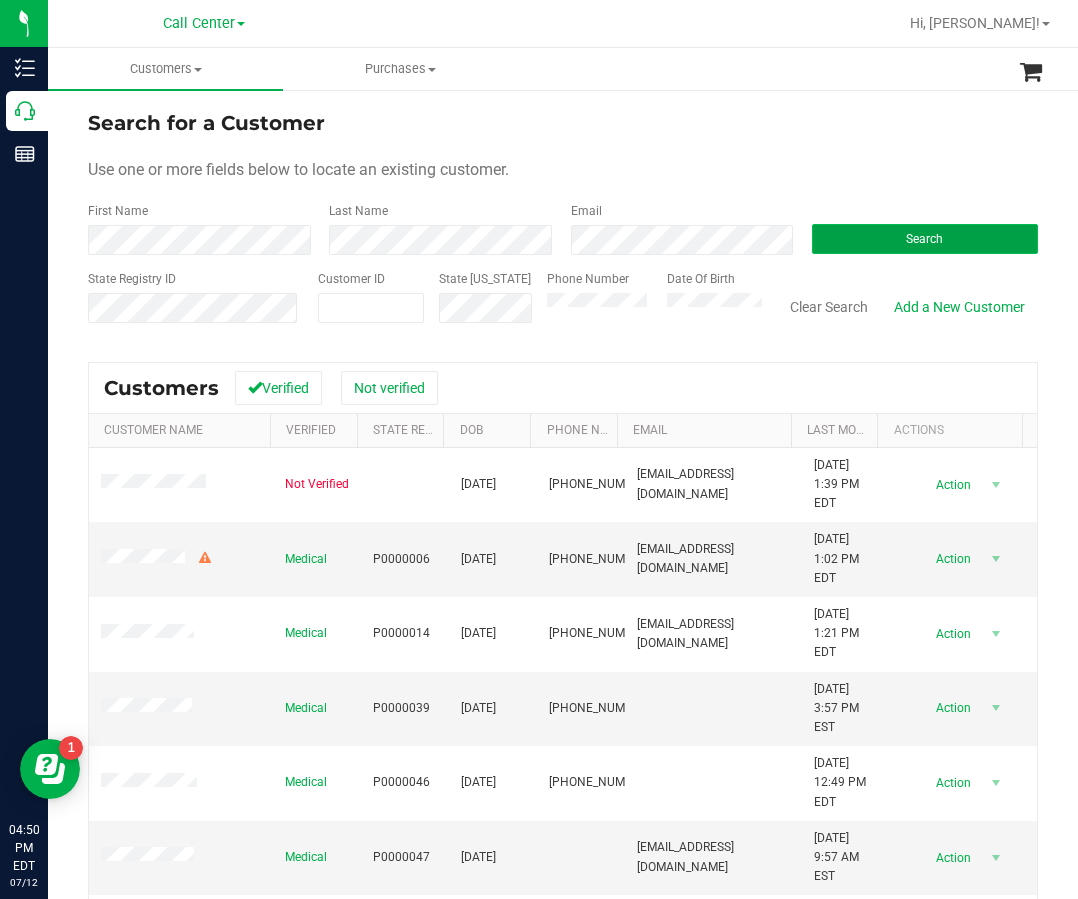 click on "Search" at bounding box center (925, 239) 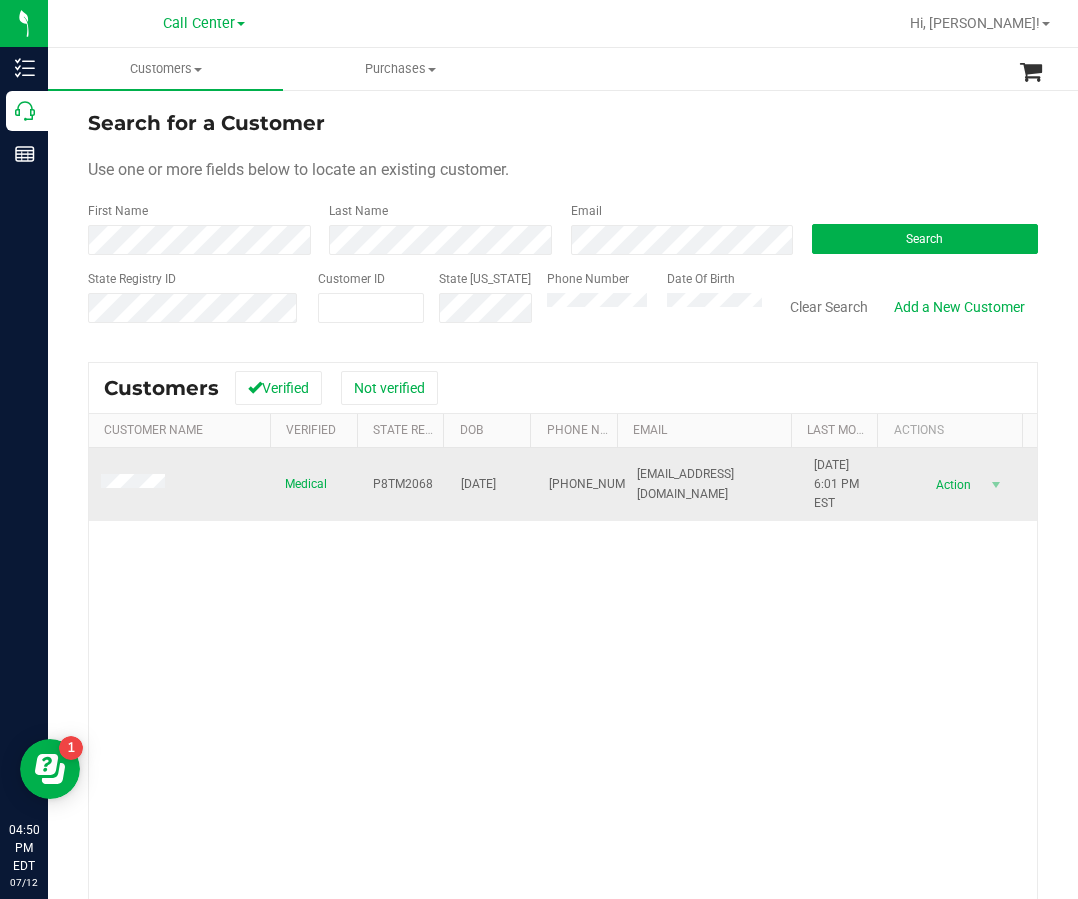 click on "P8TM2068" at bounding box center (403, 484) 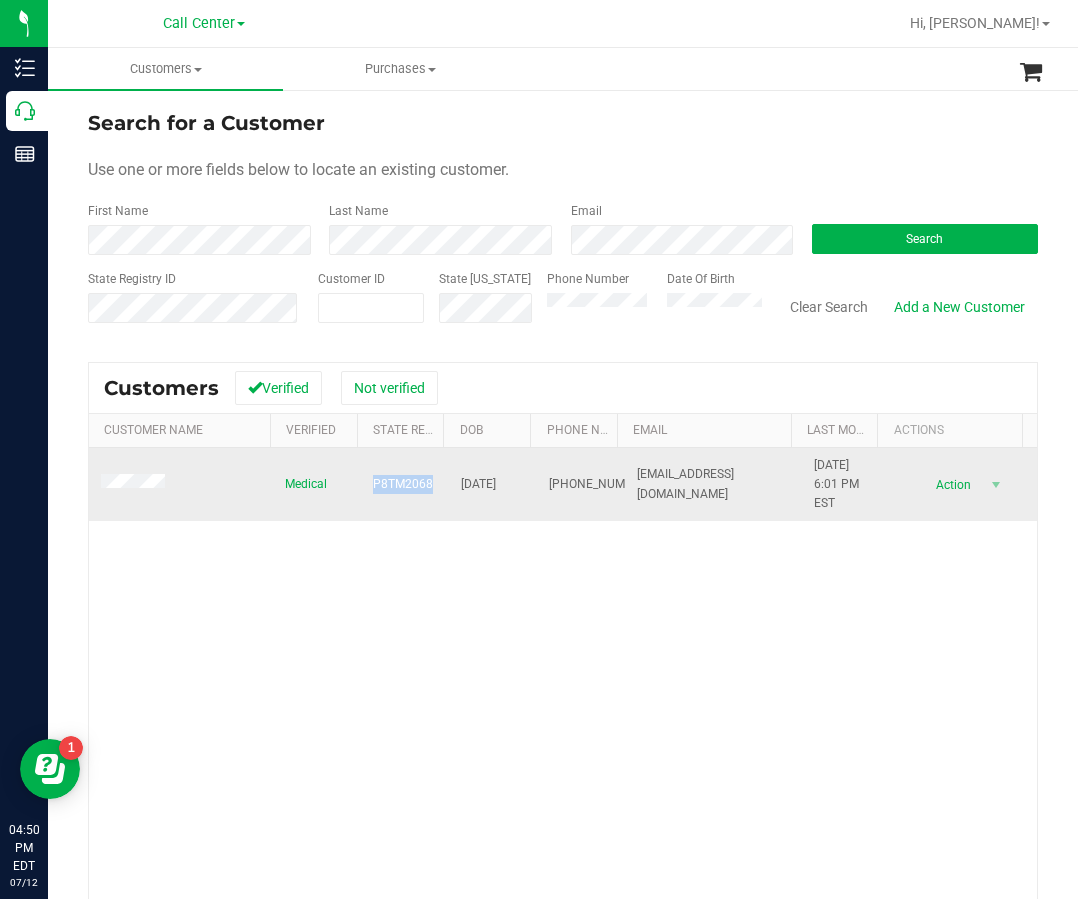 click on "P8TM2068" at bounding box center [403, 484] 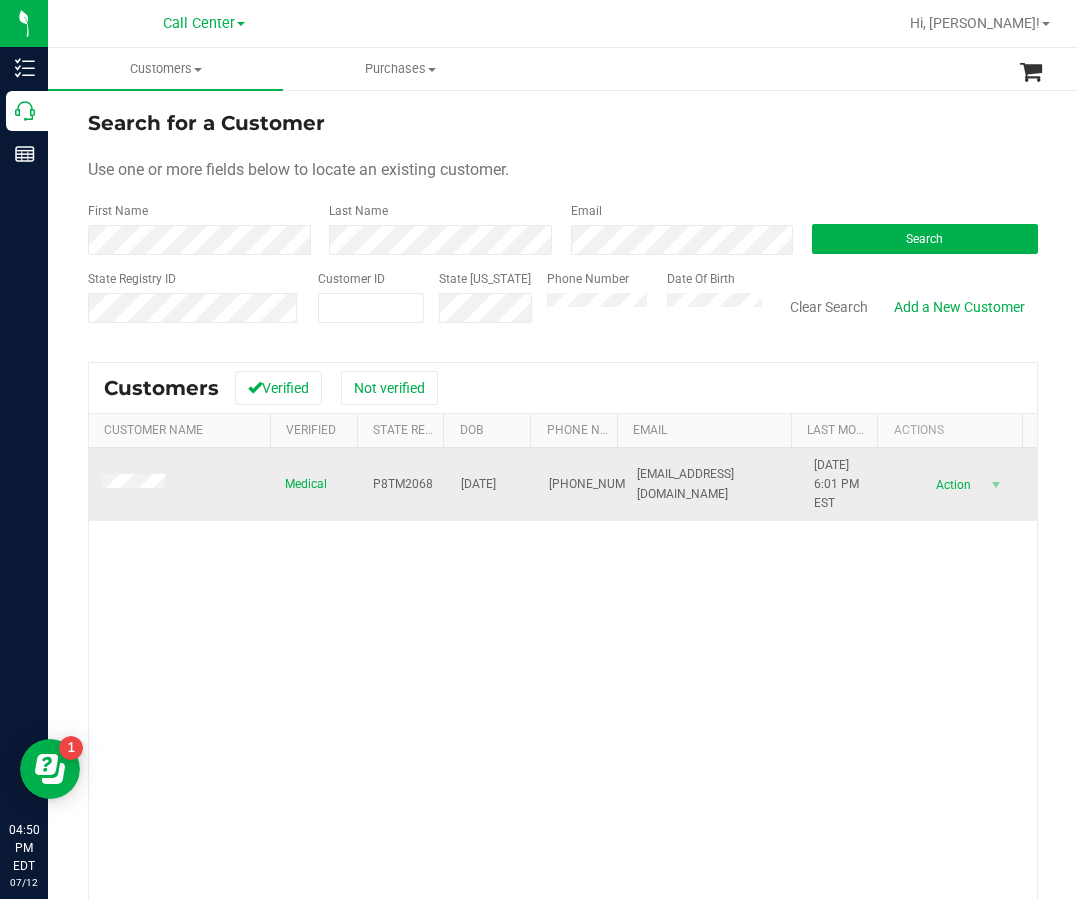 click on "01/08/1983" at bounding box center [478, 484] 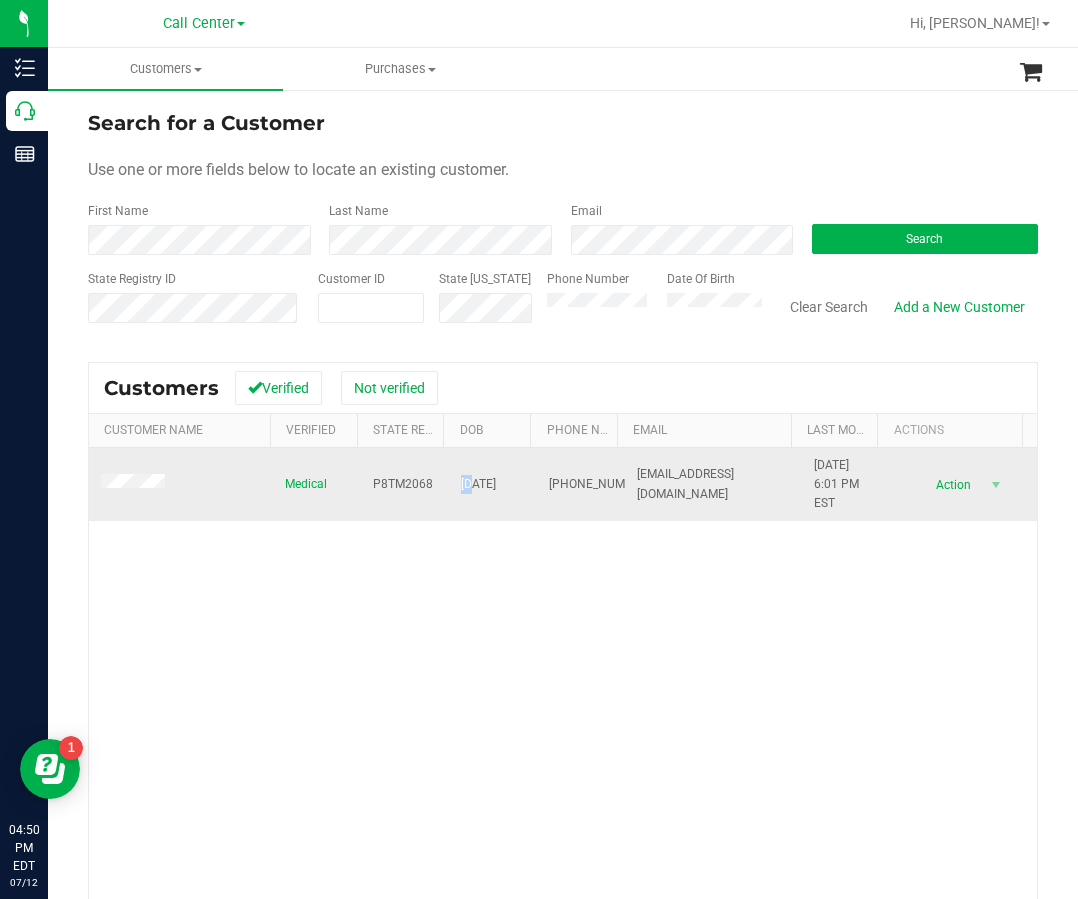 click on "01/08/1983" at bounding box center (478, 484) 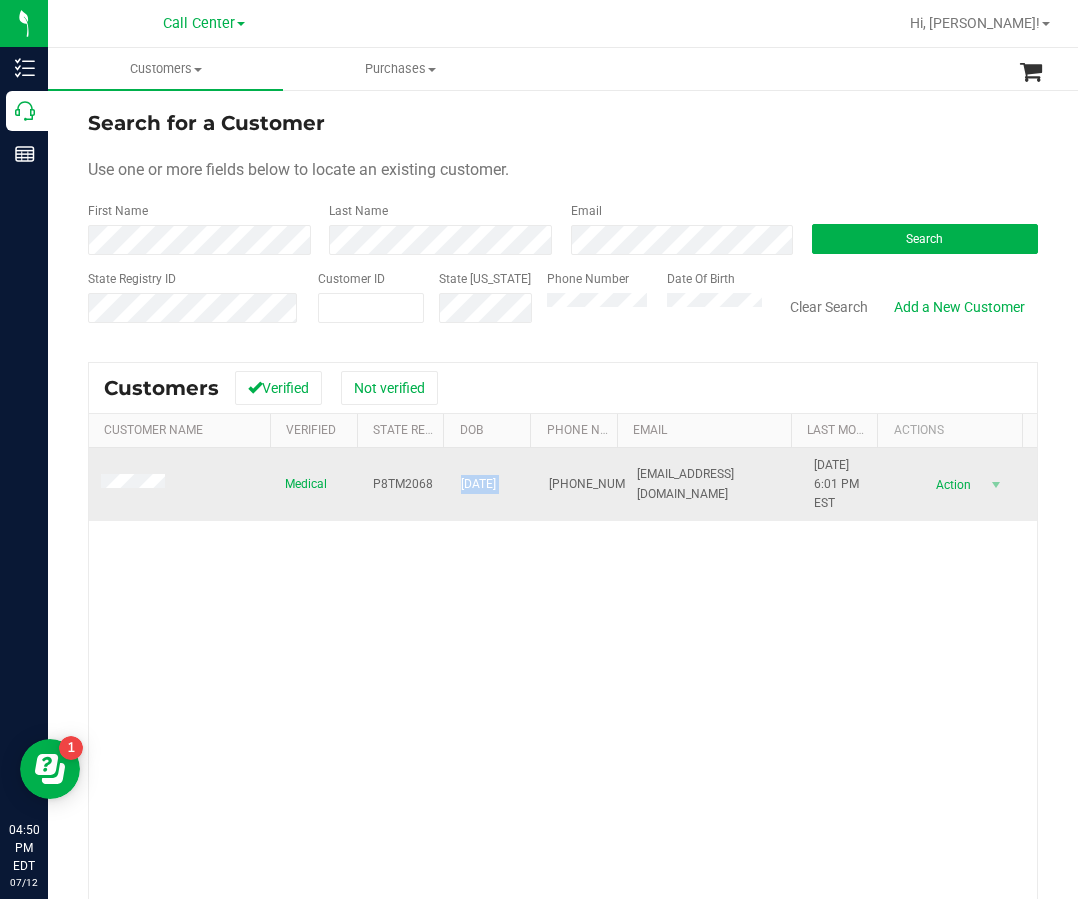 click on "01/08/1983" at bounding box center [478, 484] 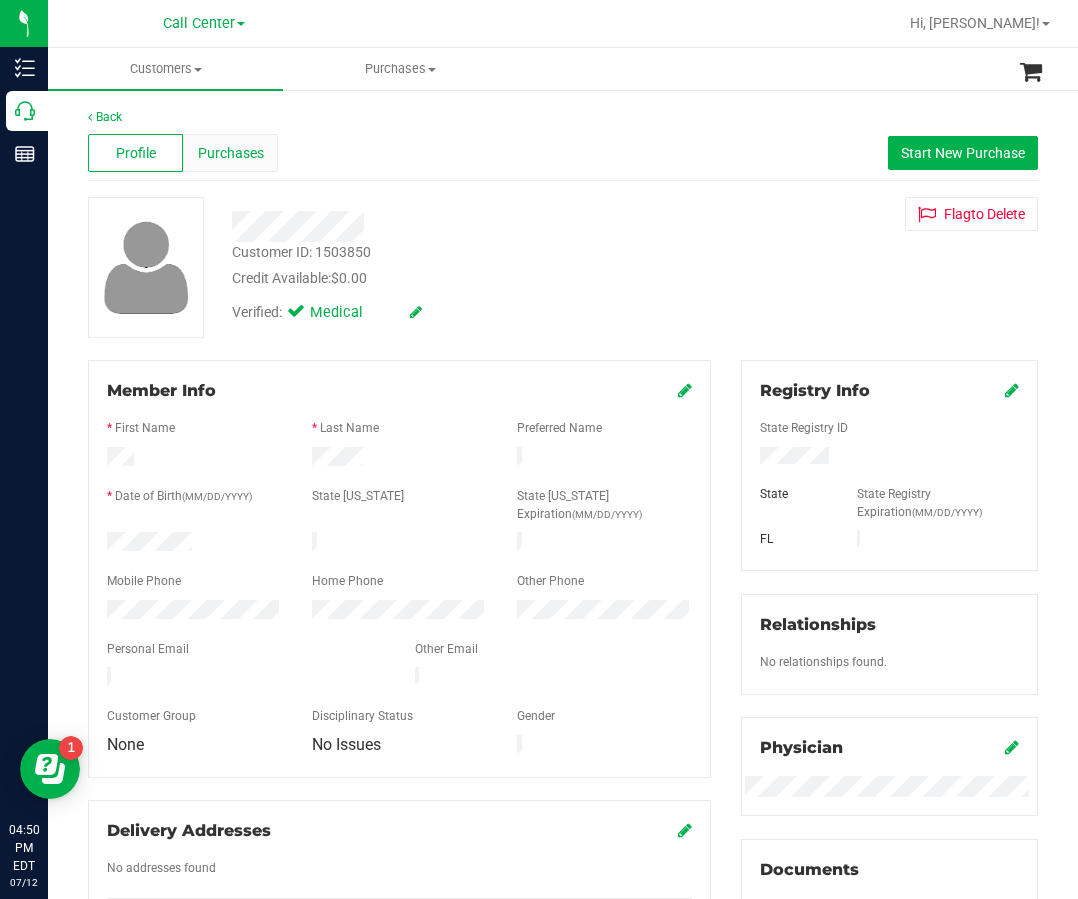 click on "Purchases" at bounding box center [231, 153] 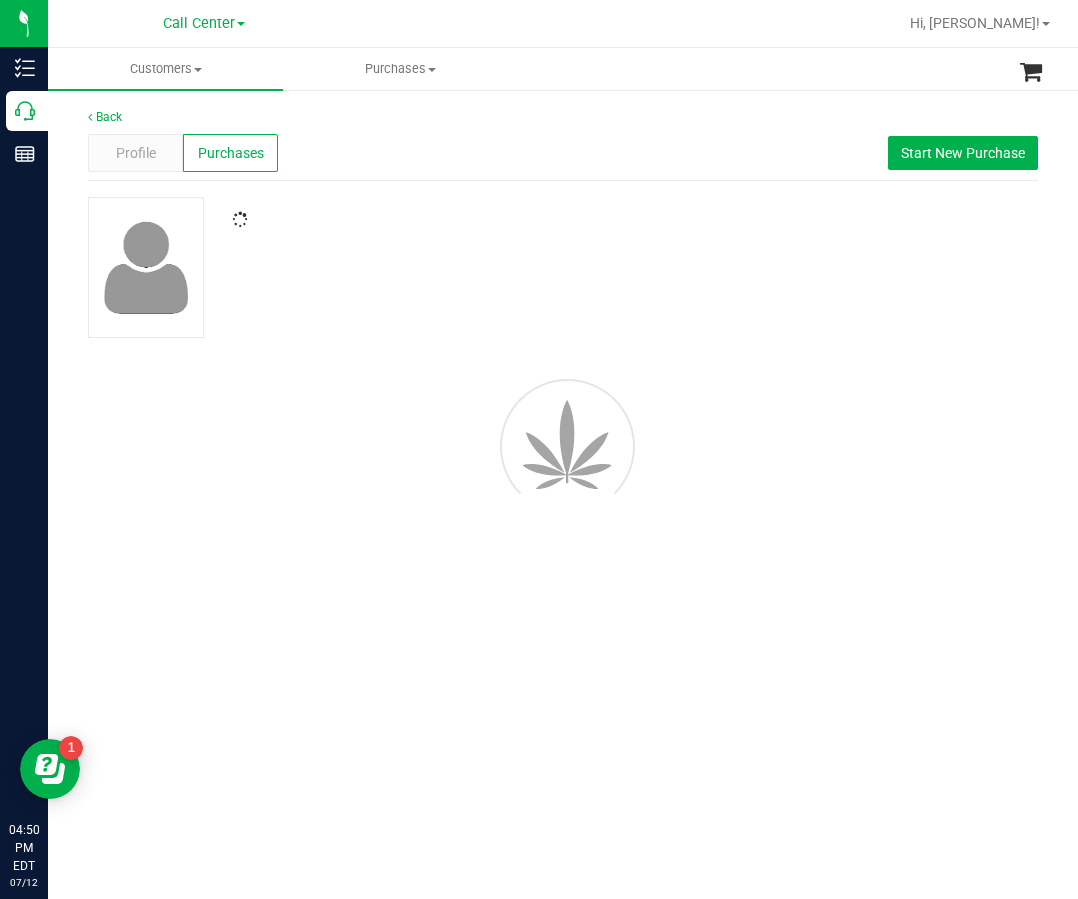 click at bounding box center (462, 220) 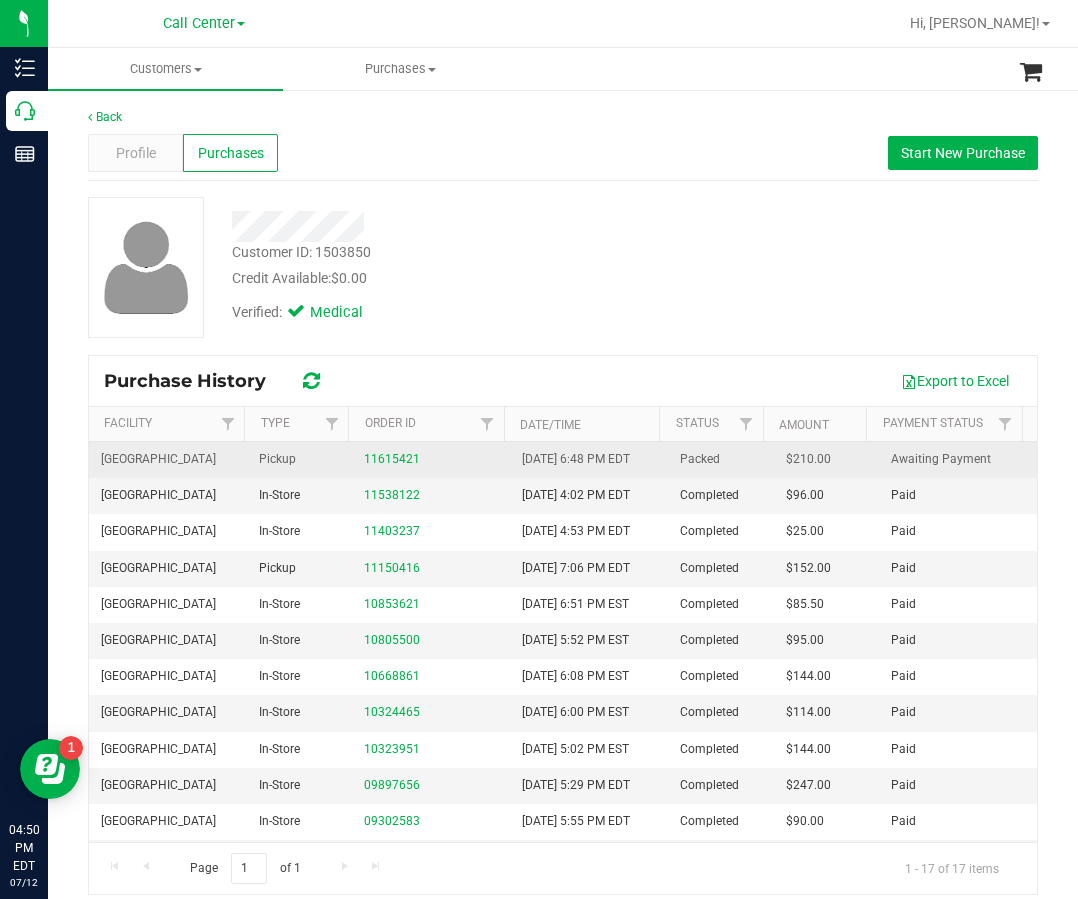 click on "11615421" at bounding box center [431, 459] 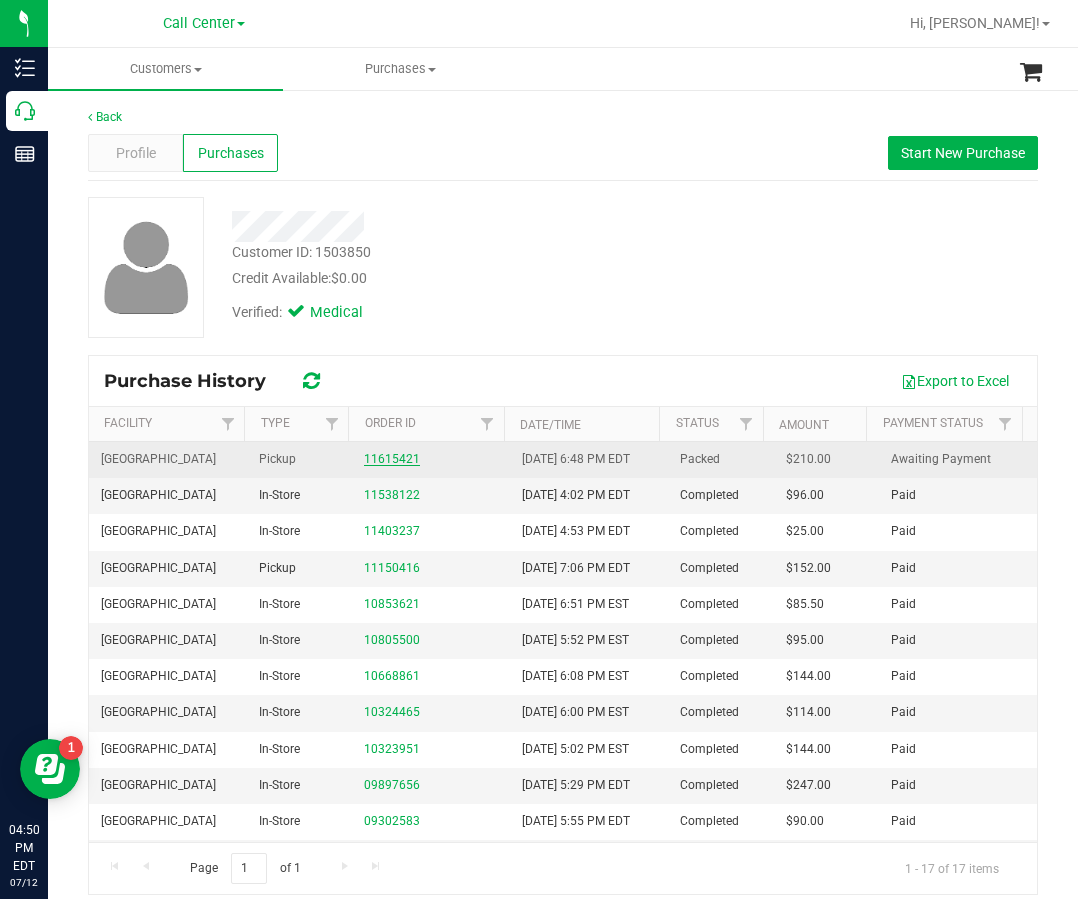 click on "11615421" at bounding box center (392, 459) 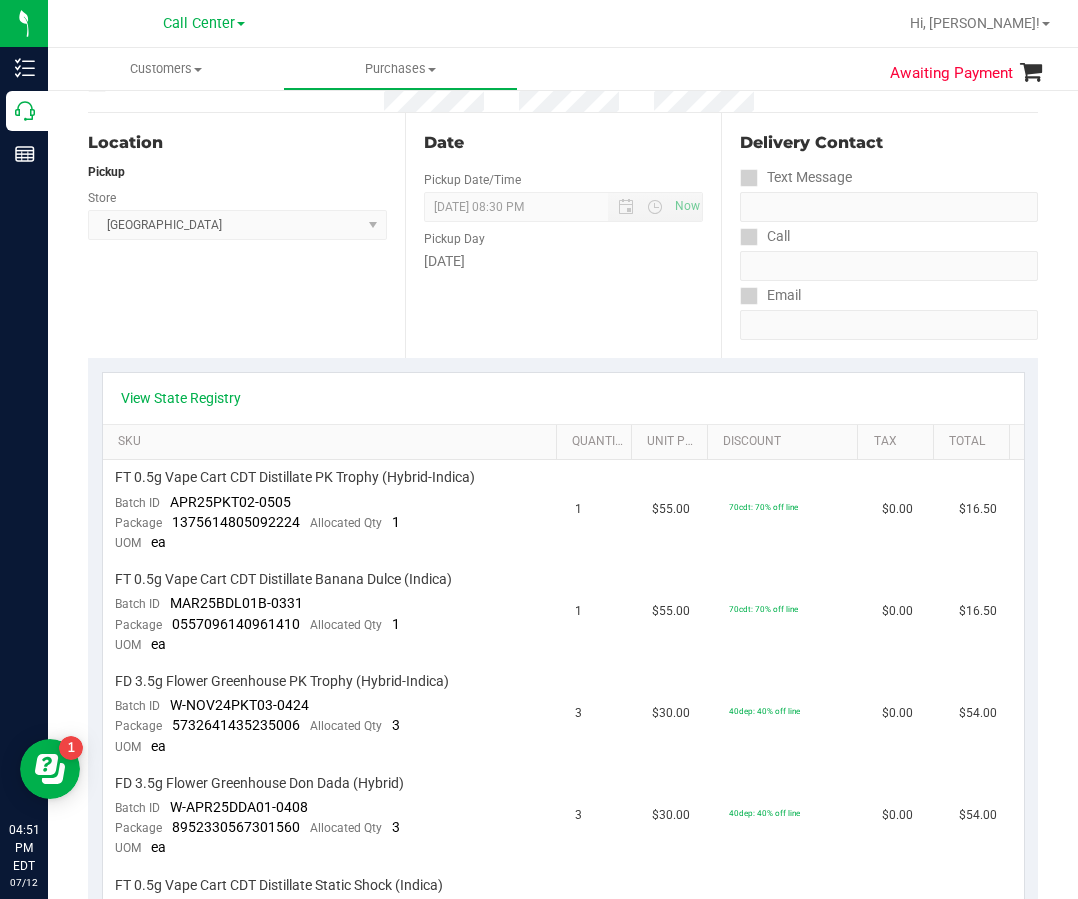 scroll, scrollTop: 0, scrollLeft: 0, axis: both 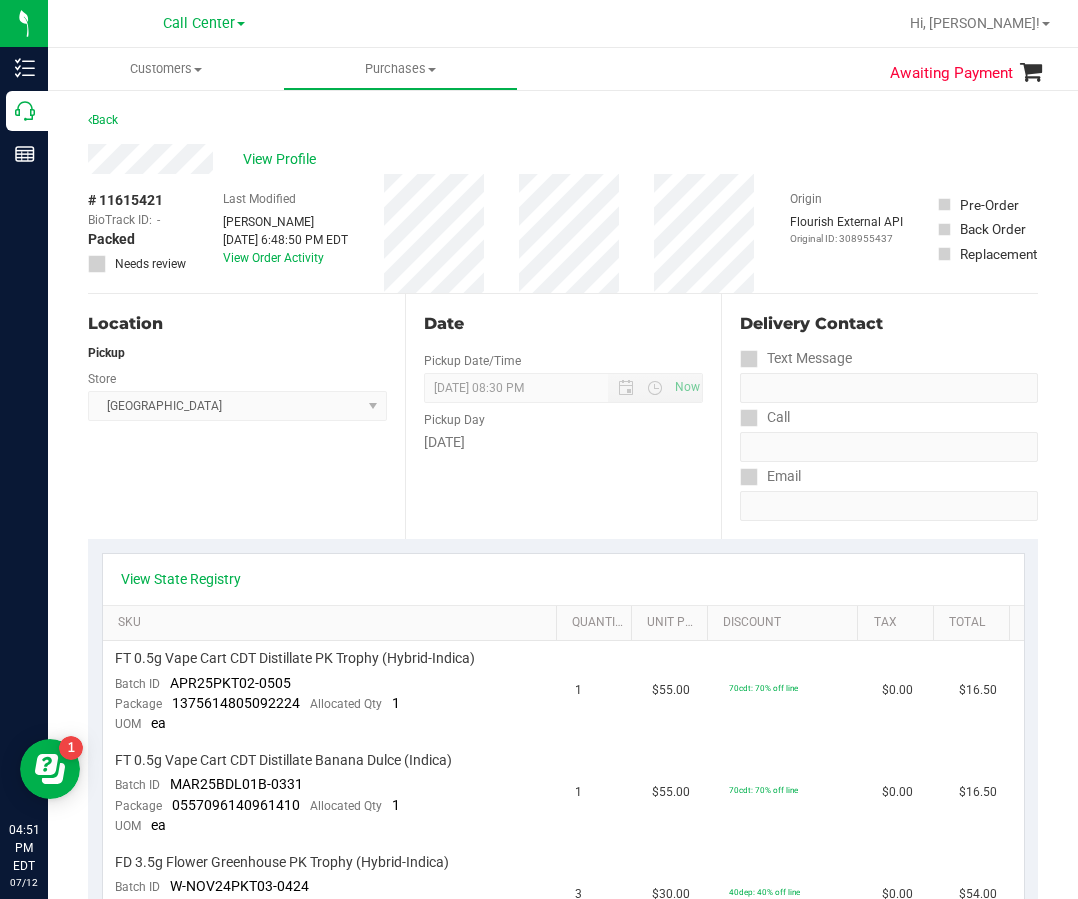 click on "Date
Pickup Date/Time
07/12/2025
Now
07/12/2025 08:30 PM
Now
Pickup Day
Saturday" at bounding box center (563, 416) 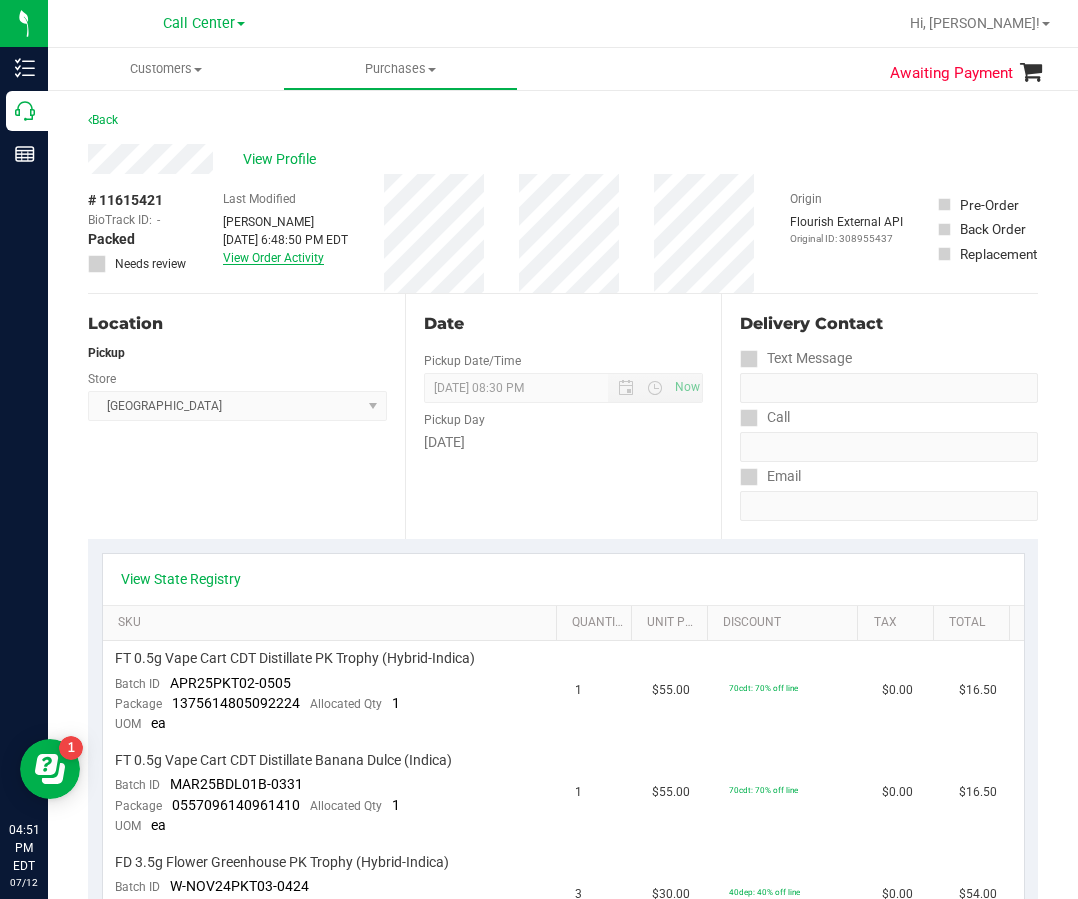 click on "View Order Activity" at bounding box center [273, 258] 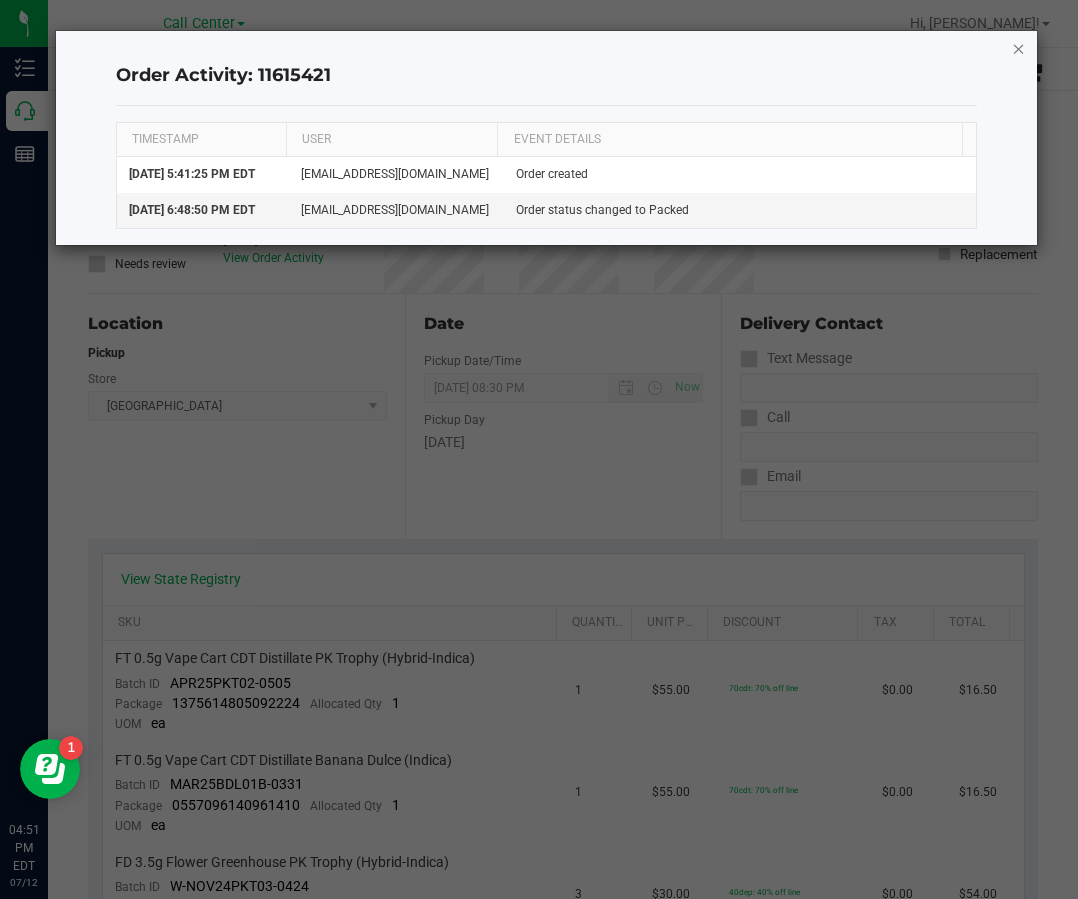 click 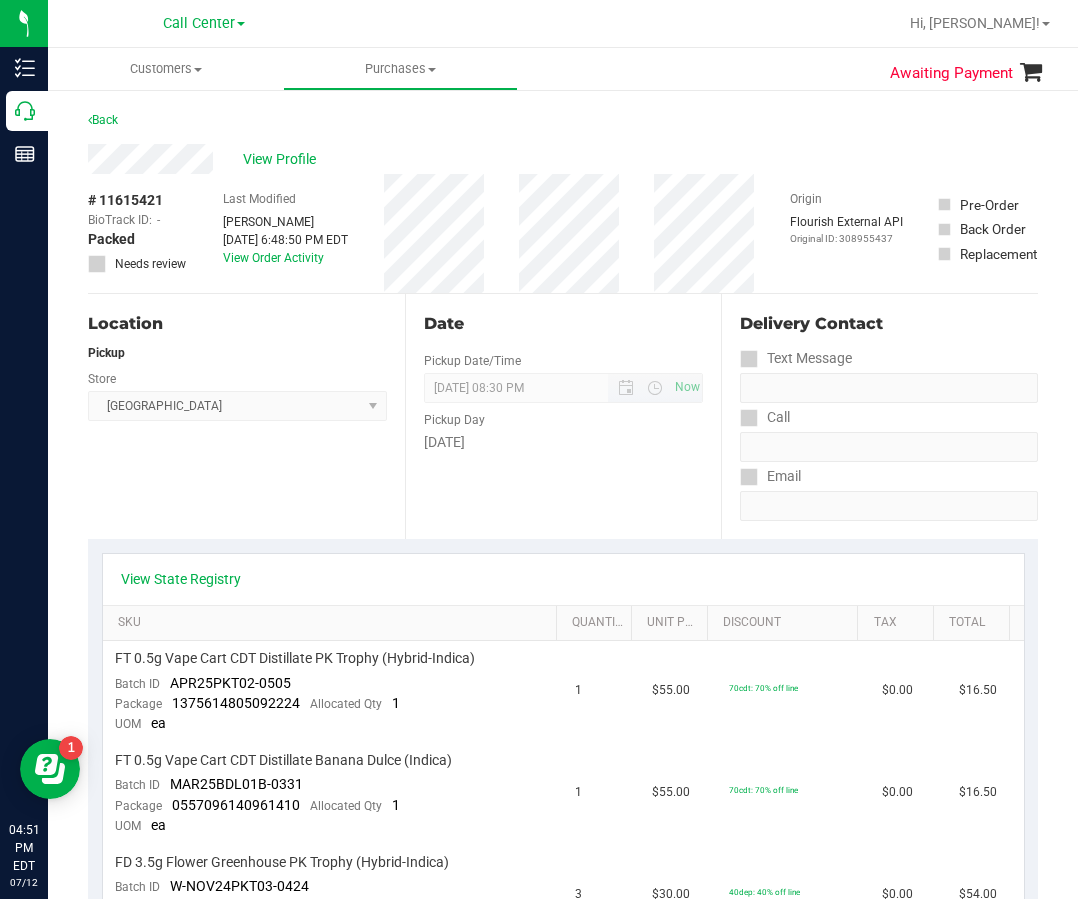 click on "07/12/2025 08:30 PM
Now" at bounding box center [564, 388] 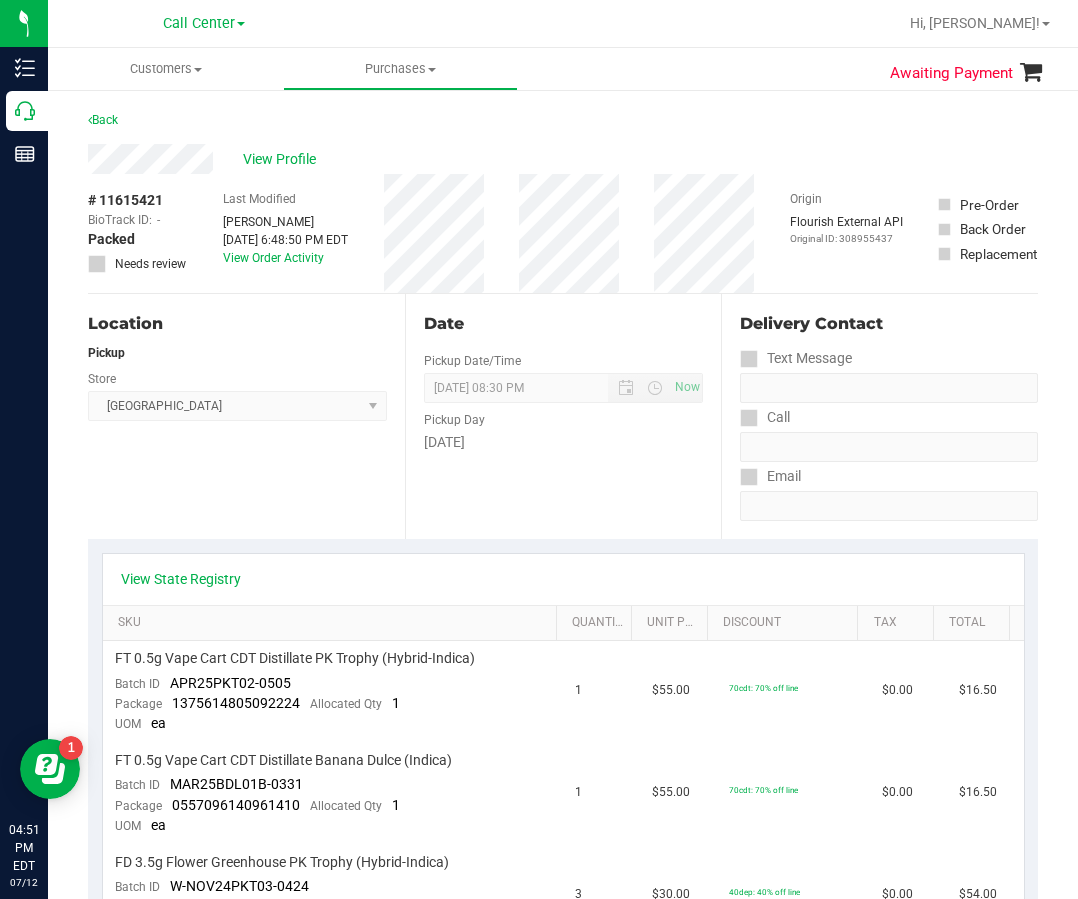 click on "Location" at bounding box center [237, 324] 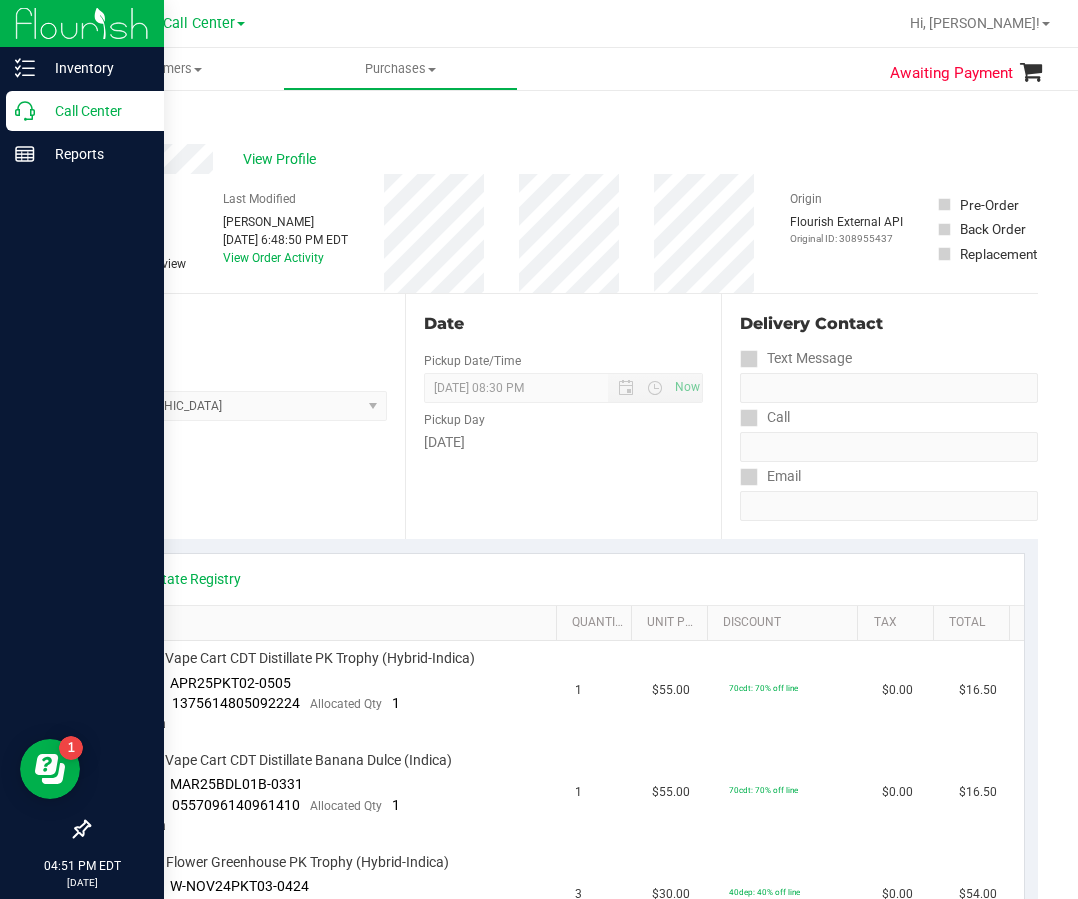 click on "Call Center" at bounding box center (95, 111) 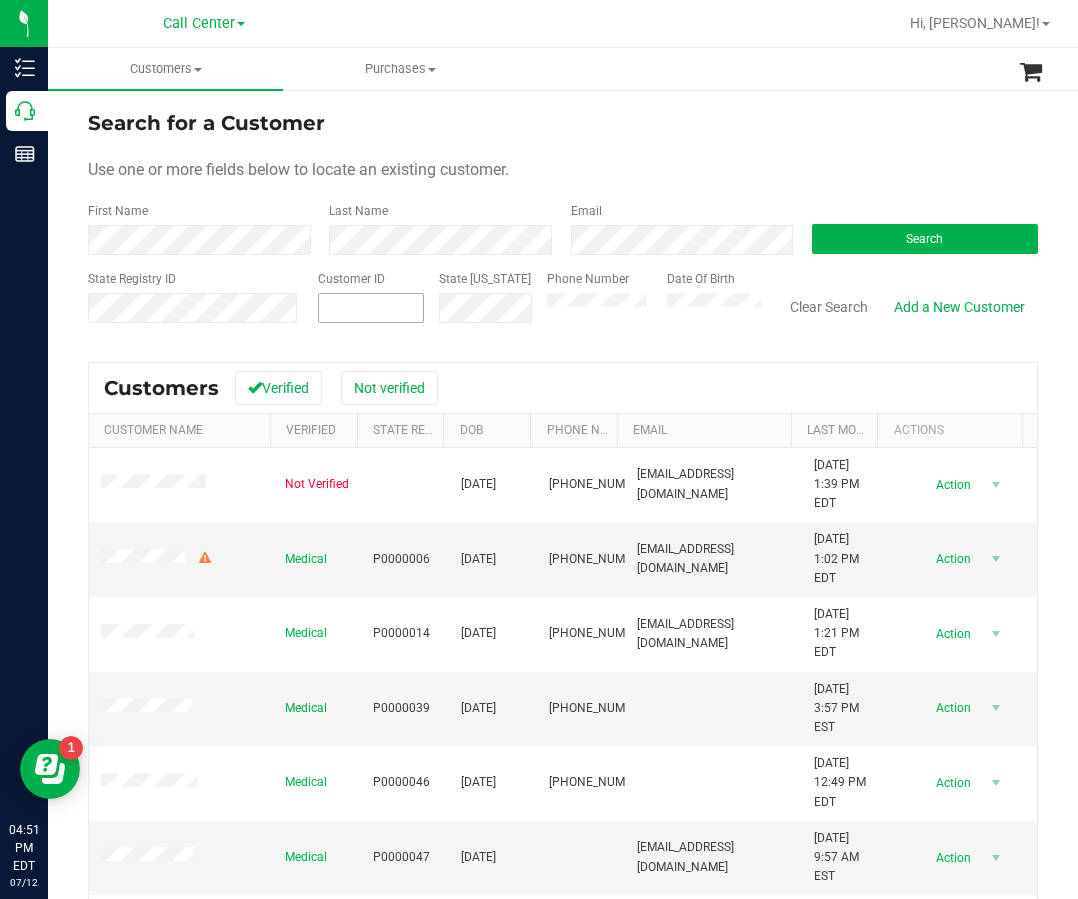 click at bounding box center [371, 308] 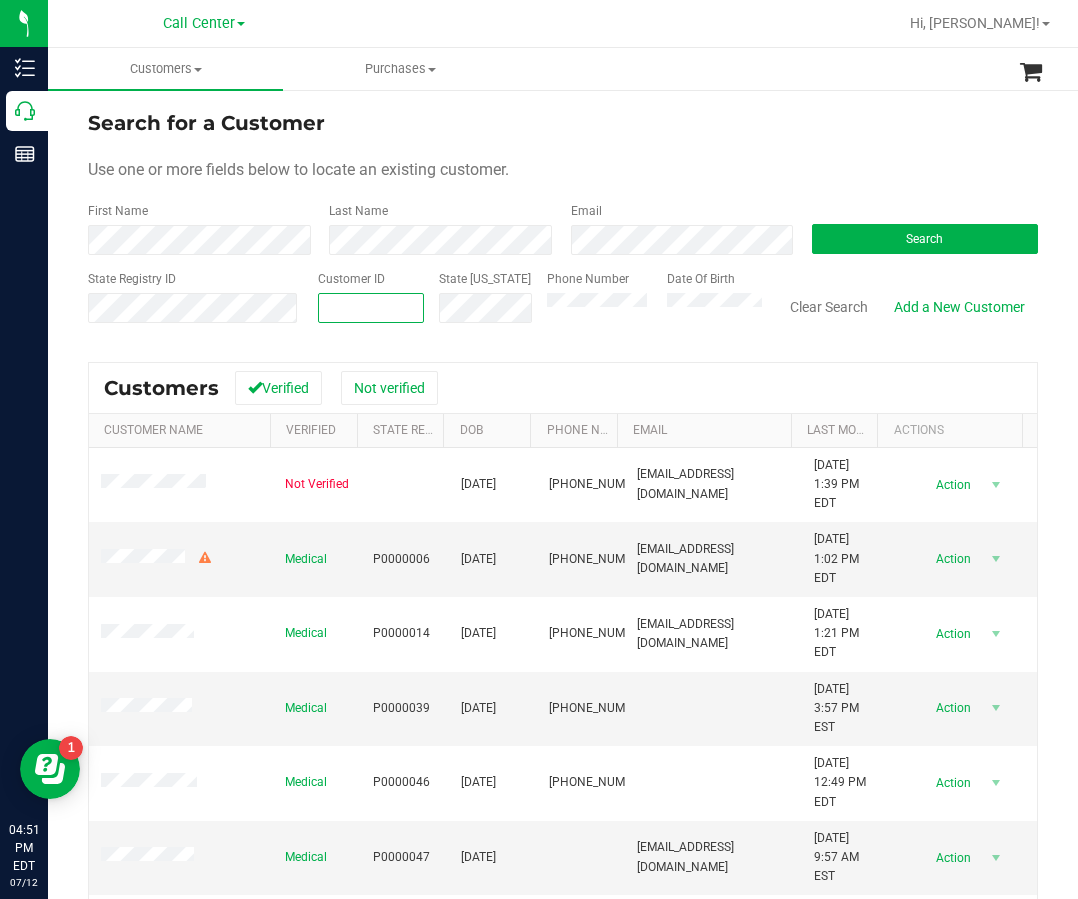 paste on "600785" 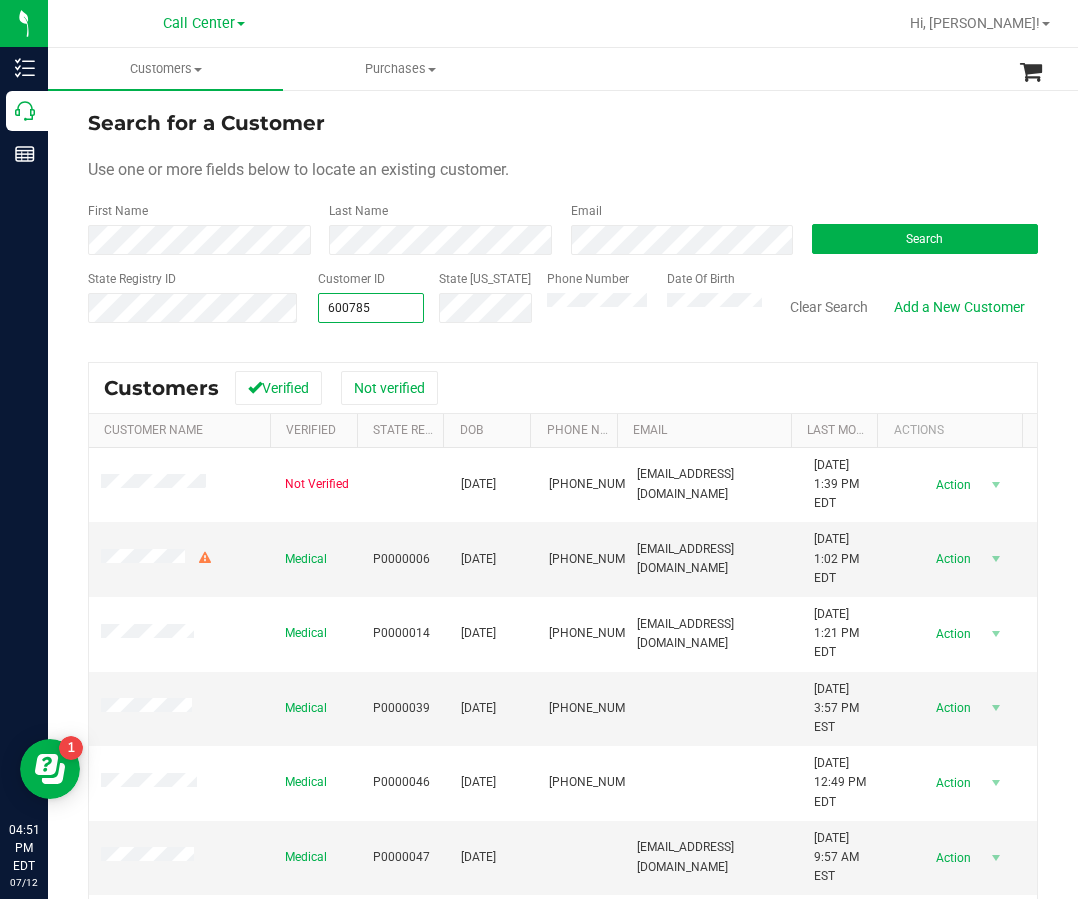 type on "600785" 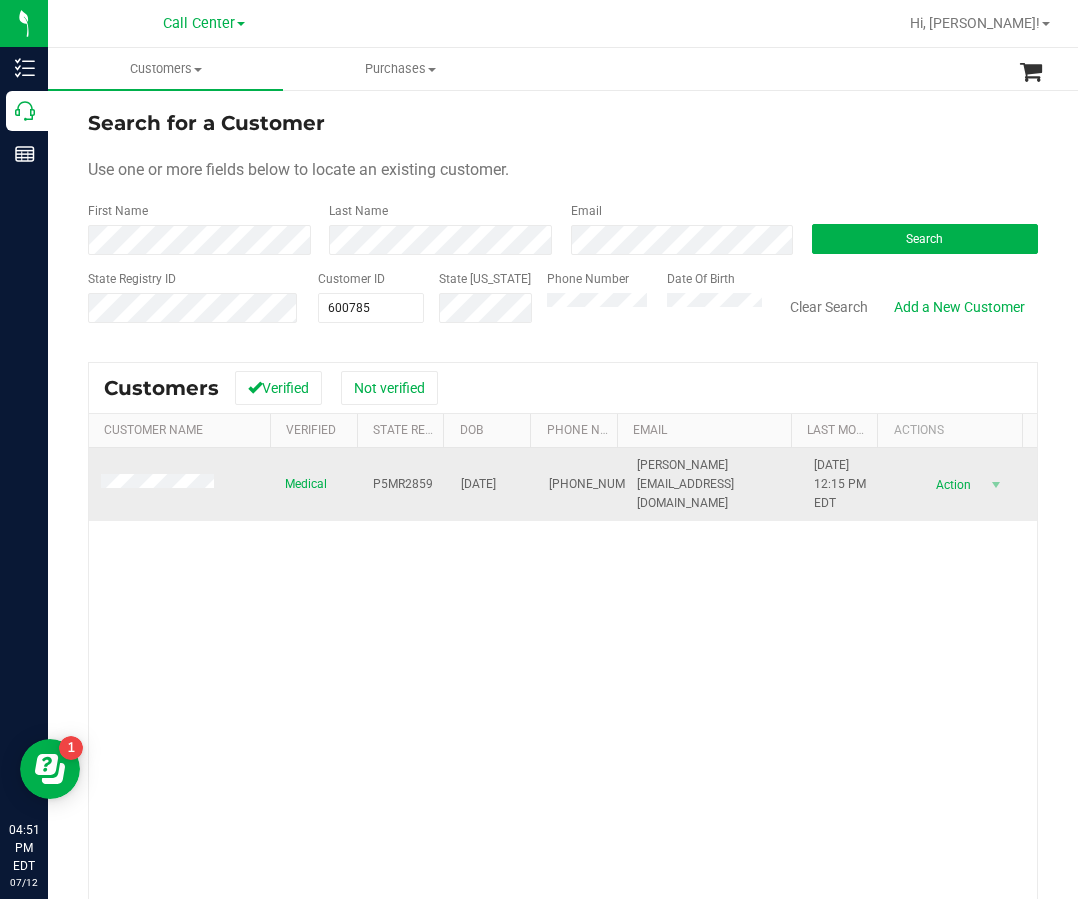 click on "P5MR2859" at bounding box center [403, 484] 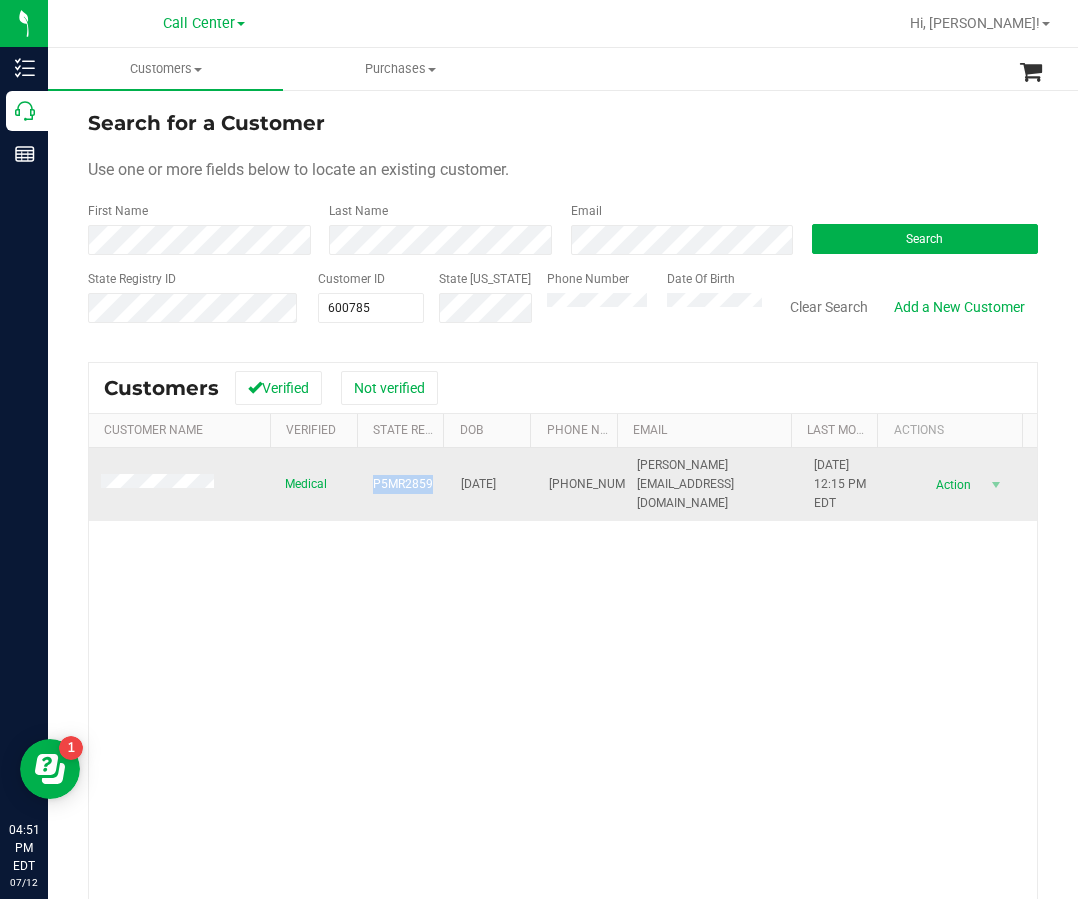 click on "P5MR2859" at bounding box center (403, 484) 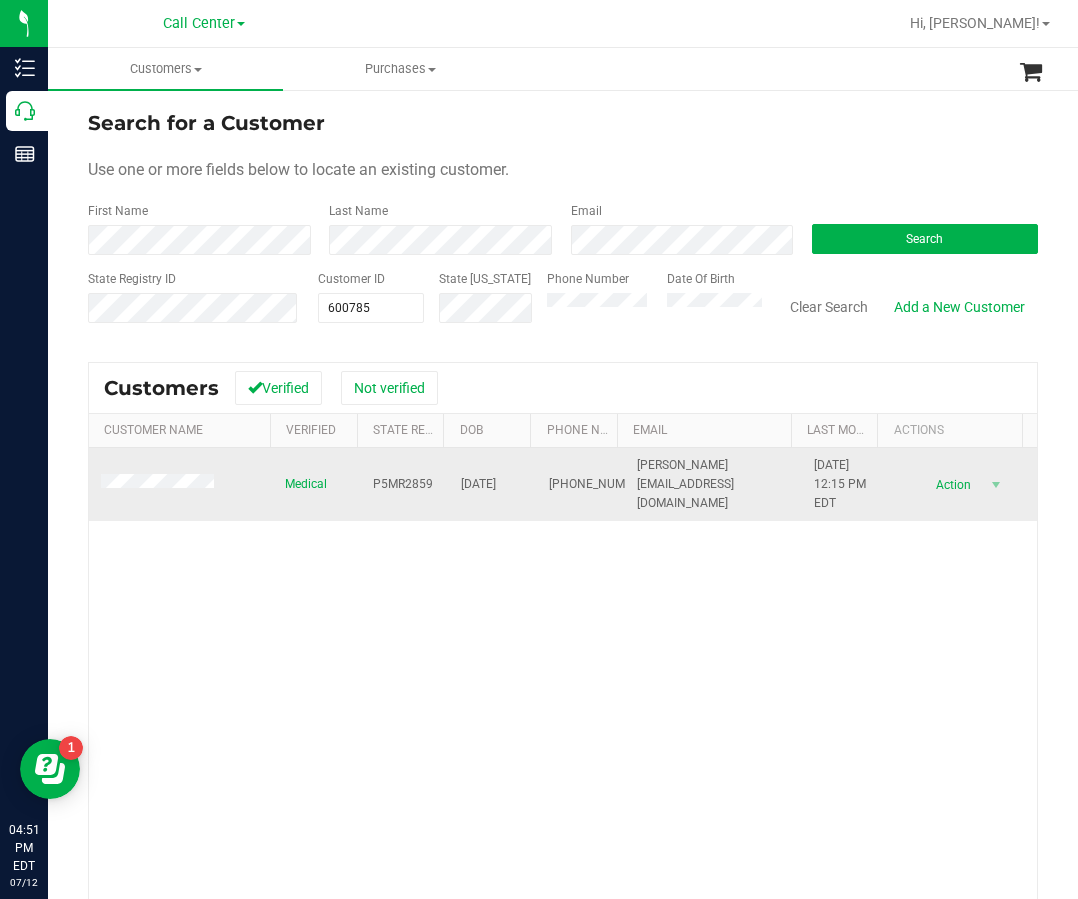 click on "11/15/1974" at bounding box center [478, 484] 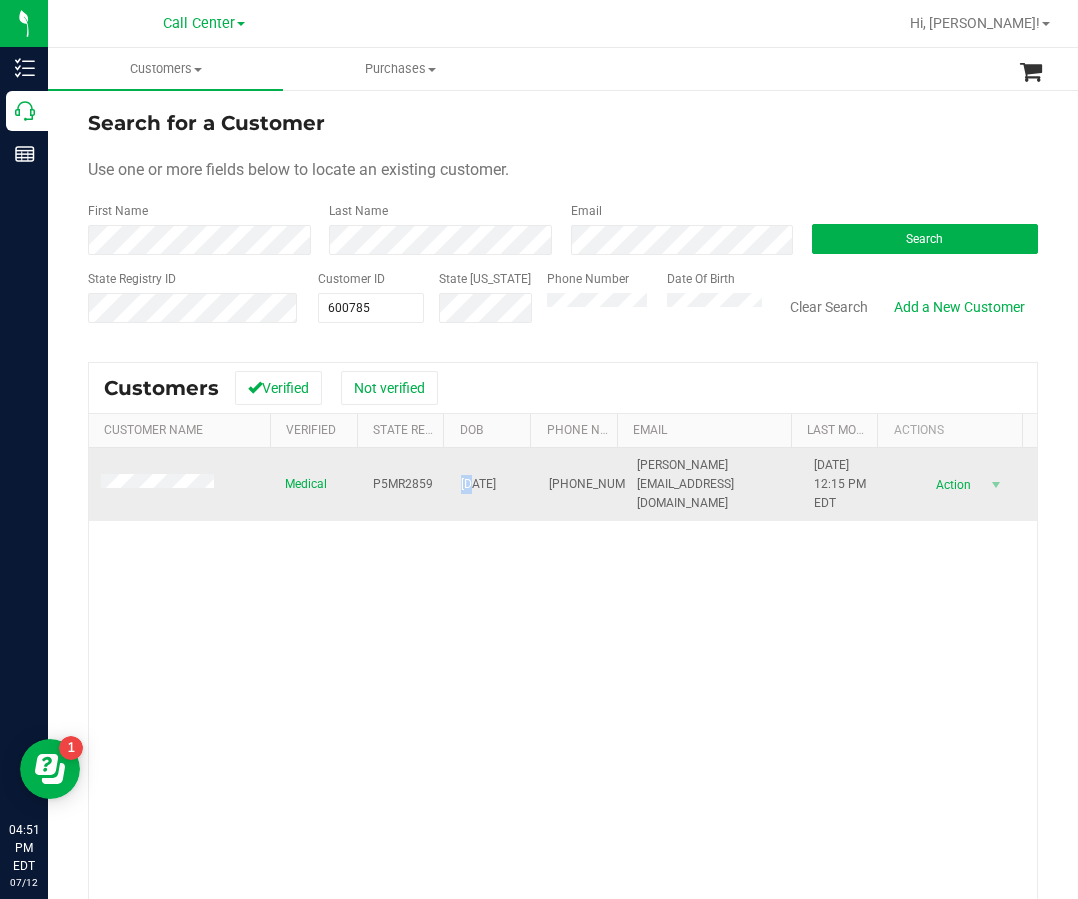 click on "11/15/1974" at bounding box center [478, 484] 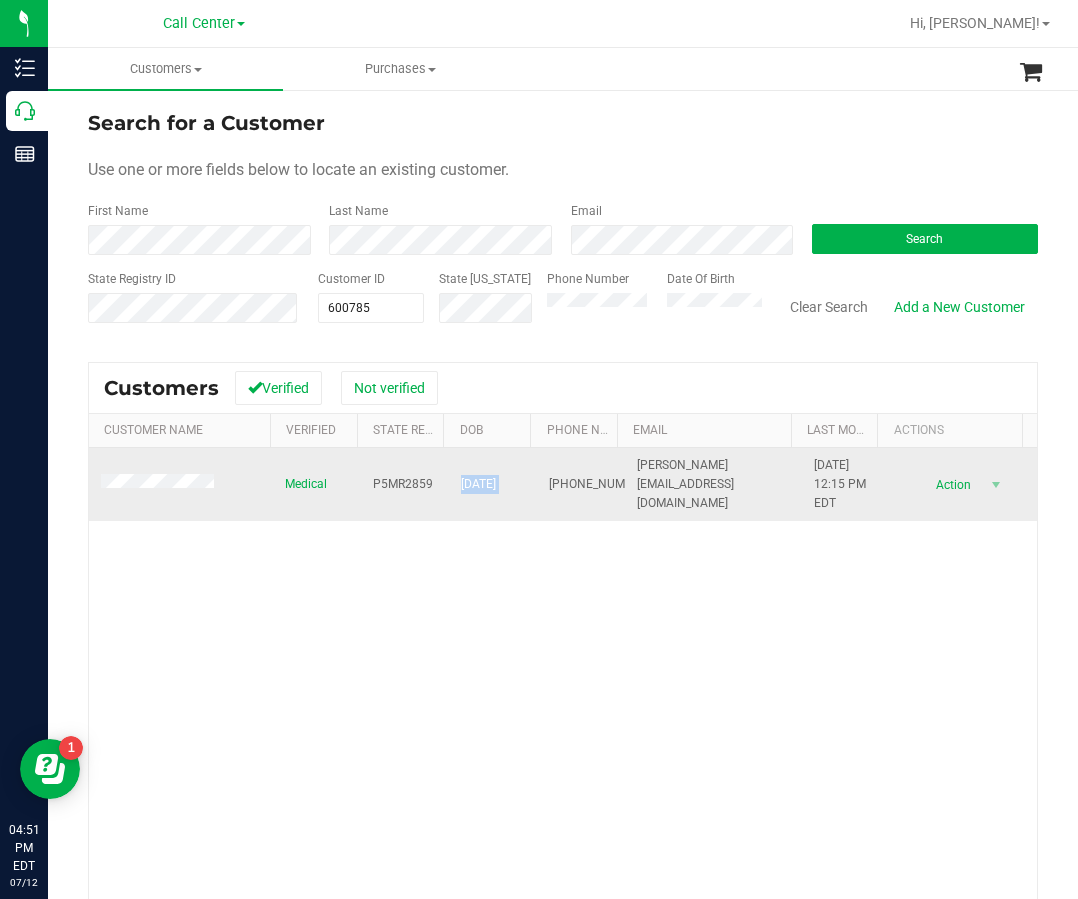 click on "11/15/1974" at bounding box center (478, 484) 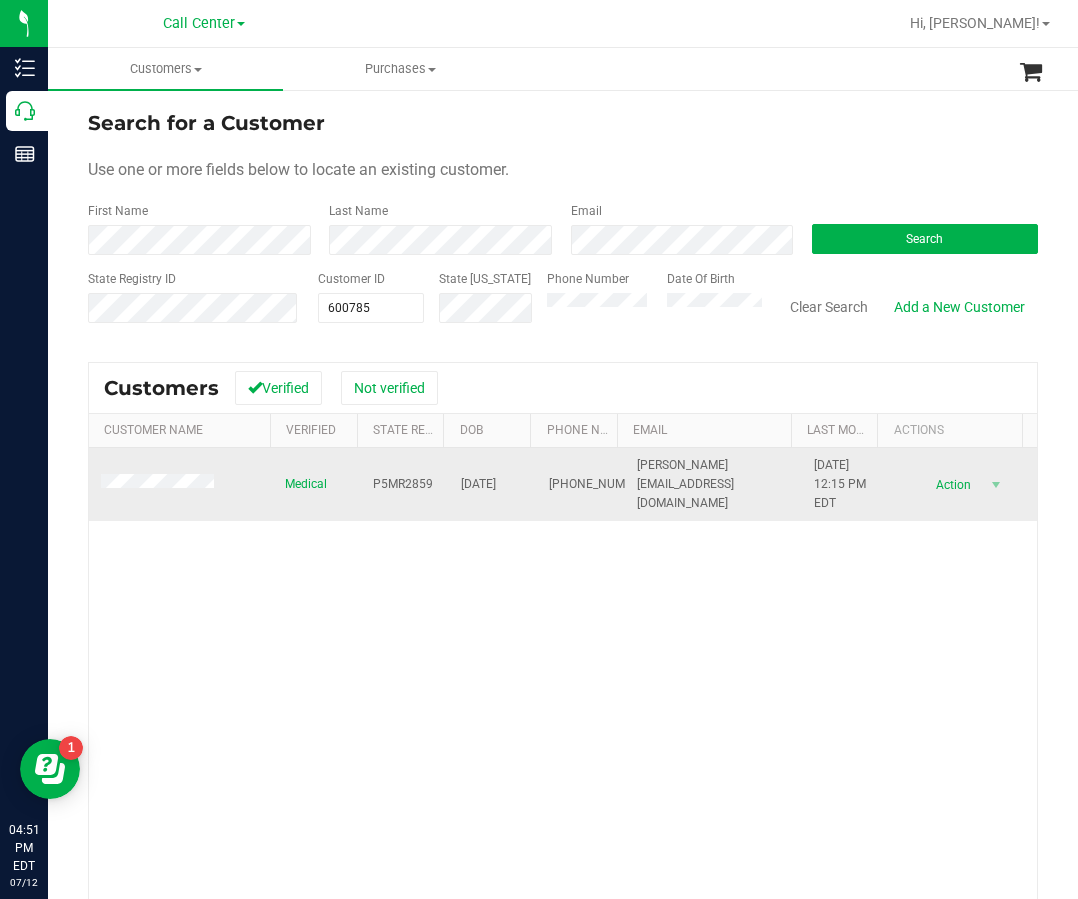 click on "(850) 238-9449" at bounding box center (599, 484) 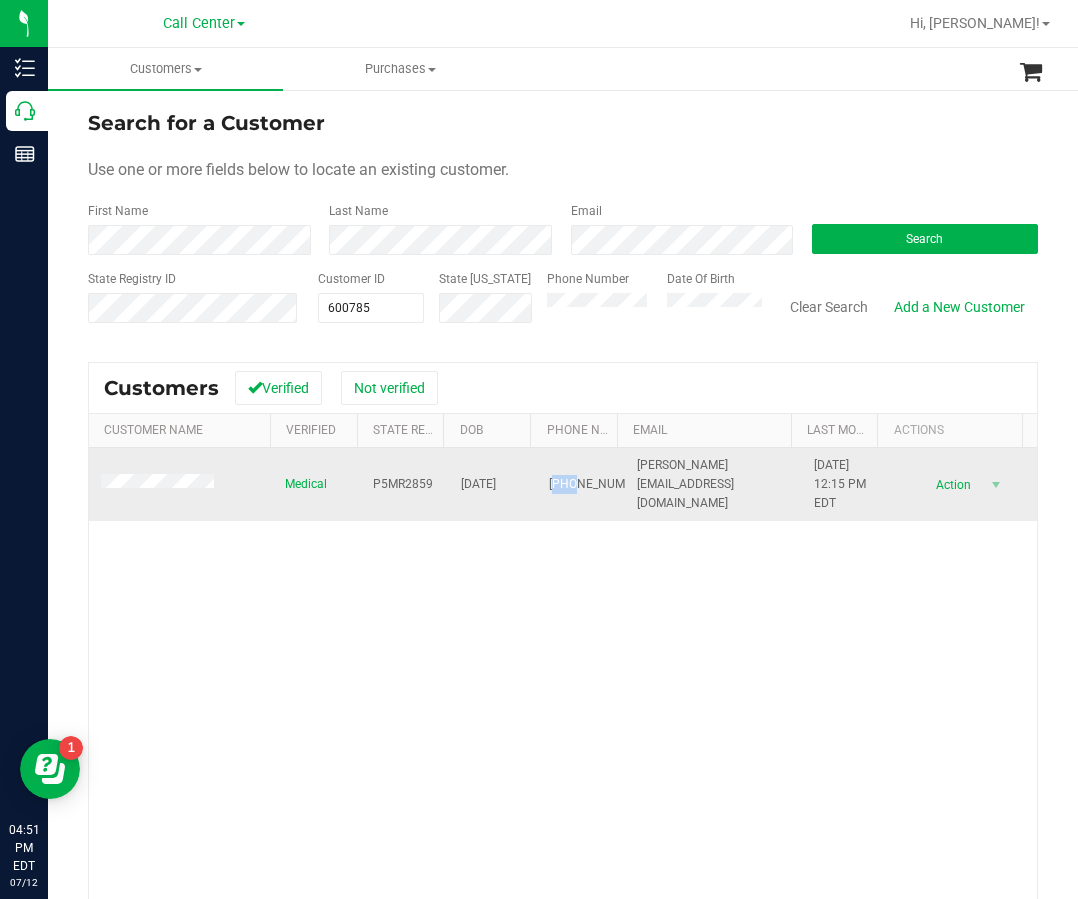 click on "(850) 238-9449" at bounding box center [599, 484] 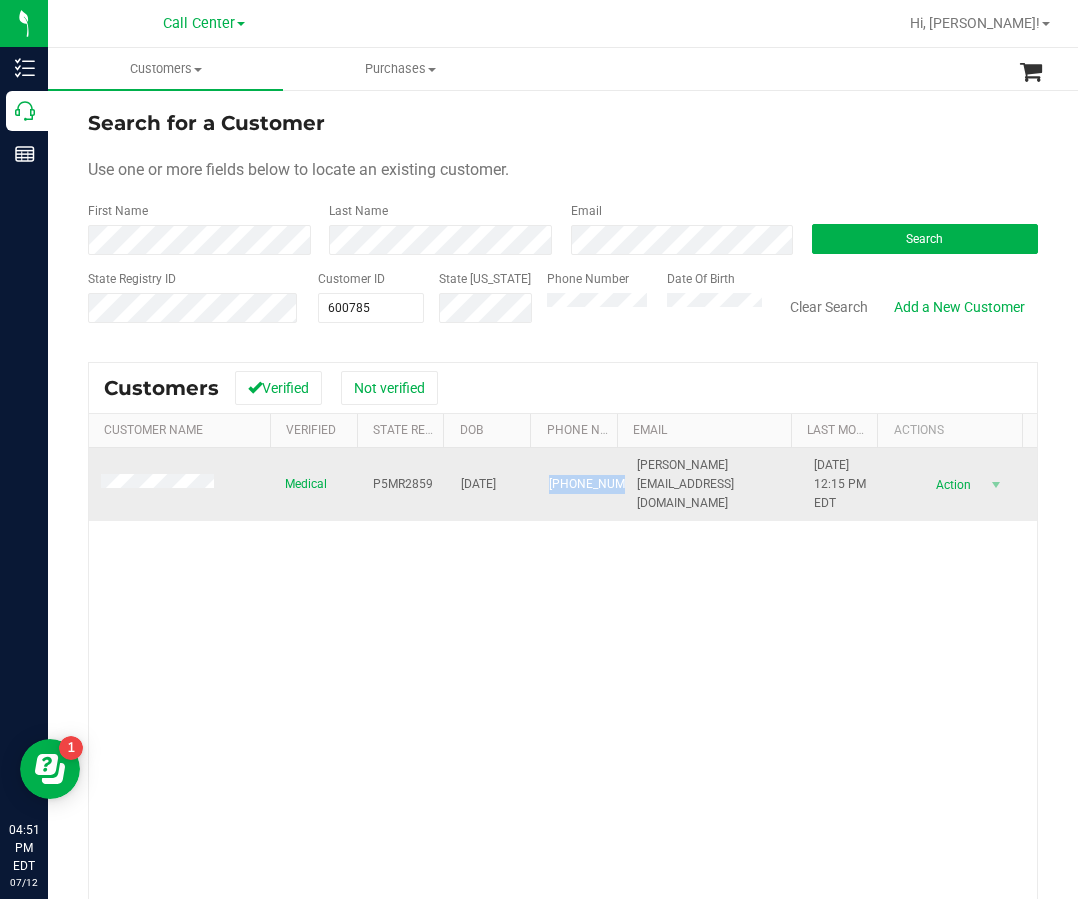 click on "(850) 238-9449" at bounding box center (599, 484) 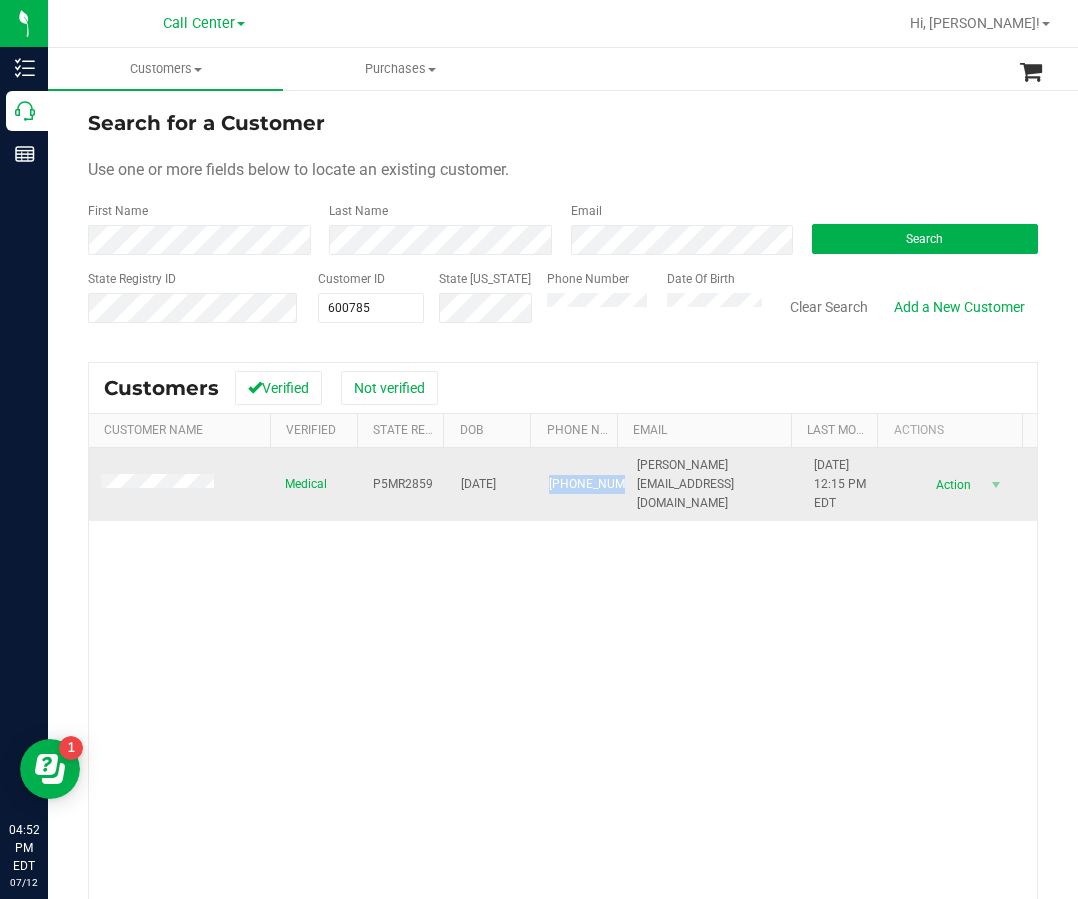 copy on "(850) 238-9449" 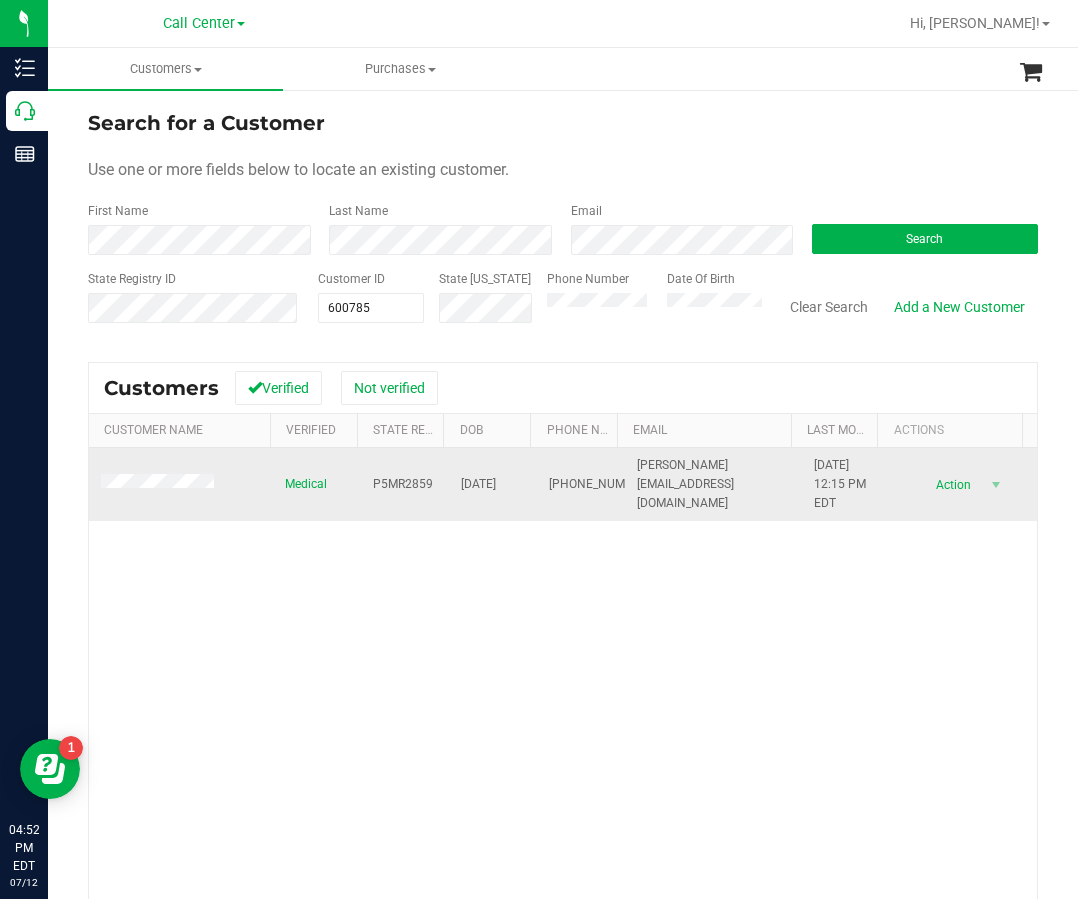 click at bounding box center (181, 485) 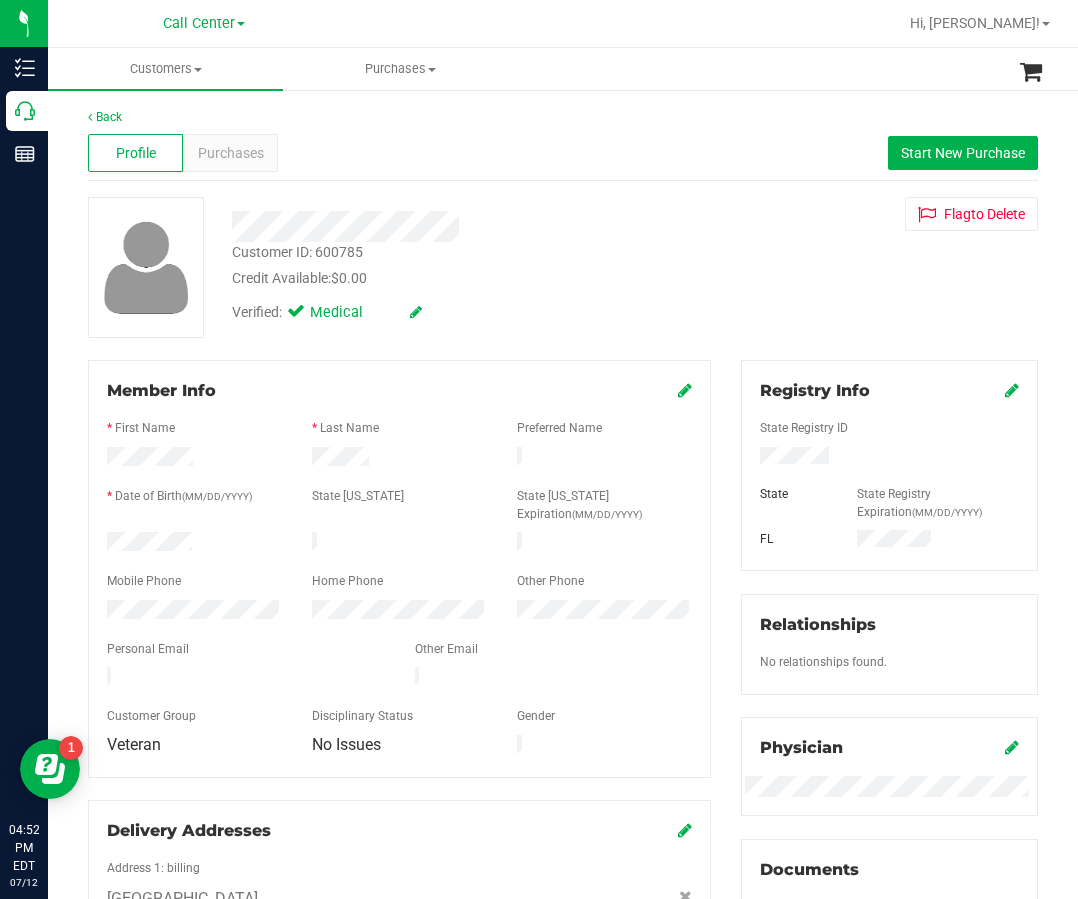 drag, startPoint x: 508, startPoint y: 169, endPoint x: 301, endPoint y: 207, distance: 210.45901 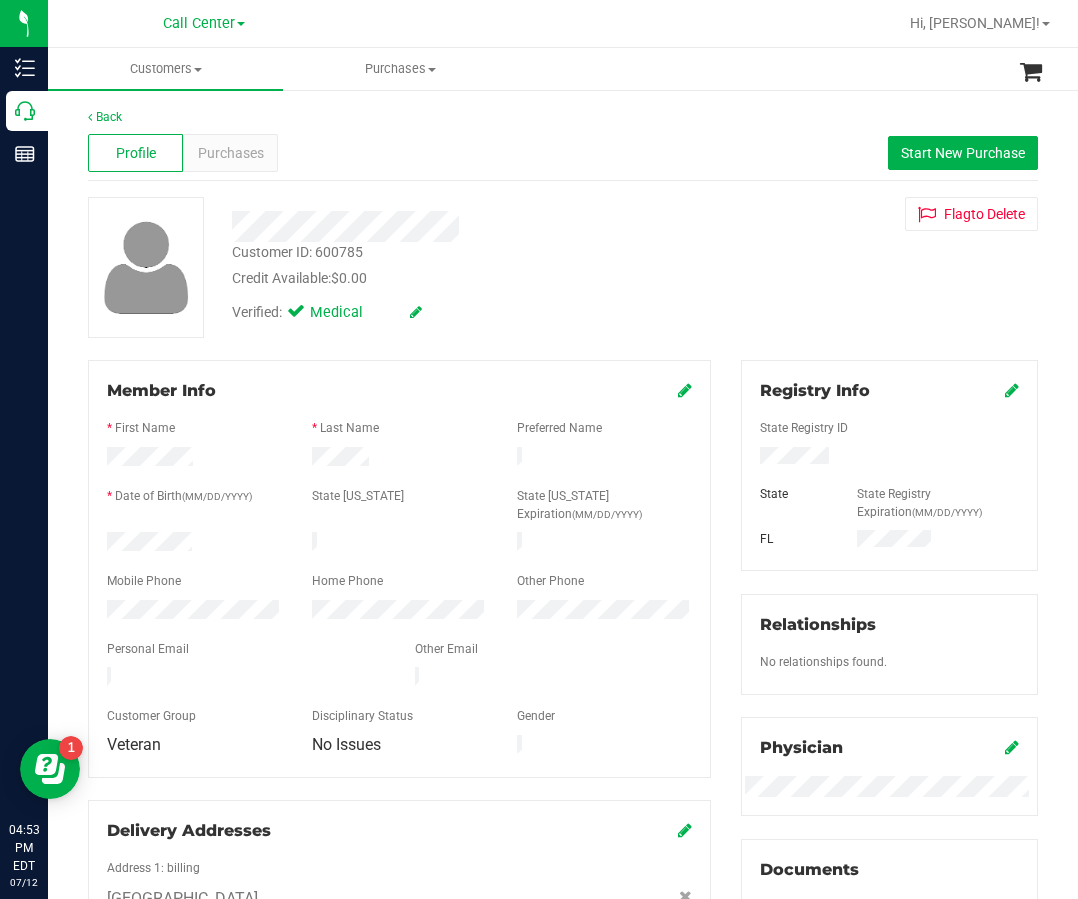 click on "Verified:
Medical" at bounding box center (462, 311) 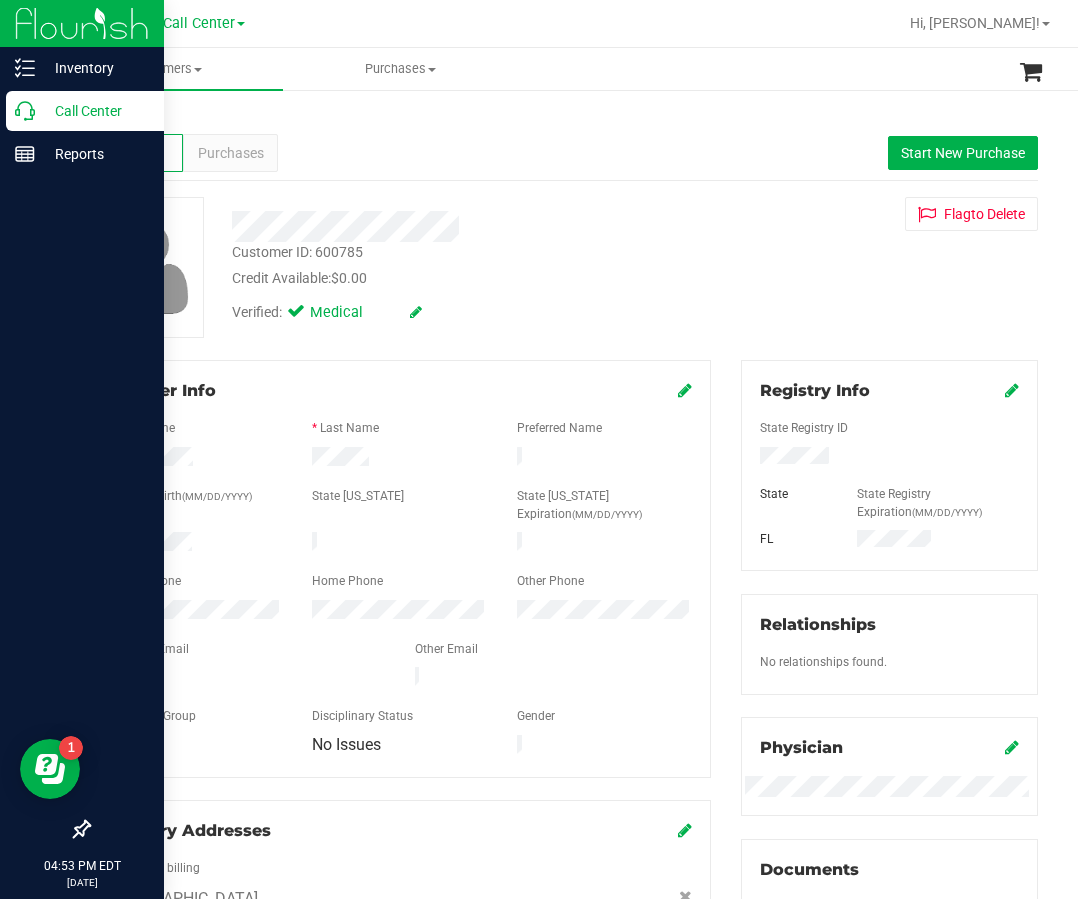 click on "Call Center" at bounding box center [95, 111] 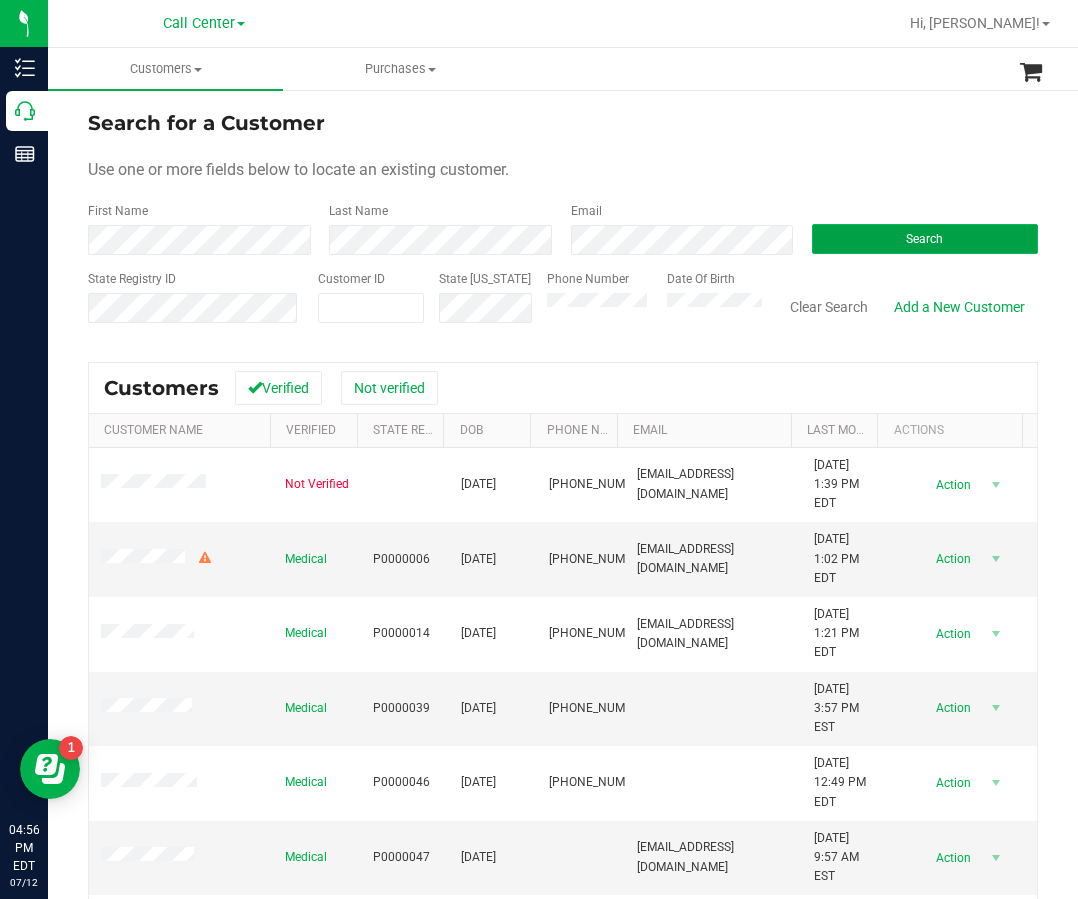 click on "Search" at bounding box center [925, 239] 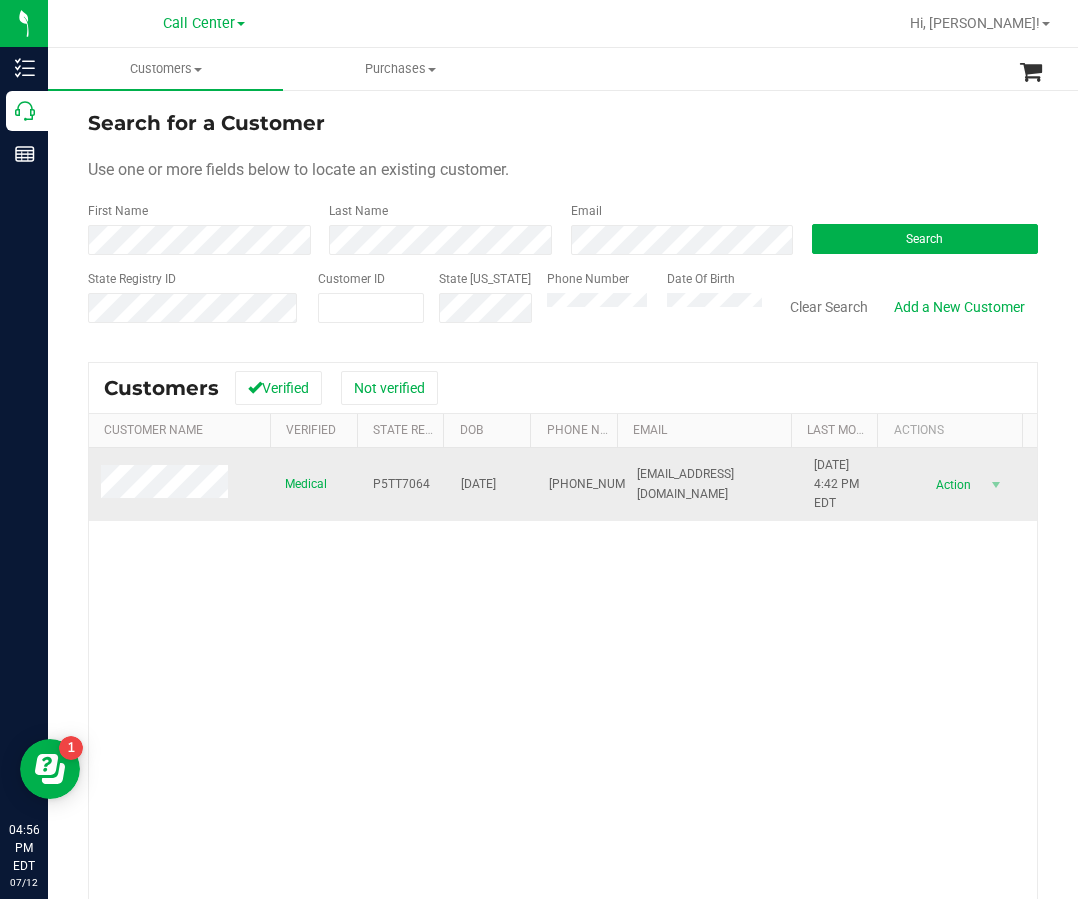click on "P5TT7064" at bounding box center [401, 484] 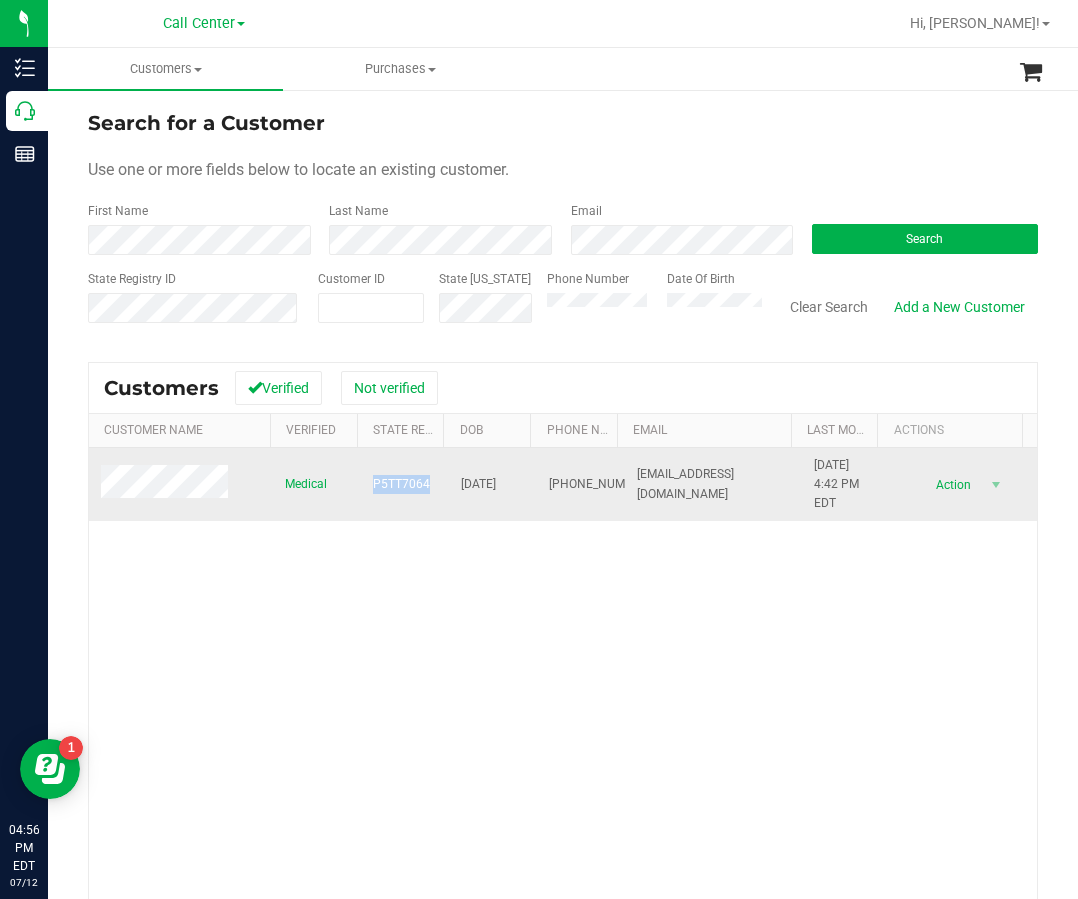 click on "P5TT7064" at bounding box center (401, 484) 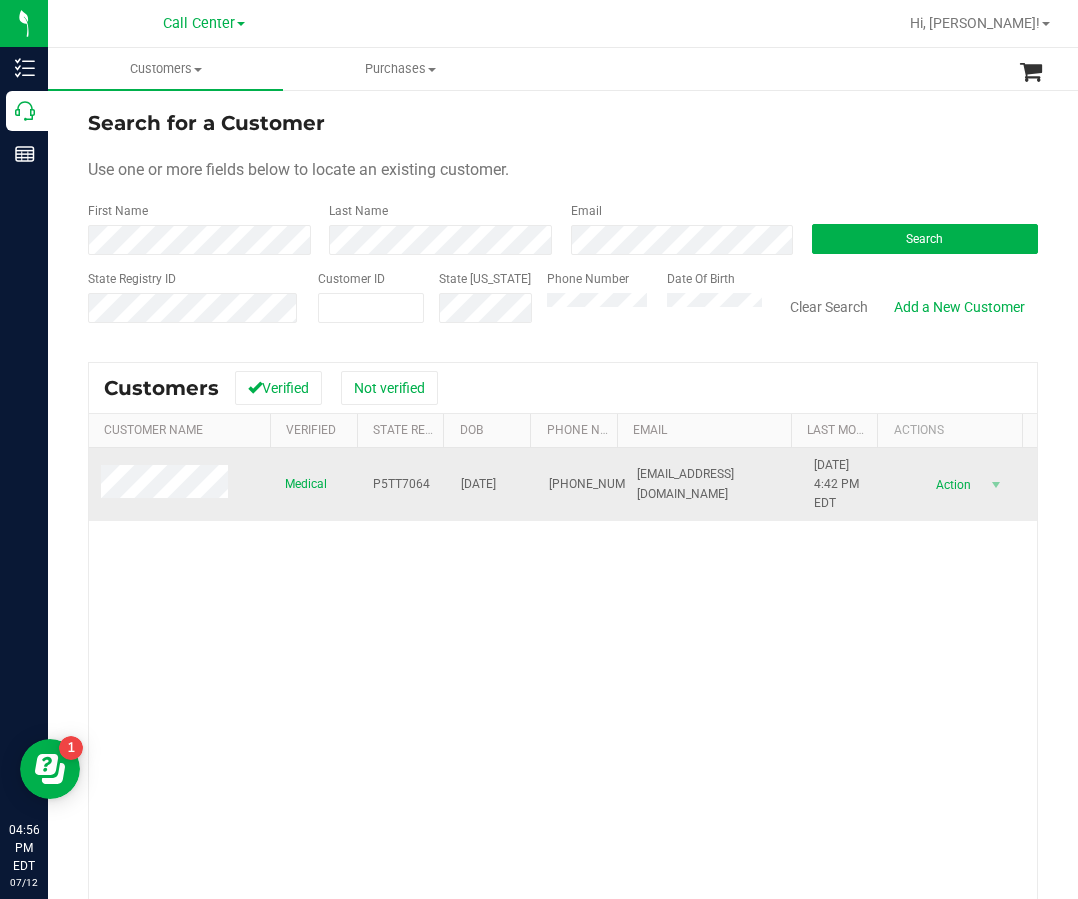 click on "08/01/1954" at bounding box center [478, 484] 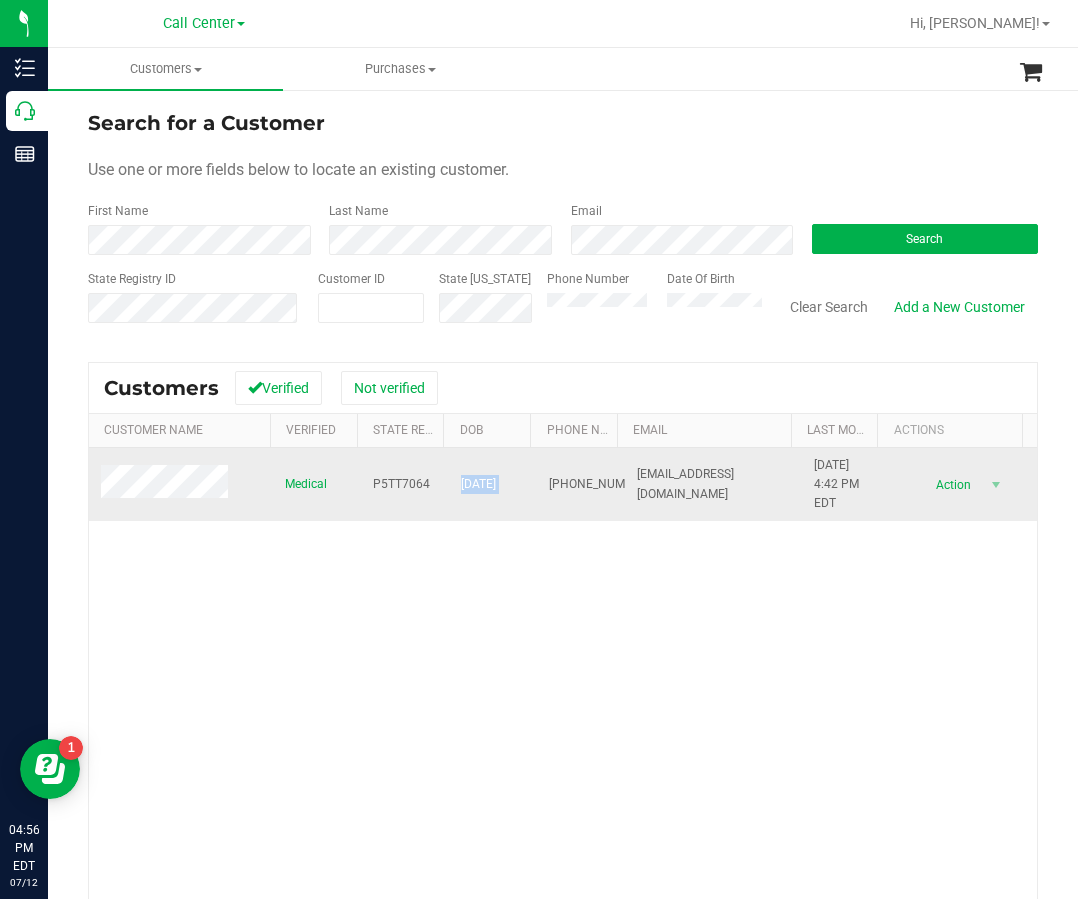 click on "08/01/1954" at bounding box center [478, 484] 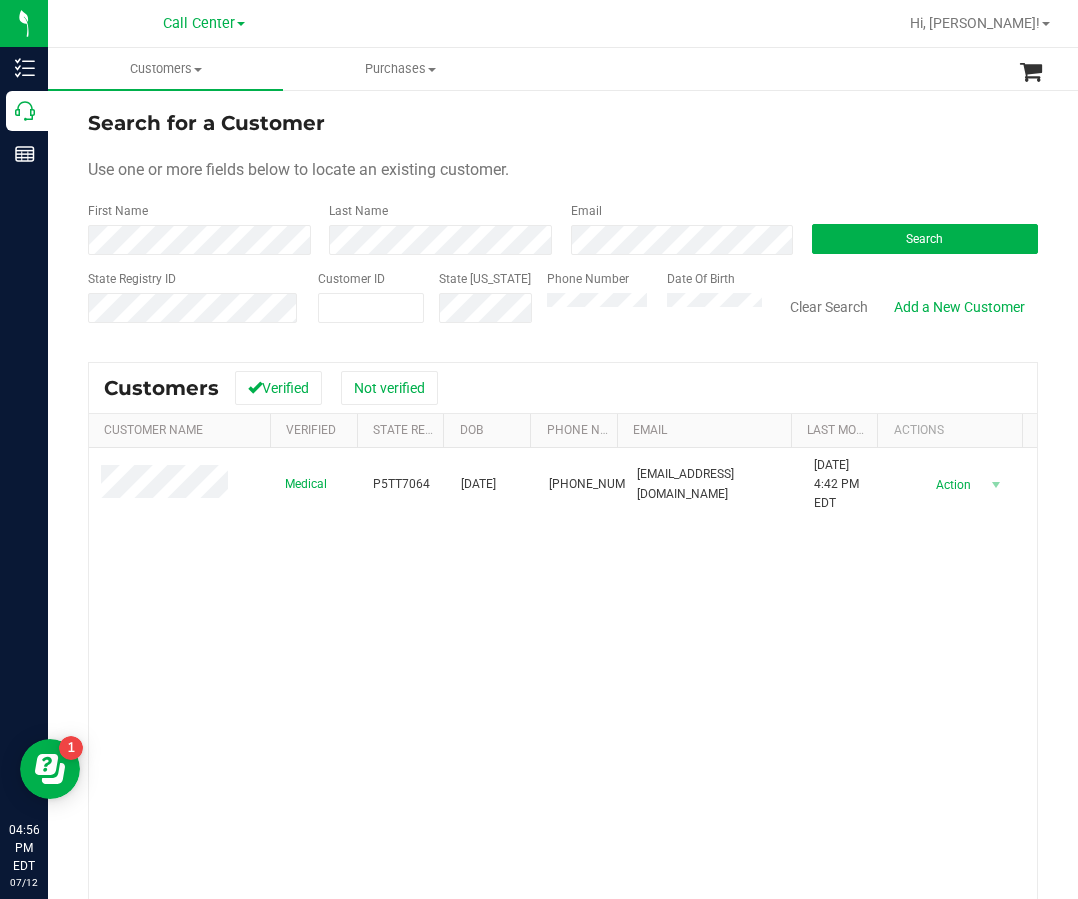 click on "Medical P5TT7064 08/01/1954 (646) 232-6301 gmcnyc@aol.com 3/12/2025 4:42 PM EDT
Delete Profile
Action Action Create new purchase View profile View purchases" at bounding box center (563, 731) 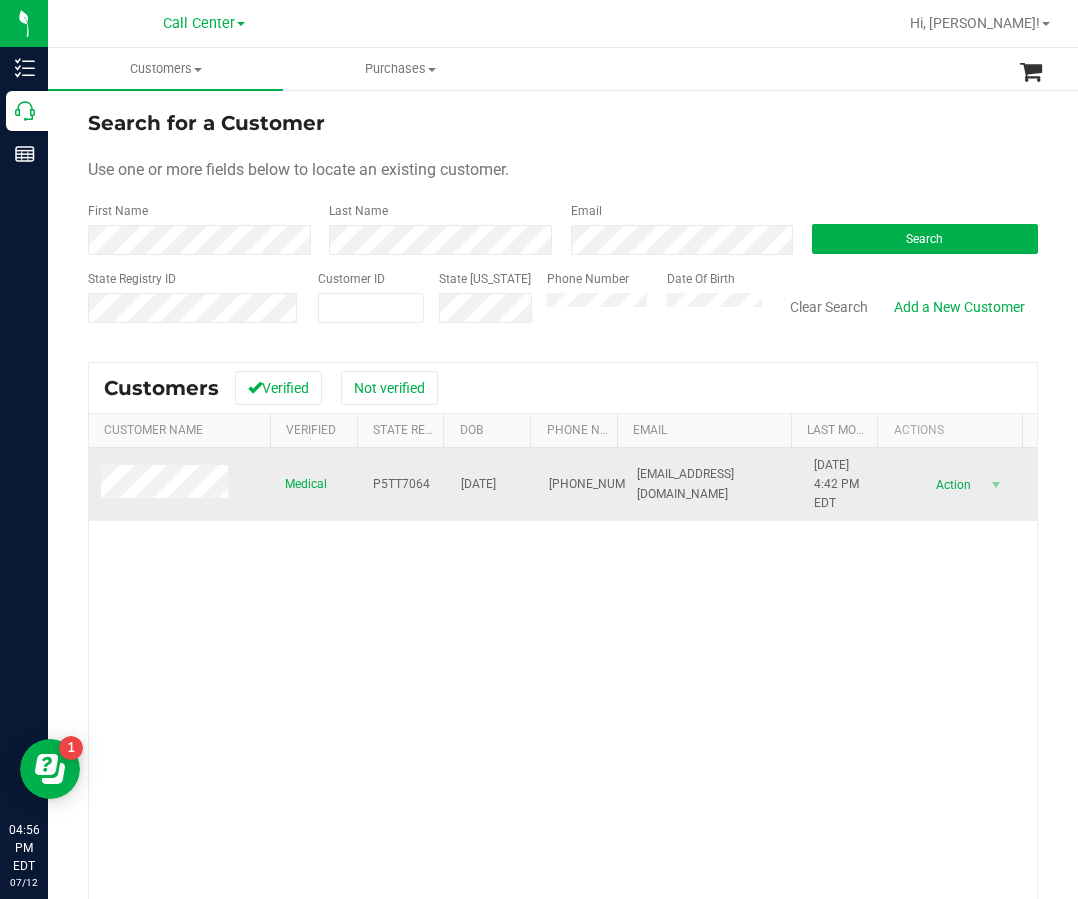 click at bounding box center (167, 484) 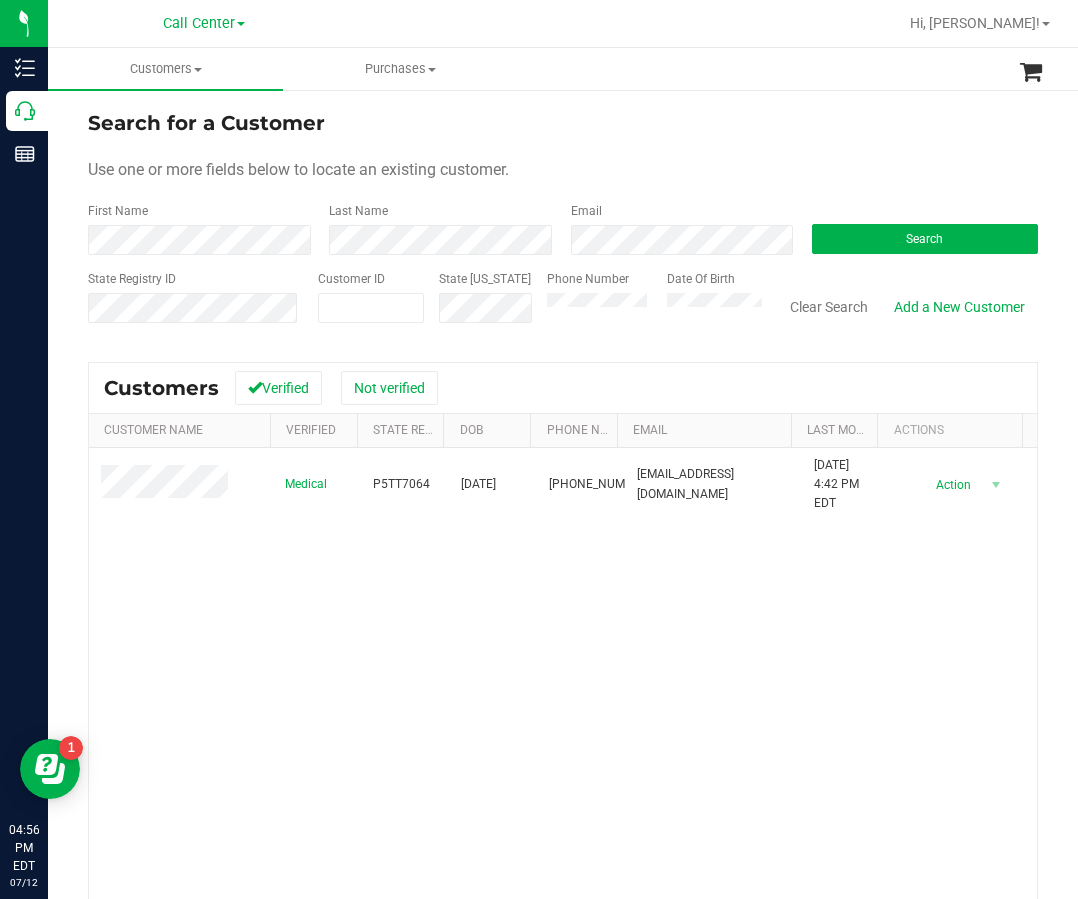 drag, startPoint x: 666, startPoint y: 643, endPoint x: 591, endPoint y: 620, distance: 78.44743 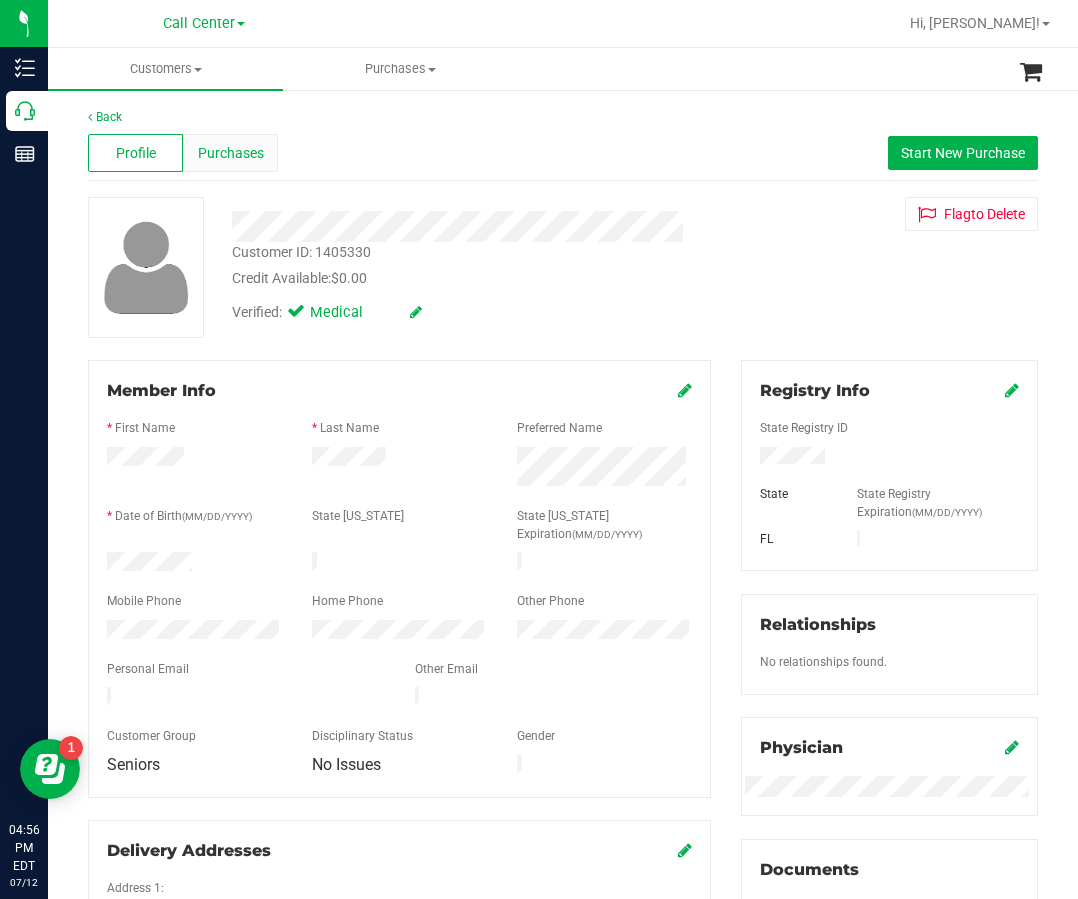 click on "Purchases" at bounding box center (231, 153) 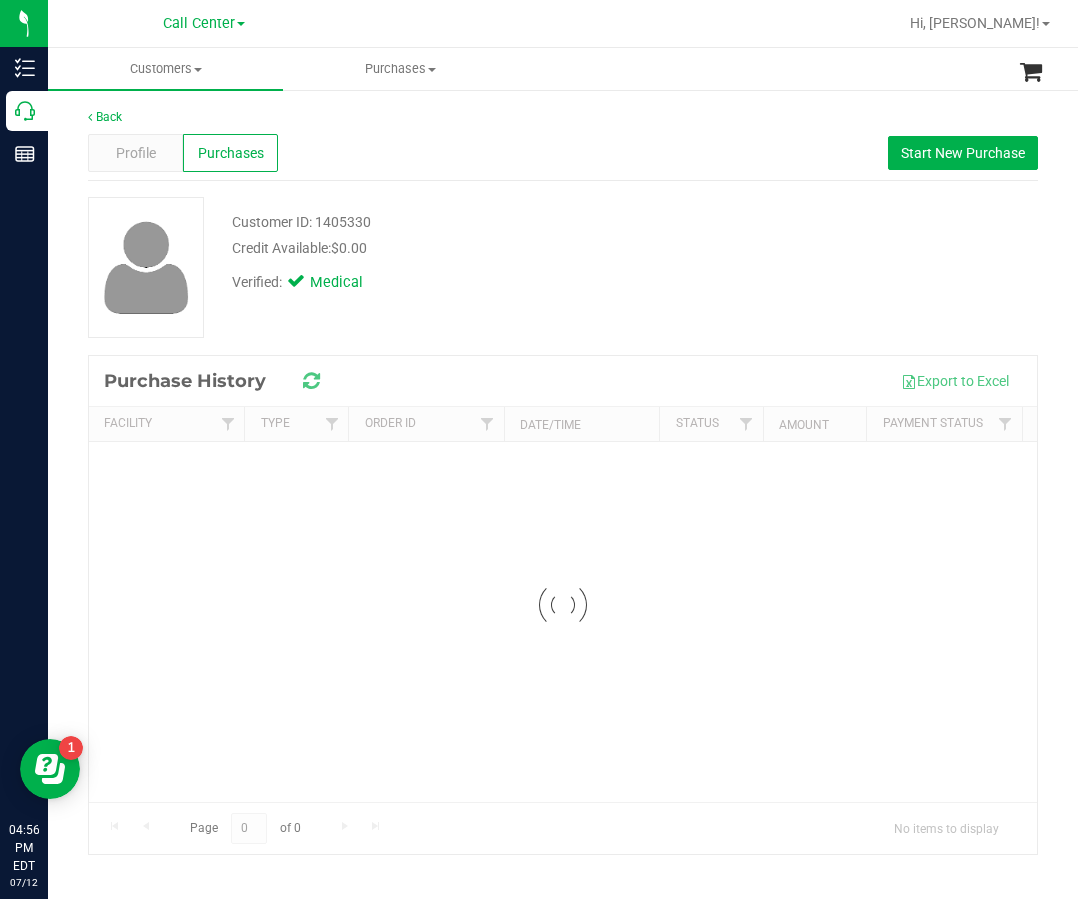 click on "Back
Profile
Purchases
Start New Purchase
Customer ID: 1405330
Credit Available:
$0.00
Verified:
Medical
Loading..." at bounding box center (563, 481) 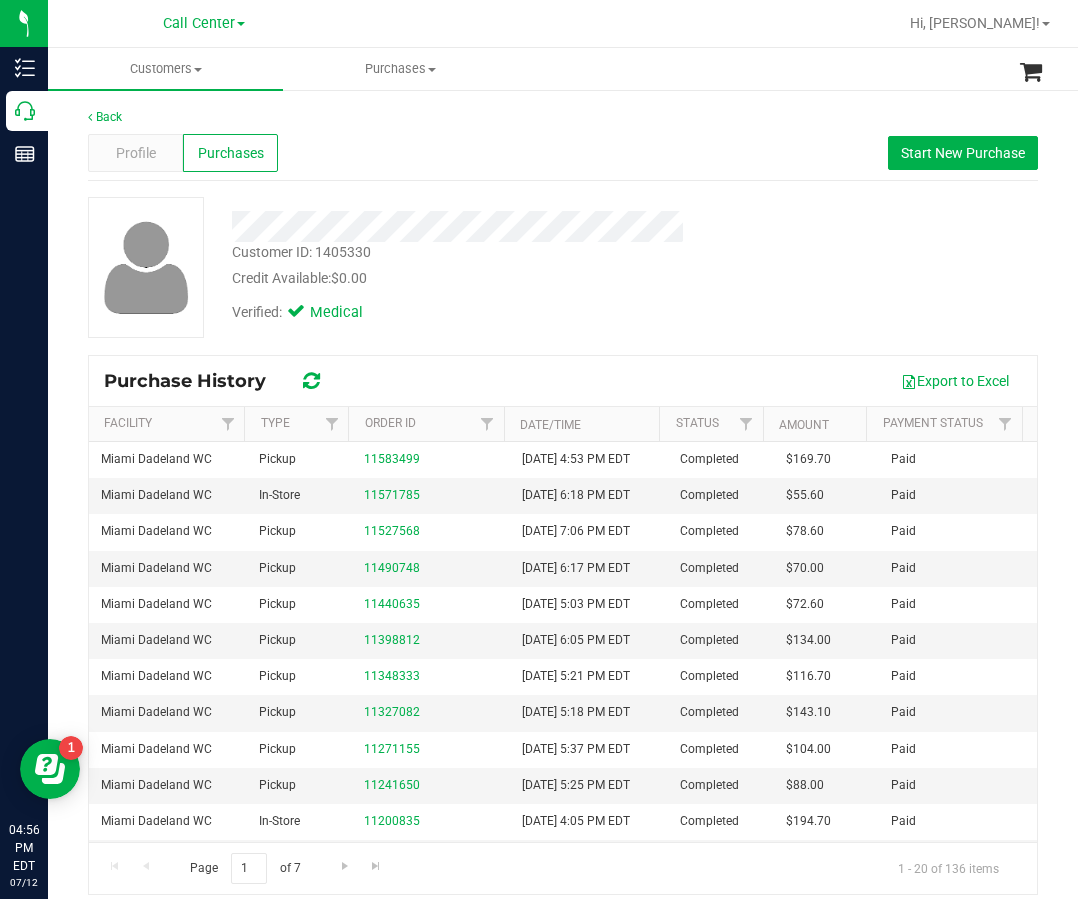 drag, startPoint x: 545, startPoint y: 247, endPoint x: 559, endPoint y: 252, distance: 14.866069 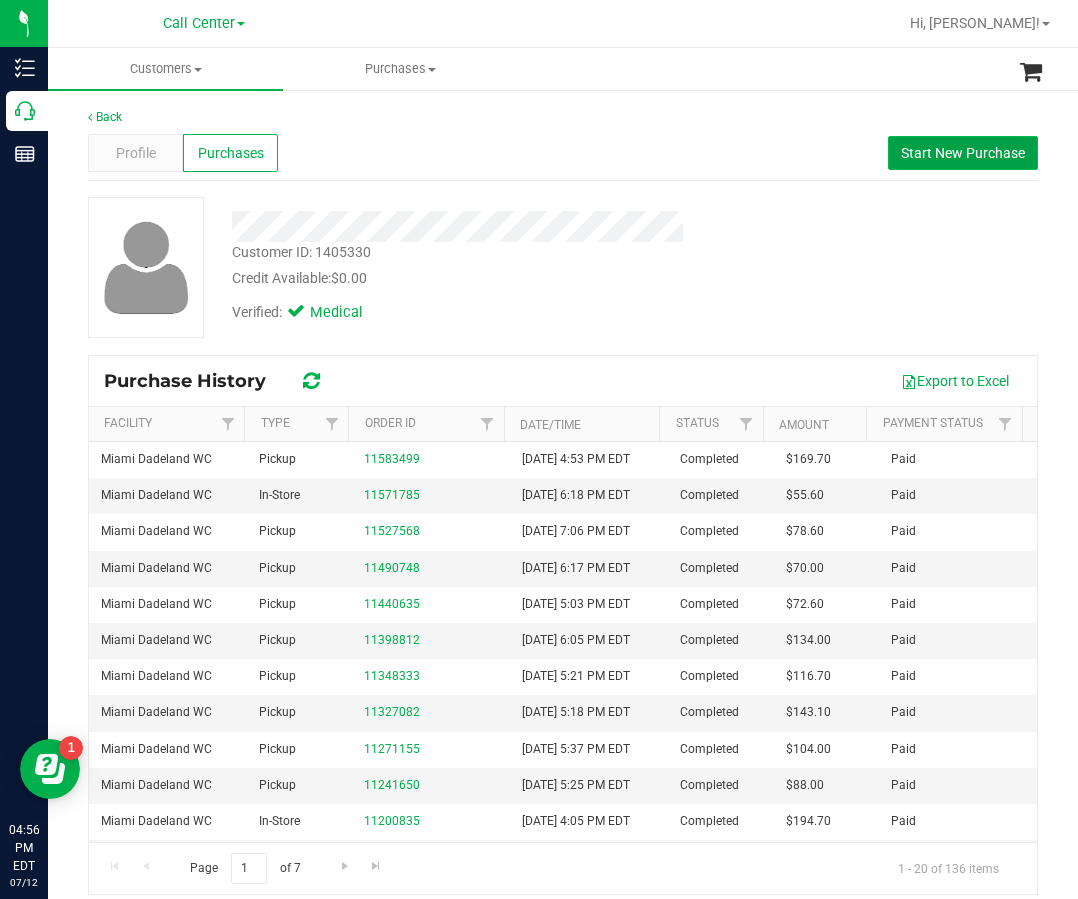 click on "Start New Purchase" at bounding box center (963, 153) 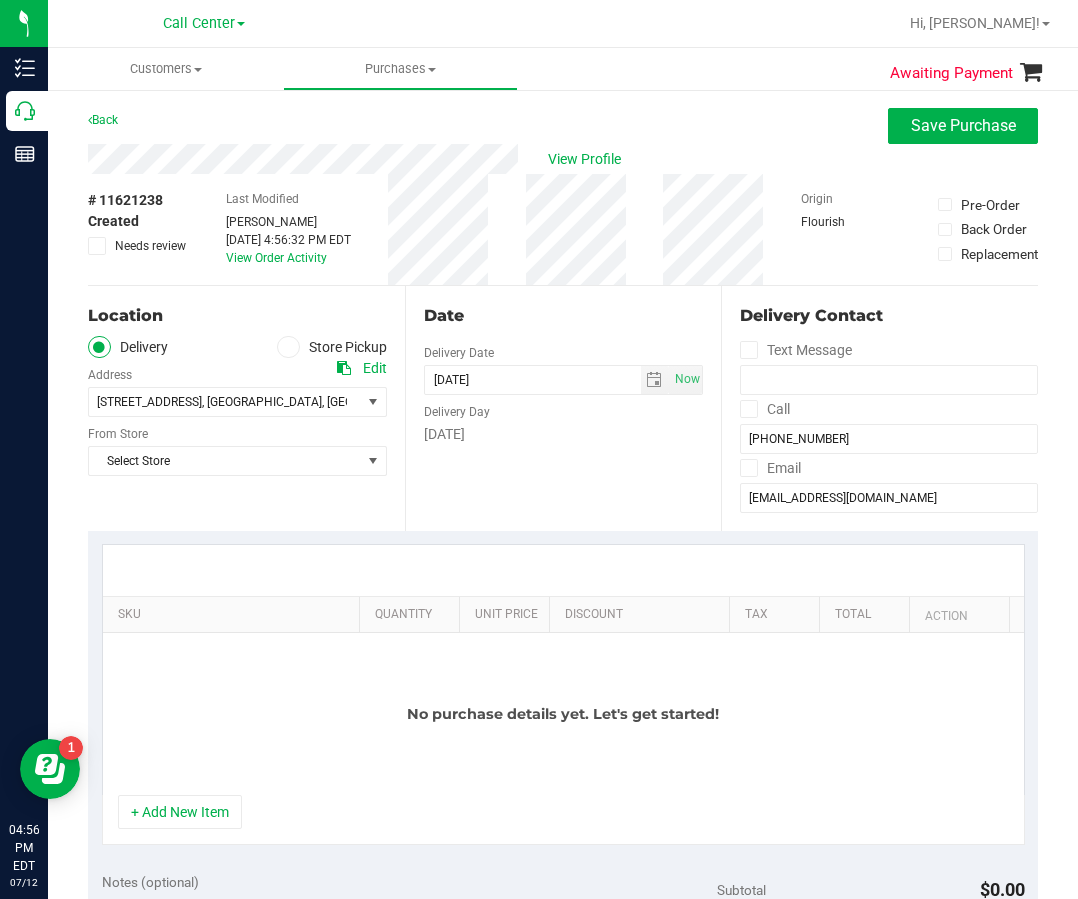 click on "Store Pickup" at bounding box center [332, 347] 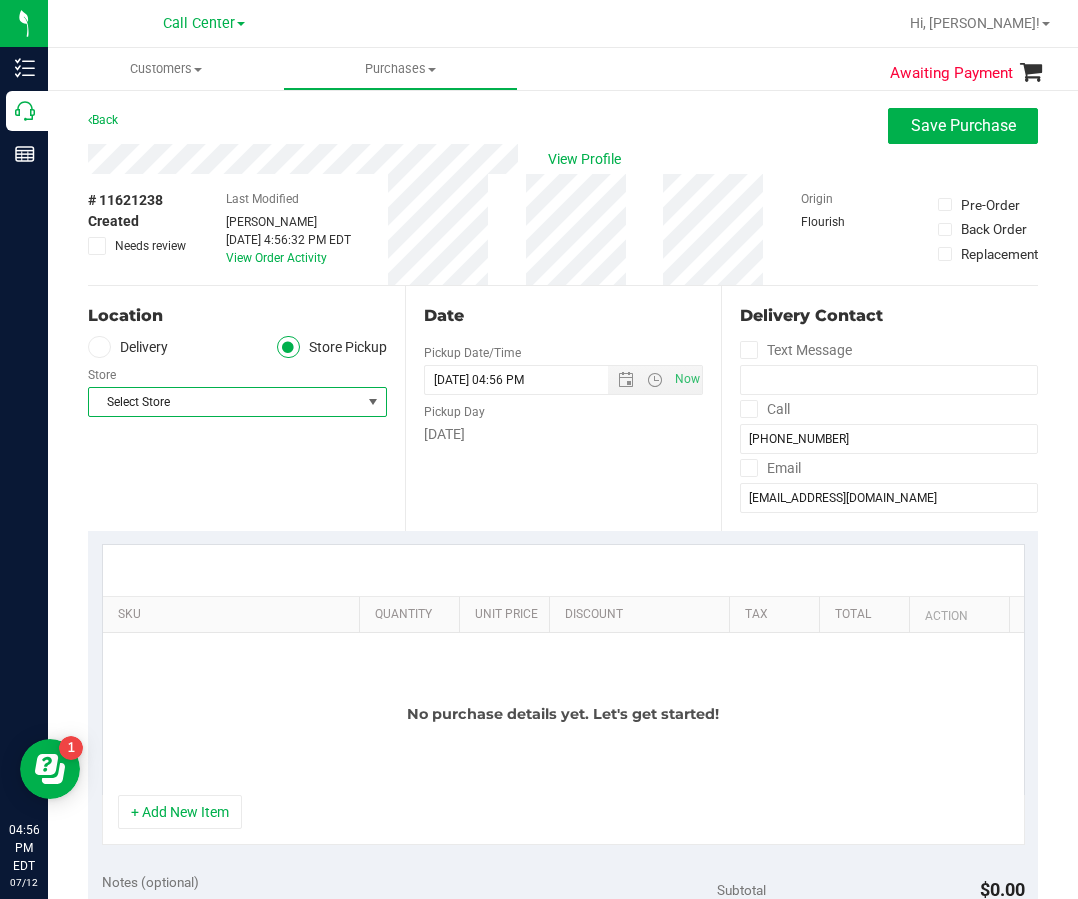 click on "Select Store" at bounding box center [225, 402] 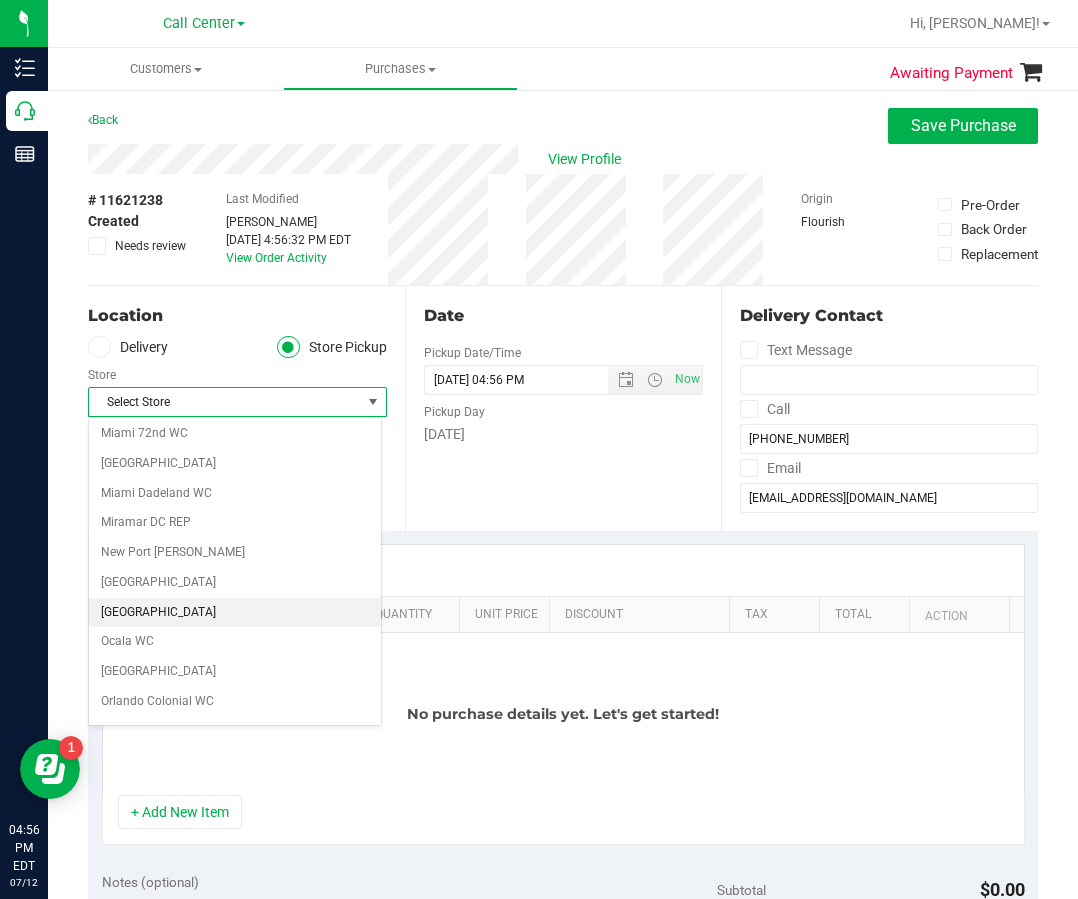 scroll, scrollTop: 653, scrollLeft: 0, axis: vertical 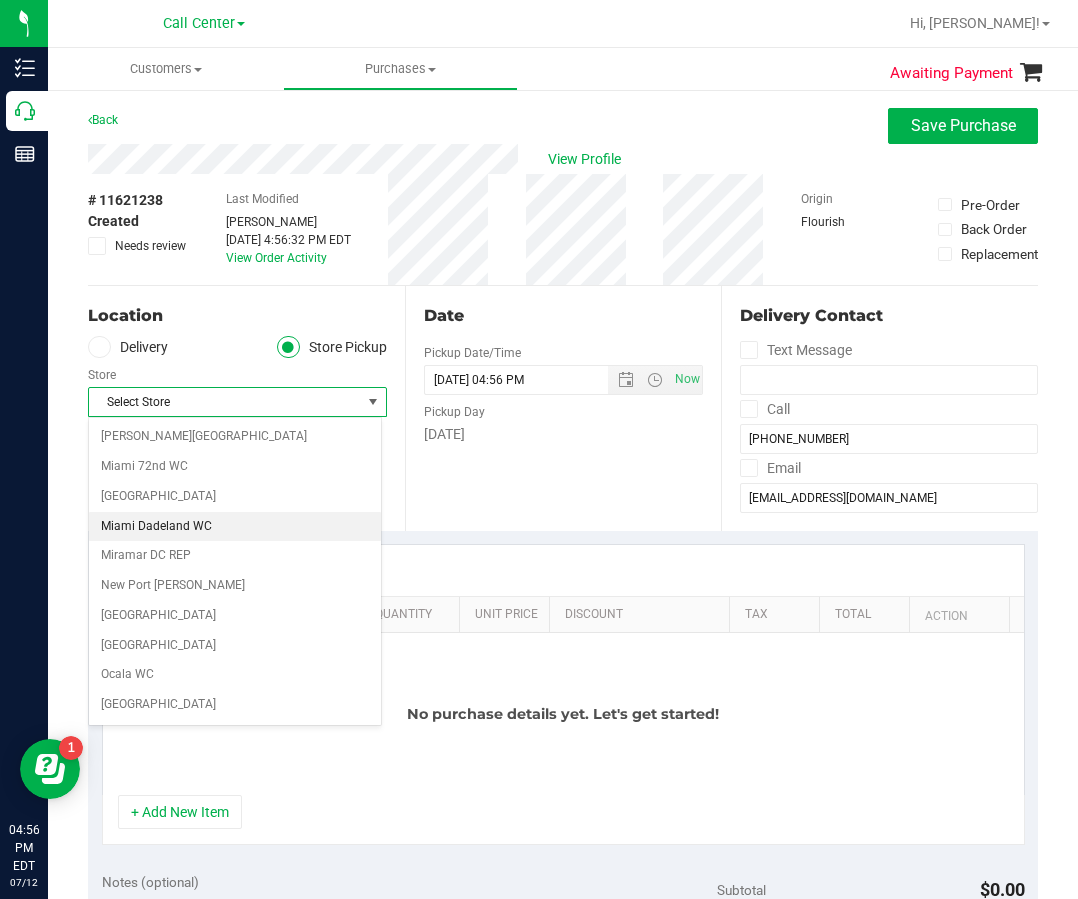 click on "Miami Dadeland WC" at bounding box center [235, 527] 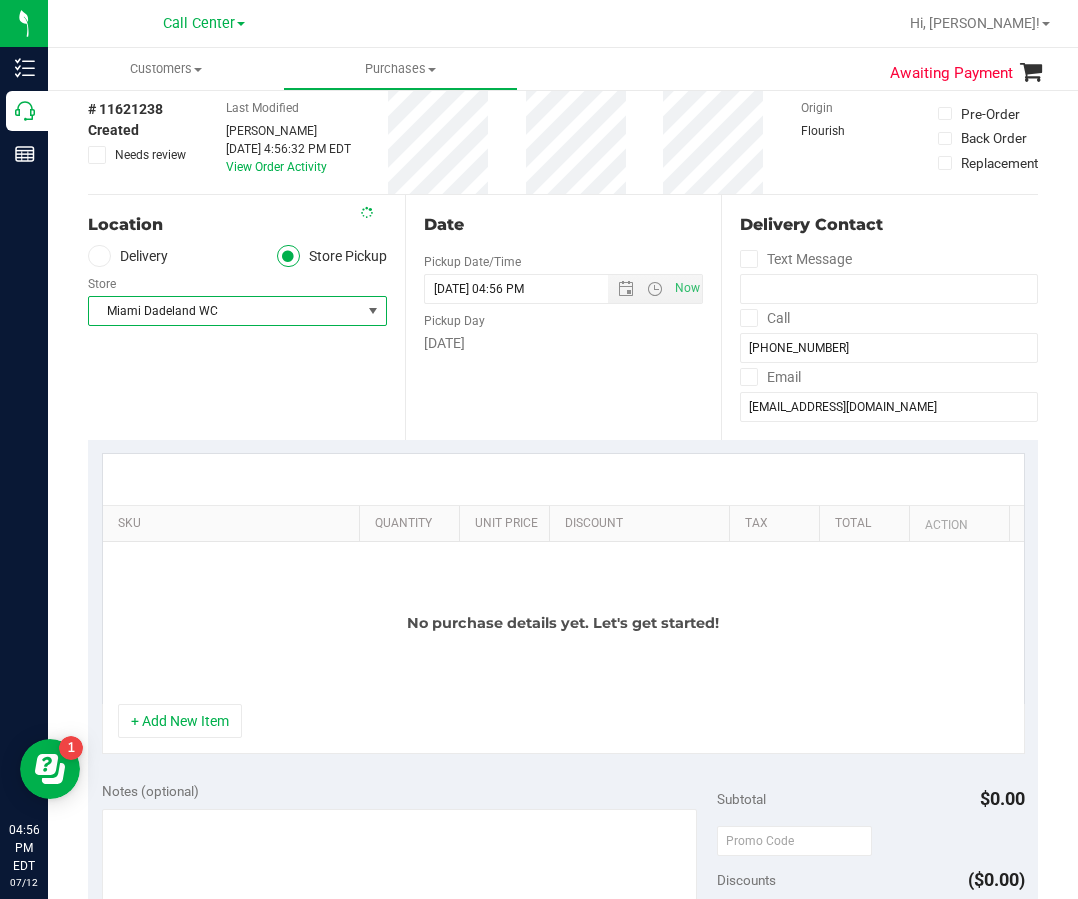 scroll, scrollTop: 200, scrollLeft: 0, axis: vertical 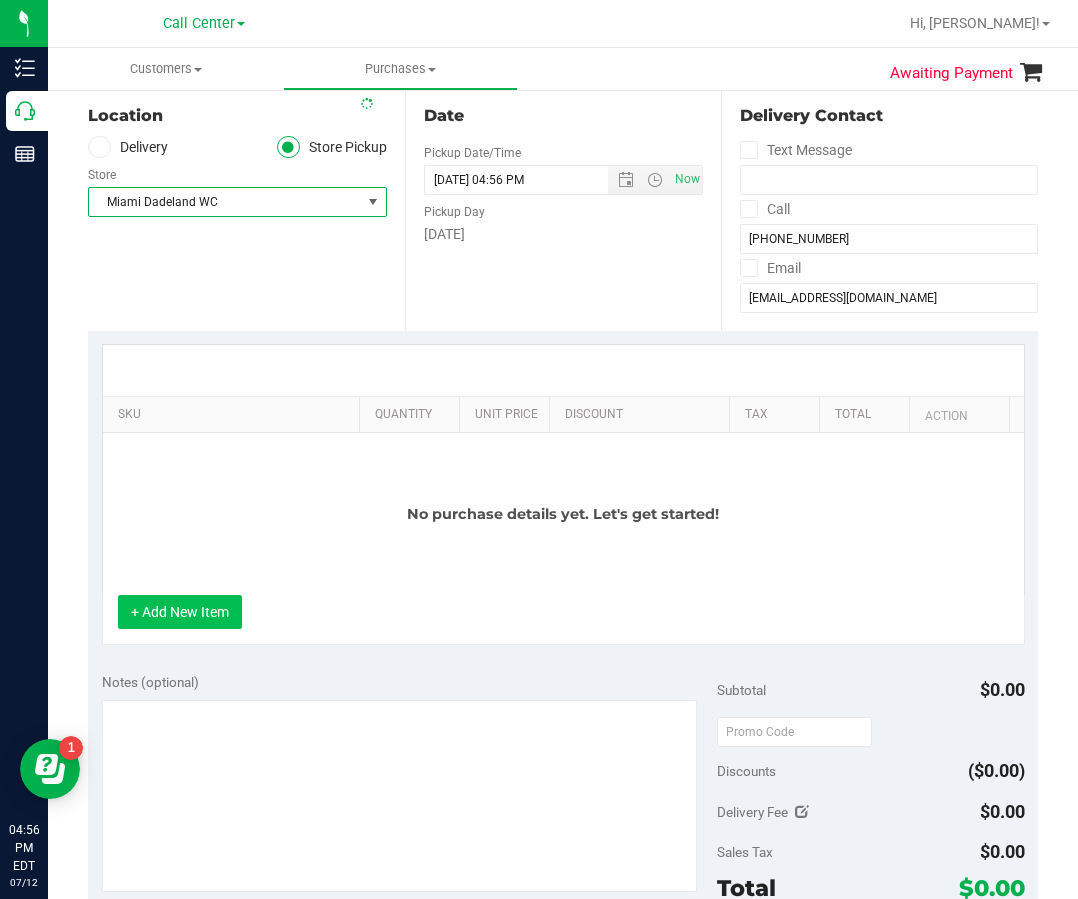 click on "+ Add New Item" at bounding box center (180, 612) 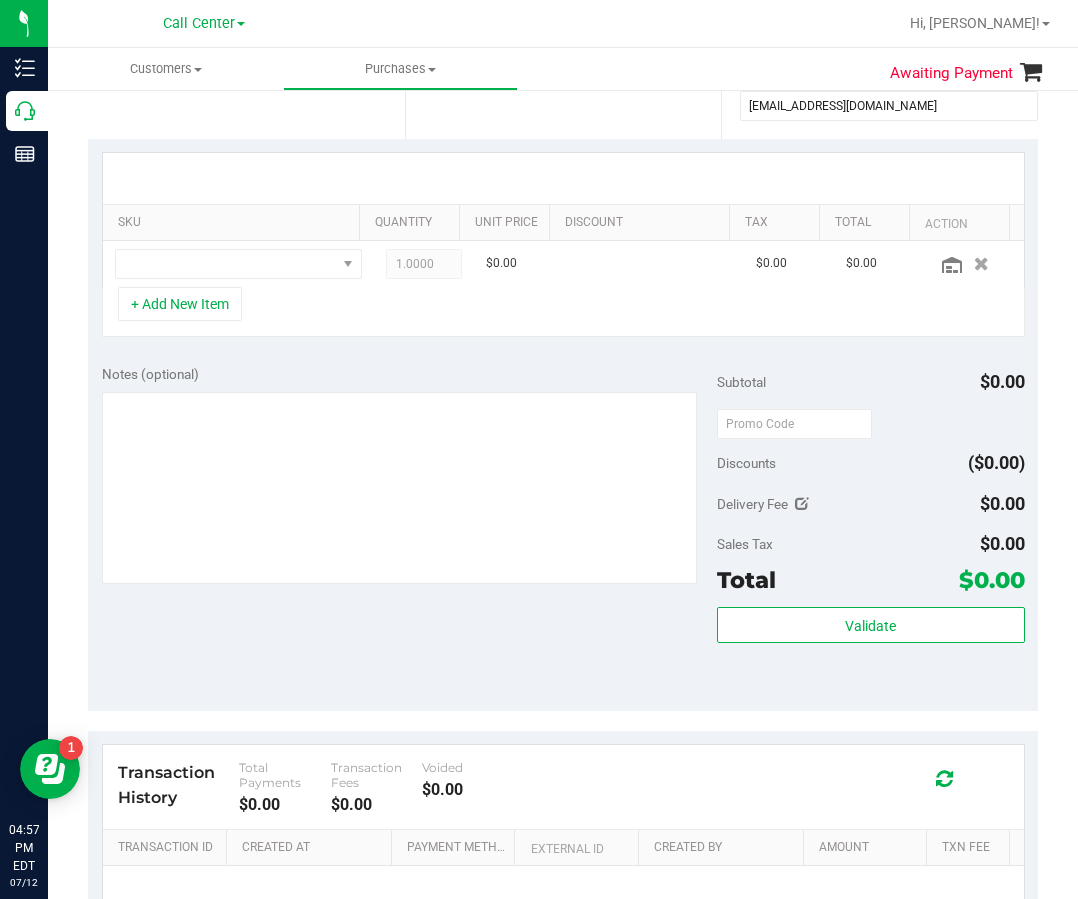 scroll, scrollTop: 400, scrollLeft: 0, axis: vertical 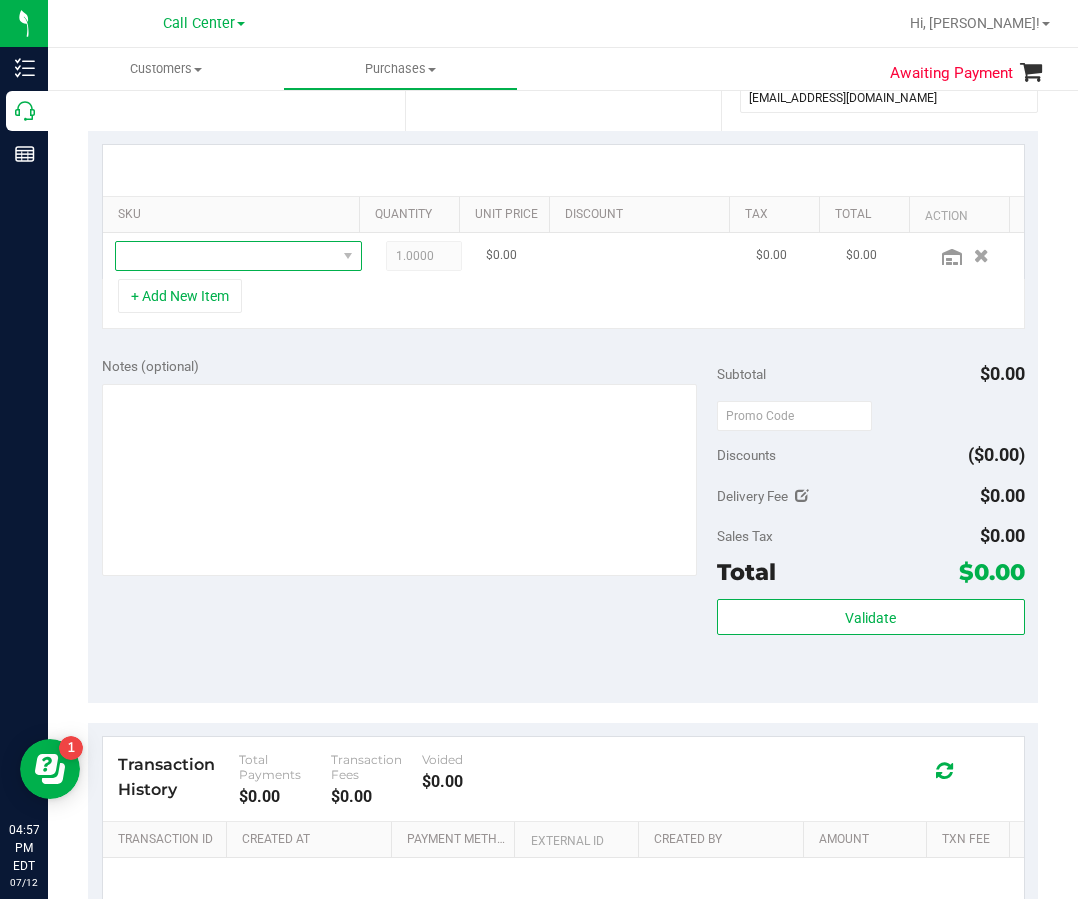 click at bounding box center (226, 256) 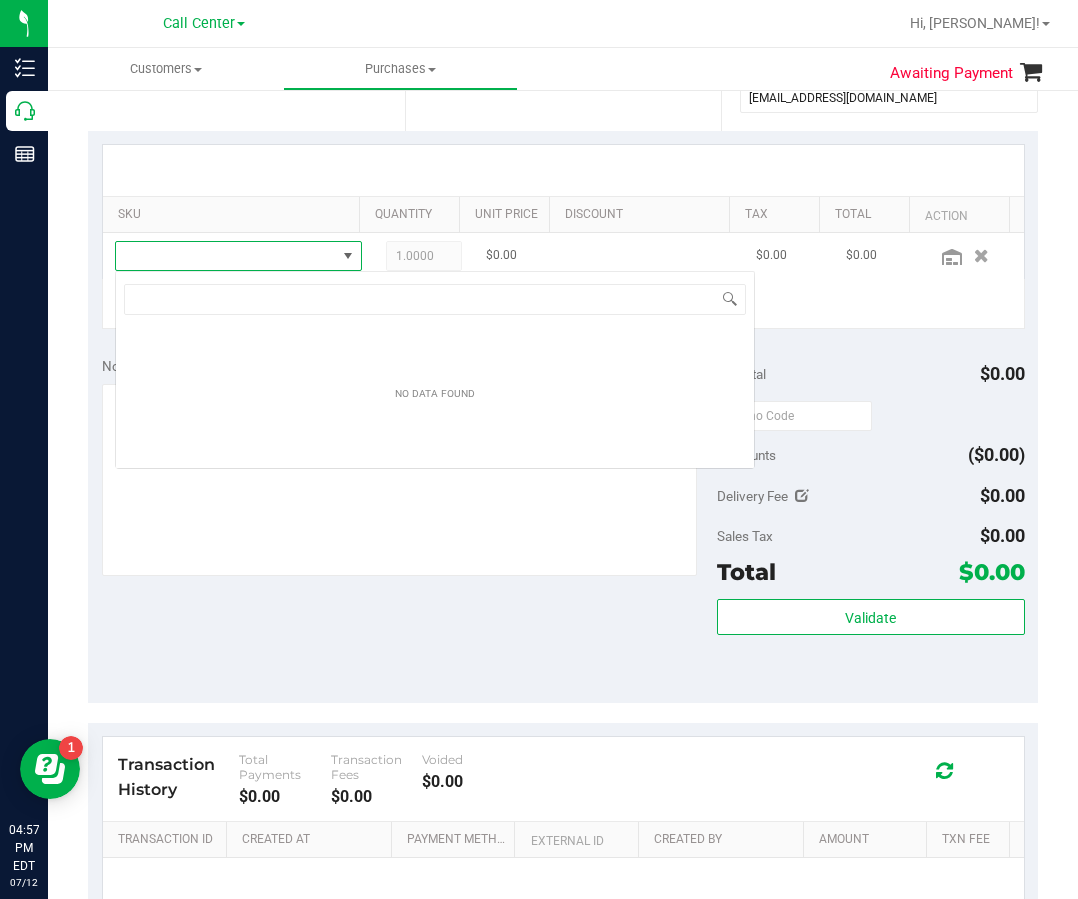 scroll, scrollTop: 99970, scrollLeft: 99783, axis: both 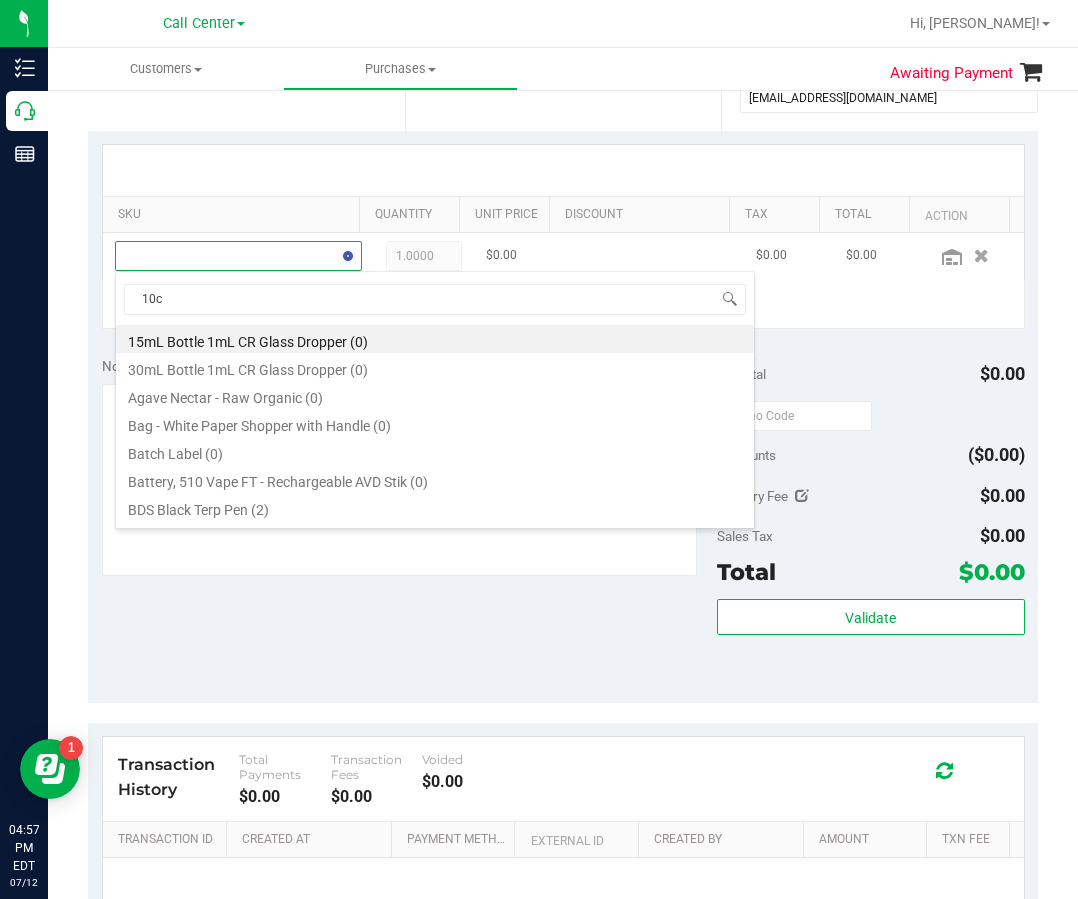 type on "10ct" 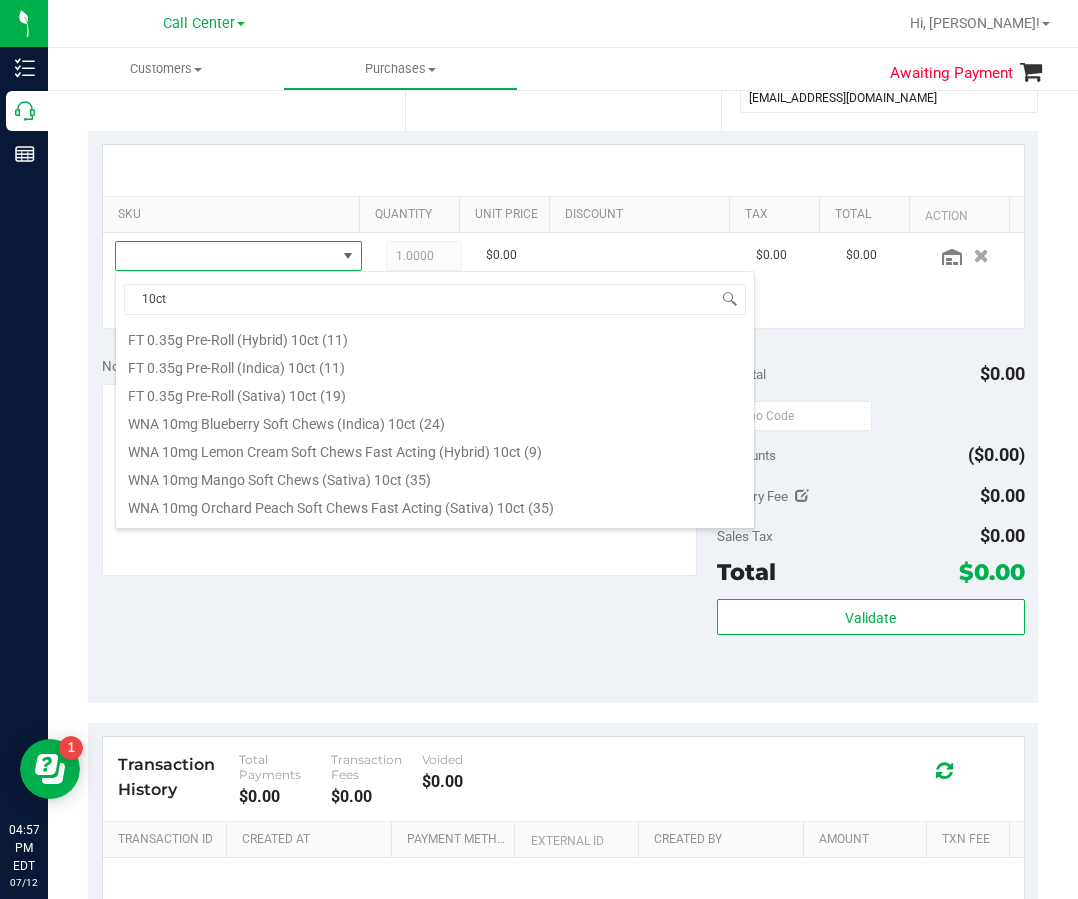 scroll, scrollTop: 400, scrollLeft: 0, axis: vertical 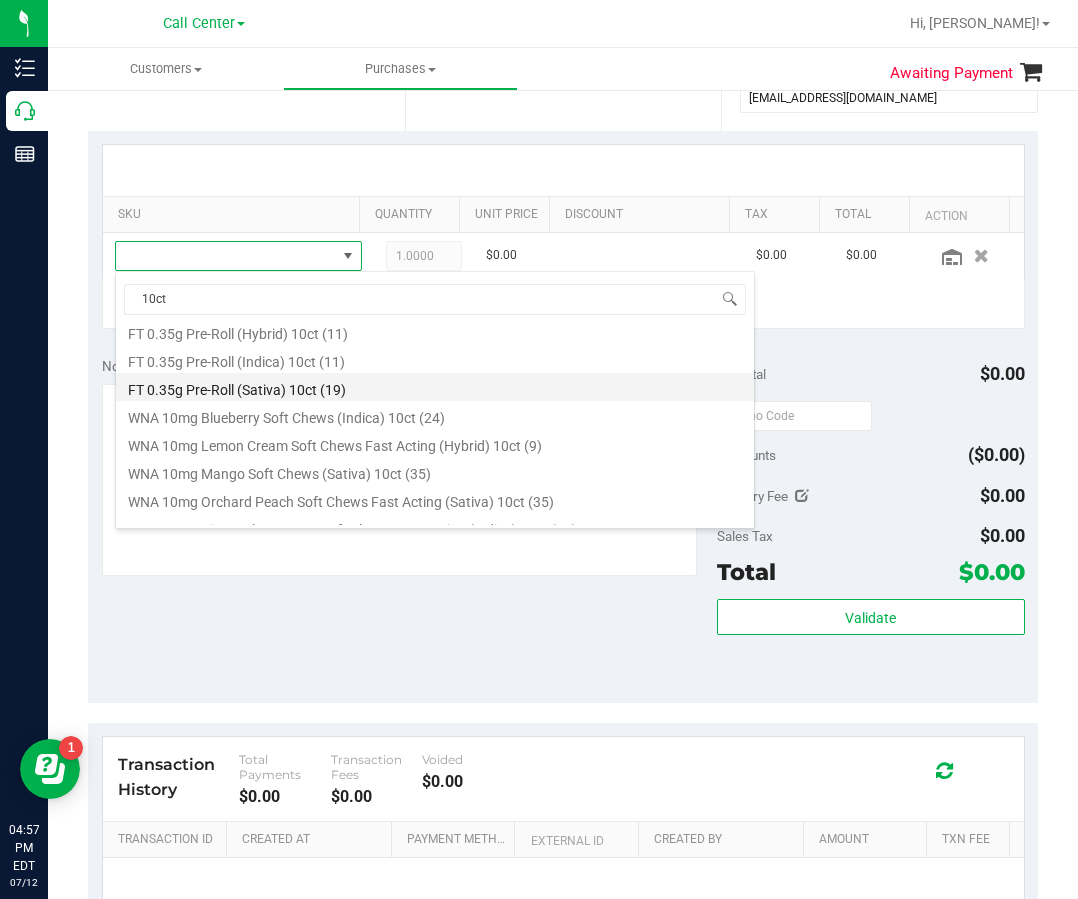 click on "FT 0.35g Pre-Roll (Sativa) 10ct (19)" at bounding box center (435, 387) 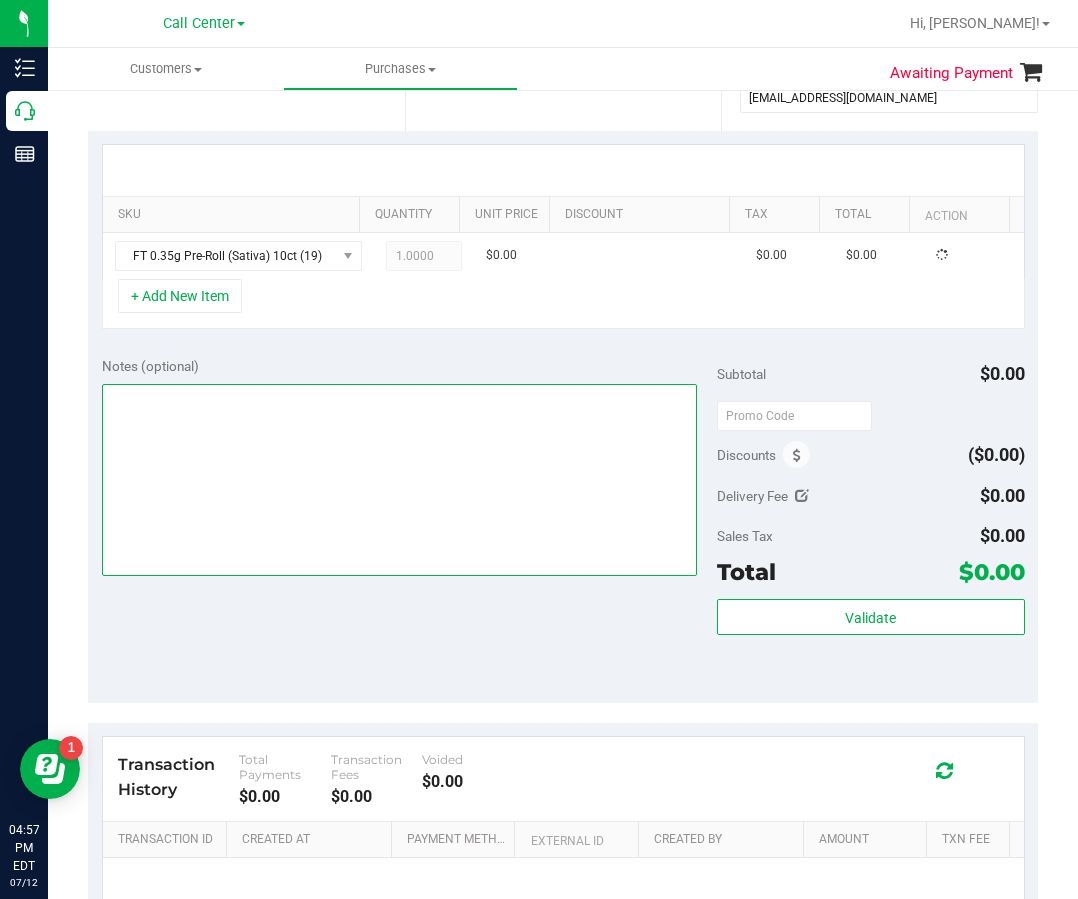 click at bounding box center [399, 480] 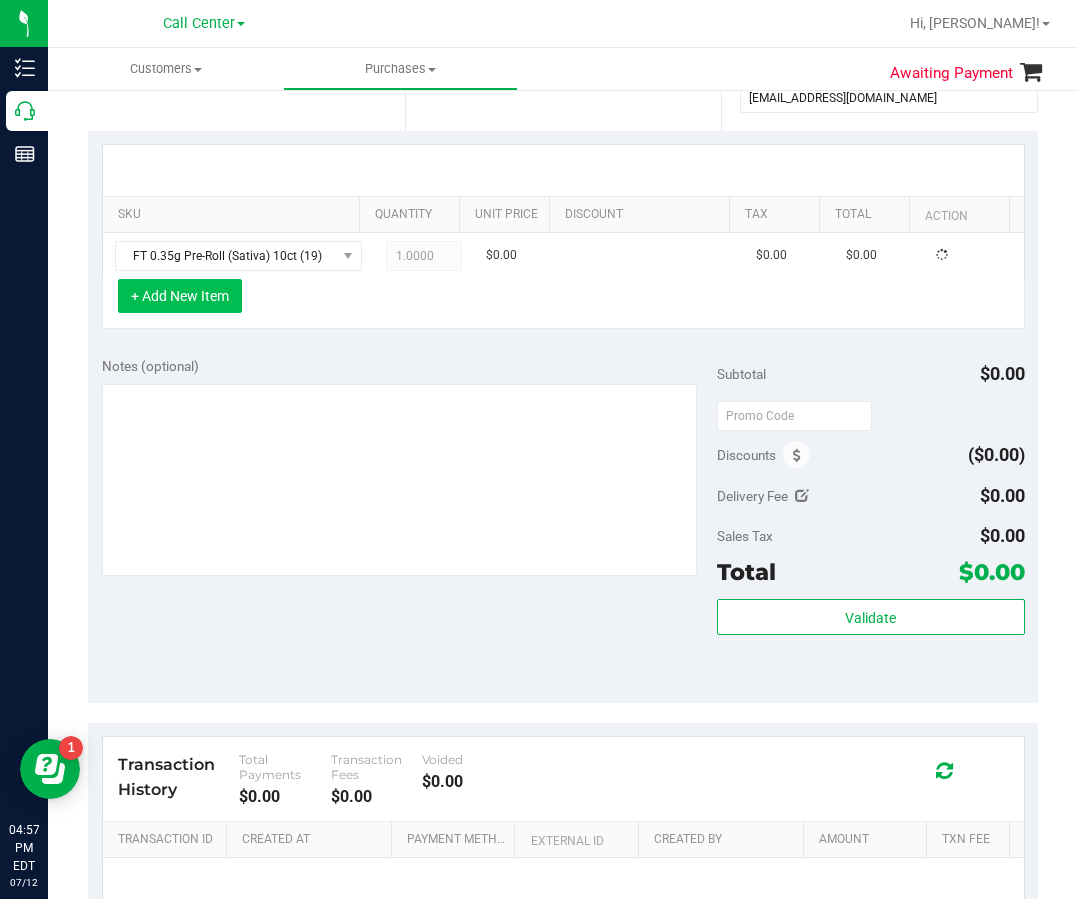 click on "+ Add New Item" at bounding box center (180, 296) 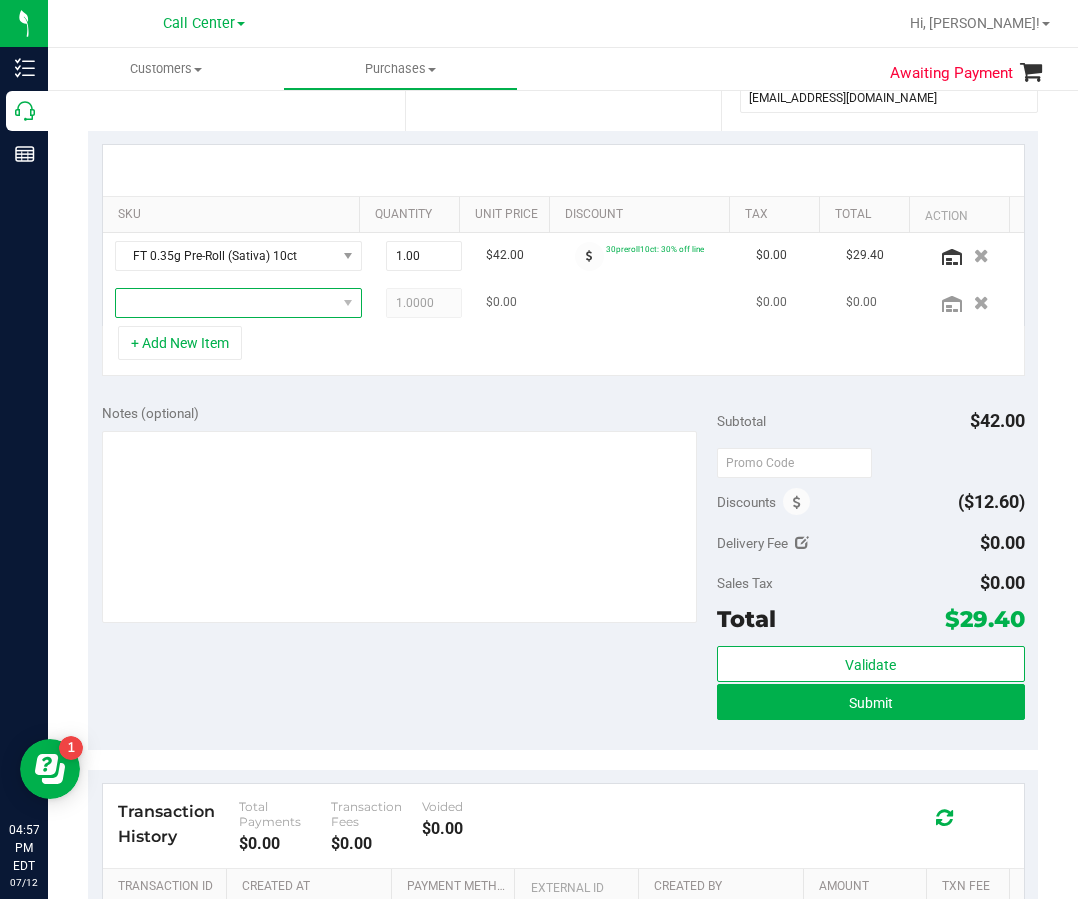 click at bounding box center [226, 303] 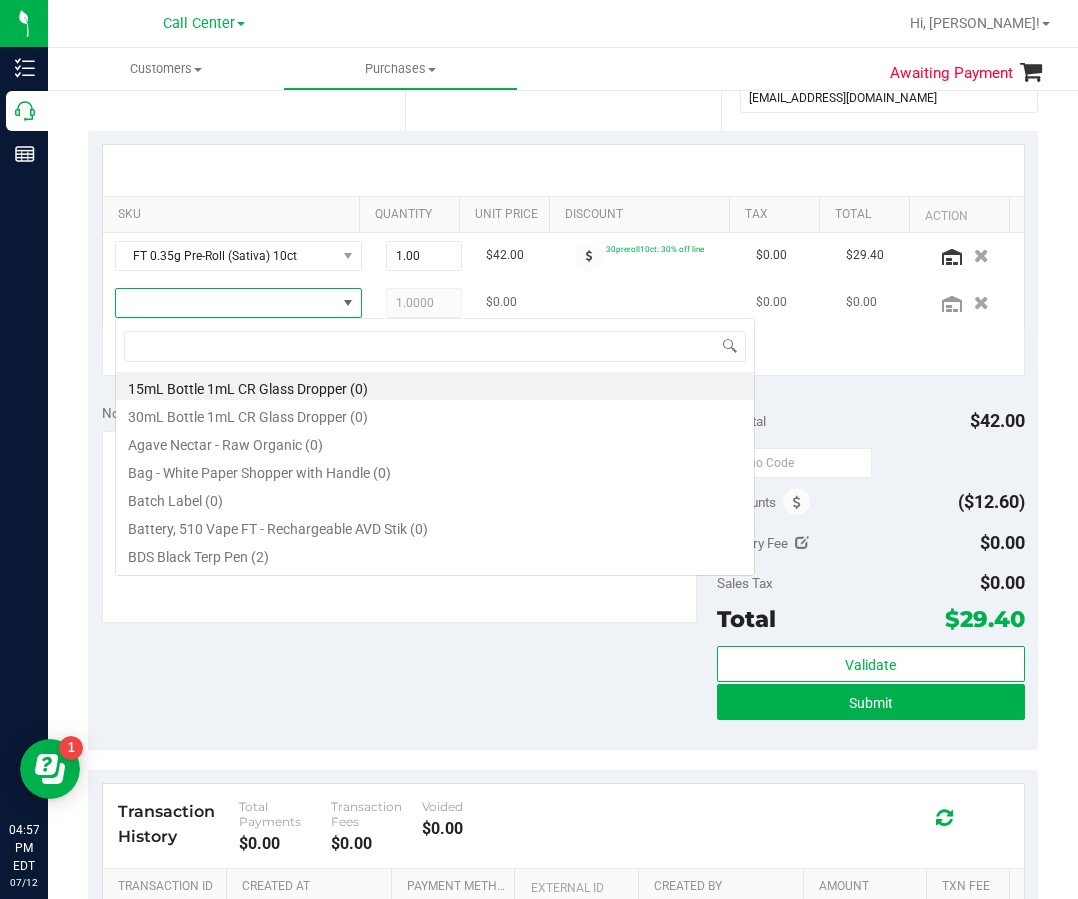 scroll, scrollTop: 99970, scrollLeft: 99783, axis: both 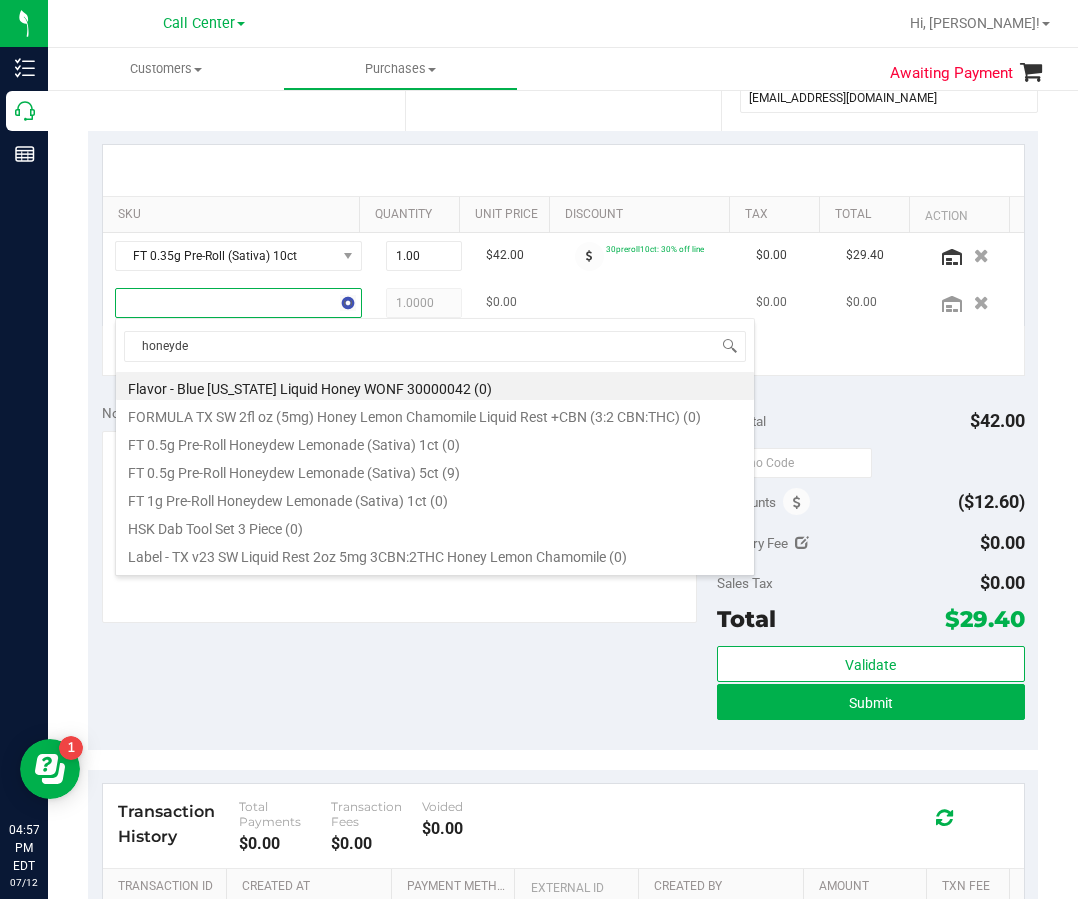 type on "honeydew" 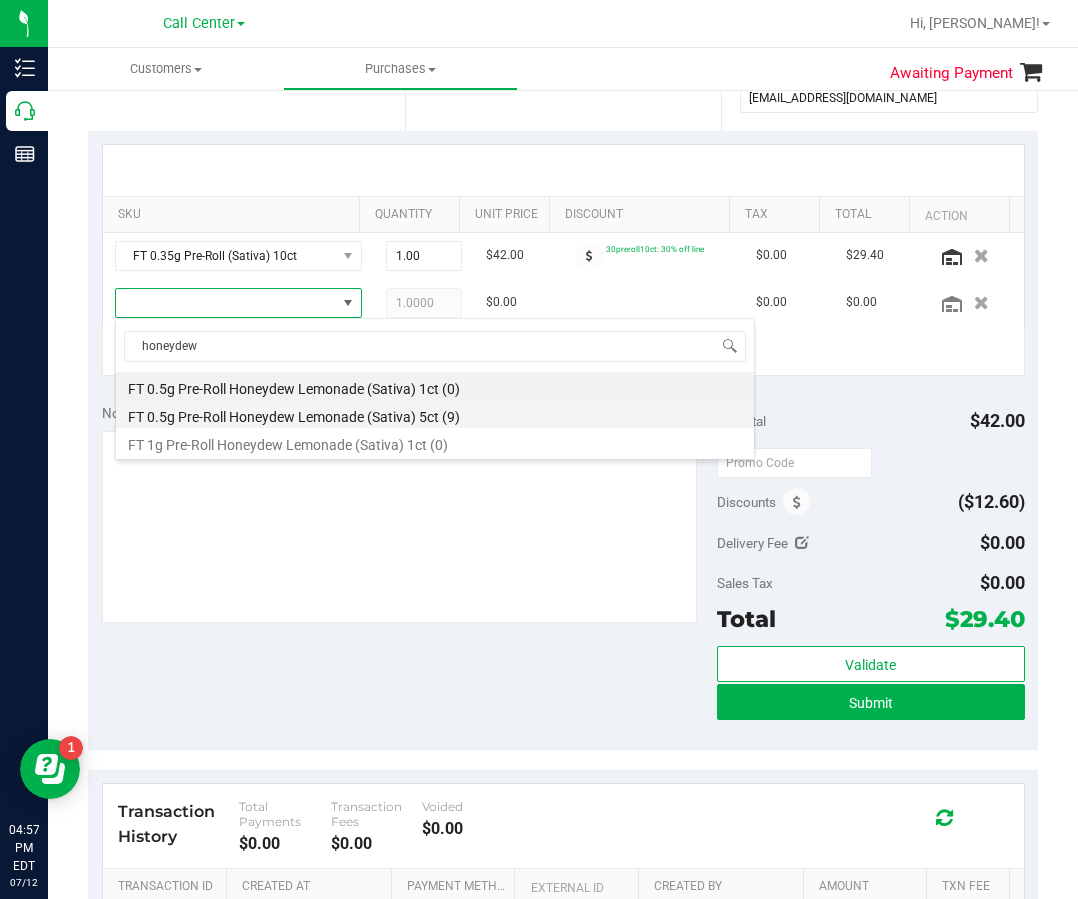 click on "FT 0.5g Pre-Roll Honeydew Lemonade (Sativa) 5ct (9)" at bounding box center (435, 414) 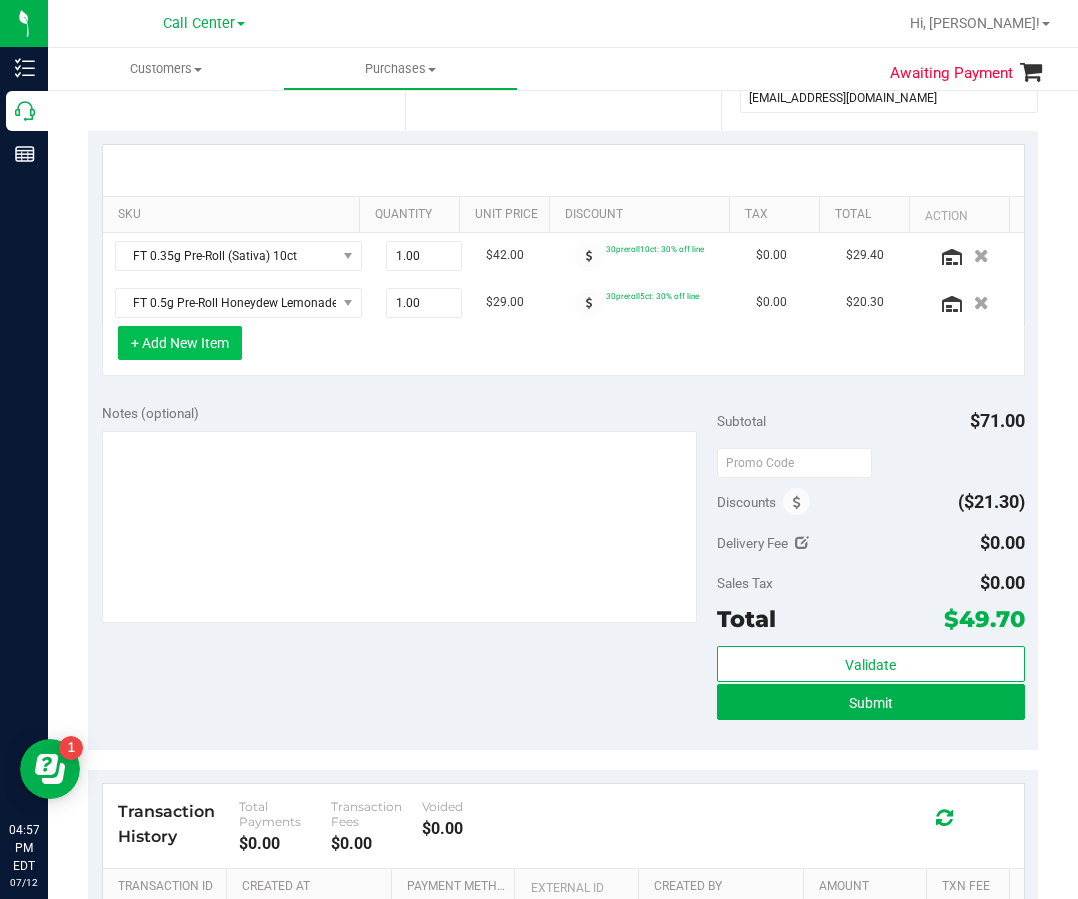 click on "+ Add New Item" at bounding box center [180, 343] 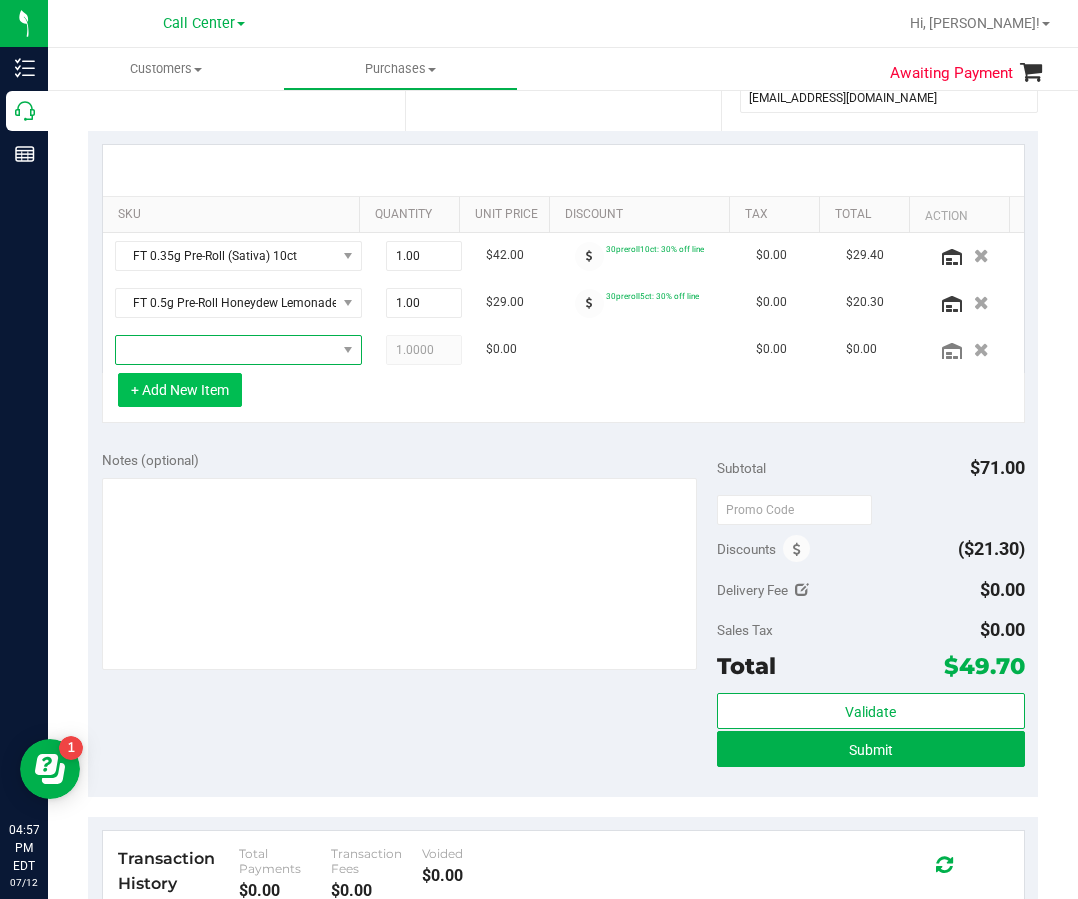 click at bounding box center [226, 350] 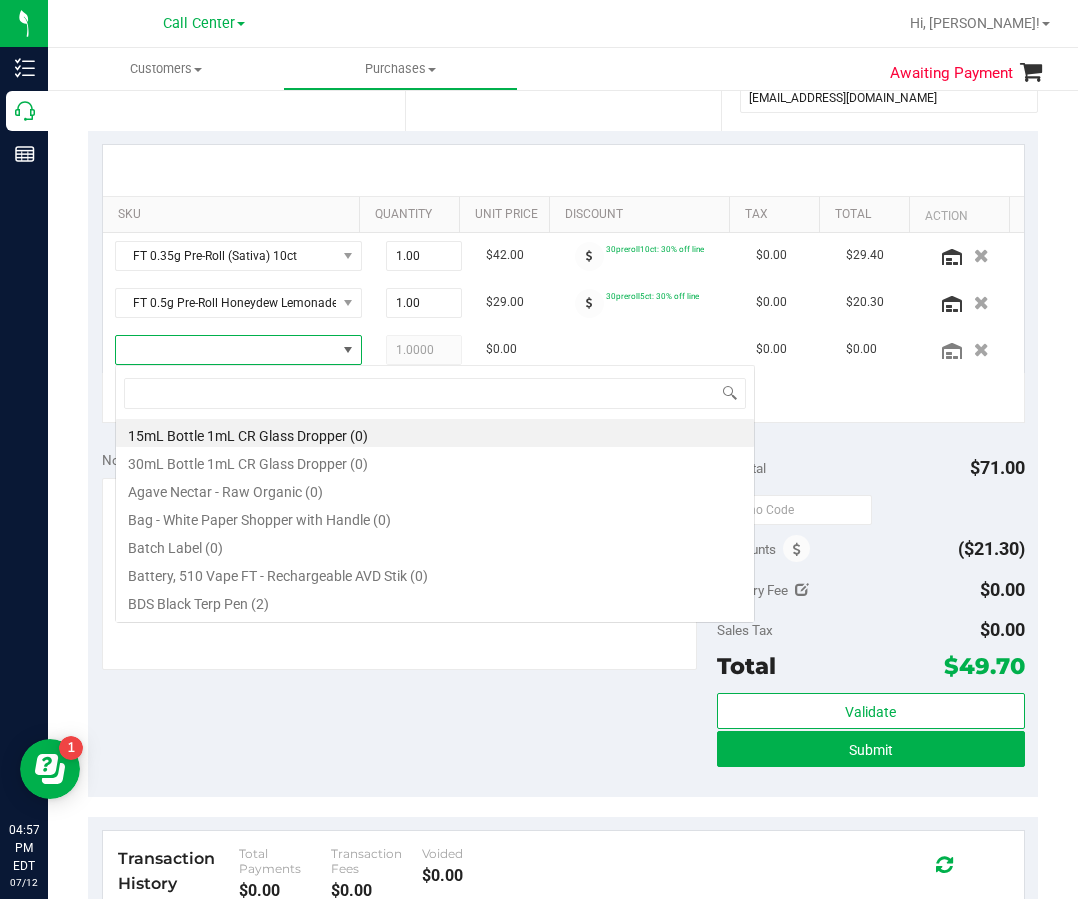 scroll, scrollTop: 99970, scrollLeft: 99783, axis: both 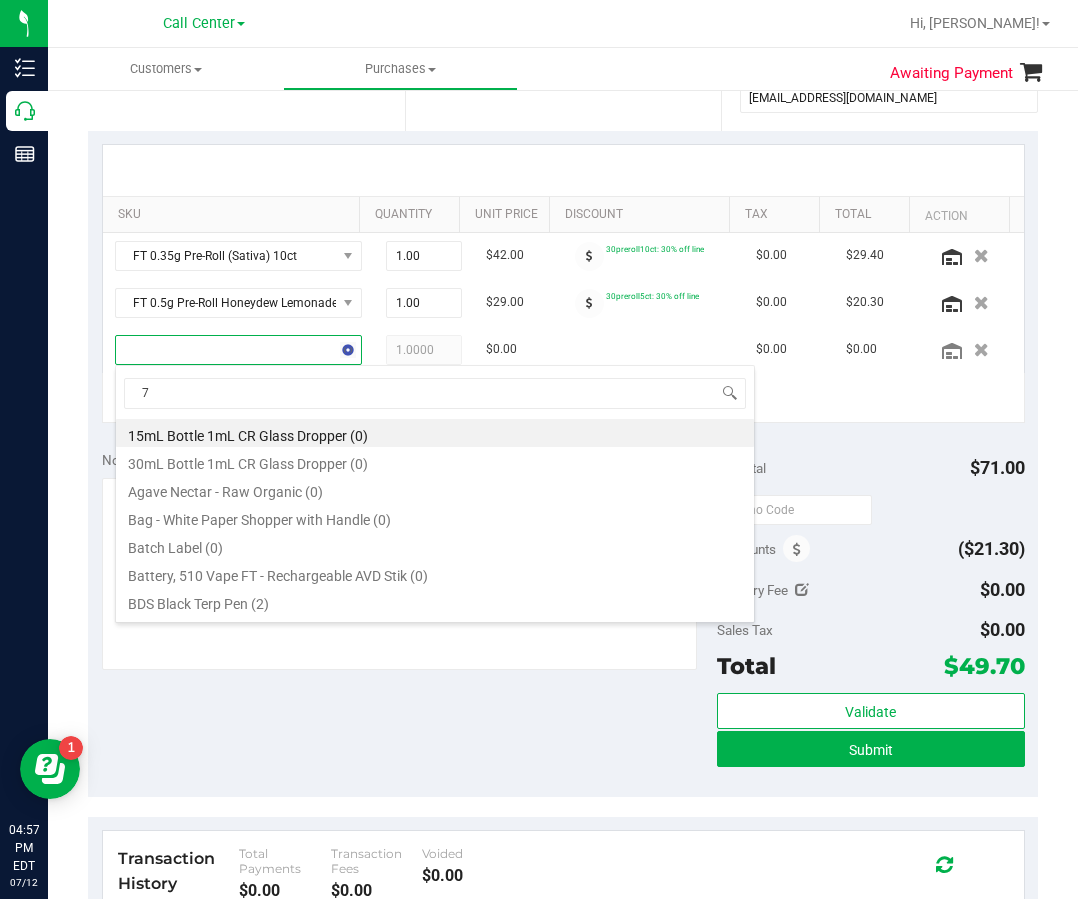type on "7g" 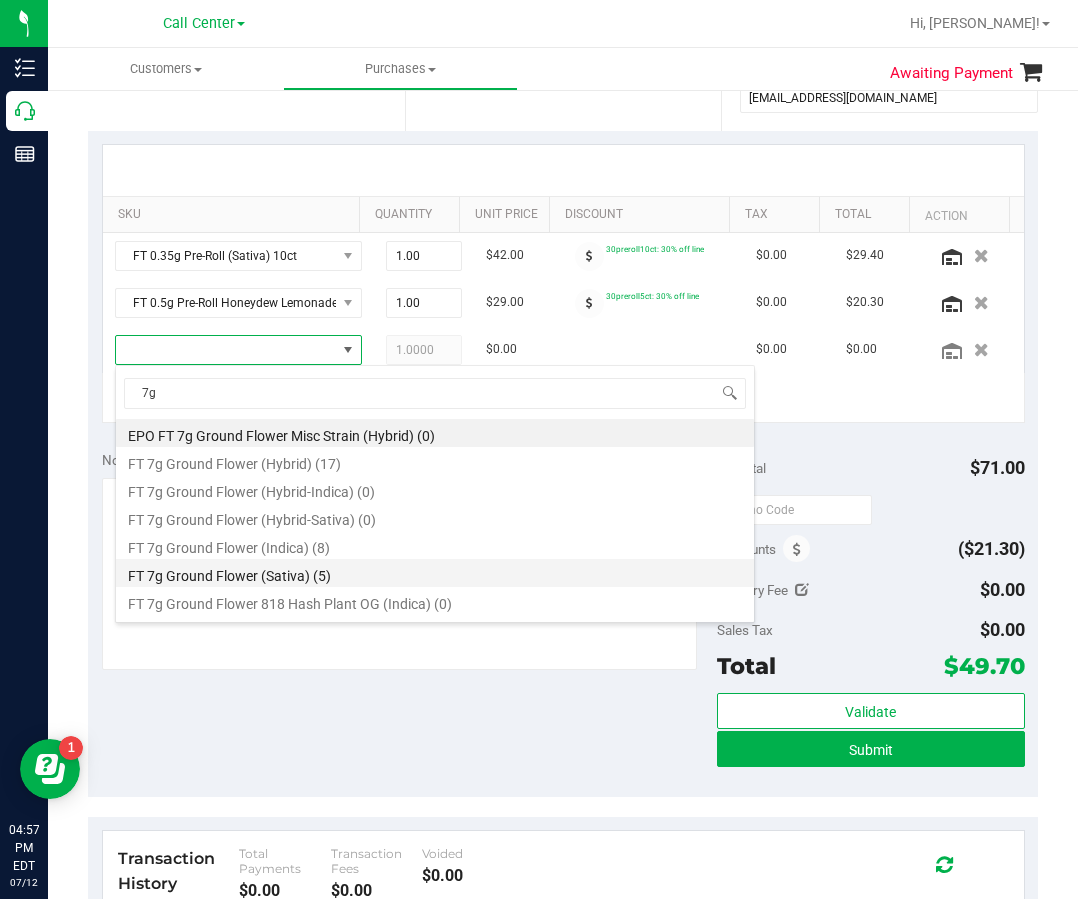 click on "FT 7g Ground Flower (Sativa) (5)" at bounding box center [435, 573] 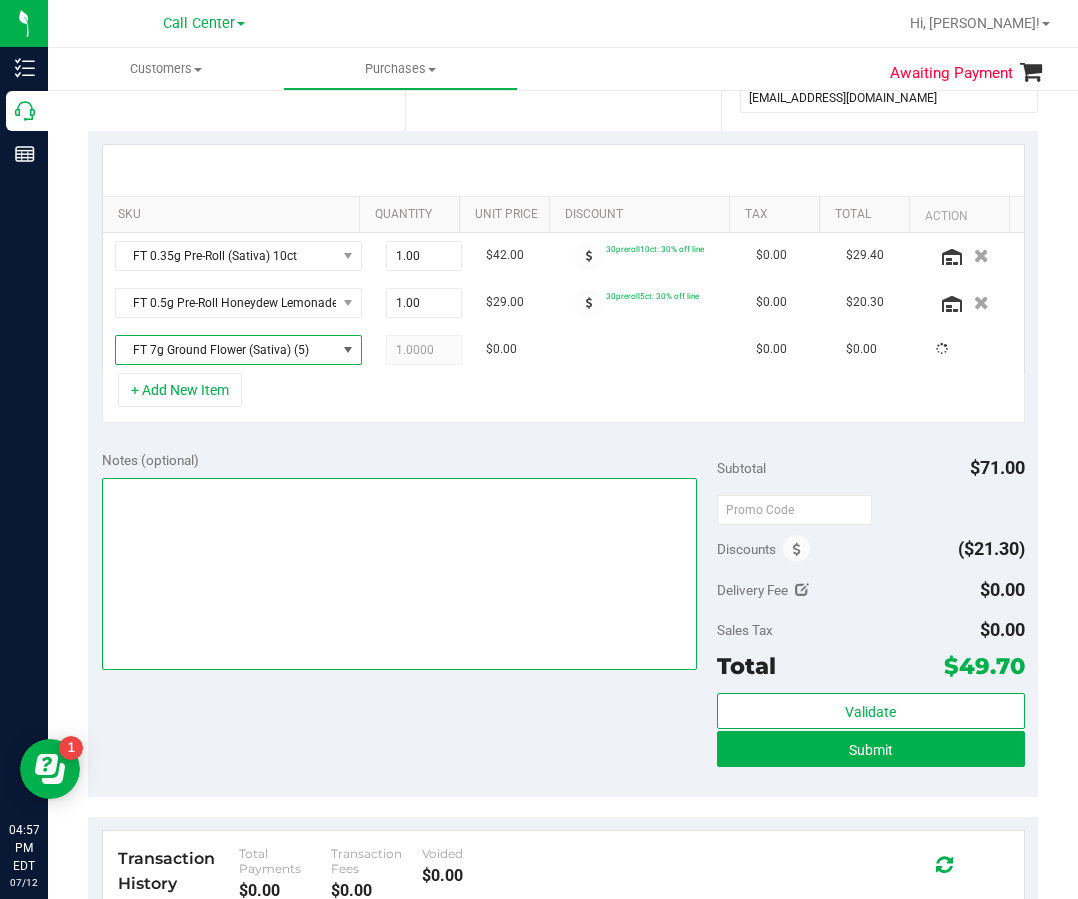 click at bounding box center (399, 574) 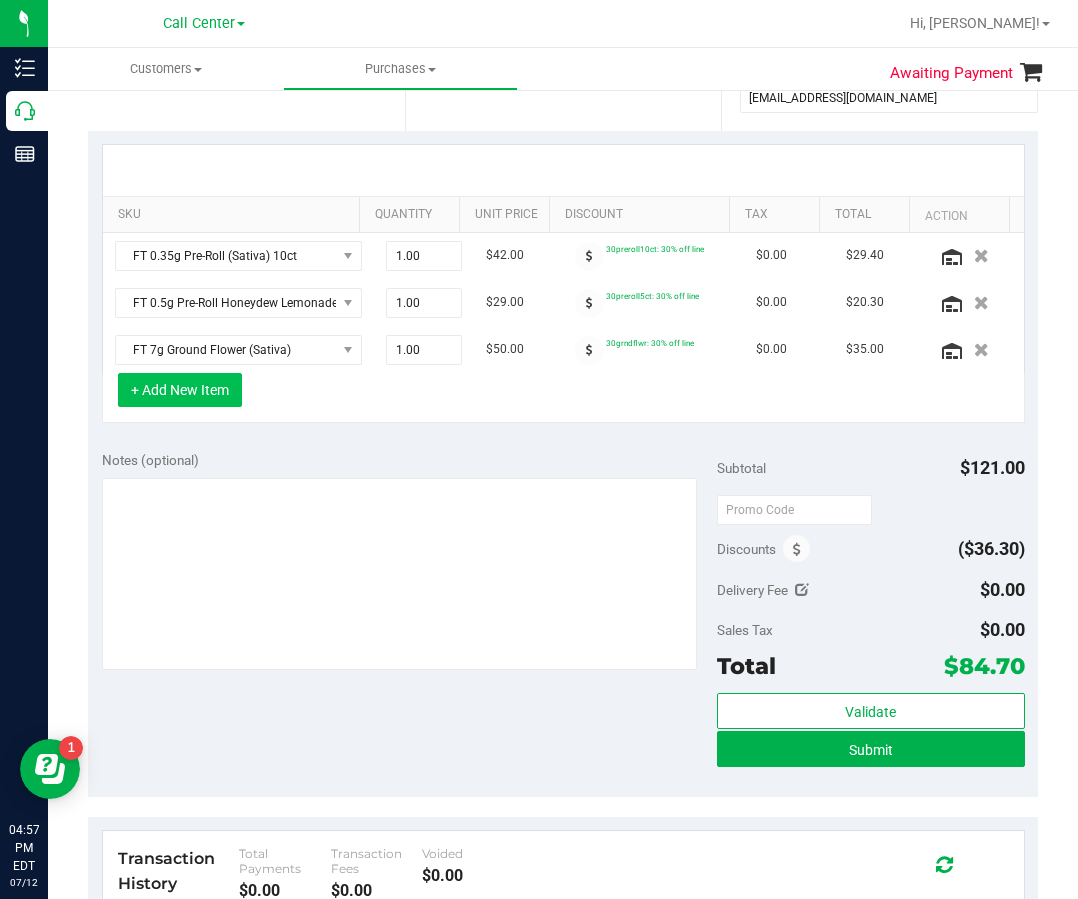 click on "+ Add New Item" at bounding box center [180, 390] 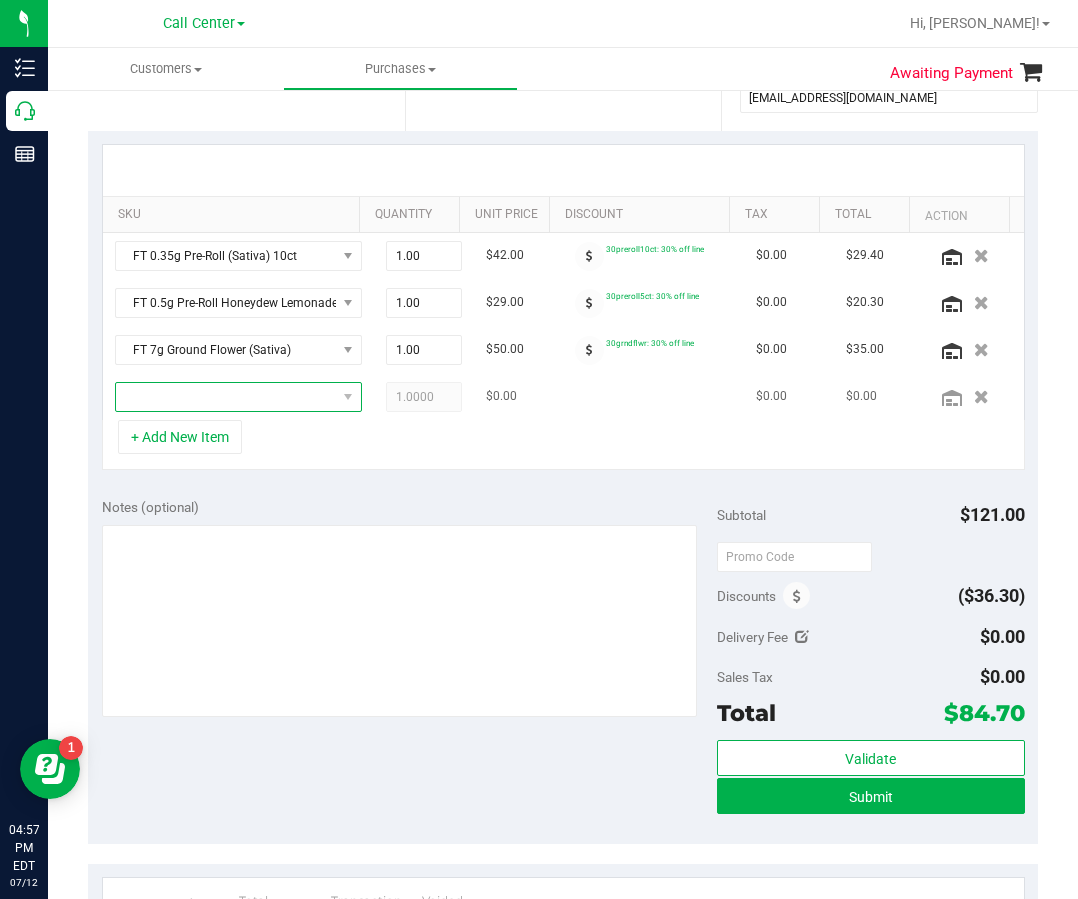 click at bounding box center [226, 397] 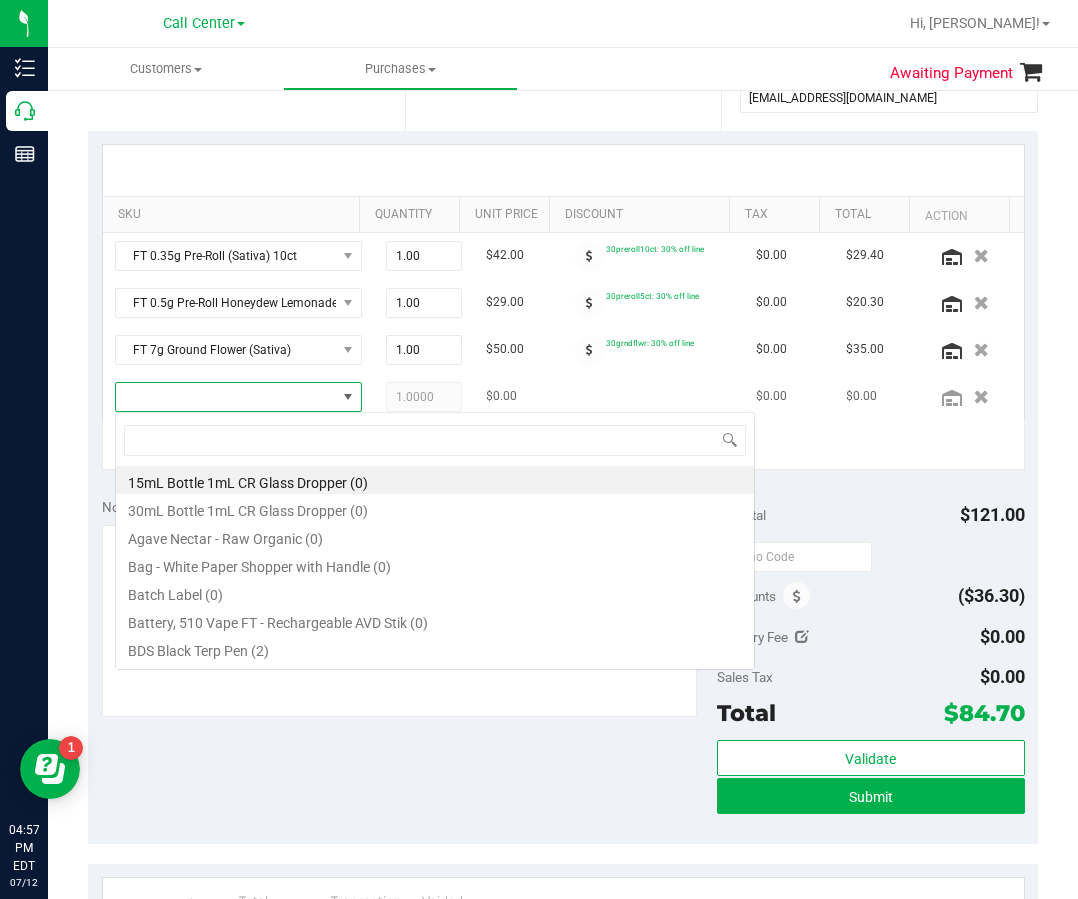 scroll, scrollTop: 99970, scrollLeft: 99783, axis: both 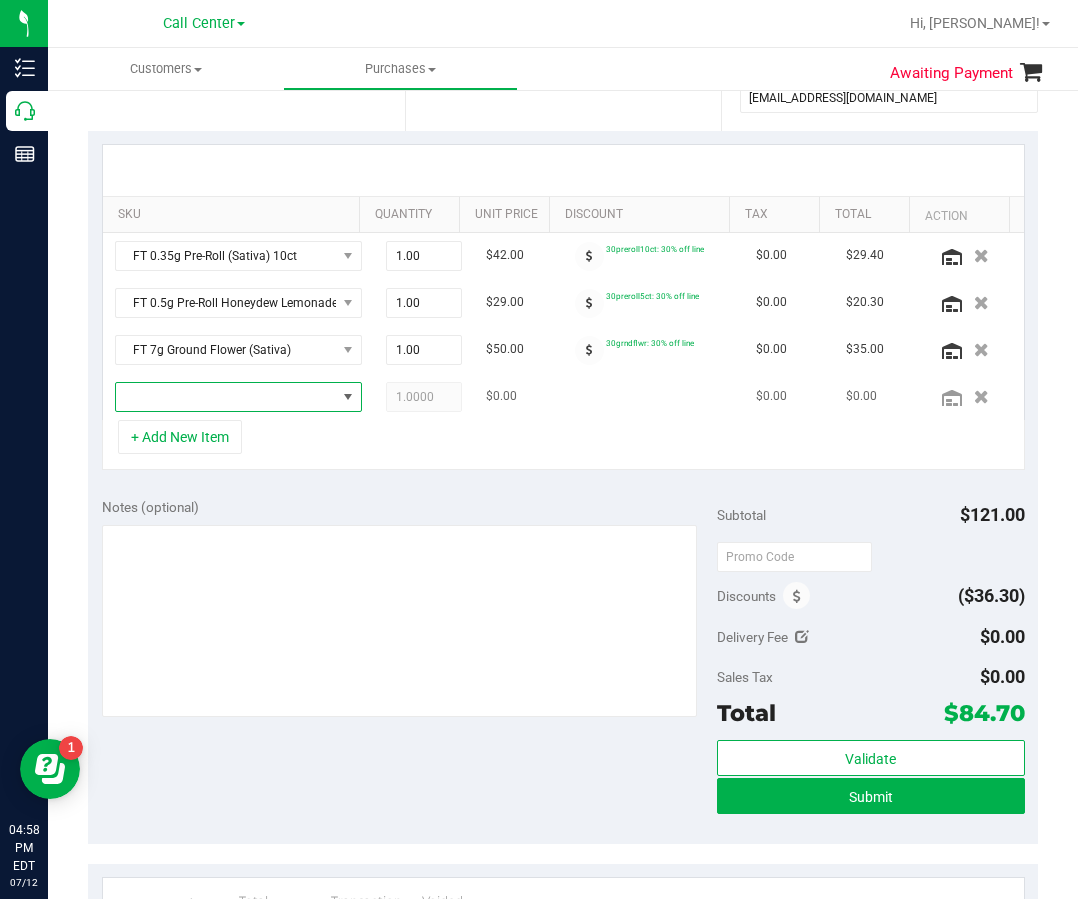 click at bounding box center (226, 397) 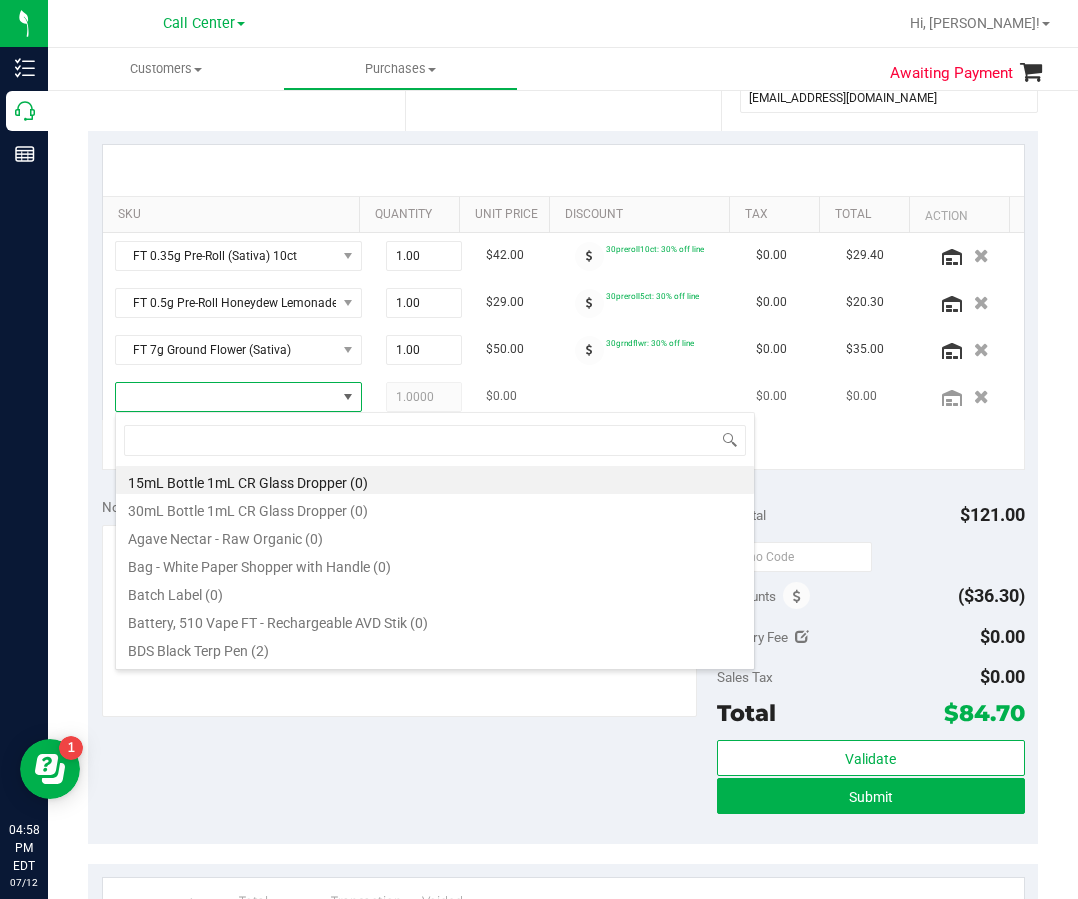 scroll, scrollTop: 99970, scrollLeft: 99783, axis: both 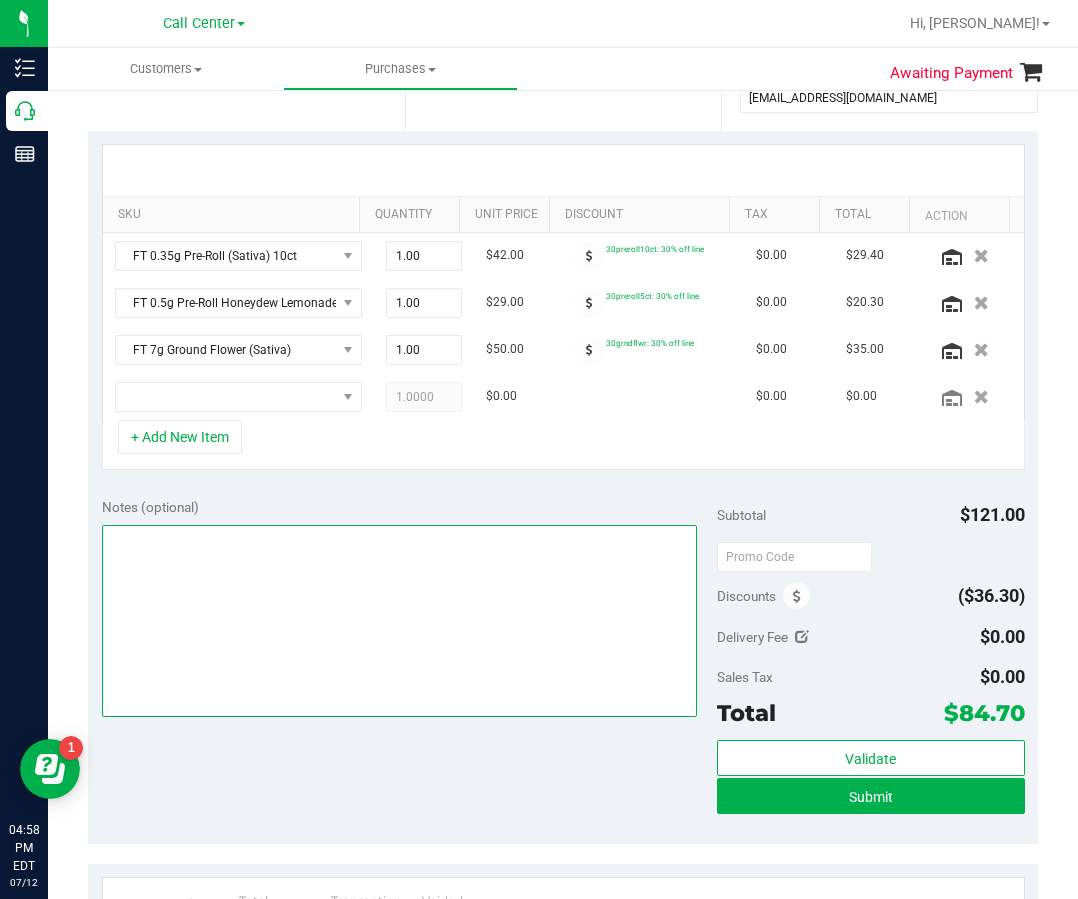 drag, startPoint x: 392, startPoint y: 611, endPoint x: 336, endPoint y: 460, distance: 161.04968 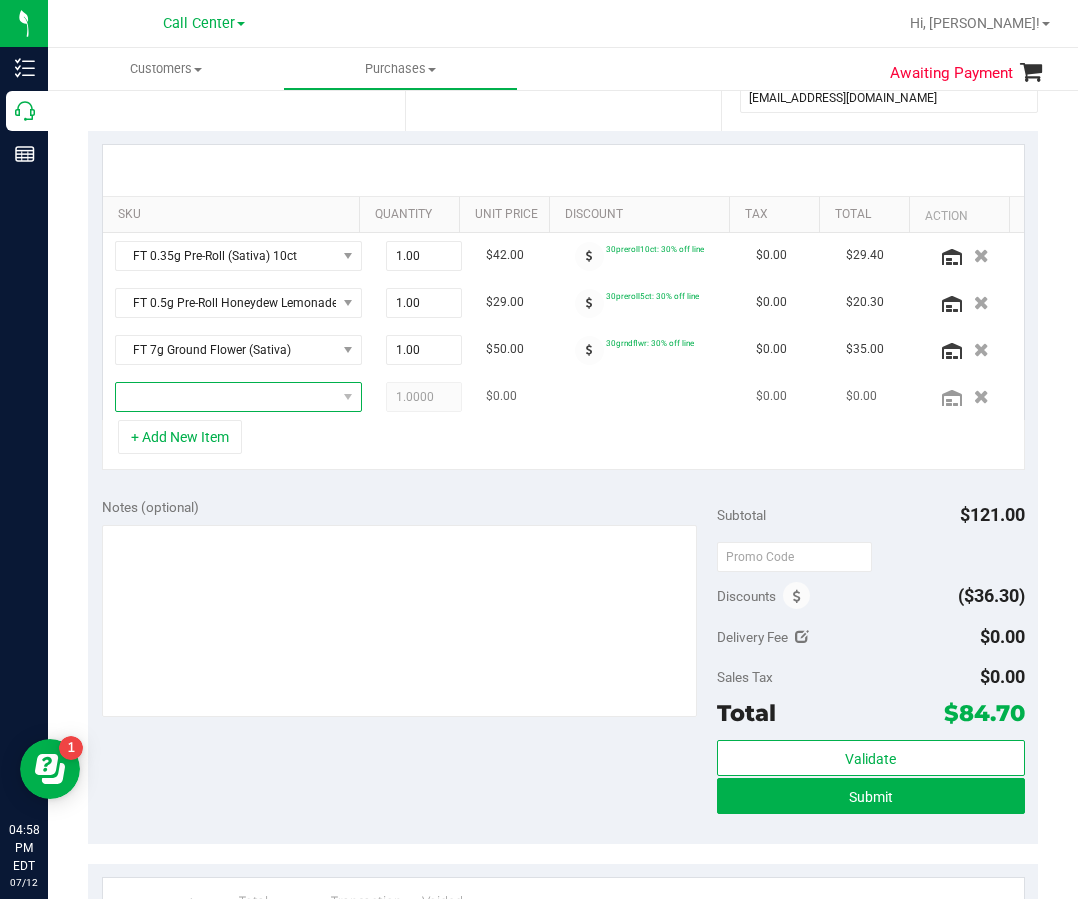click at bounding box center [226, 397] 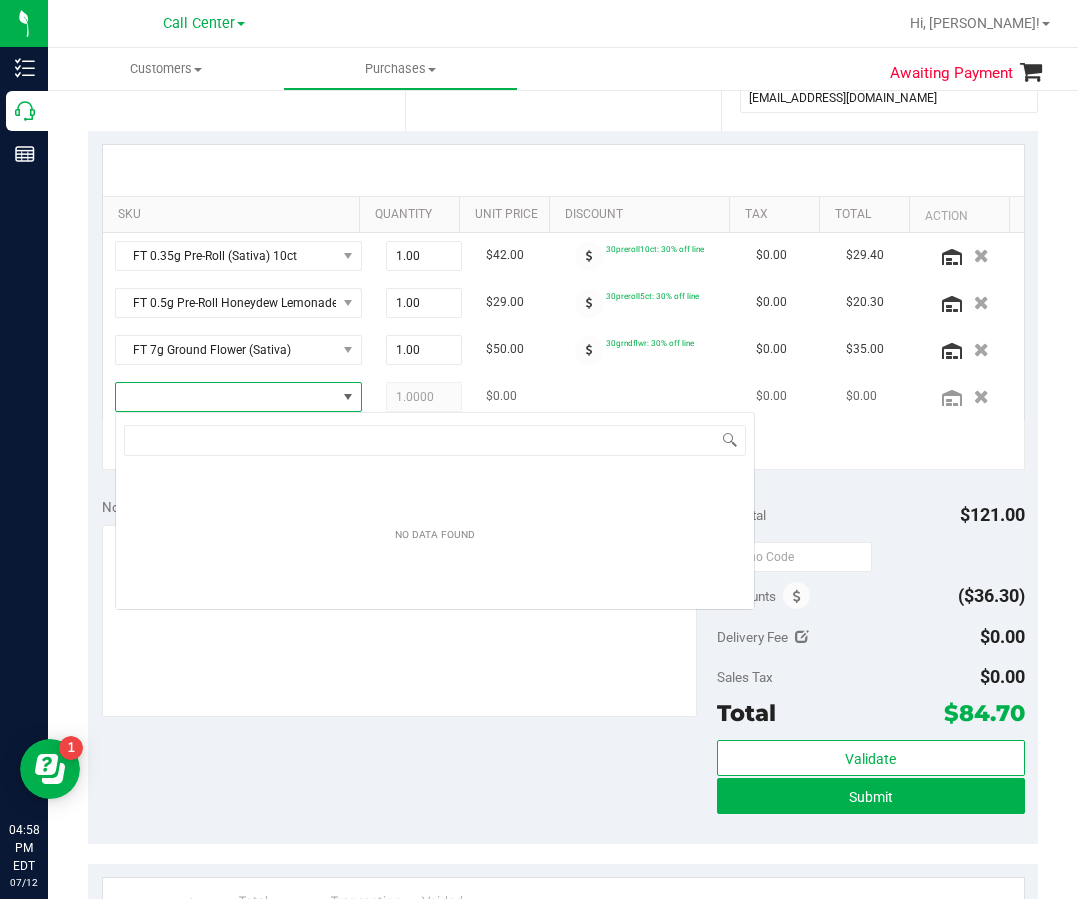 scroll, scrollTop: 99970, scrollLeft: 99783, axis: both 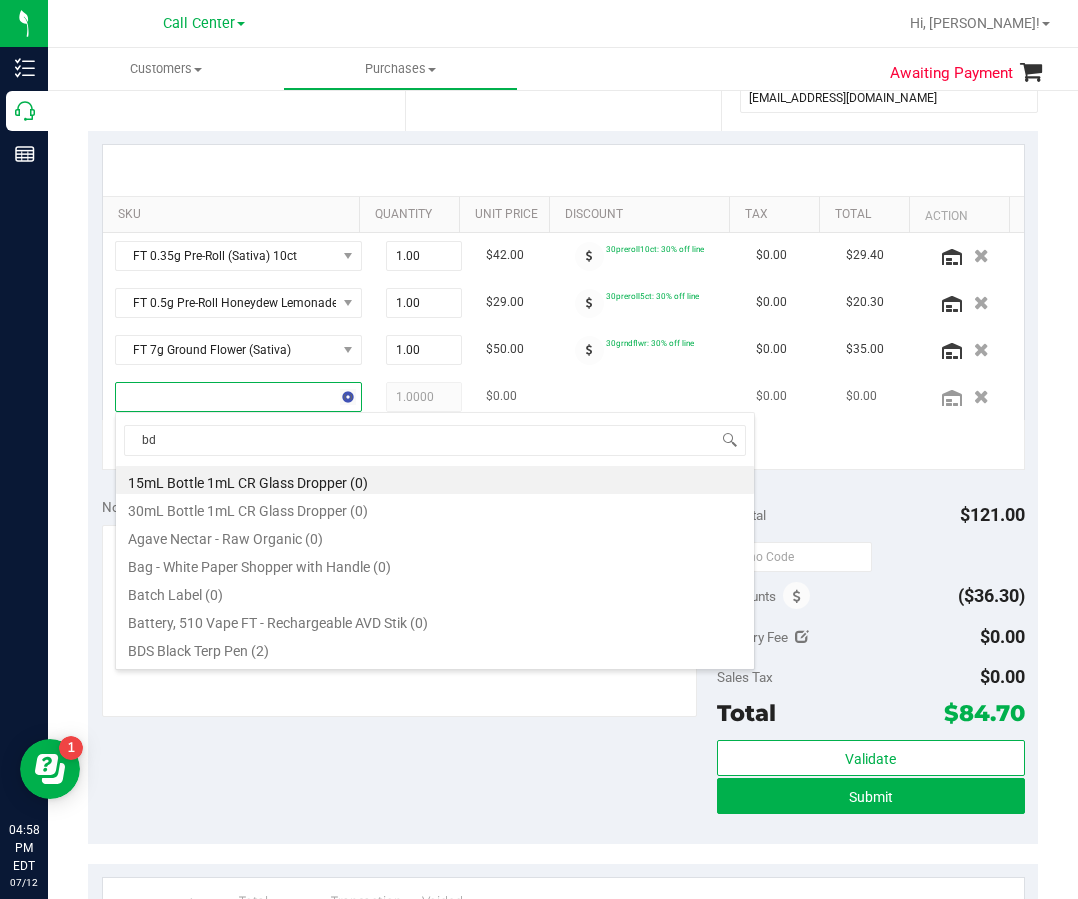 type on "bdl" 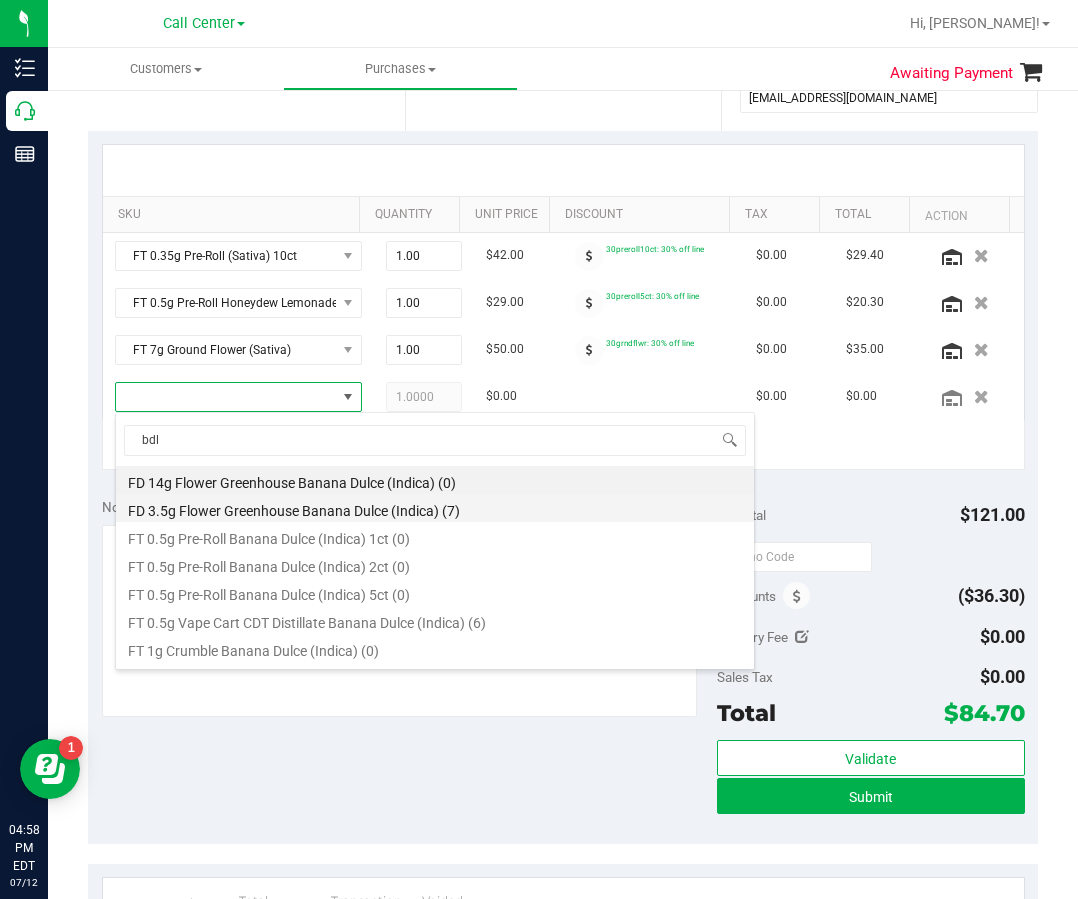 click on "FD 3.5g Flower Greenhouse Banana Dulce (Indica) (7)" at bounding box center (435, 508) 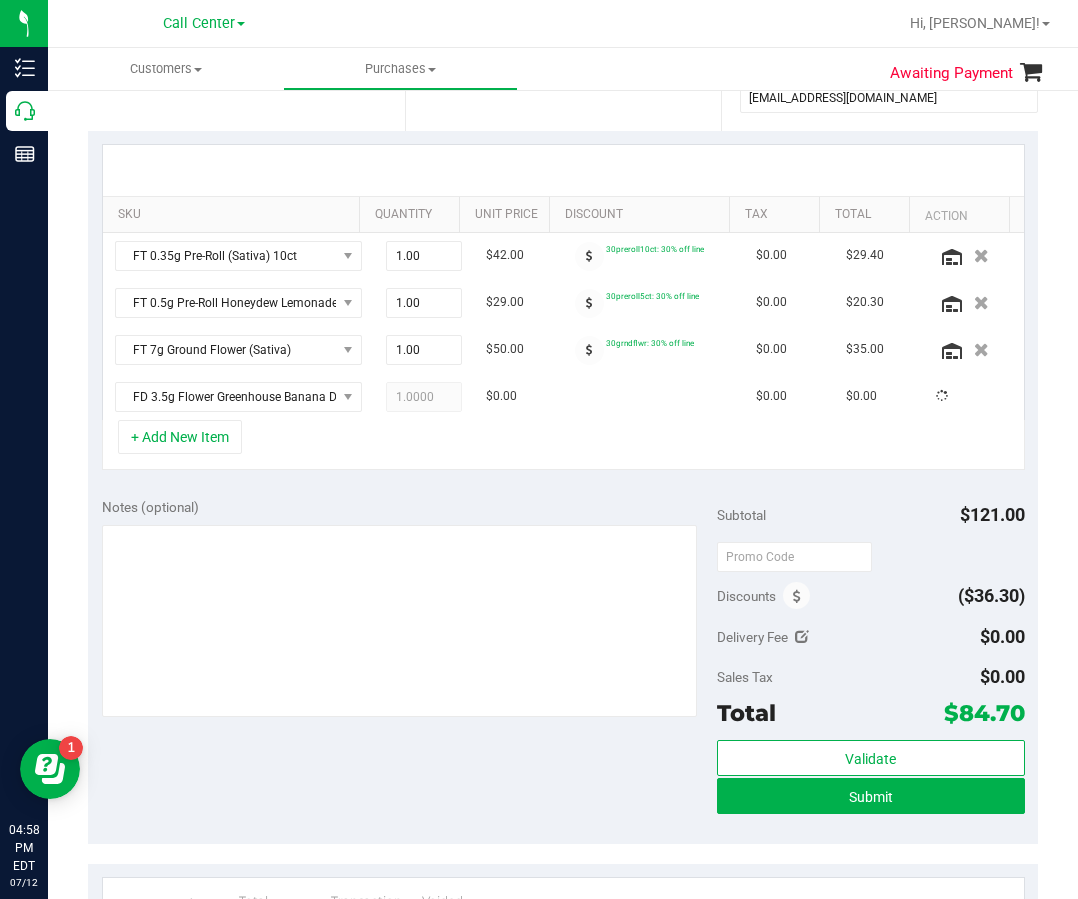 click on "Notes (optional)" at bounding box center [409, 507] 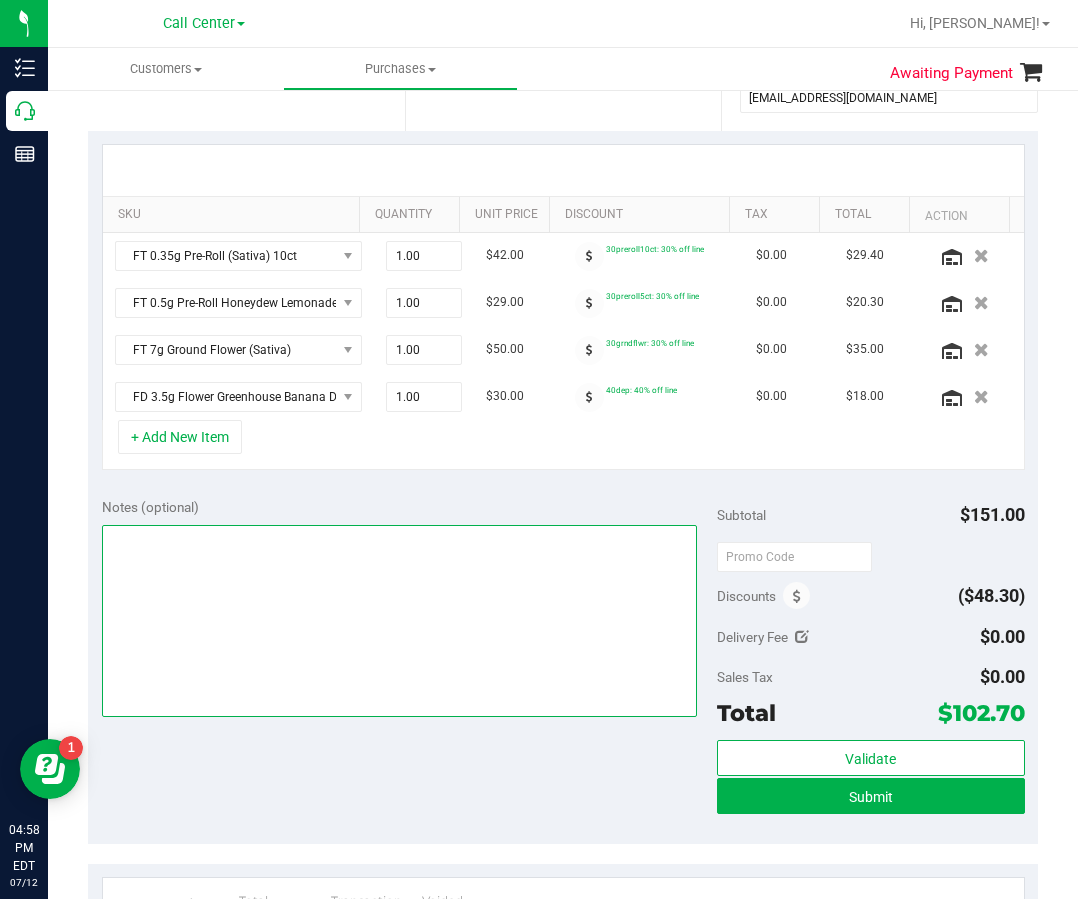 click at bounding box center (399, 621) 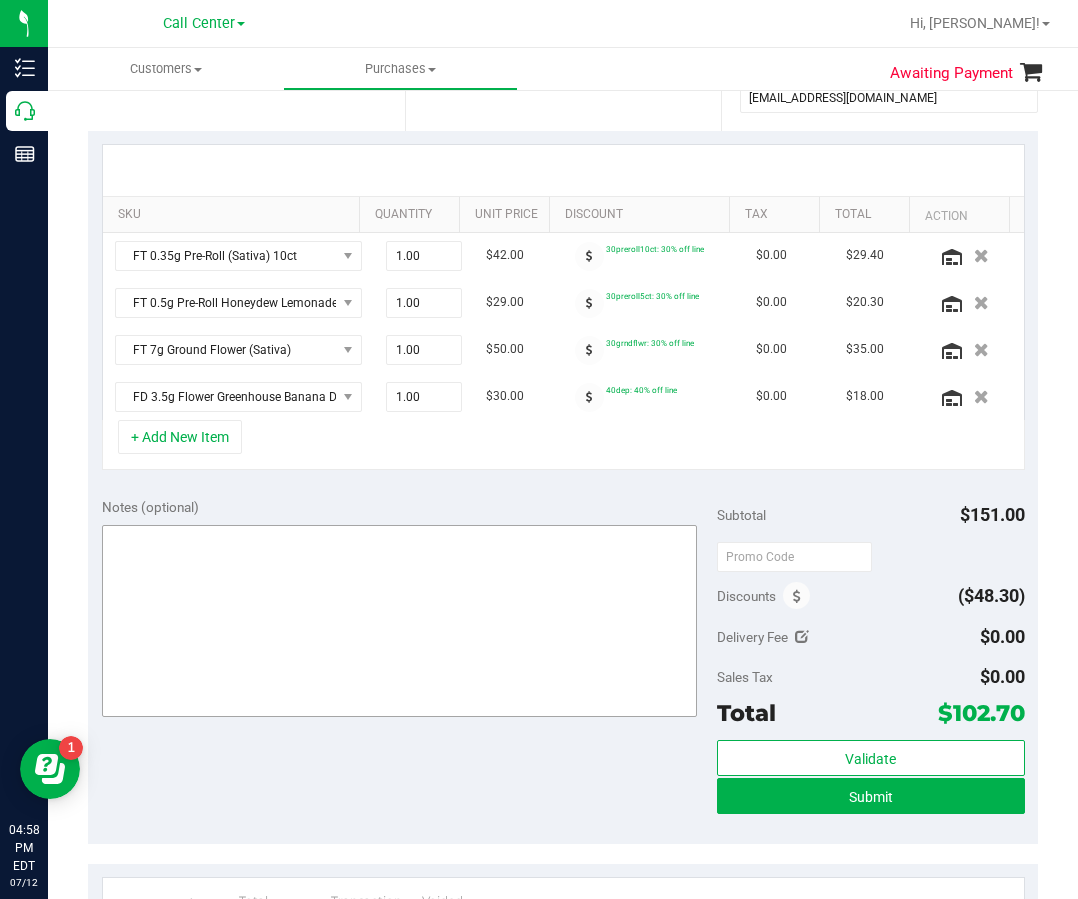 scroll, scrollTop: 600, scrollLeft: 0, axis: vertical 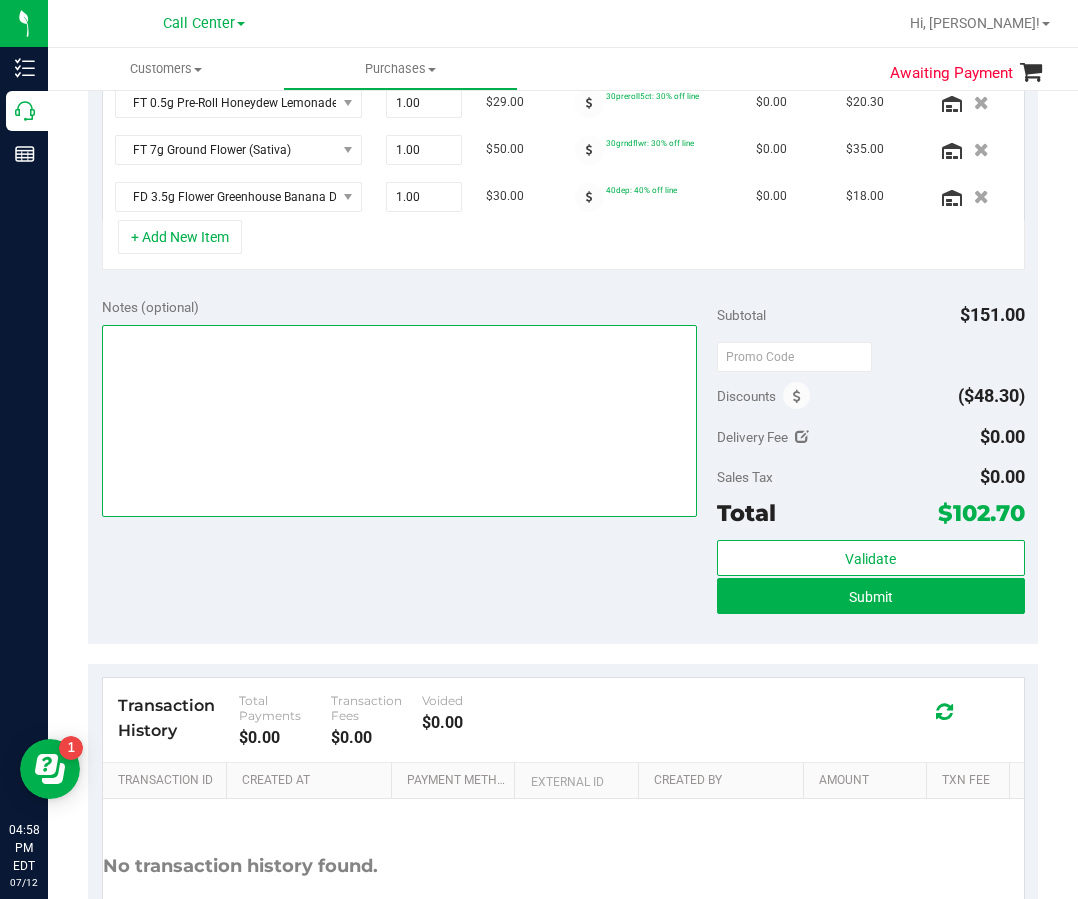 click at bounding box center [399, 421] 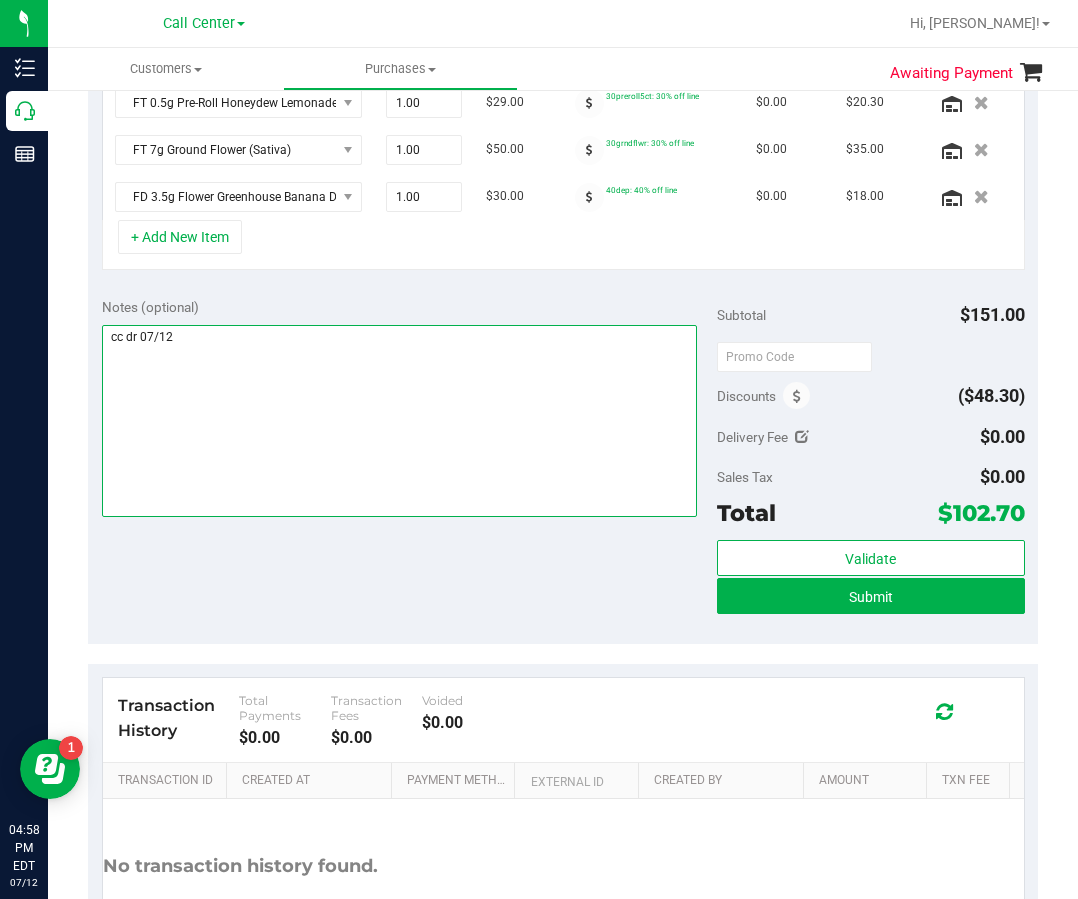 click at bounding box center [399, 421] 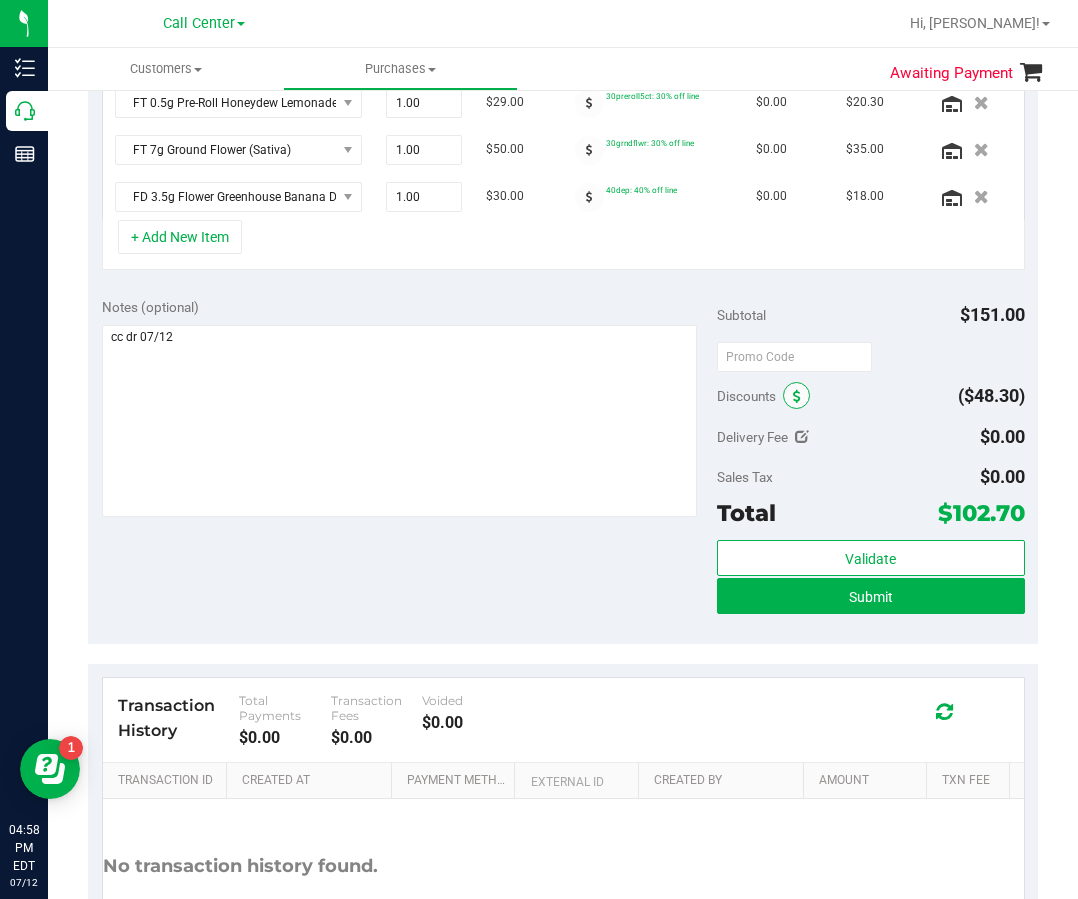 click at bounding box center [796, 395] 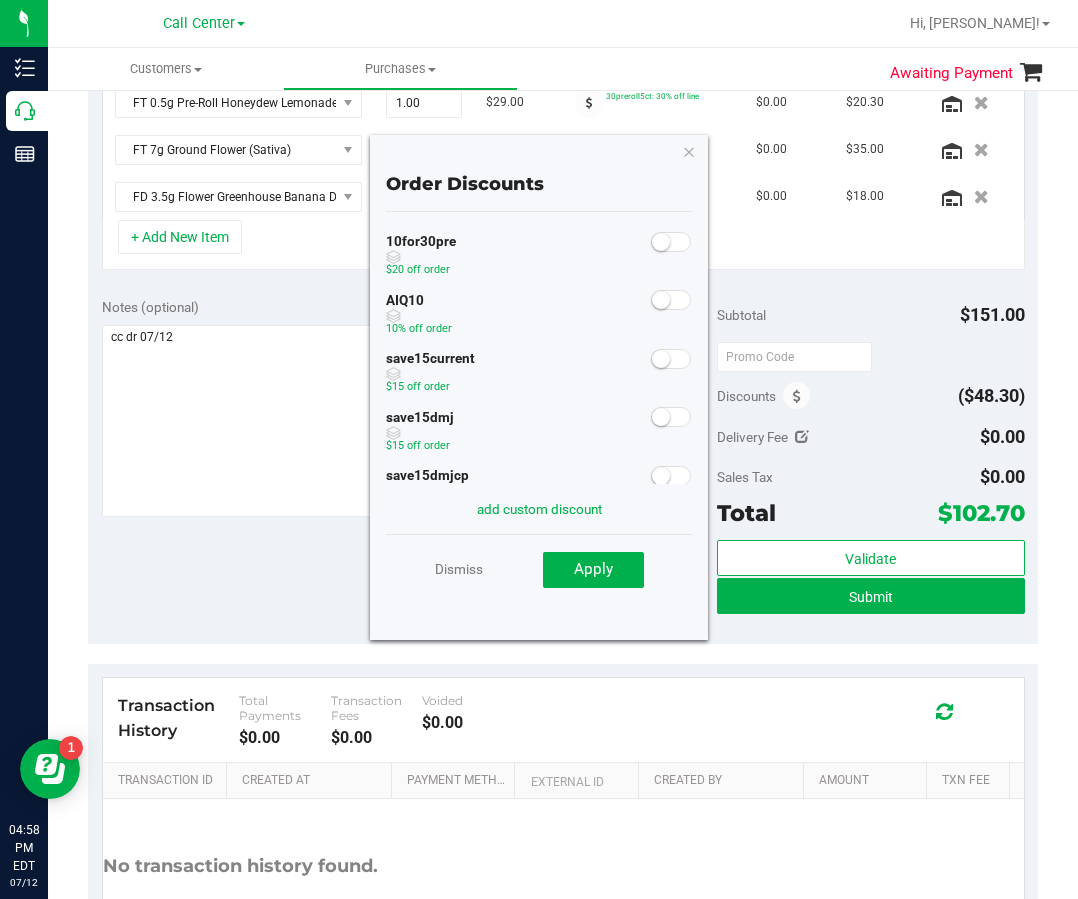 click at bounding box center (671, 300) 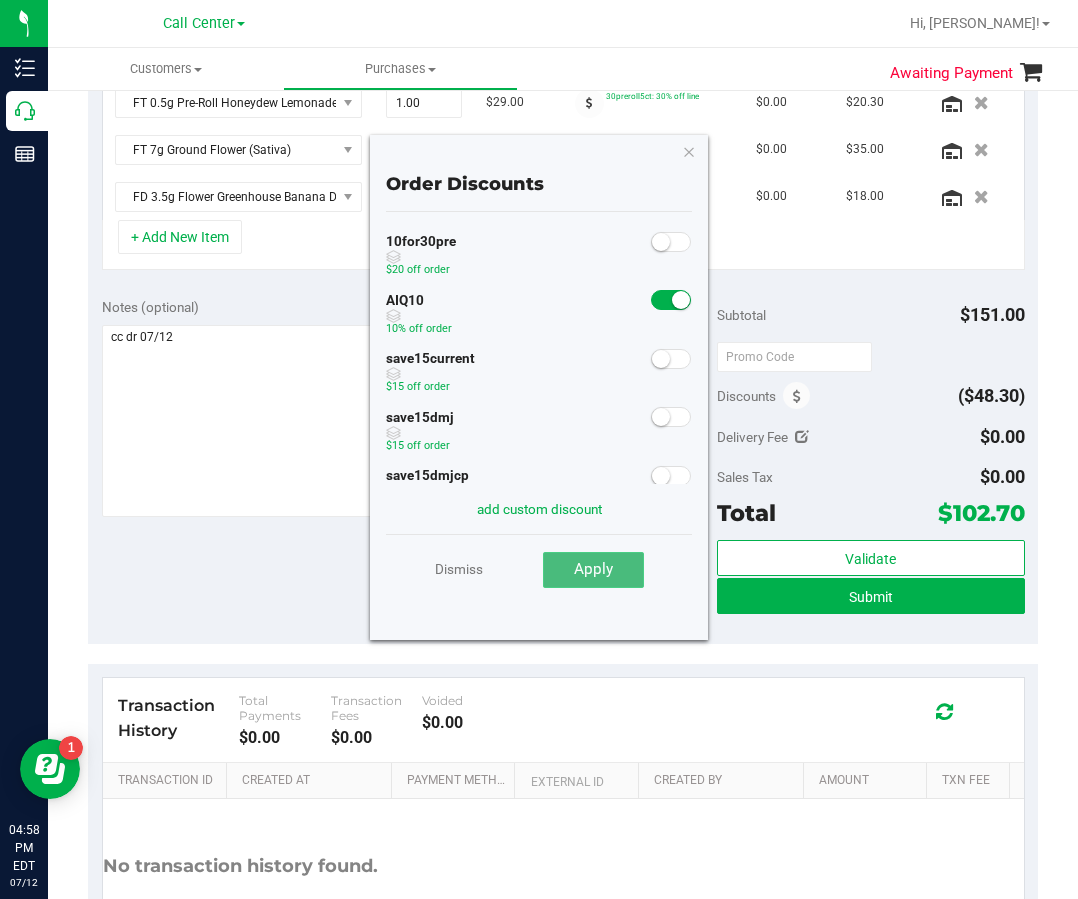 click on "Apply" at bounding box center [593, 569] 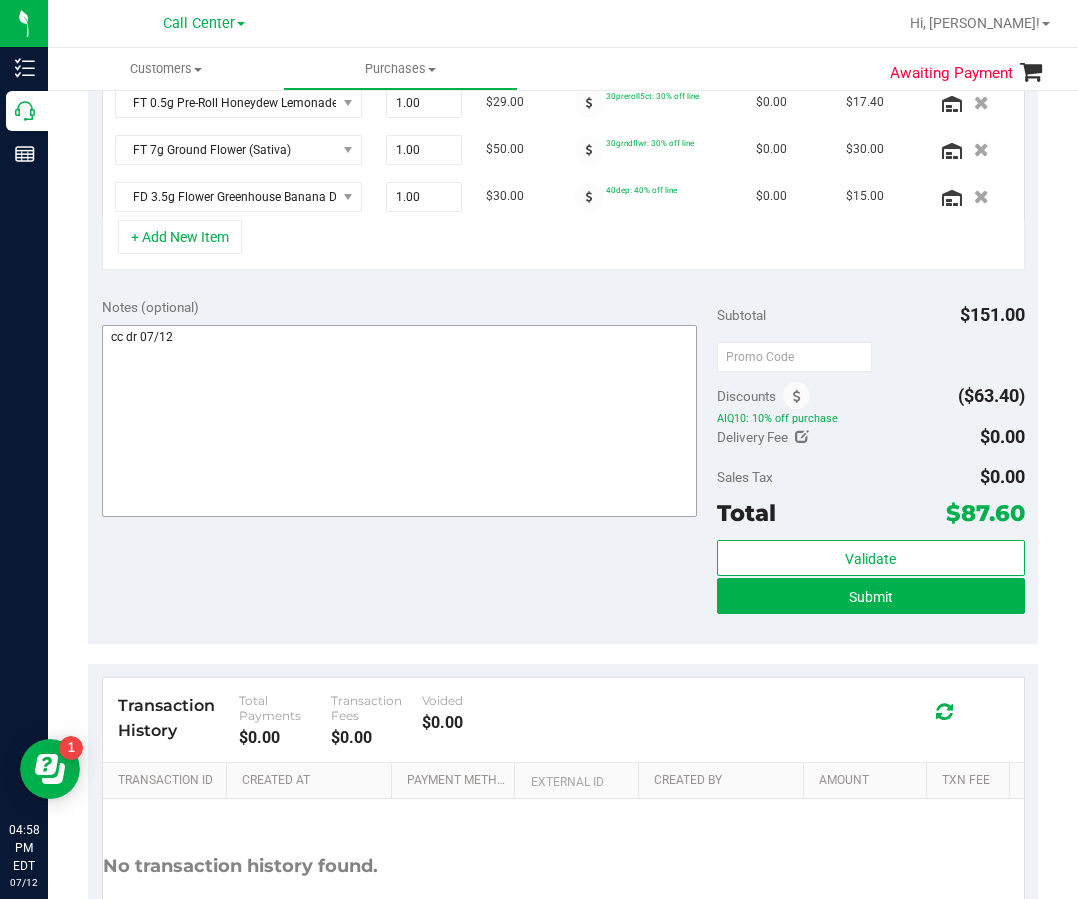 scroll, scrollTop: 569, scrollLeft: 0, axis: vertical 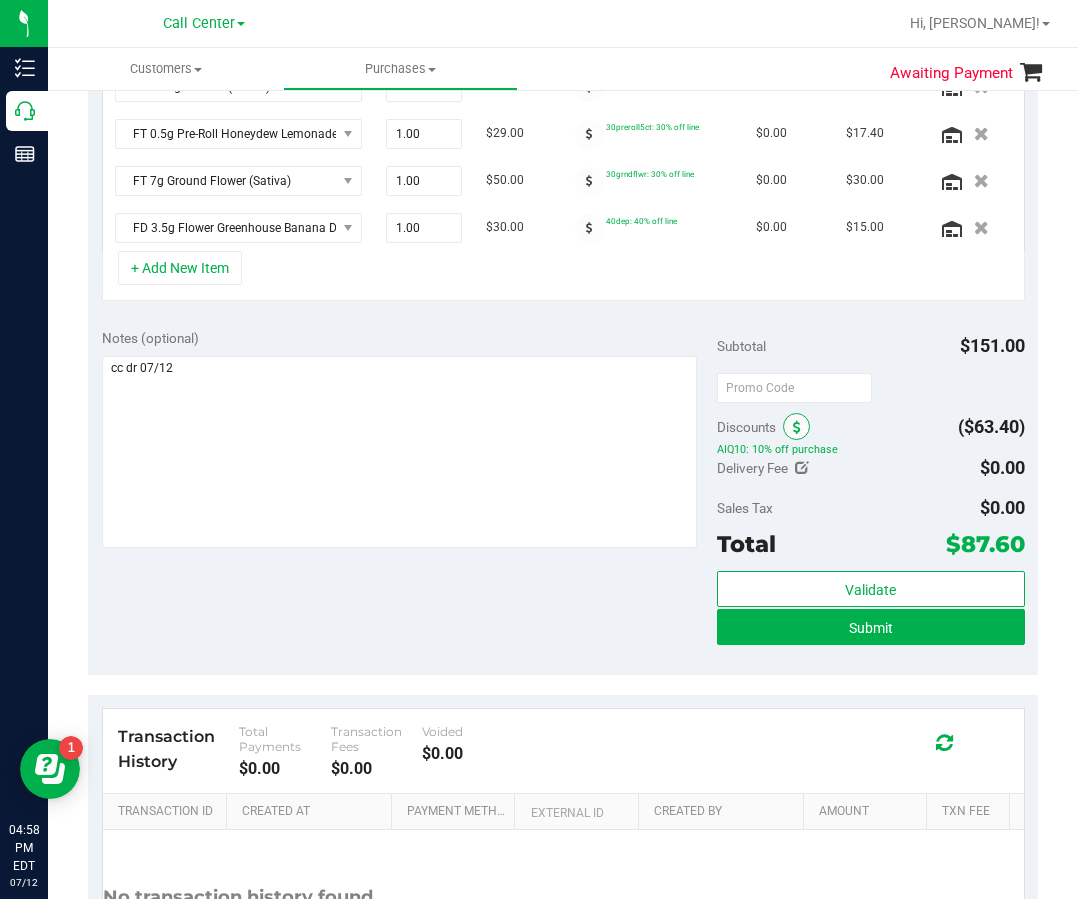 click at bounding box center [797, 428] 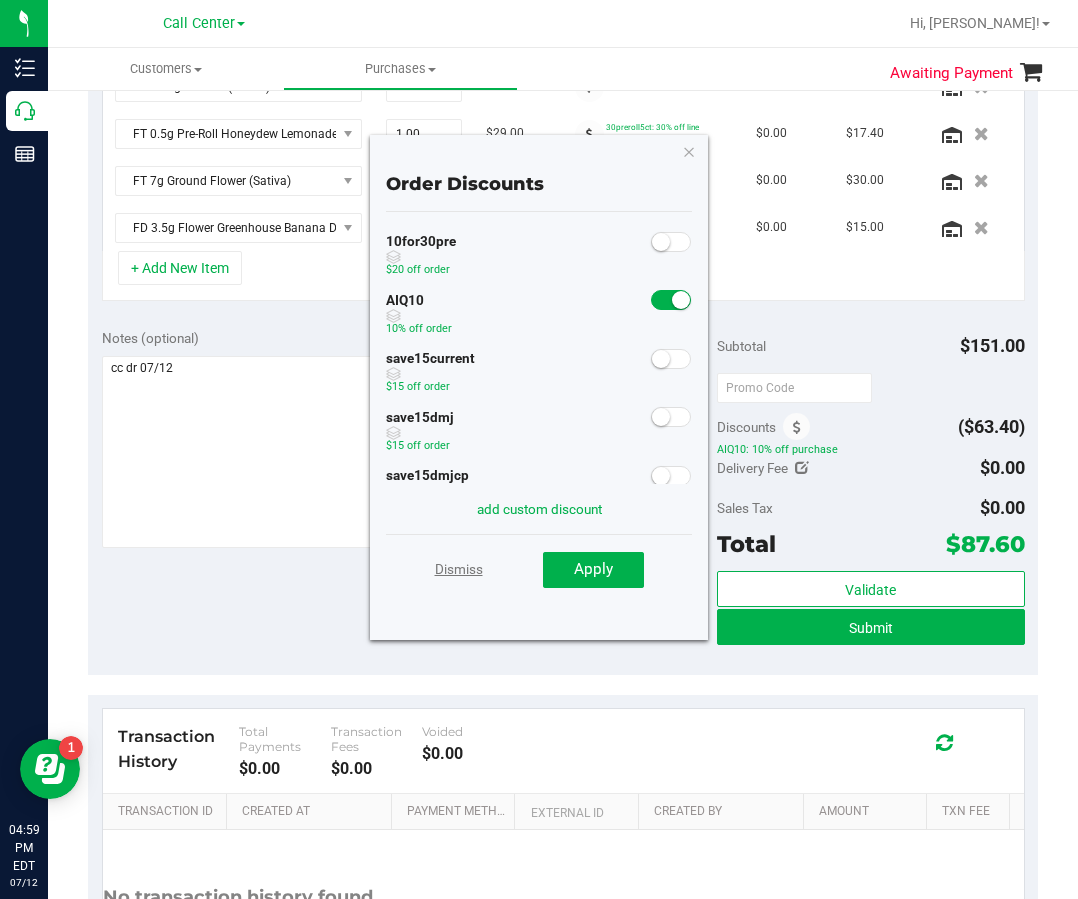 click on "Dismiss" at bounding box center [459, 569] 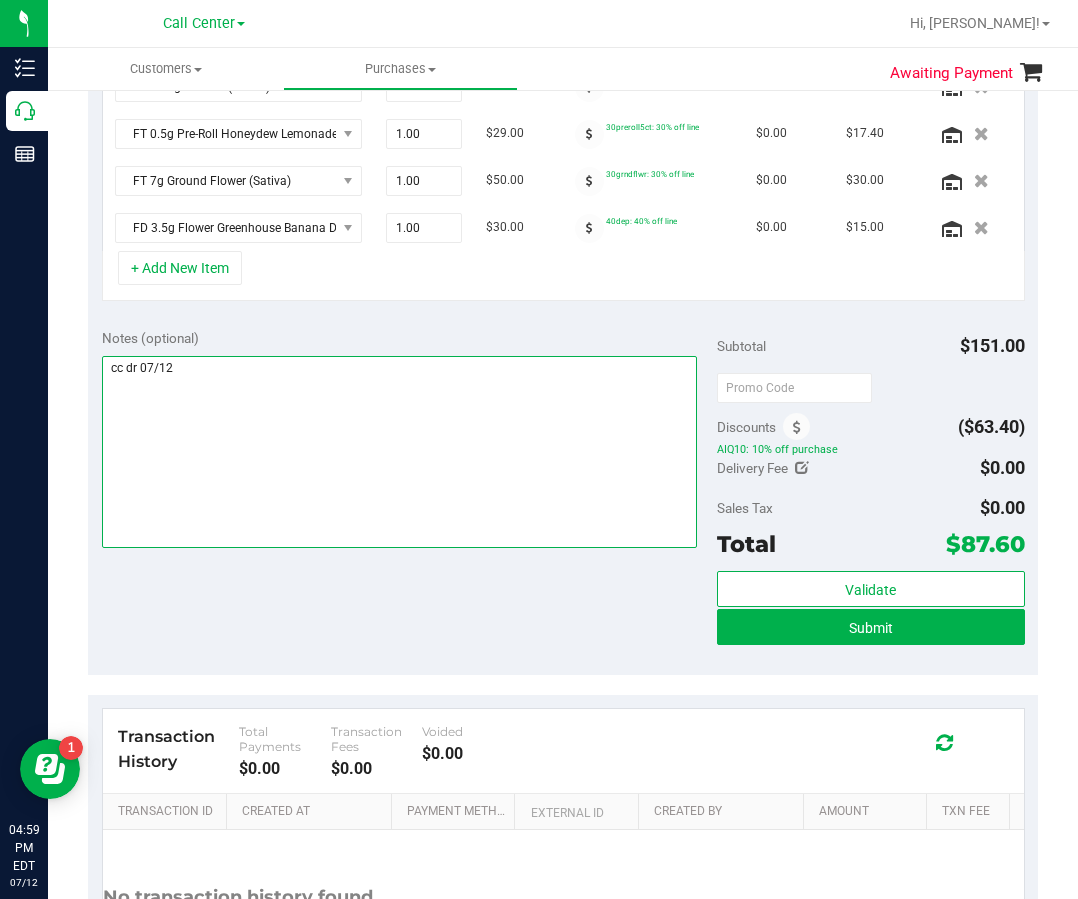 click at bounding box center [399, 452] 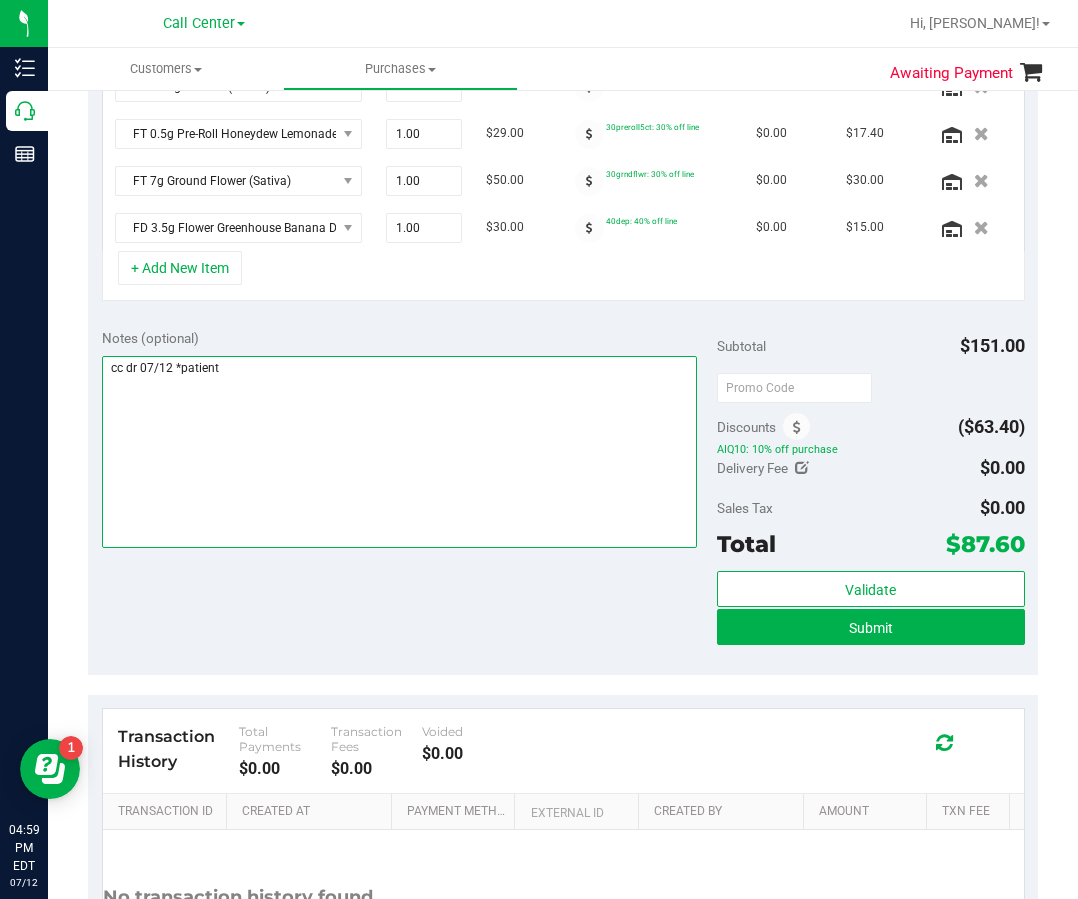 click at bounding box center [399, 452] 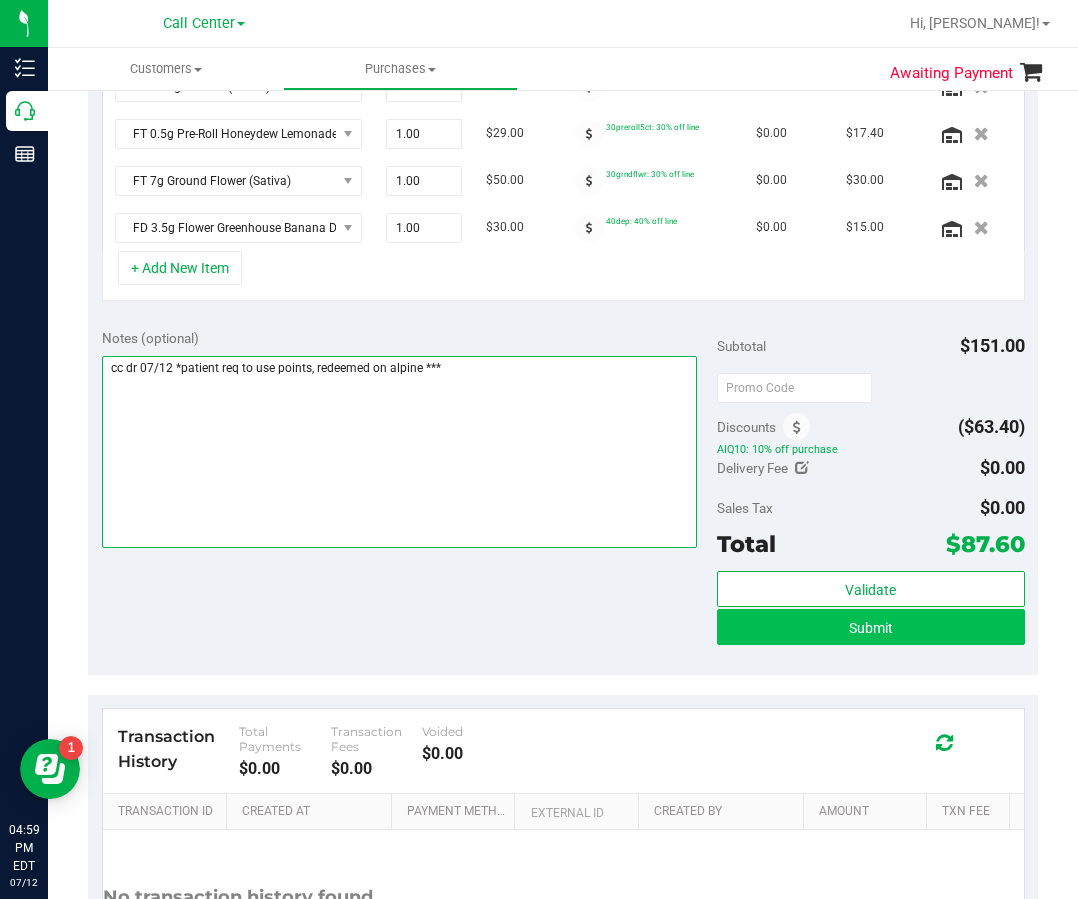 type on "cc dr 07/12 *patient req to use points, redeemed on alpine ***" 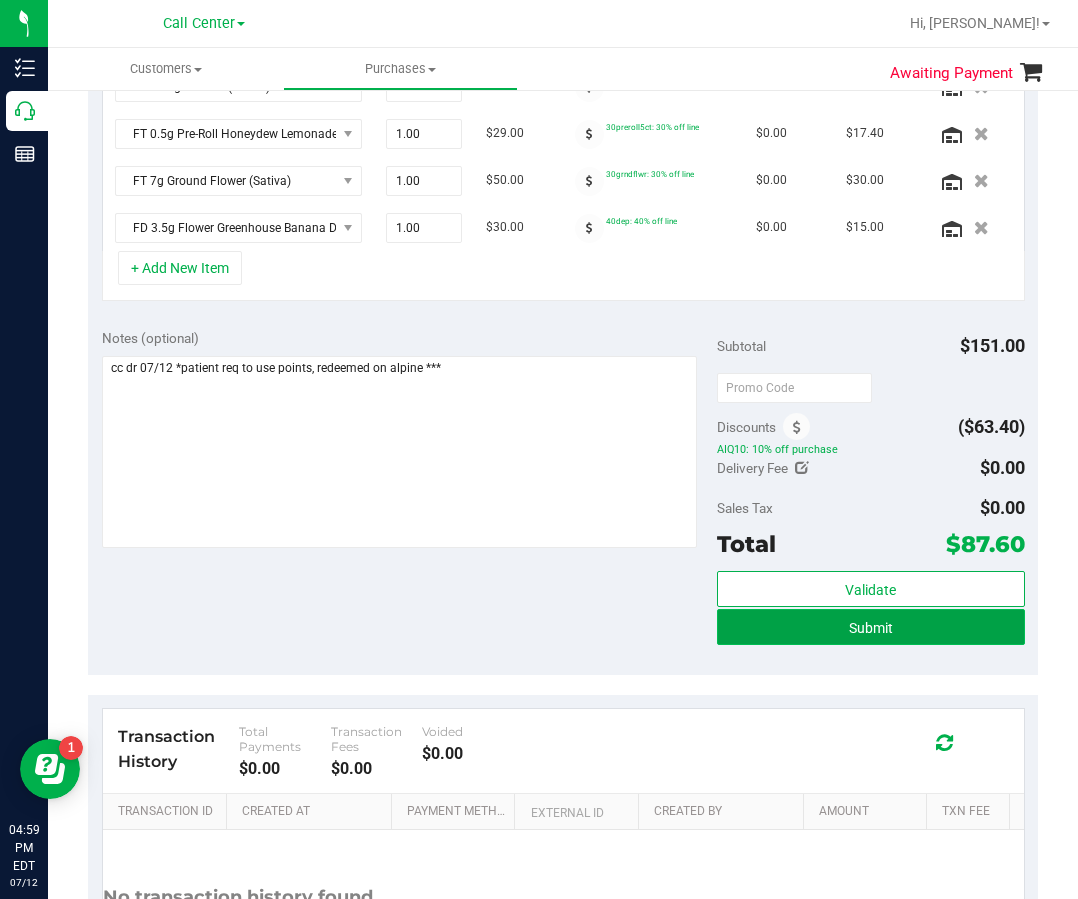 click on "Submit" at bounding box center [871, 627] 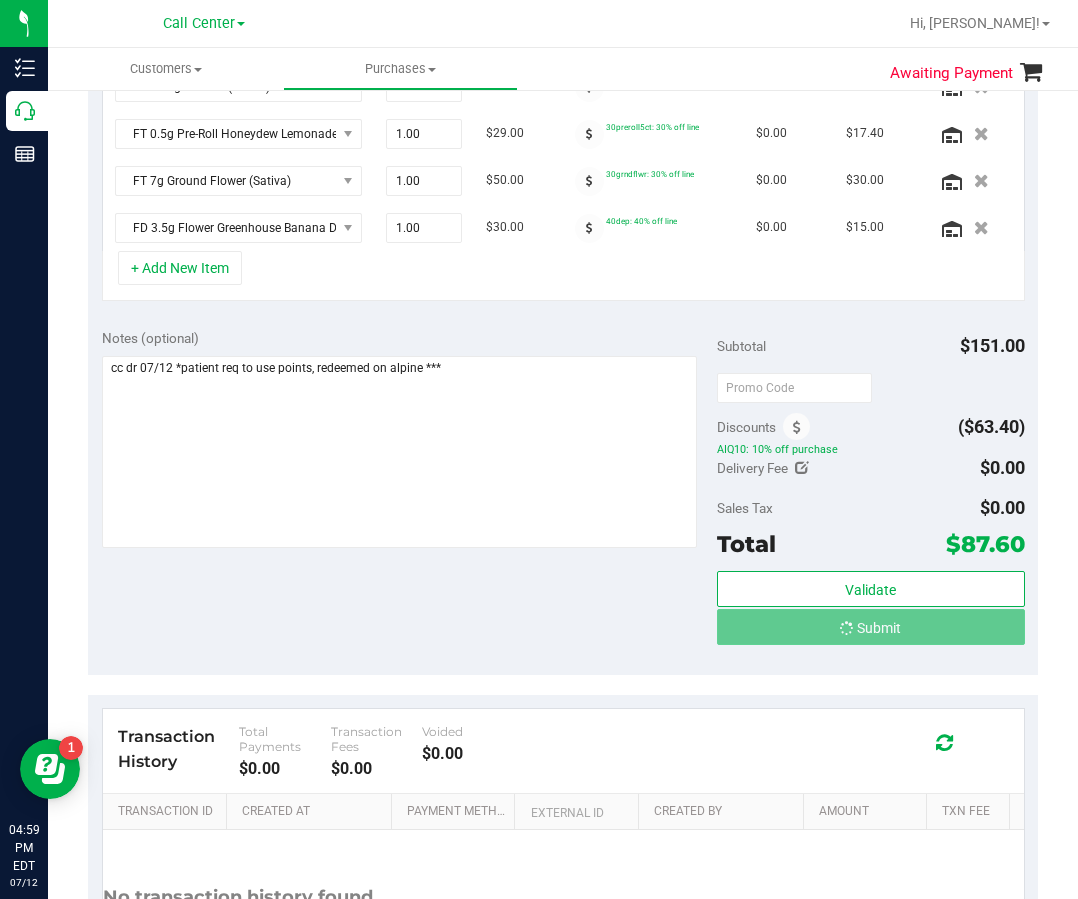 scroll, scrollTop: 573, scrollLeft: 0, axis: vertical 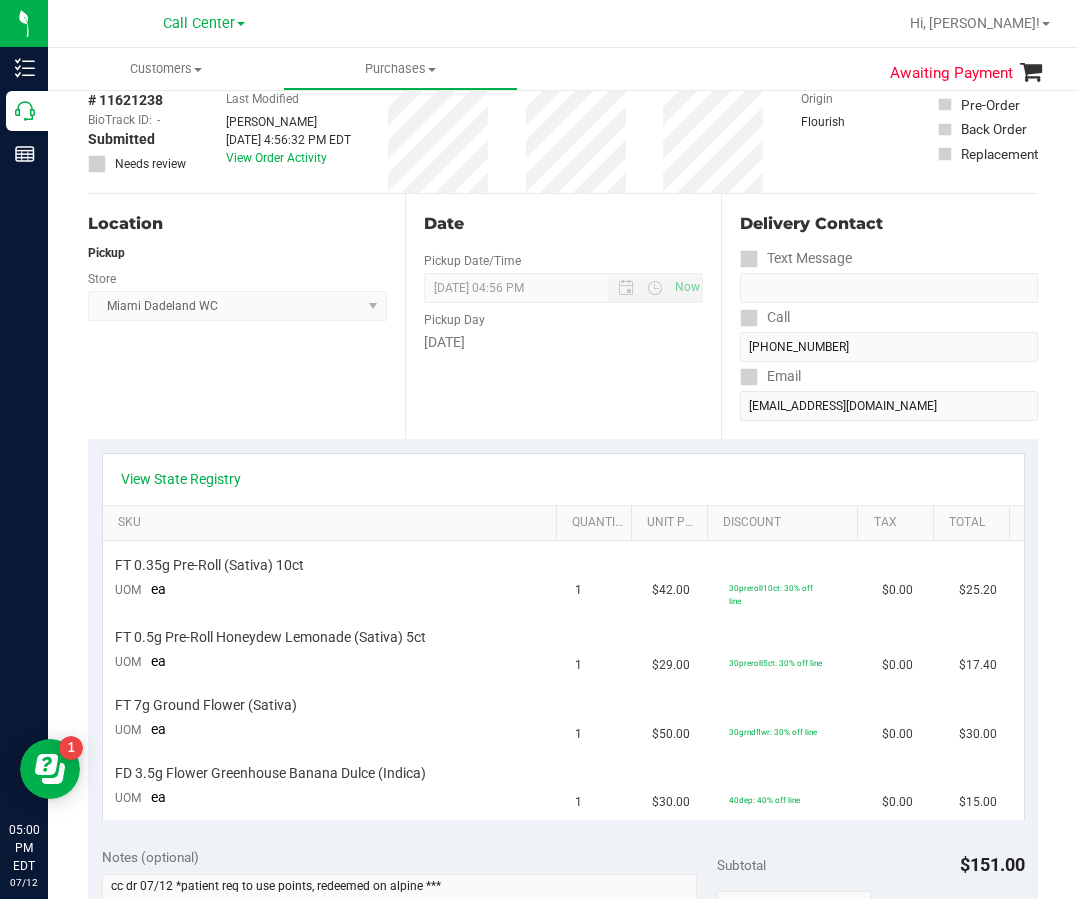 click on "Date
Pickup Date/Time
07/12/2025
Now
07/12/2025 04:56 PM
Now
Pickup Day
Saturday" at bounding box center (563, 316) 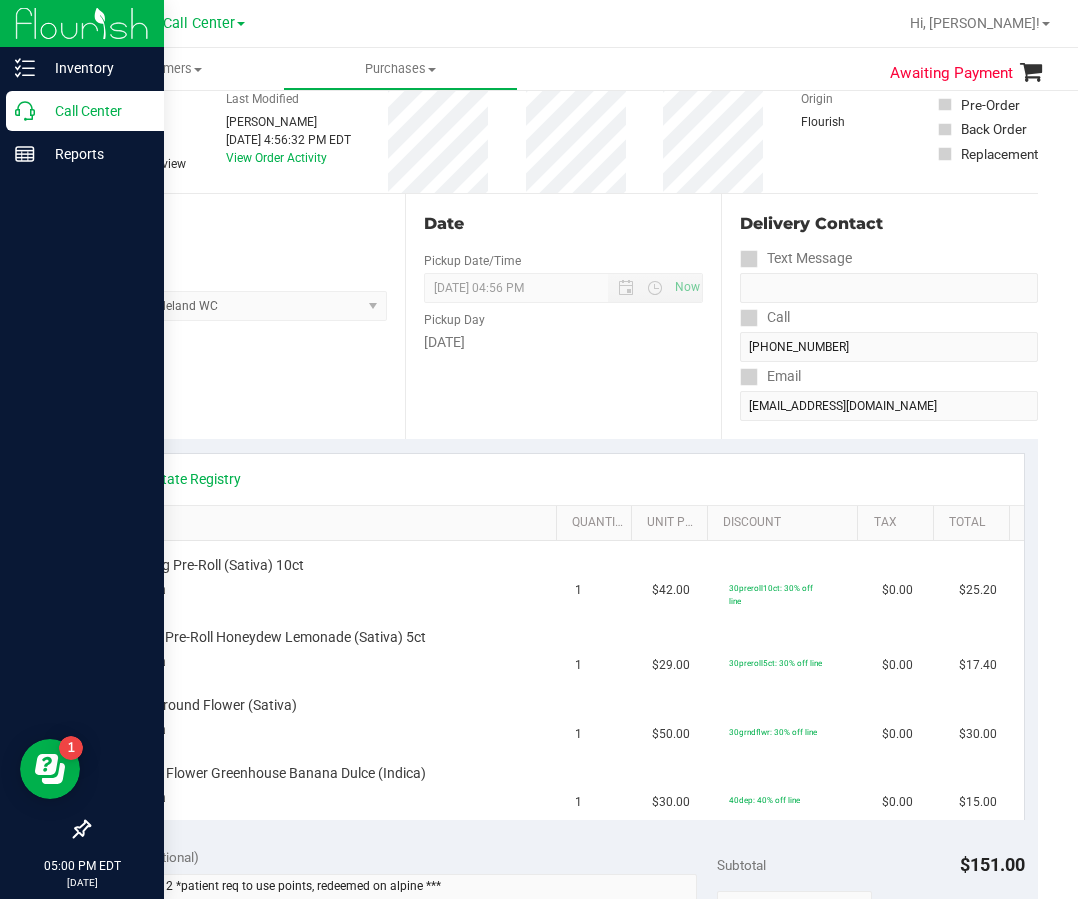 click on "Call Center" at bounding box center [85, 111] 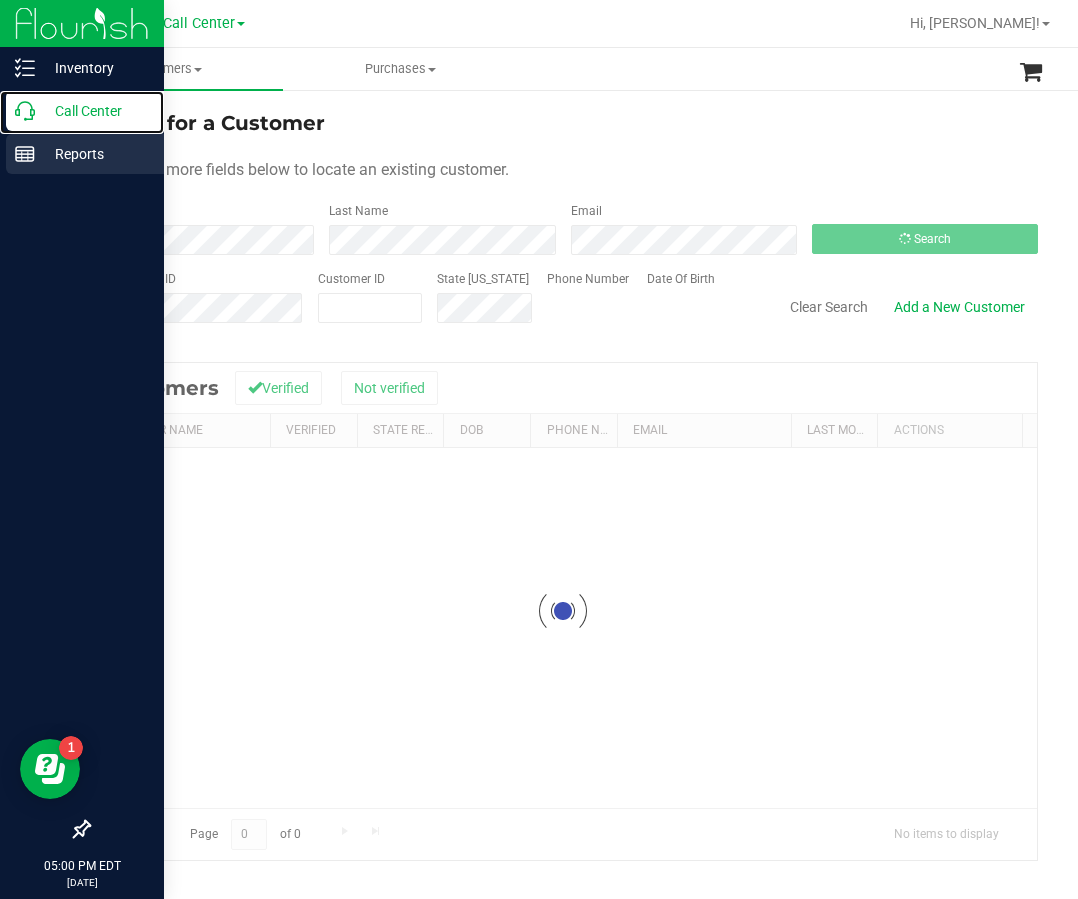 scroll, scrollTop: 0, scrollLeft: 0, axis: both 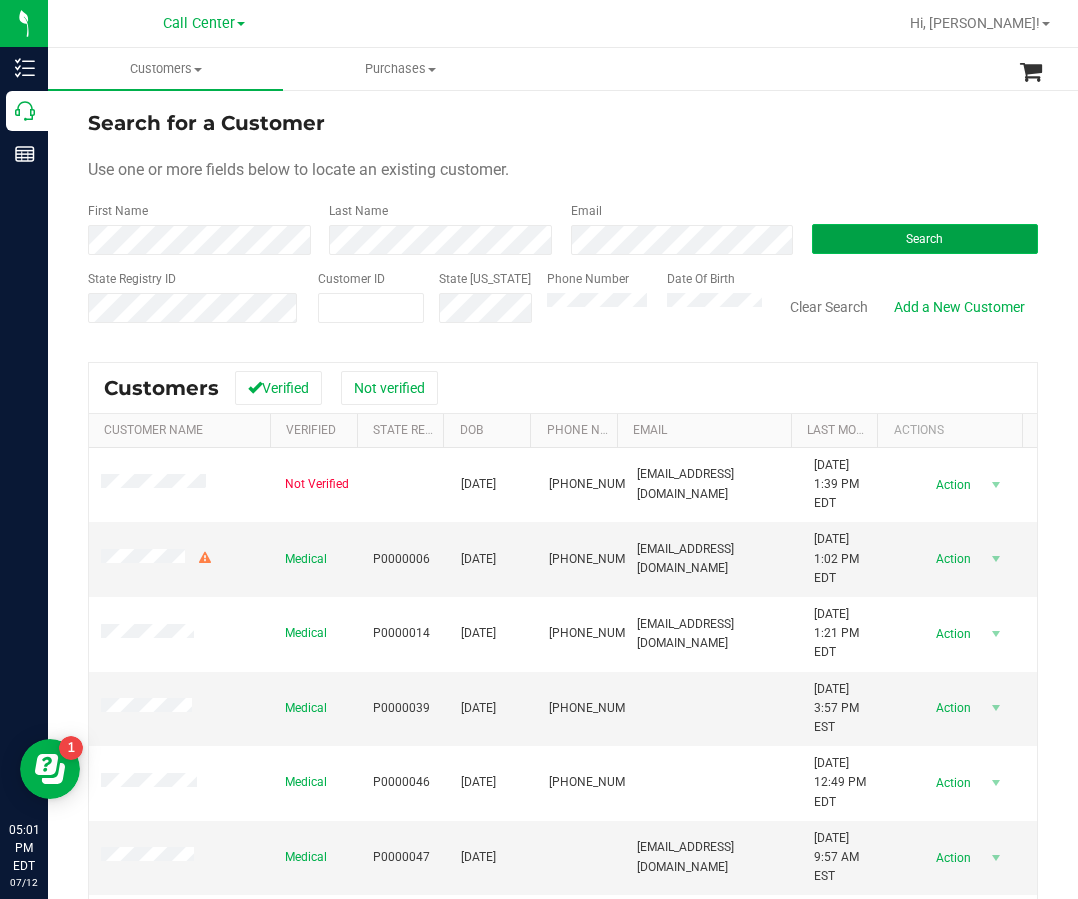 click on "Search" at bounding box center [925, 239] 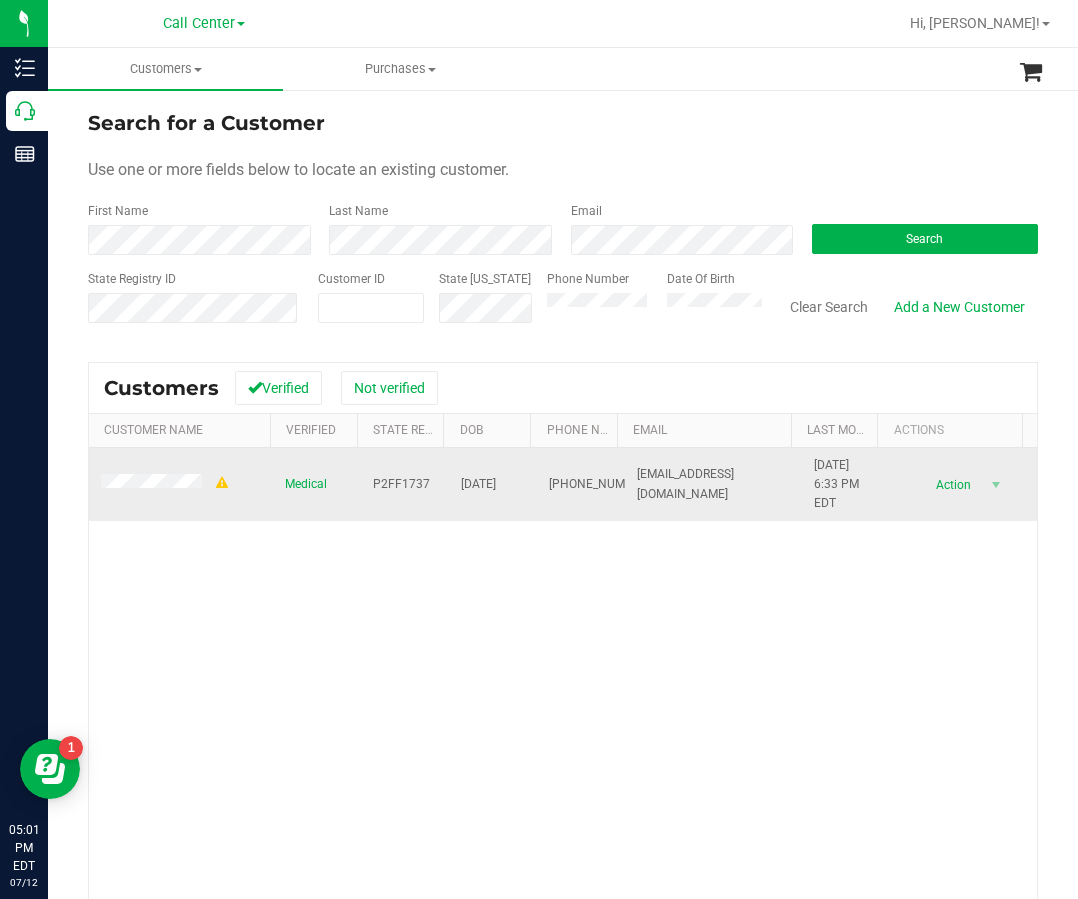 click on "P2FF1737" at bounding box center (401, 484) 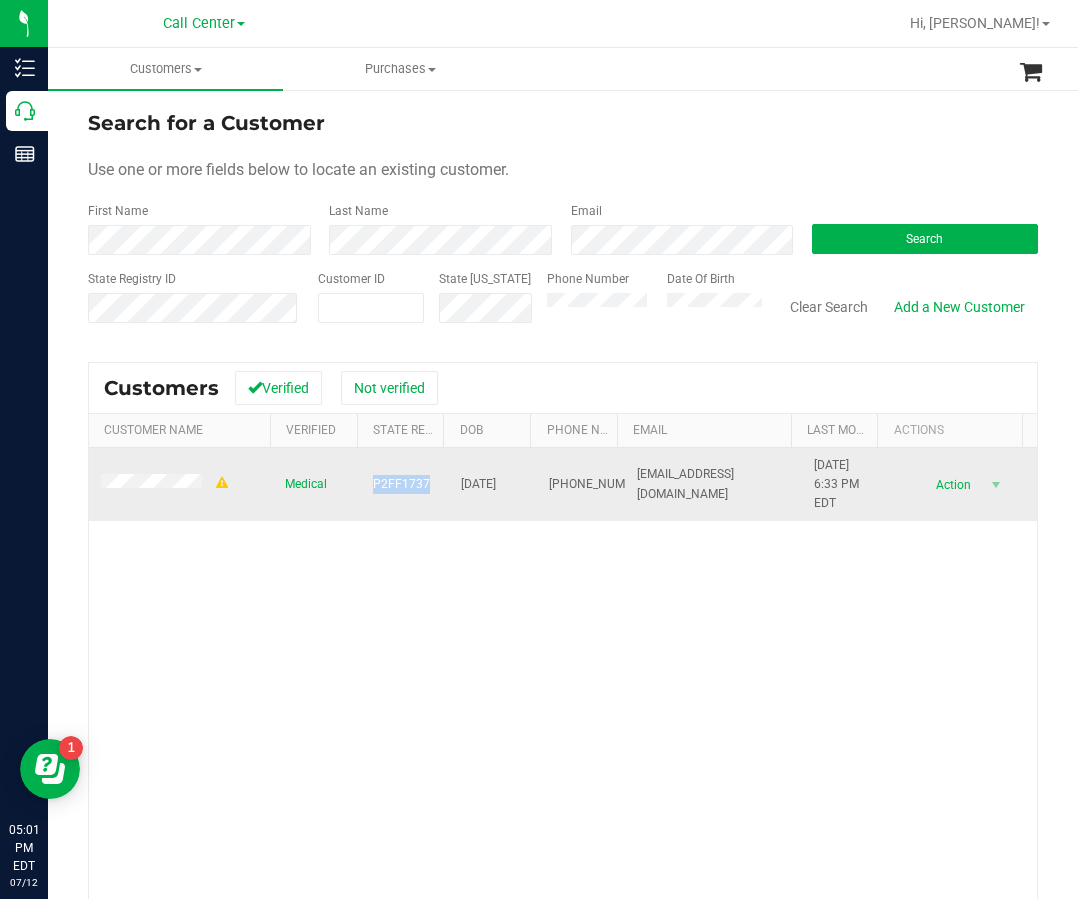 click on "P2FF1737" at bounding box center [401, 484] 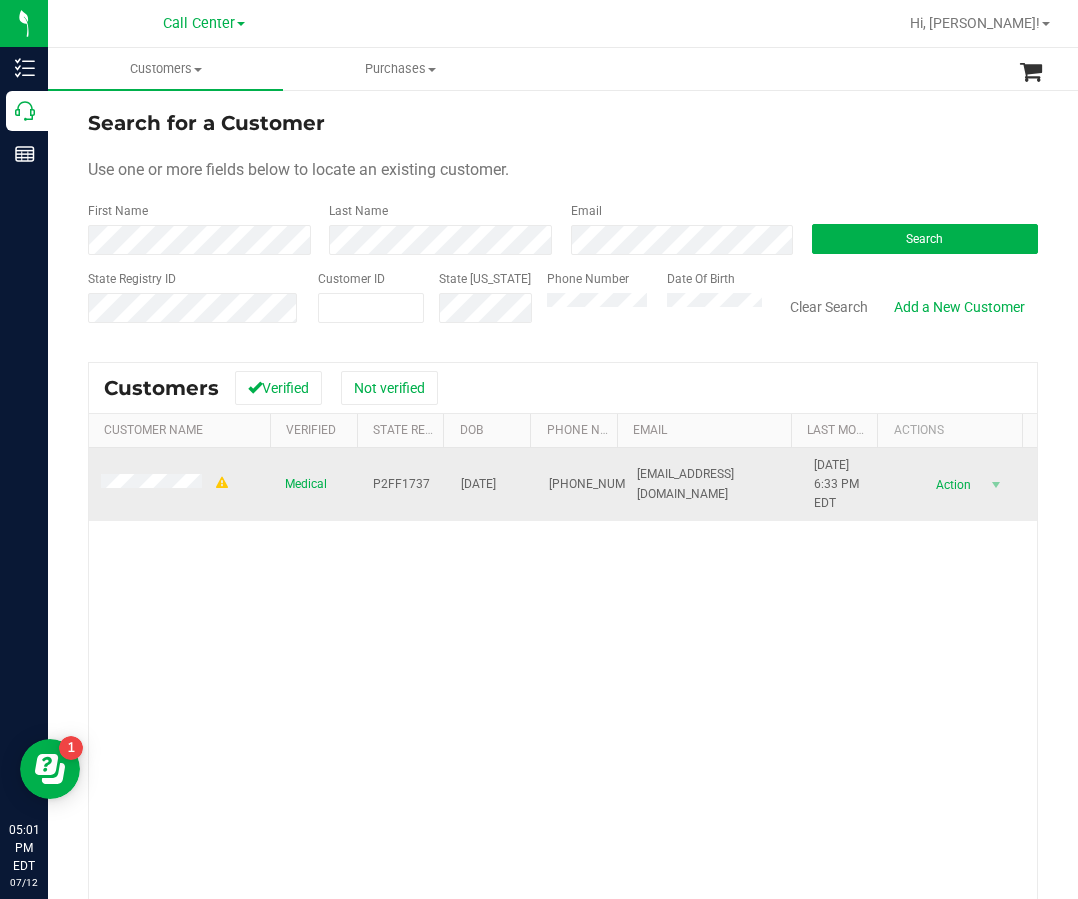 click on "06/13/1983" at bounding box center (478, 484) 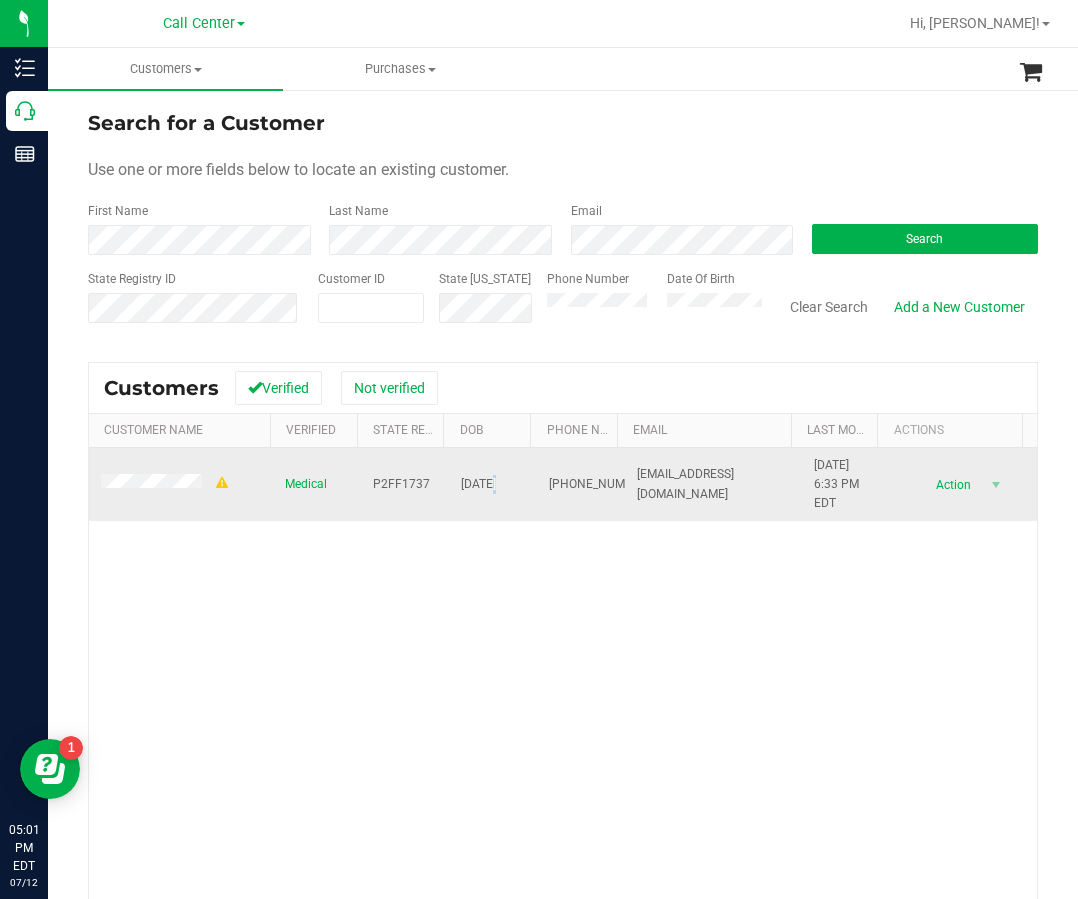 click on "06/13/1983" at bounding box center (478, 484) 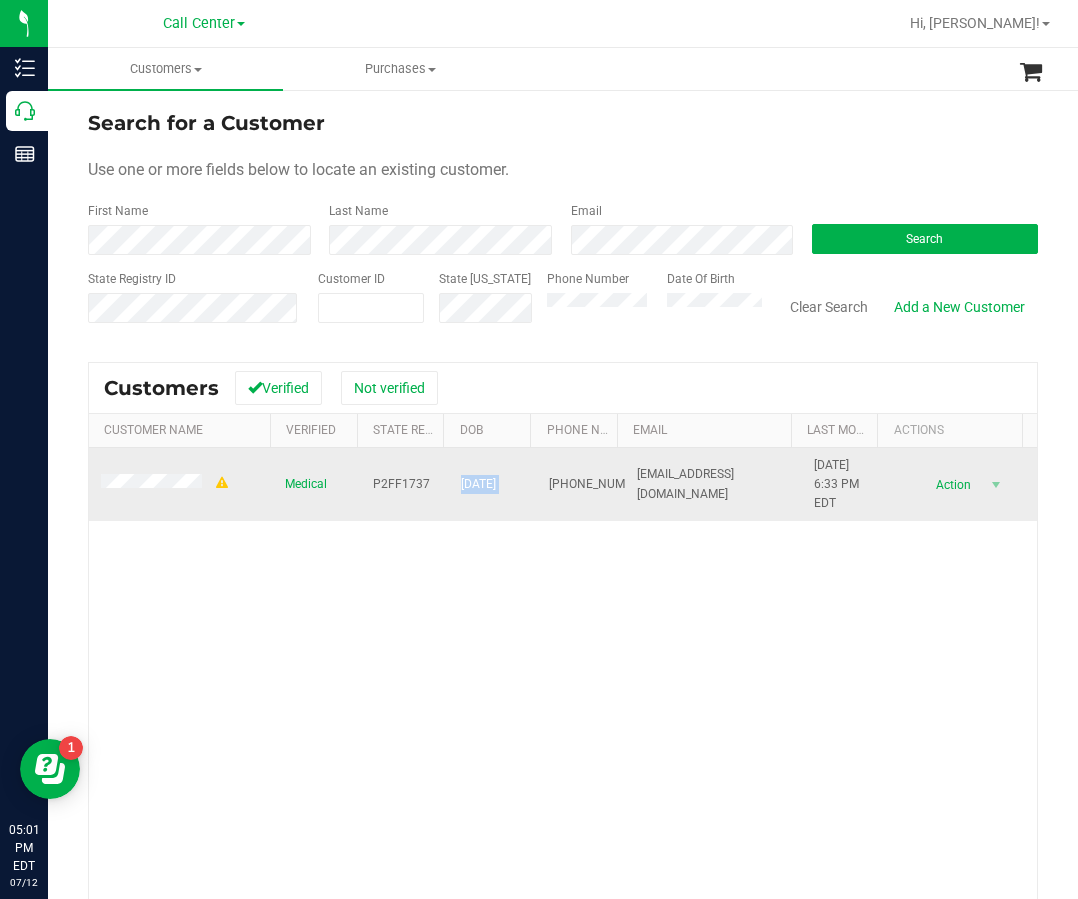 click on "06/13/1983" at bounding box center [478, 484] 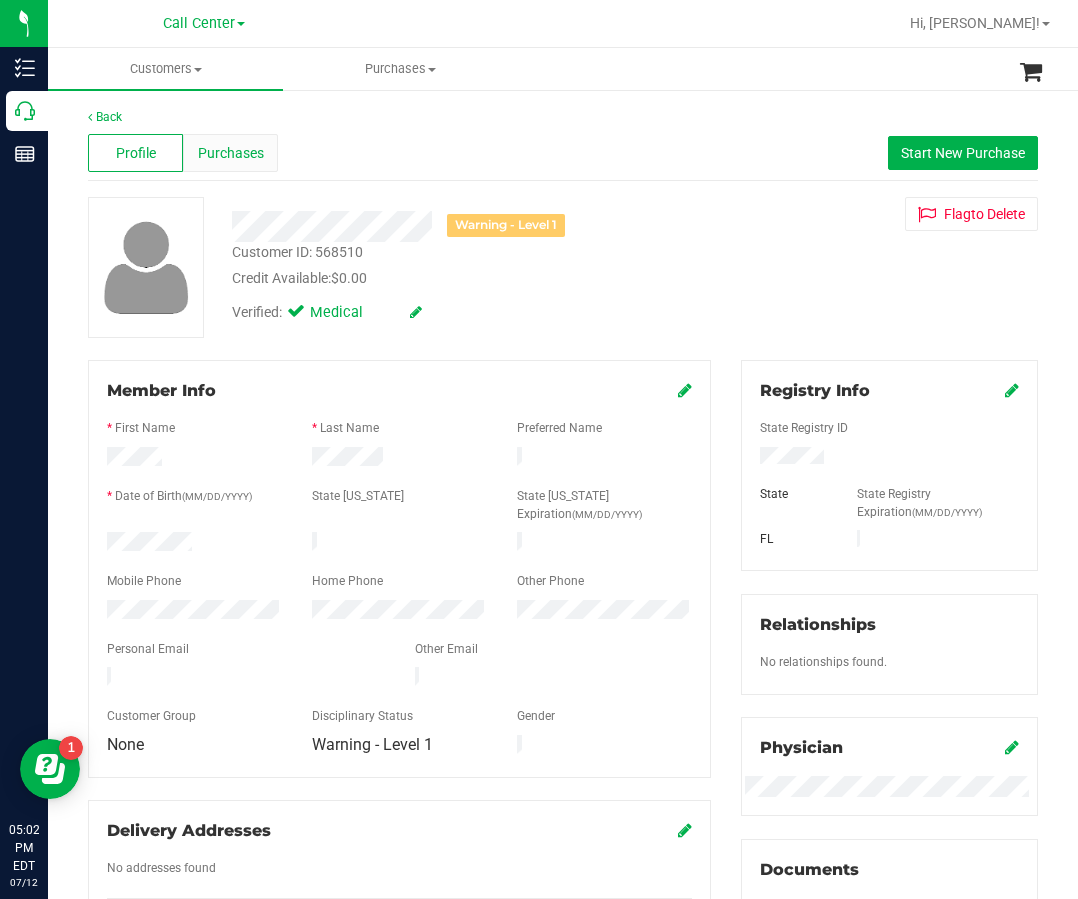 click on "Purchases" at bounding box center [231, 153] 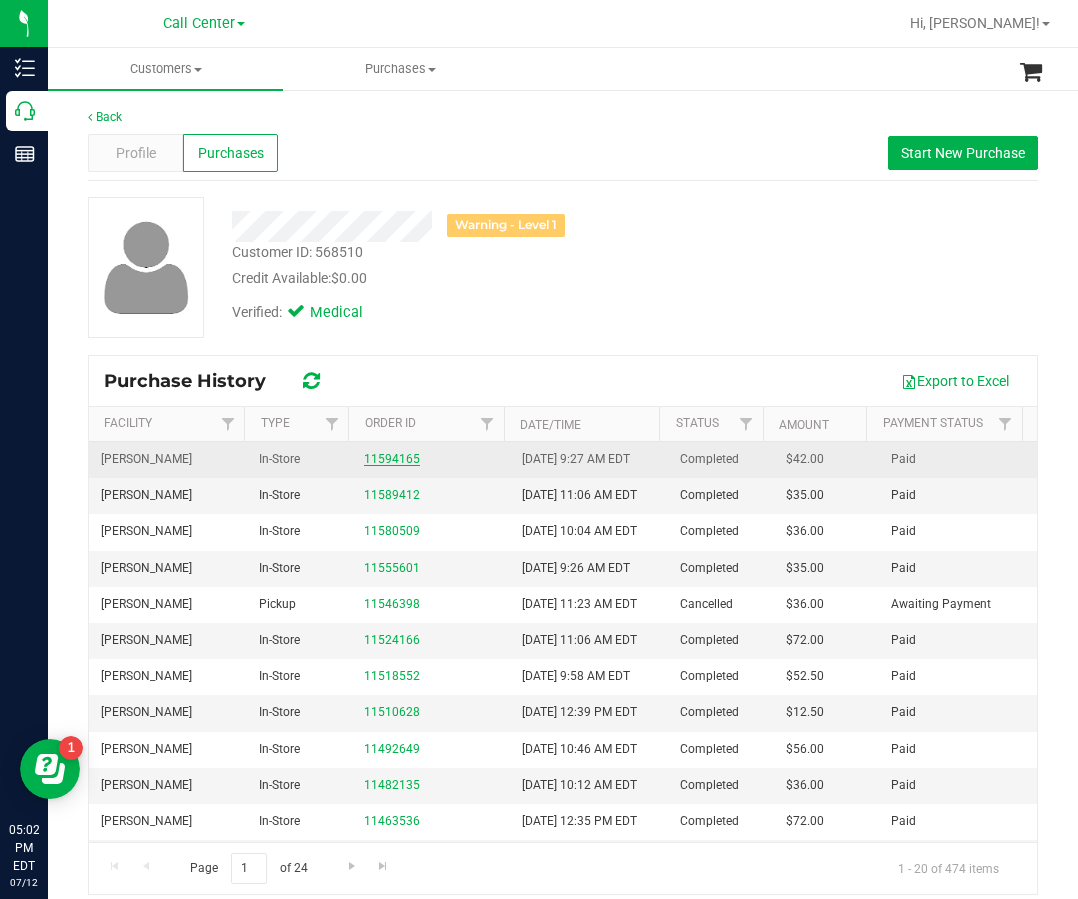 click on "11594165" at bounding box center (392, 459) 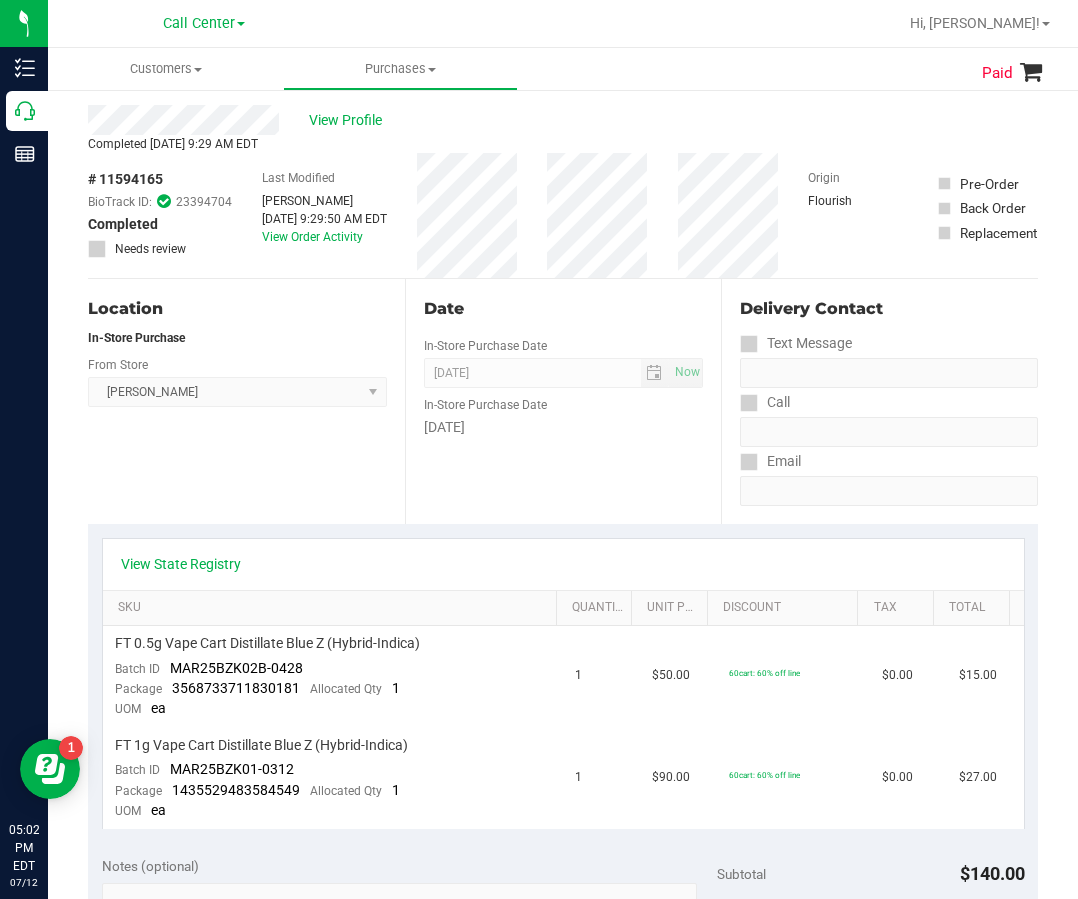 scroll, scrollTop: 0, scrollLeft: 0, axis: both 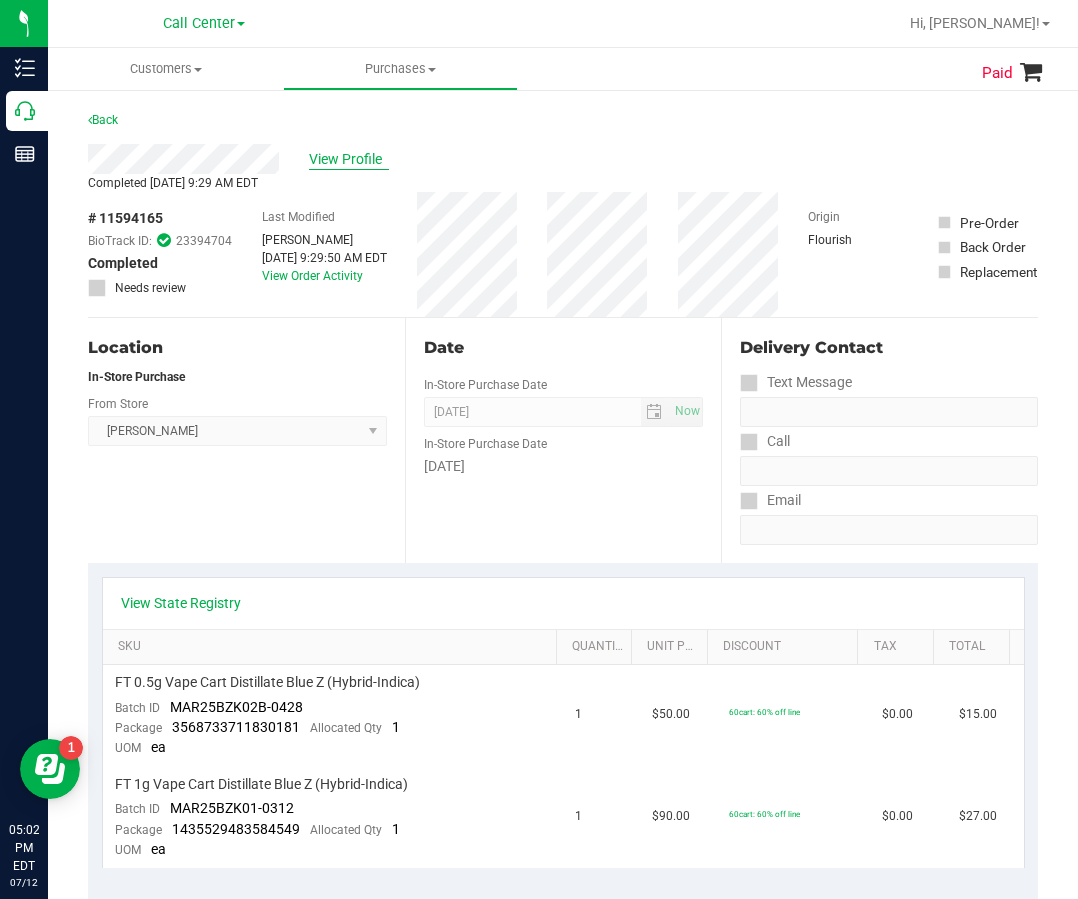click on "View Profile" at bounding box center [349, 159] 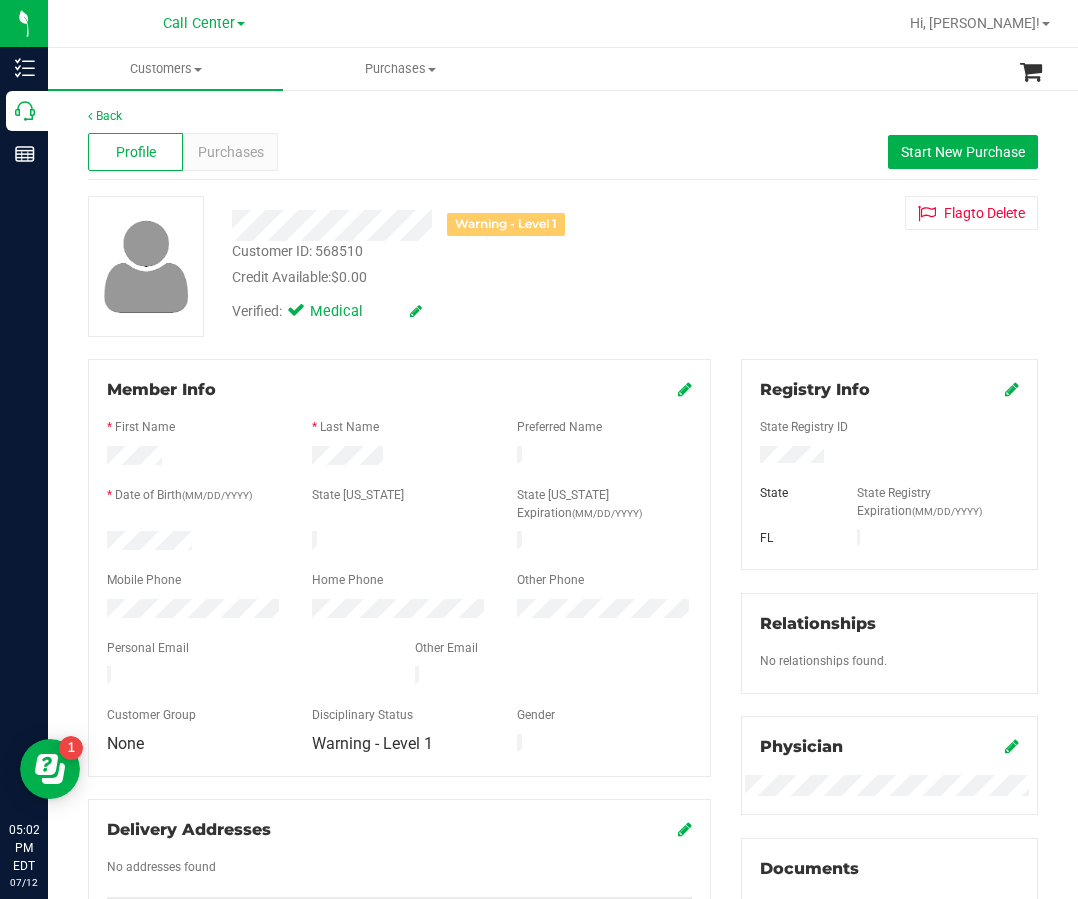 scroll, scrollTop: 0, scrollLeft: 0, axis: both 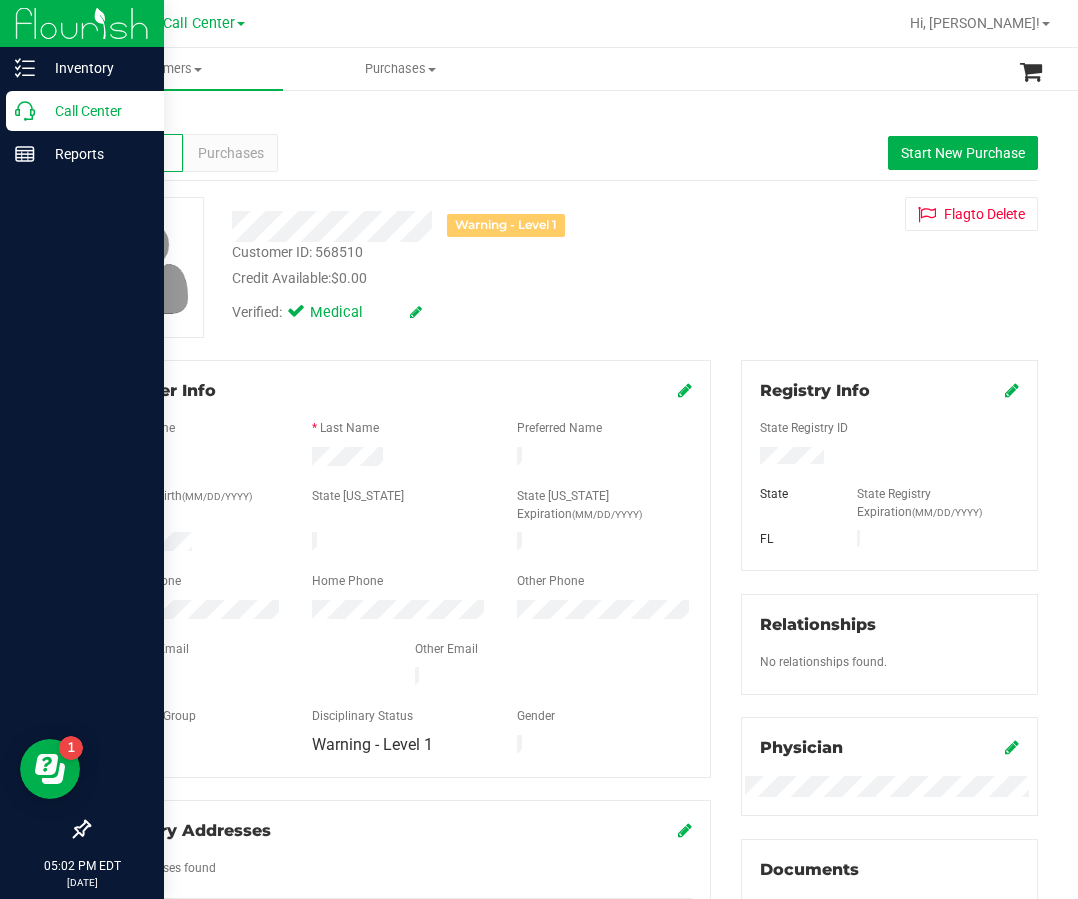 click on "Call Center" at bounding box center (95, 111) 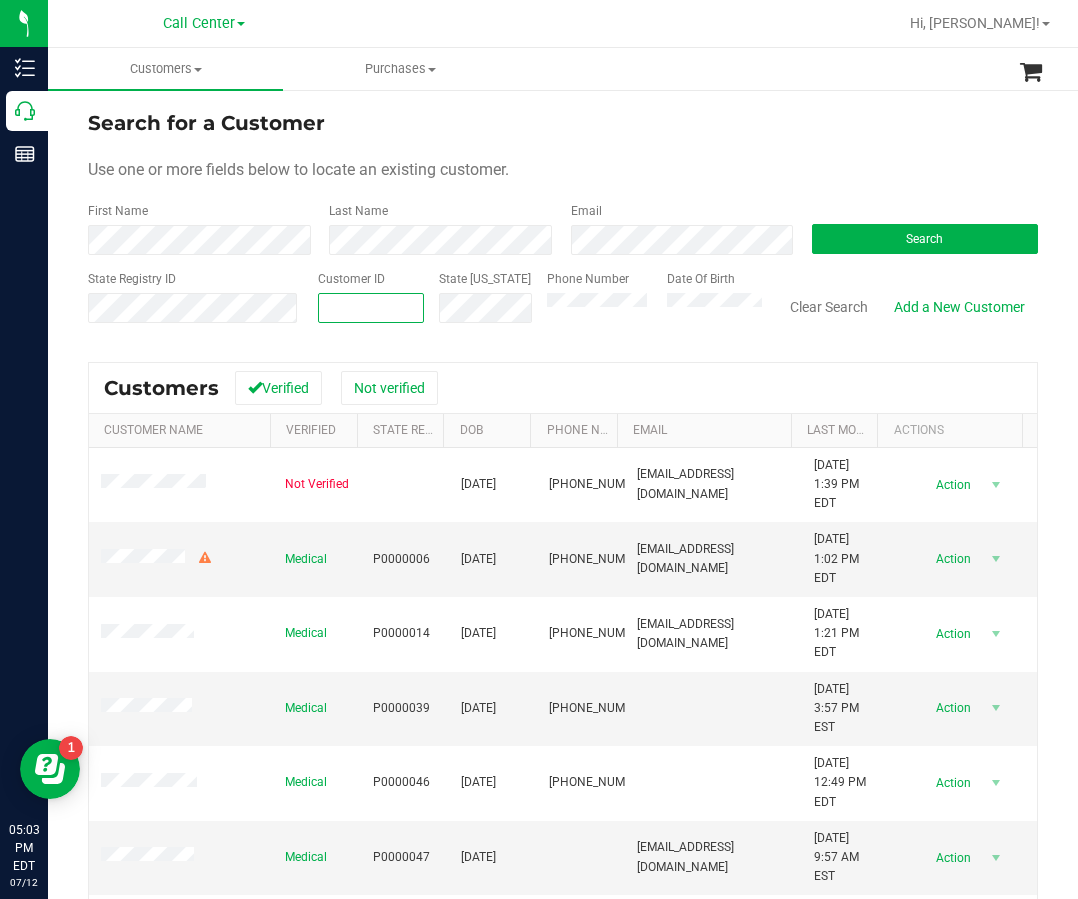 click at bounding box center (371, 308) 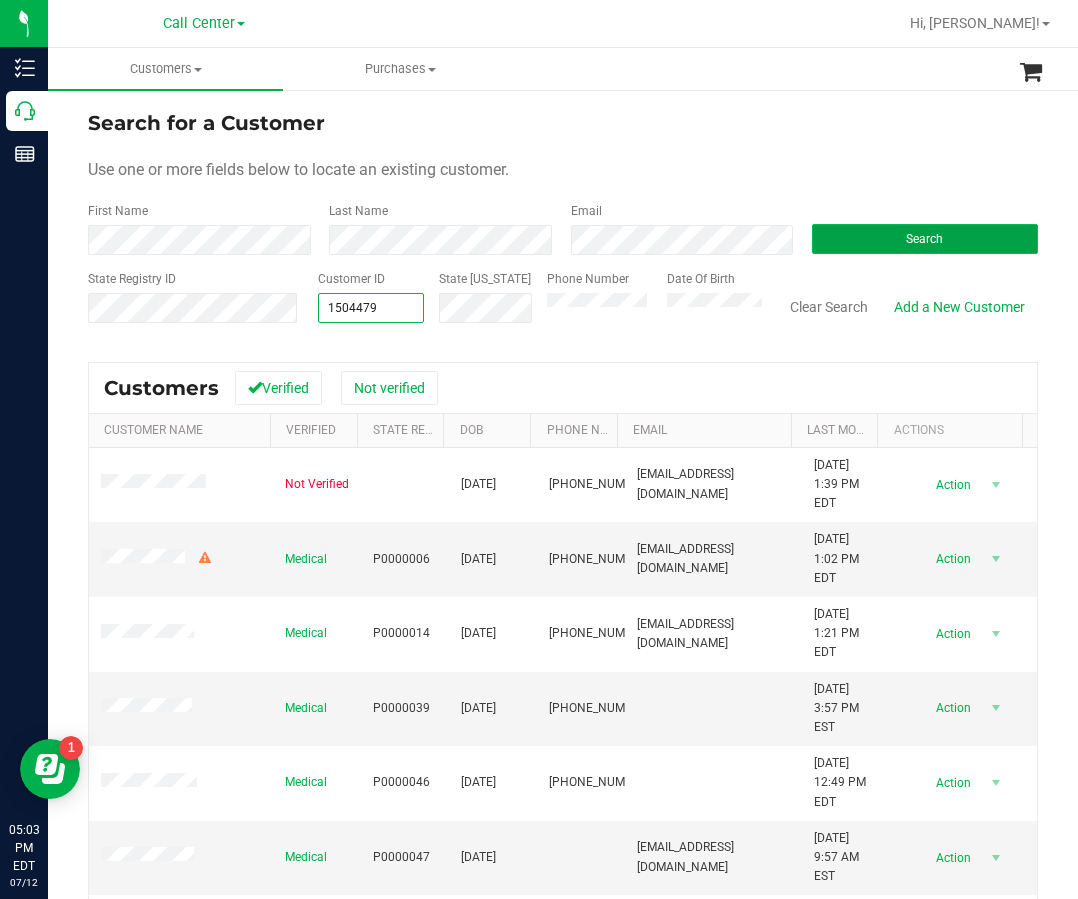 type on "1504479" 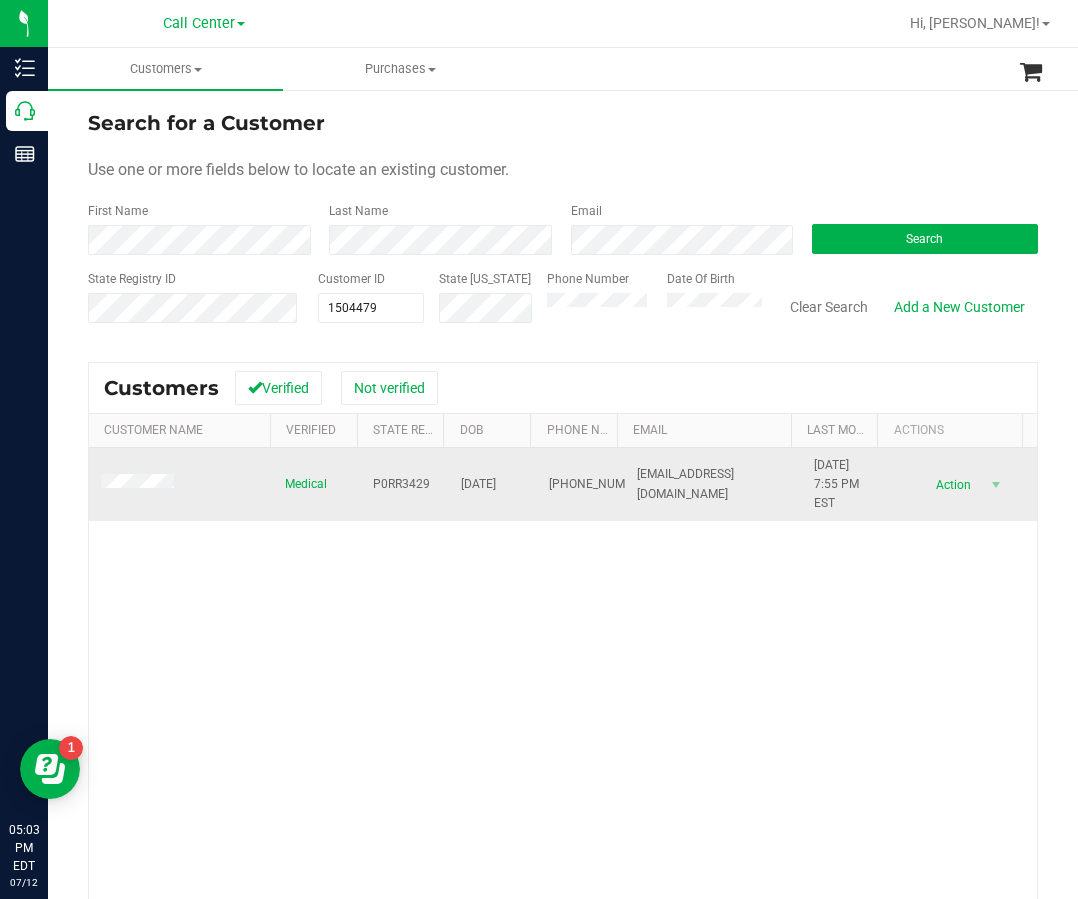 click at bounding box center [140, 484] 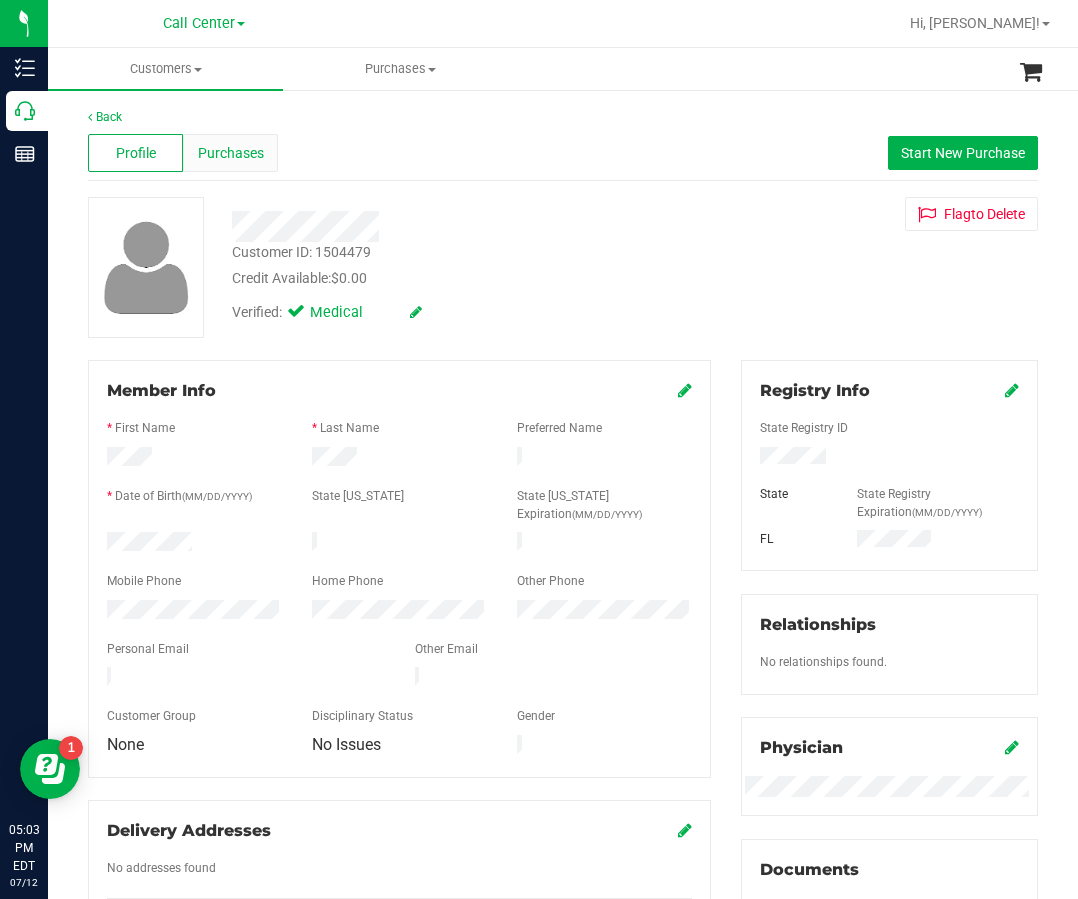 click on "Purchases" at bounding box center (231, 153) 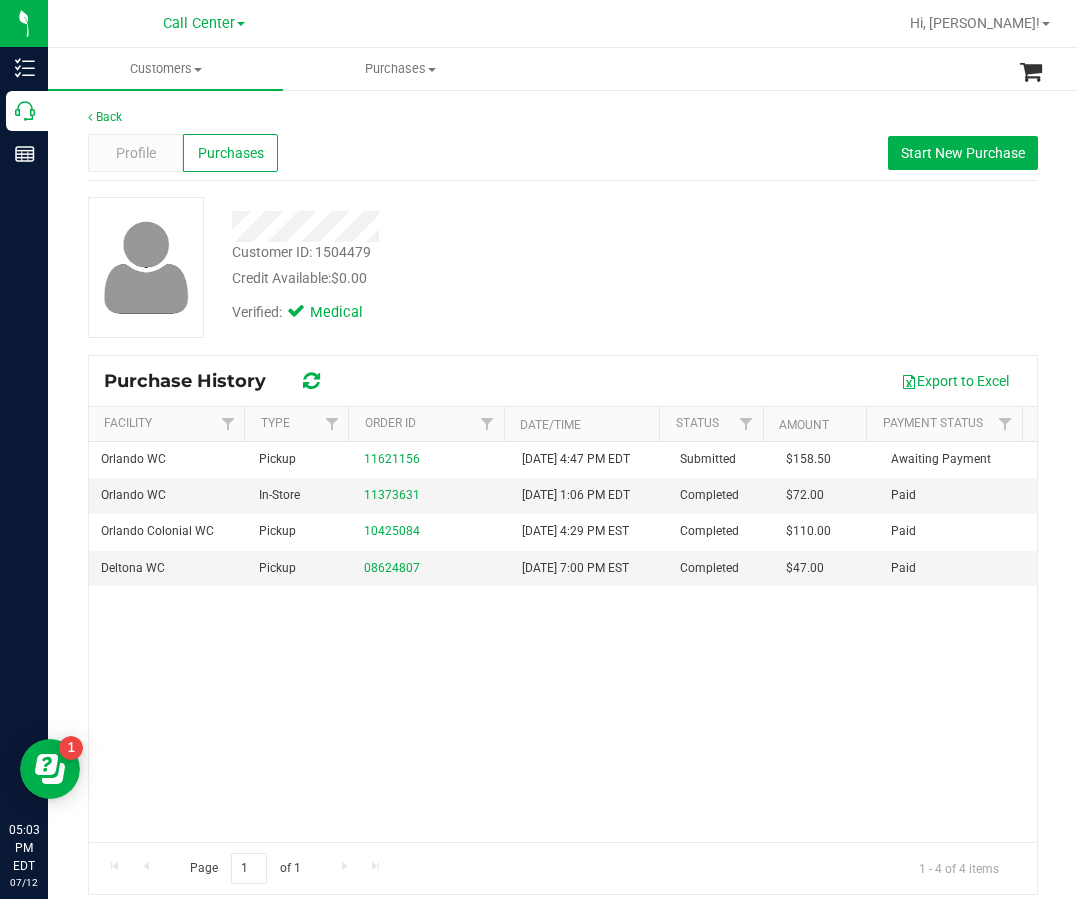 click on "Credit Available:
$0.00" at bounding box center (462, 278) 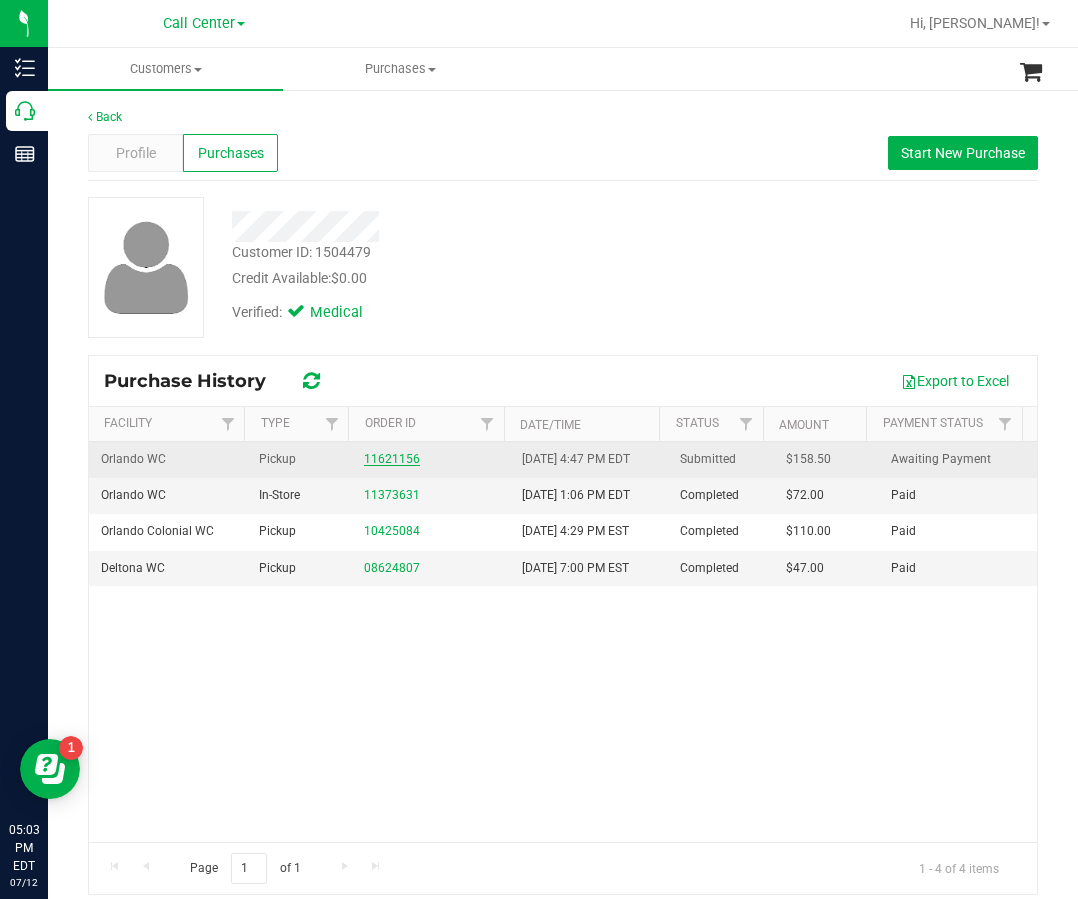 click on "11621156" at bounding box center (392, 459) 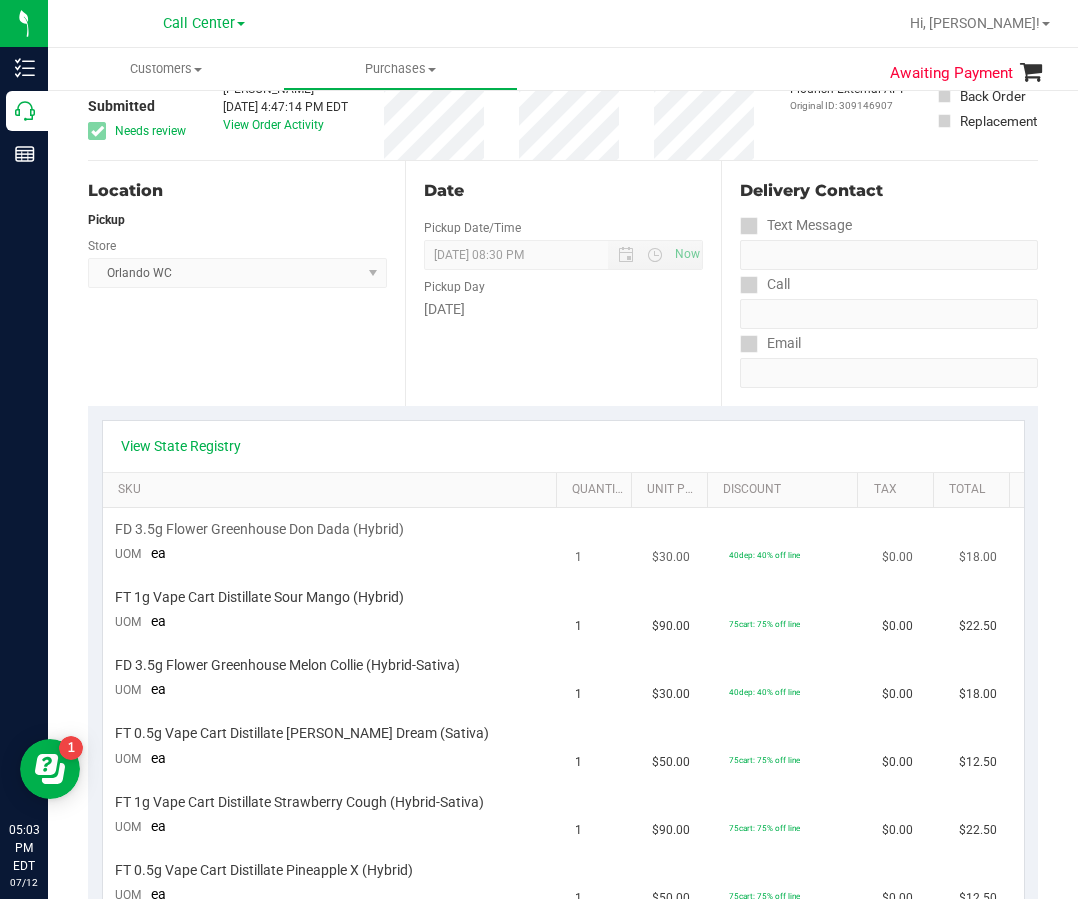 scroll, scrollTop: 200, scrollLeft: 0, axis: vertical 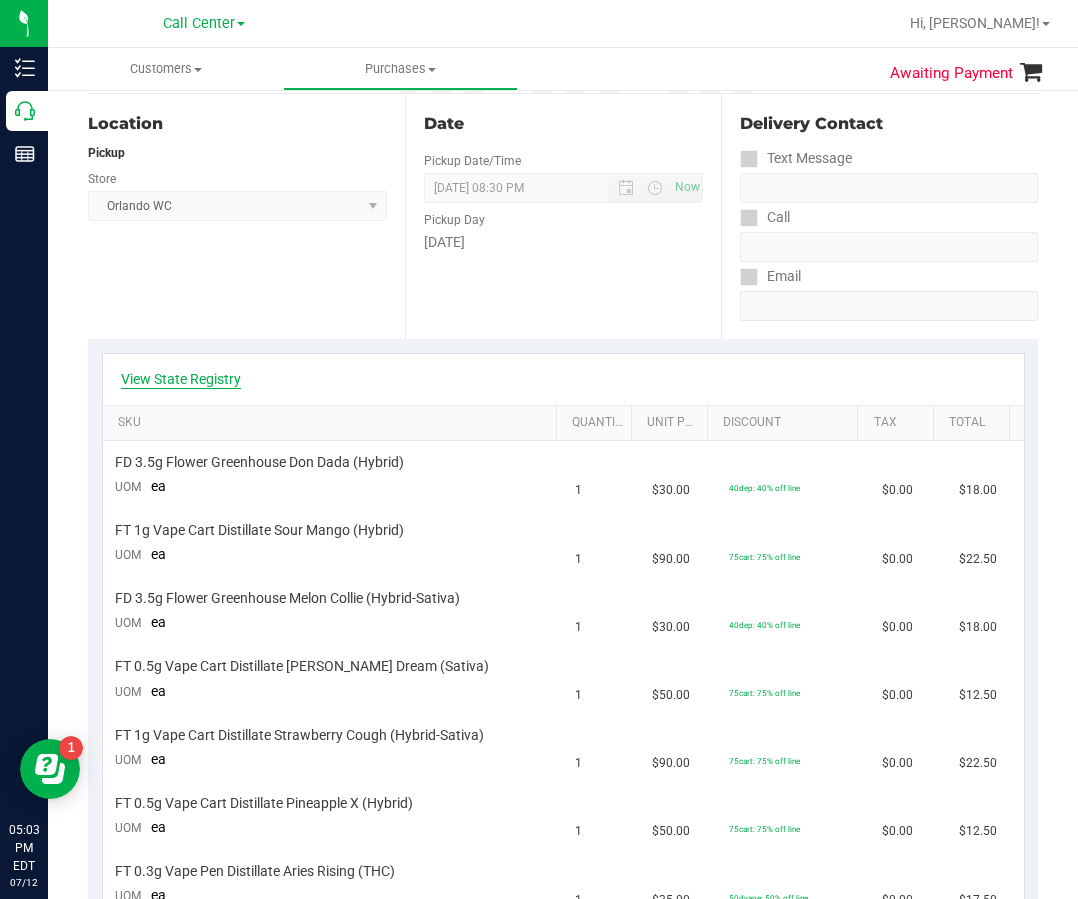 click on "View State Registry" at bounding box center [181, 379] 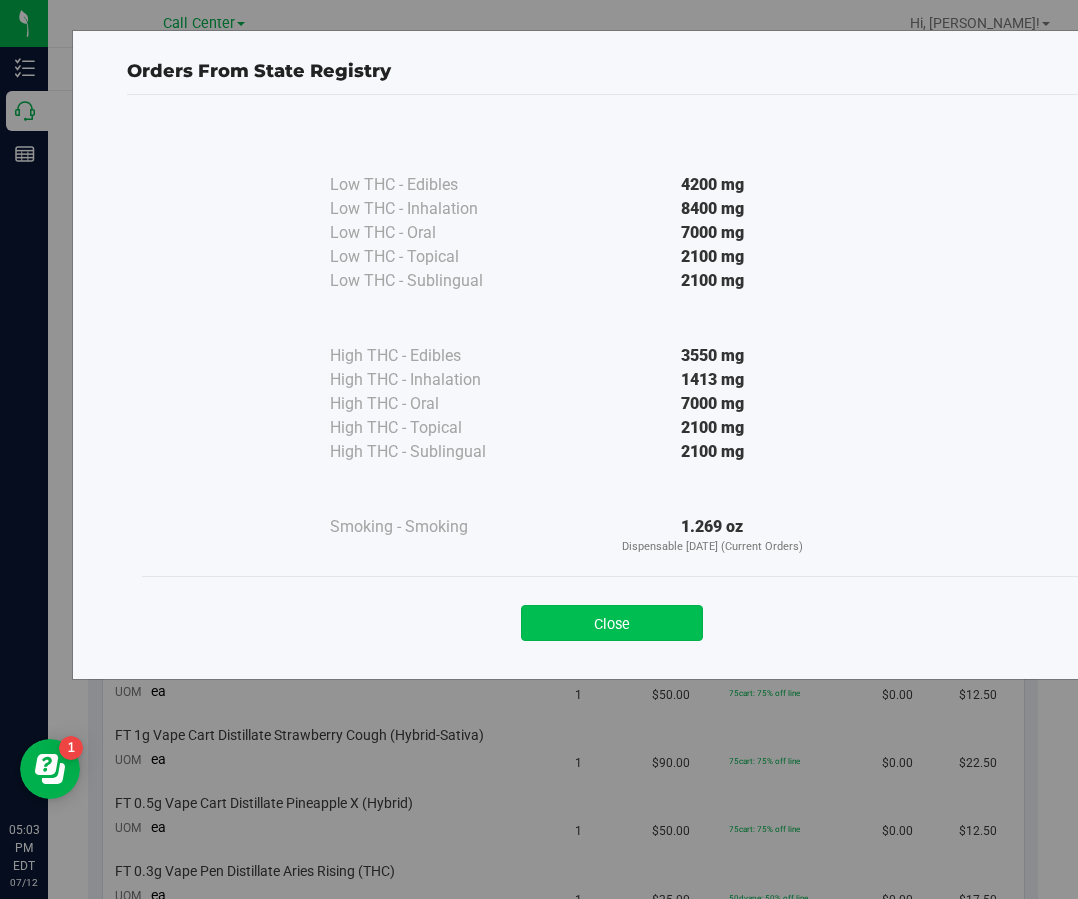click on "Close" at bounding box center (612, 623) 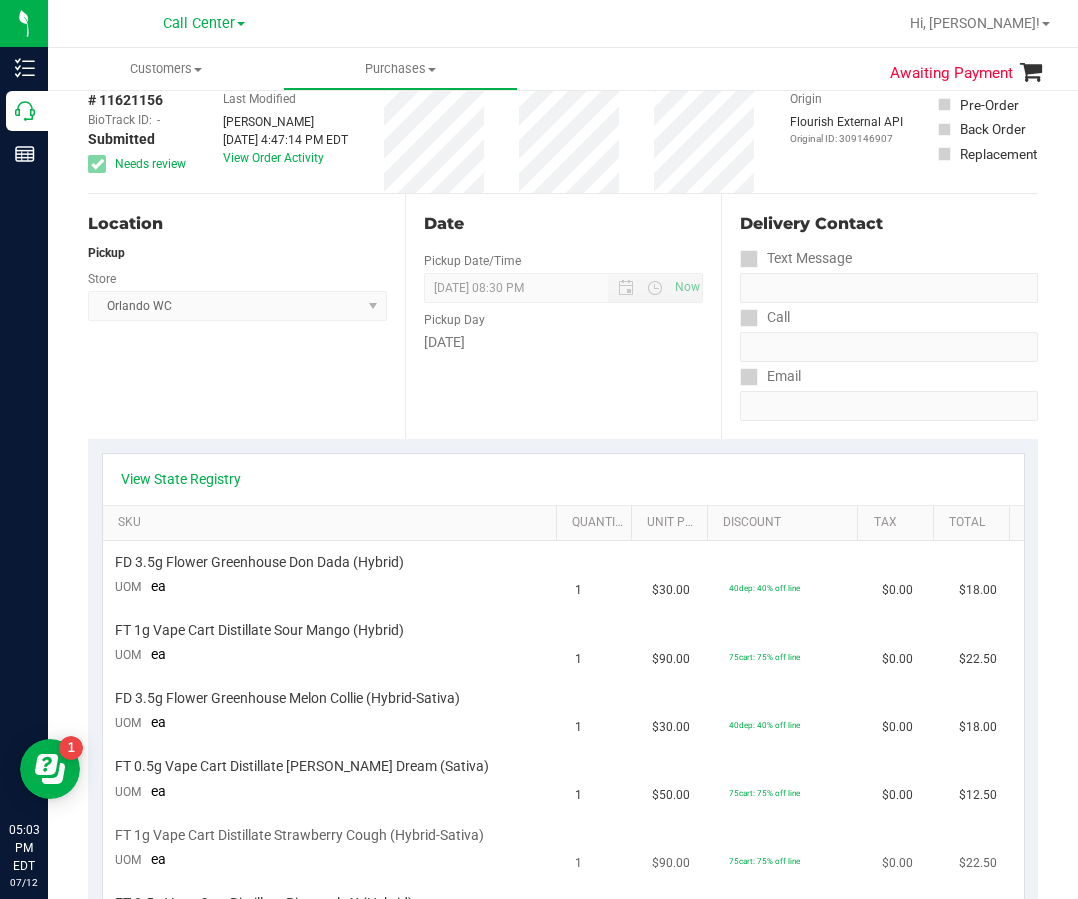 scroll, scrollTop: 0, scrollLeft: 0, axis: both 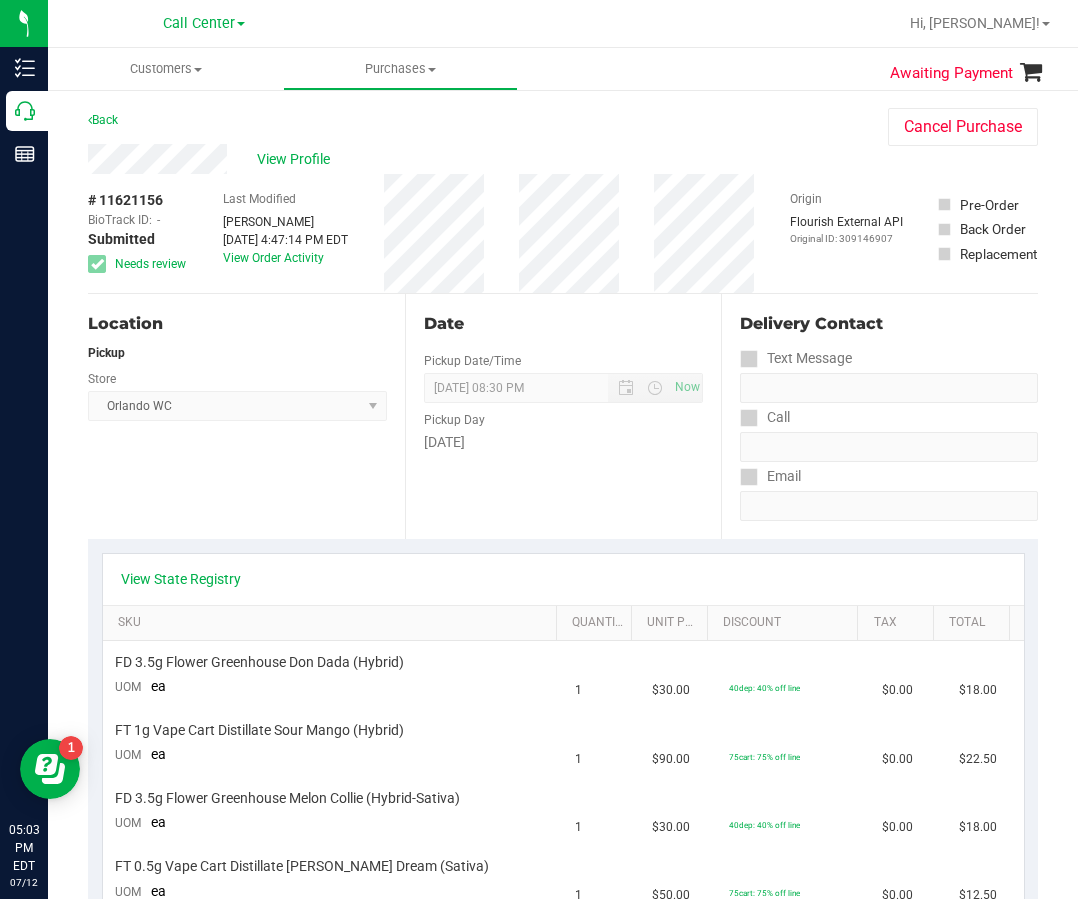 click on "Date" at bounding box center [564, 324] 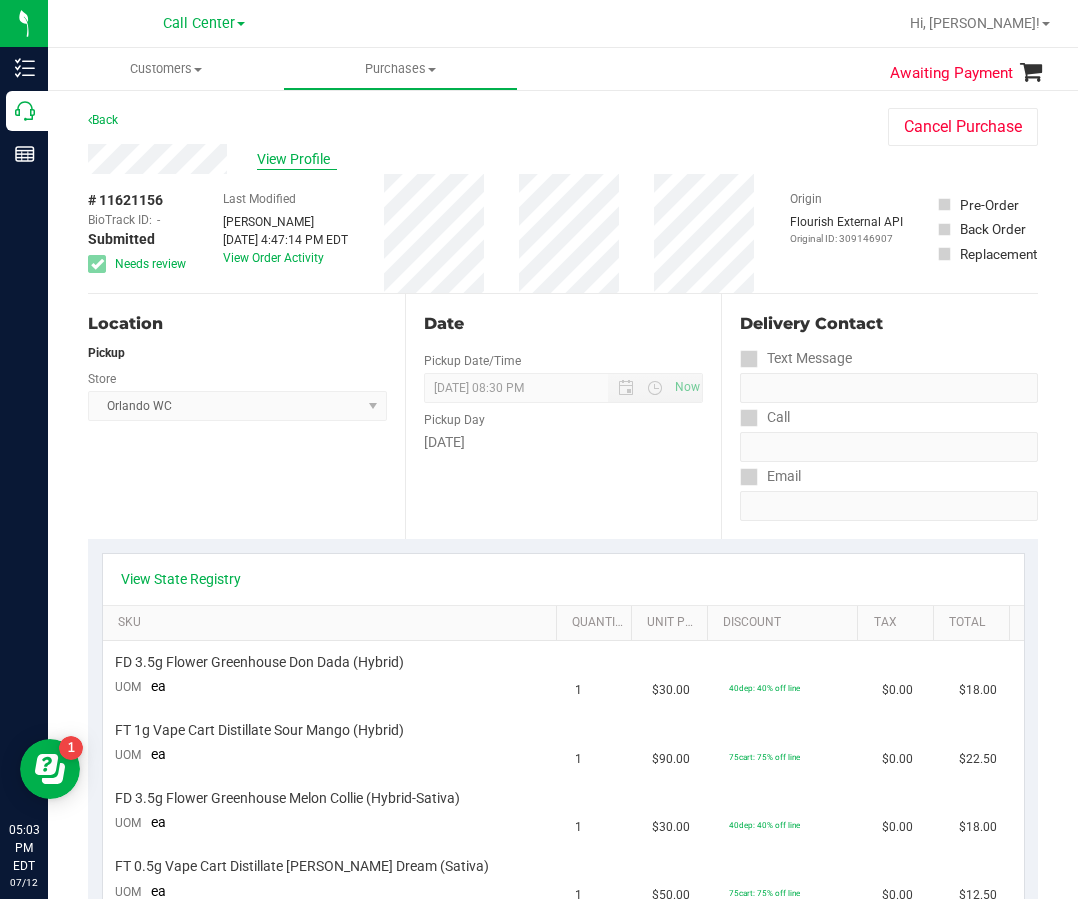 click on "View Profile" at bounding box center (297, 159) 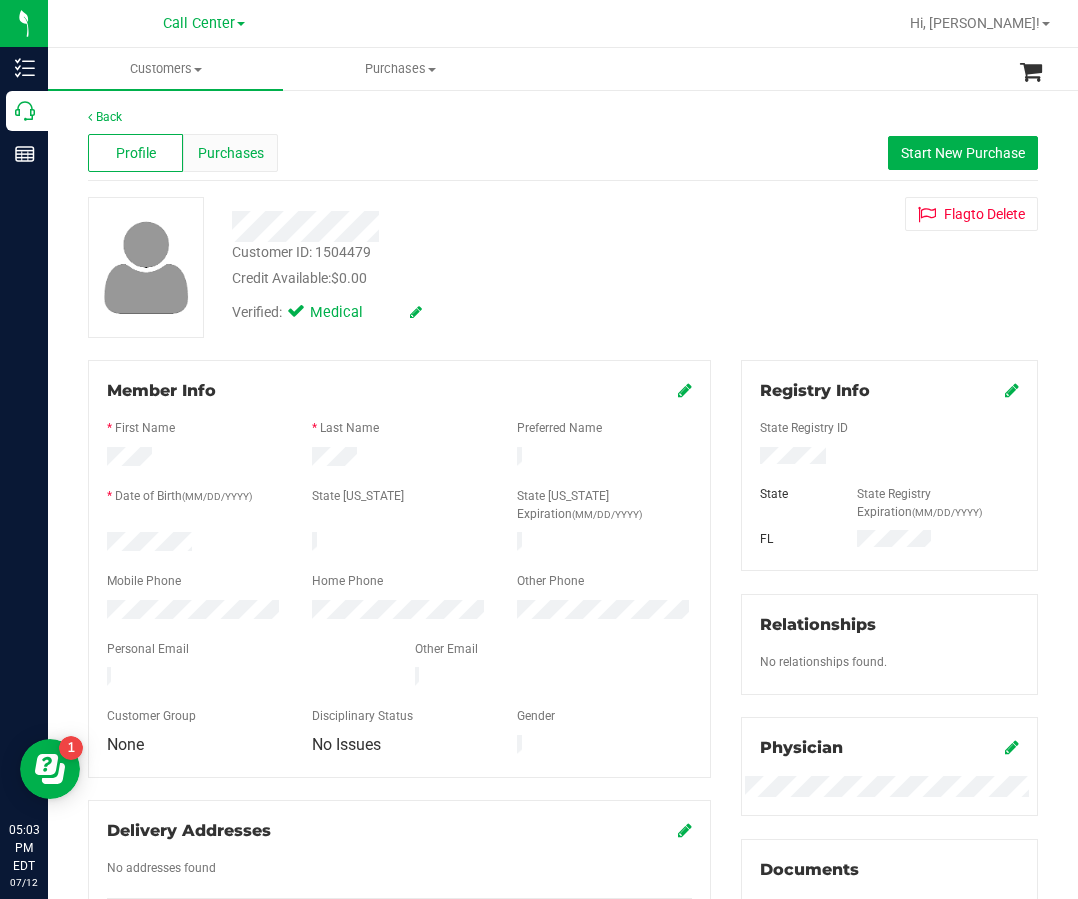 click on "Purchases" at bounding box center [231, 153] 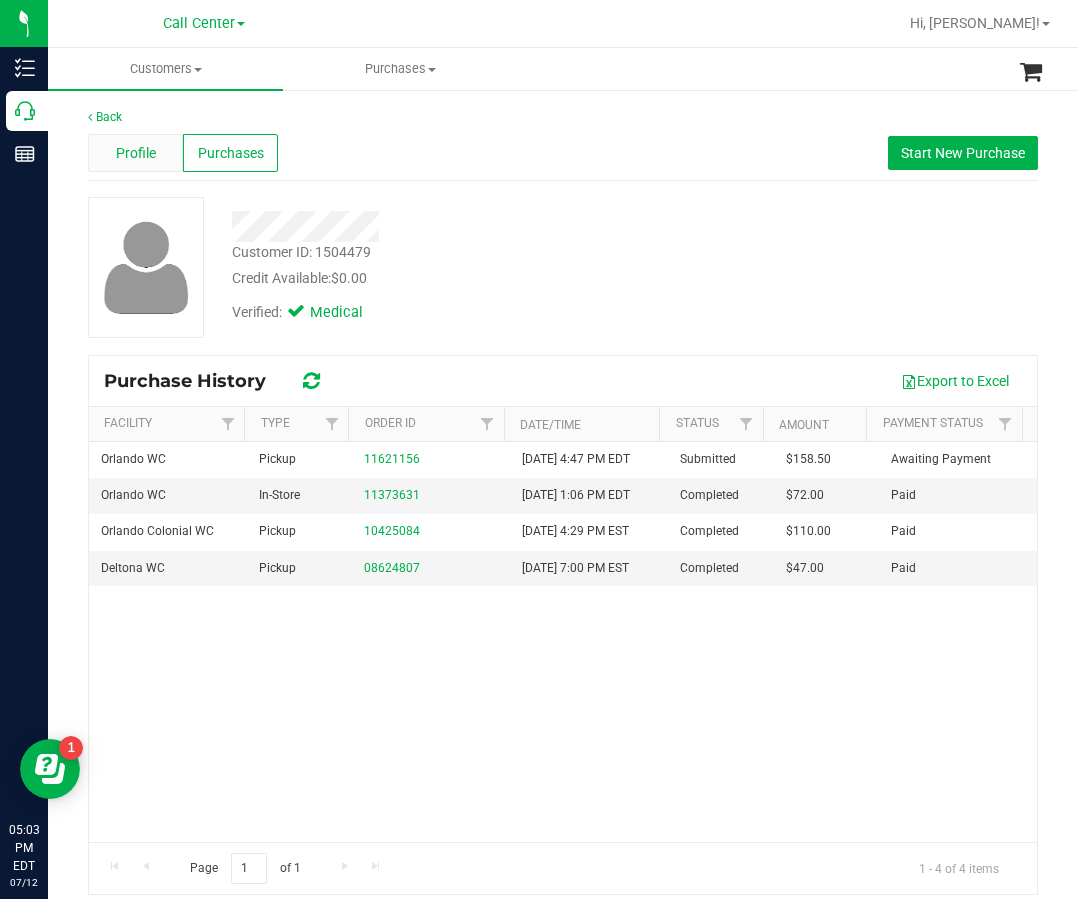 click on "Profile" at bounding box center [135, 153] 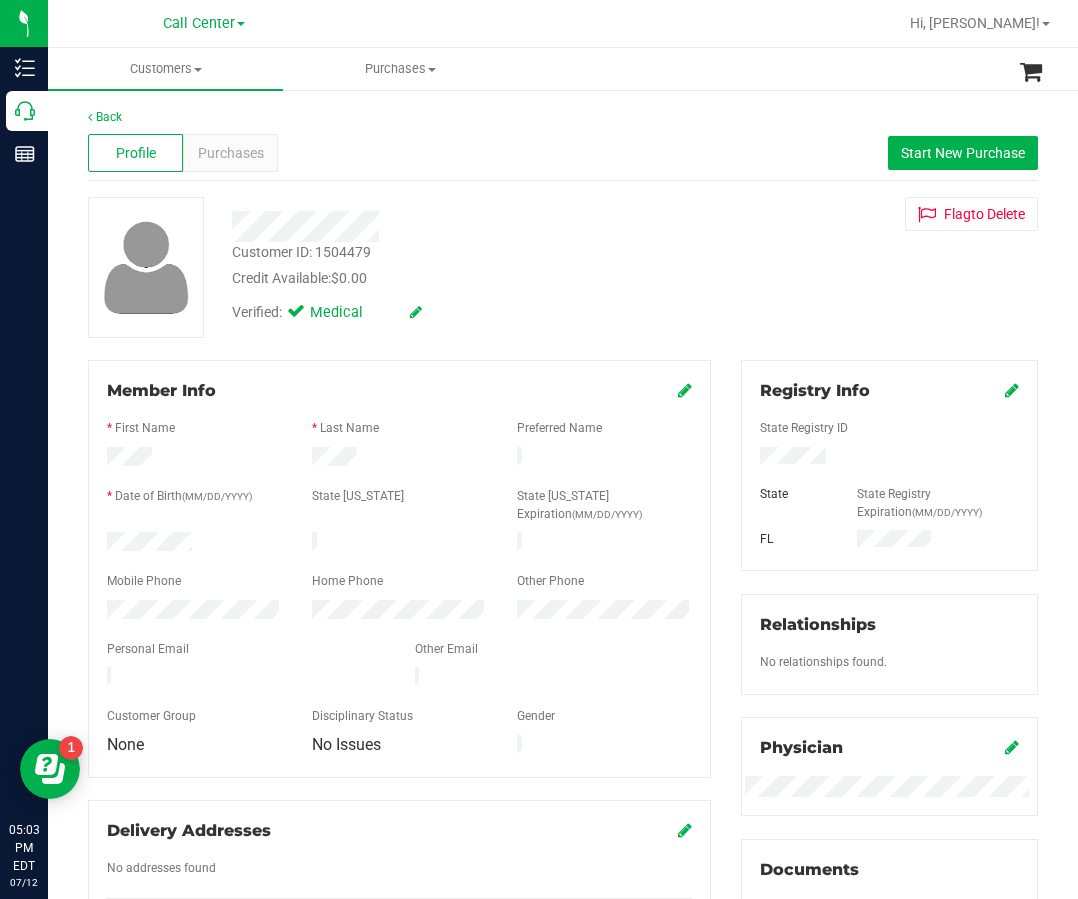 click at bounding box center (462, 219) 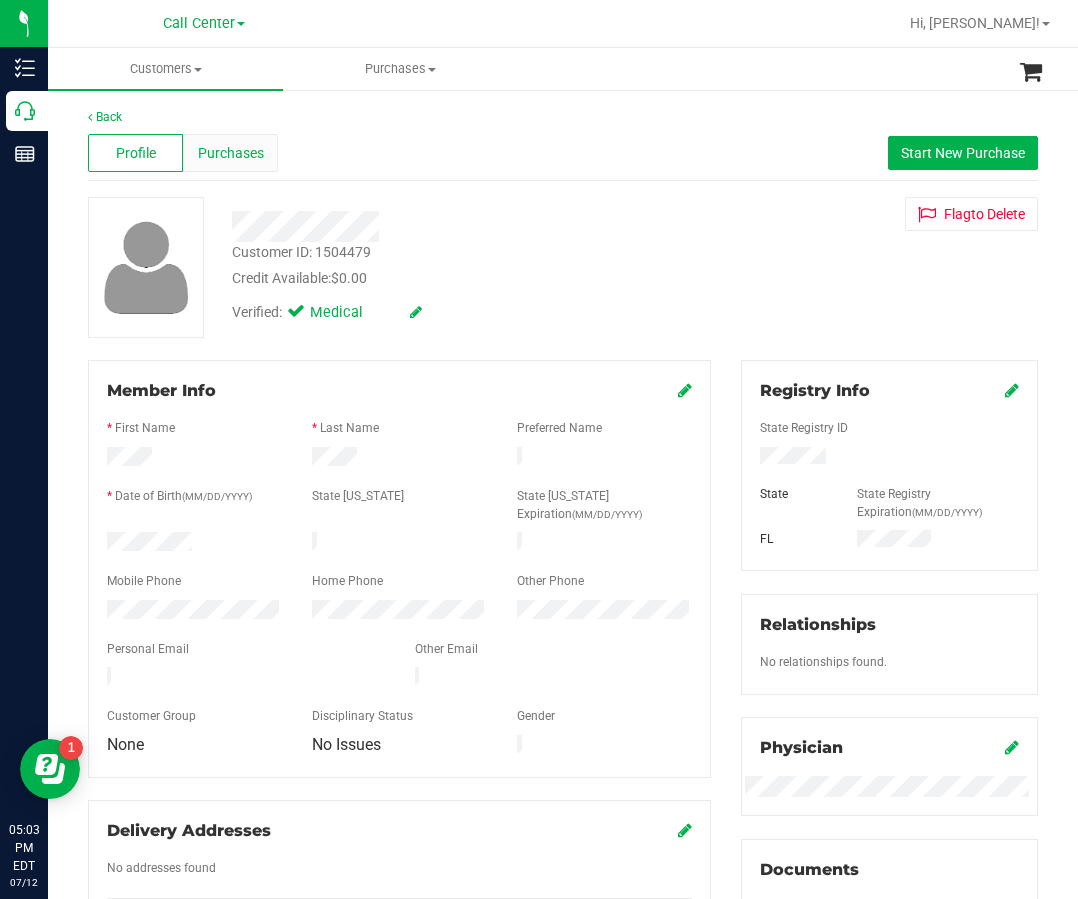 click on "Purchases" at bounding box center (230, 153) 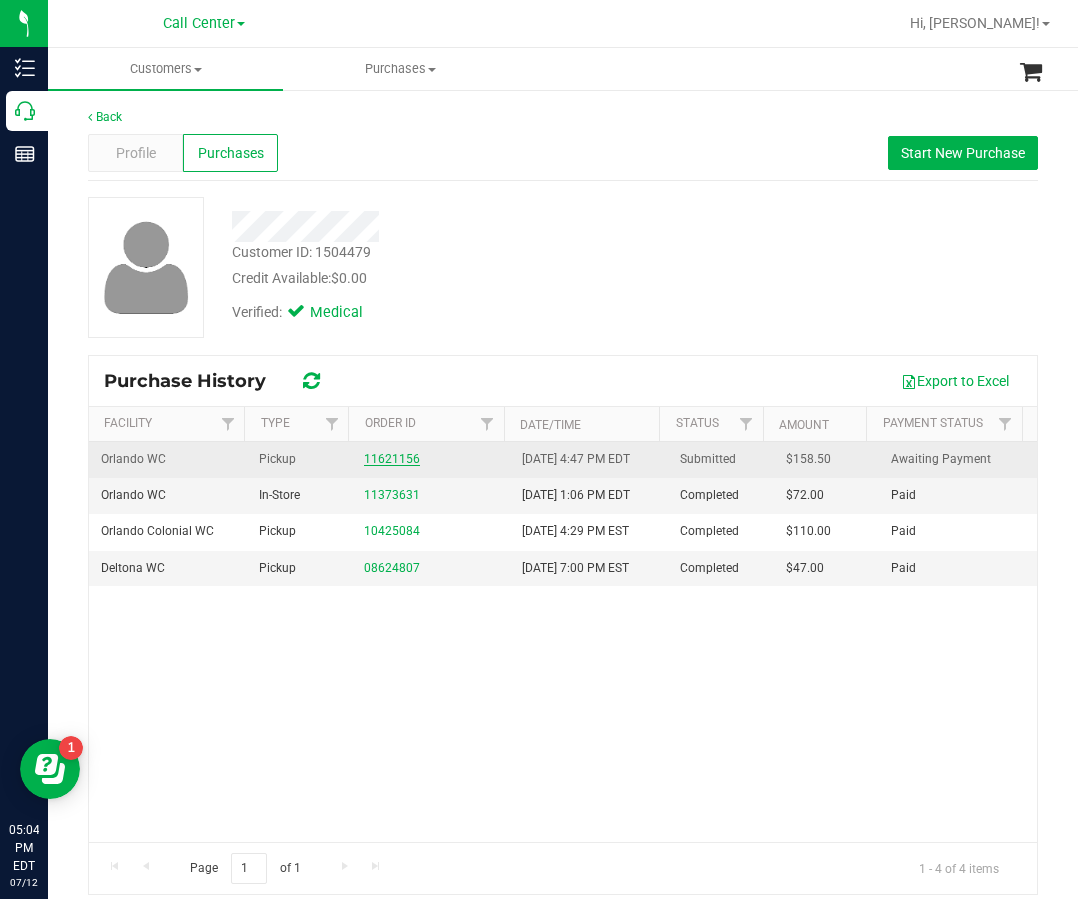 click on "11621156" at bounding box center [392, 459] 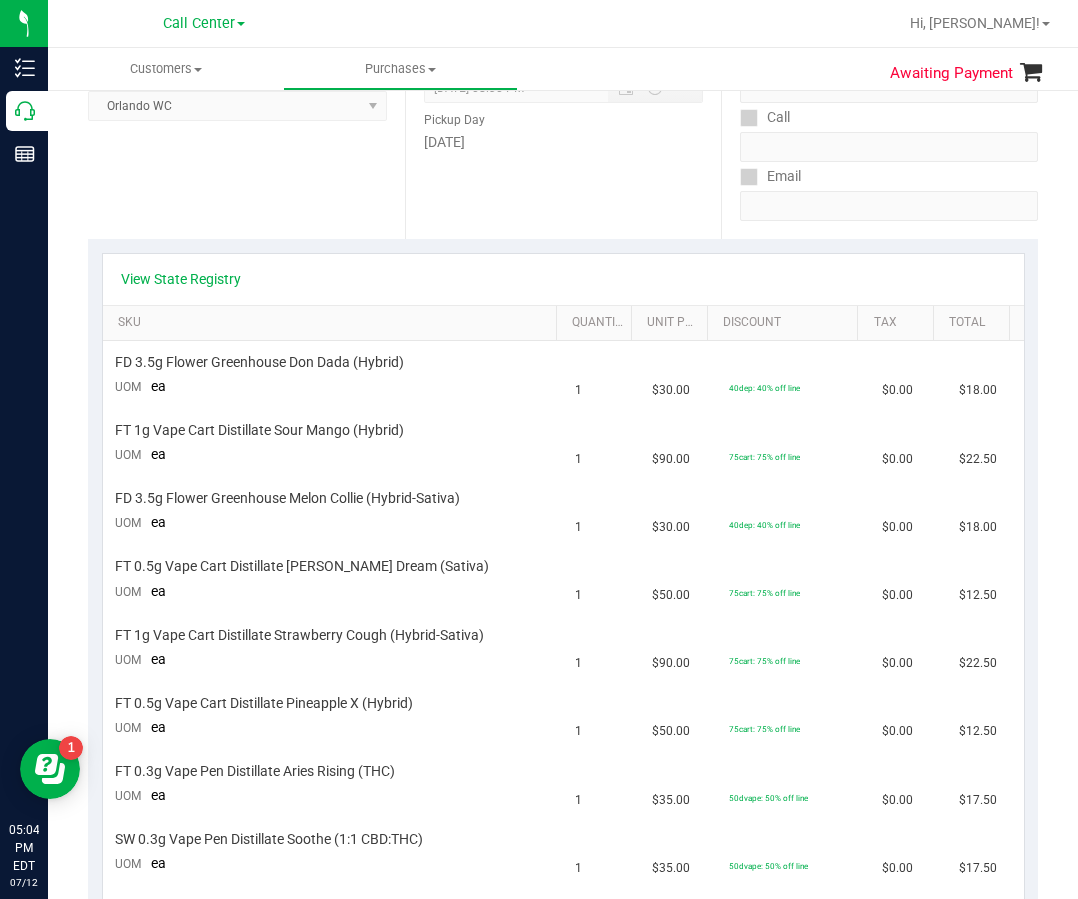 scroll, scrollTop: 500, scrollLeft: 0, axis: vertical 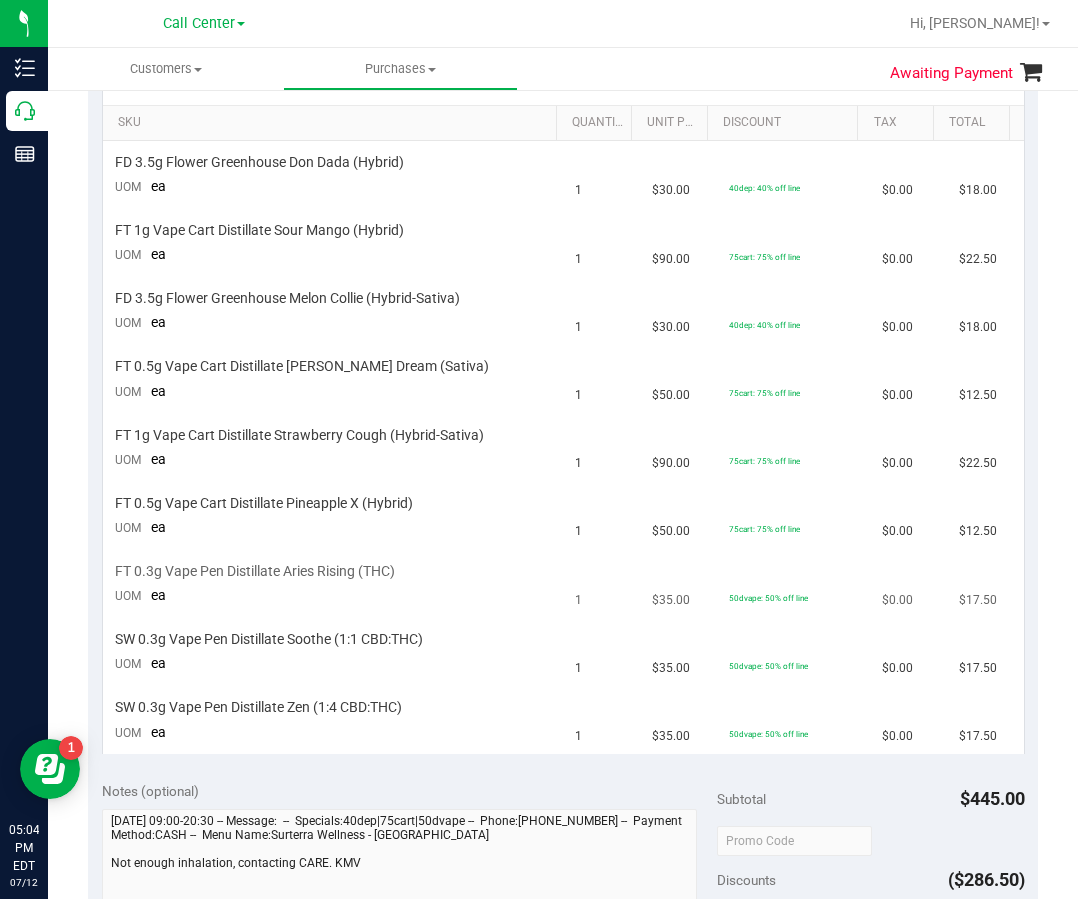 click on "$35.00" at bounding box center [678, 585] 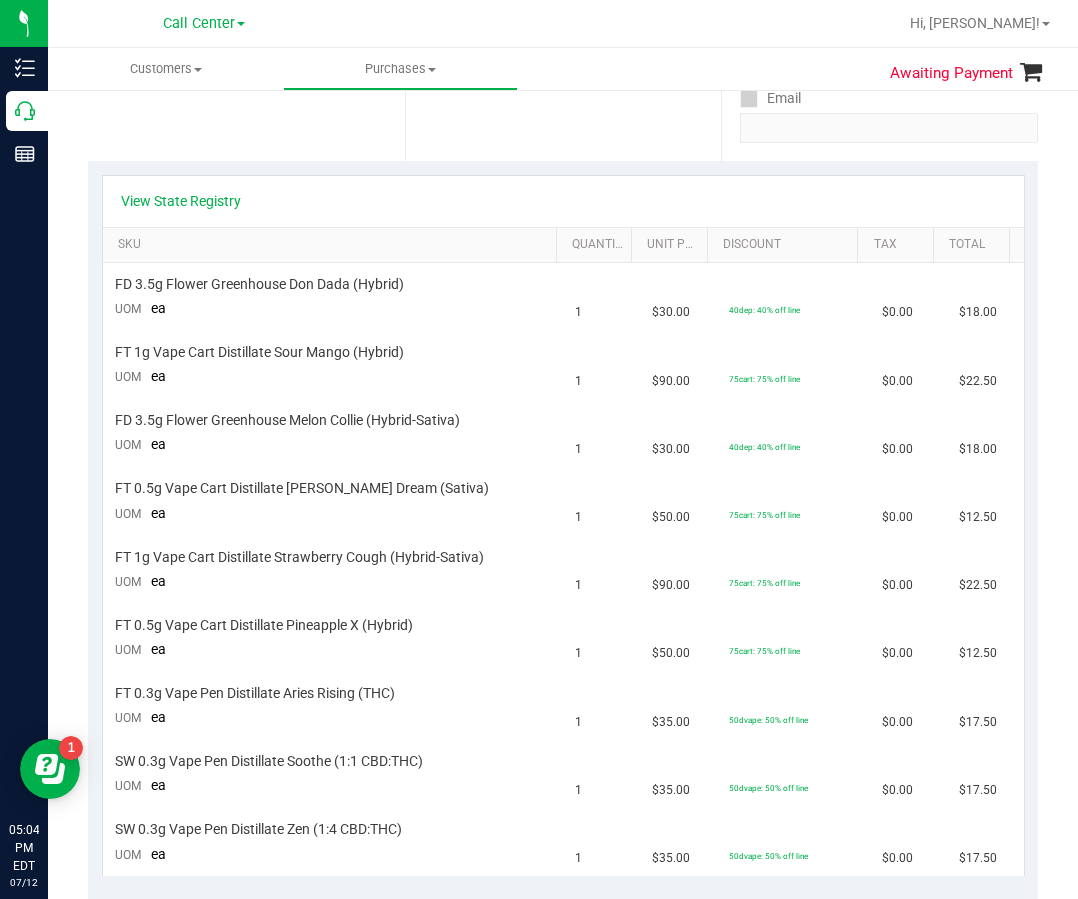 scroll, scrollTop: 200, scrollLeft: 0, axis: vertical 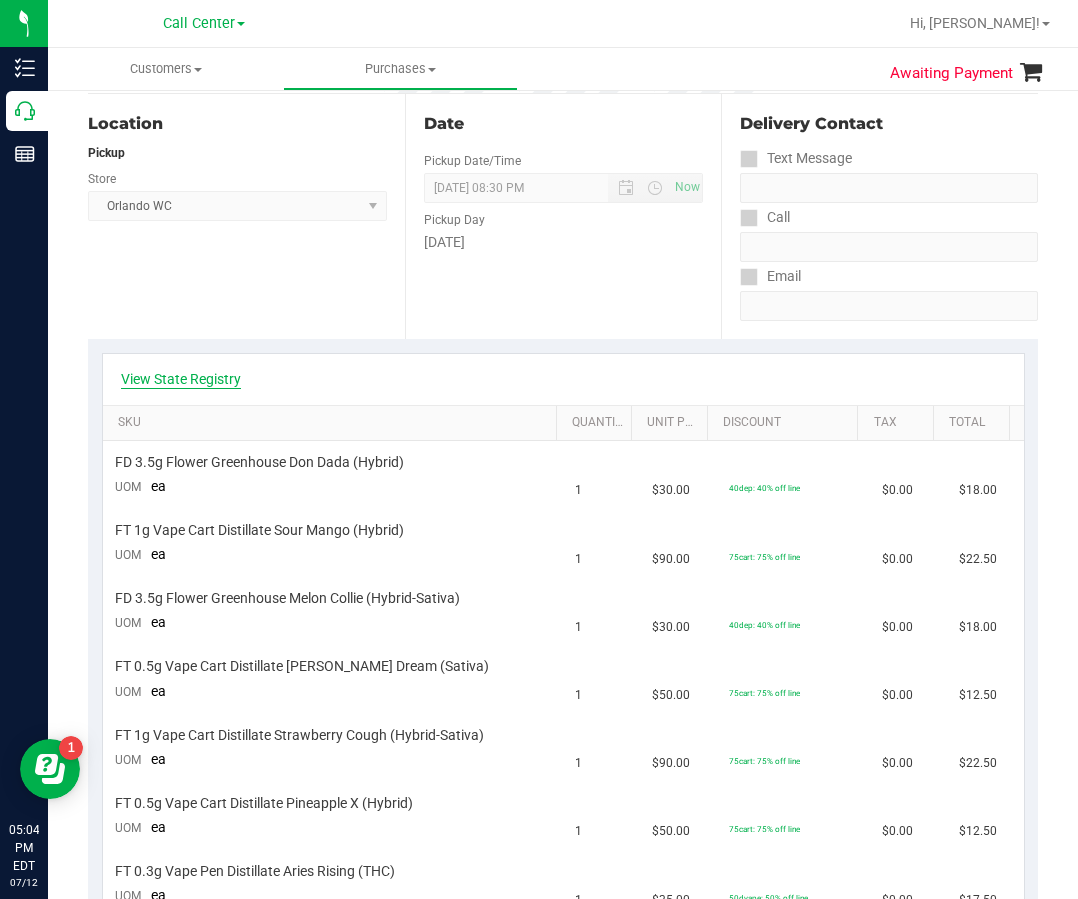 click on "View State Registry" at bounding box center [181, 379] 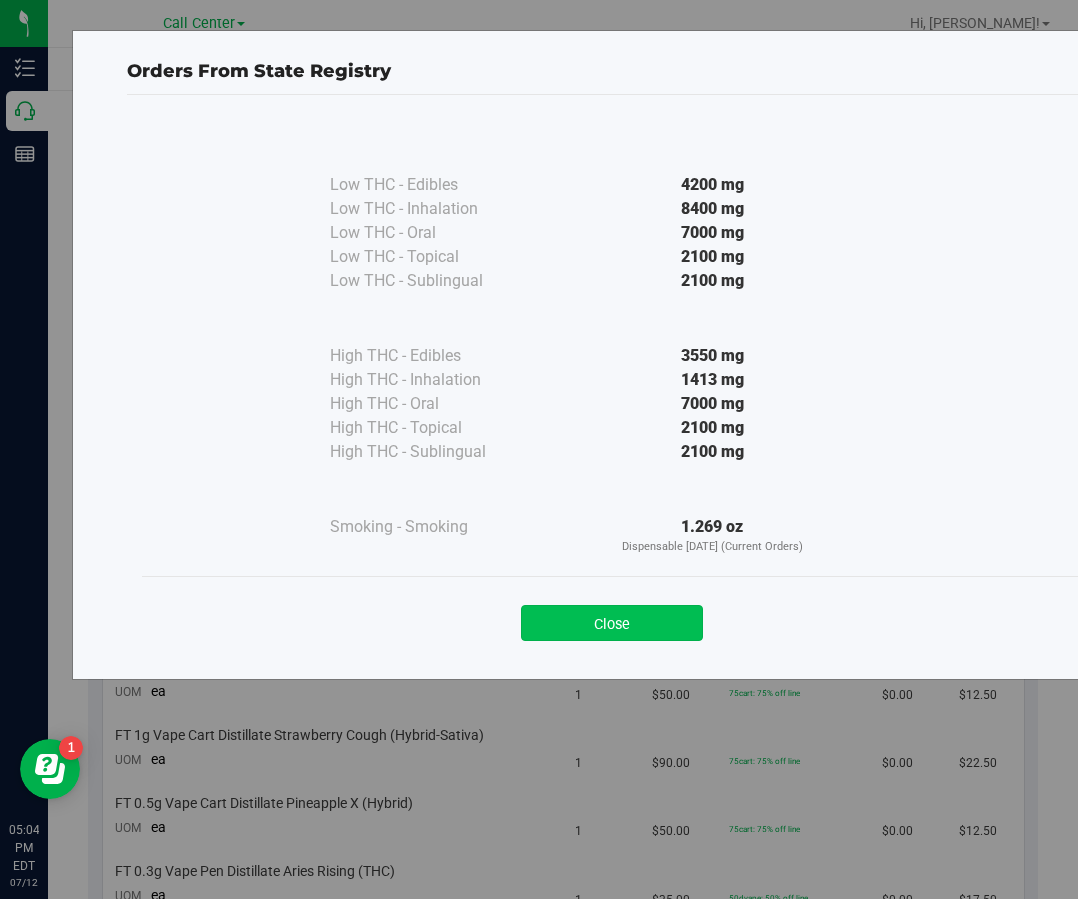 click on "Close" at bounding box center (612, 623) 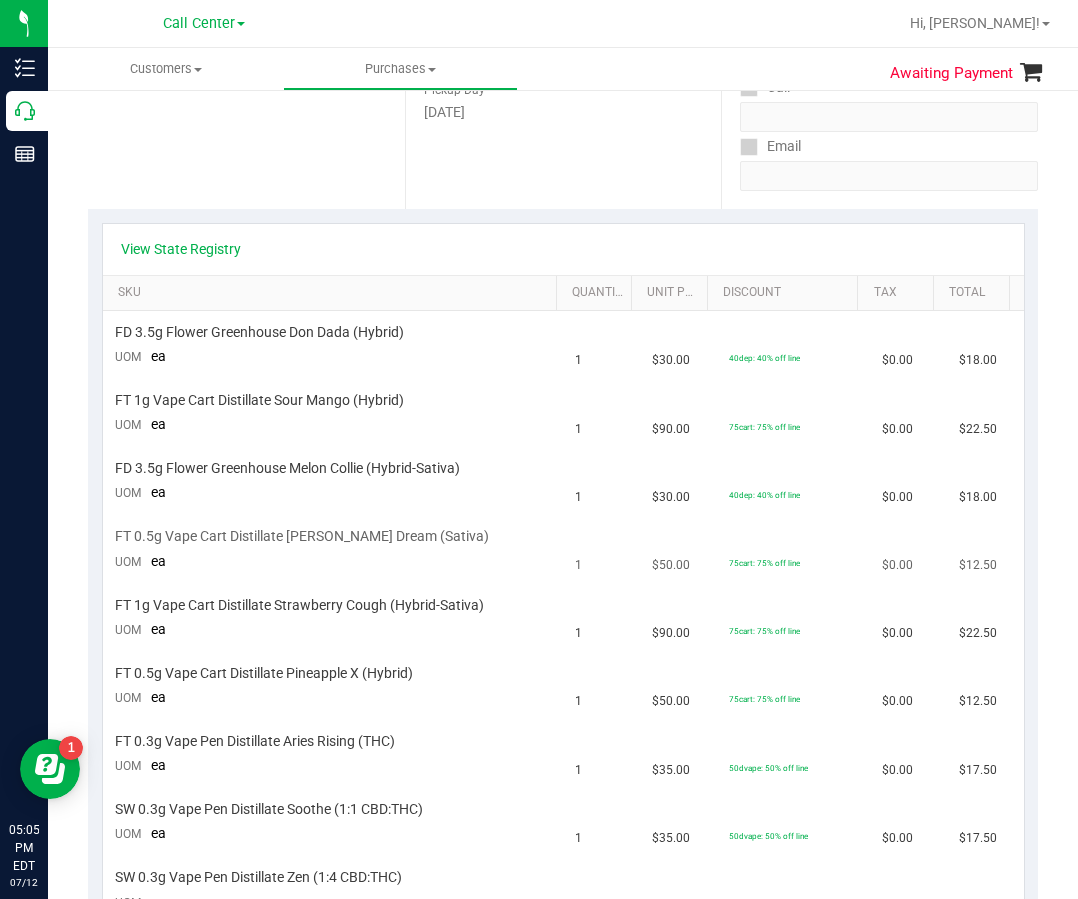 scroll, scrollTop: 100, scrollLeft: 0, axis: vertical 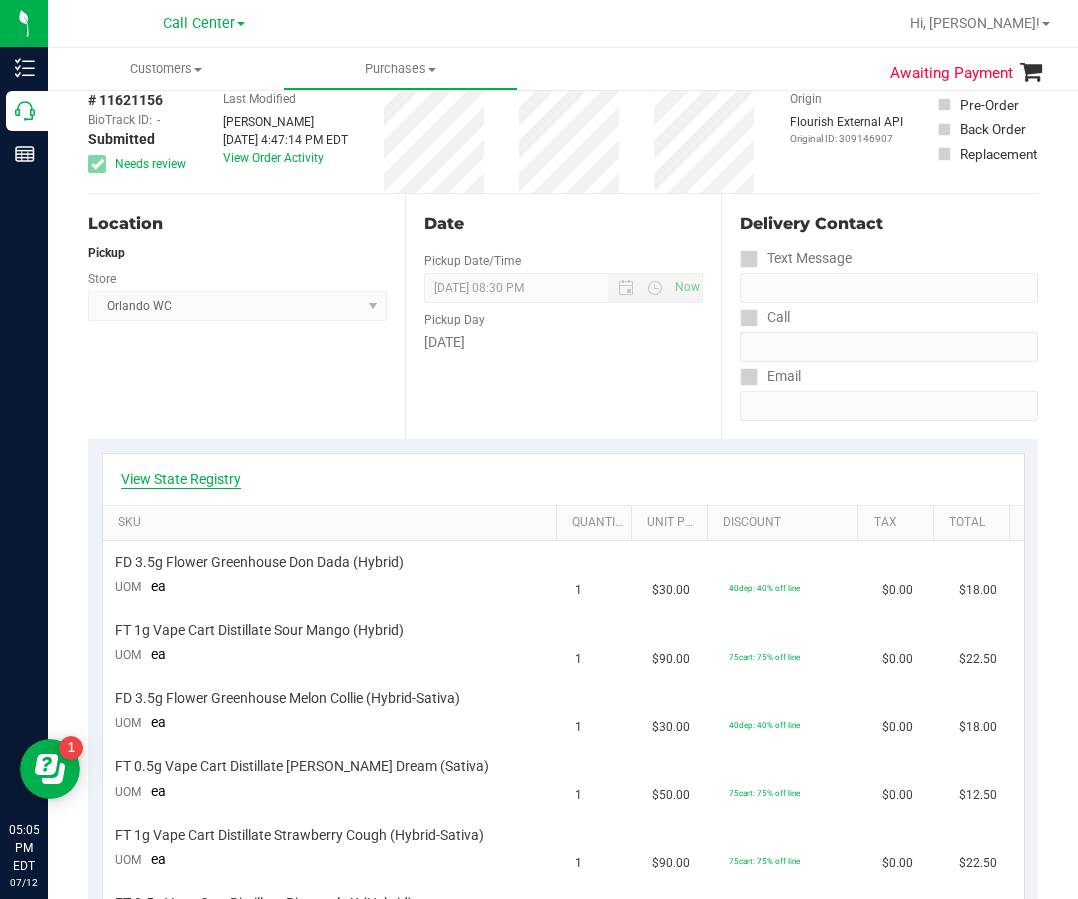 click on "View State Registry" at bounding box center [181, 479] 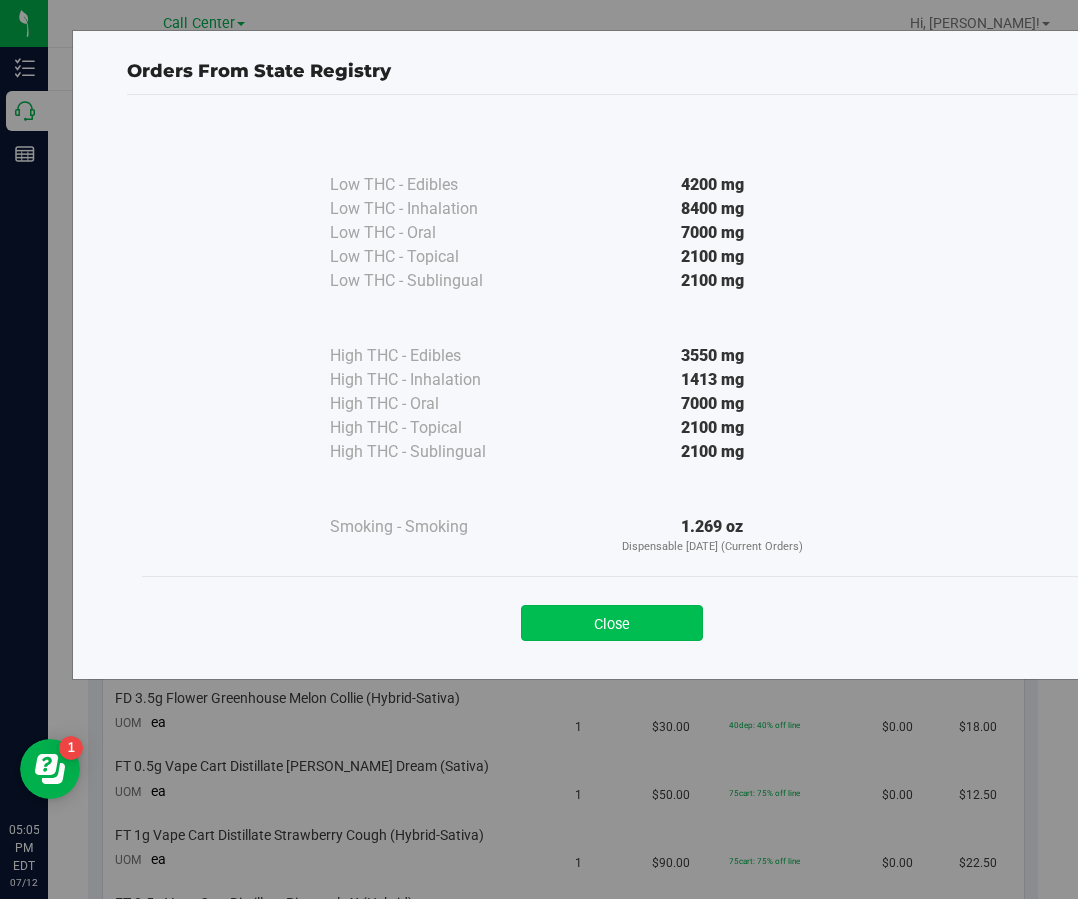 click on "Close" at bounding box center [612, 623] 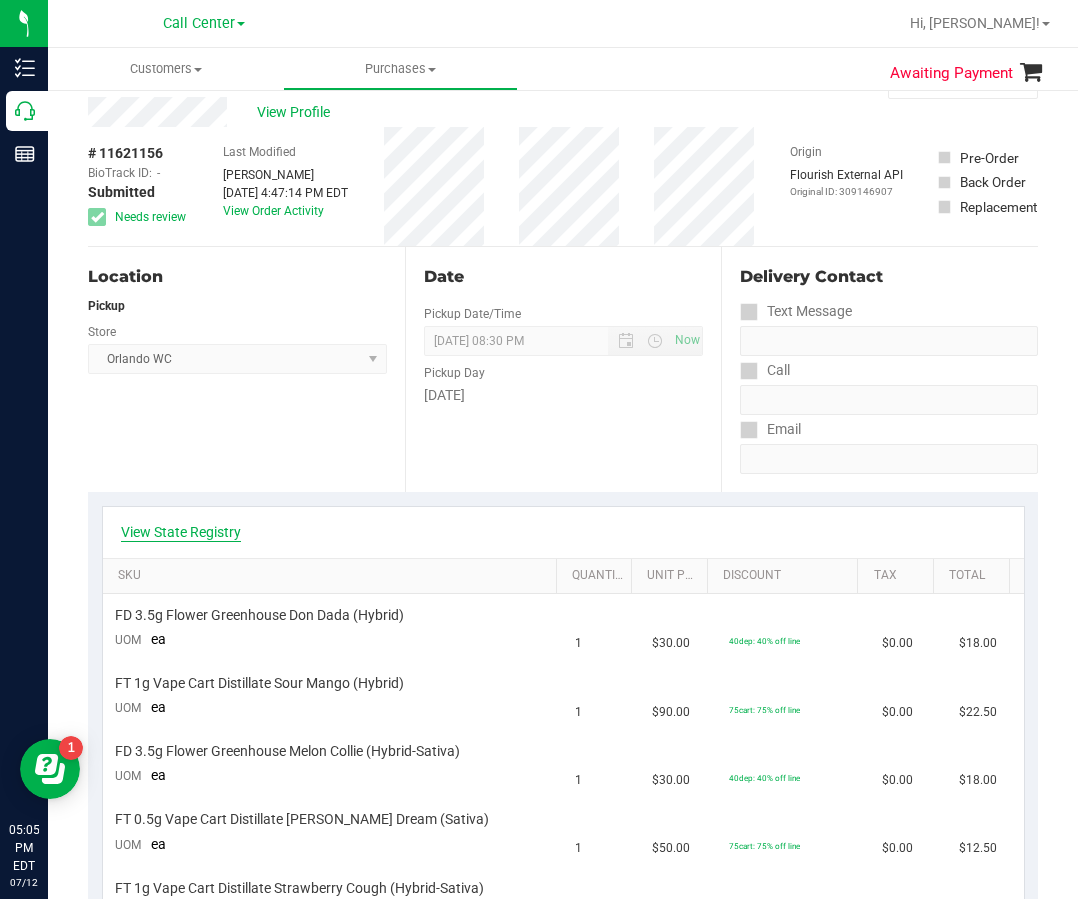 scroll, scrollTop: 0, scrollLeft: 0, axis: both 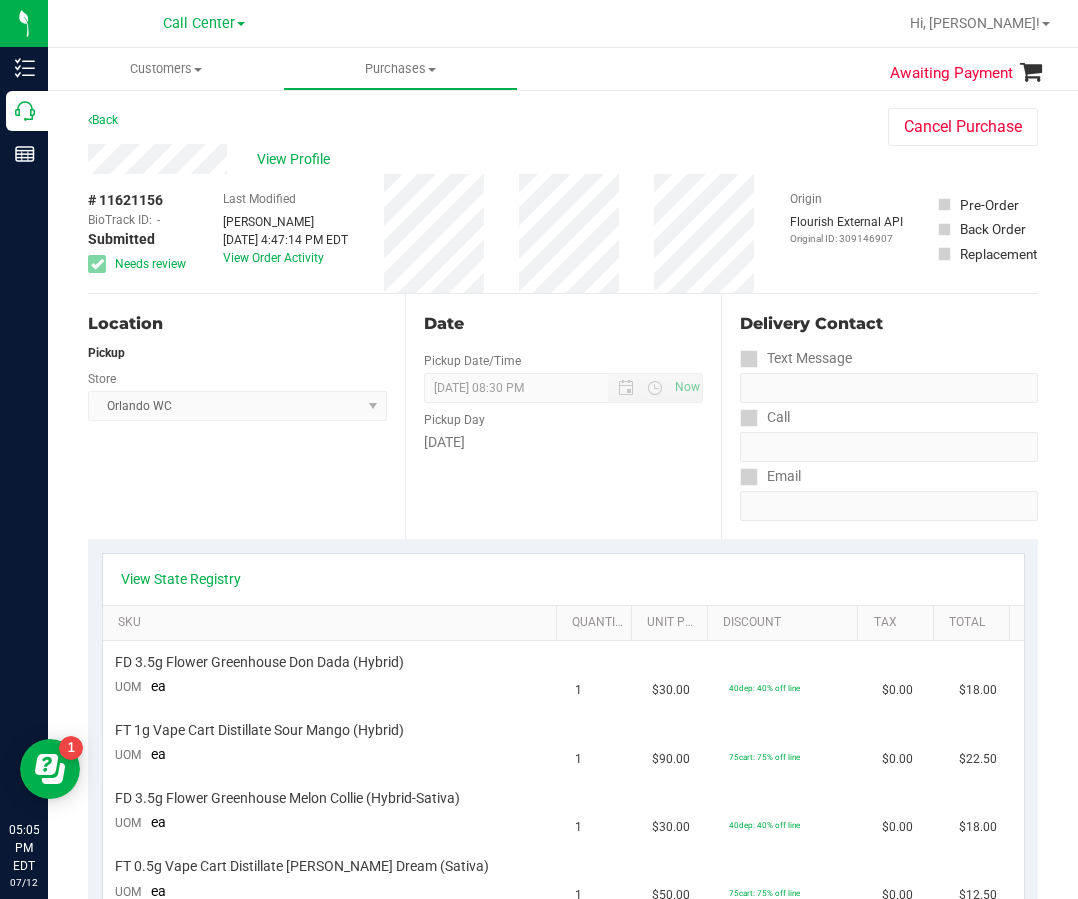 drag, startPoint x: 426, startPoint y: 346, endPoint x: 251, endPoint y: 281, distance: 186.68155 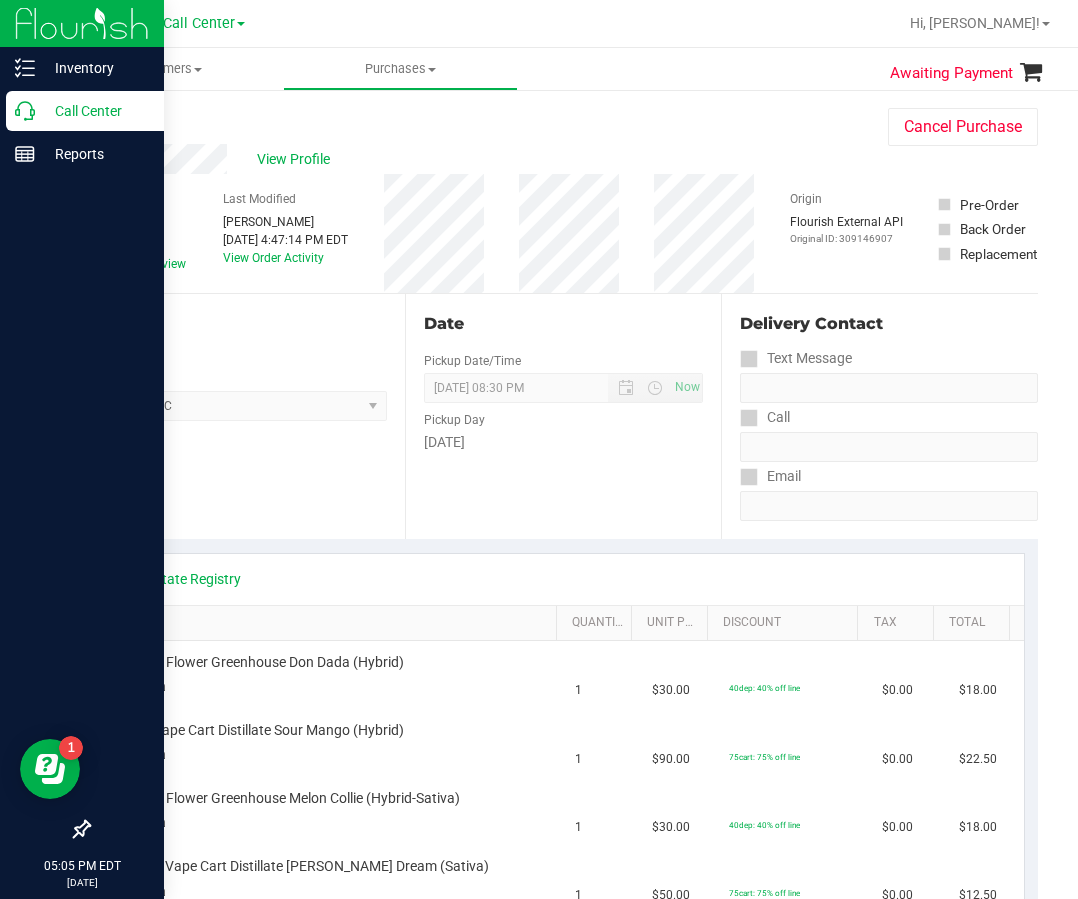 click 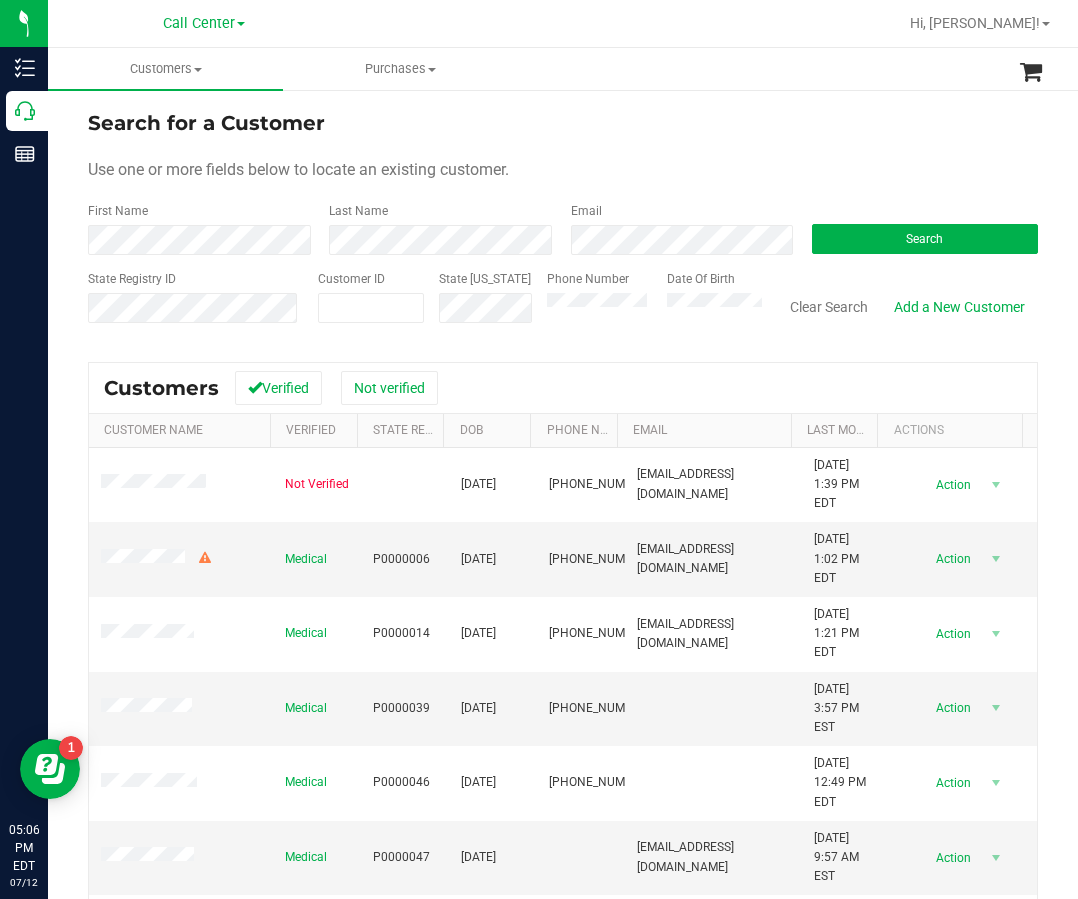 click on "Search for a Customer
Use one or more fields below to locate an existing customer.
First Name
Last Name
Email
Search
State Registry ID
Customer ID
State ID
Phone Number" at bounding box center (563, 587) 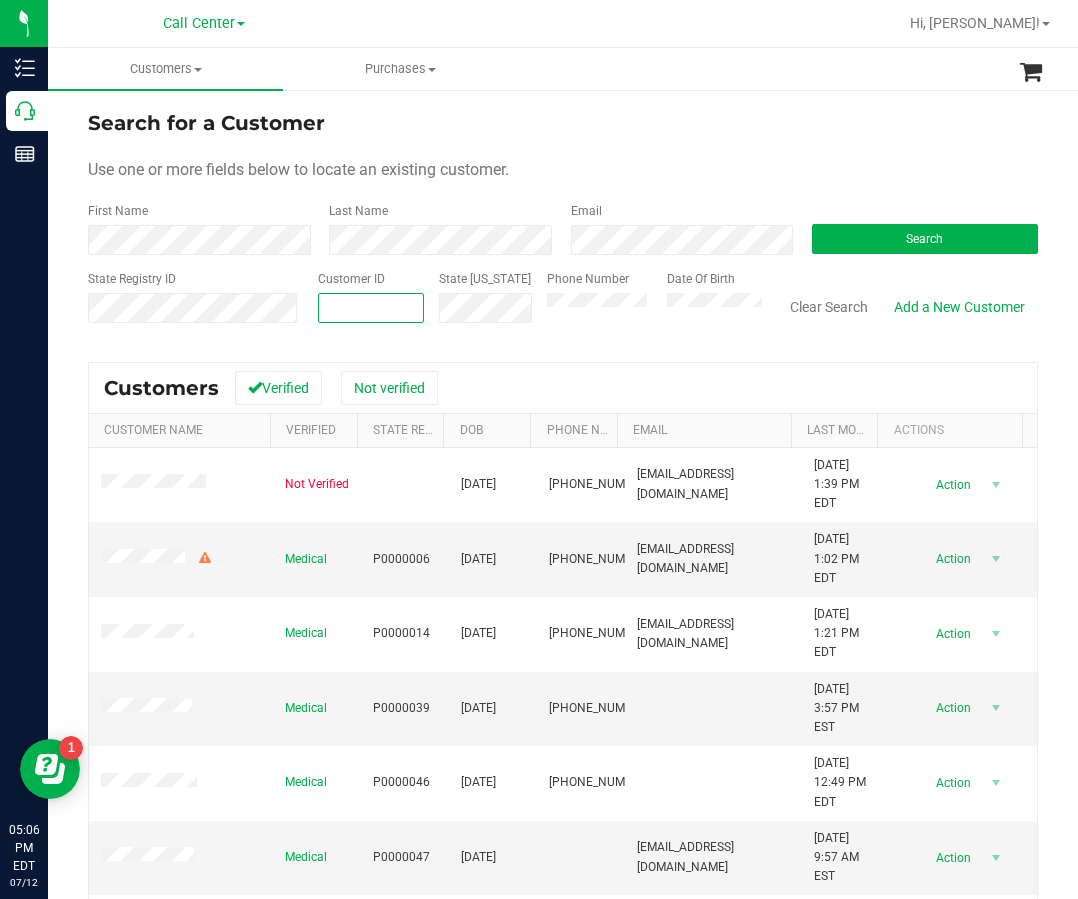 paste on "552753" 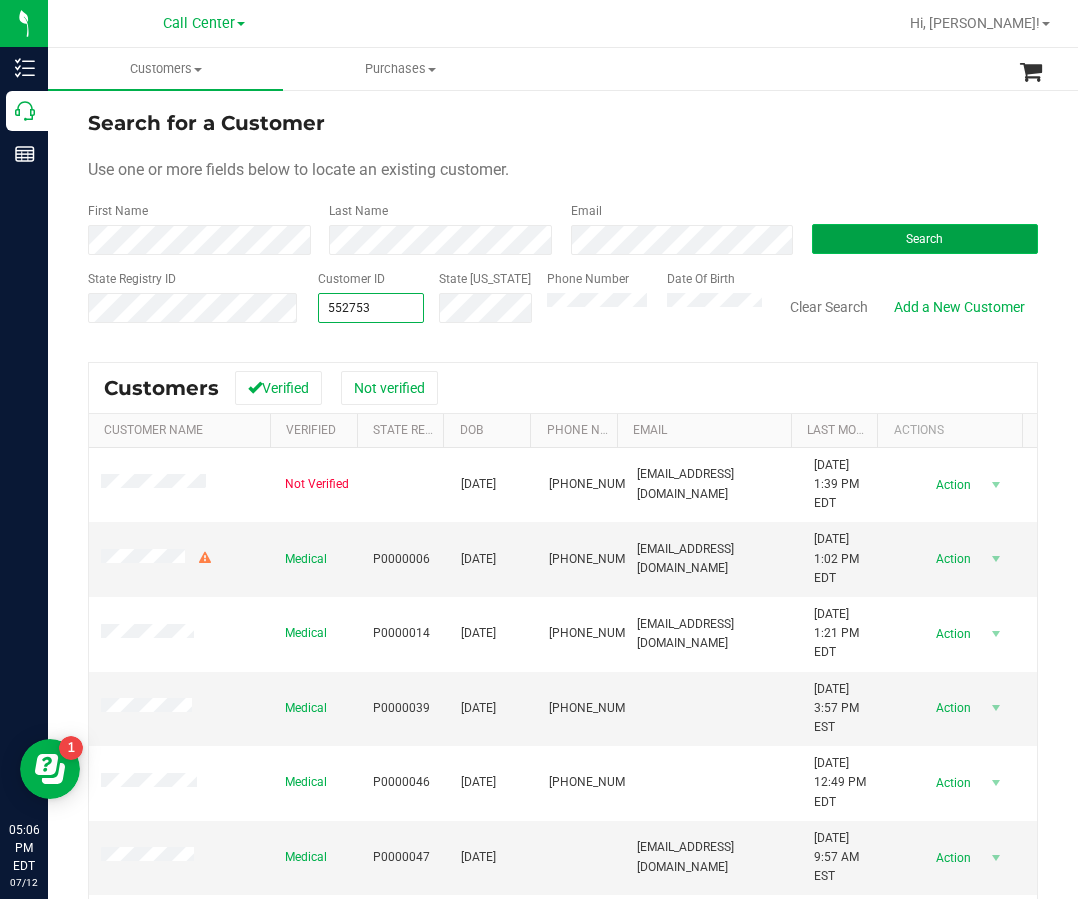 type on "552753" 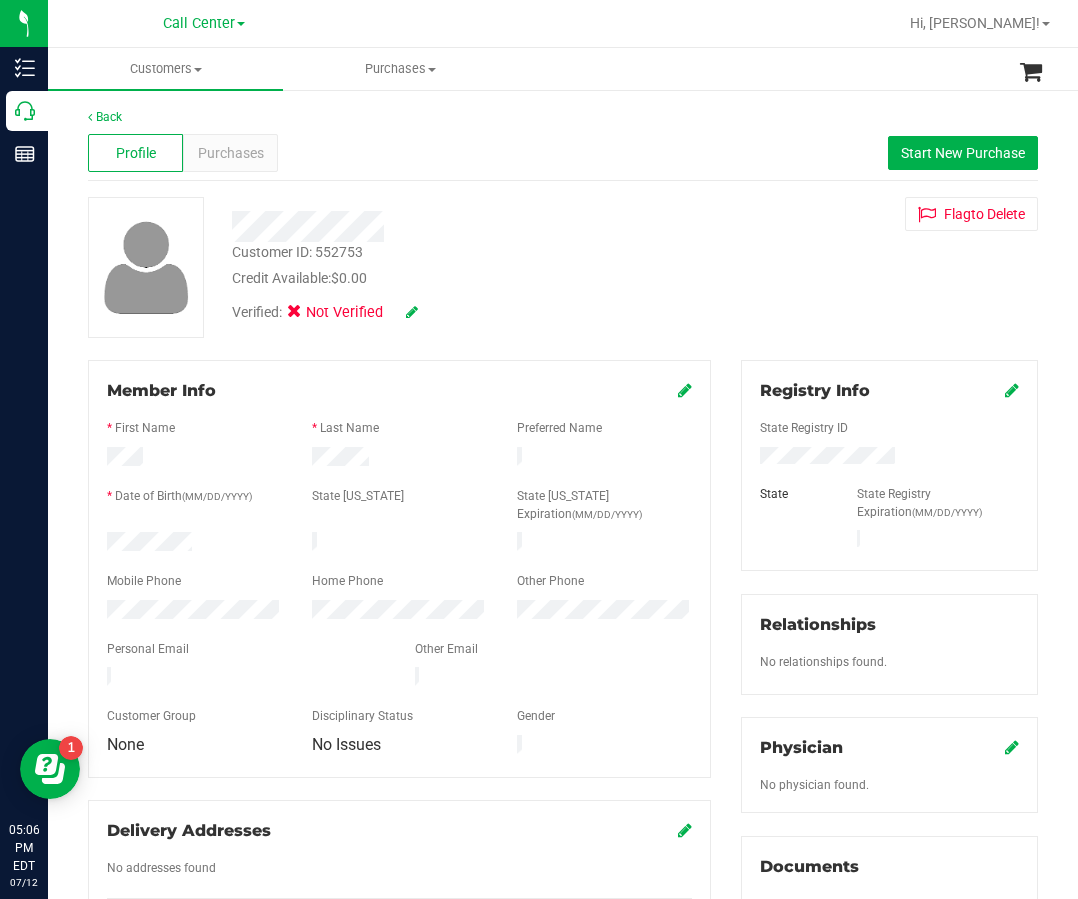 click at bounding box center (194, 544) 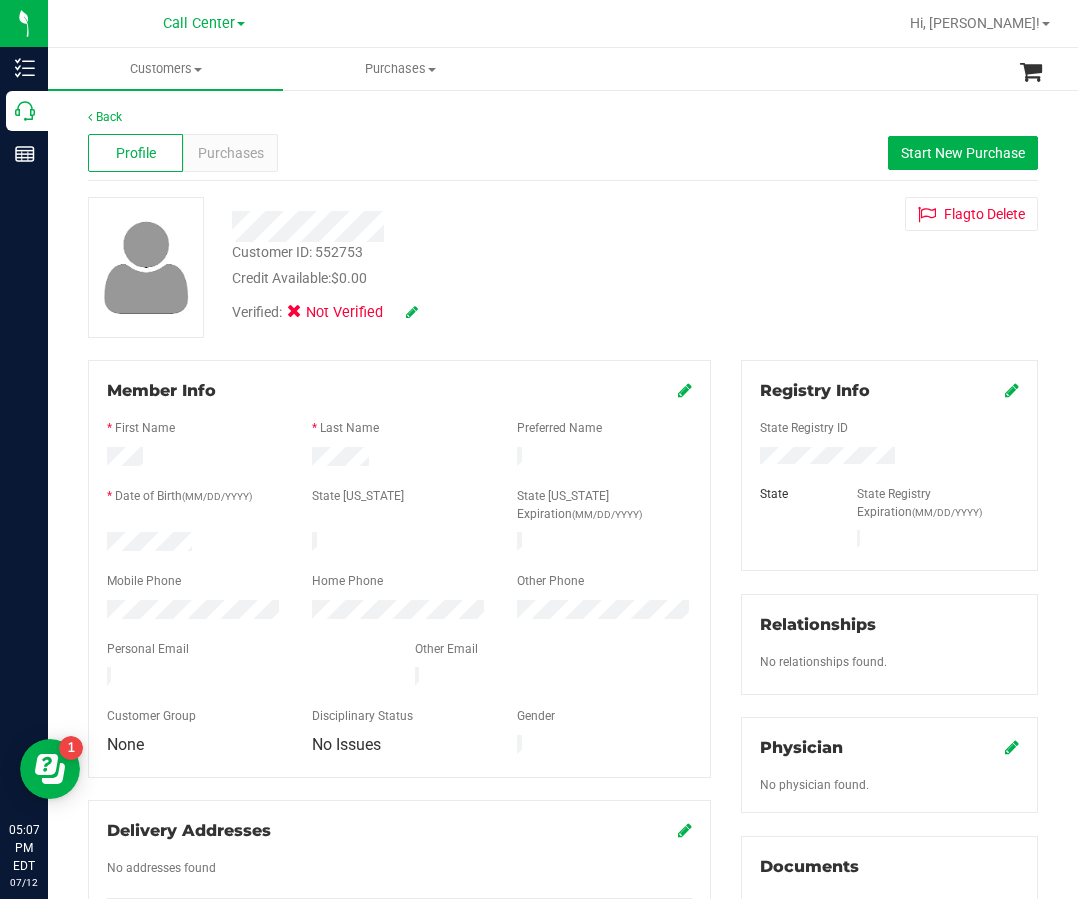 drag, startPoint x: 556, startPoint y: 628, endPoint x: 542, endPoint y: 603, distance: 28.653097 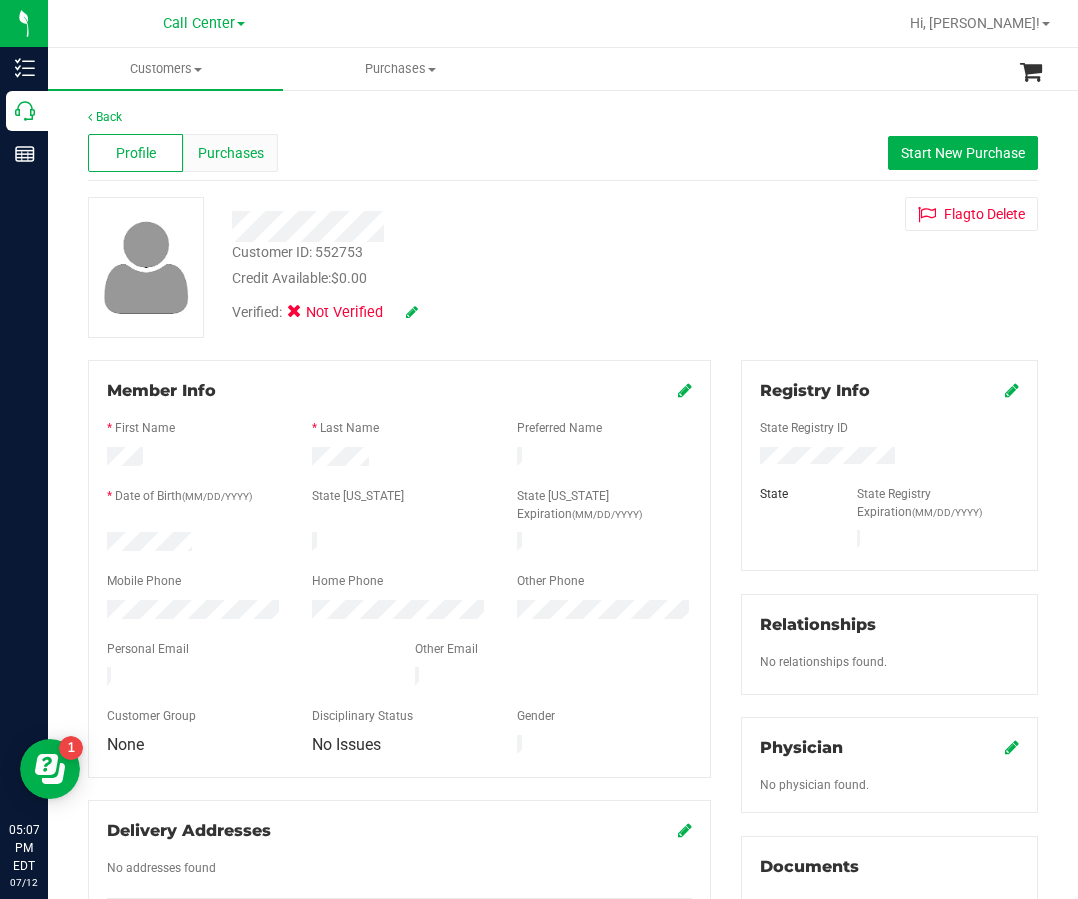 click on "Purchases" at bounding box center (231, 153) 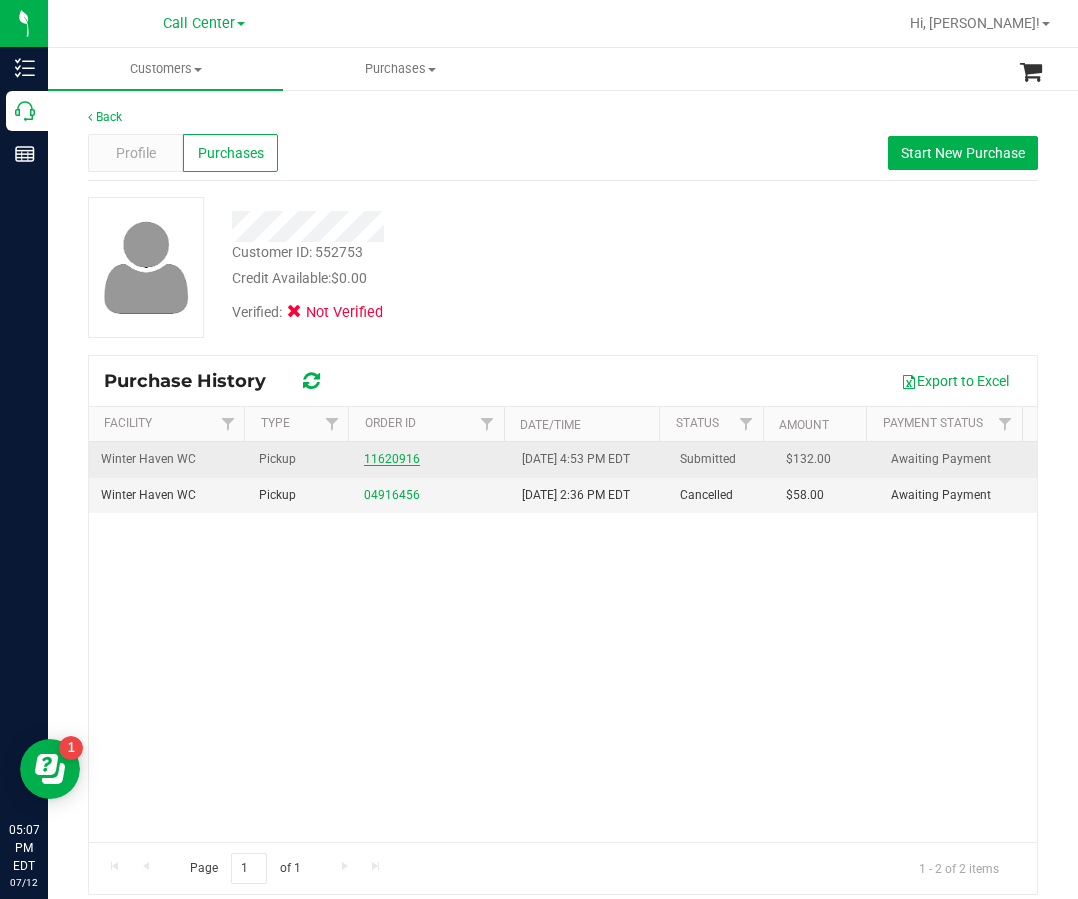 click on "11620916" at bounding box center [392, 459] 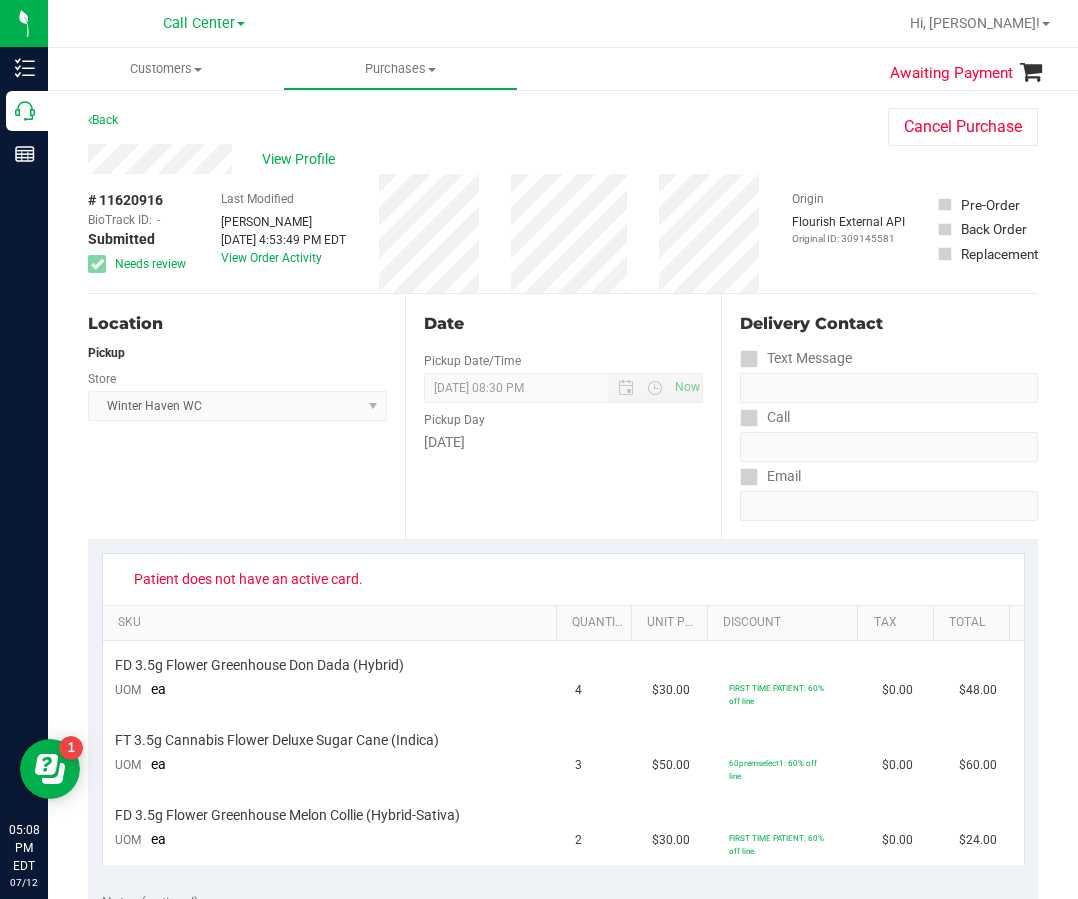 click on "Date
Pickup Date/Time
07/12/2025
Now
07/12/2025 08:30 PM
Now
Pickup Day
Saturday" at bounding box center (563, 416) 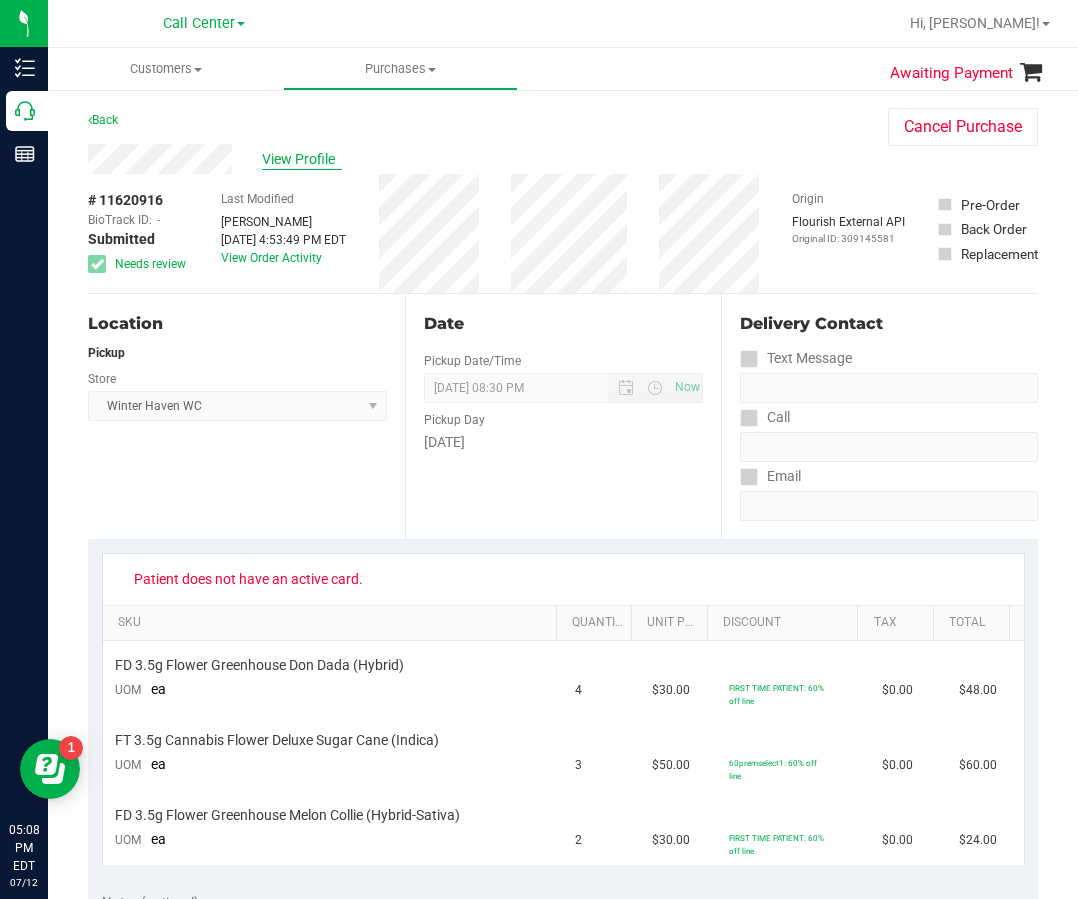 click on "View Profile" at bounding box center (302, 159) 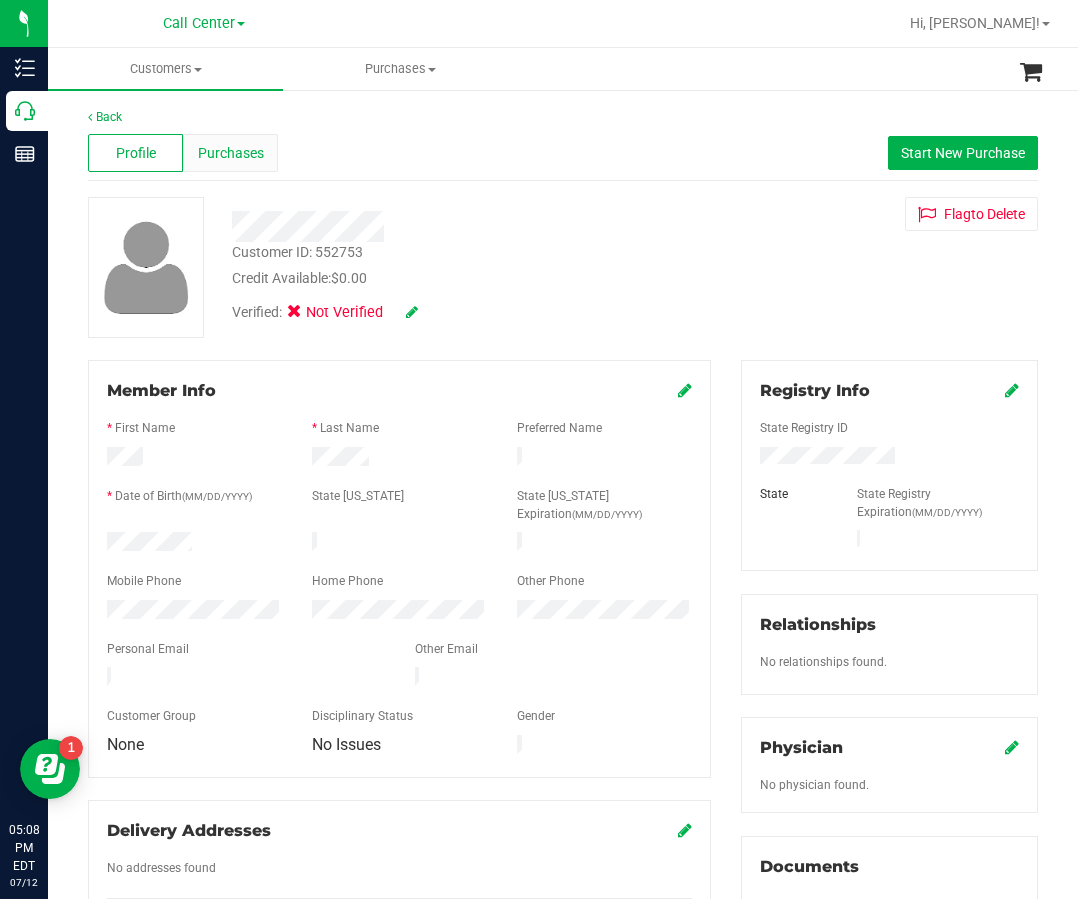 click on "Purchases" at bounding box center [231, 153] 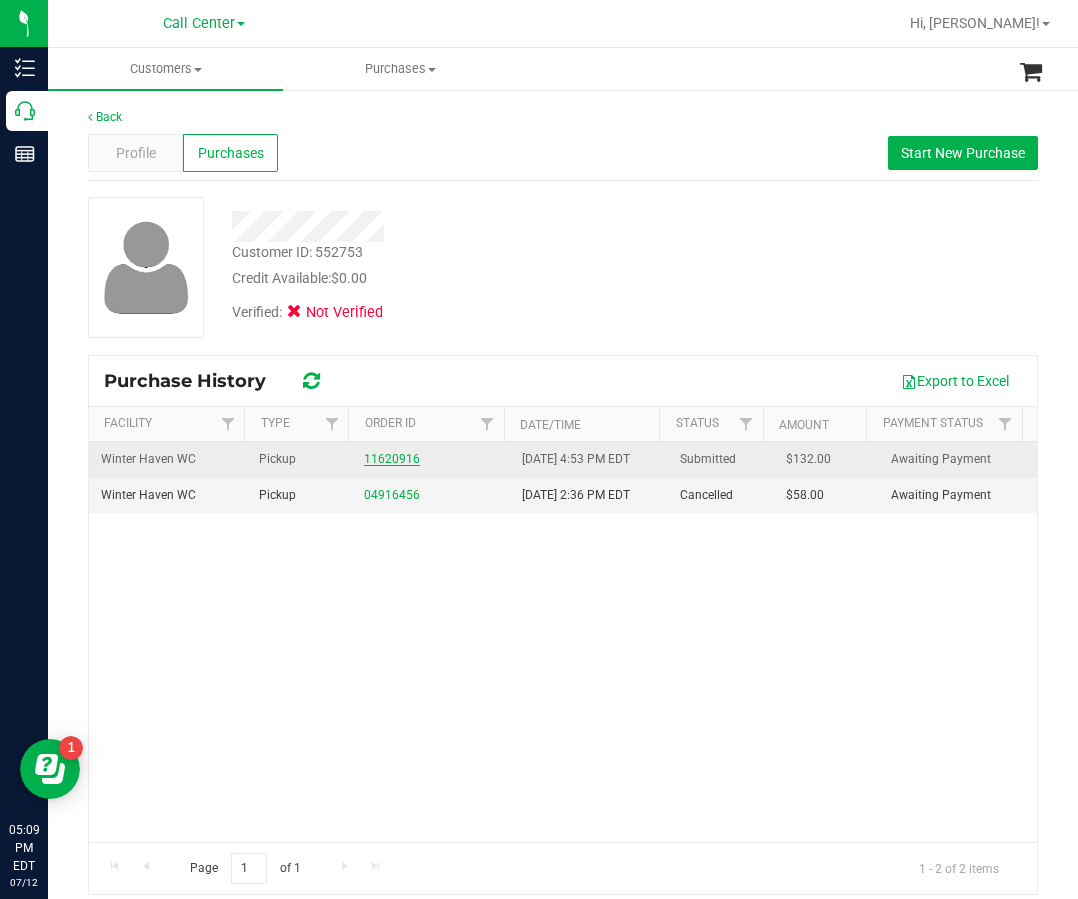 click on "11620916" at bounding box center (392, 459) 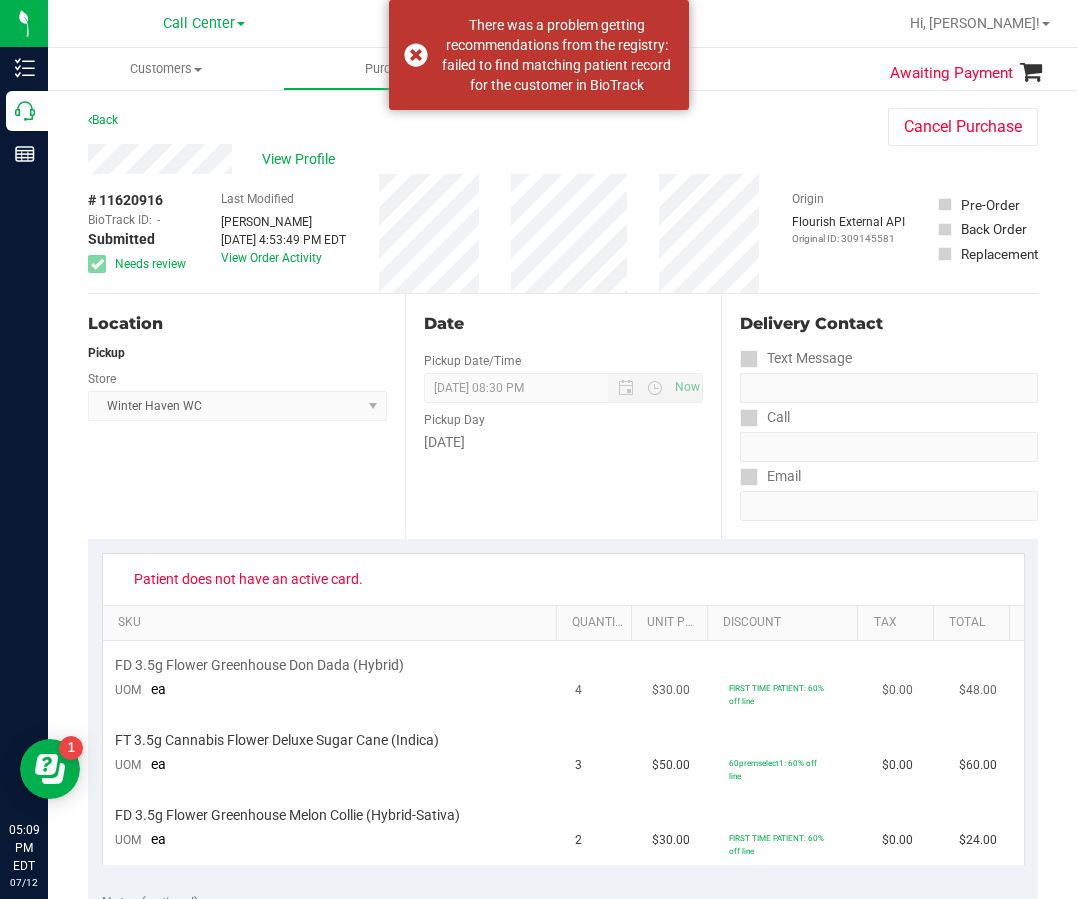 click on "FD 3.5g Flower Greenhouse Don Dada (Hybrid)" at bounding box center [259, 665] 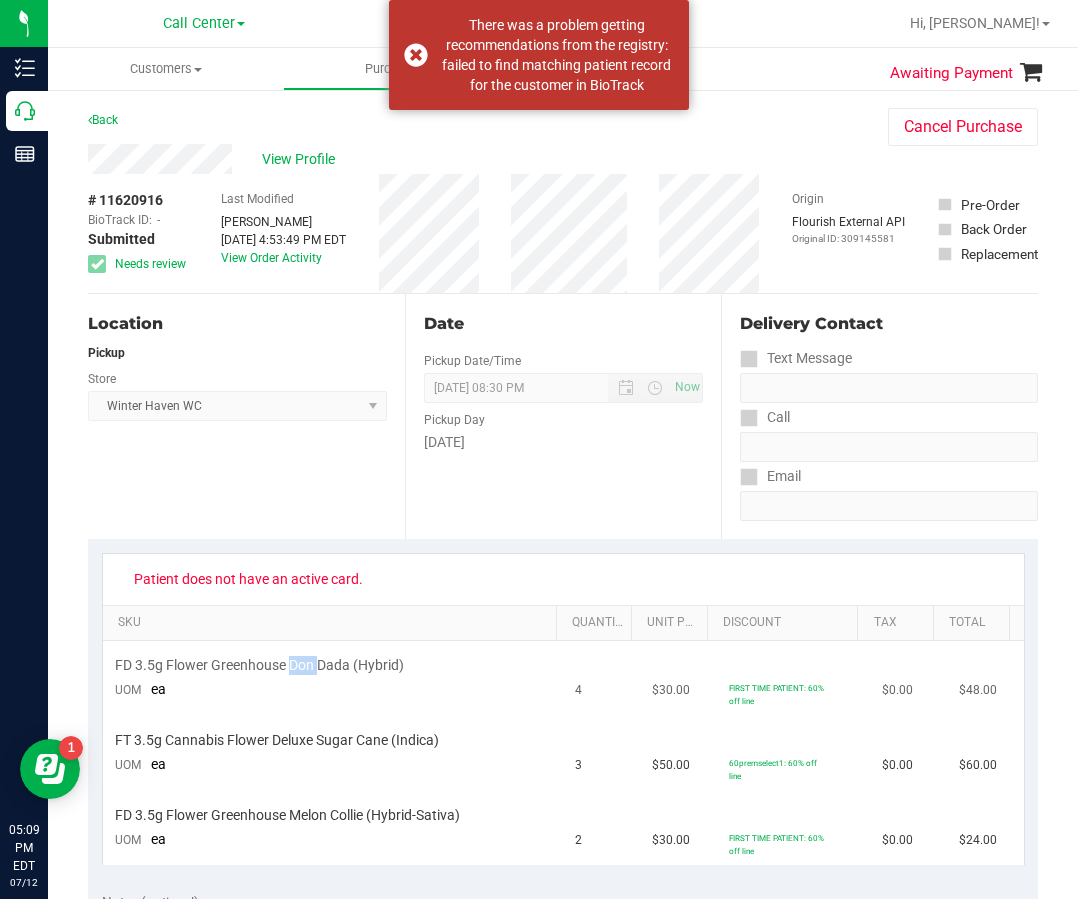 click on "FD 3.5g Flower Greenhouse Don Dada (Hybrid)" at bounding box center [259, 665] 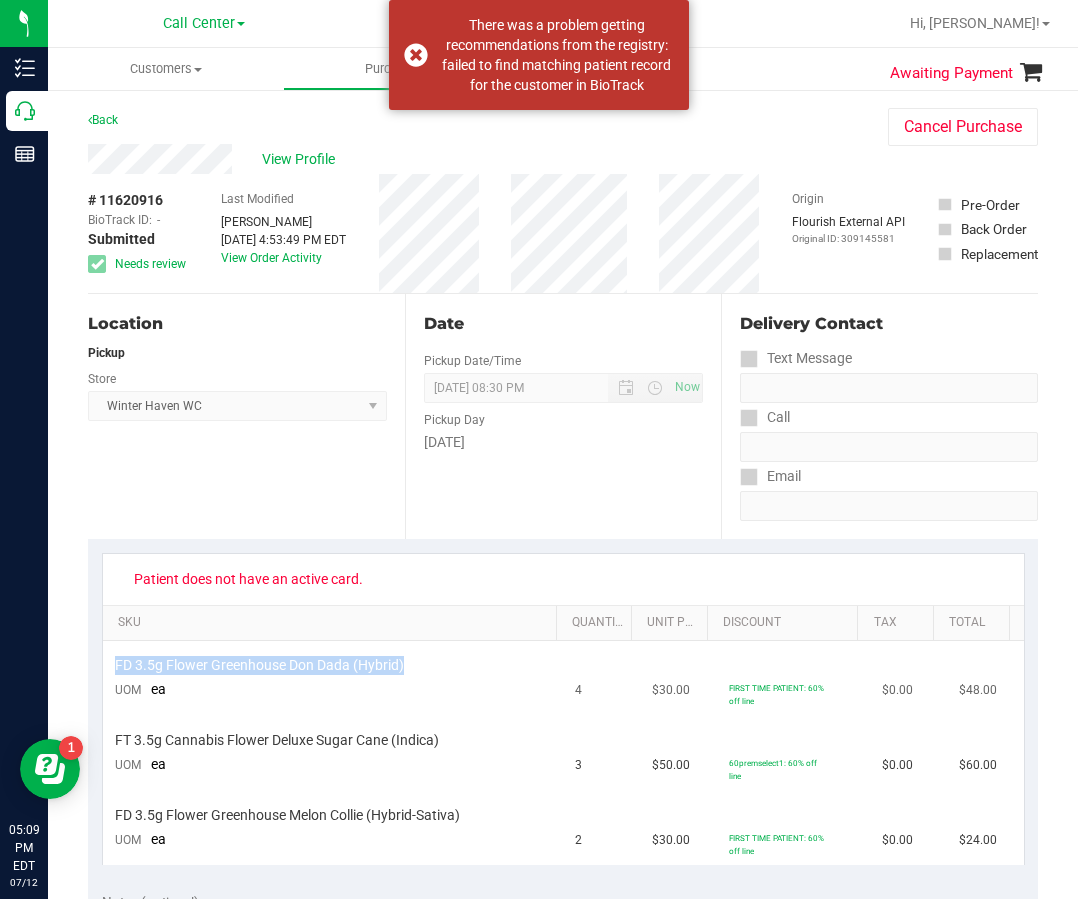 click on "FD 3.5g Flower Greenhouse Don Dada (Hybrid)" at bounding box center [259, 665] 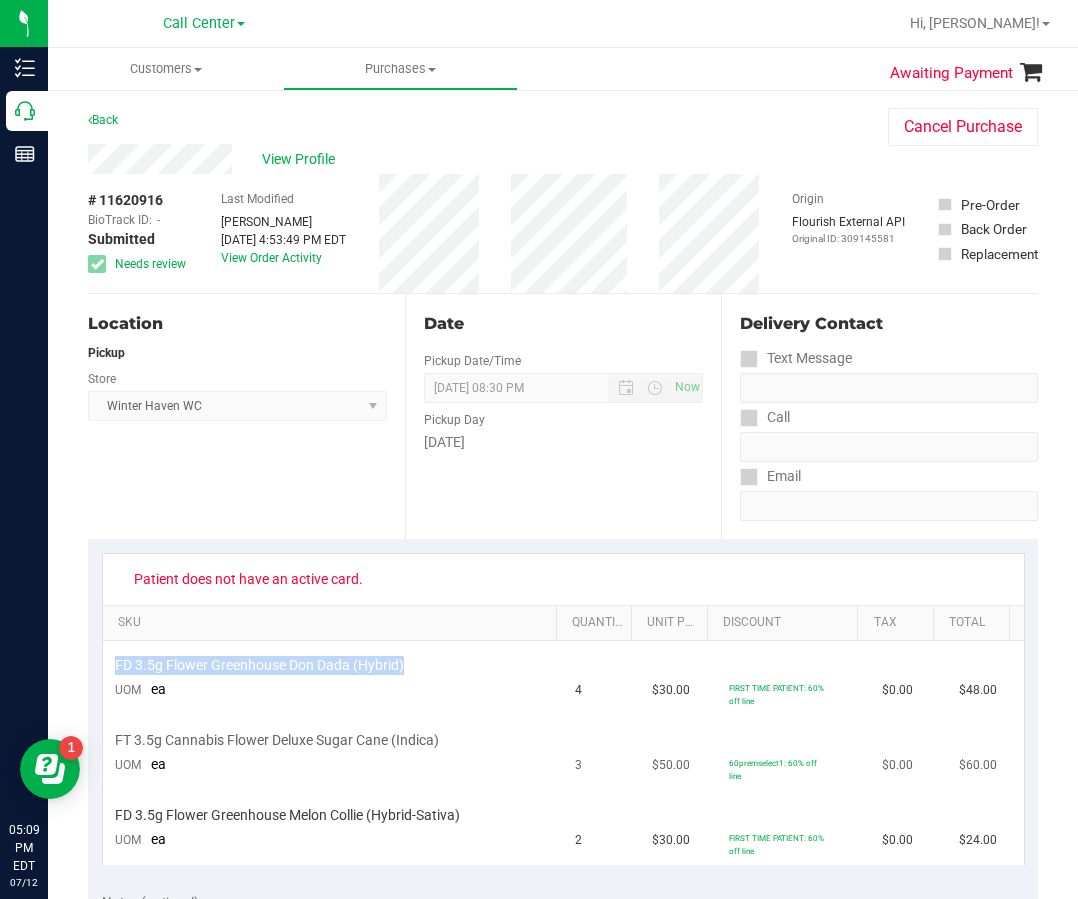 click on "FT 3.5g Cannabis Flower Deluxe Sugar Cane (Indica)" at bounding box center (277, 740) 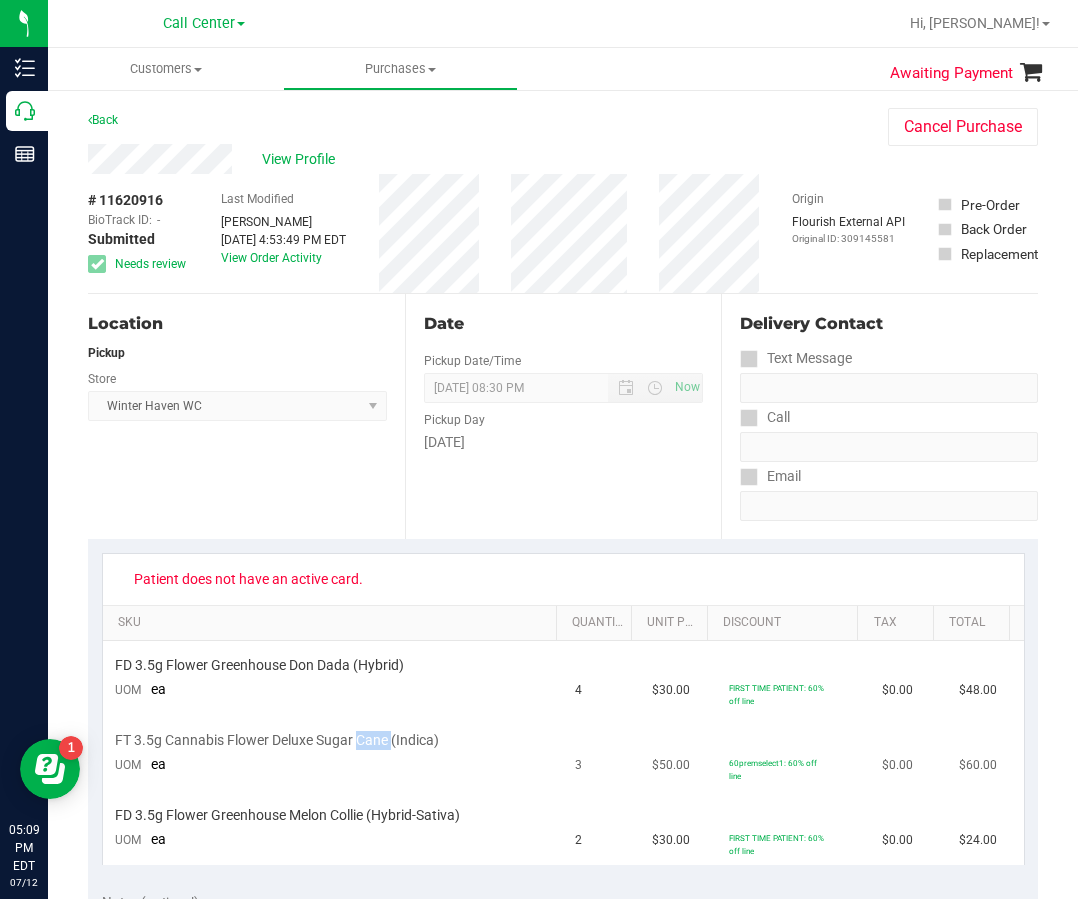click on "FT 3.5g Cannabis Flower Deluxe Sugar Cane (Indica)" at bounding box center [277, 740] 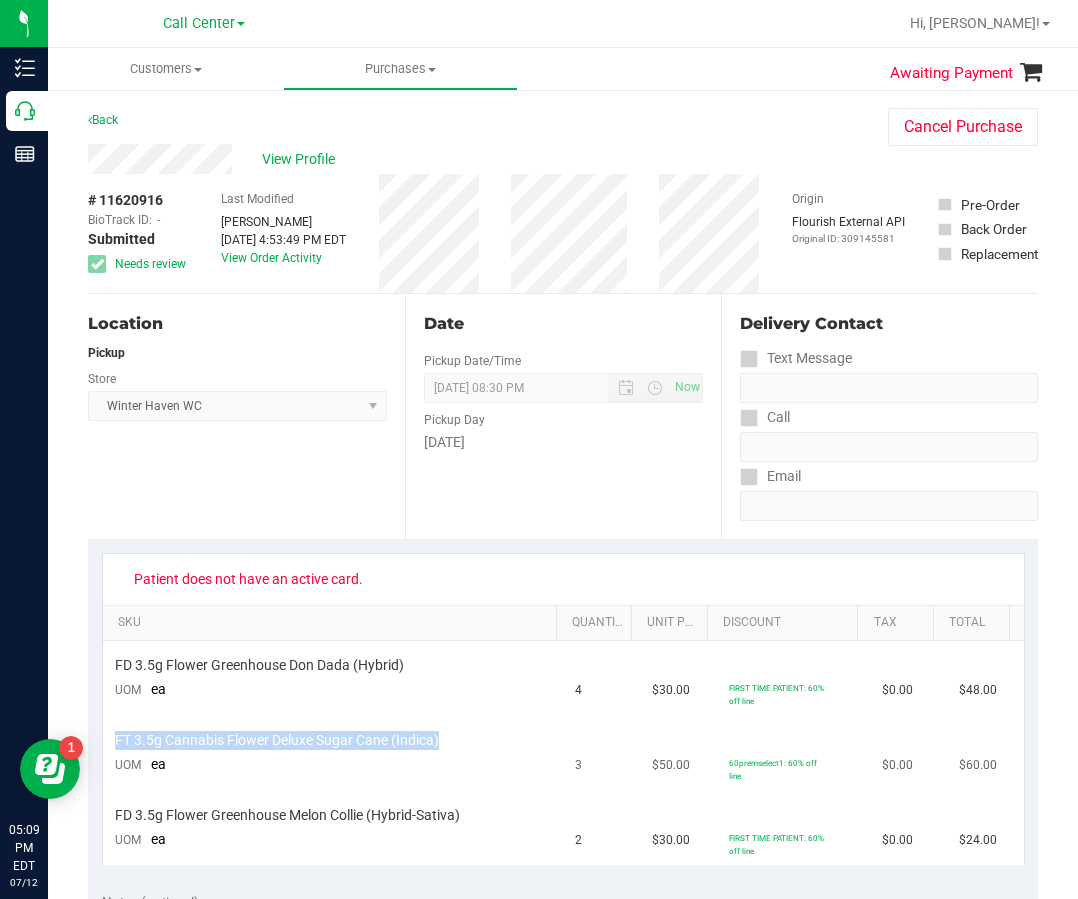 click on "FT 3.5g Cannabis Flower Deluxe Sugar Cane (Indica)" at bounding box center (277, 740) 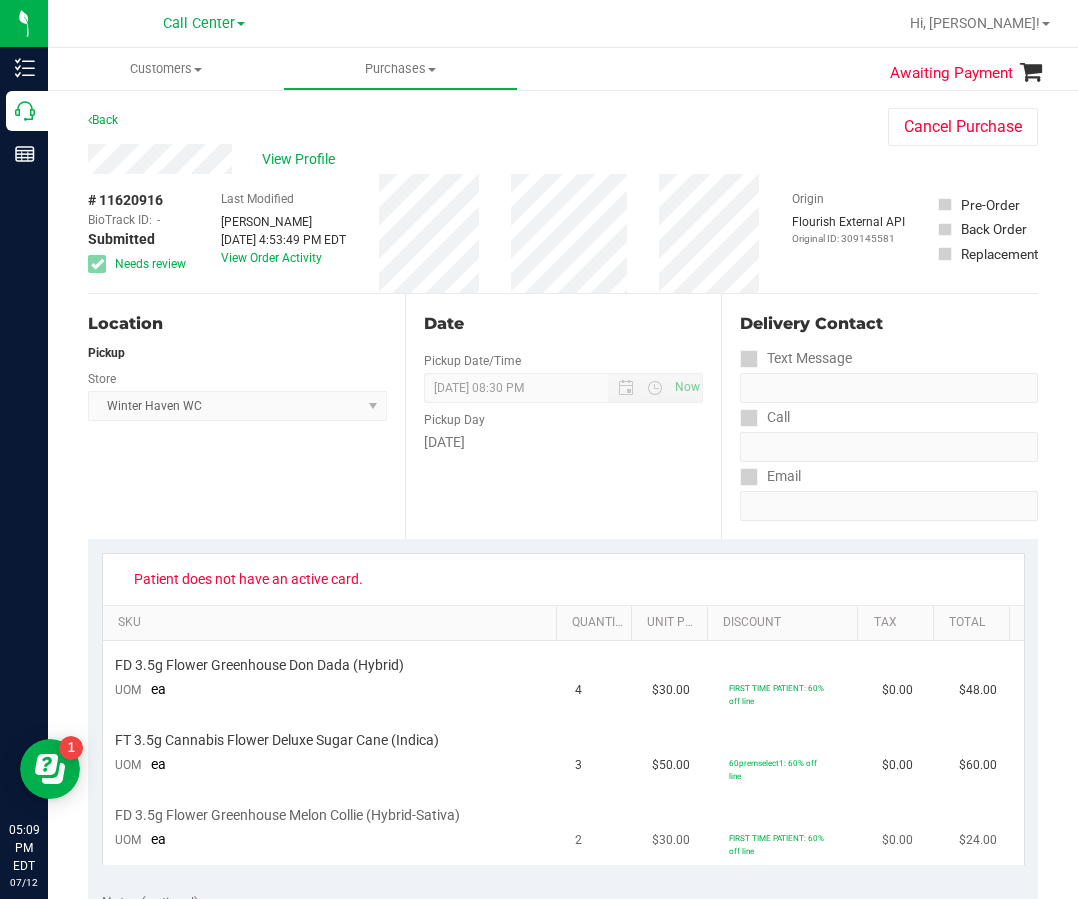 click on "FD 3.5g Flower Greenhouse Melon Collie (Hybrid-Sativa)
UOM
ea" at bounding box center [333, 828] 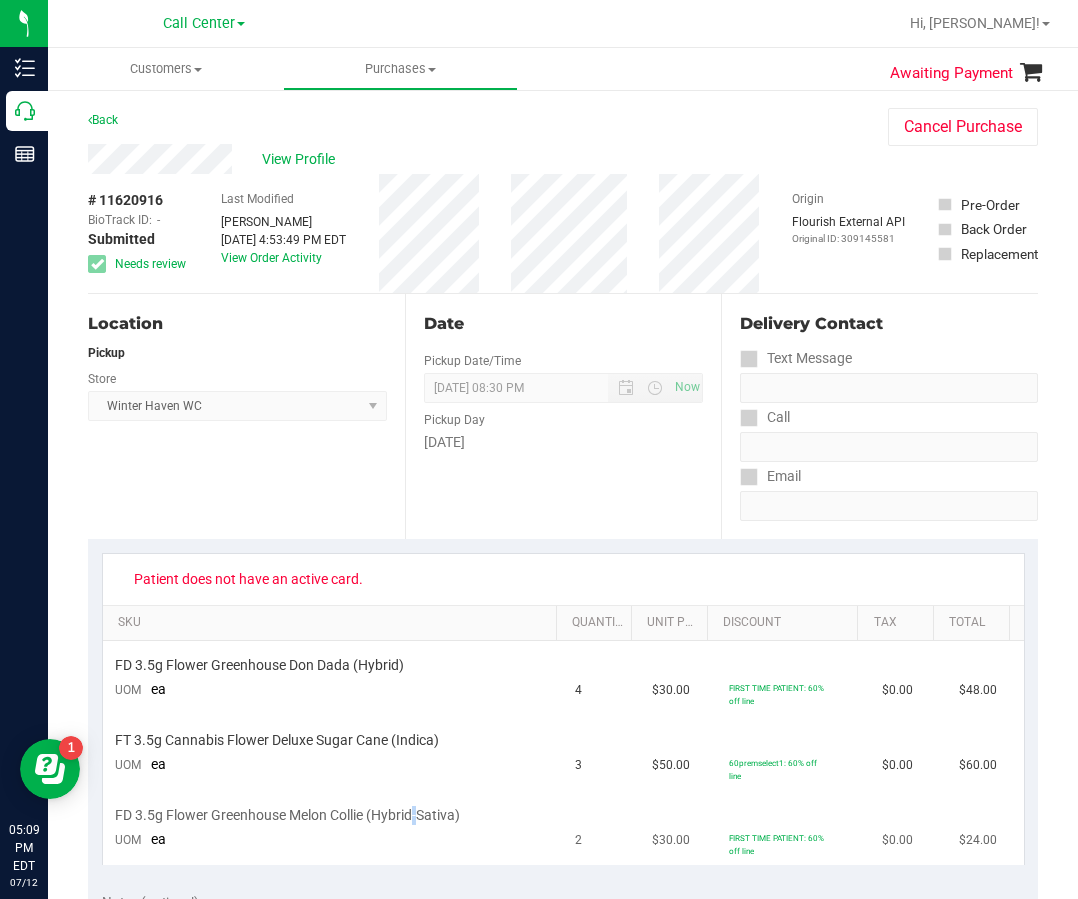 click on "FD 3.5g Flower Greenhouse Melon Collie (Hybrid-Sativa)" at bounding box center (287, 815) 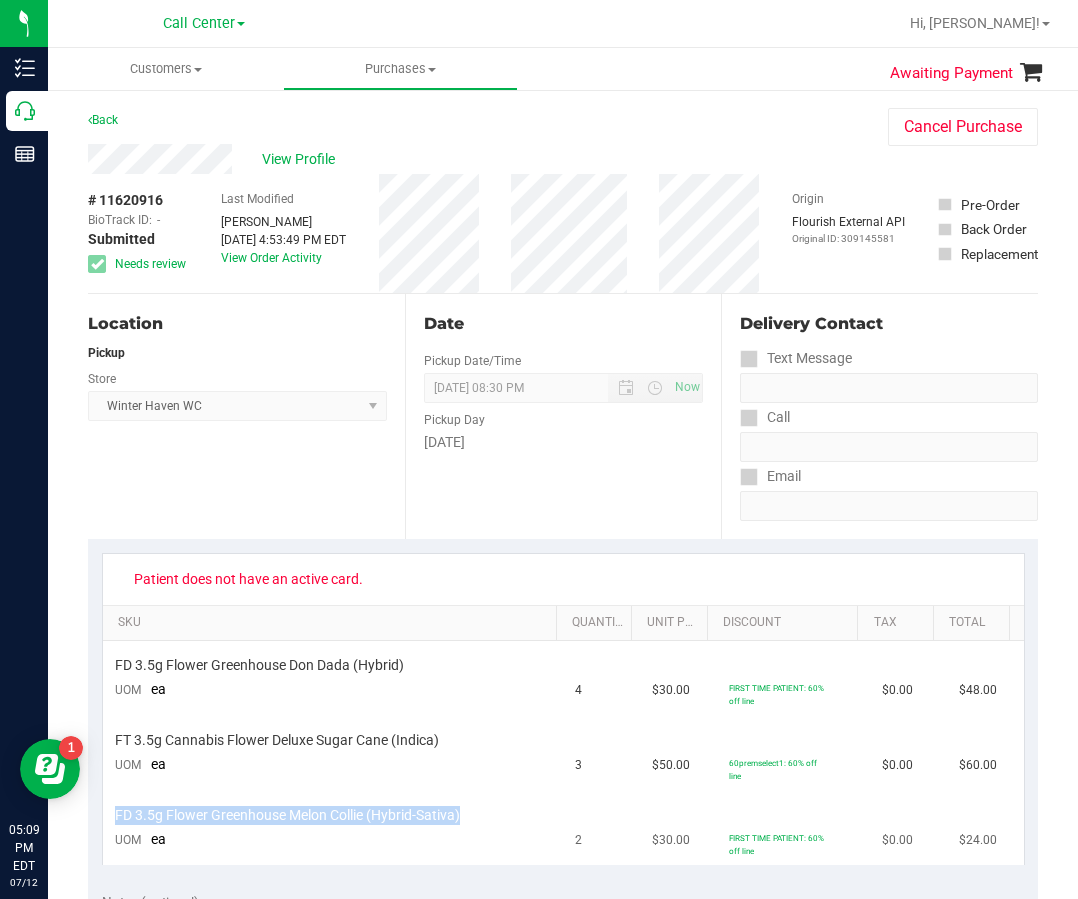 click on "FD 3.5g Flower Greenhouse Melon Collie (Hybrid-Sativa)" at bounding box center (287, 815) 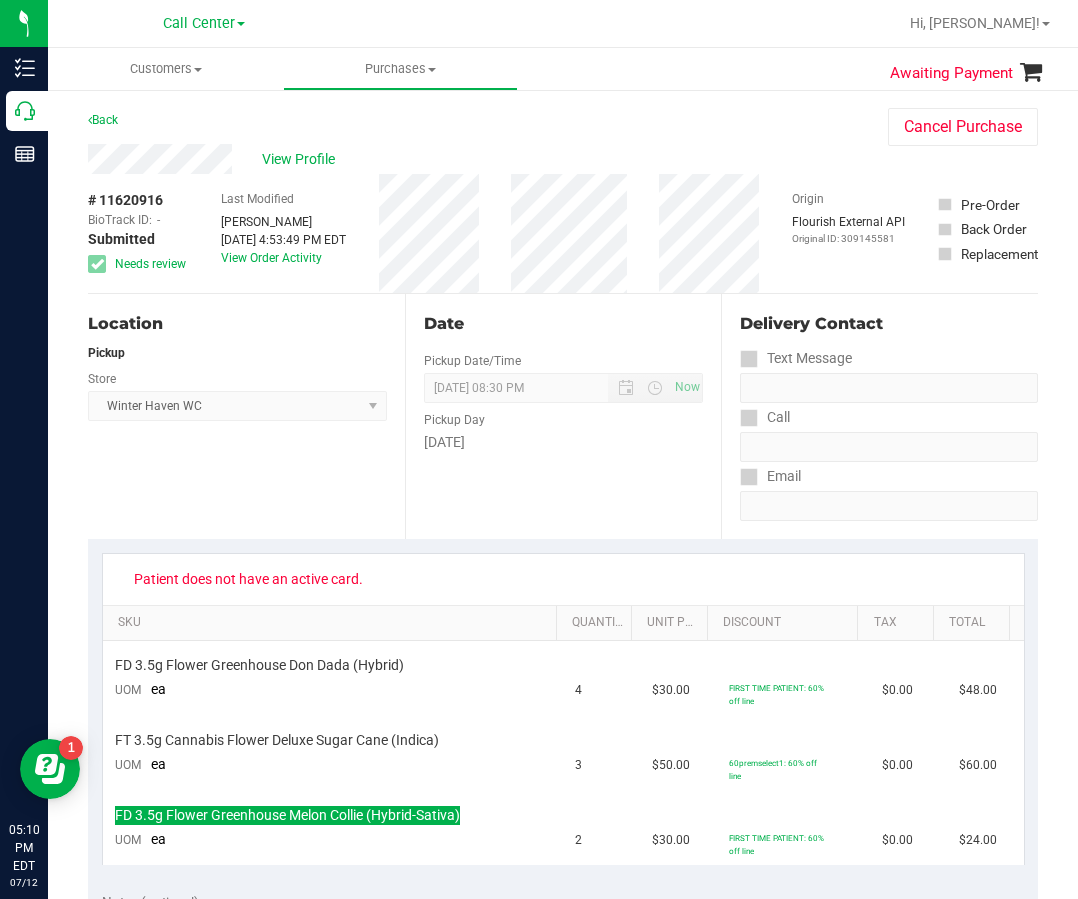 click on "Patient does not have an active card.
SKU Quantity Unit Price Discount Tax Total
FD 3.5g Flower Greenhouse Don Dada (Hybrid)
UOM
ea
4
$30.00
FIRST TIME PATIENT:
60%
off
line
$0.00
$48.00
FT 3.5g Cannabis Flower Deluxe Sugar Cane (Indica)
UOM
ea
3
$50.00
60premselect1:
60%
off
line" at bounding box center [563, 709] 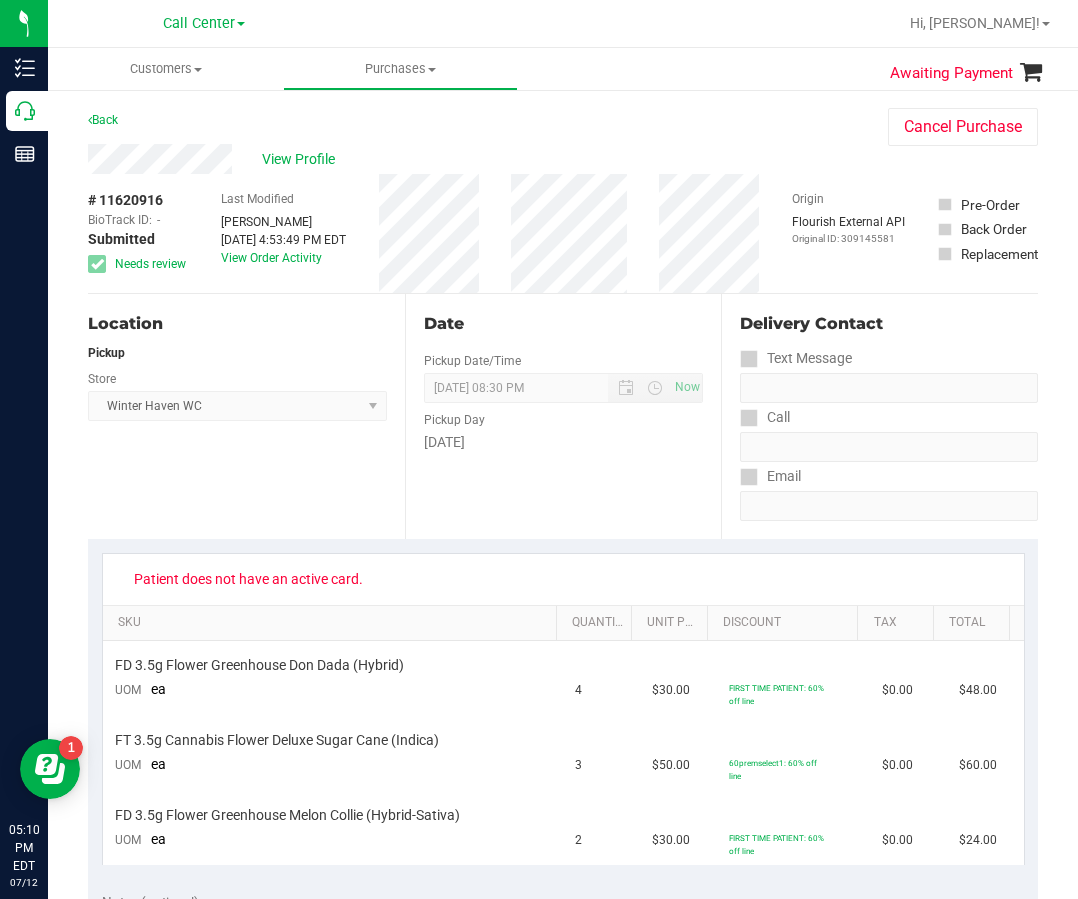 click on "Back
Cancel Purchase" at bounding box center [563, 126] 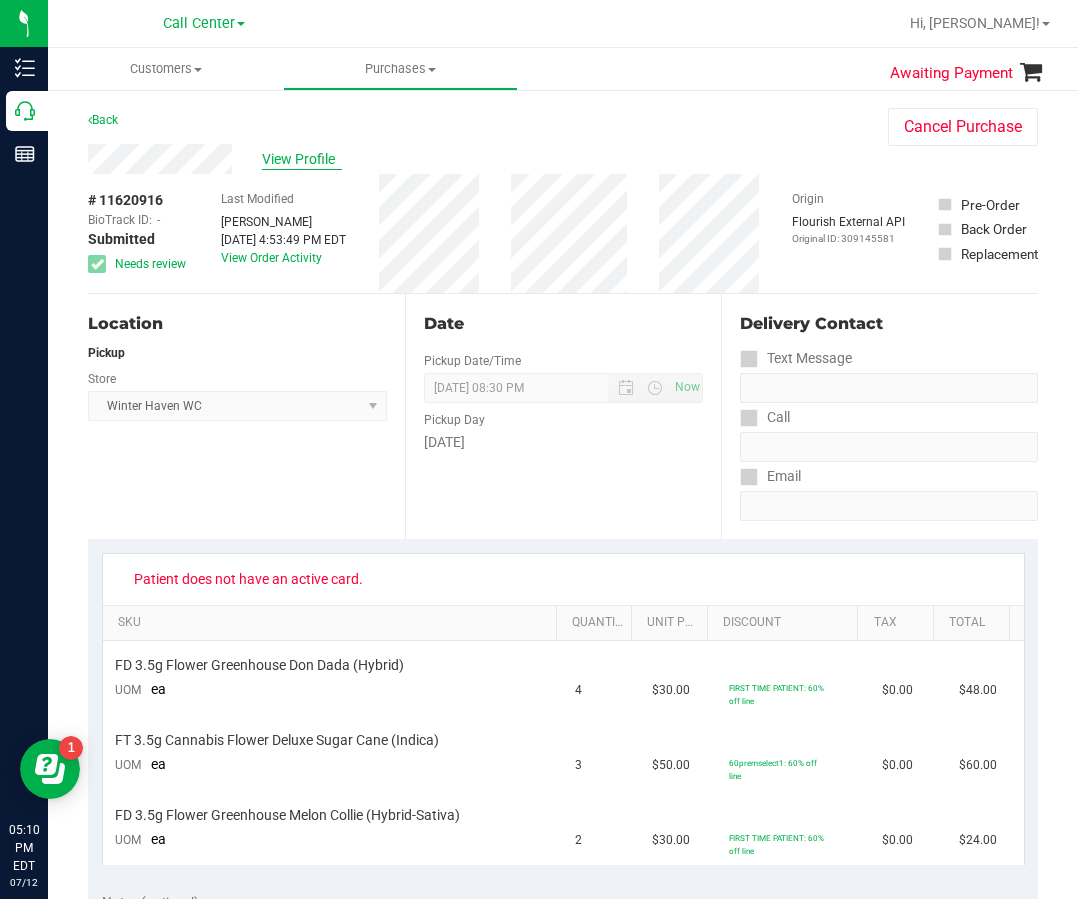 click on "View Profile" at bounding box center [302, 159] 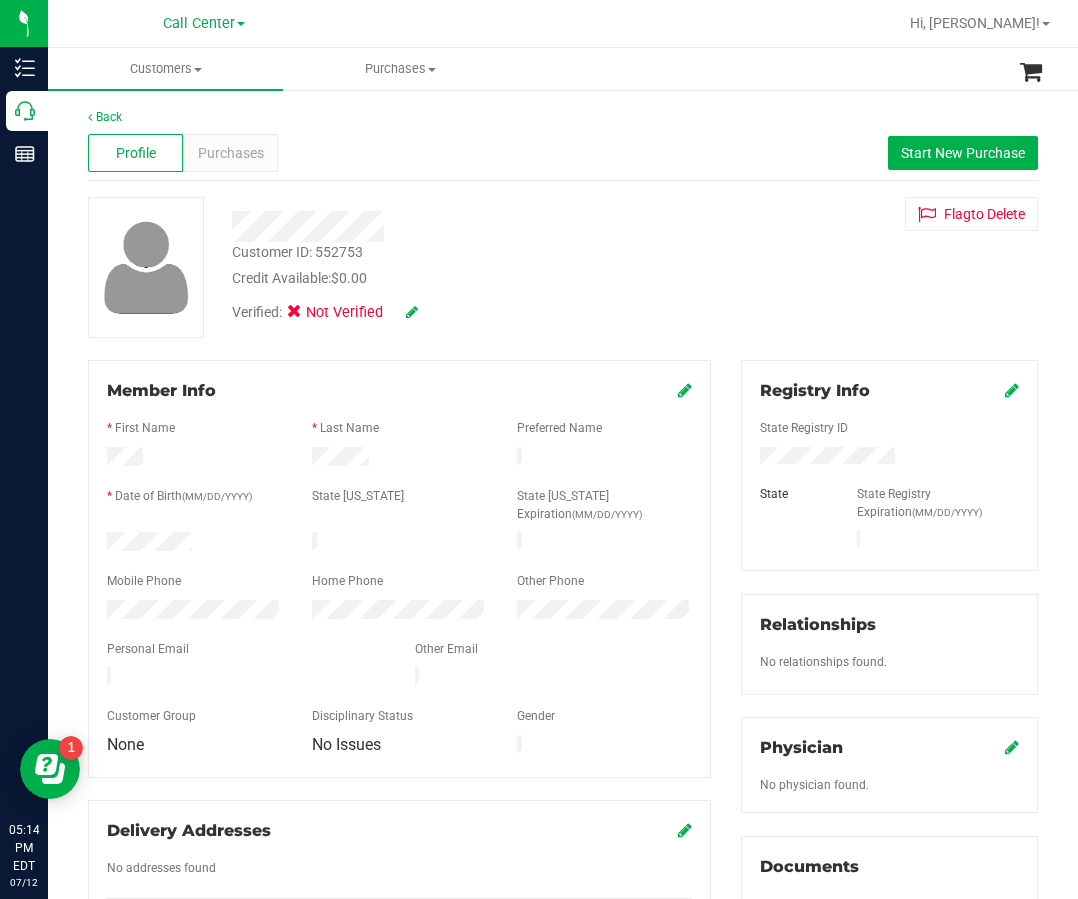 drag, startPoint x: 343, startPoint y: 247, endPoint x: 197, endPoint y: 212, distance: 150.13661 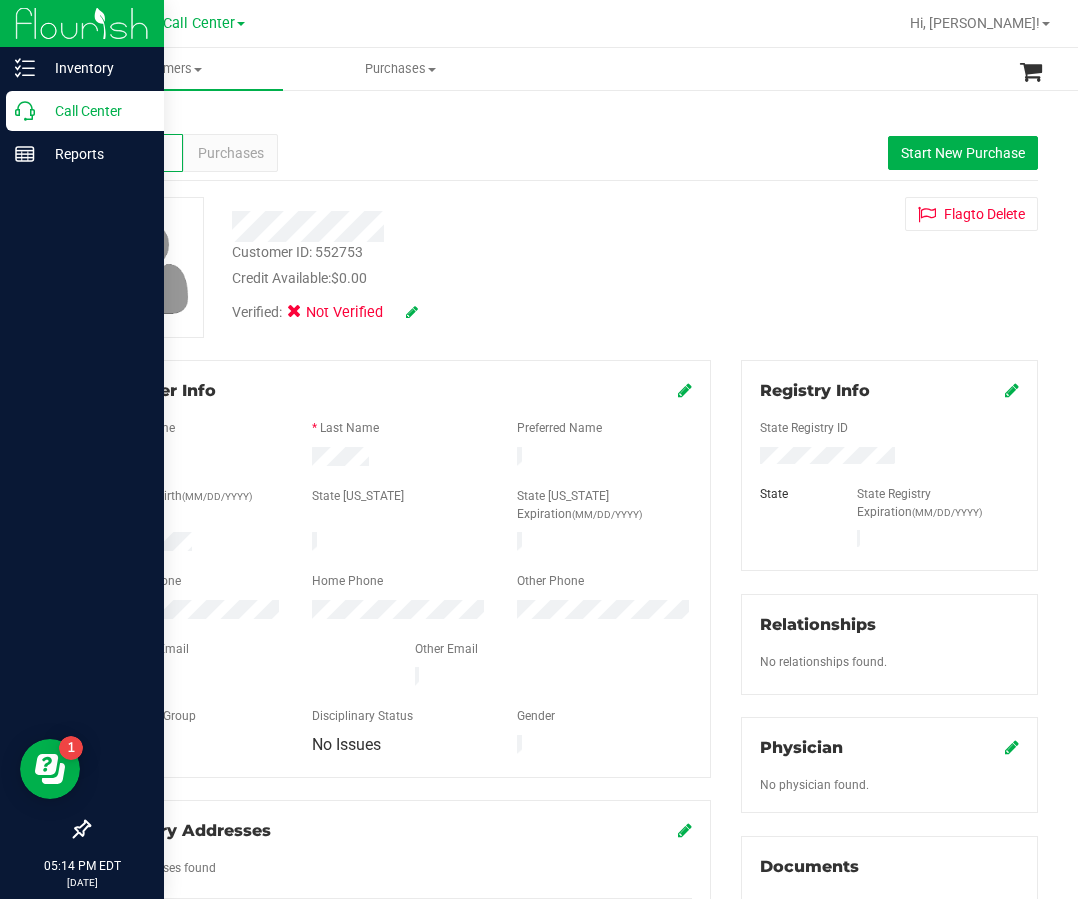 click 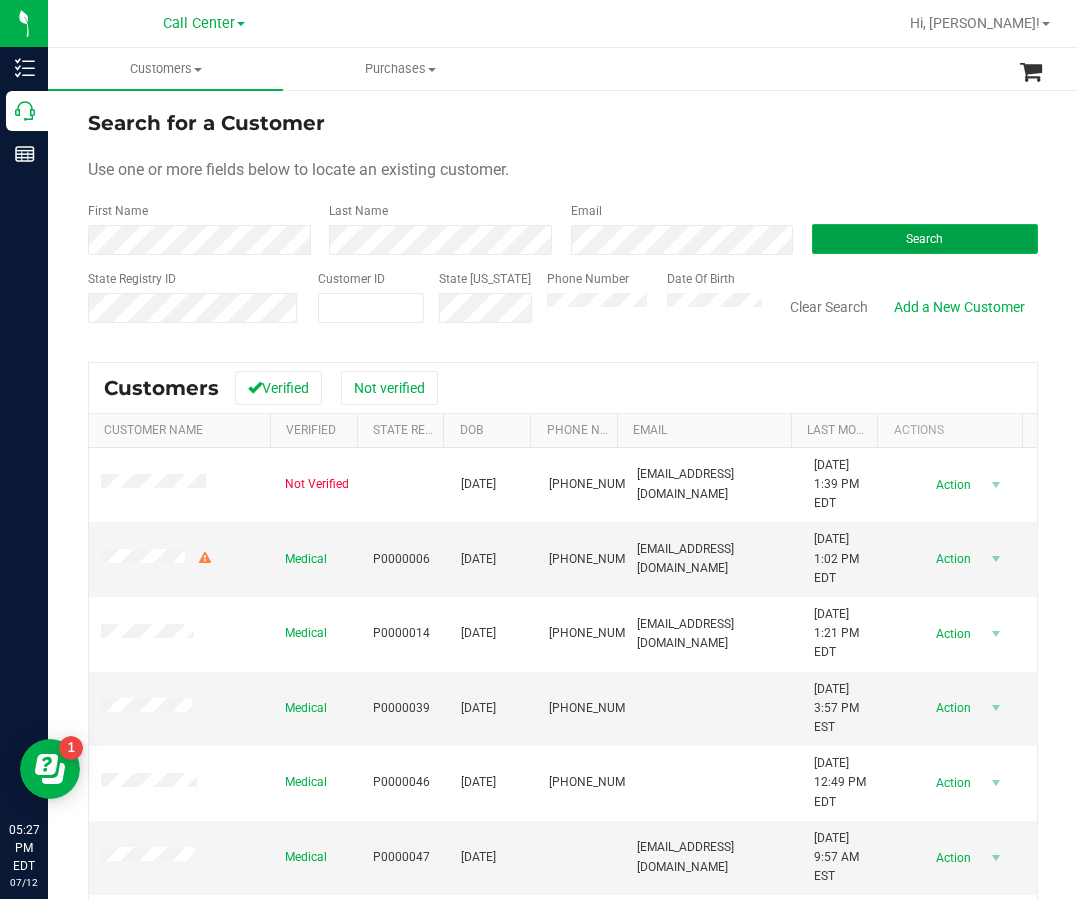 click on "Search" at bounding box center (925, 239) 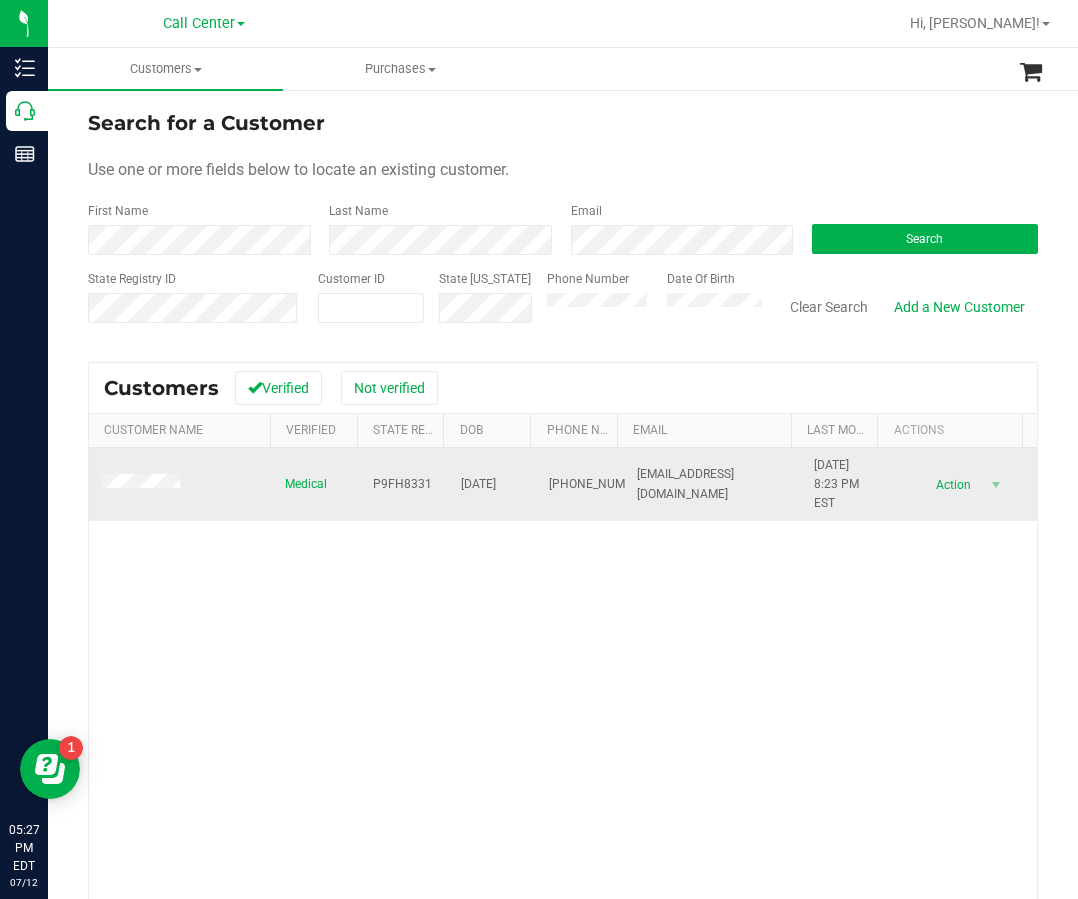 click on "P9FH8331" at bounding box center (402, 484) 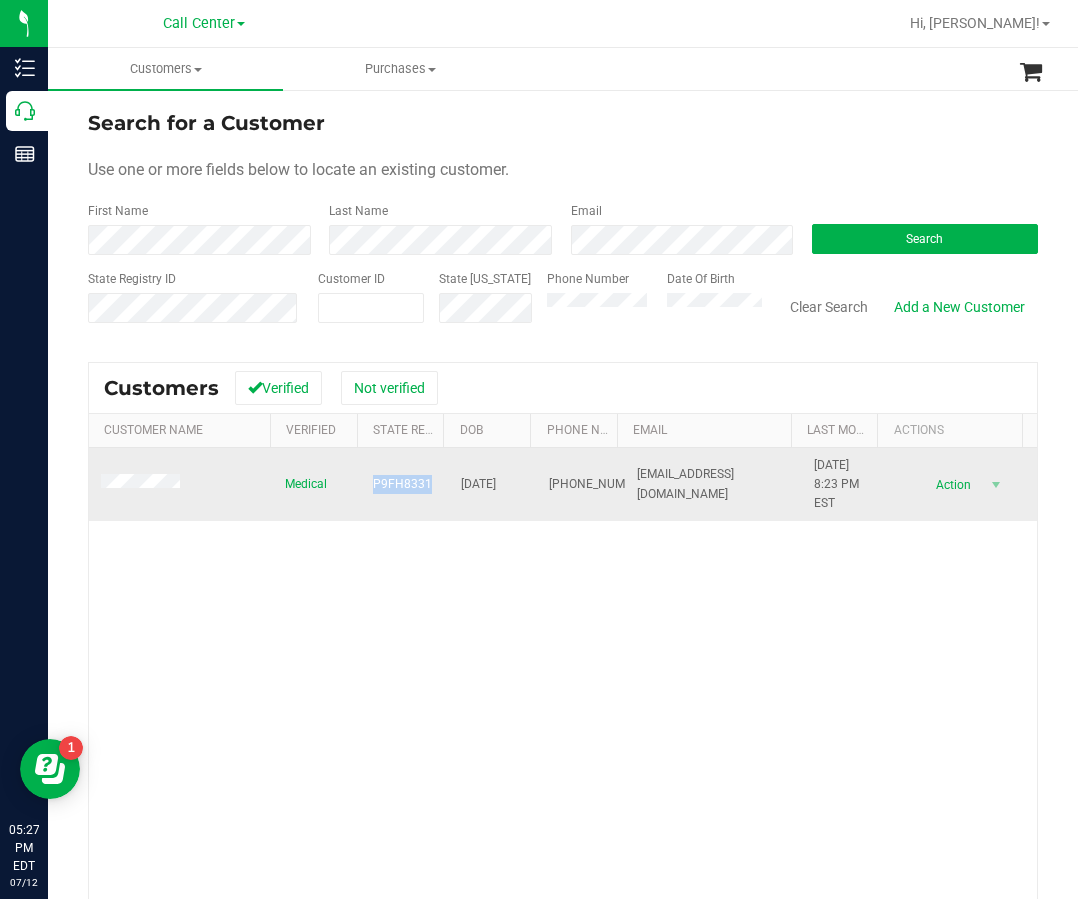 click on "P9FH8331" at bounding box center (402, 484) 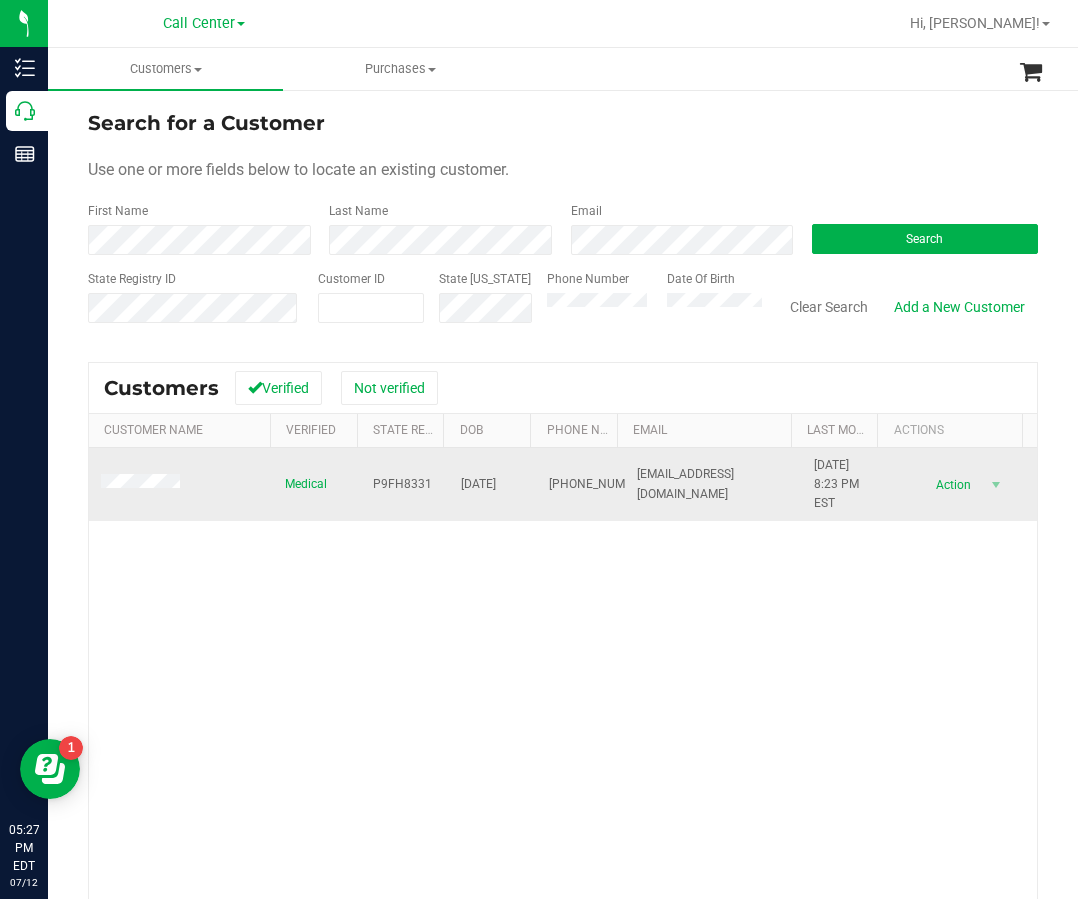 click on "06/13/1969" at bounding box center [478, 484] 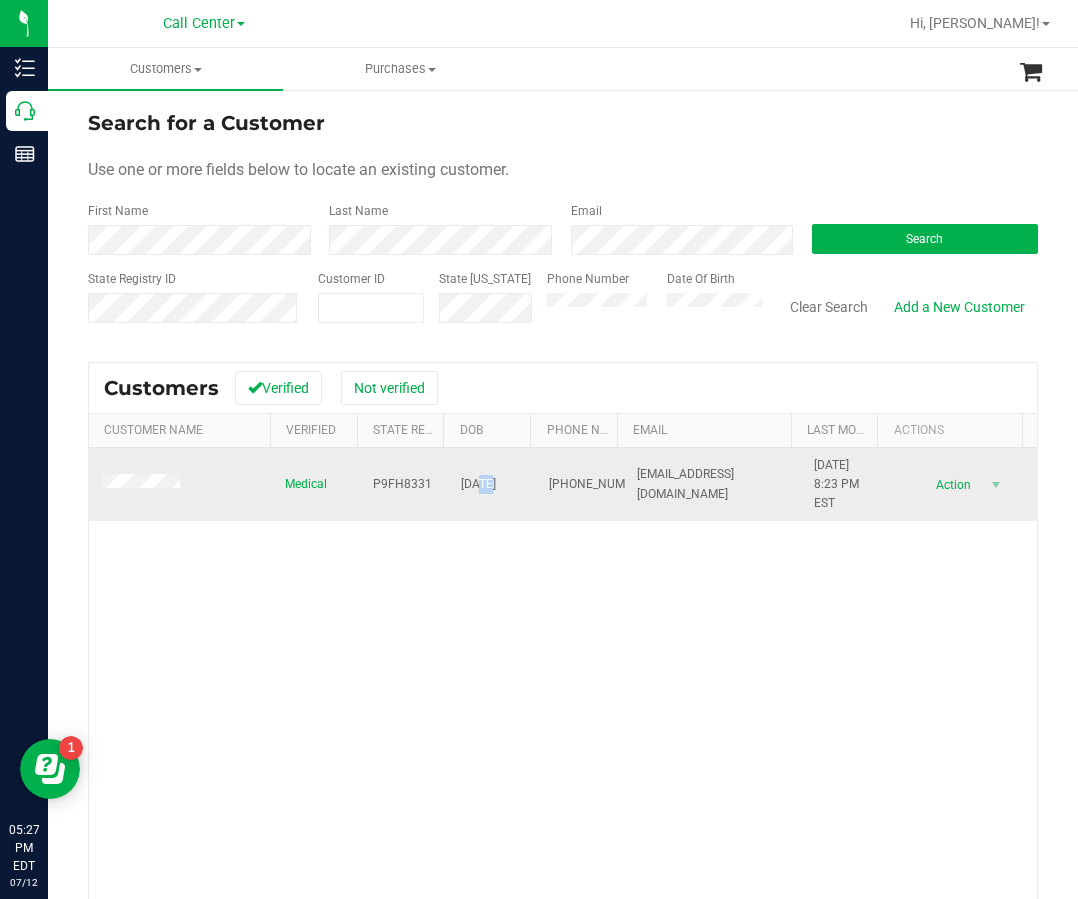 click on "06/13/1969" at bounding box center [478, 484] 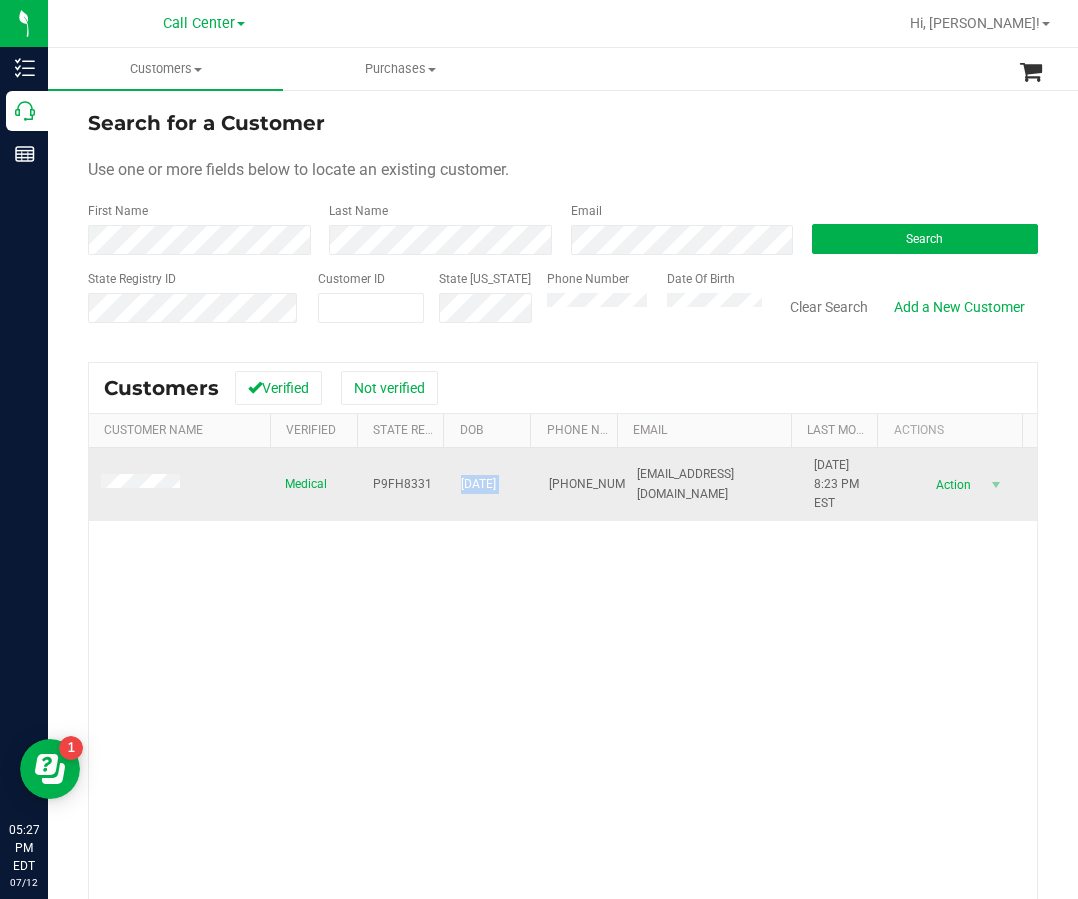click on "06/13/1969" at bounding box center [478, 484] 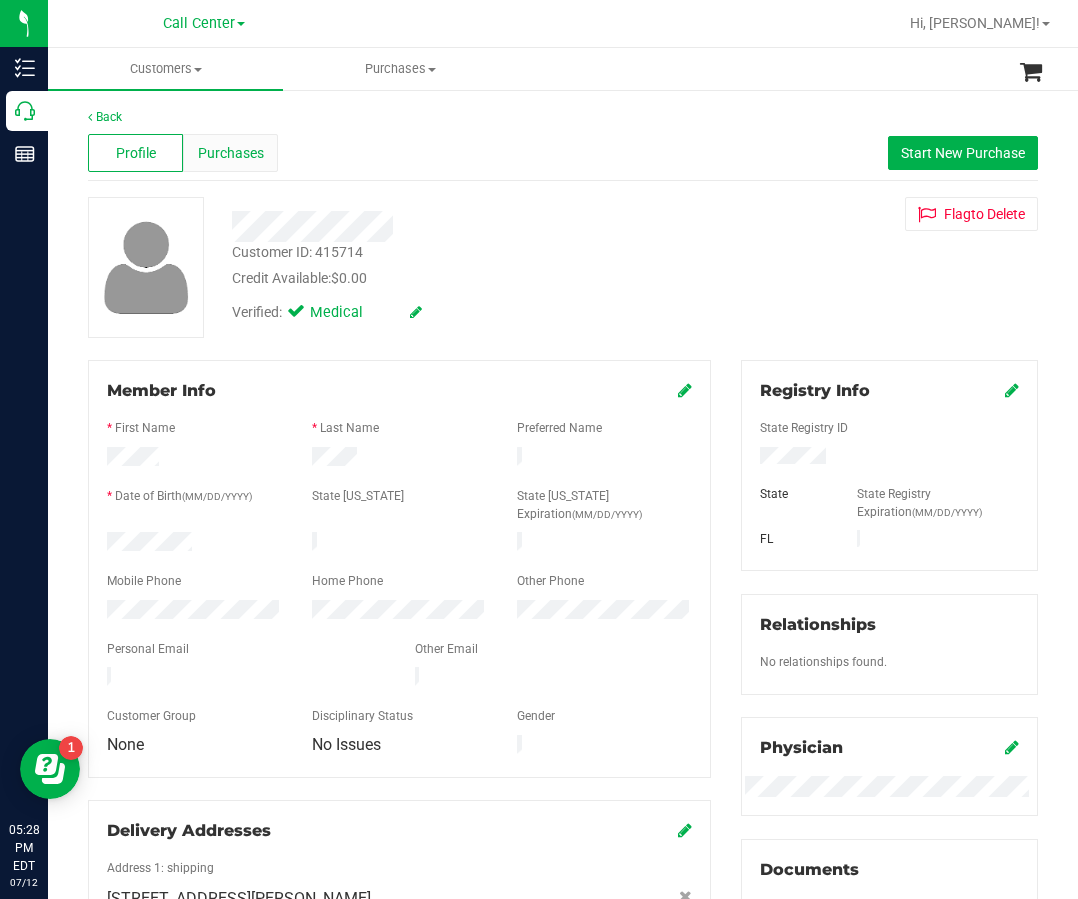 click on "Purchases" at bounding box center [230, 153] 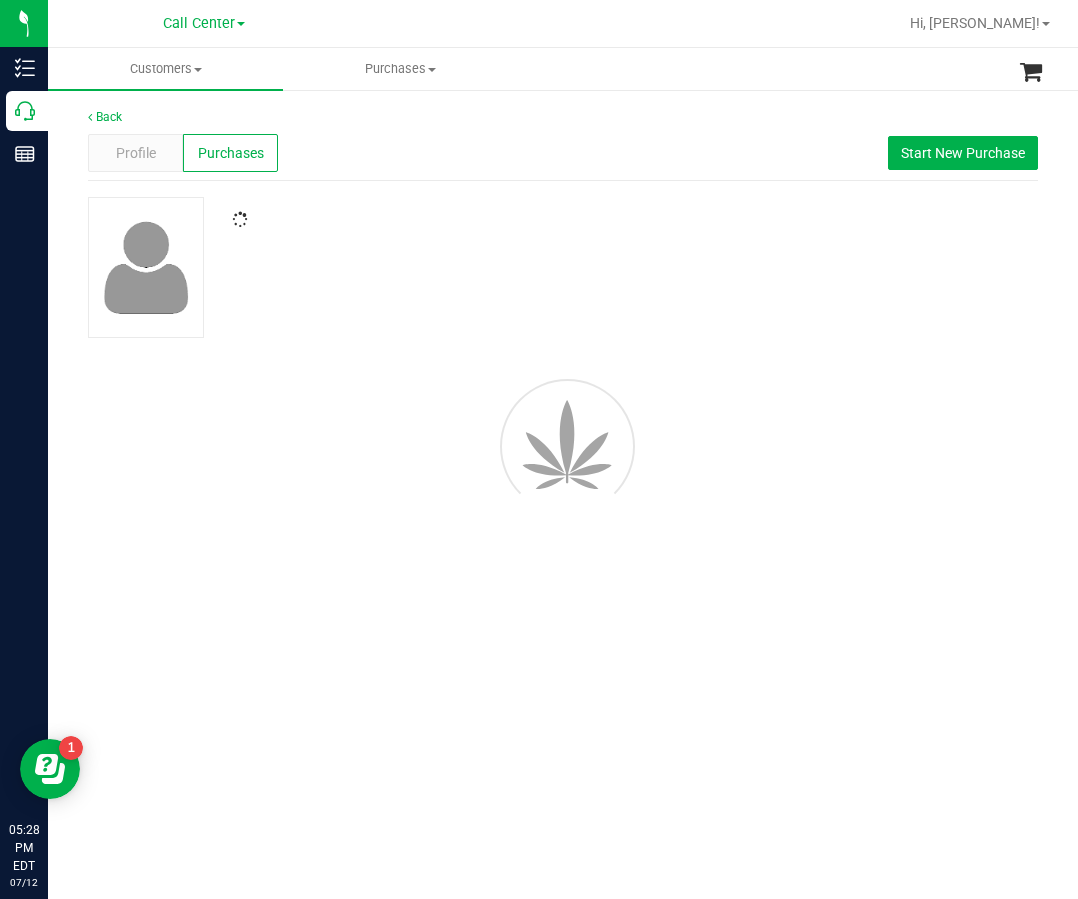 click at bounding box center [462, 220] 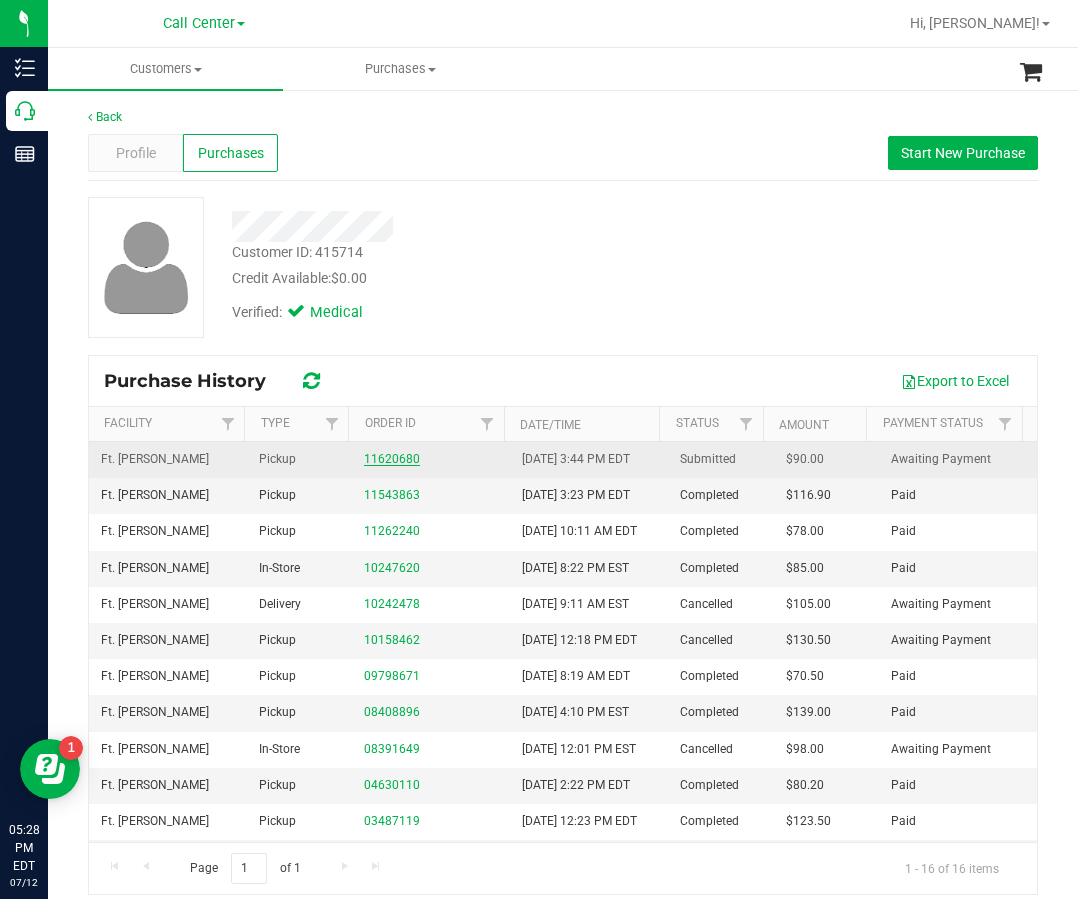click on "11620680" at bounding box center [392, 459] 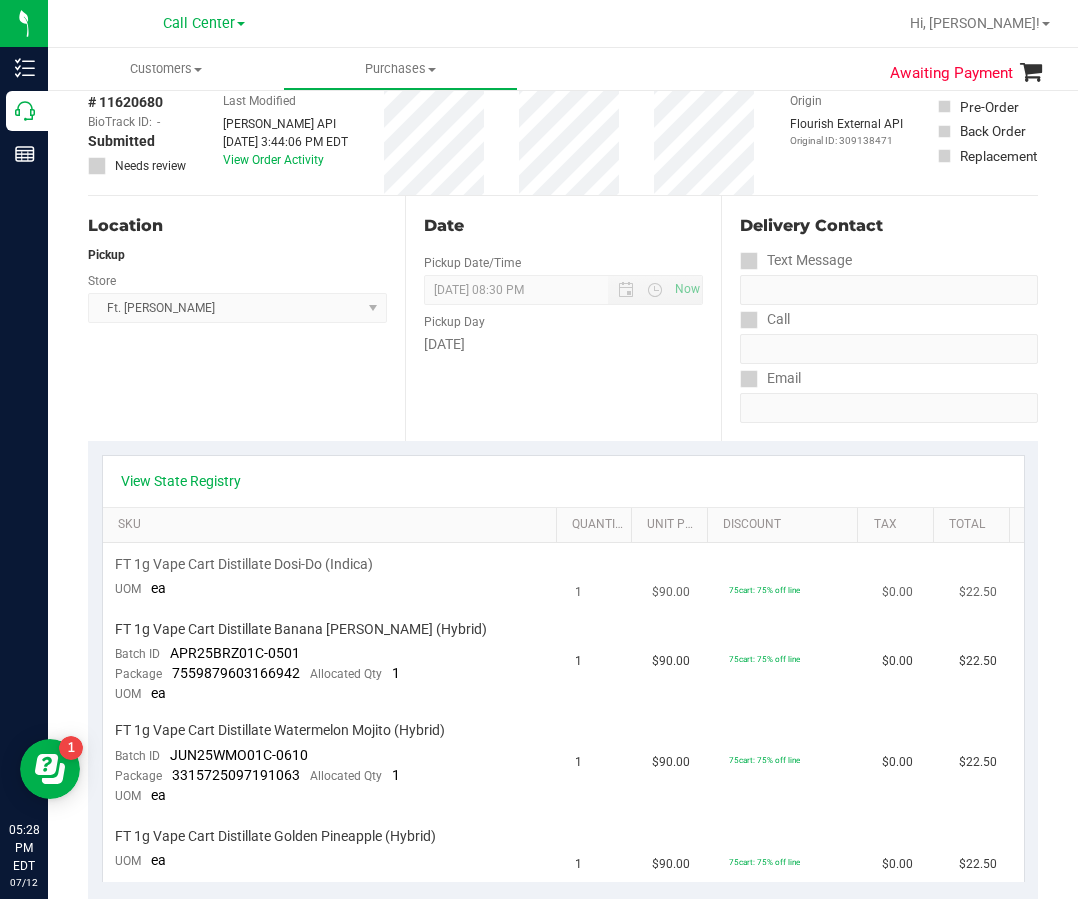 scroll, scrollTop: 0, scrollLeft: 0, axis: both 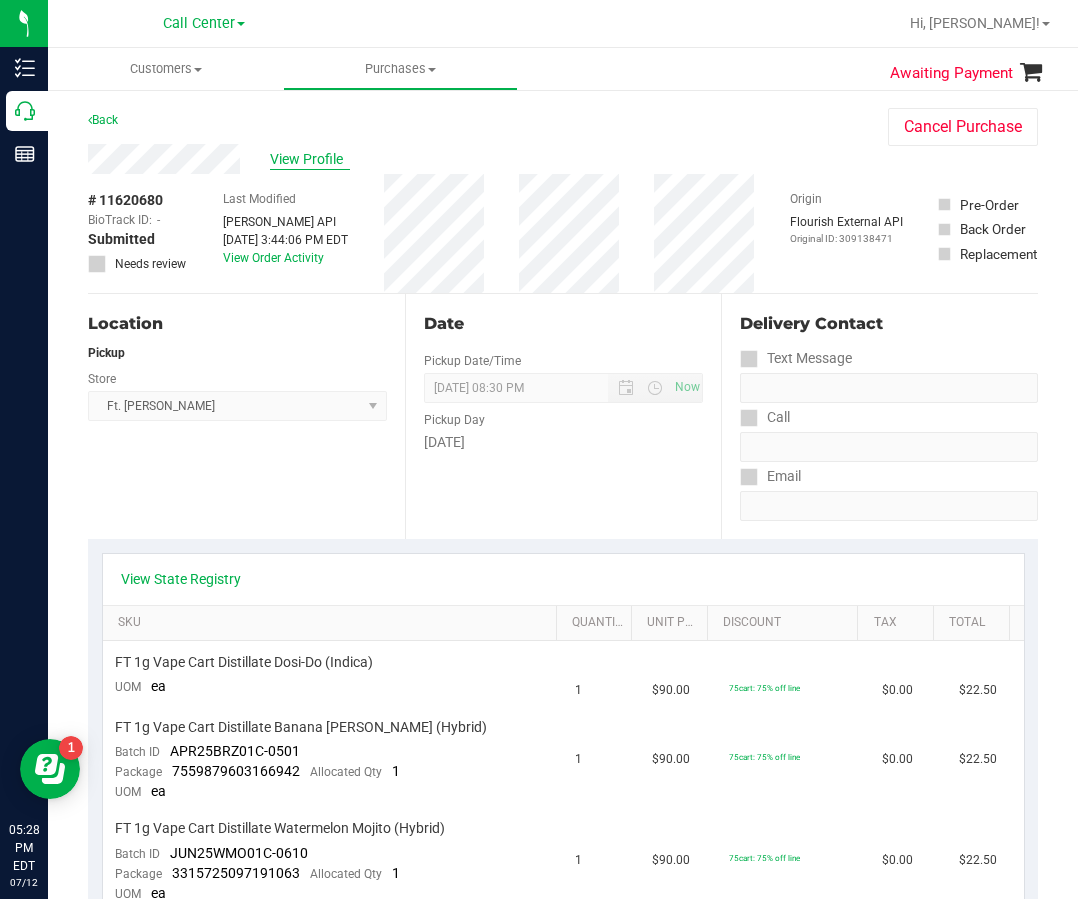 click on "View Profile" at bounding box center (310, 159) 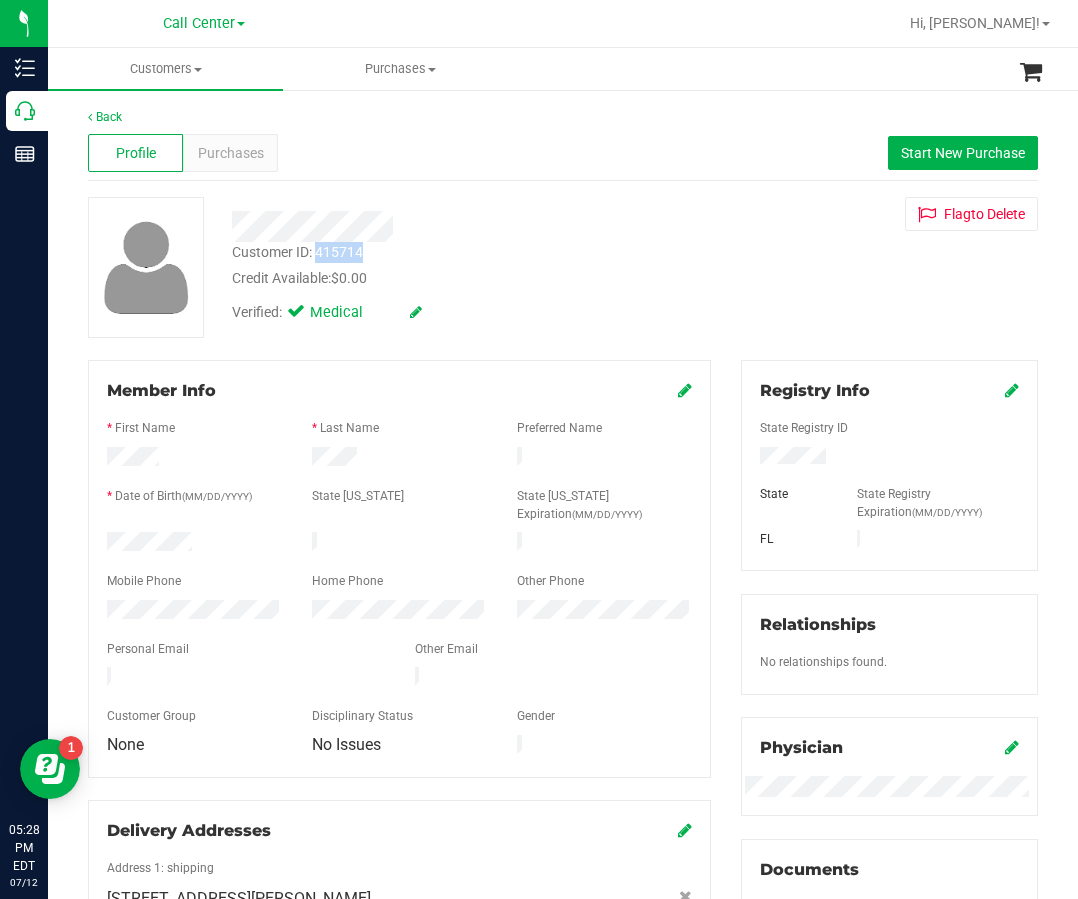 drag, startPoint x: 375, startPoint y: 247, endPoint x: 315, endPoint y: 250, distance: 60.074955 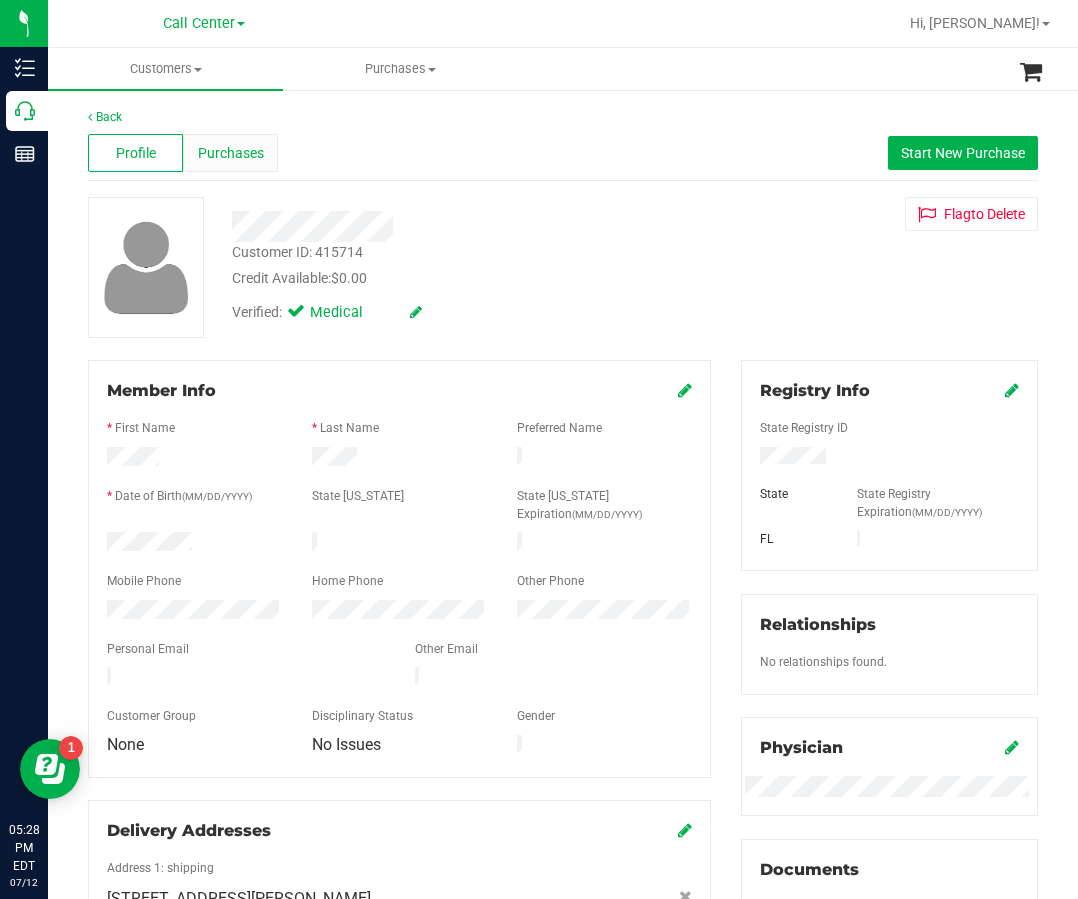 click on "Purchases" at bounding box center [230, 153] 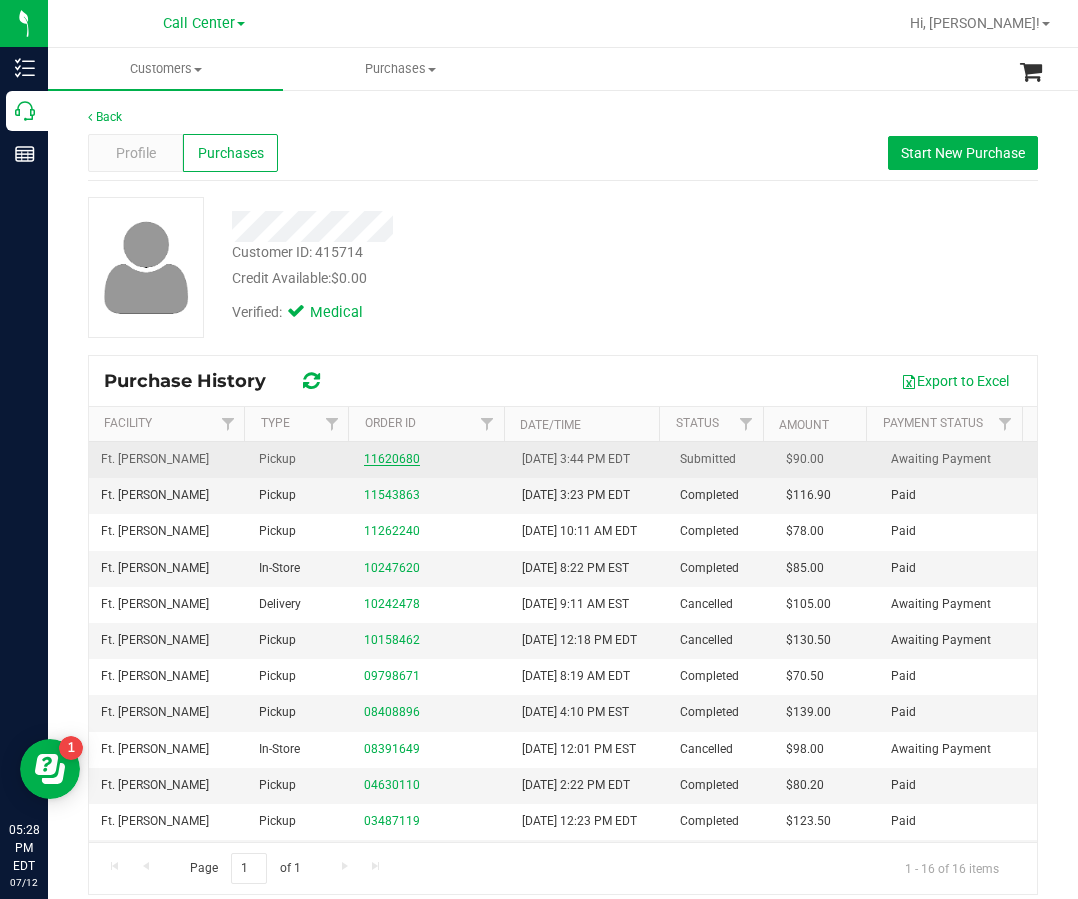 click on "11620680" at bounding box center [392, 459] 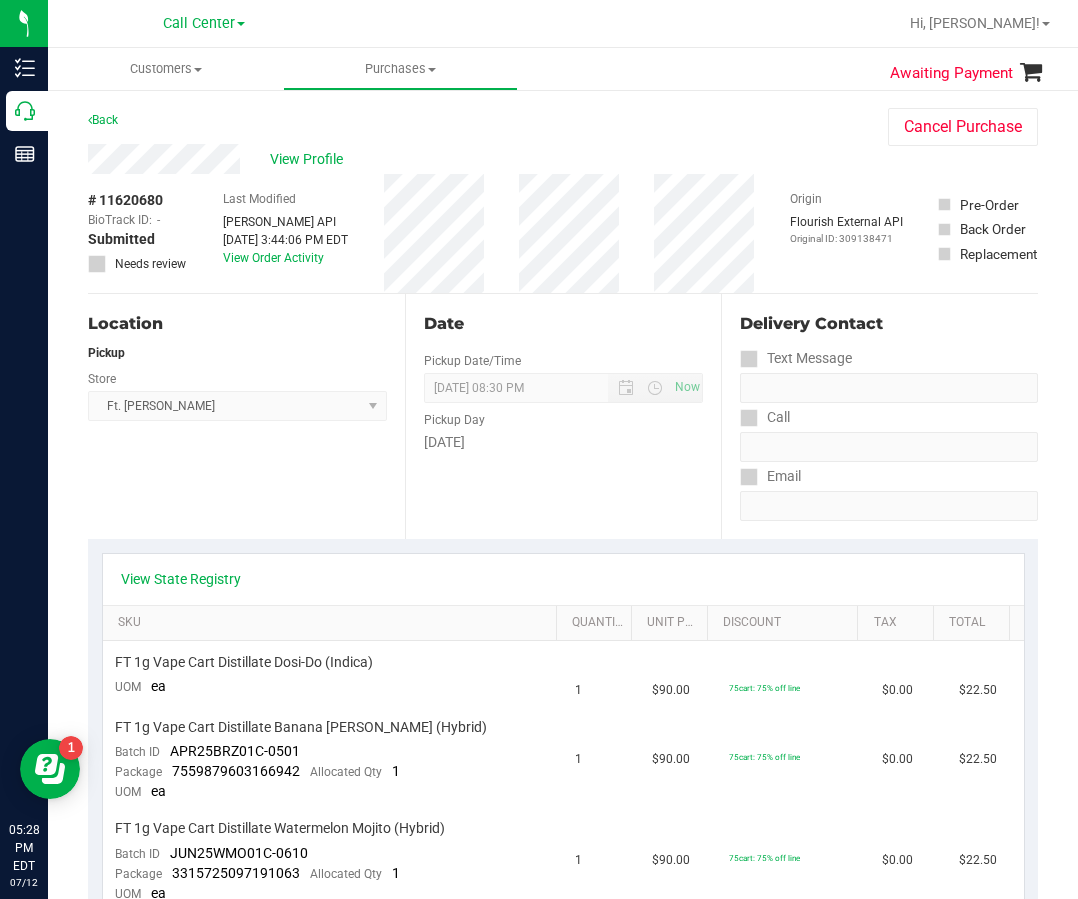click on "View State Registry" at bounding box center [563, 579] 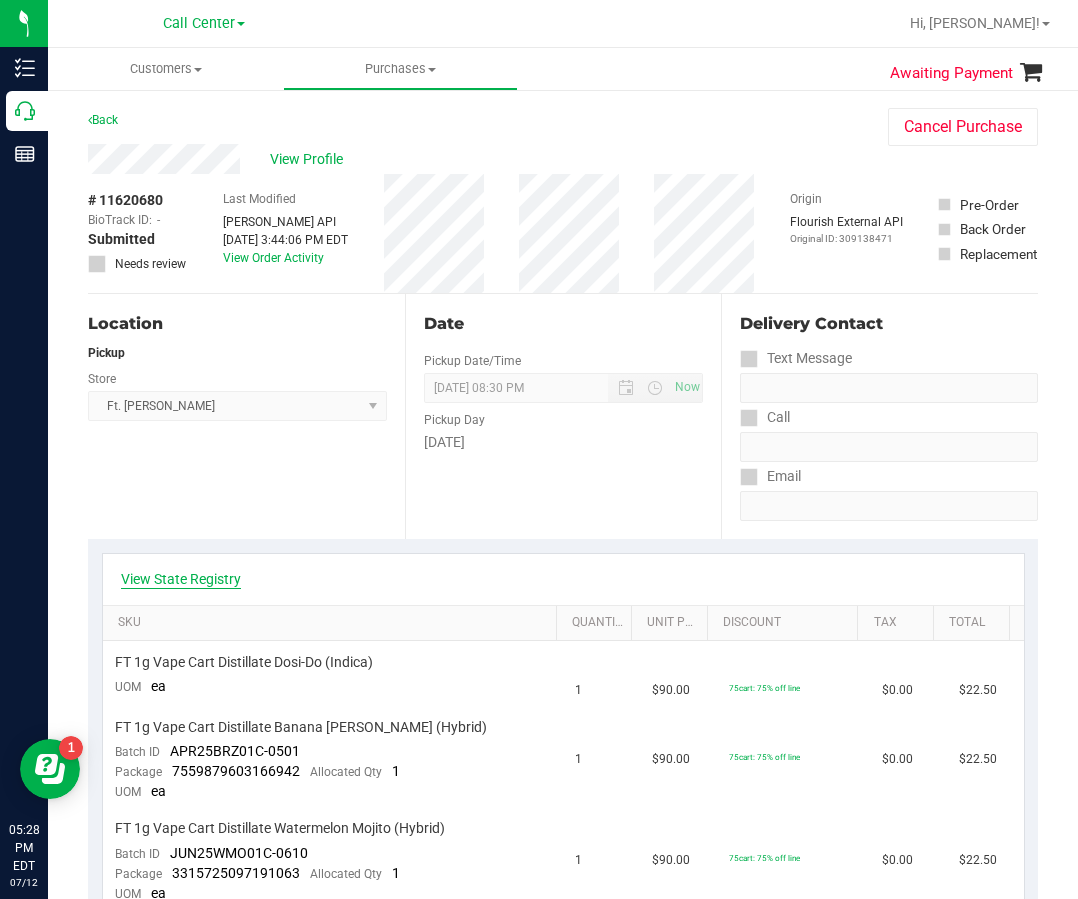 click on "View State Registry" at bounding box center (181, 579) 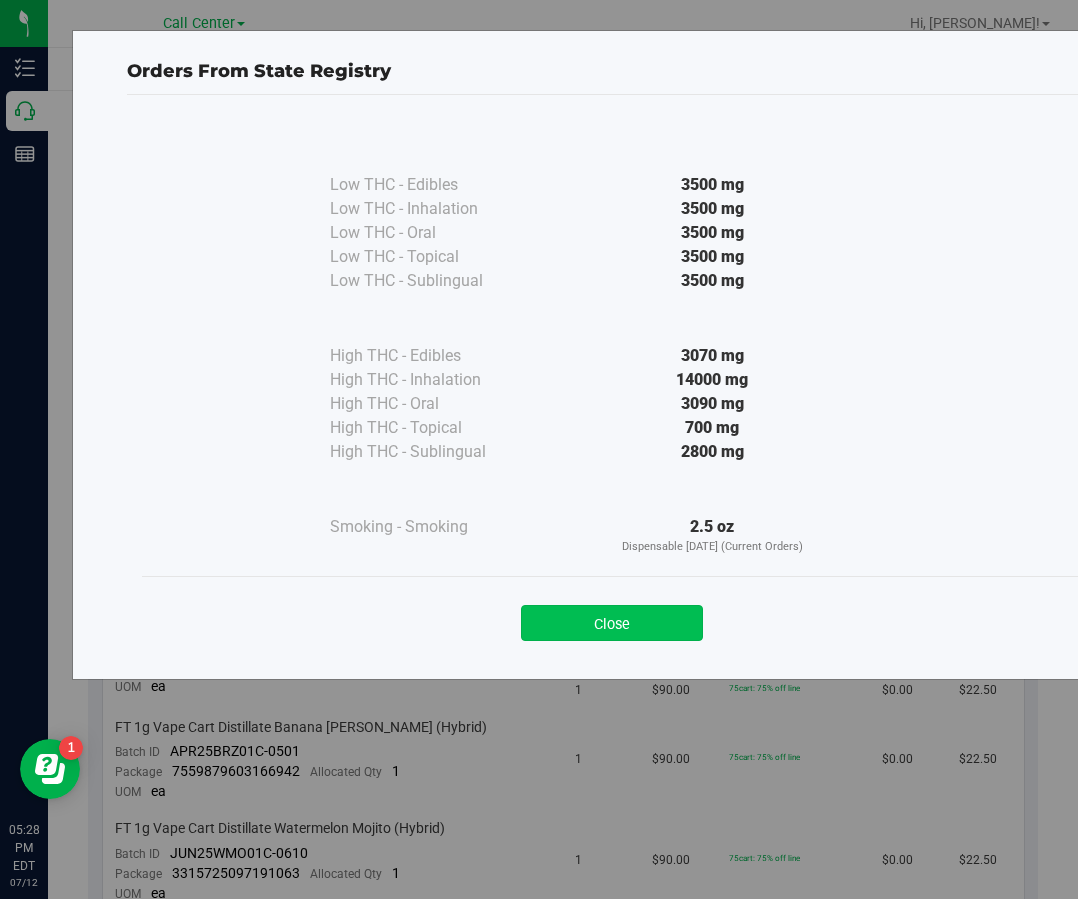 click on "Close" at bounding box center (612, 623) 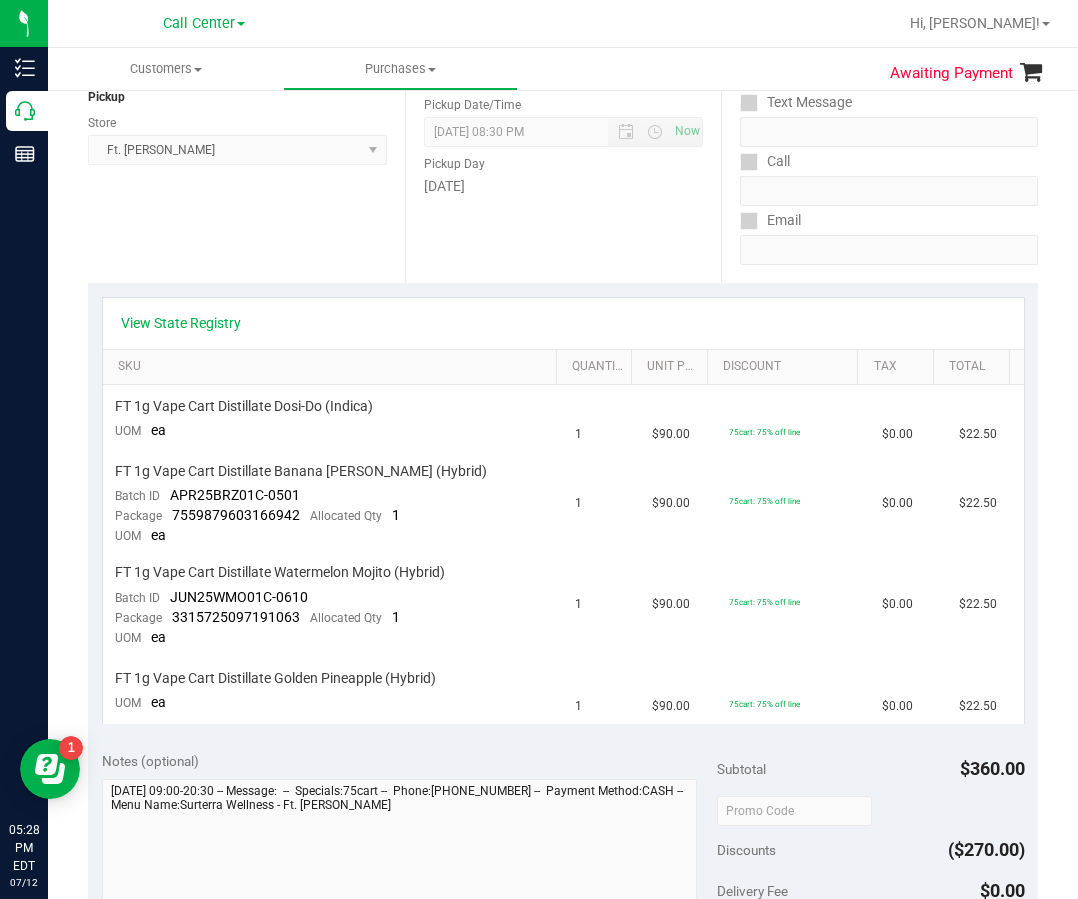 scroll, scrollTop: 300, scrollLeft: 0, axis: vertical 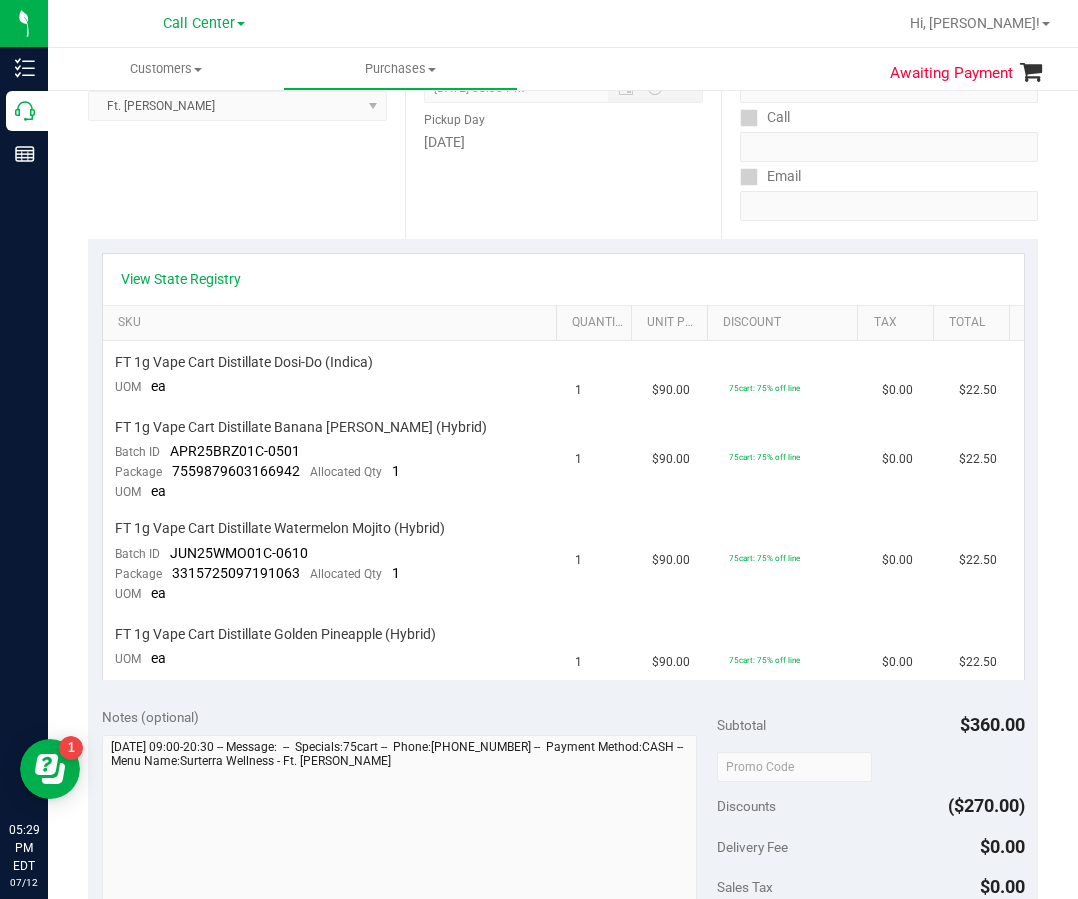 click on "Date
Pickup Date/Time
07/12/2025
Now
07/12/2025 08:30 PM
Now
Pickup Day
Saturday" at bounding box center (563, 116) 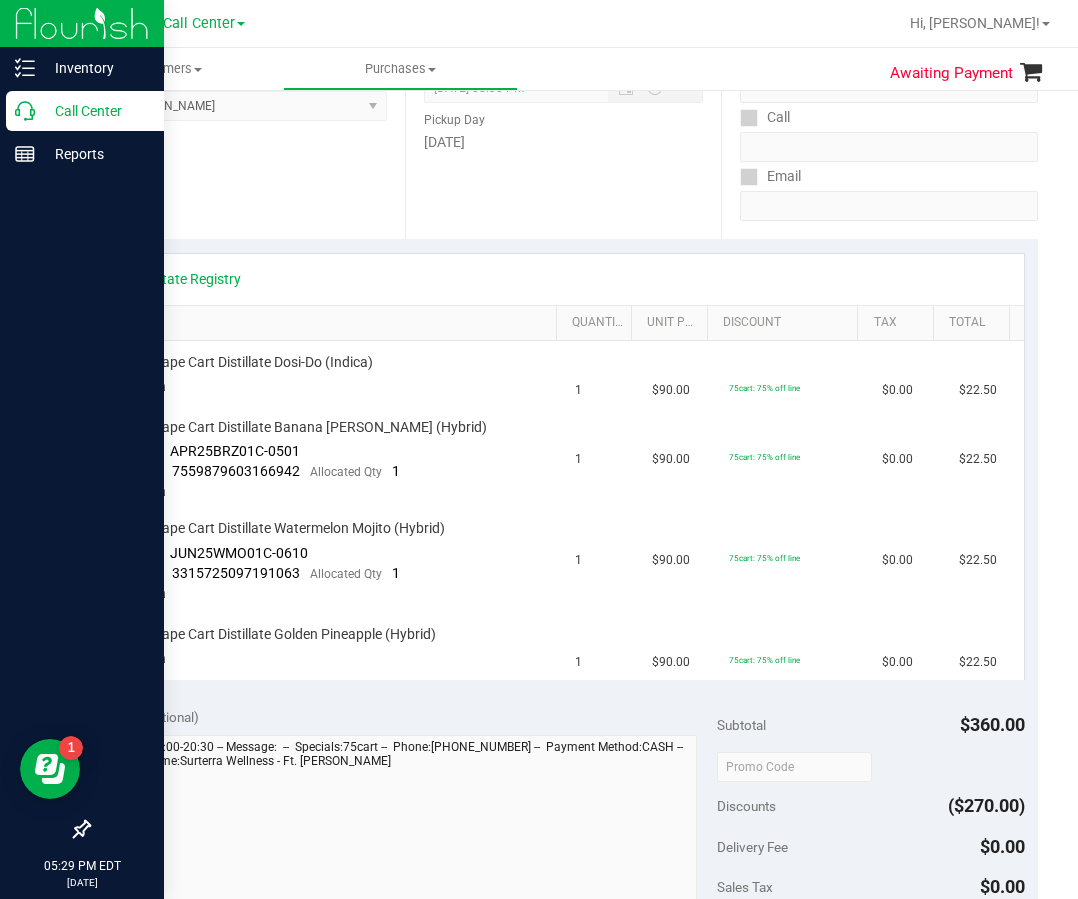 click on "Call Center" at bounding box center [85, 111] 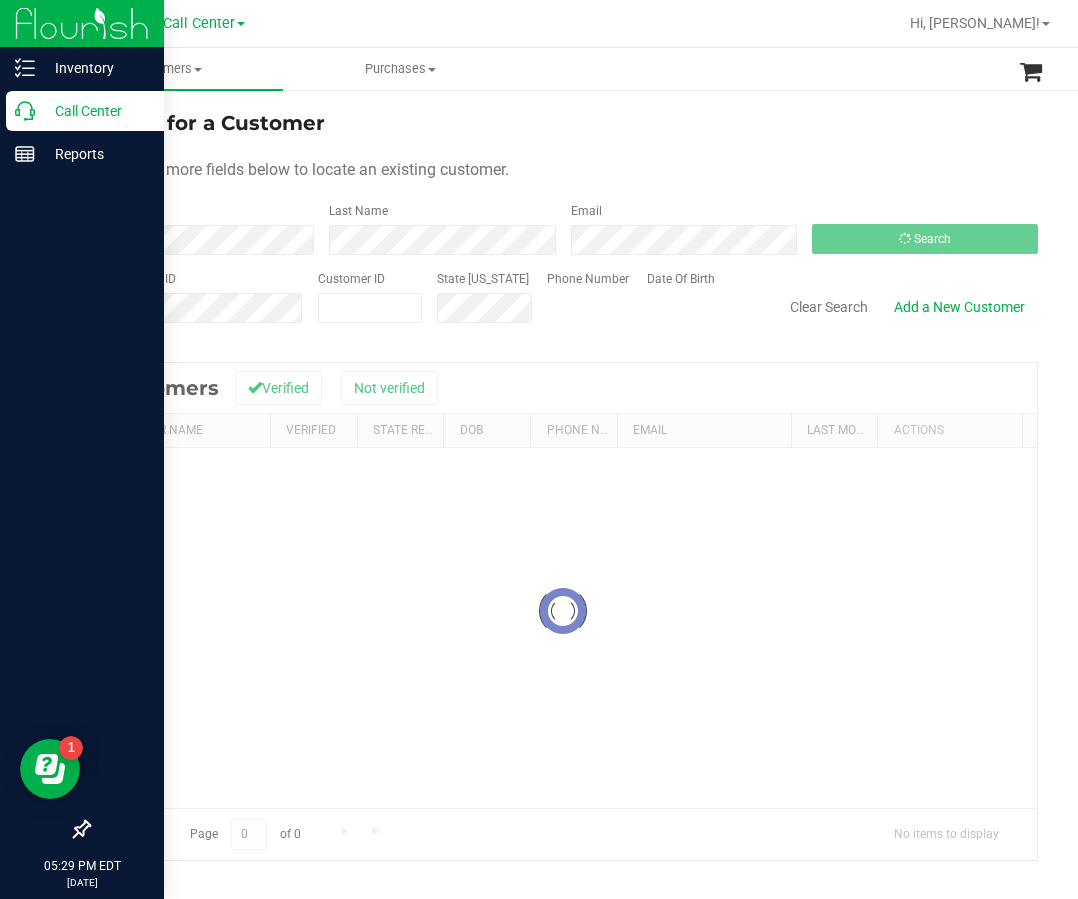scroll, scrollTop: 0, scrollLeft: 0, axis: both 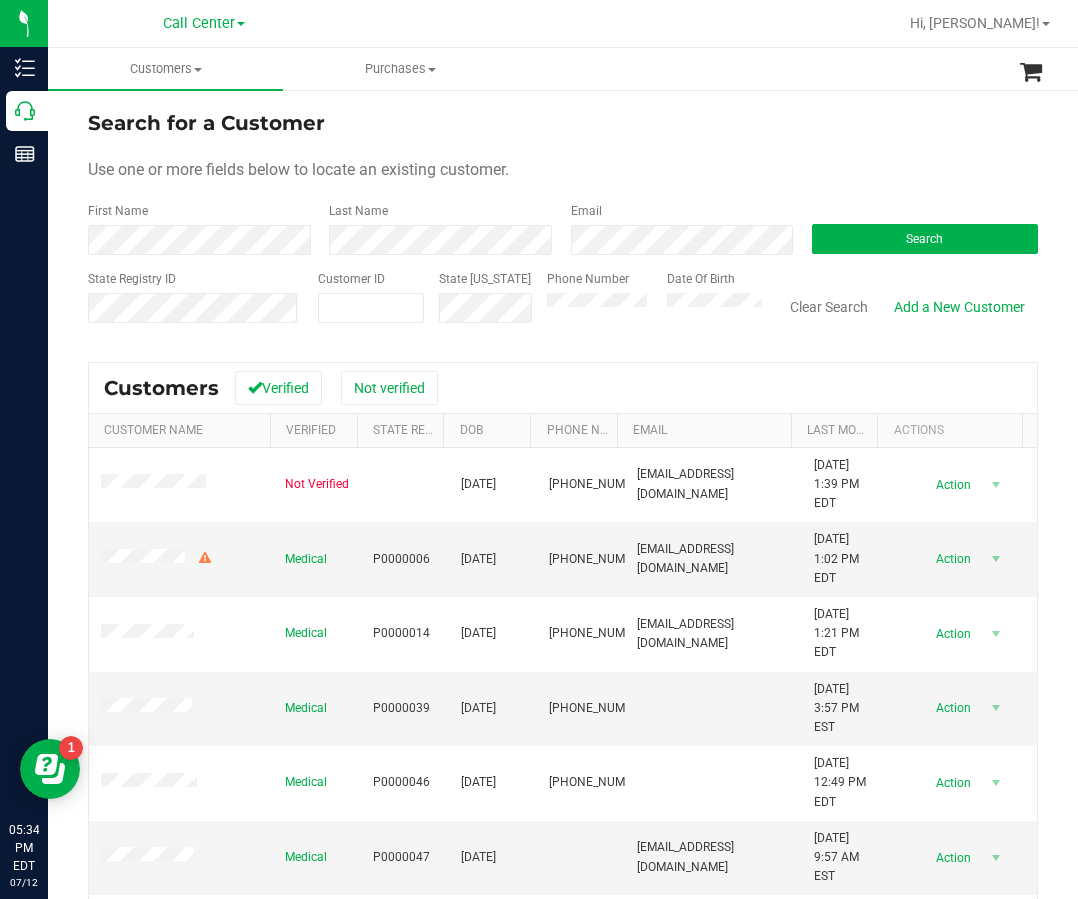 click on "Search for a Customer
Use one or more fields below to locate an existing customer.
First Name
Last Name
Email
Search
State Registry ID
Customer ID
State [US_STATE]
Phone Number
Date Of Birth" at bounding box center [563, 224] 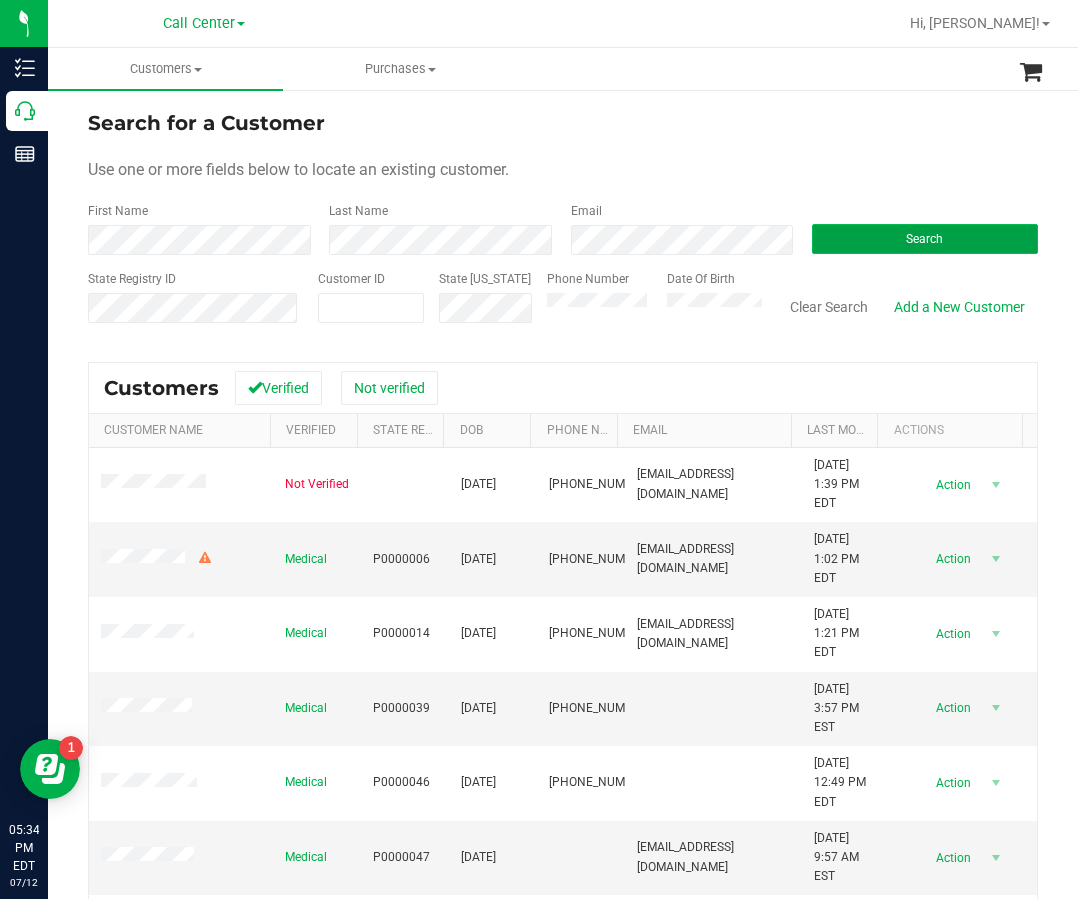 click on "Search" at bounding box center (925, 239) 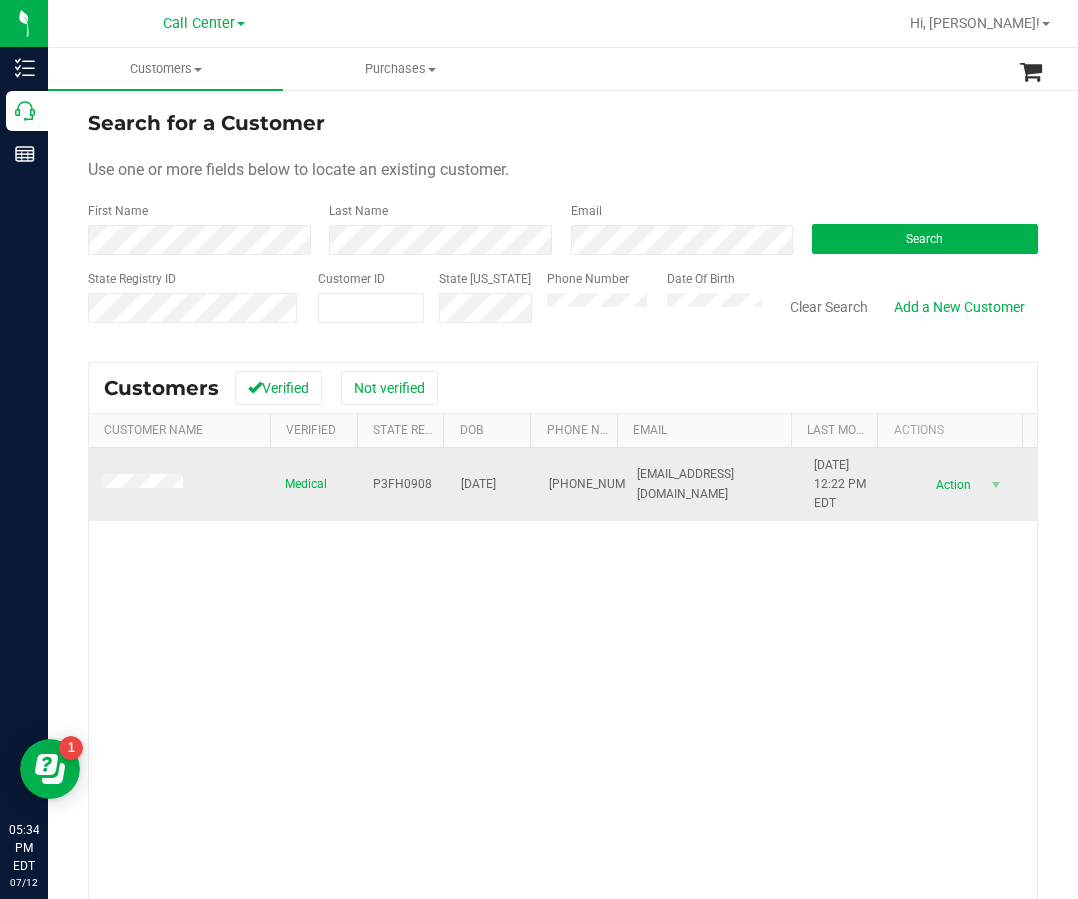 click on "P3FH0908" at bounding box center (402, 484) 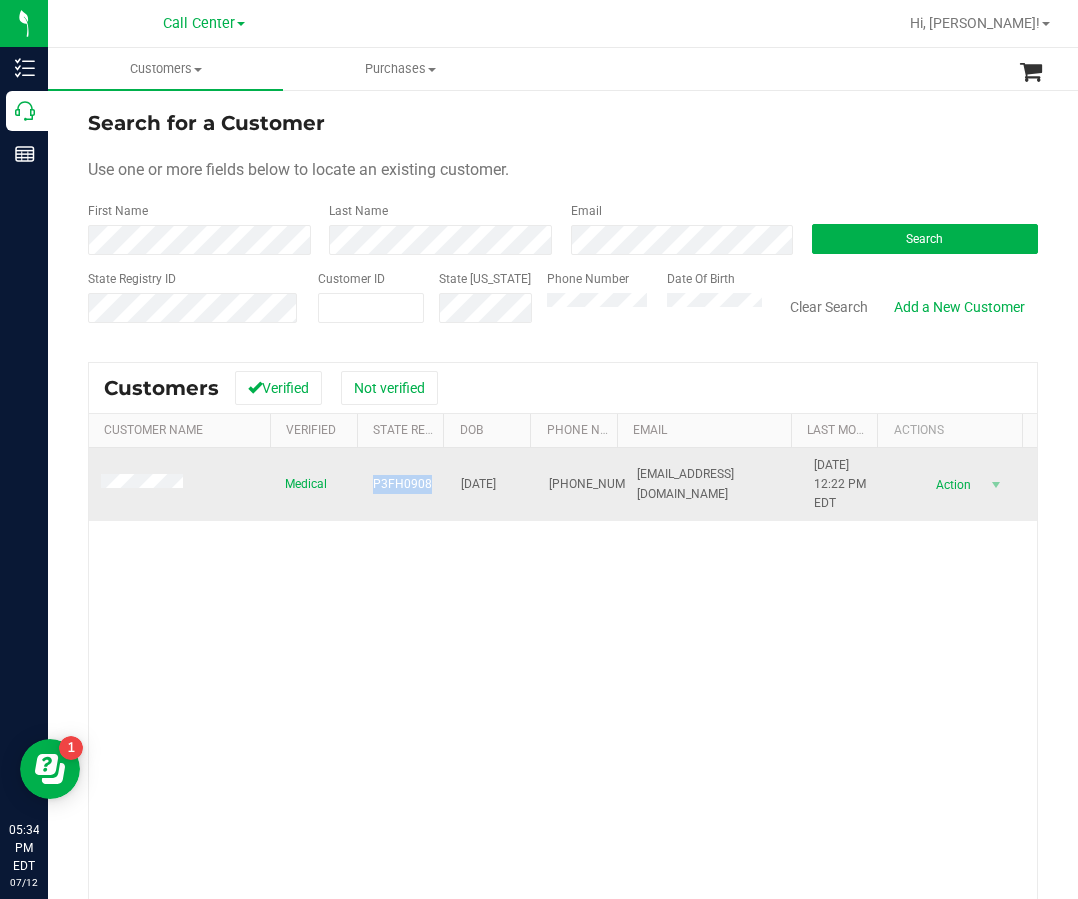 click on "P3FH0908" at bounding box center [402, 484] 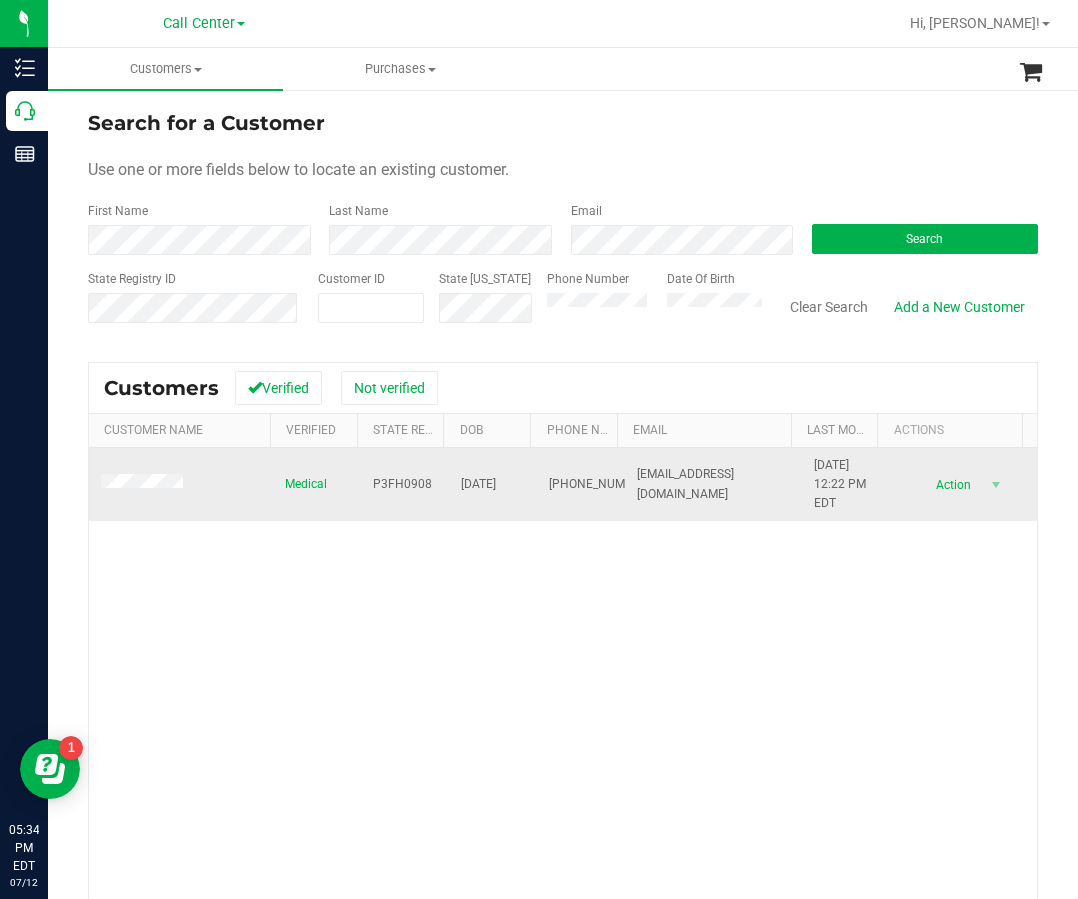 click on "07/26/1998" at bounding box center (478, 484) 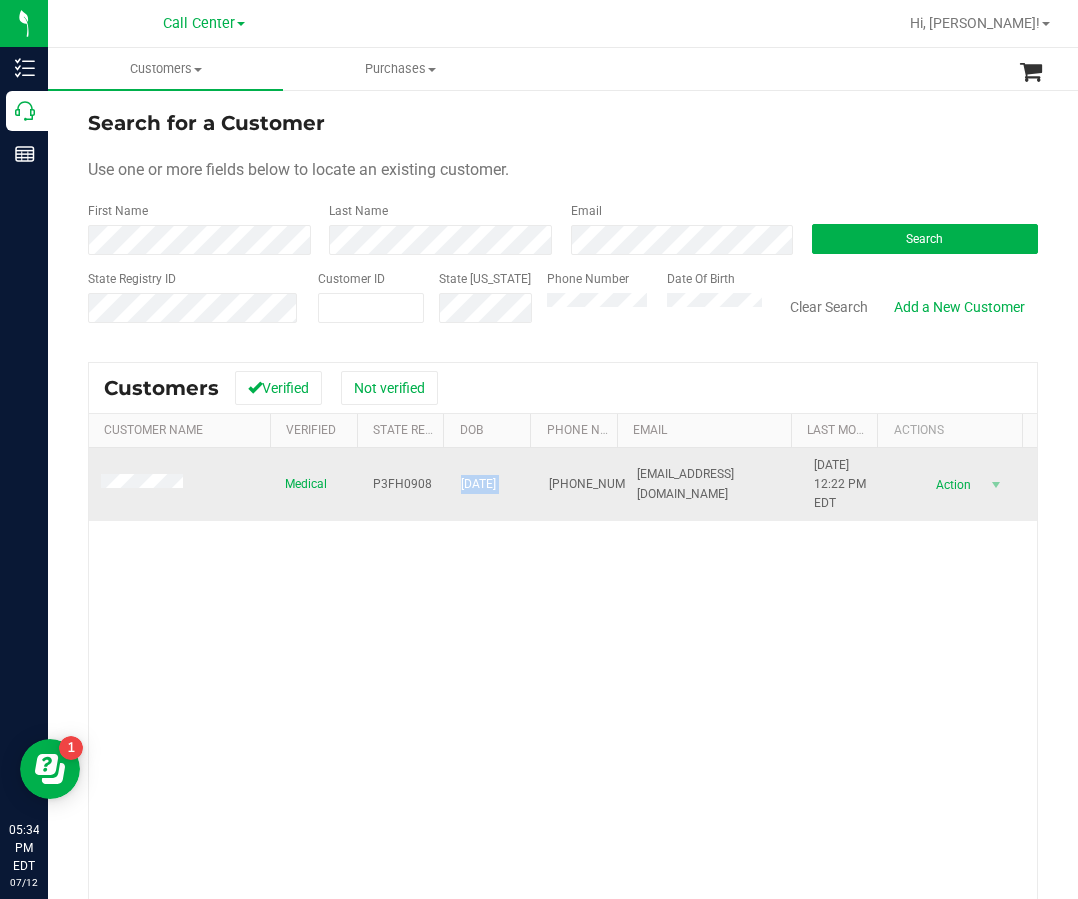 click on "07/26/1998" at bounding box center [478, 484] 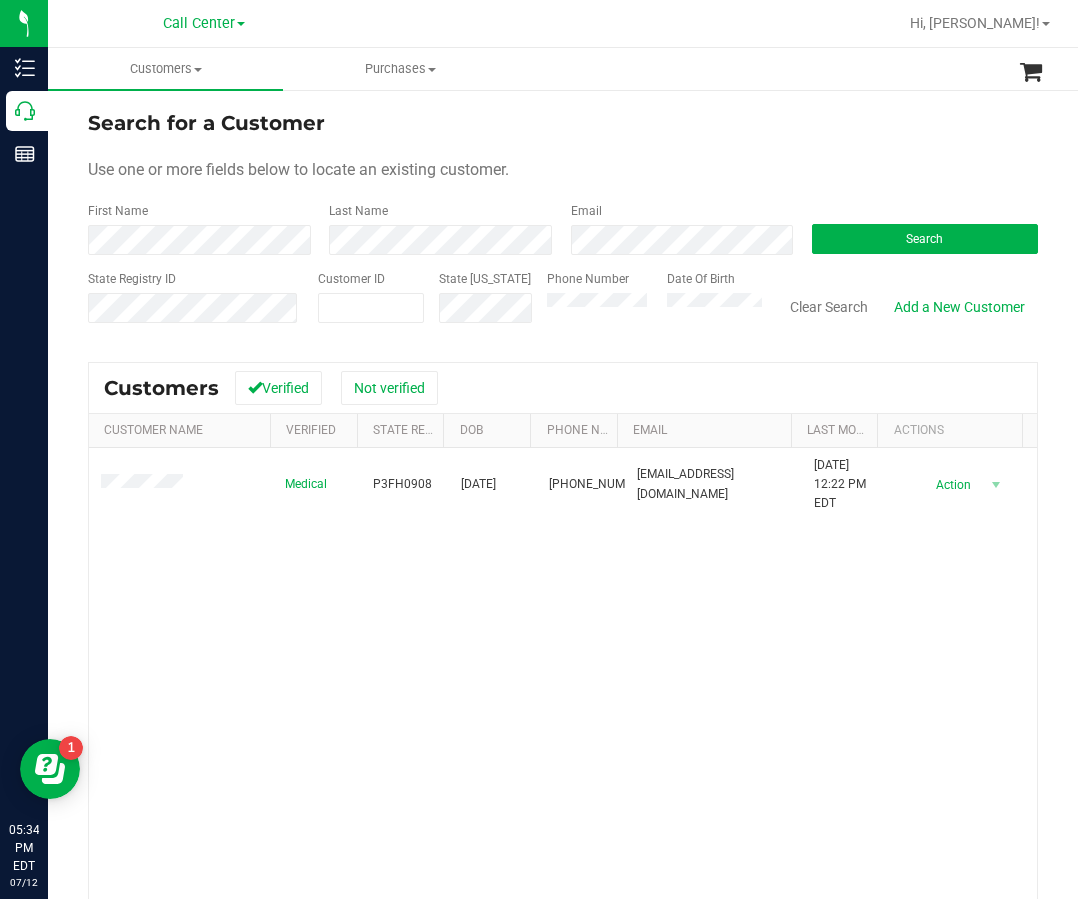 drag, startPoint x: 447, startPoint y: 602, endPoint x: 401, endPoint y: 577, distance: 52.35456 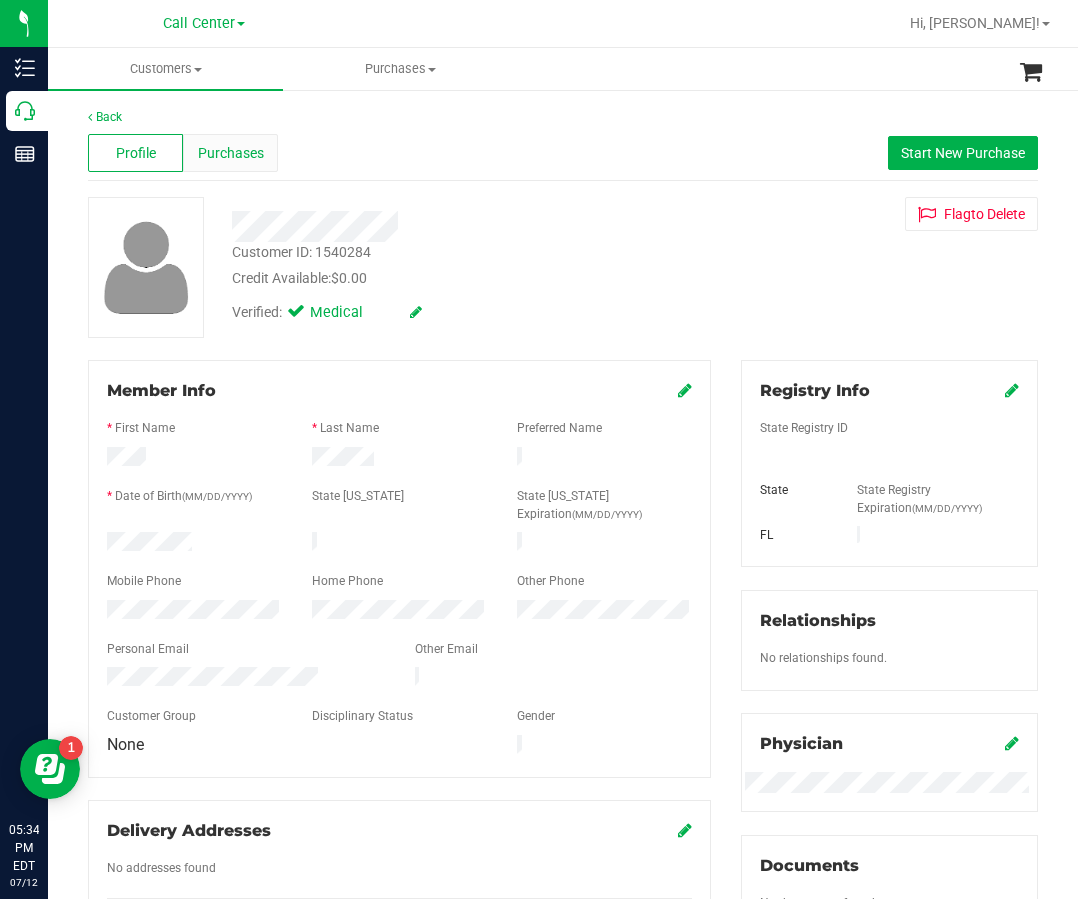 click on "Purchases" at bounding box center [231, 153] 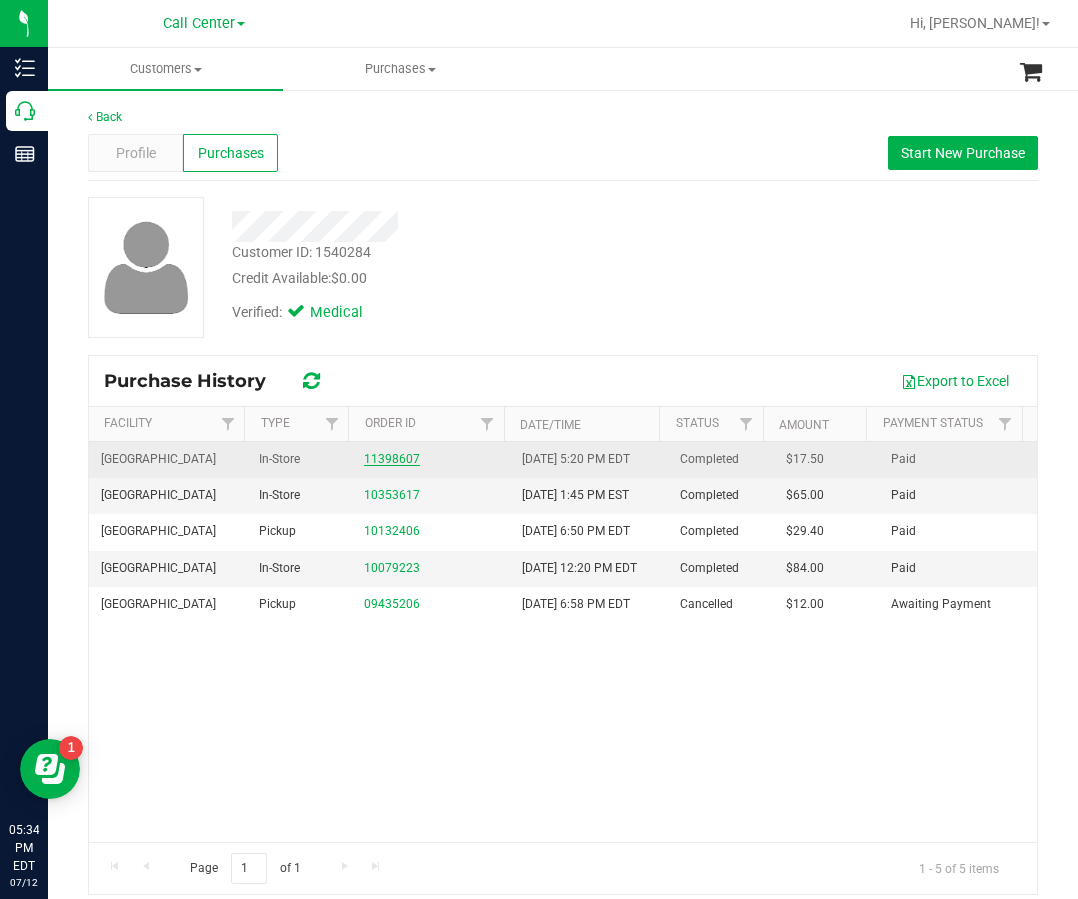click on "11398607" at bounding box center [392, 459] 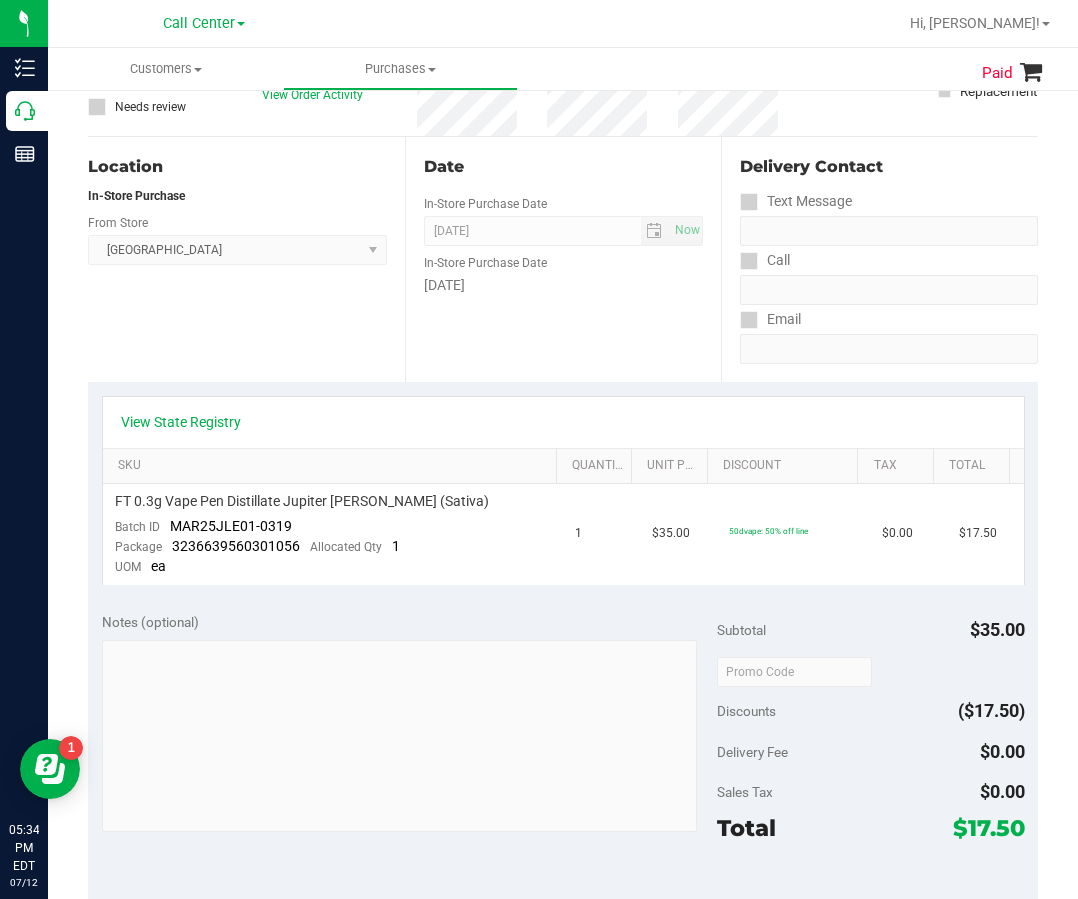 scroll, scrollTop: 0, scrollLeft: 0, axis: both 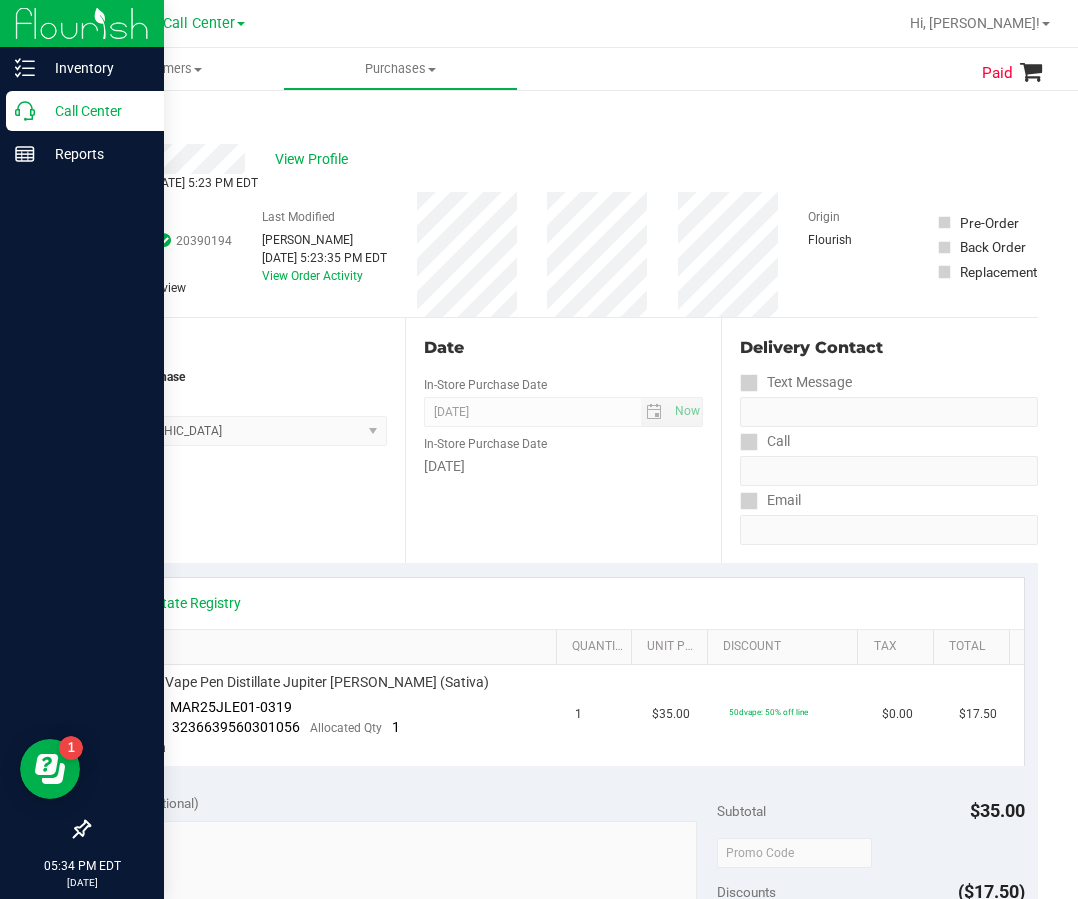 click 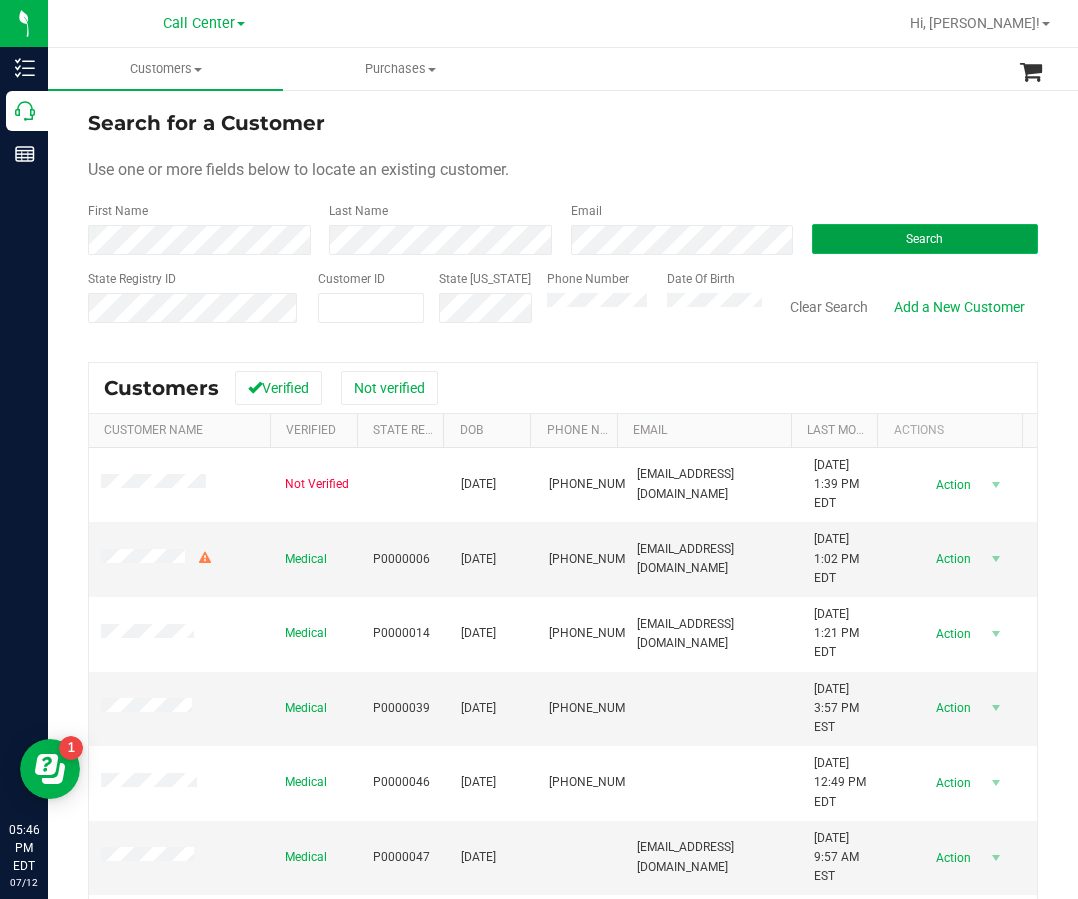 click on "Search" at bounding box center (925, 239) 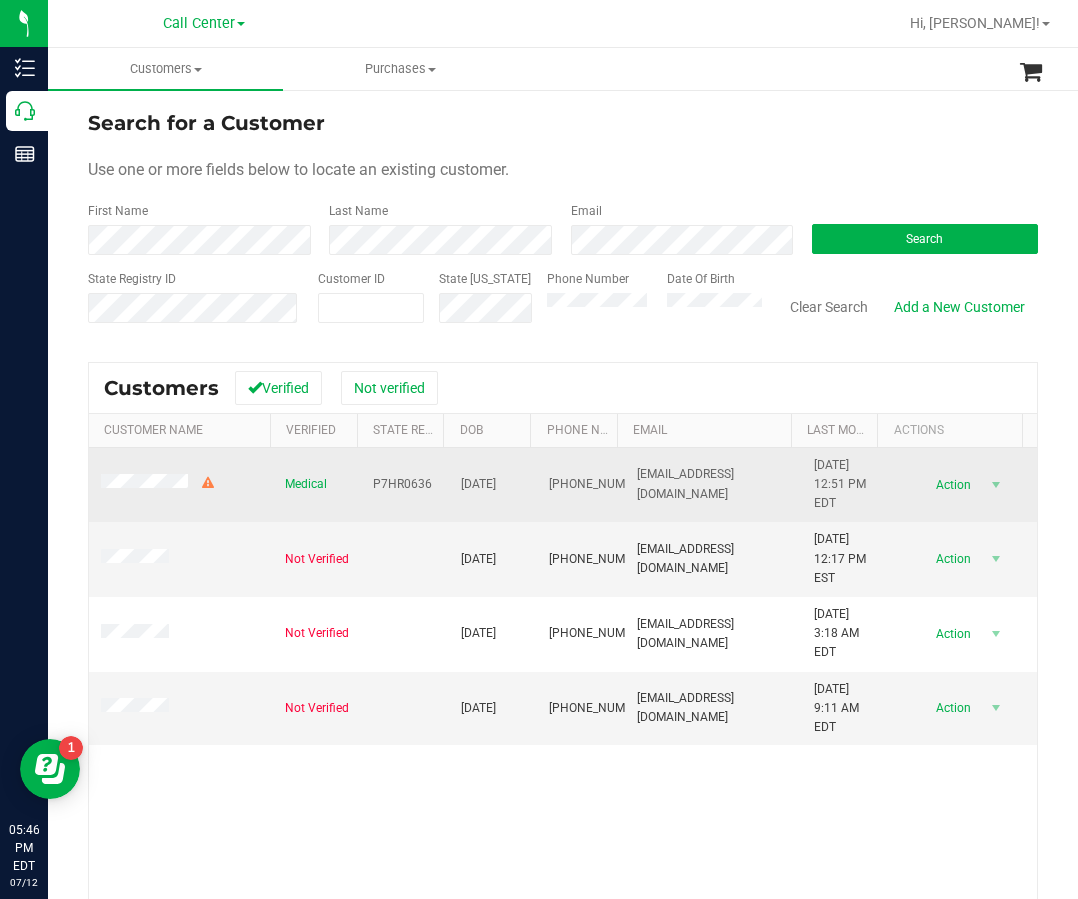 click on "P7HR0636" at bounding box center (402, 484) 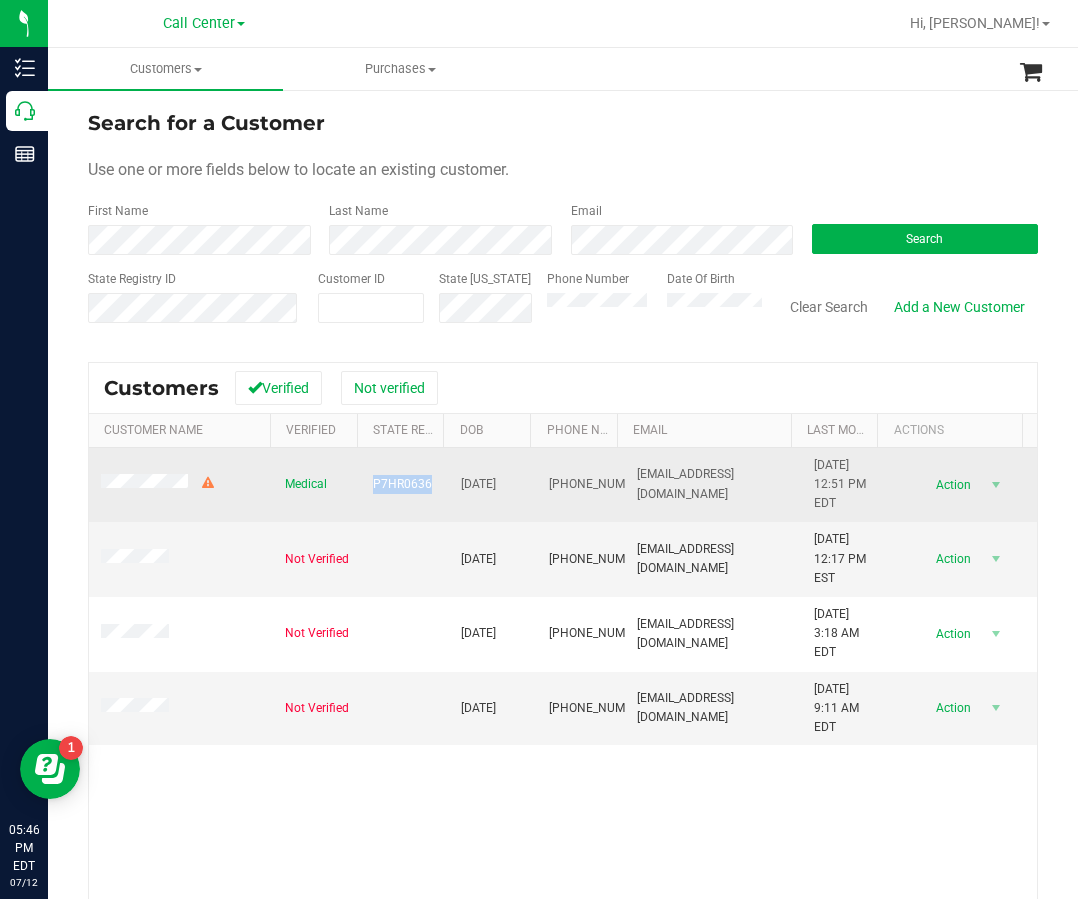 click on "P7HR0636" at bounding box center [402, 484] 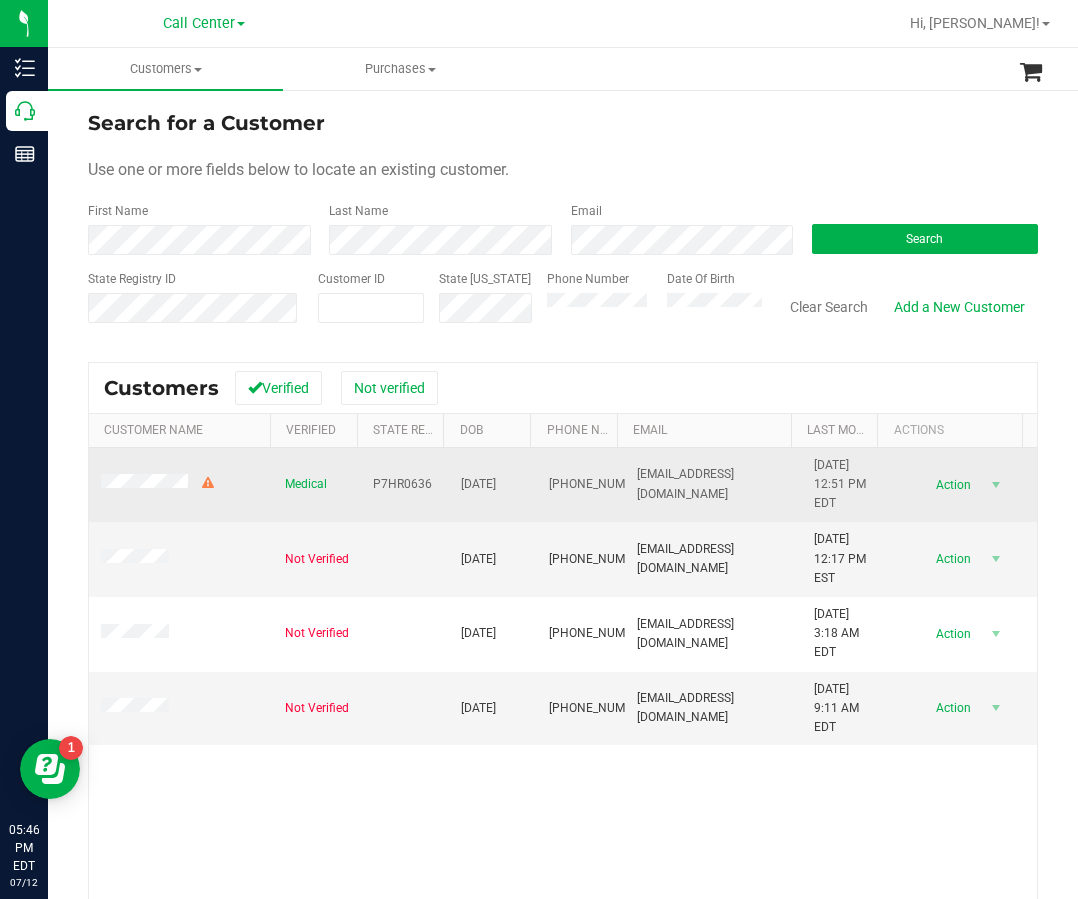 click on "11/27/1951" at bounding box center (478, 484) 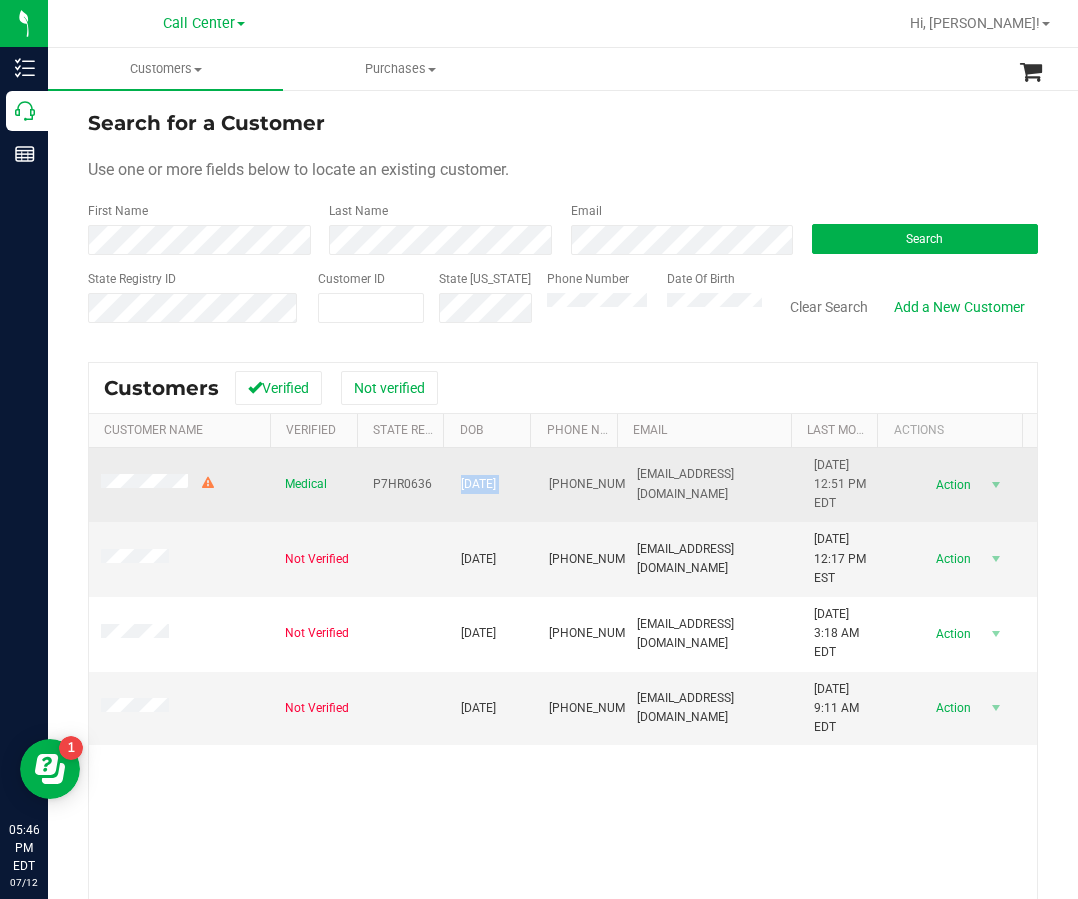 click on "11/27/1951" at bounding box center [478, 484] 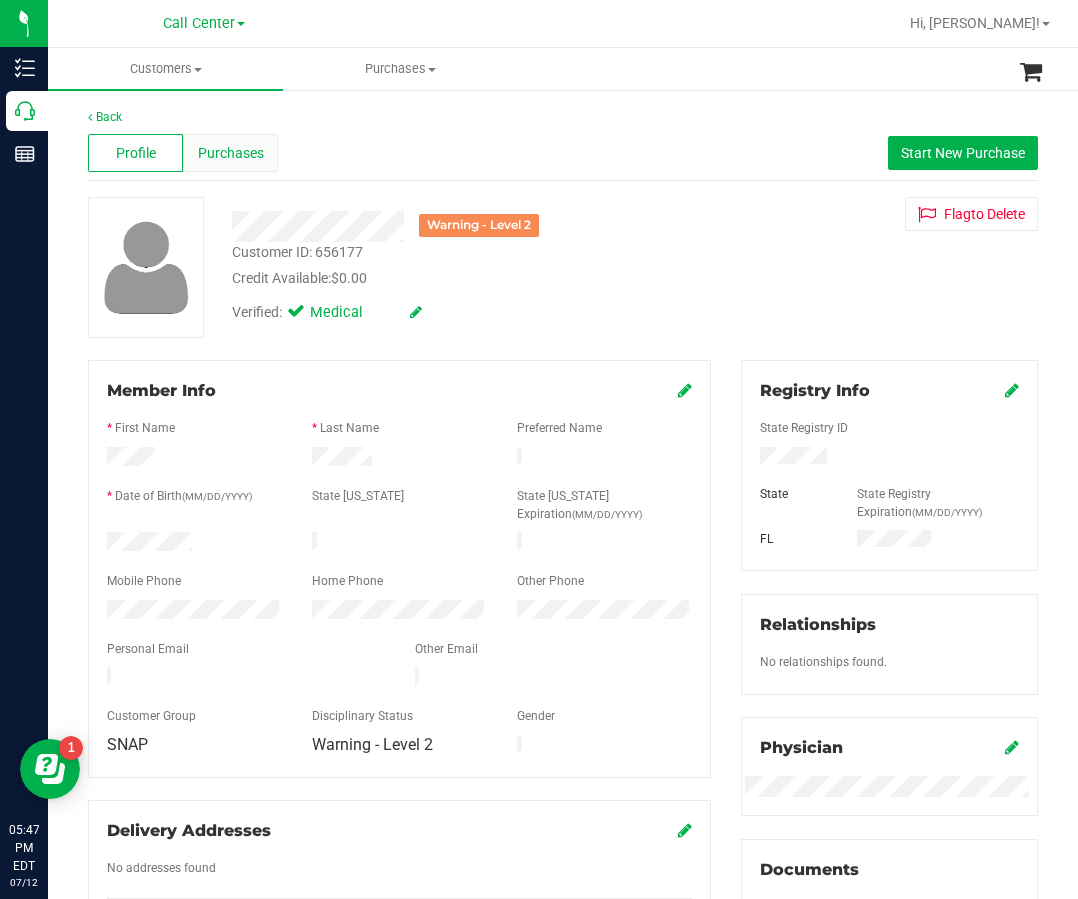 click on "Purchases" at bounding box center (231, 153) 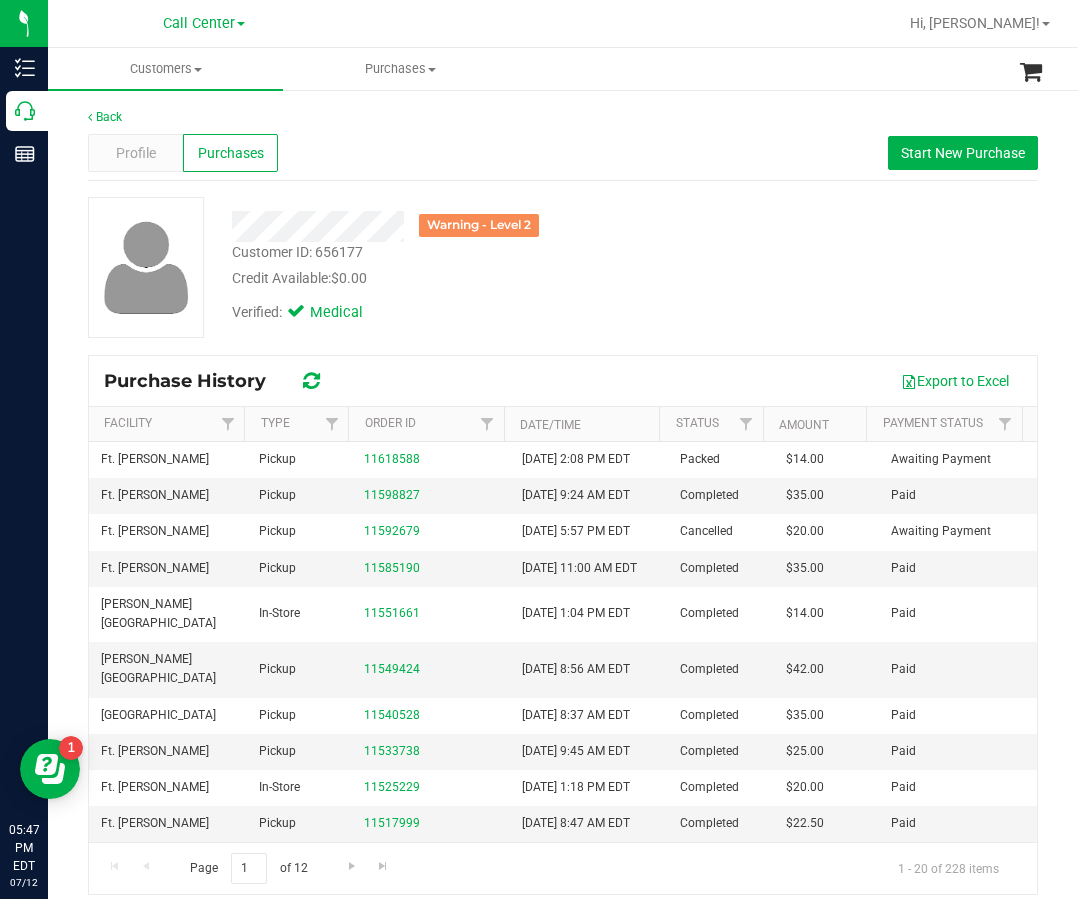 click on "Warning - Level 2" at bounding box center (462, 226) 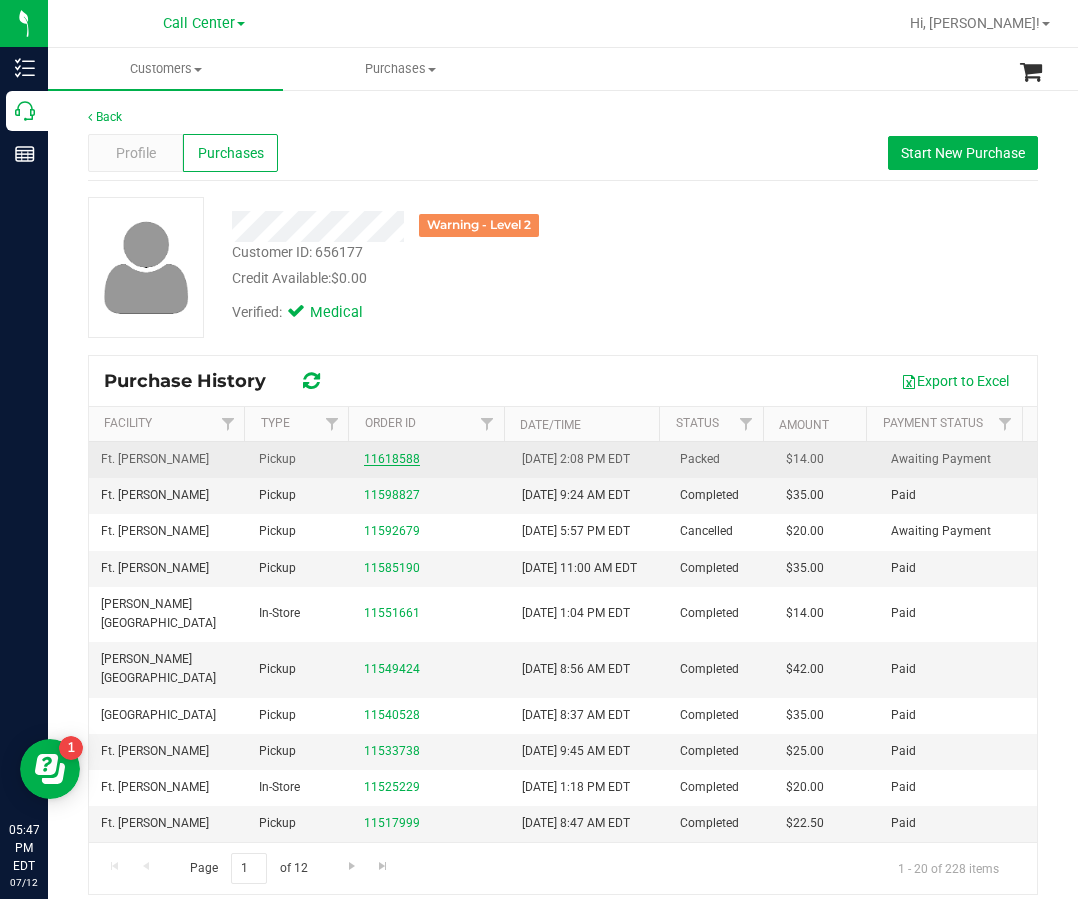 click on "11618588" at bounding box center (392, 459) 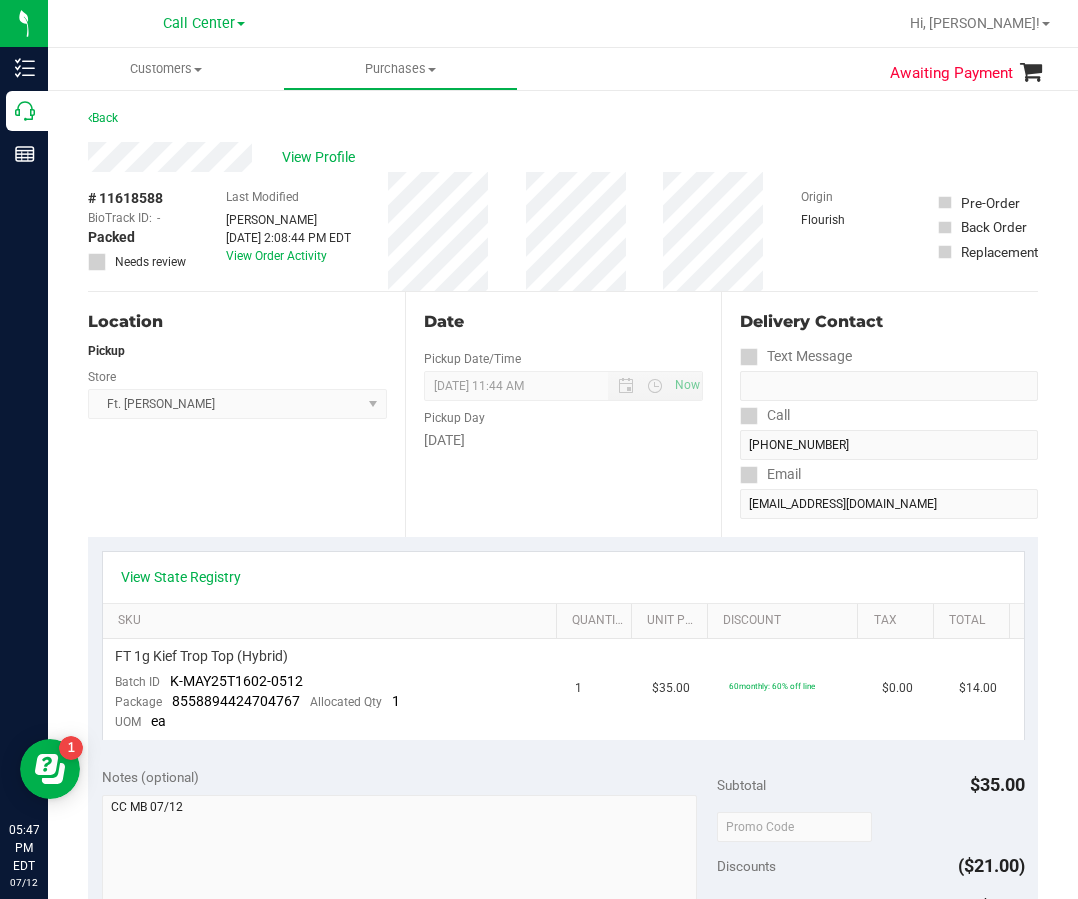 scroll, scrollTop: 0, scrollLeft: 0, axis: both 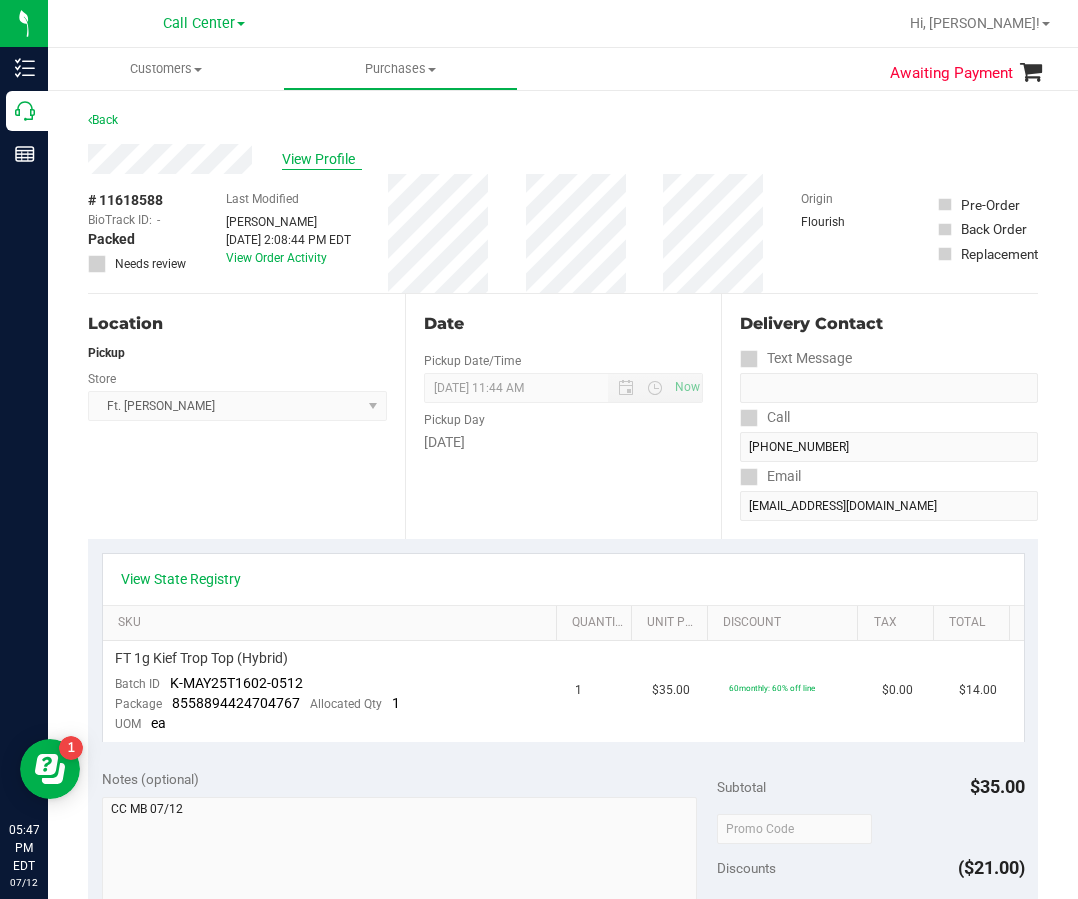 click on "View Profile" at bounding box center [322, 159] 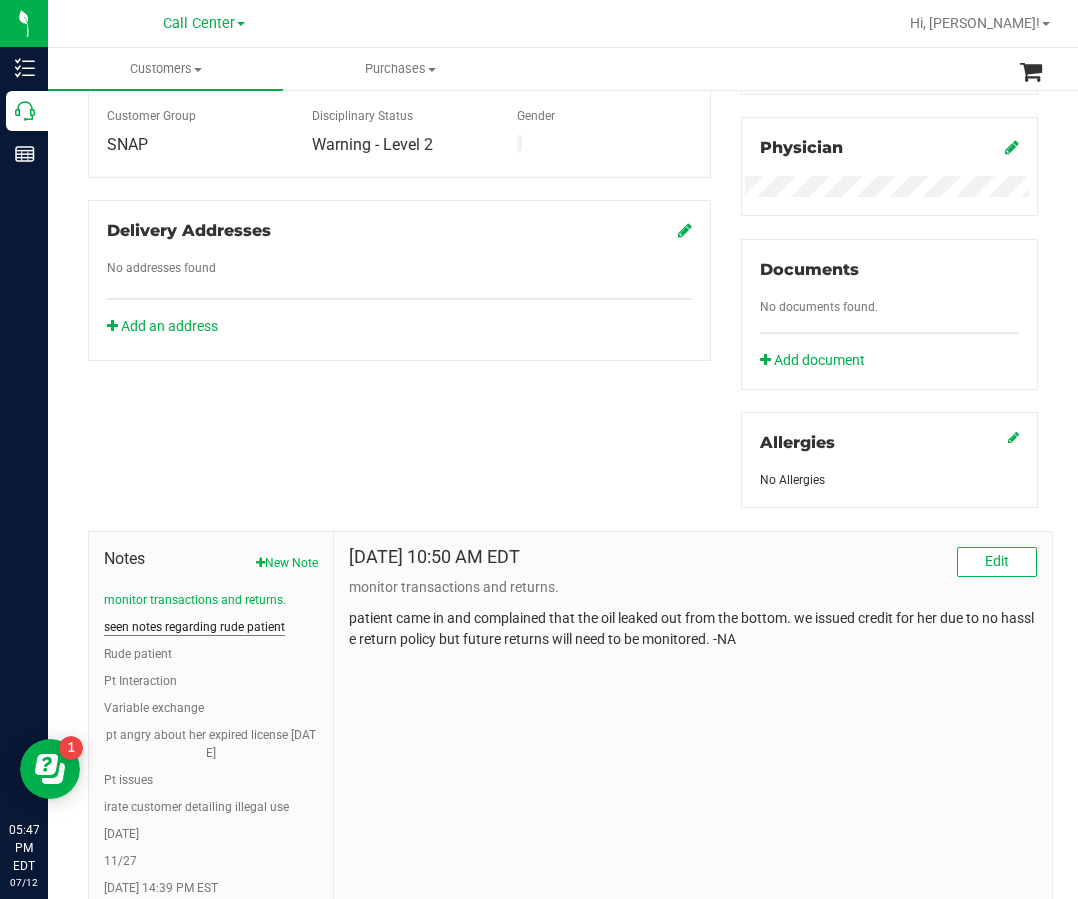 scroll, scrollTop: 700, scrollLeft: 0, axis: vertical 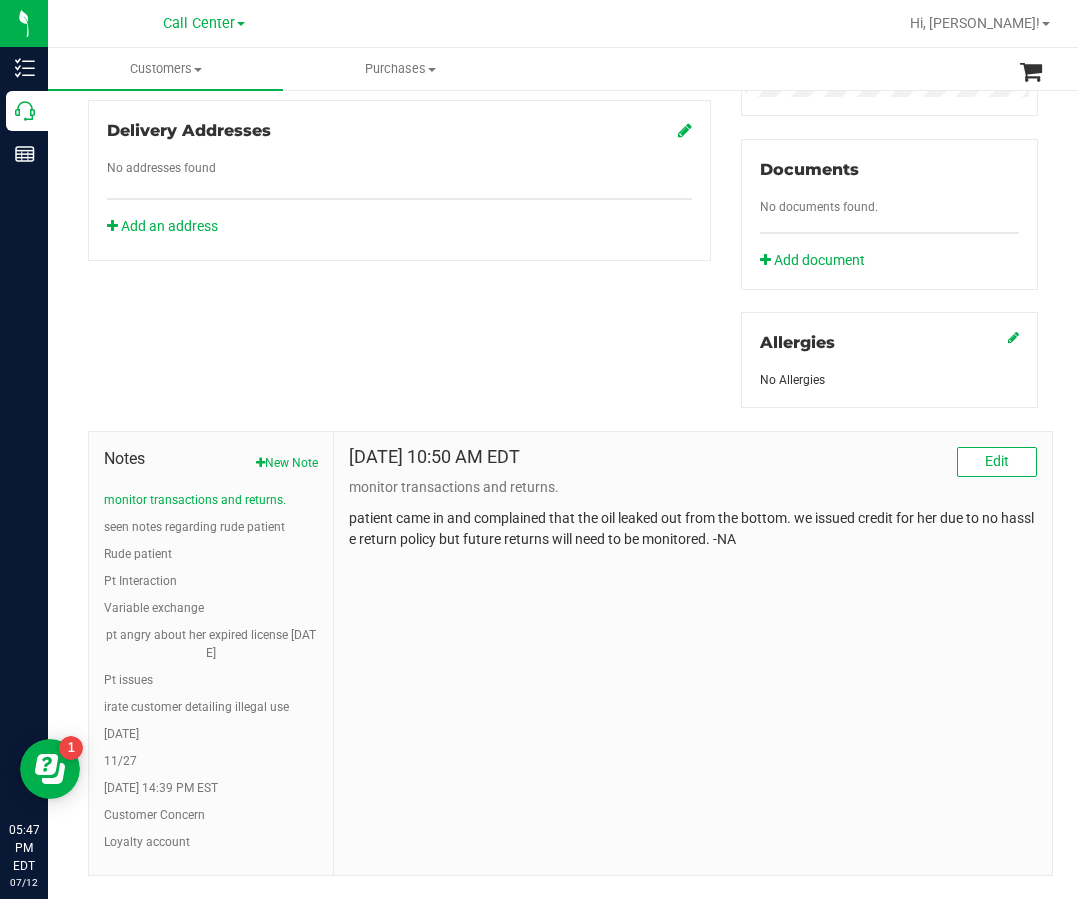 click on "monitor transactions and returns.
seen notes regarding rude patient
Rude patient
Pt Interaction
Variable exchange
pt angry about her expired license 1/7/24
Pt issues
irate customer detailing illegal use
12/11/22
11/27
11/25/2022 14:39 PM EST
Customer Concern
Loyalty account" at bounding box center [211, 671] 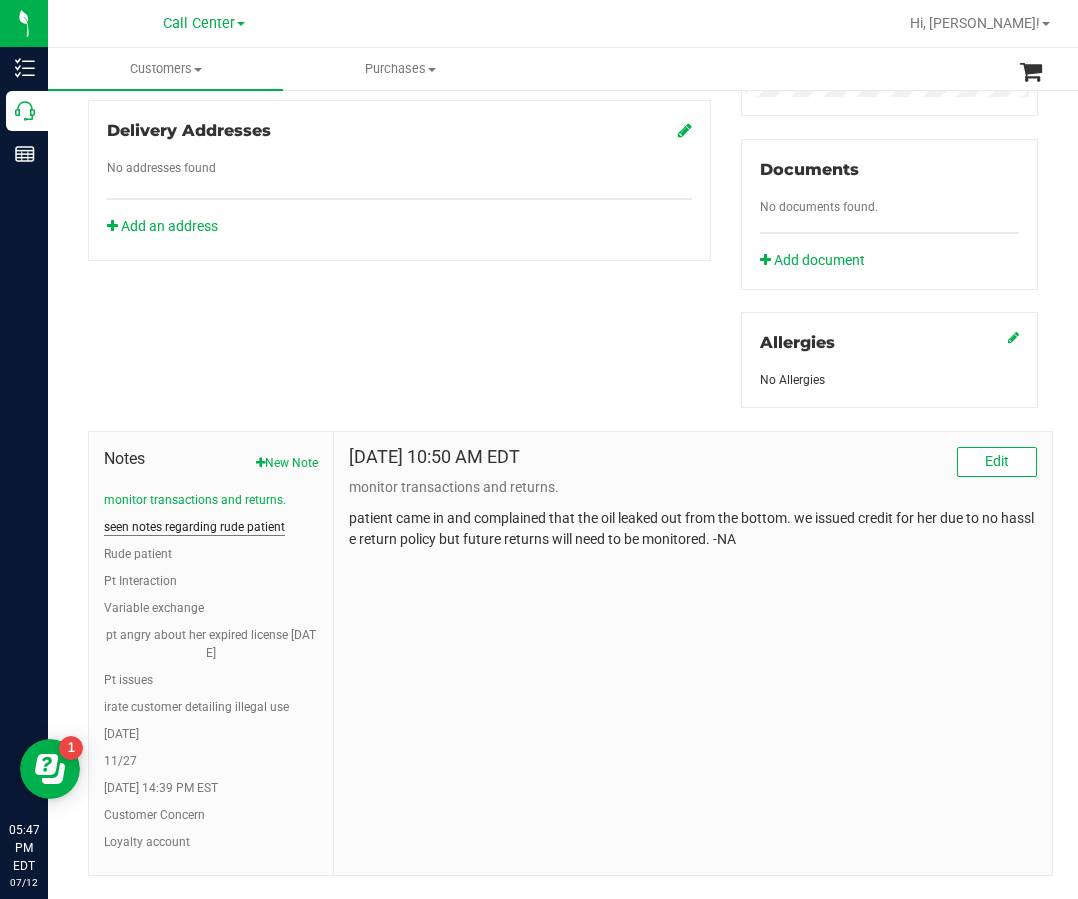 click on "seen notes regarding rude patient" at bounding box center [194, 527] 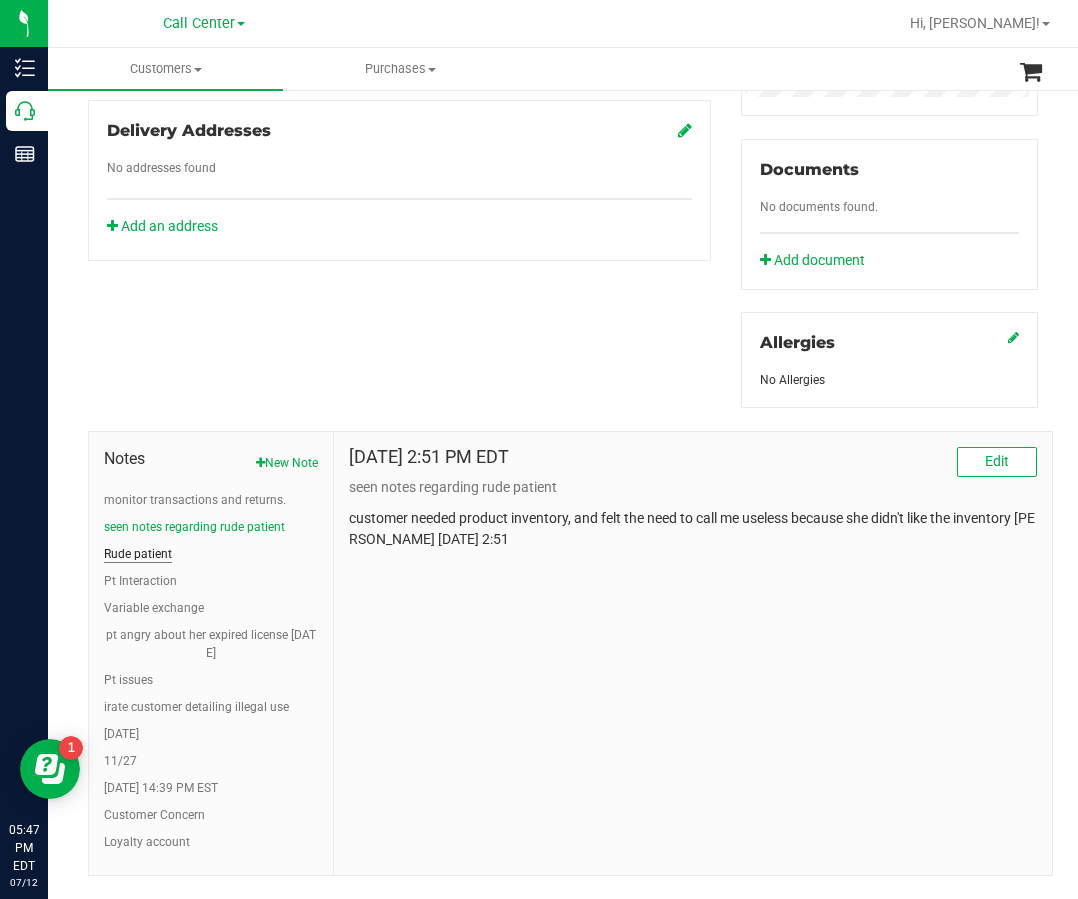 click on "Rude patient" at bounding box center [138, 554] 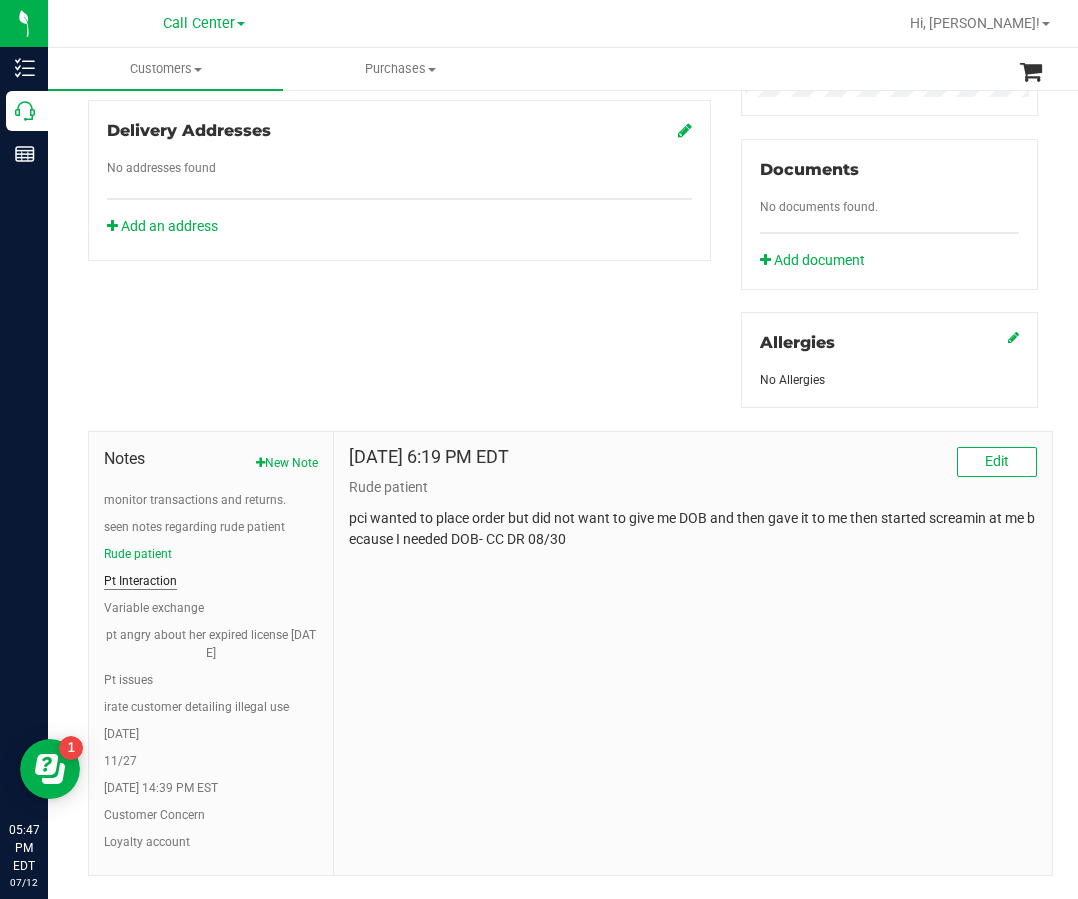click on "Pt Interaction" at bounding box center (140, 581) 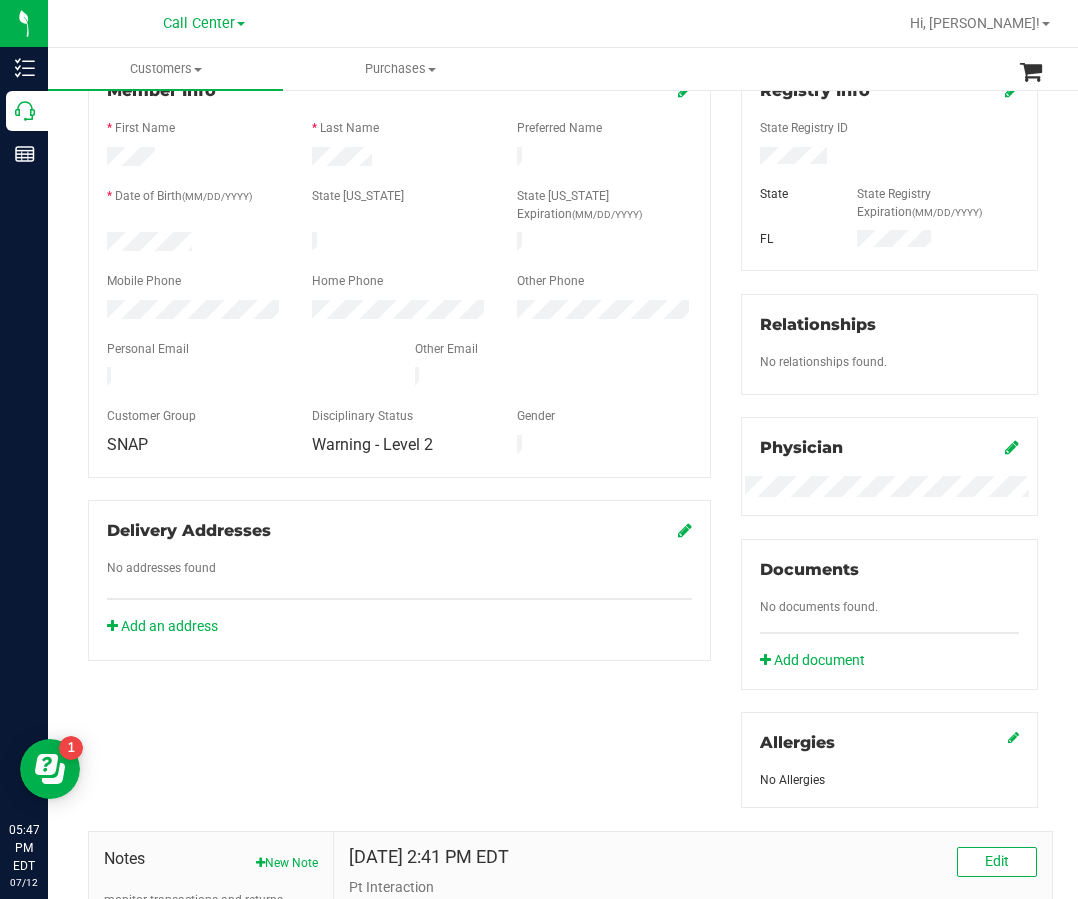 scroll, scrollTop: 0, scrollLeft: 0, axis: both 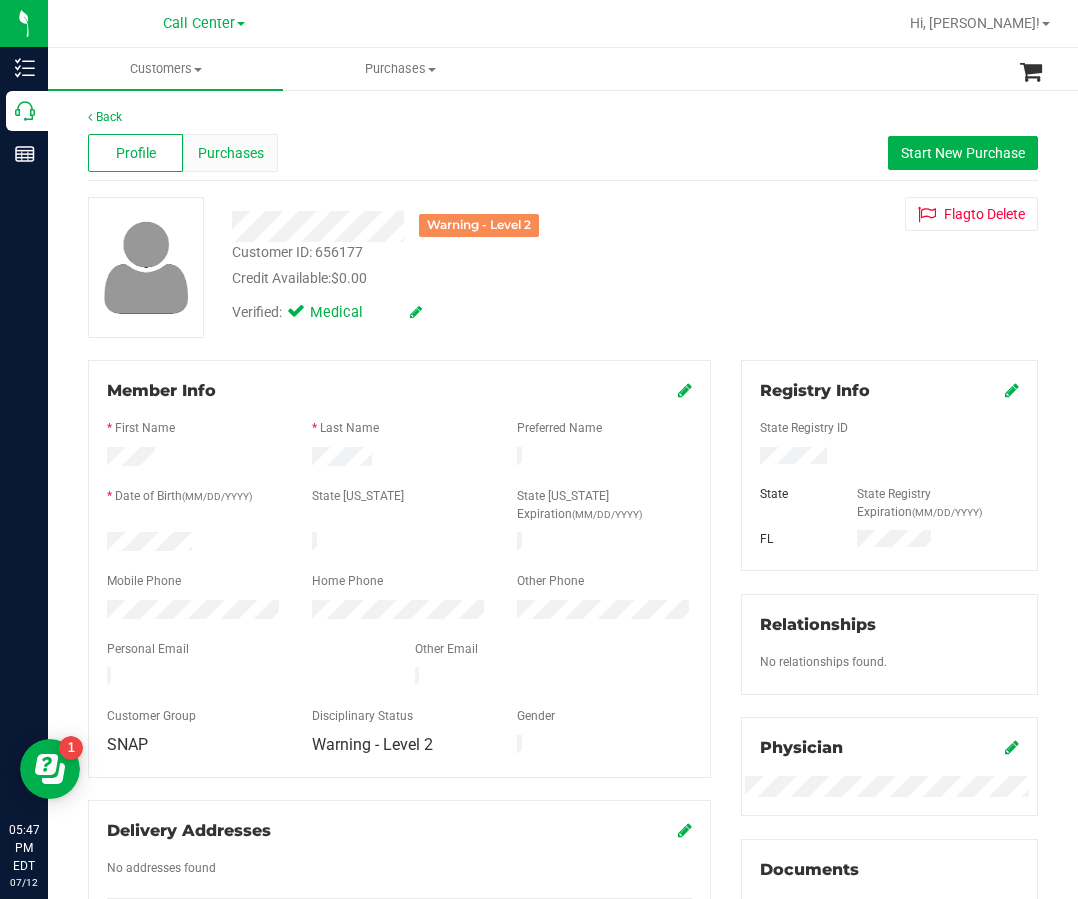 click on "Purchases" at bounding box center (231, 153) 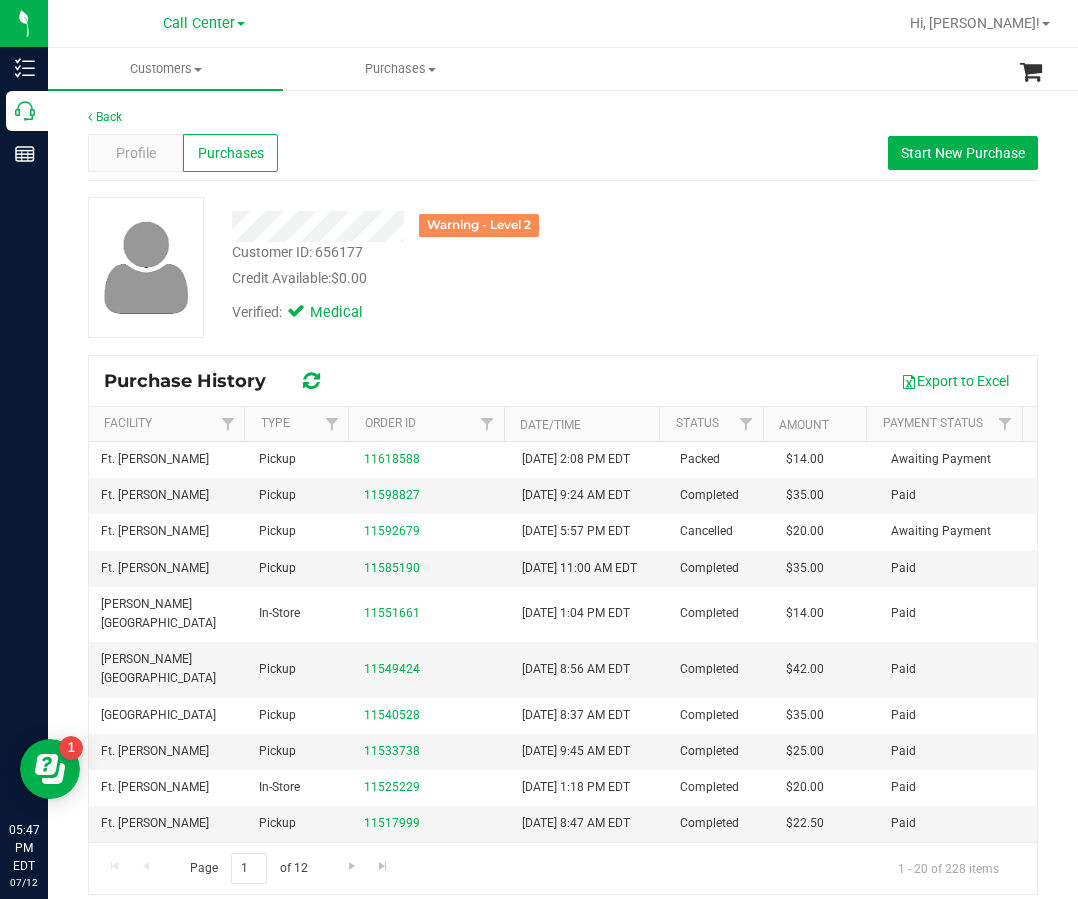 click on "Warning - Level 2" at bounding box center [479, 225] 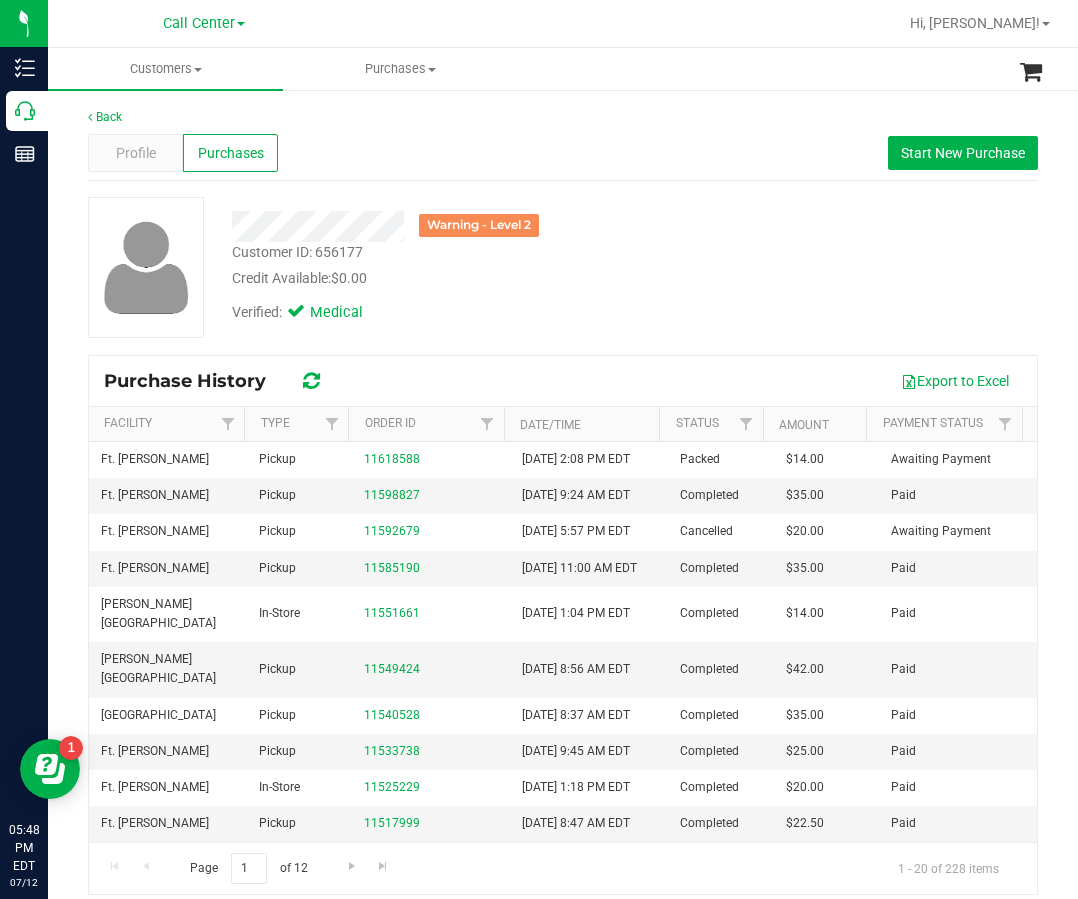 drag, startPoint x: 728, startPoint y: 205, endPoint x: 715, endPoint y: 205, distance: 13 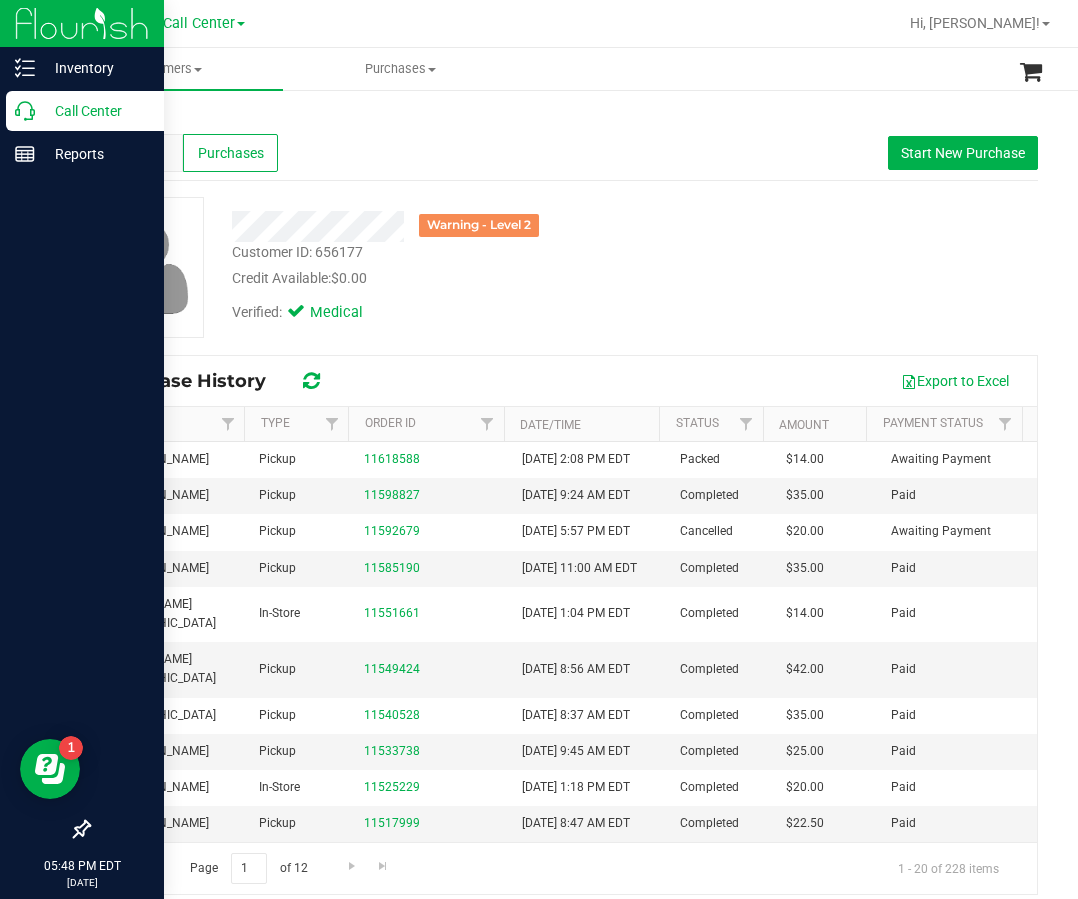 click on "Call Center" at bounding box center (95, 111) 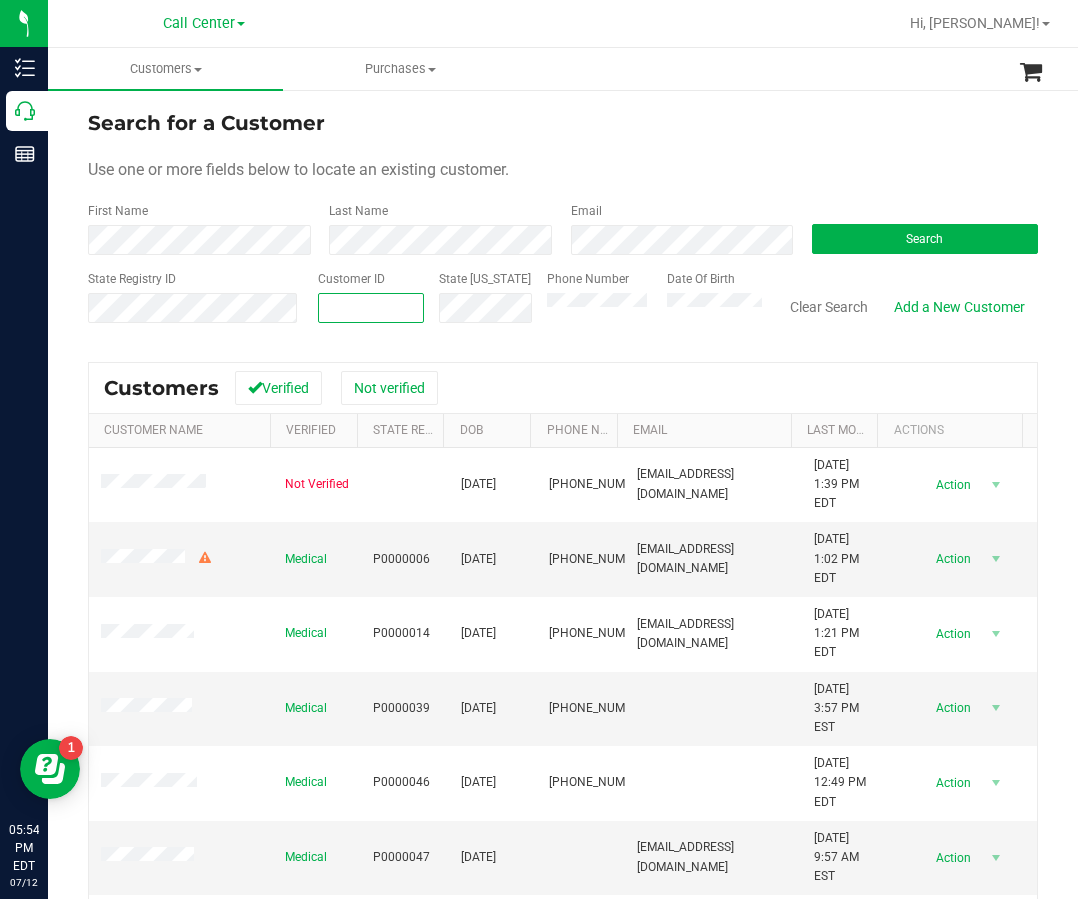 paste on "575252" 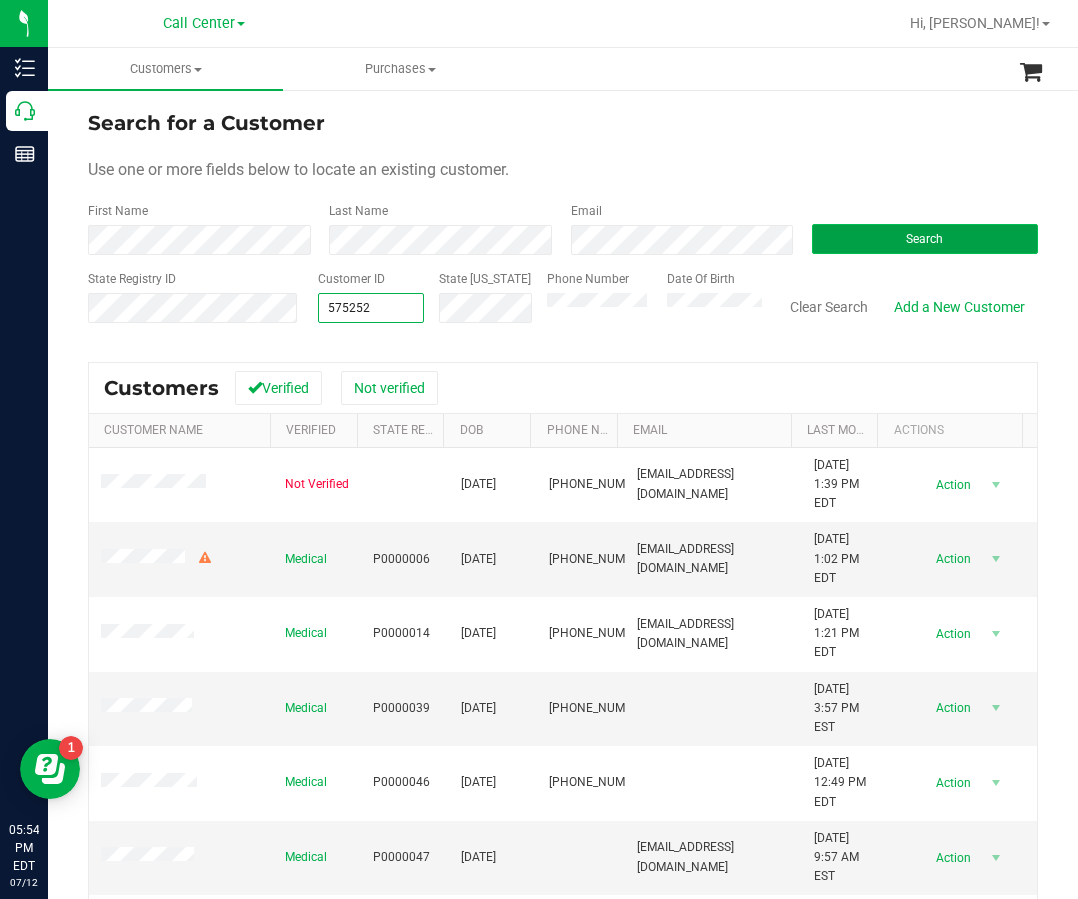 type on "575252" 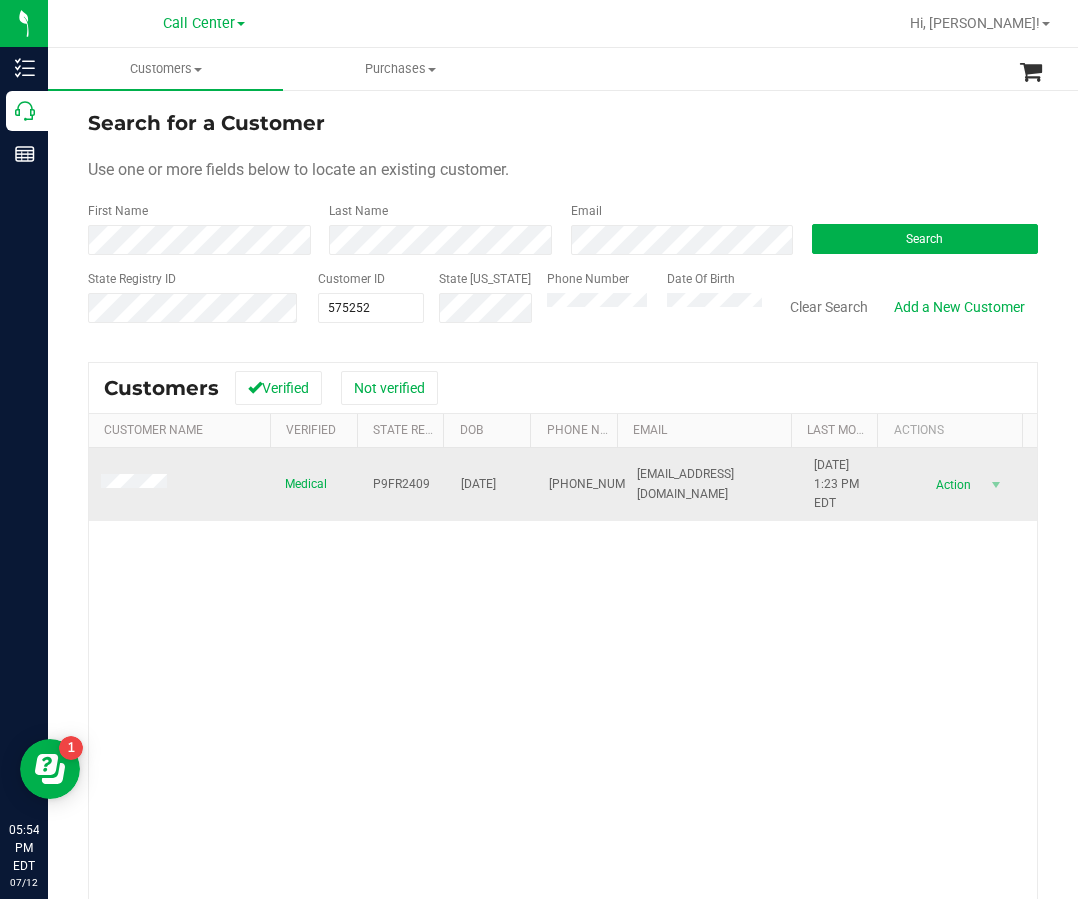 click on "P9FR2409" at bounding box center [401, 484] 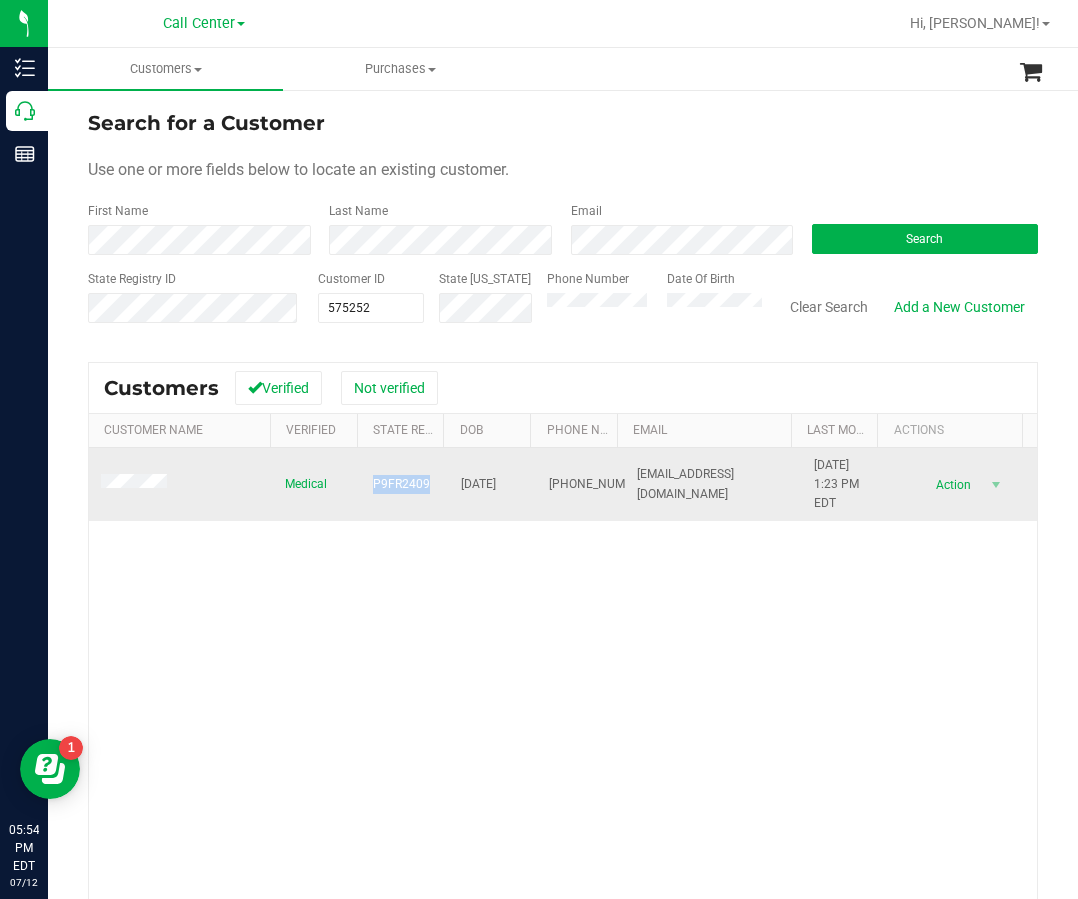 click on "P9FR2409" at bounding box center (401, 484) 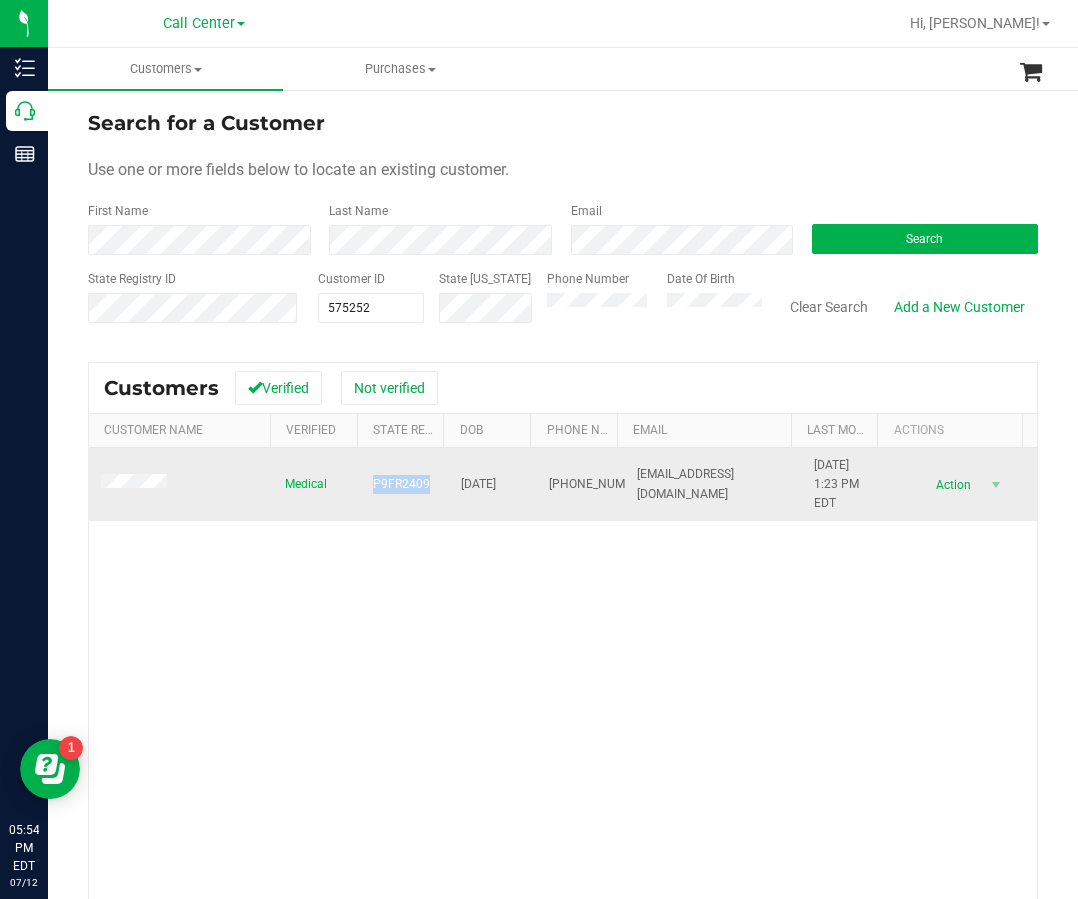click on "P9FR2409" at bounding box center [405, 485] 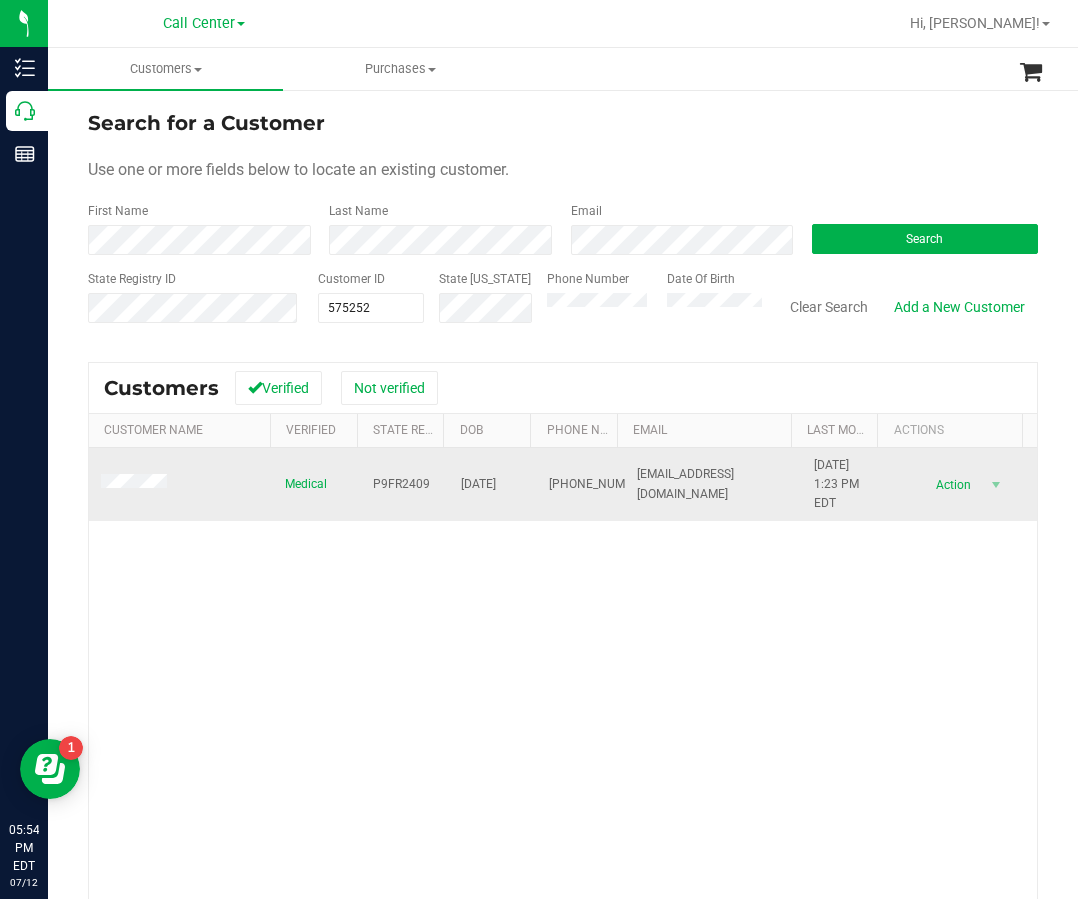 click on "P9FR2409" at bounding box center [405, 485] 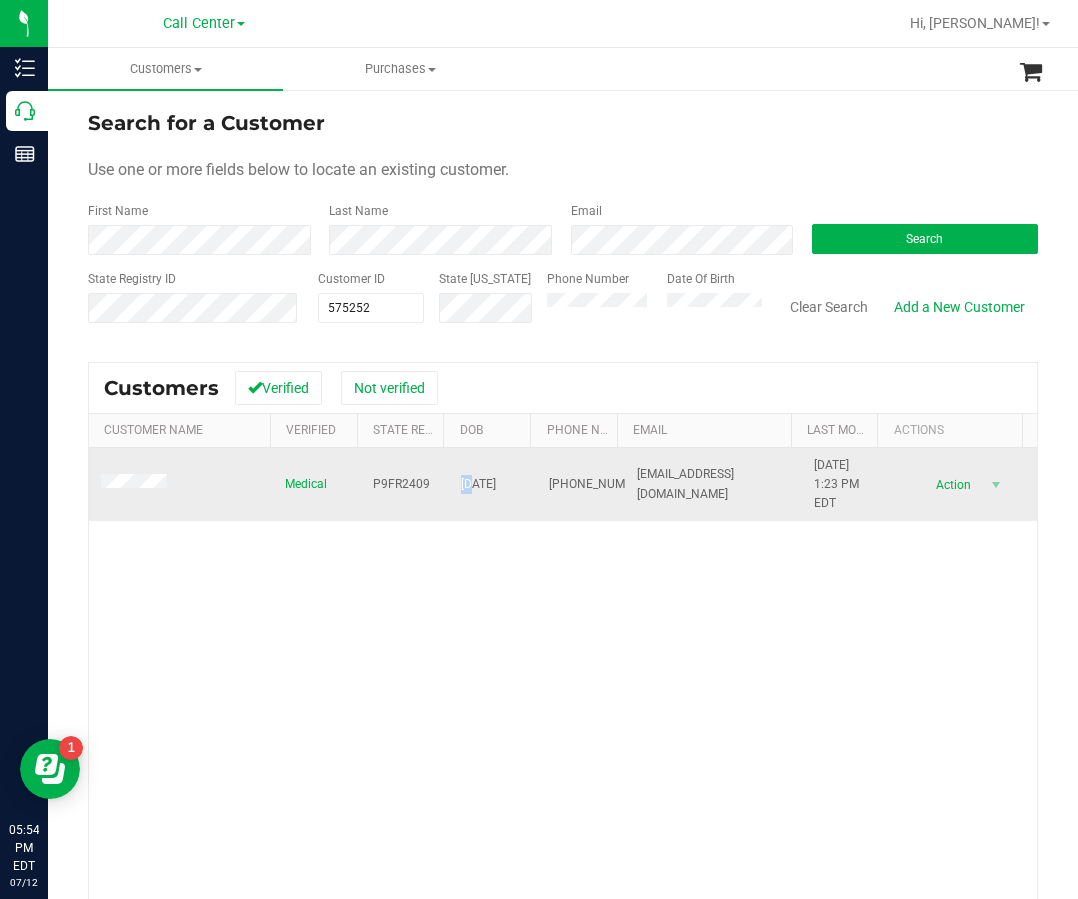 click on "07/10/1987" at bounding box center (493, 485) 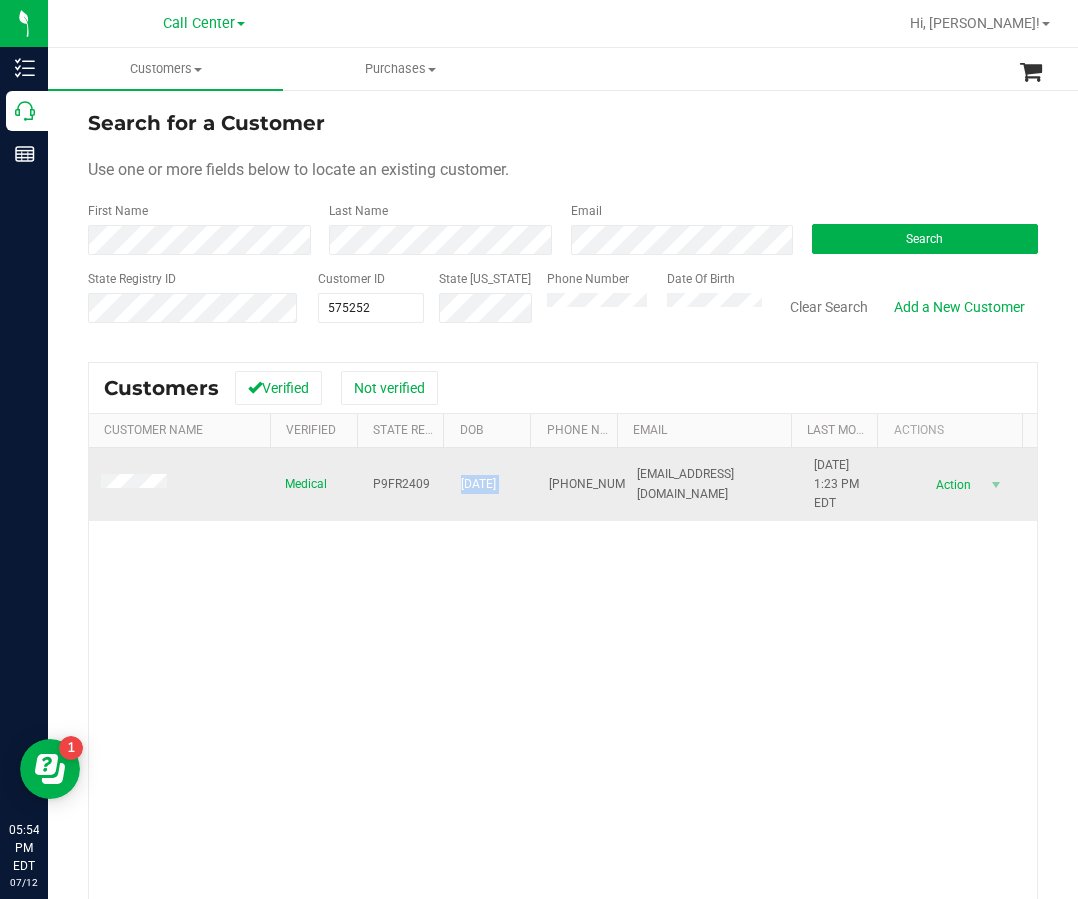 click on "07/10/1987" at bounding box center (478, 484) 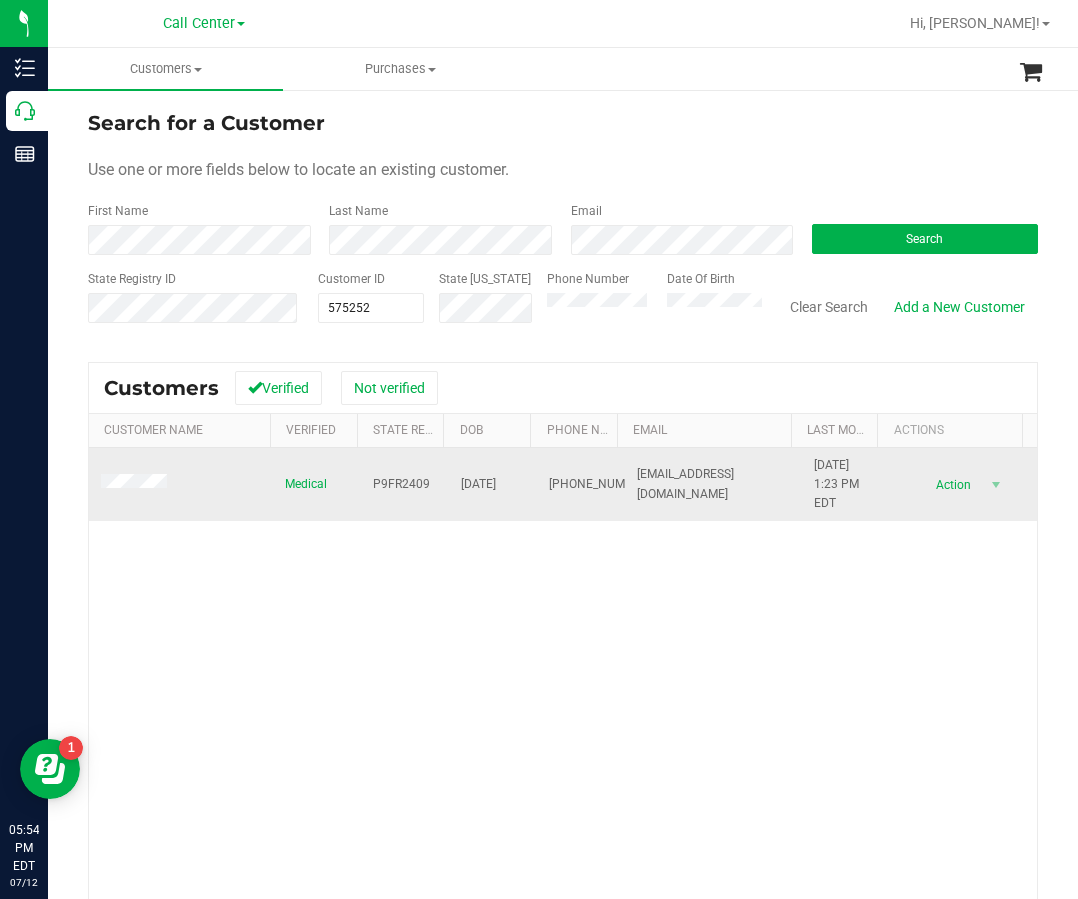 click on "(561) 213-5536" at bounding box center [599, 484] 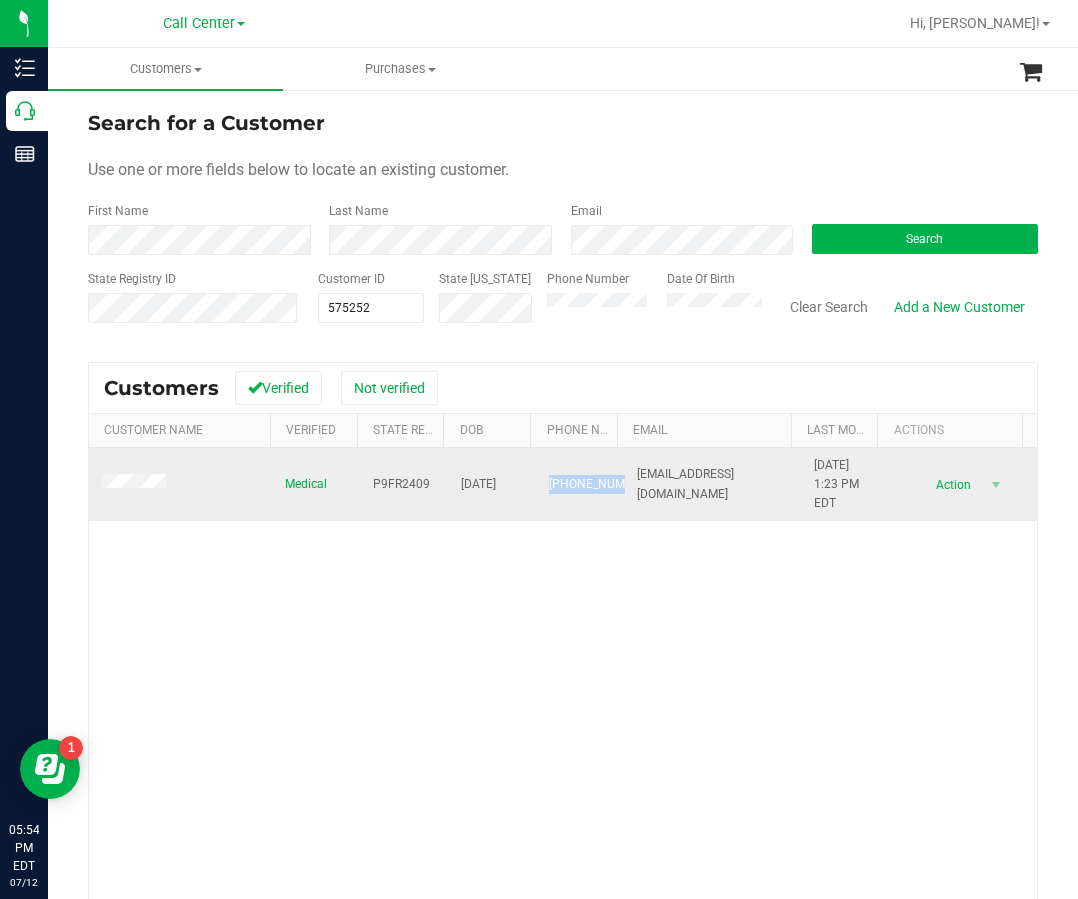 click on "(561) 213-5536" at bounding box center [599, 484] 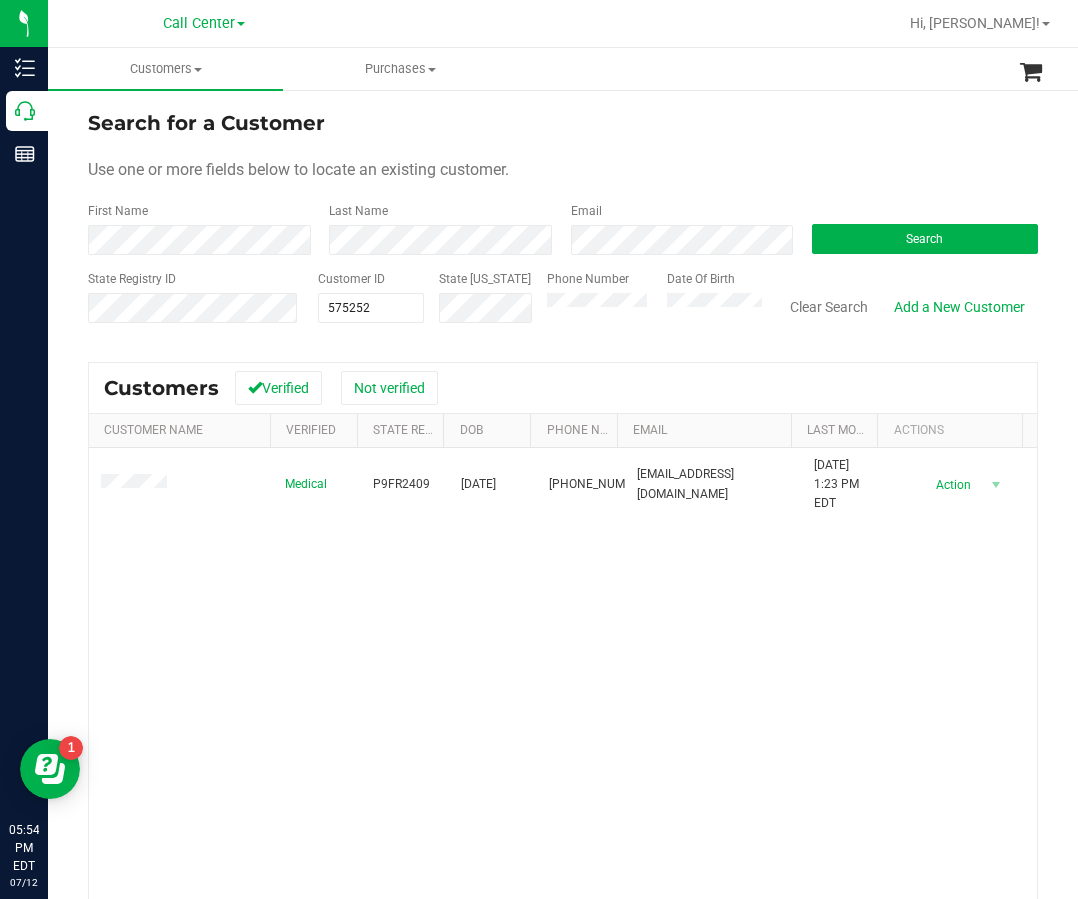 click on "Medical P9FR2409 07/10/1987 (561) 213-5536 elienai87@hotmail.com 10/5/2024 1:23 PM EDT
Delete Profile
Action Action Create new purchase View profile View purchases" at bounding box center (563, 731) 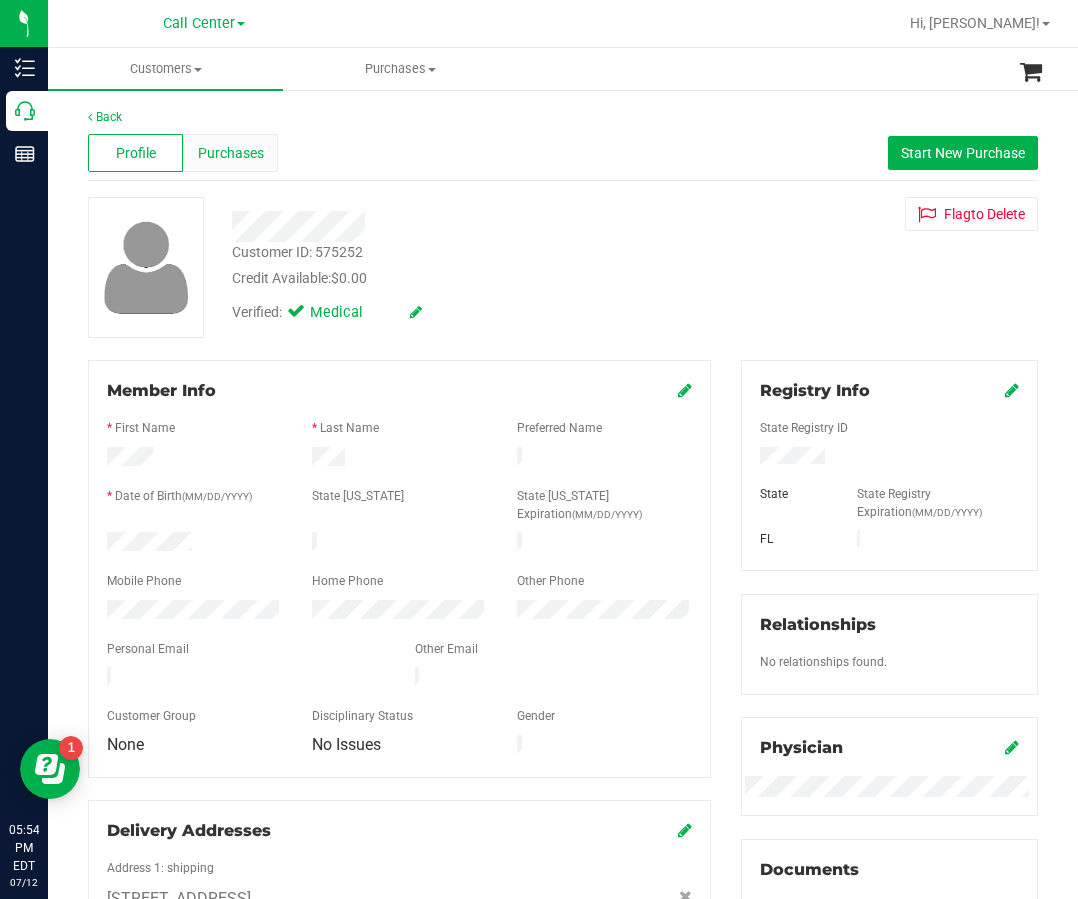 click on "Purchases" at bounding box center (231, 153) 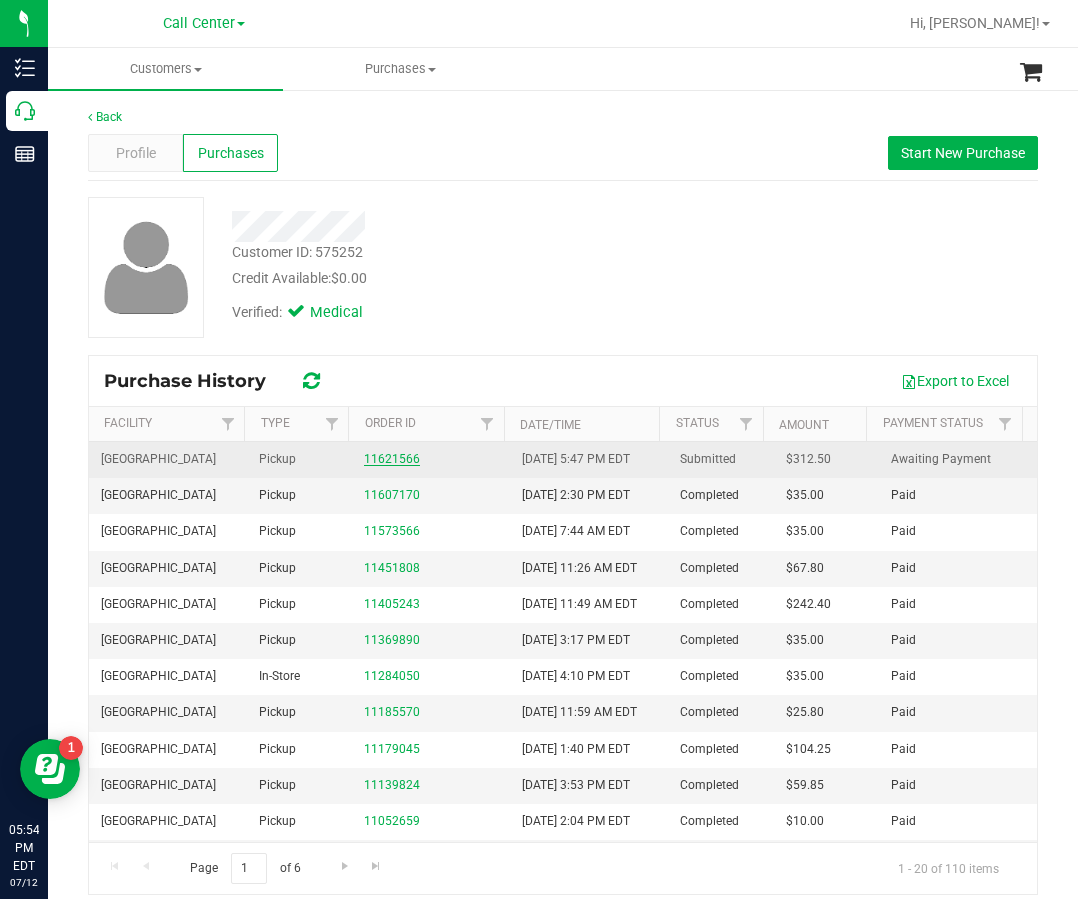 click on "11621566" at bounding box center (392, 459) 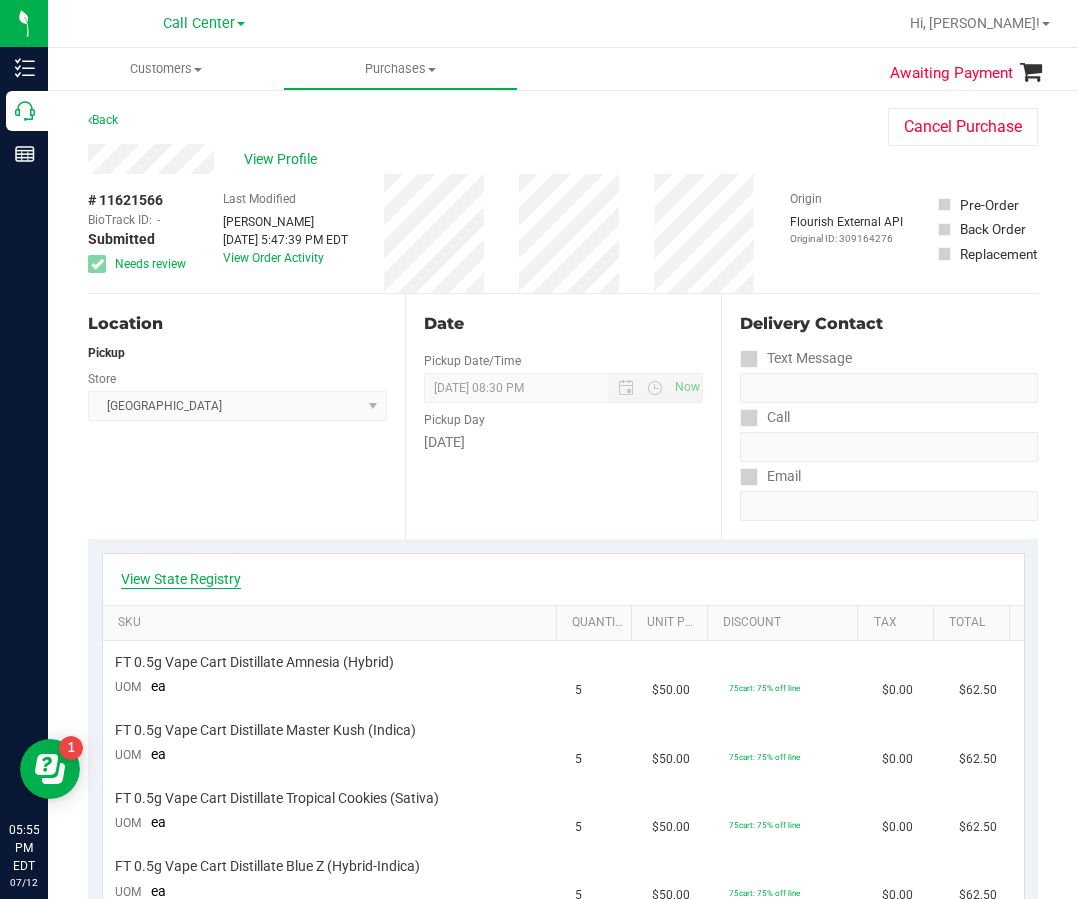click on "View State Registry" at bounding box center [181, 579] 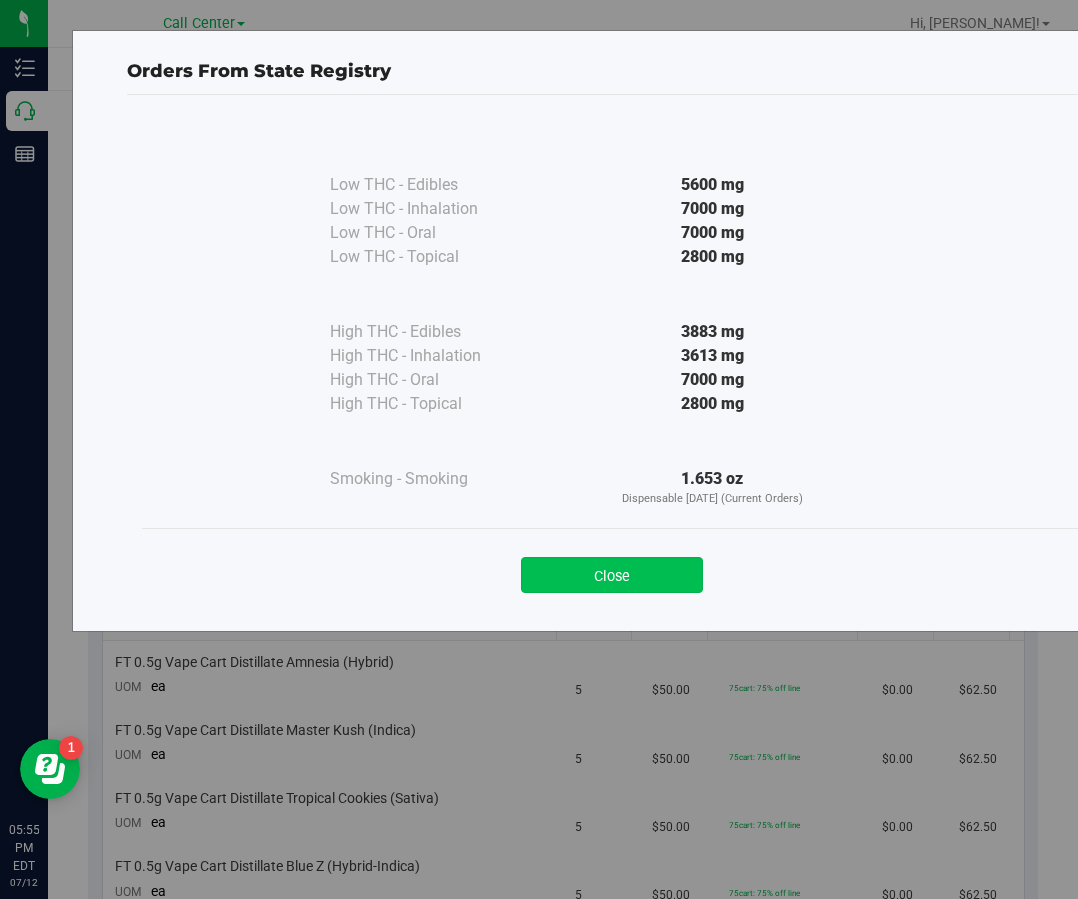 click on "Close" at bounding box center (612, 575) 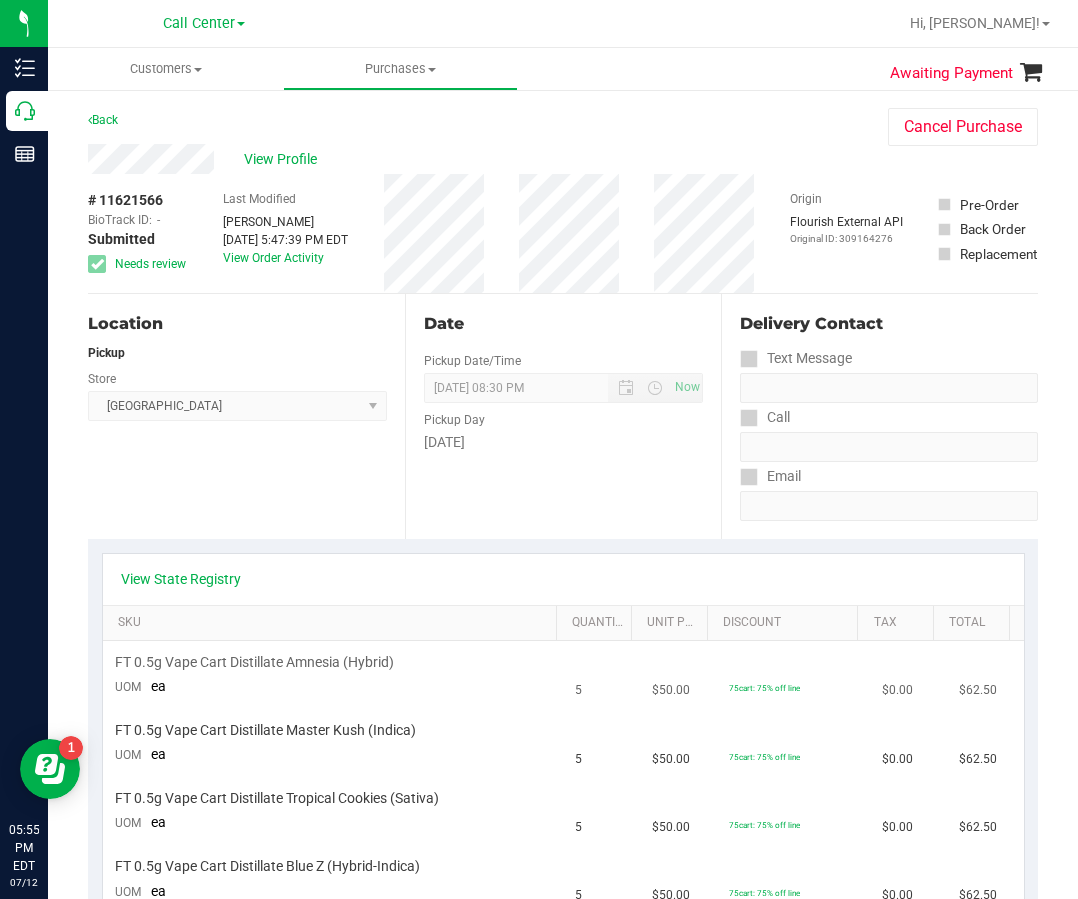 scroll, scrollTop: 200, scrollLeft: 0, axis: vertical 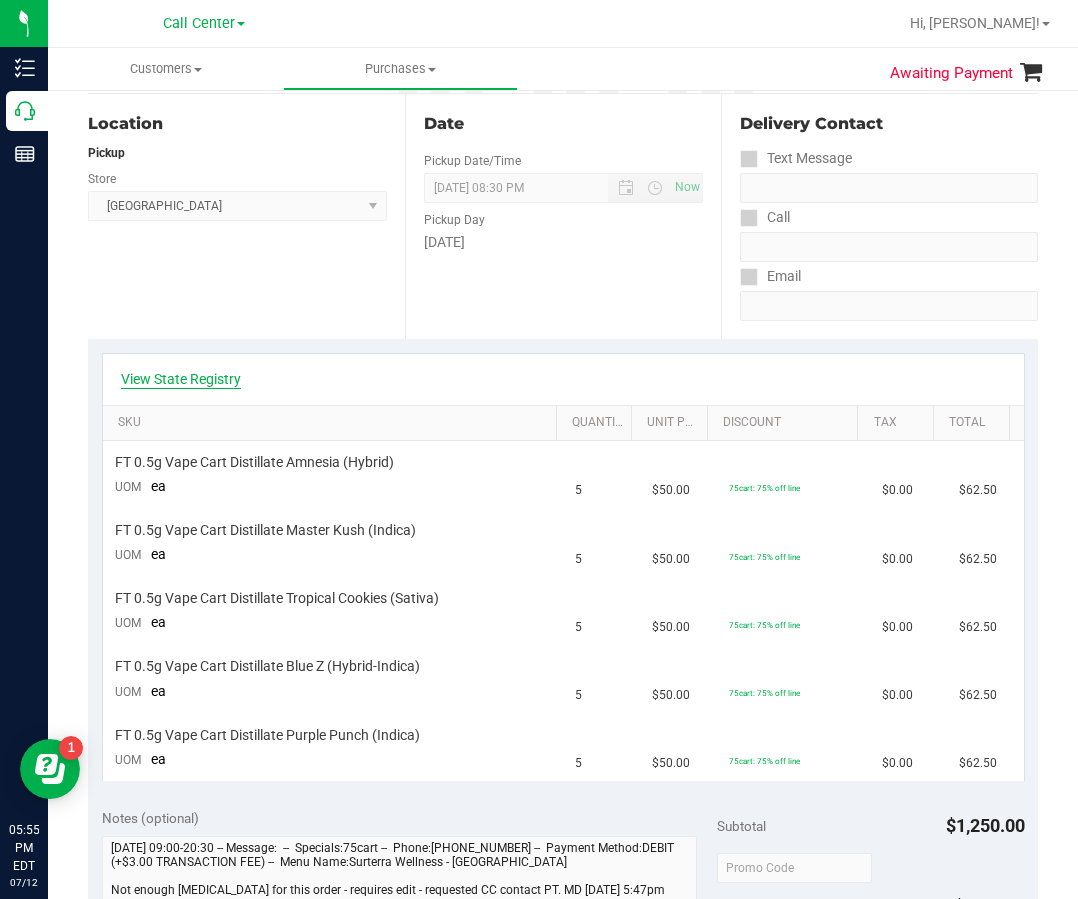 click on "View State Registry" at bounding box center [181, 379] 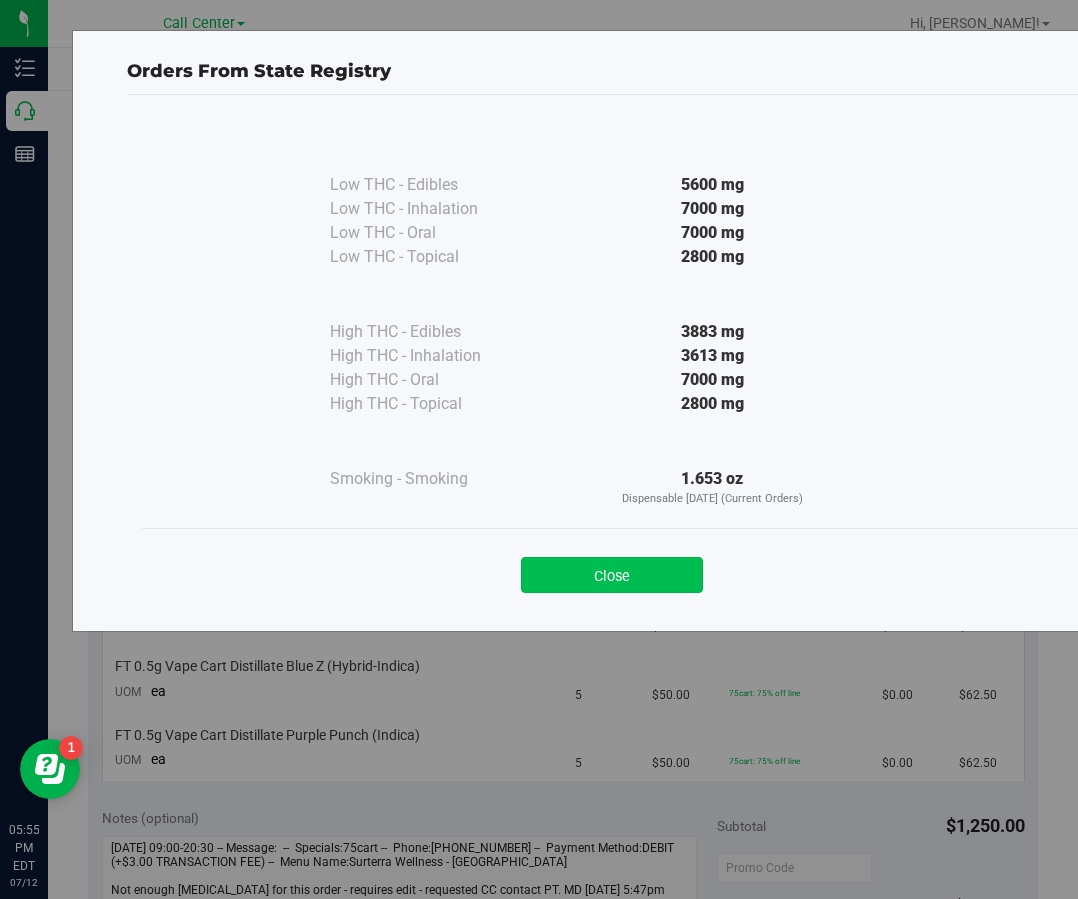 click on "Close" at bounding box center [612, 575] 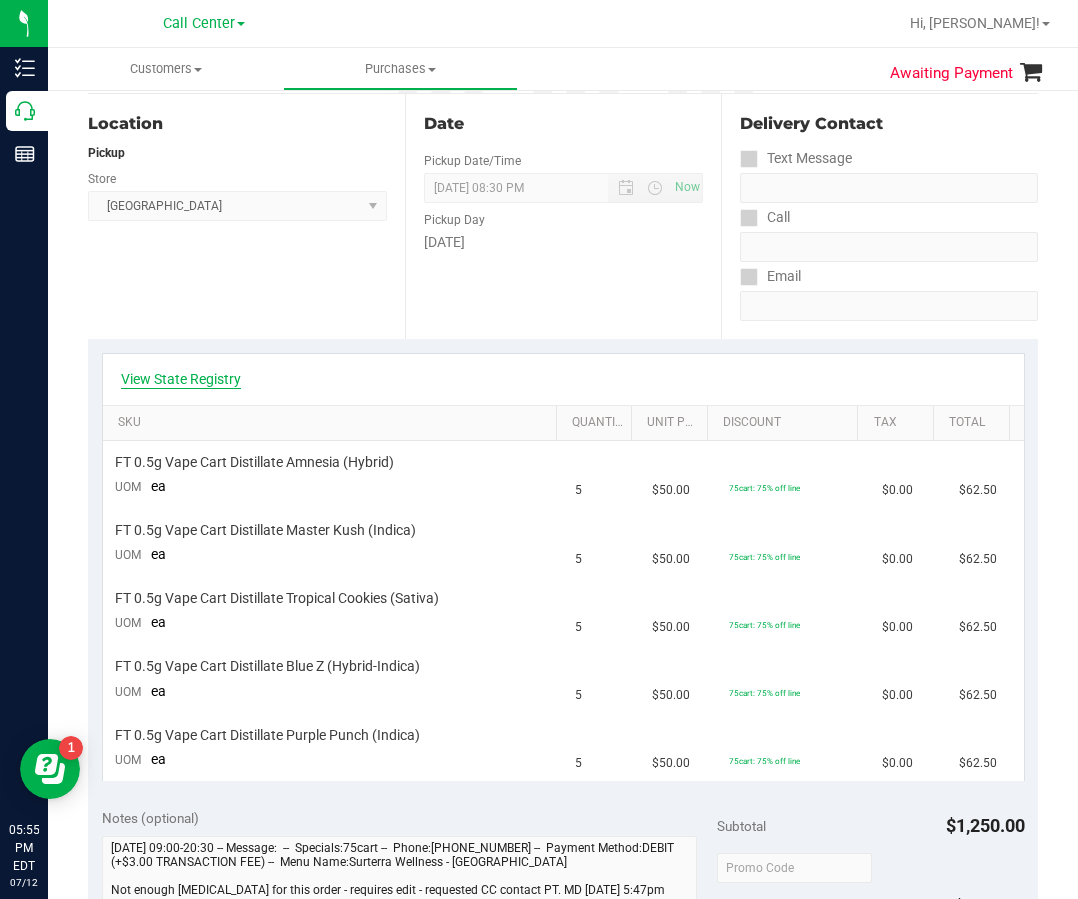click on "View State Registry" at bounding box center [181, 379] 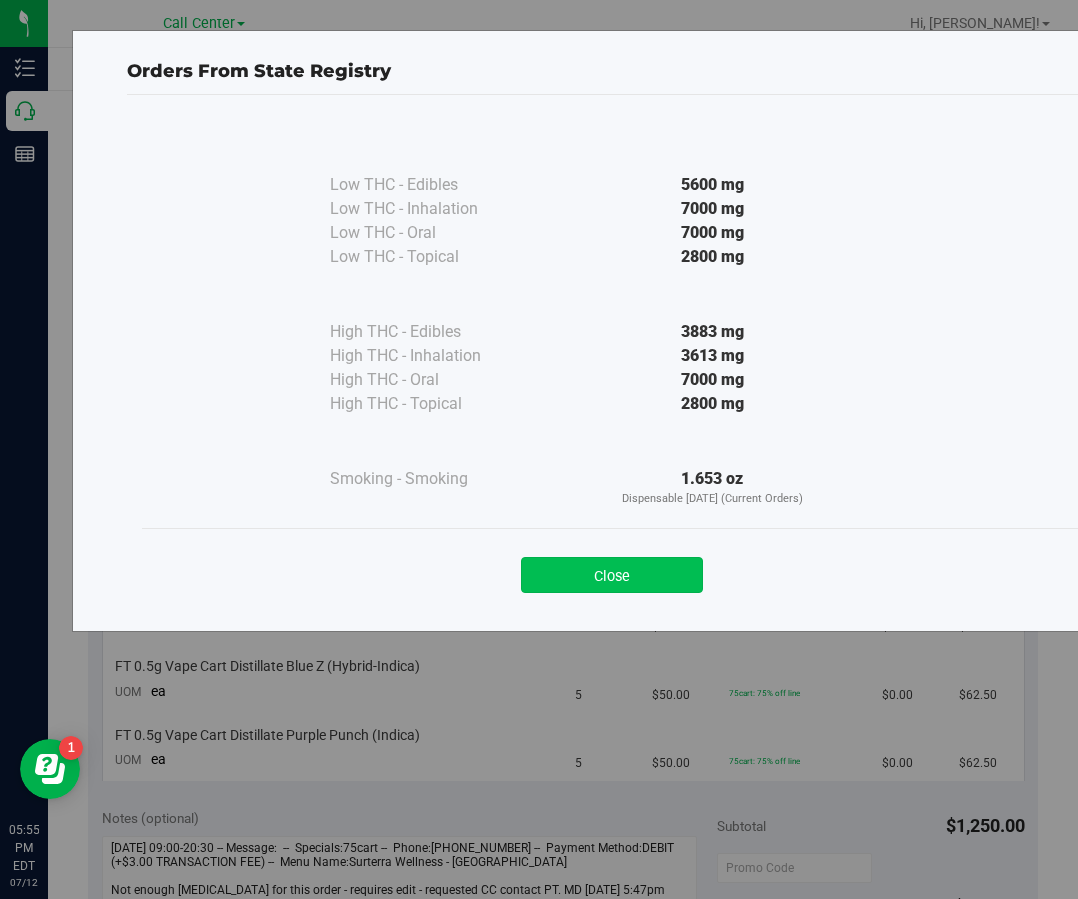 click on "Close" at bounding box center (612, 575) 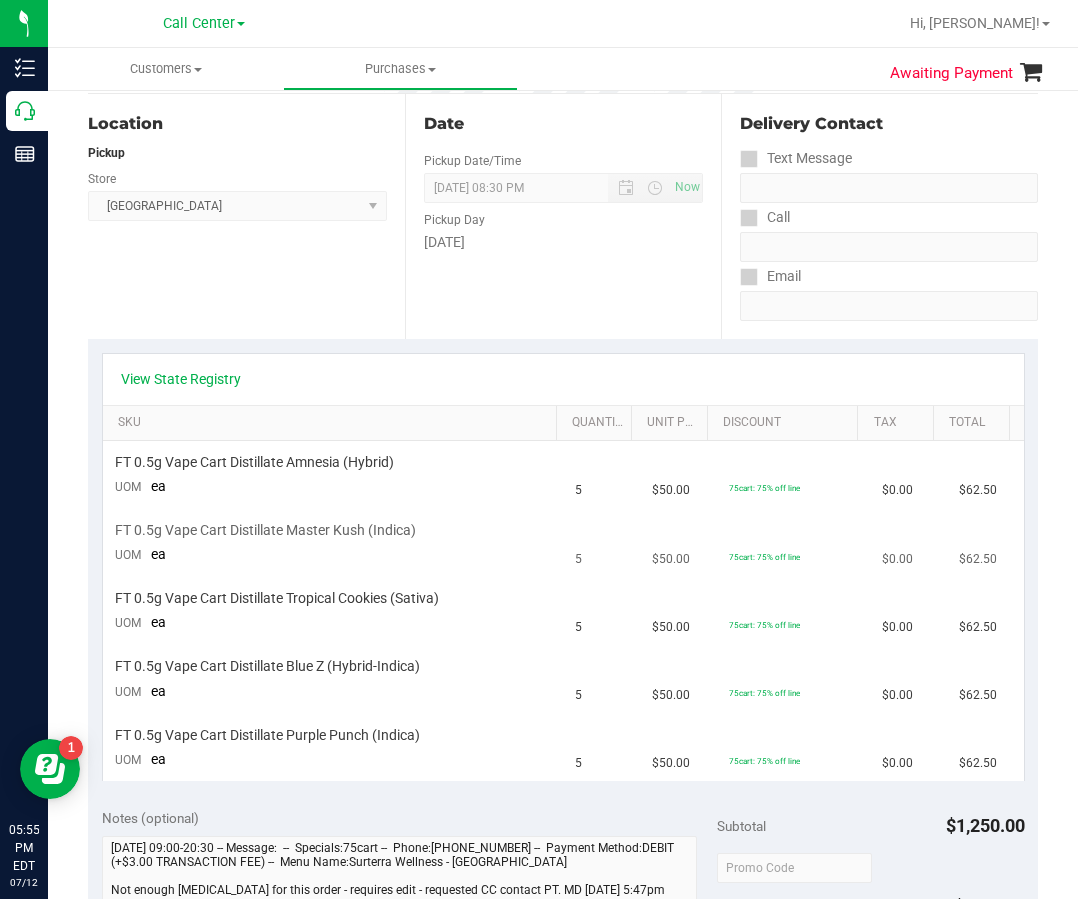 drag, startPoint x: 444, startPoint y: 552, endPoint x: 404, endPoint y: 518, distance: 52.49762 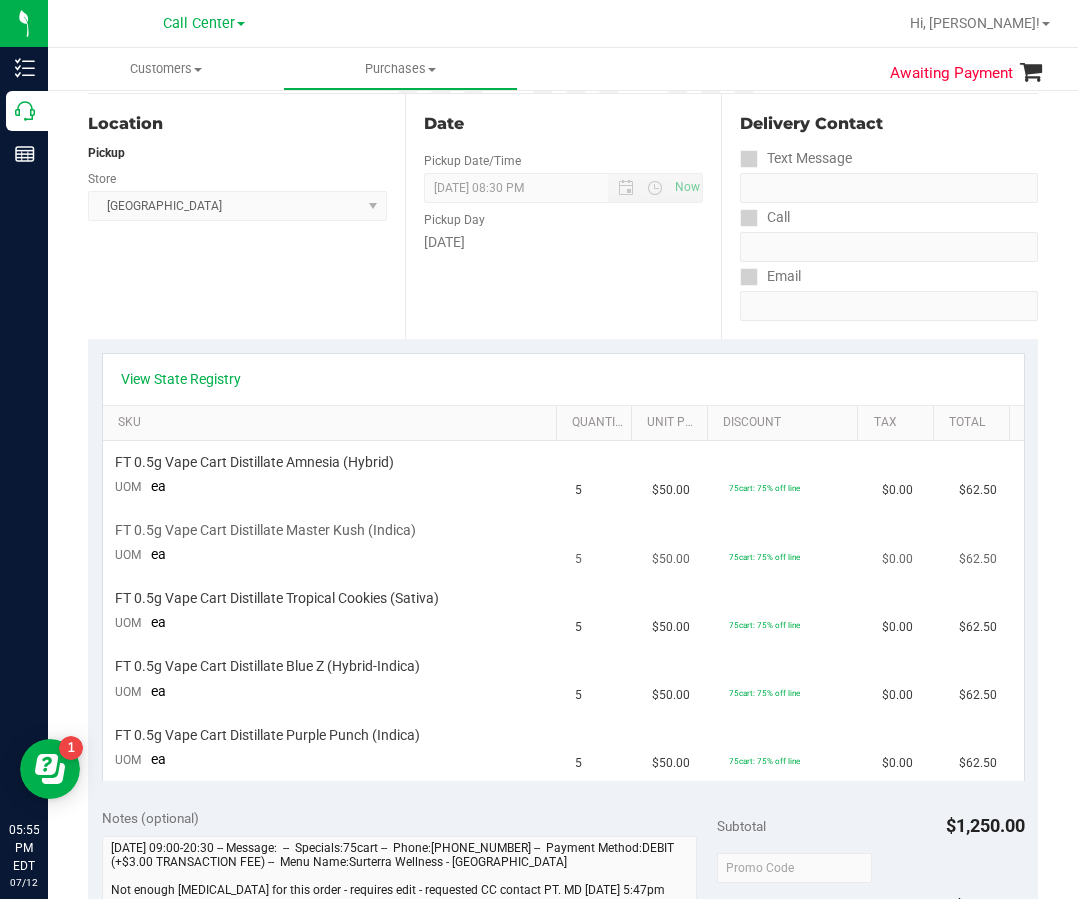 click on "FT 0.5g Vape Cart Distillate Master Kush (Indica)
UOM
ea" at bounding box center (333, 544) 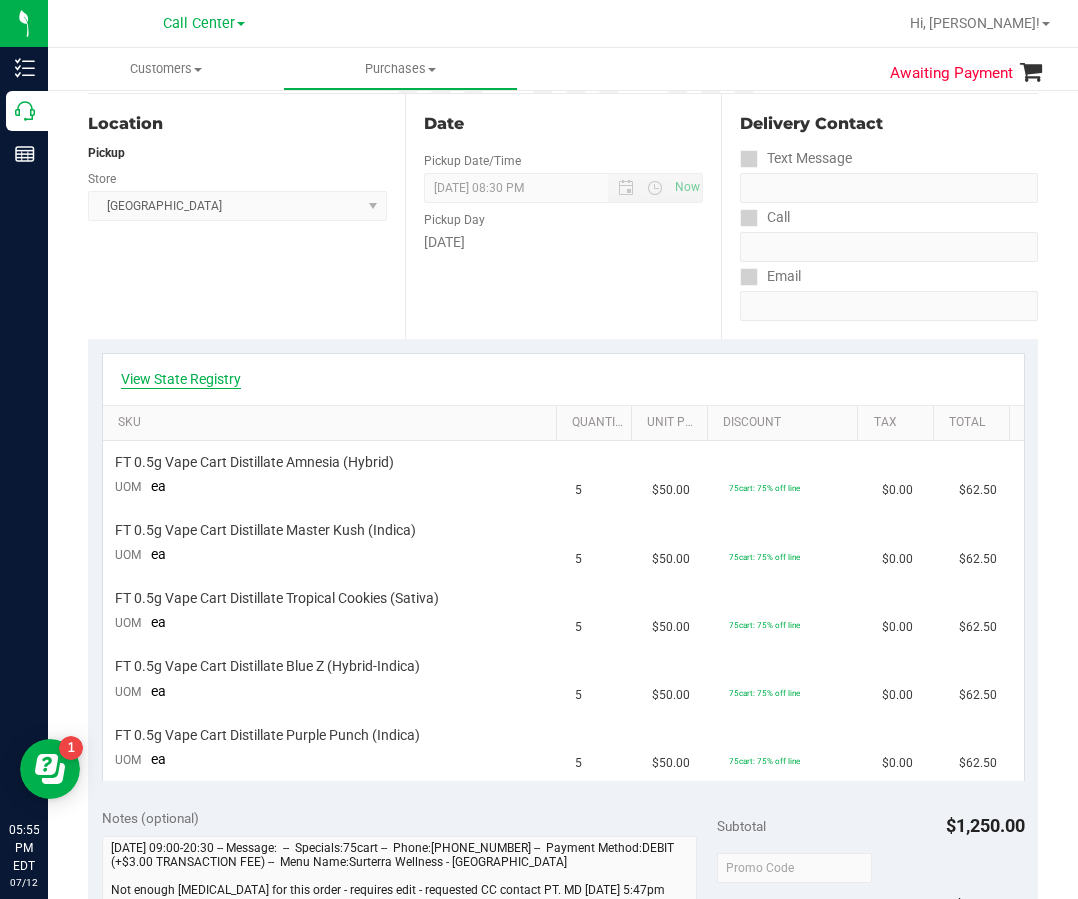 click on "View State Registry" at bounding box center [181, 379] 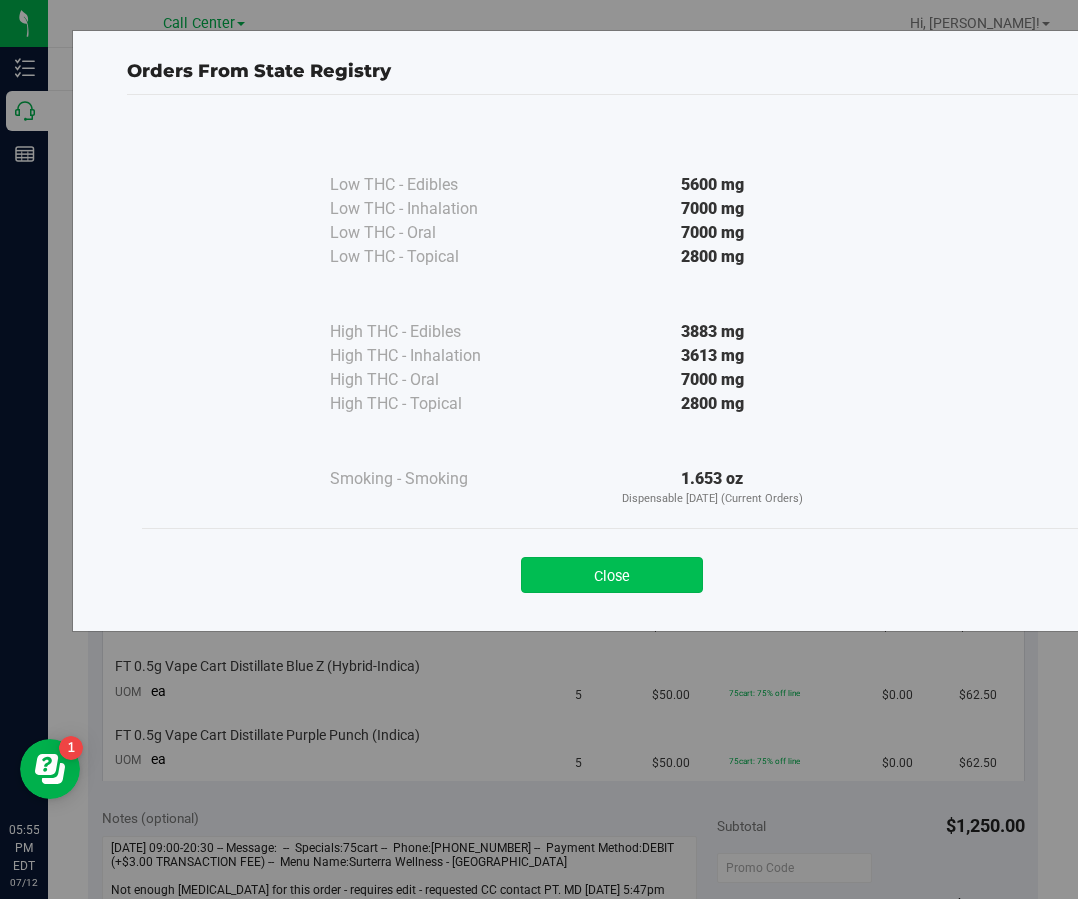 click on "Close" at bounding box center [612, 575] 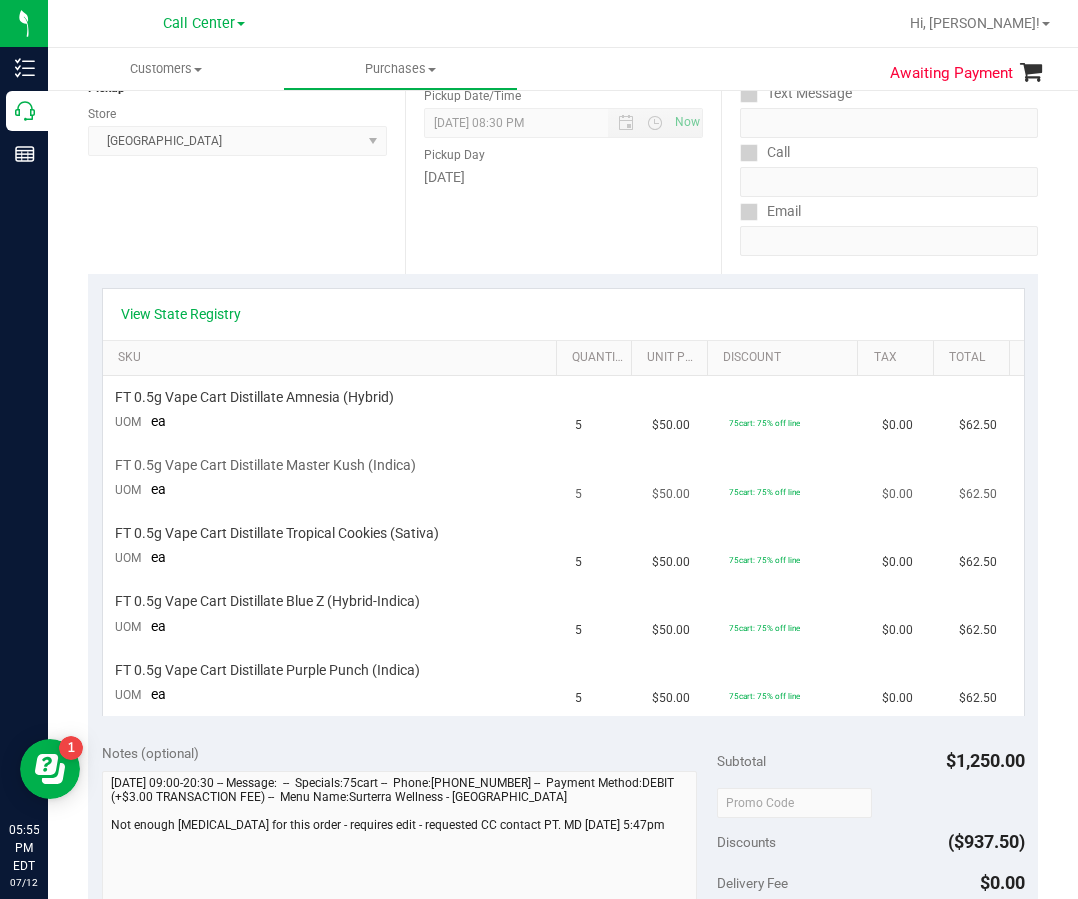 scroll, scrollTop: 300, scrollLeft: 0, axis: vertical 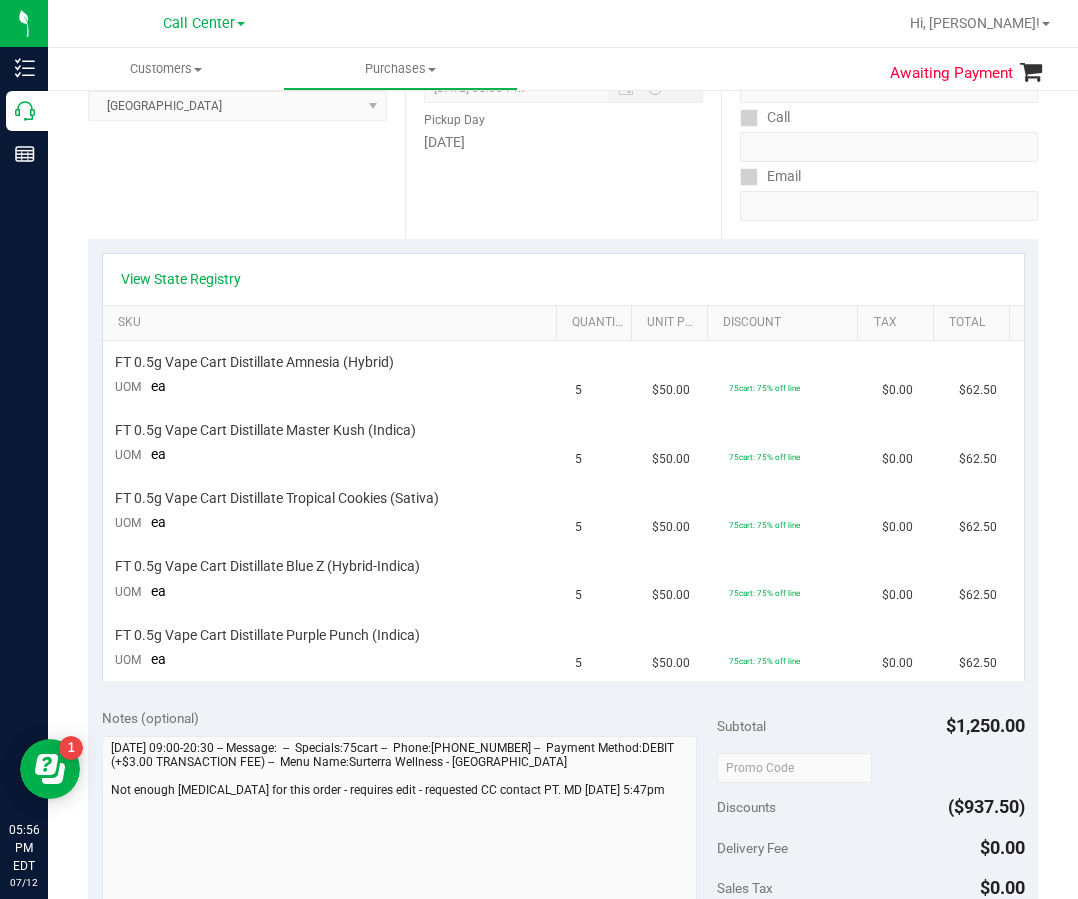click on "View State Registry" at bounding box center [563, 279] 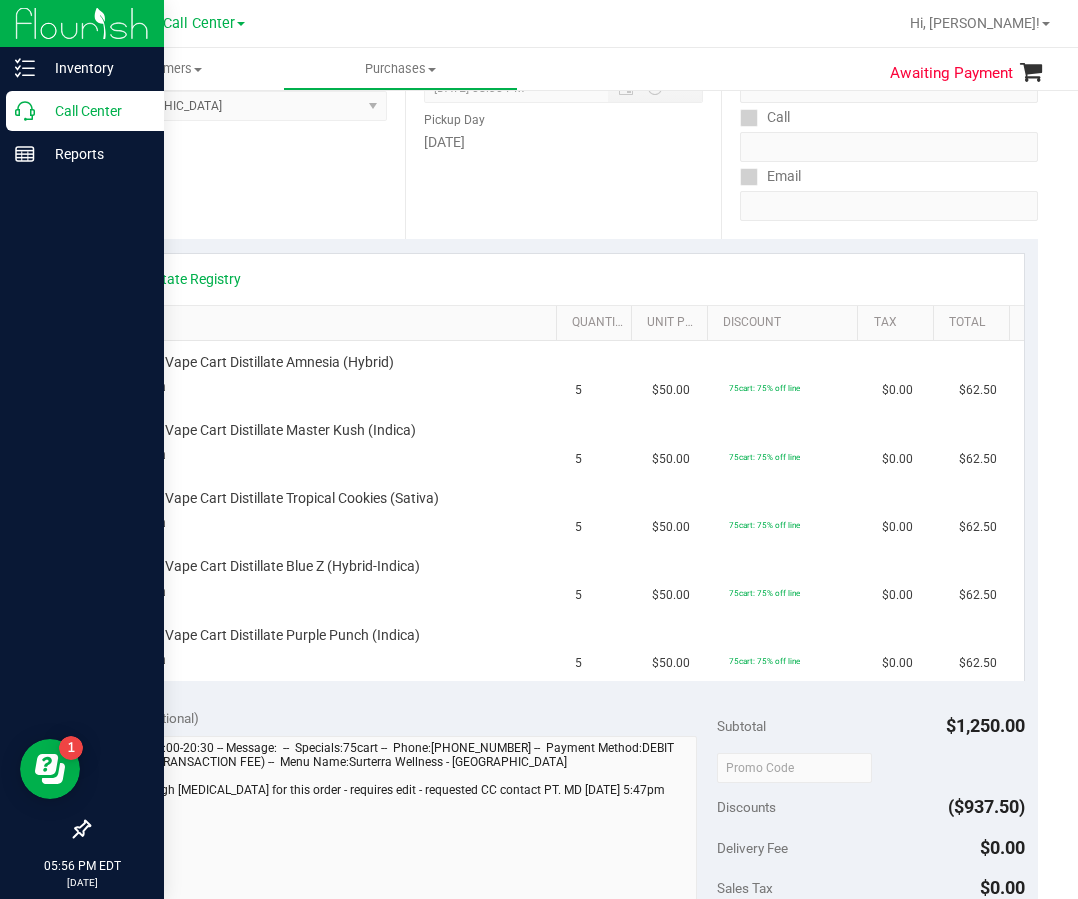 click on "Call Center" at bounding box center (95, 111) 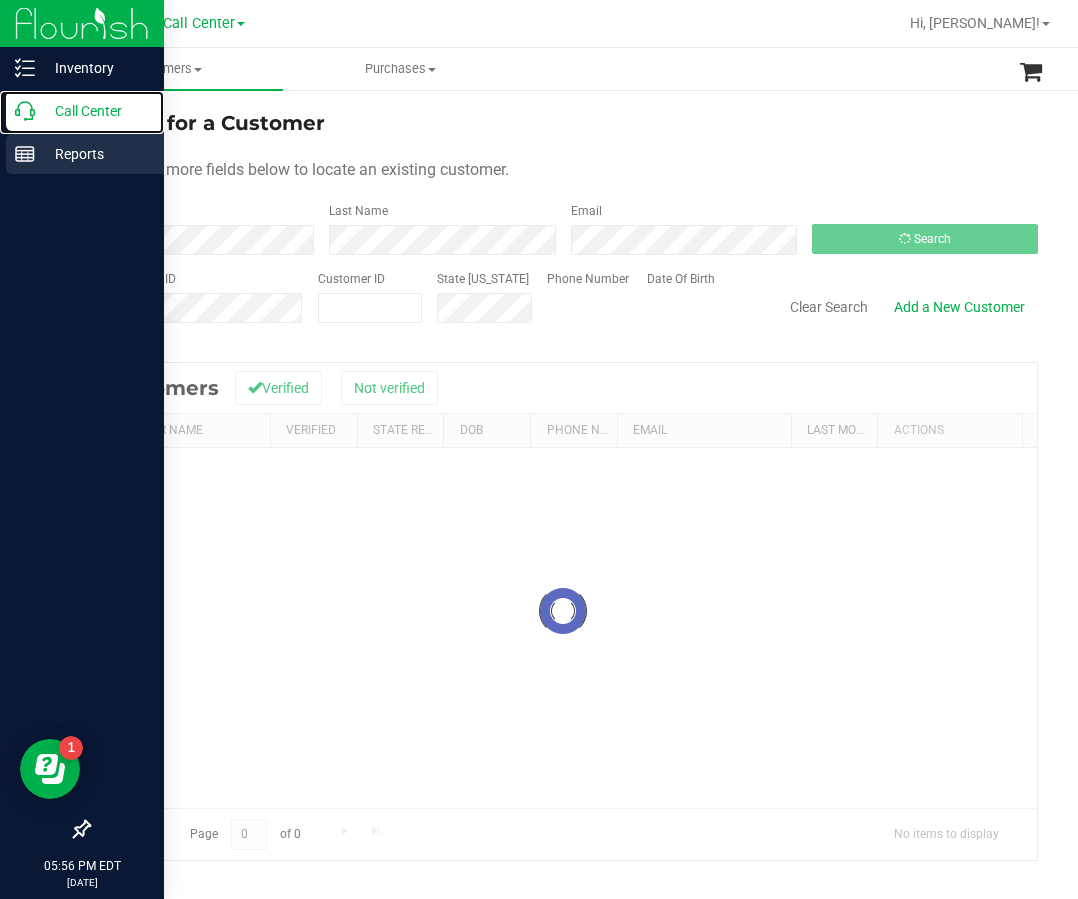 scroll, scrollTop: 0, scrollLeft: 0, axis: both 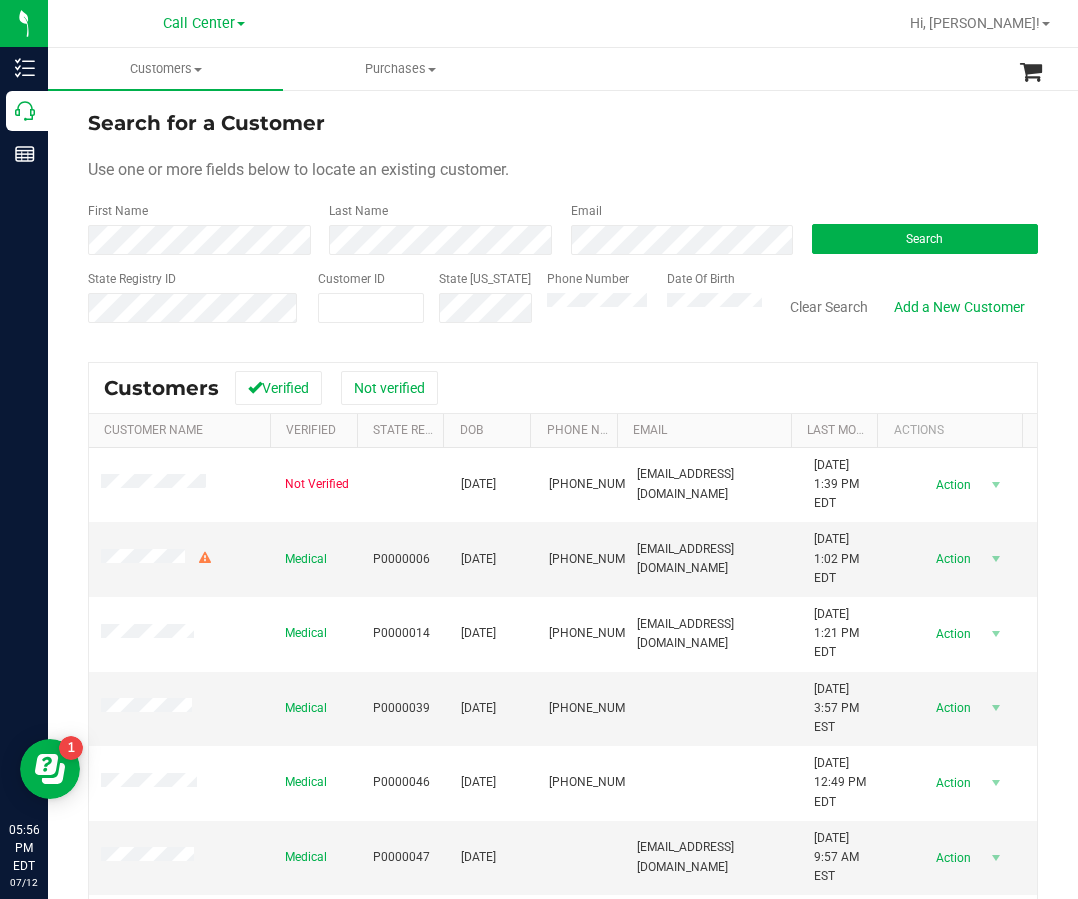 click on "Customers
All customers
Add a new customer
All physicians
Purchases
All purchases" at bounding box center [587, 69] 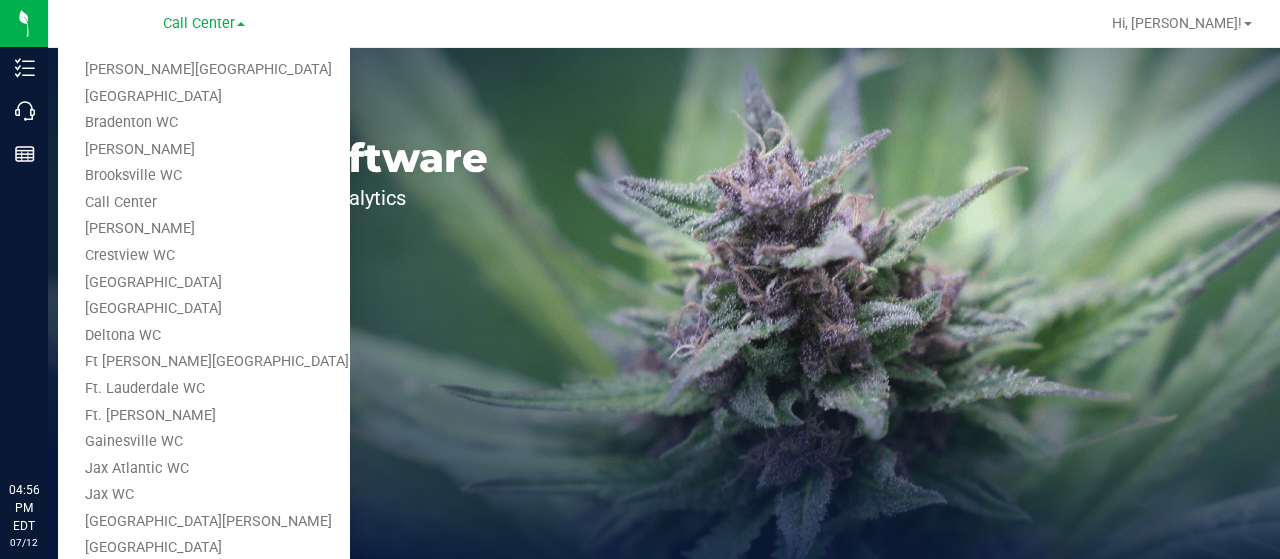 scroll, scrollTop: 0, scrollLeft: 0, axis: both 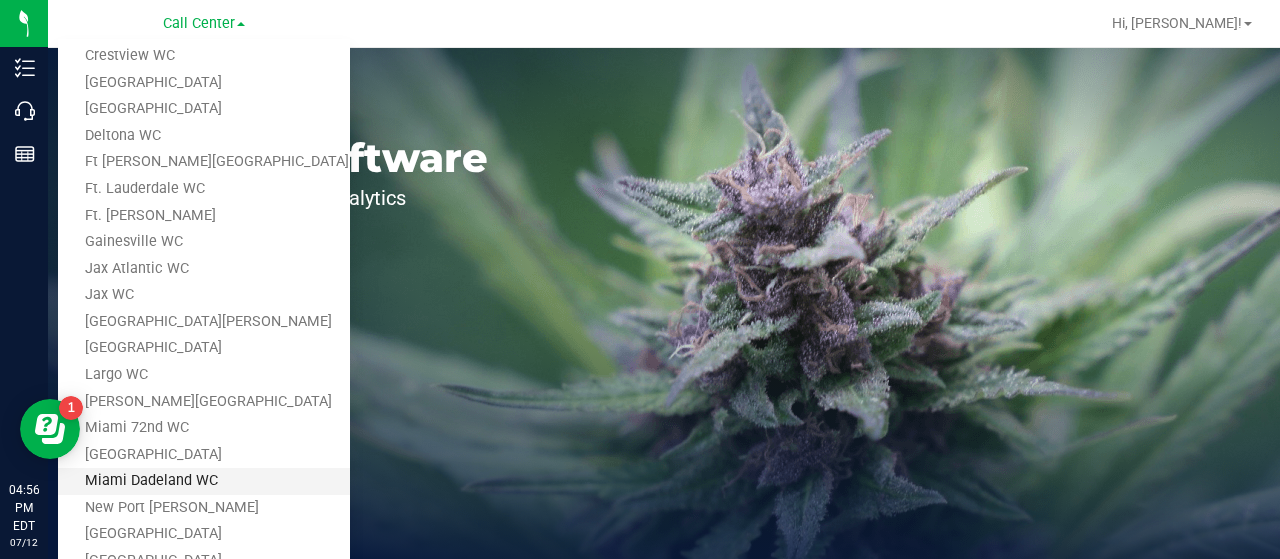 click on "Miami Dadeland WC" at bounding box center [204, 481] 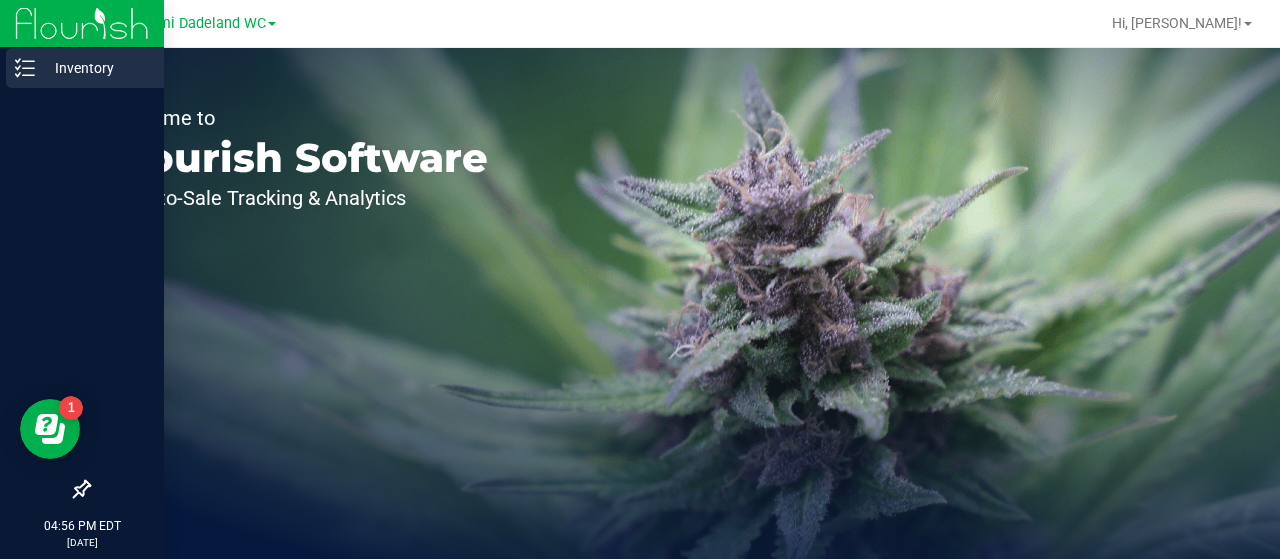 click on "Inventory" at bounding box center (85, 68) 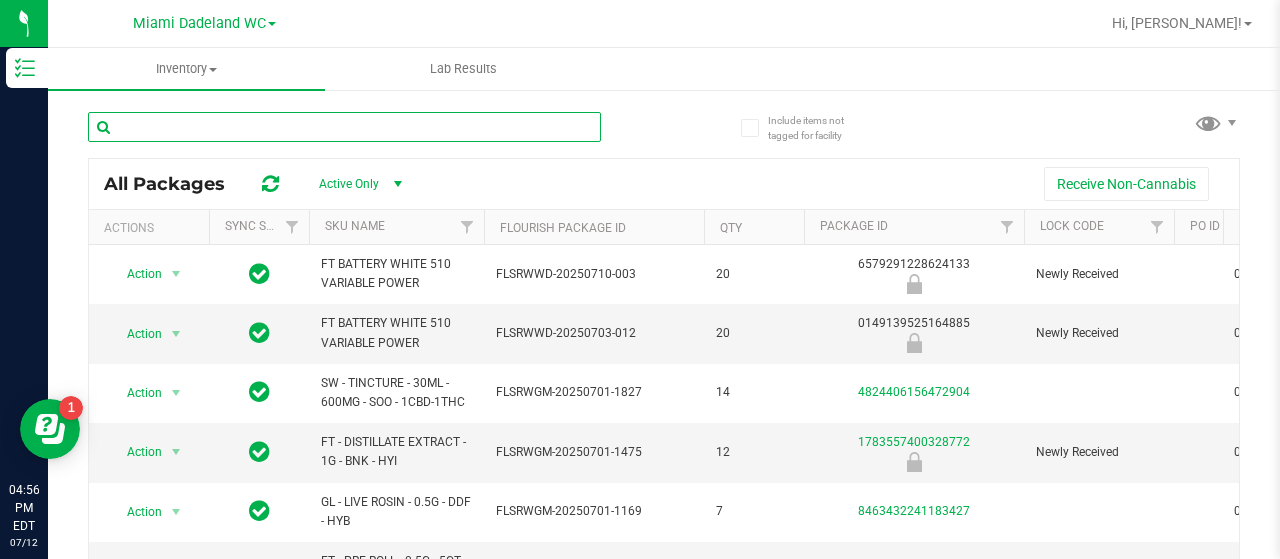 click at bounding box center (344, 127) 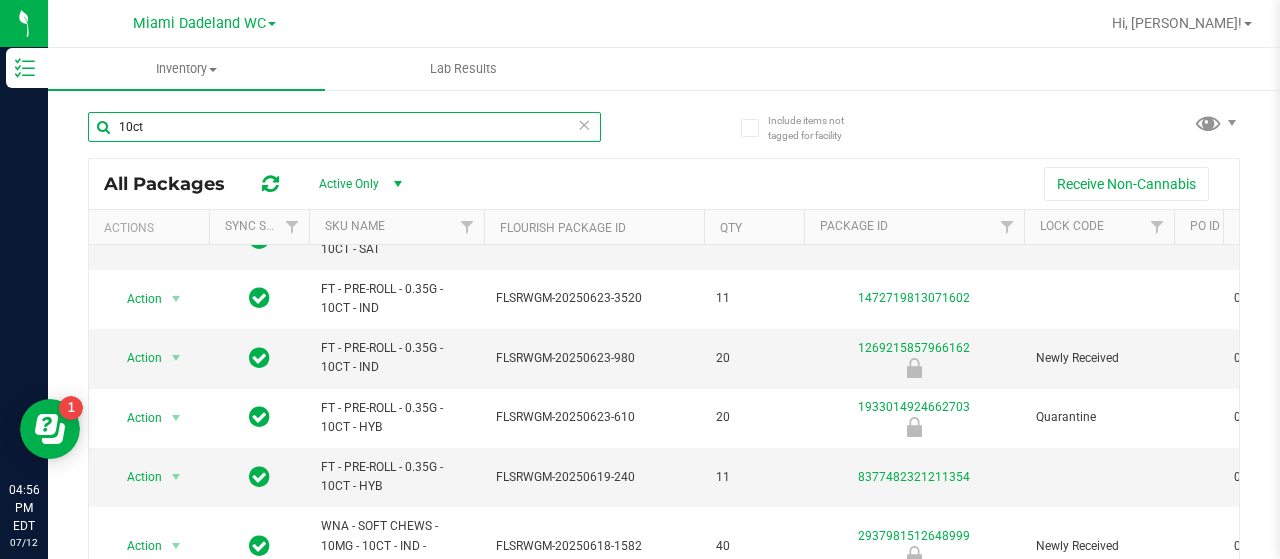 scroll, scrollTop: 0, scrollLeft: 0, axis: both 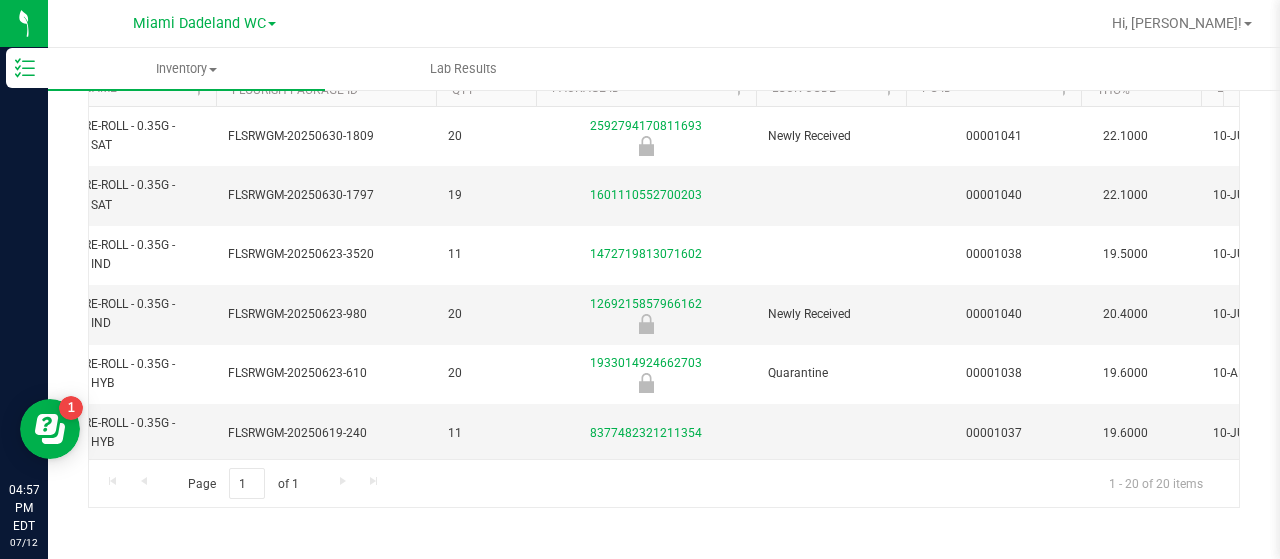 type on "10ct" 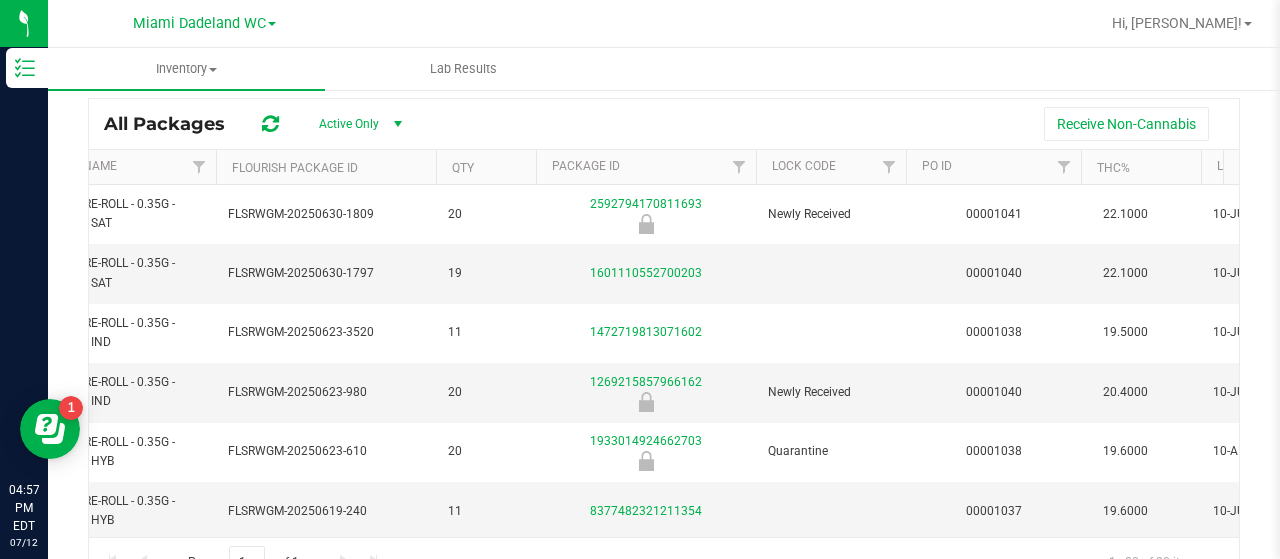 scroll, scrollTop: 0, scrollLeft: 0, axis: both 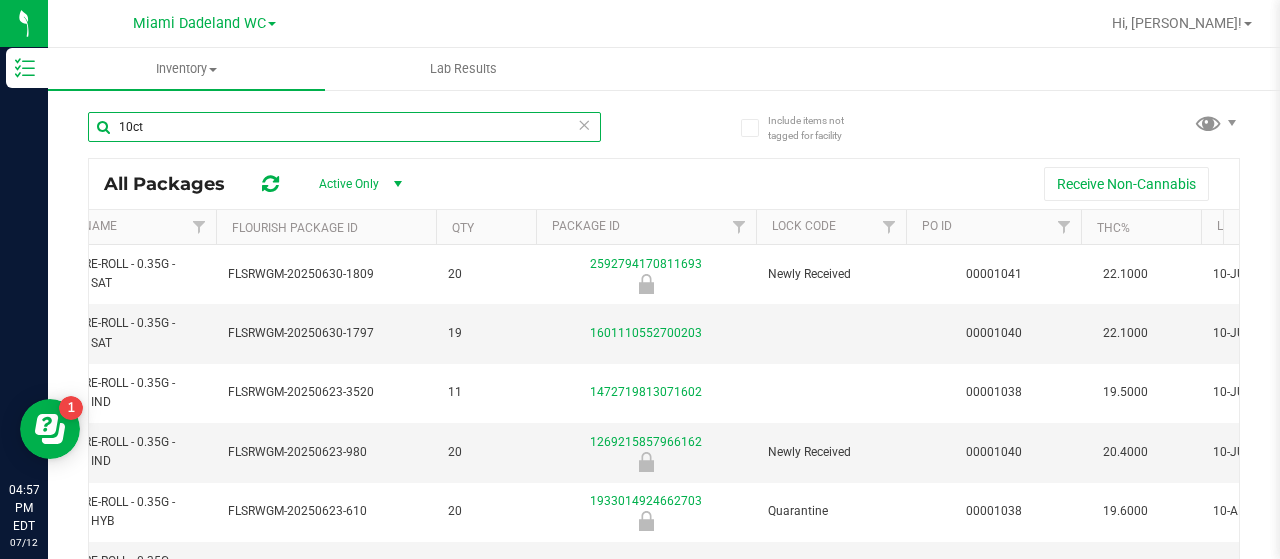 click on "10ct" at bounding box center [344, 127] 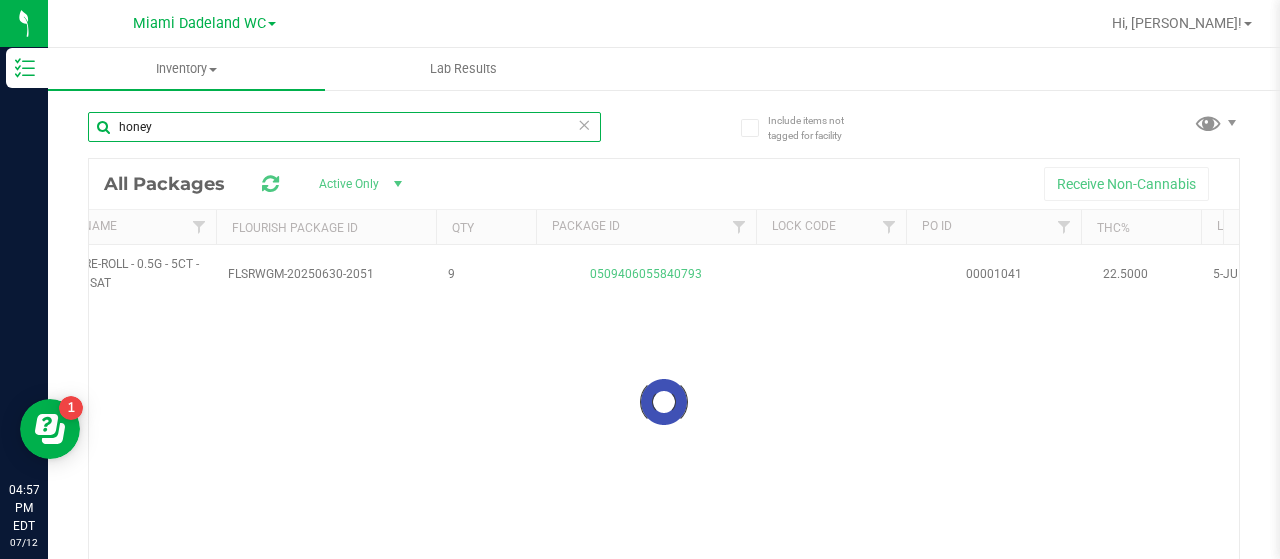 scroll, scrollTop: 100, scrollLeft: 0, axis: vertical 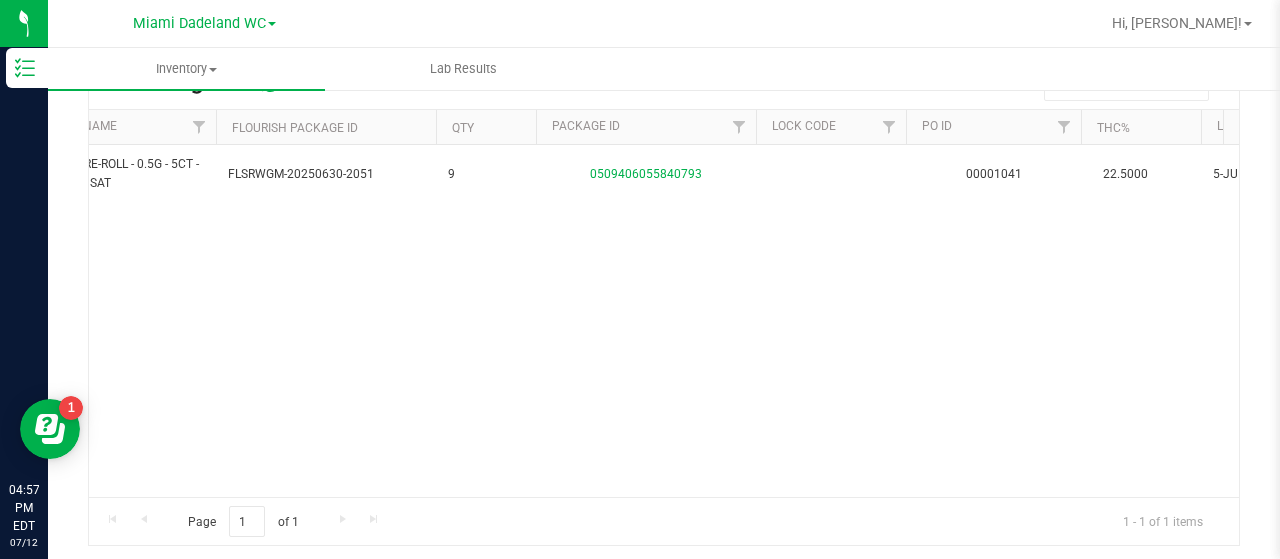 type on "honey" 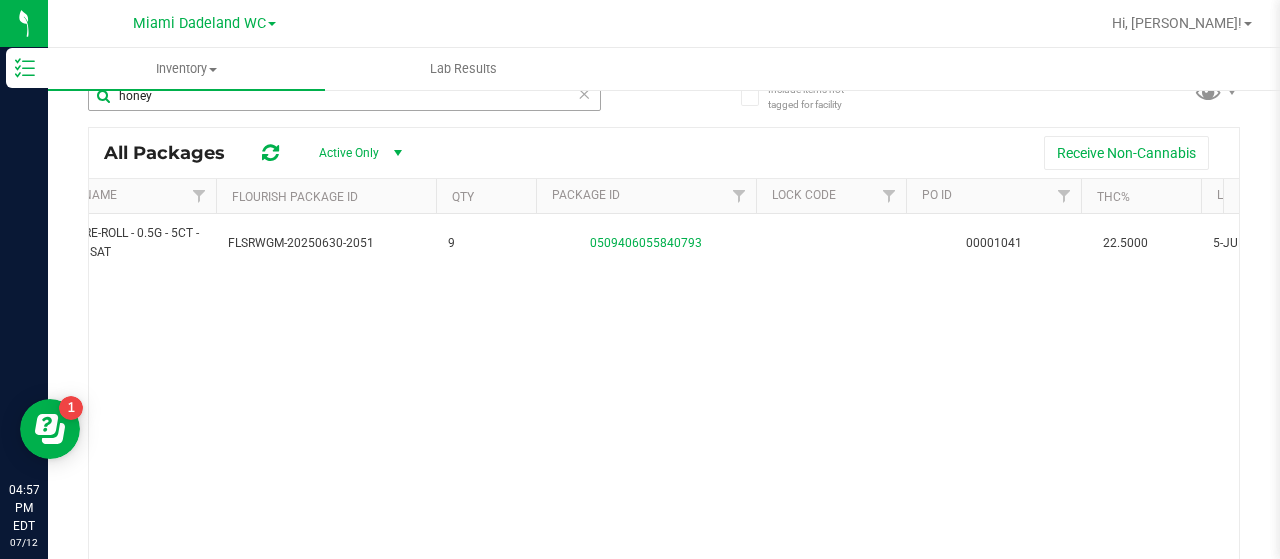 scroll, scrollTop: 0, scrollLeft: 0, axis: both 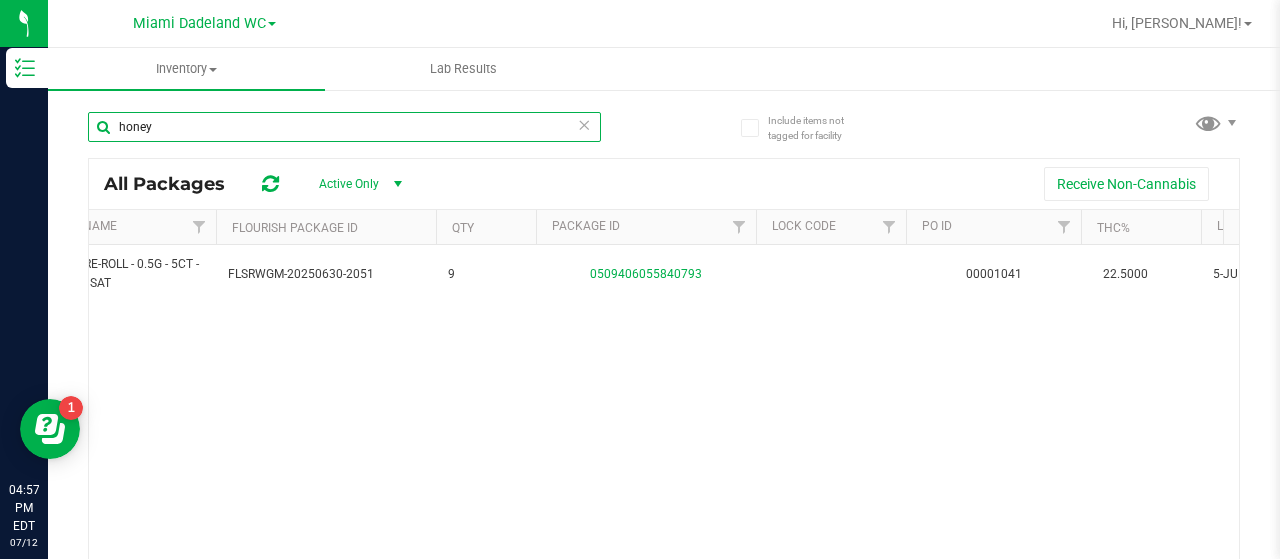 click on "honey" at bounding box center [344, 127] 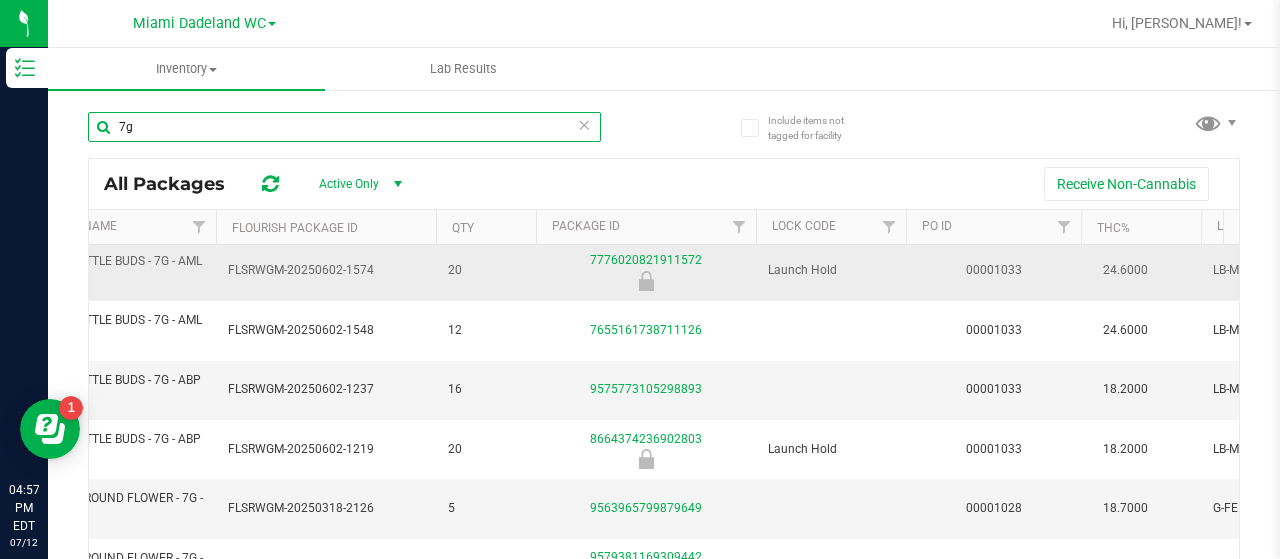 scroll, scrollTop: 430, scrollLeft: 268, axis: both 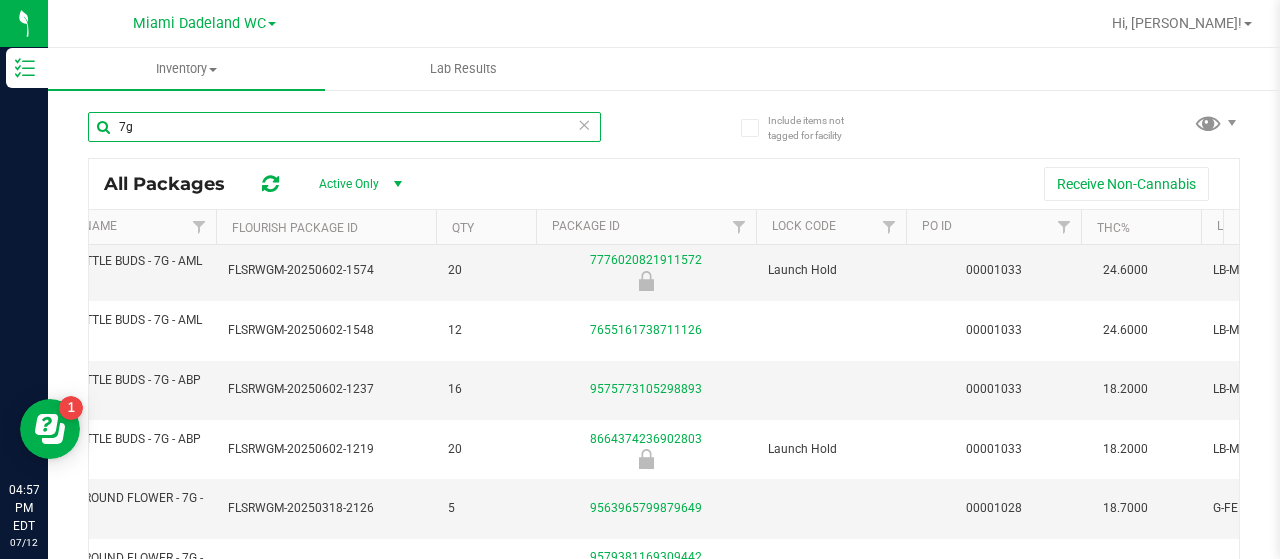 type on "7g" 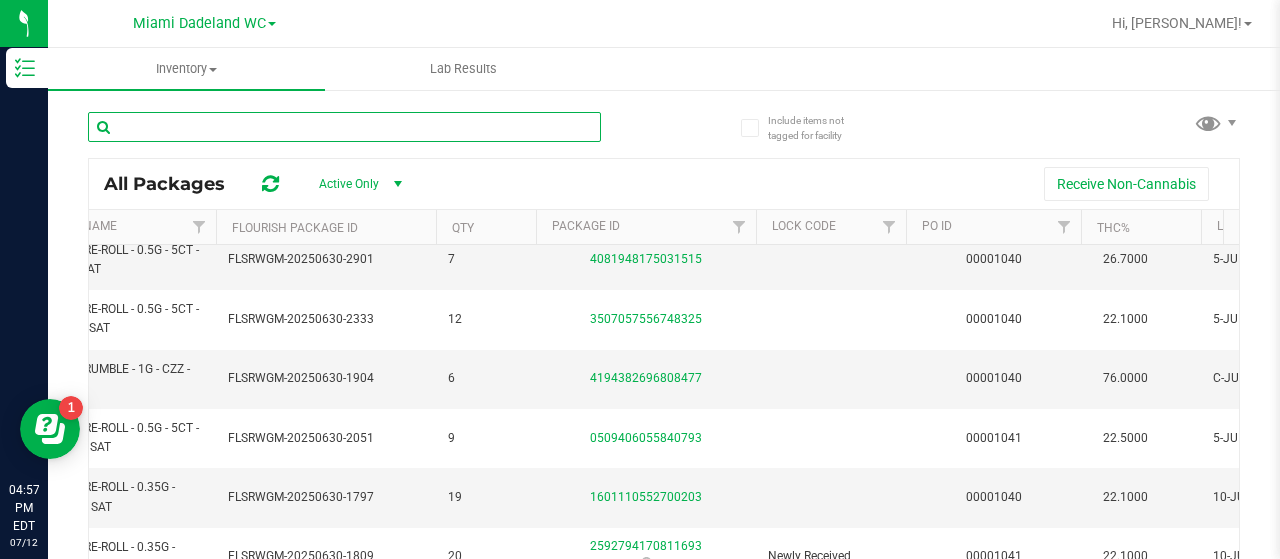 scroll, scrollTop: 0, scrollLeft: 0, axis: both 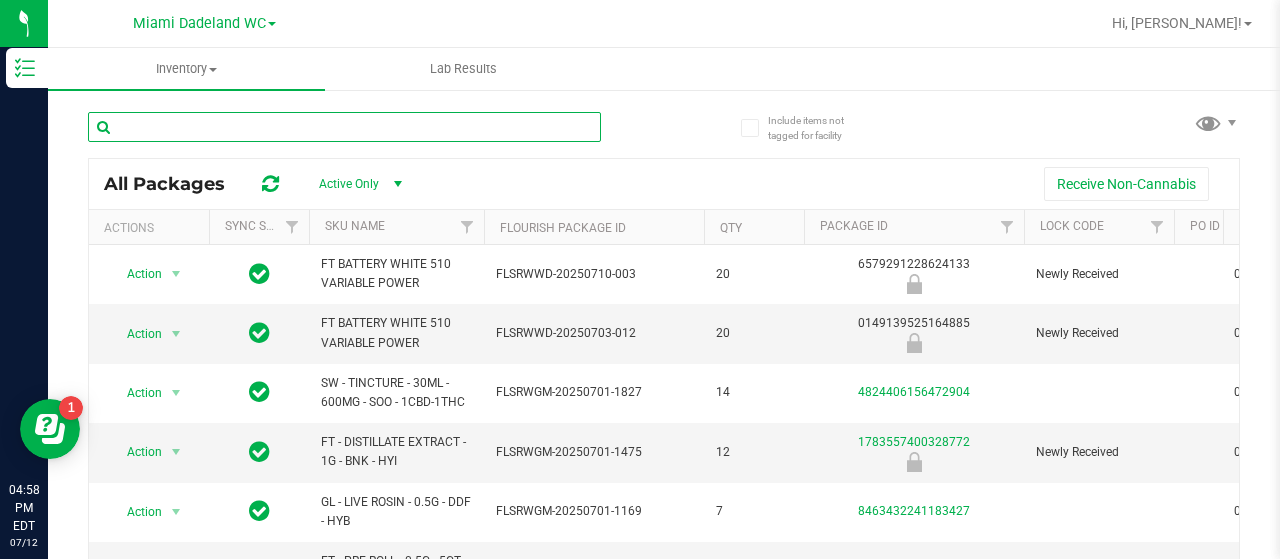 click at bounding box center [344, 127] 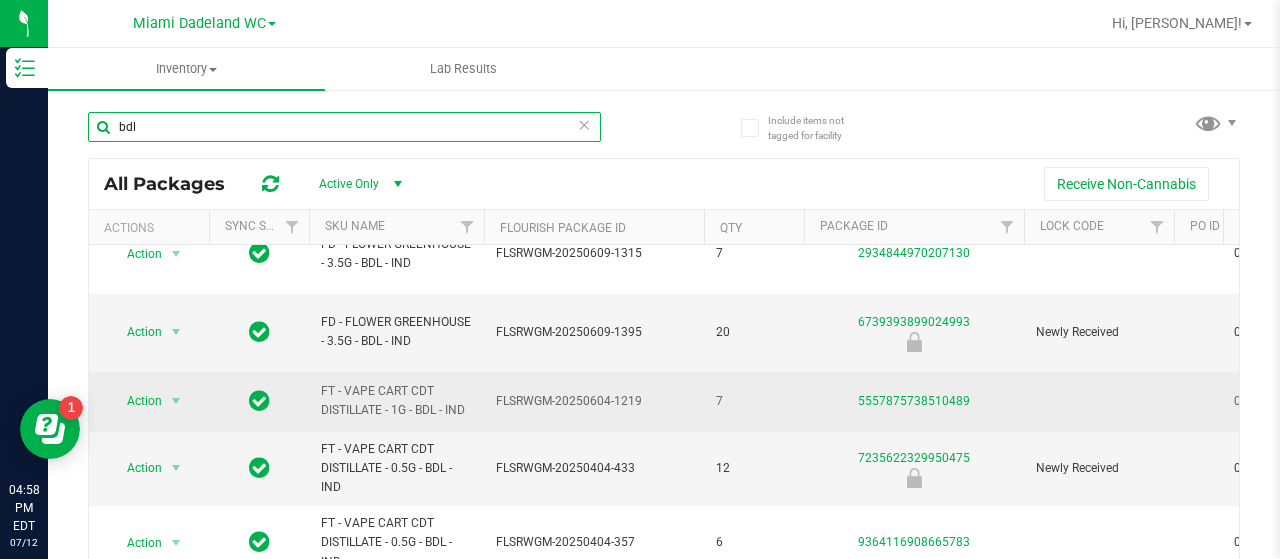 scroll, scrollTop: 46, scrollLeft: 0, axis: vertical 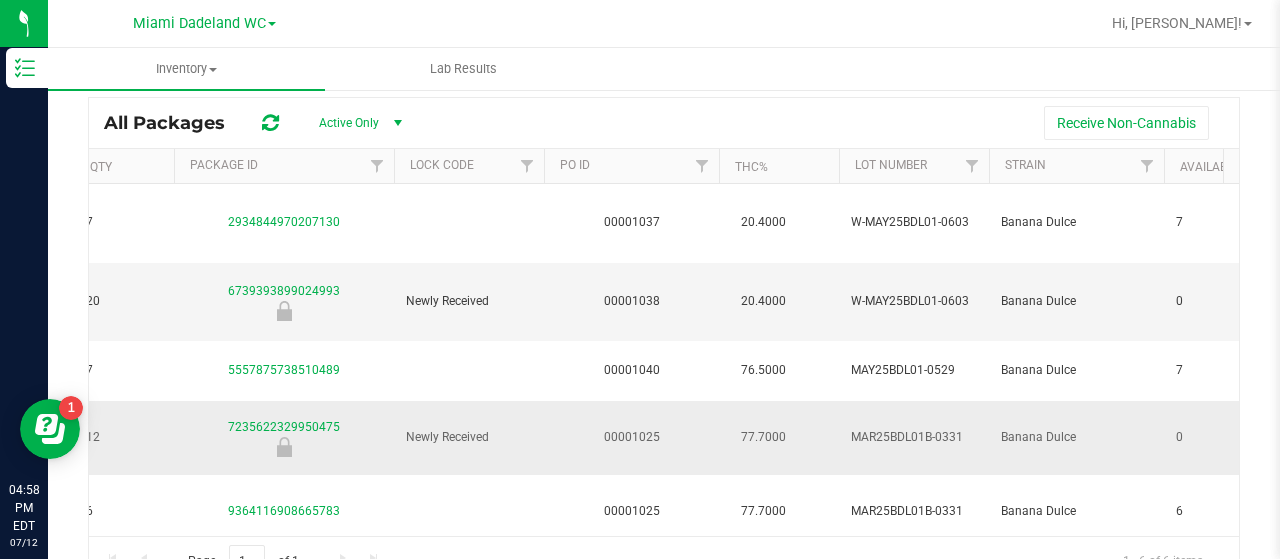 type on "bdl" 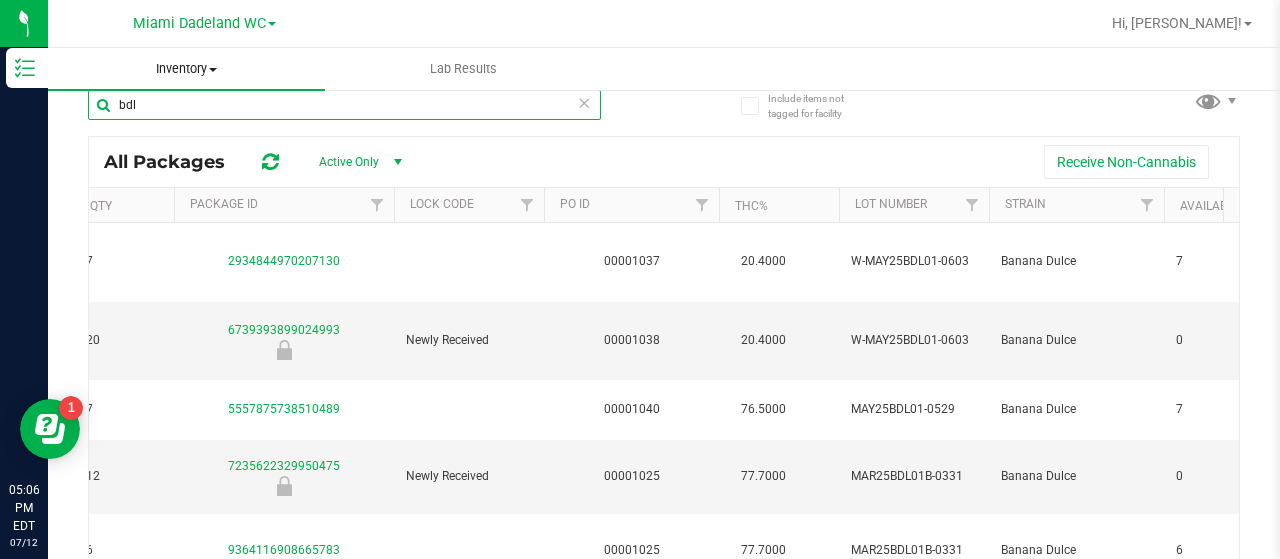 scroll, scrollTop: 0, scrollLeft: 0, axis: both 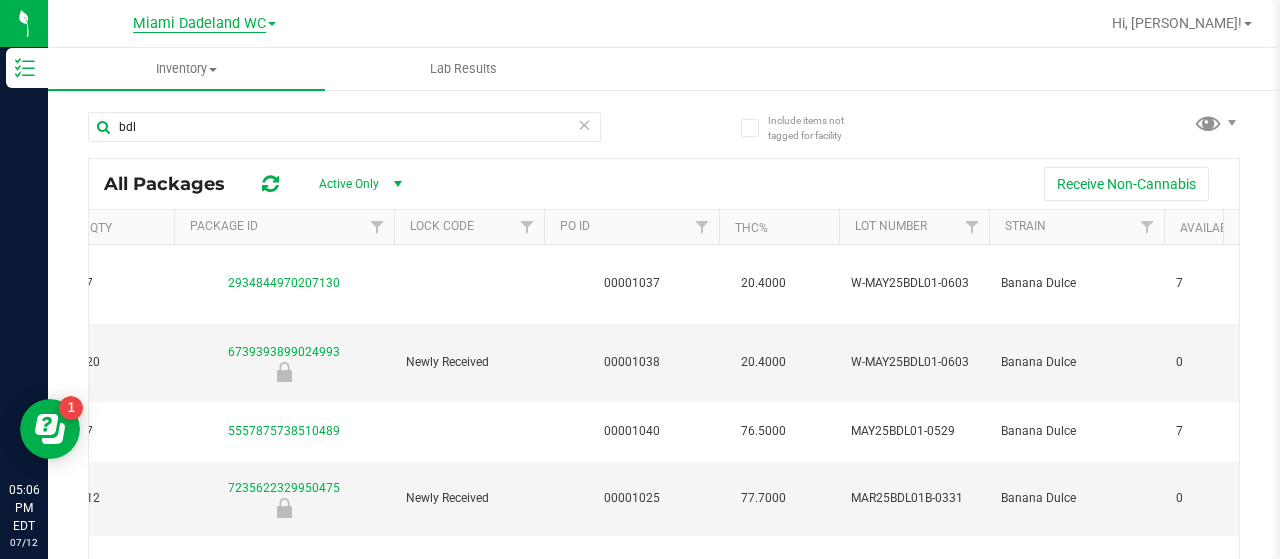 click on "Miami Dadeland WC" at bounding box center (199, 24) 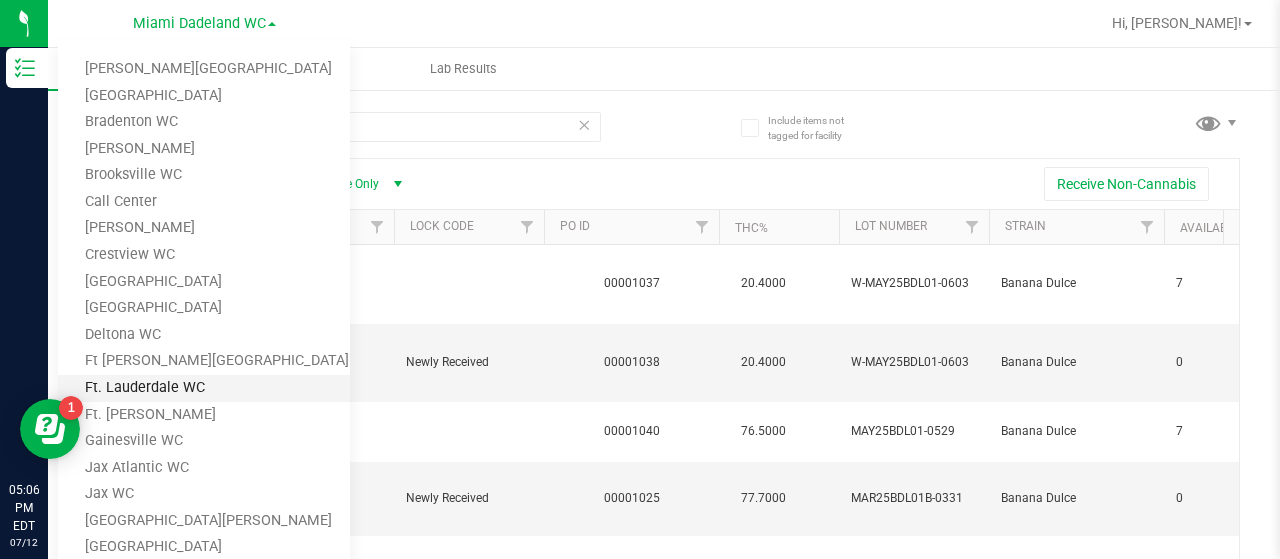 scroll, scrollTop: 0, scrollLeft: 0, axis: both 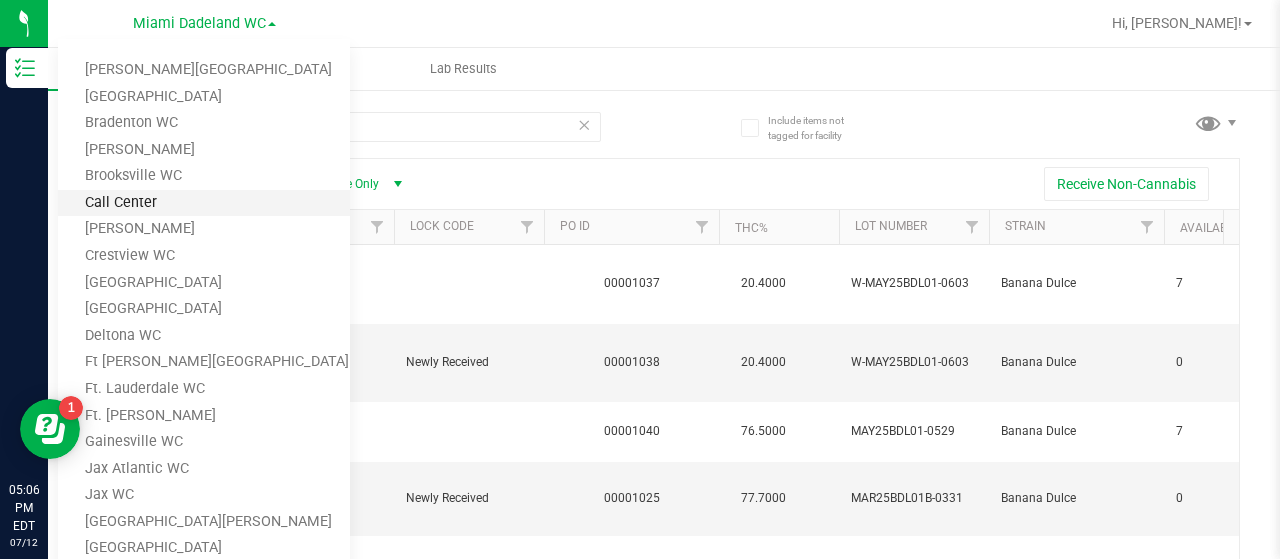 click on "Call Center" at bounding box center (204, 203) 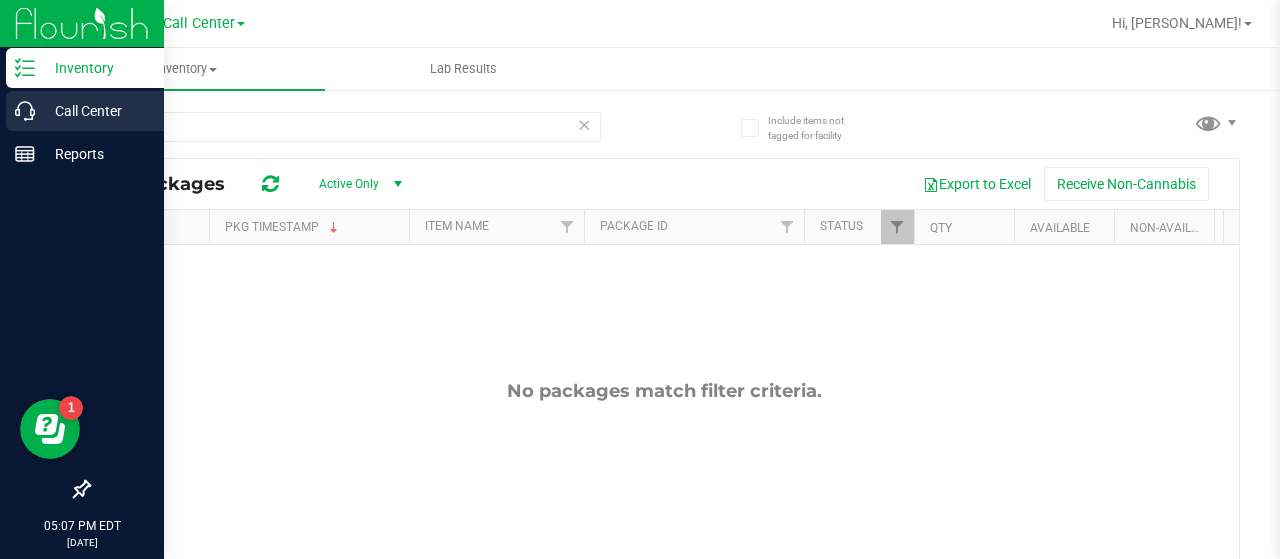 click on "Call Center" at bounding box center (85, 111) 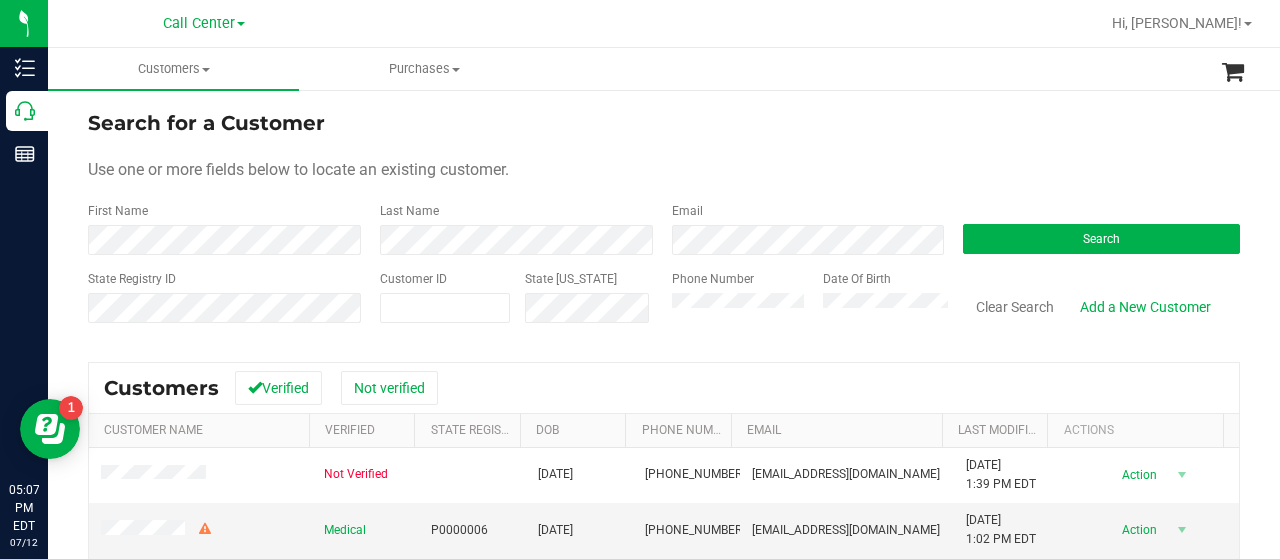 click on "Search" at bounding box center (1094, 228) 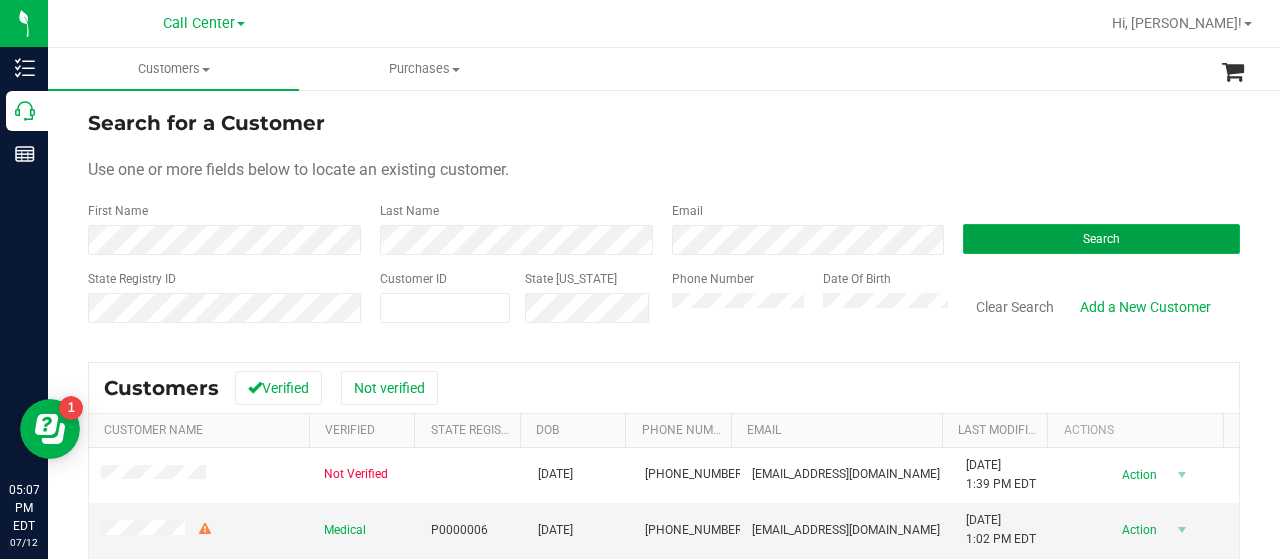 click on "Search" at bounding box center [1101, 239] 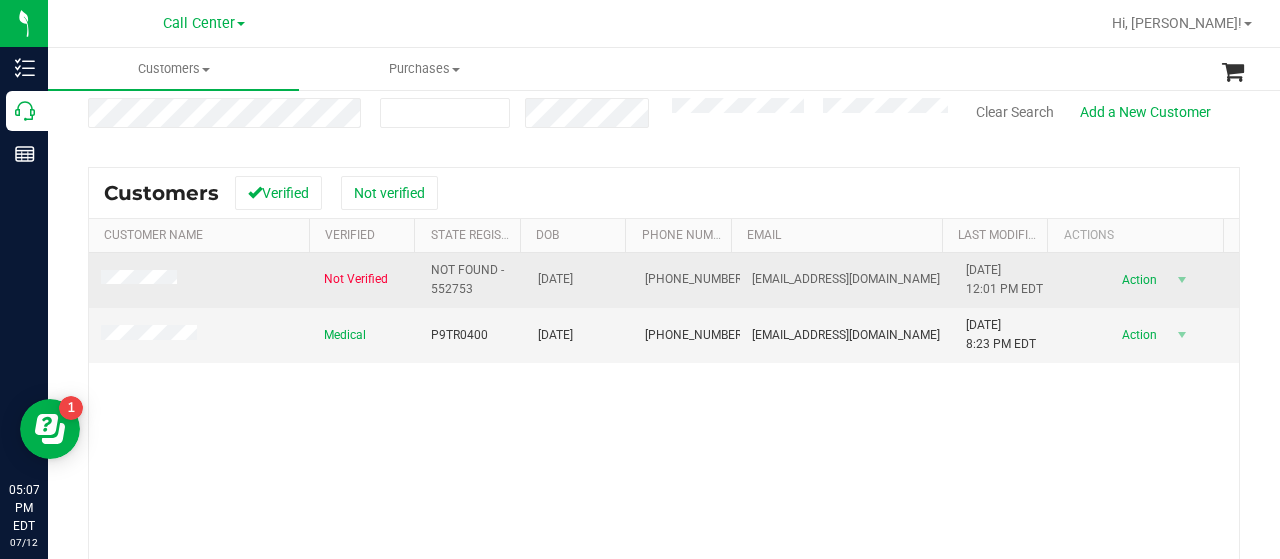 scroll, scrollTop: 200, scrollLeft: 0, axis: vertical 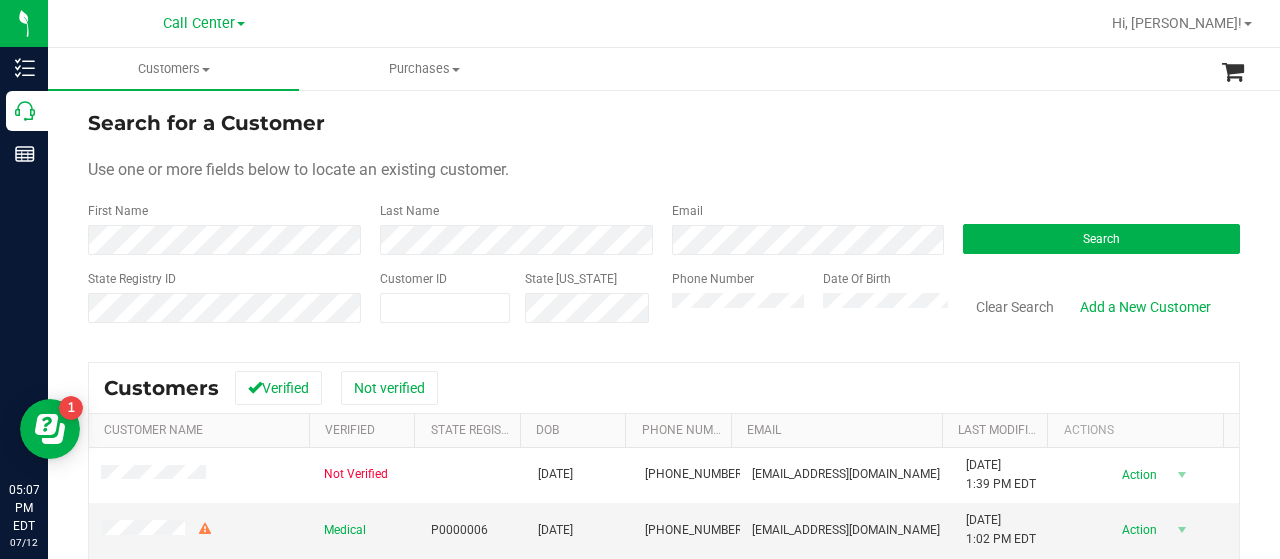 drag, startPoint x: 690, startPoint y: 324, endPoint x: 655, endPoint y: 233, distance: 97.49872 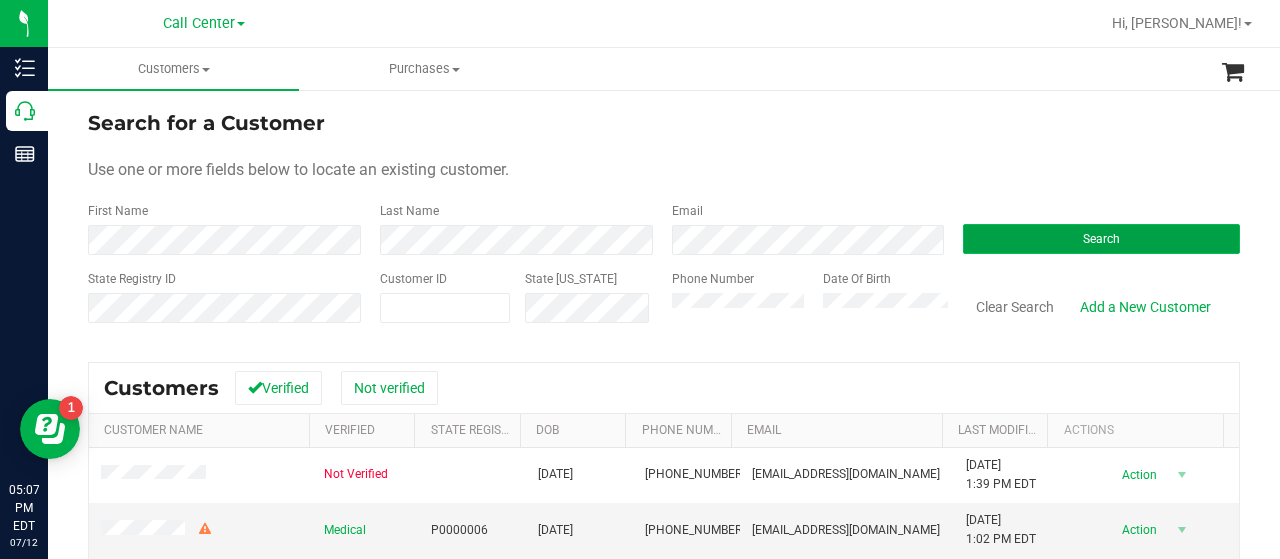 click on "Search" at bounding box center (1101, 239) 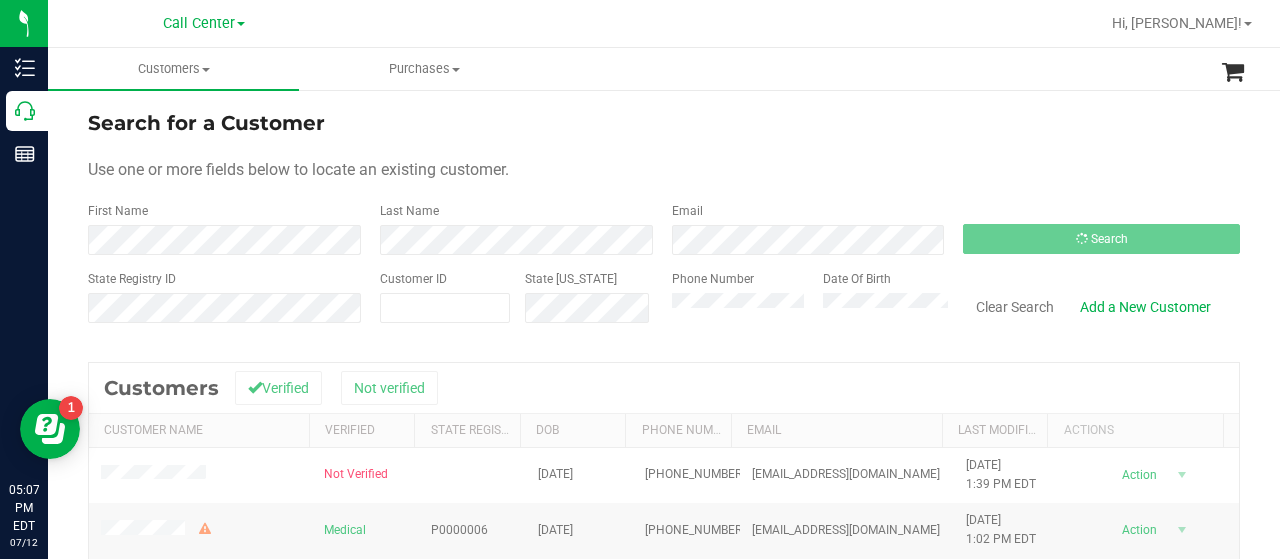 scroll, scrollTop: 100, scrollLeft: 0, axis: vertical 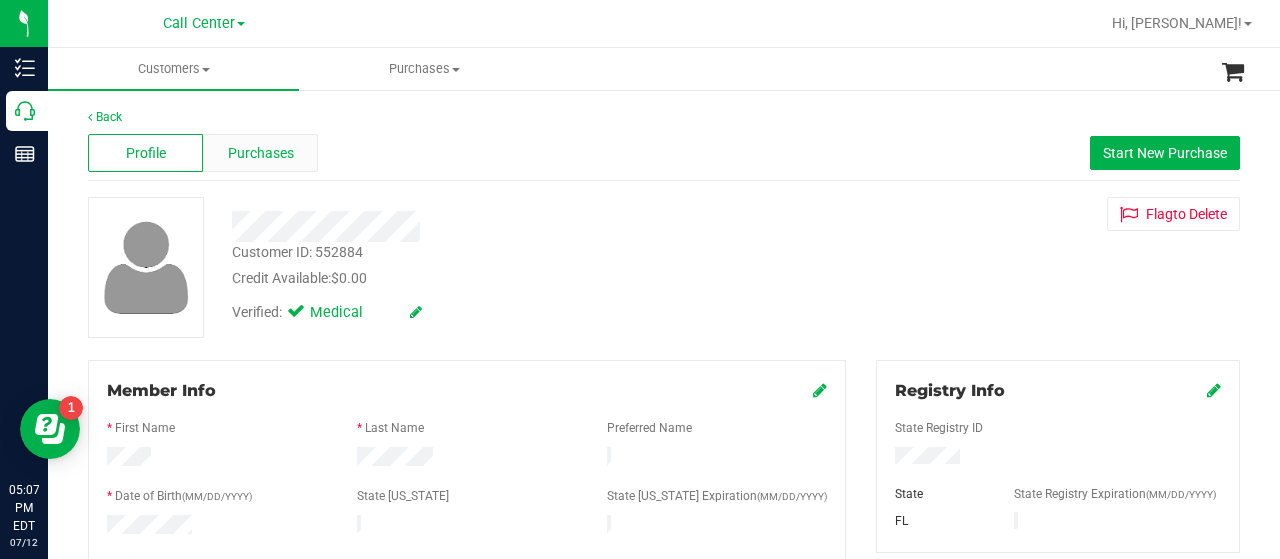 click on "Purchases" at bounding box center [260, 153] 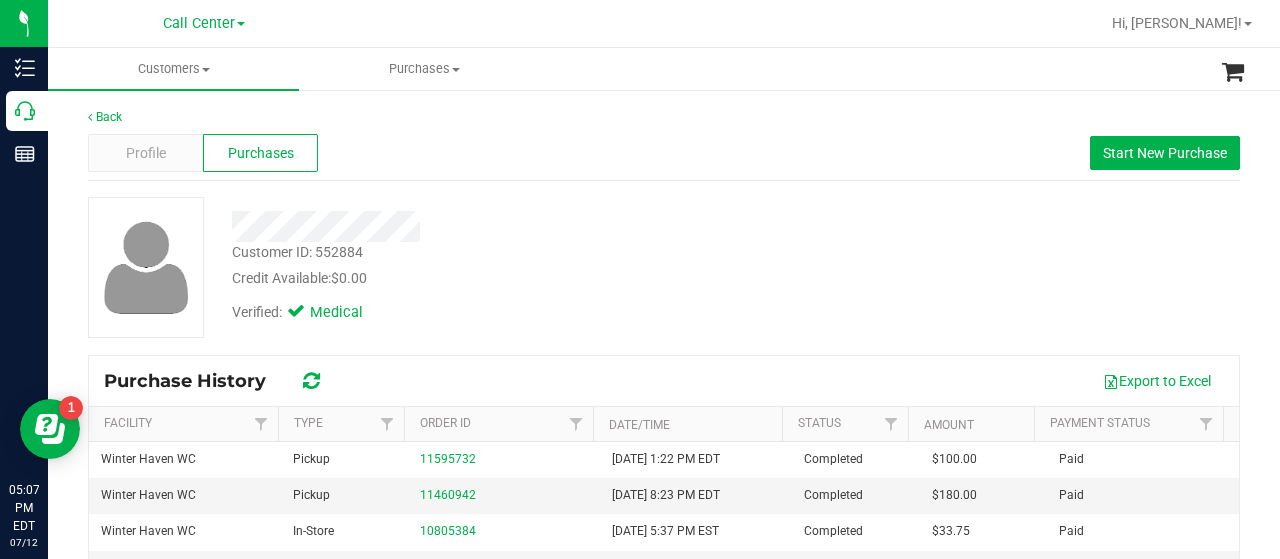 click on "Verified:
Medical" at bounding box center [512, 311] 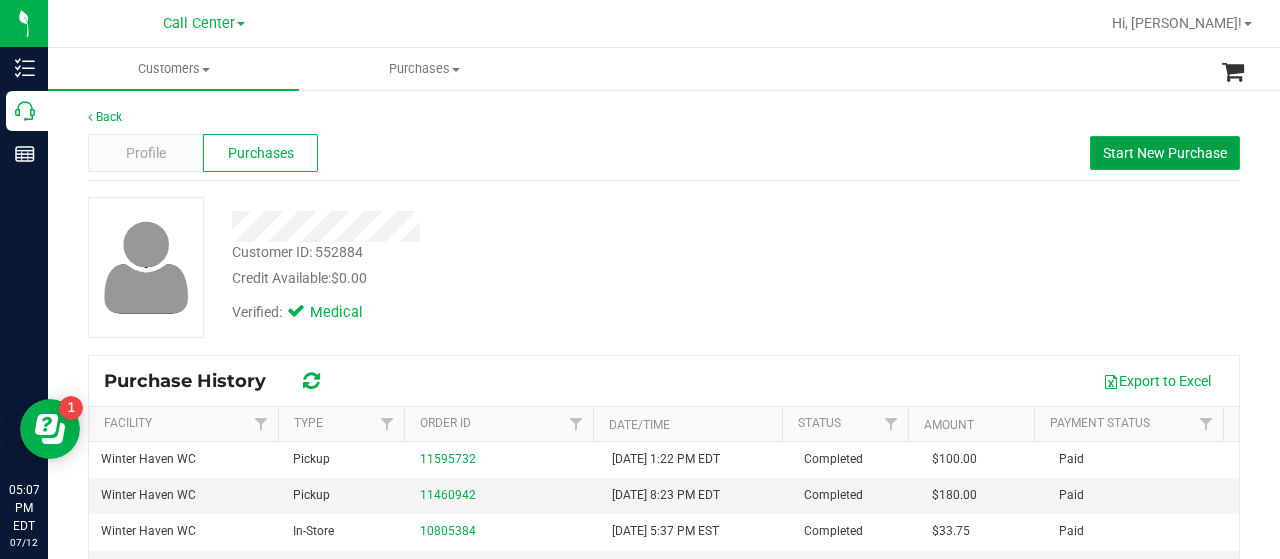 click on "Start New Purchase" at bounding box center (1165, 153) 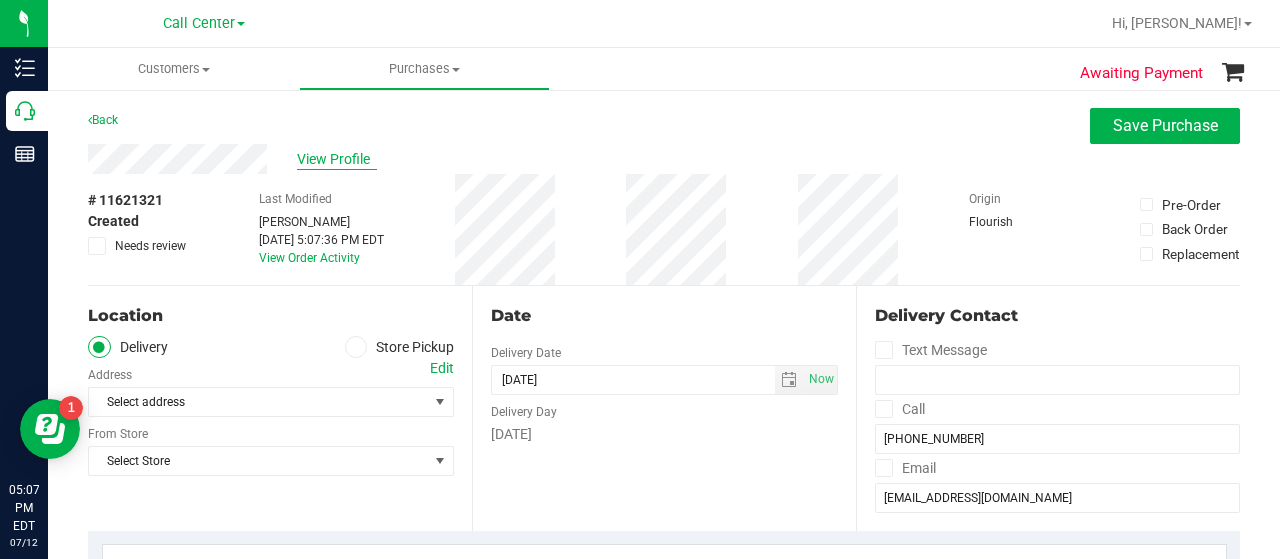 click on "View Profile" at bounding box center [337, 159] 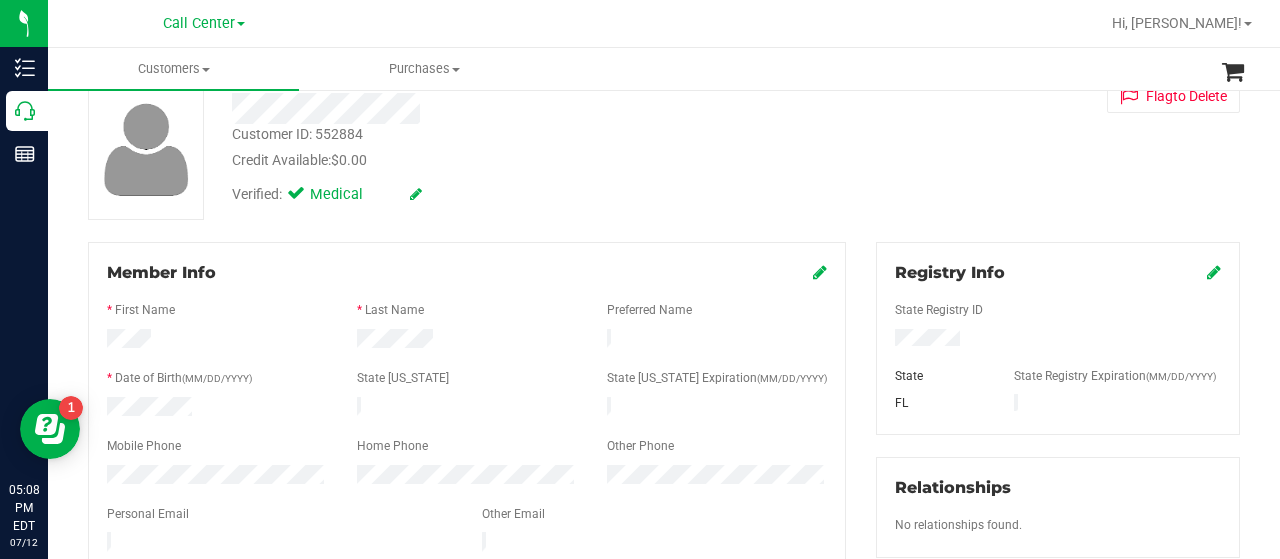 scroll, scrollTop: 0, scrollLeft: 0, axis: both 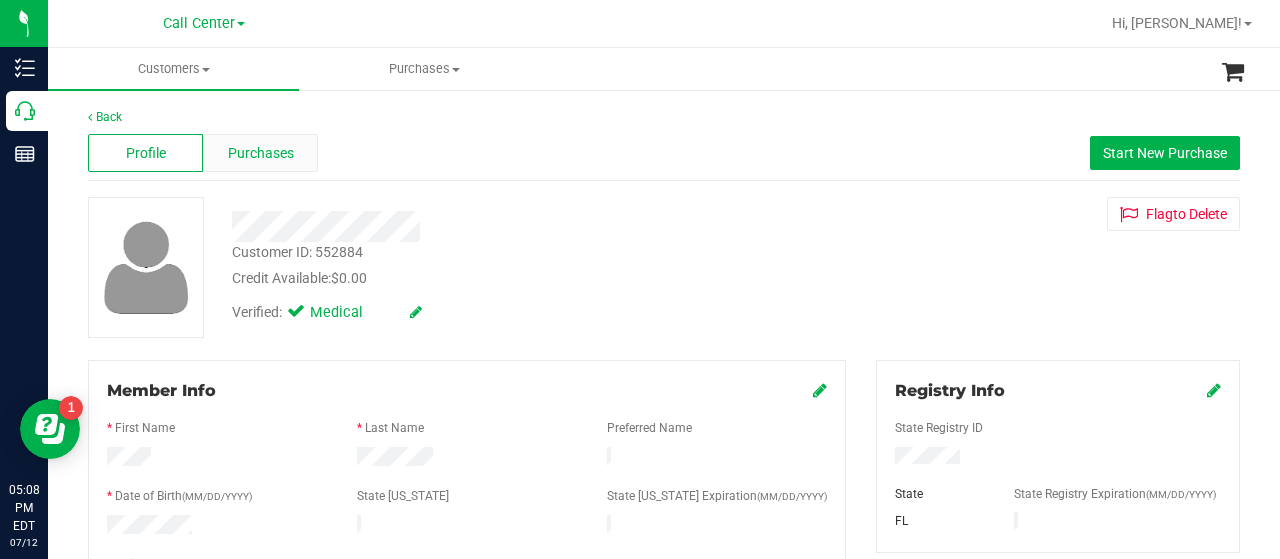 click on "Purchases" at bounding box center (261, 153) 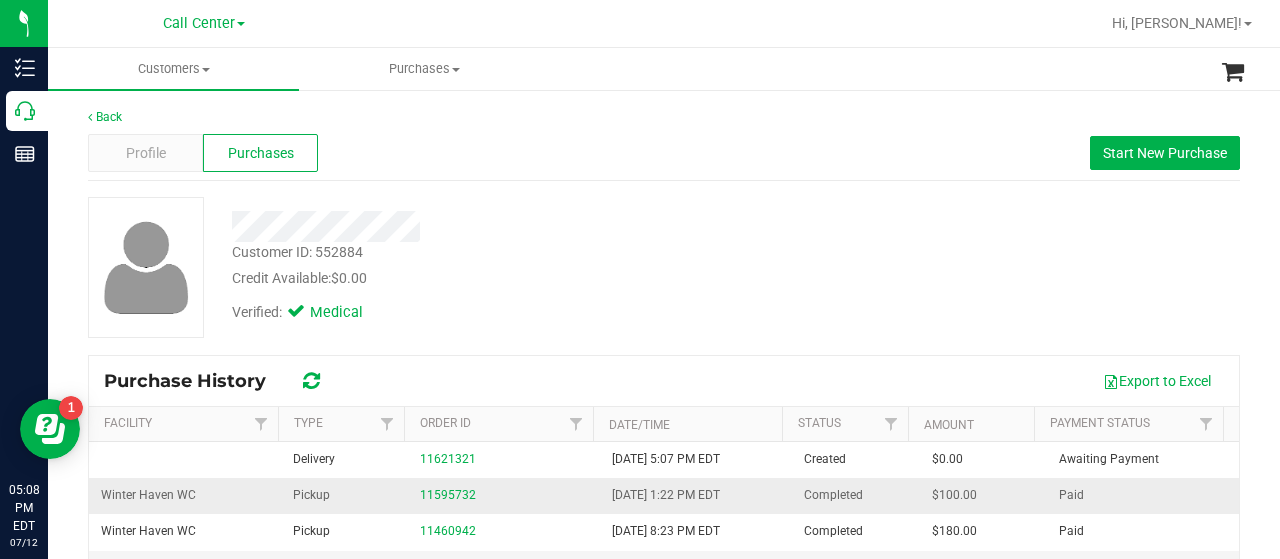 scroll, scrollTop: 200, scrollLeft: 0, axis: vertical 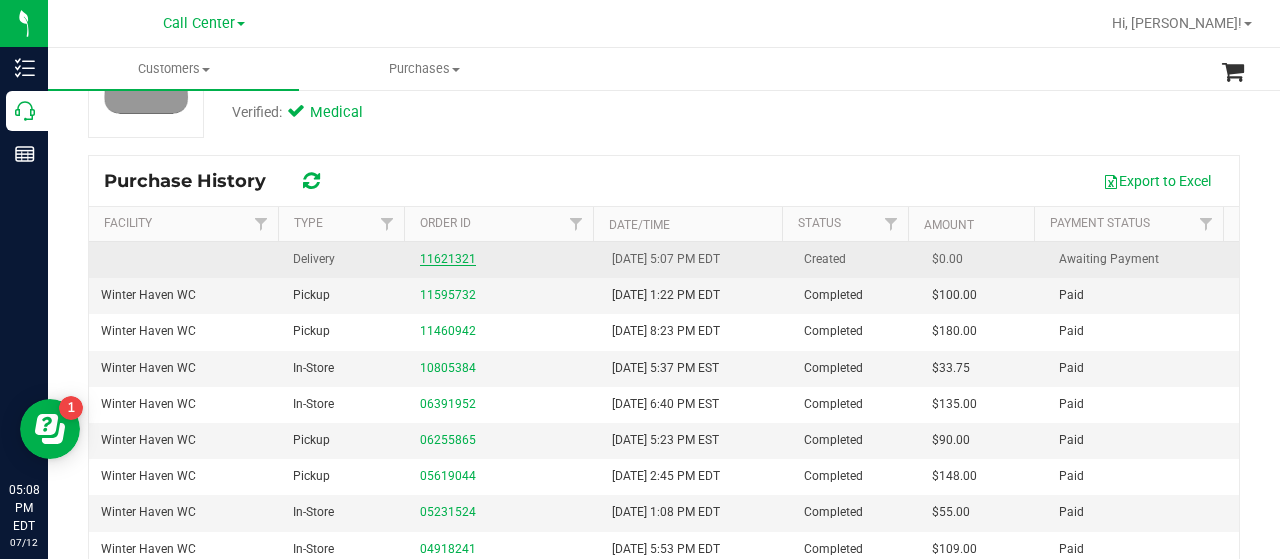 click on "11621321" at bounding box center [448, 259] 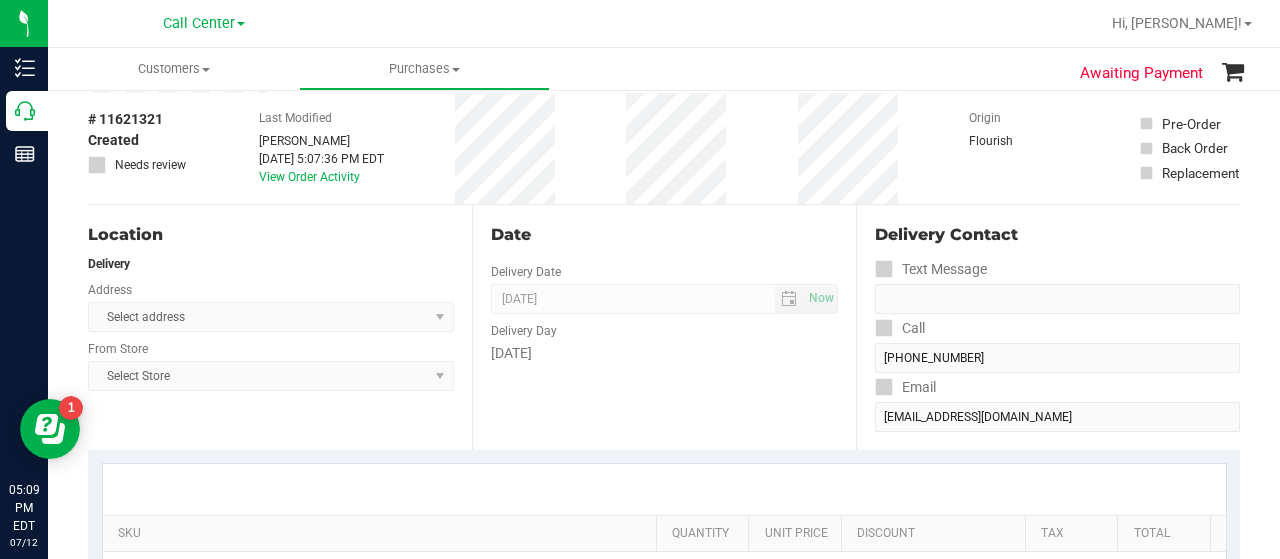 scroll, scrollTop: 0, scrollLeft: 0, axis: both 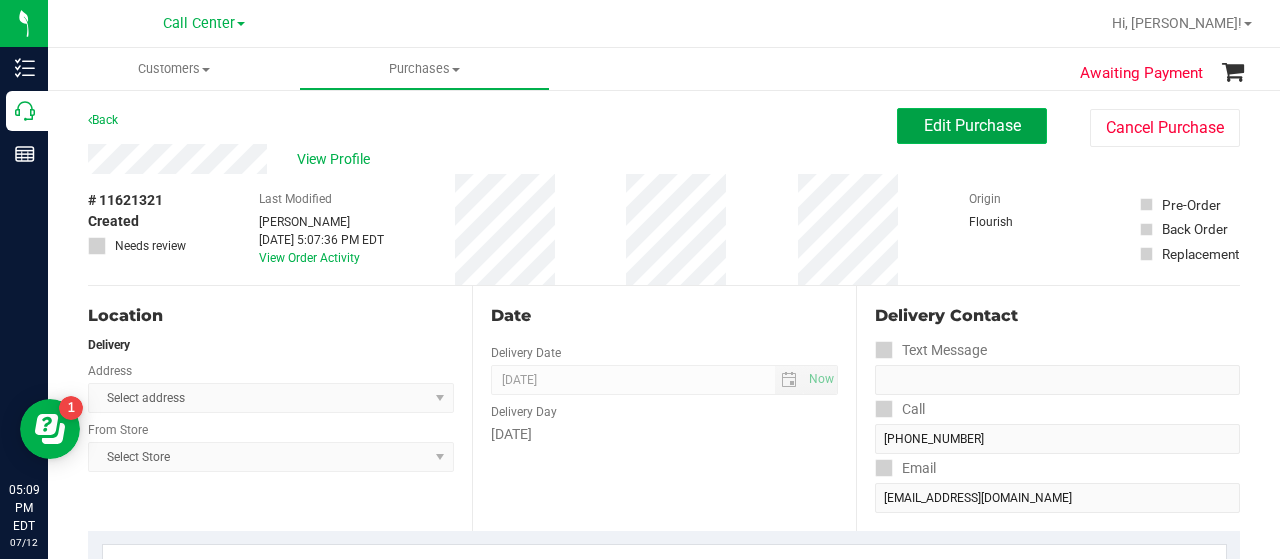 click on "Edit Purchase" at bounding box center [972, 126] 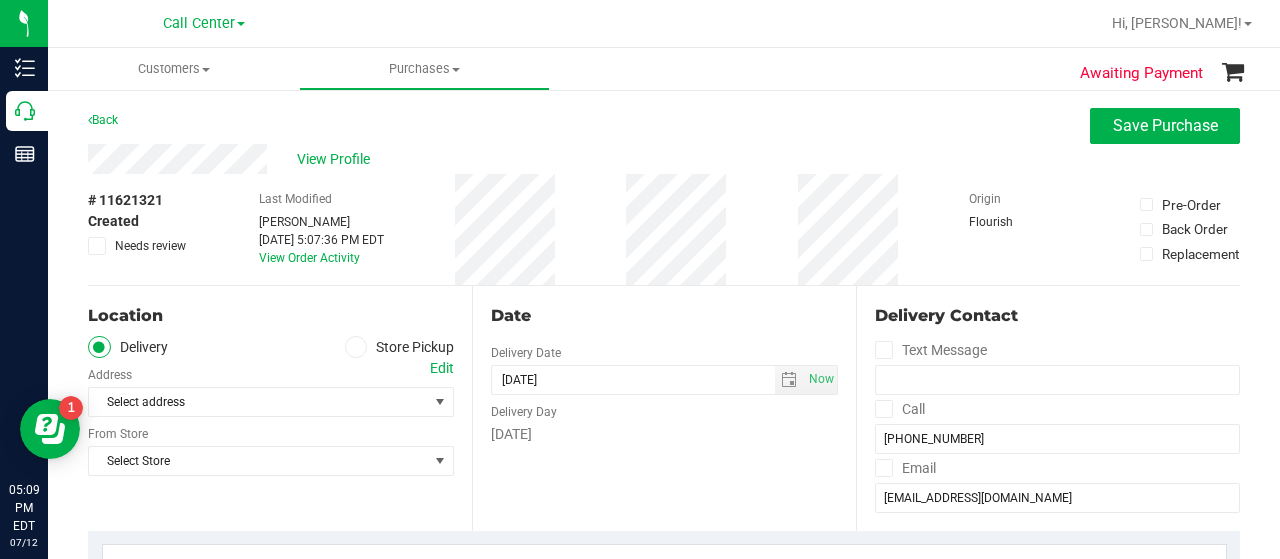 click on "Delivery
Store Pickup" at bounding box center [271, 347] 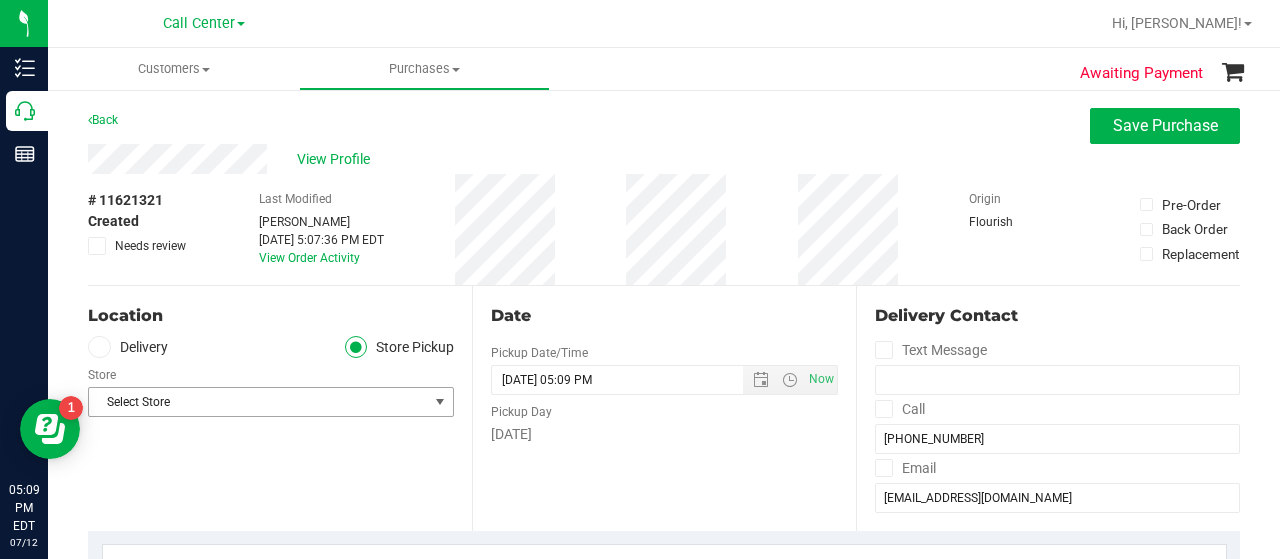 click on "Select Store" at bounding box center (258, 402) 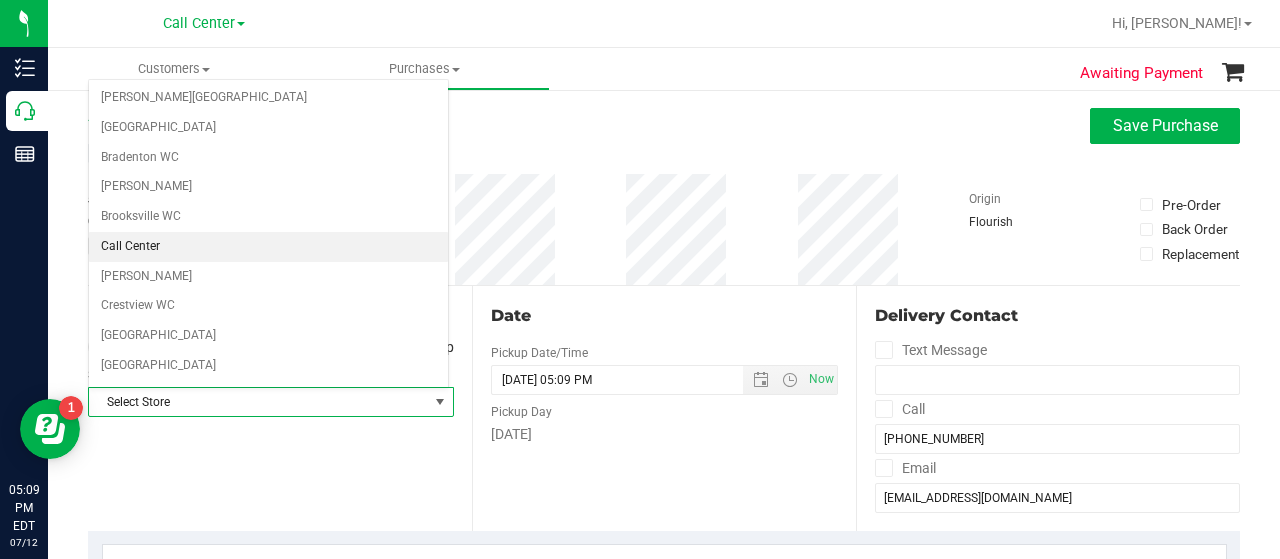 click on "Call Center" at bounding box center [268, 247] 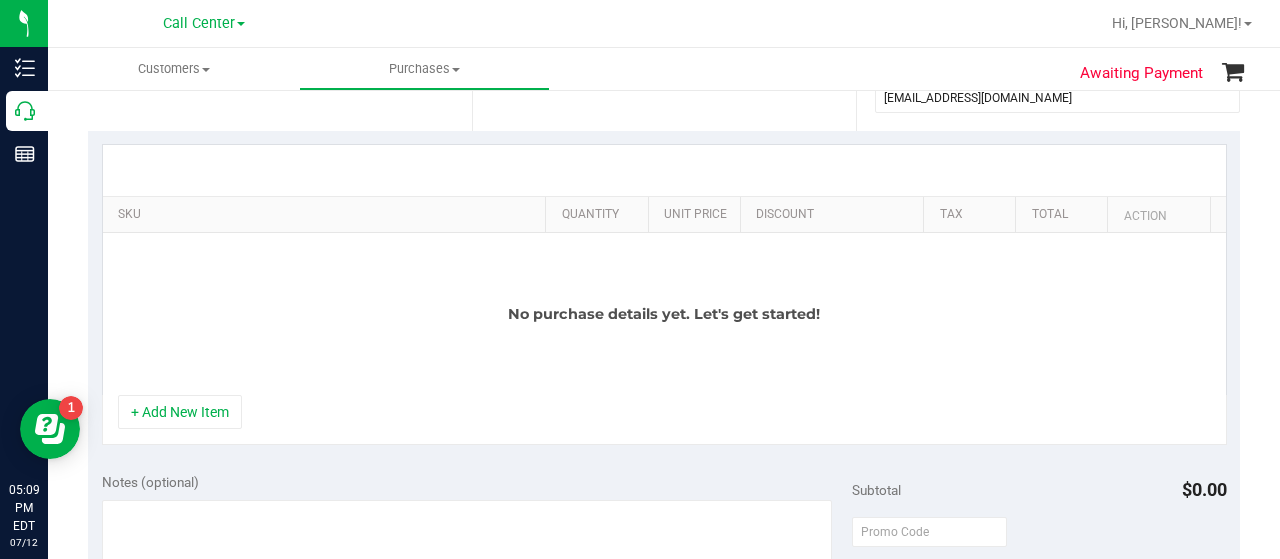 scroll, scrollTop: 600, scrollLeft: 0, axis: vertical 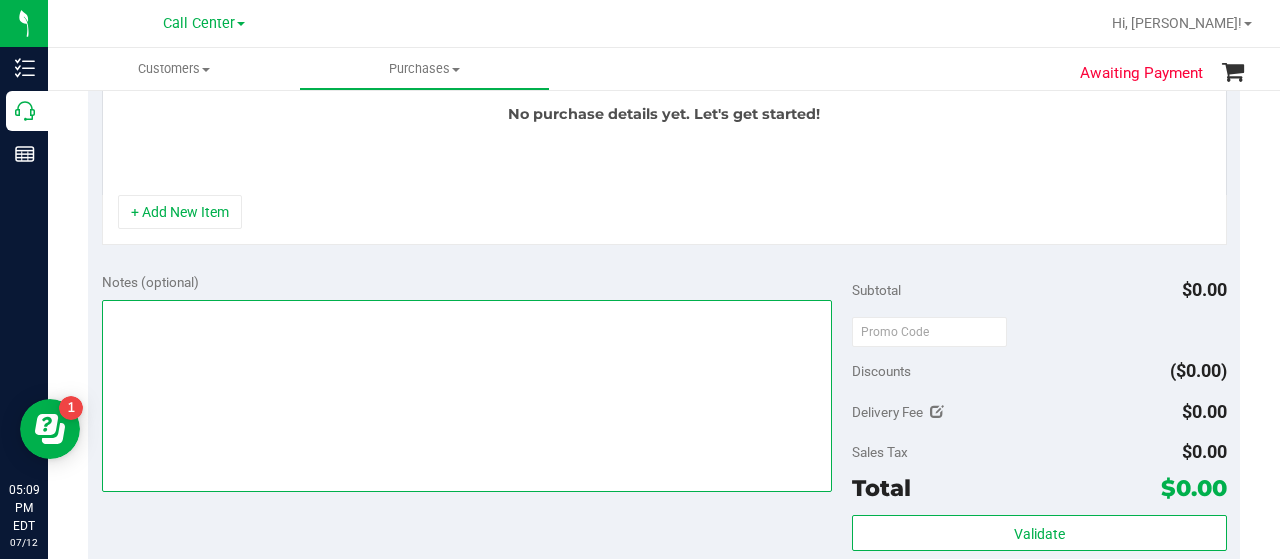 click at bounding box center (467, 396) 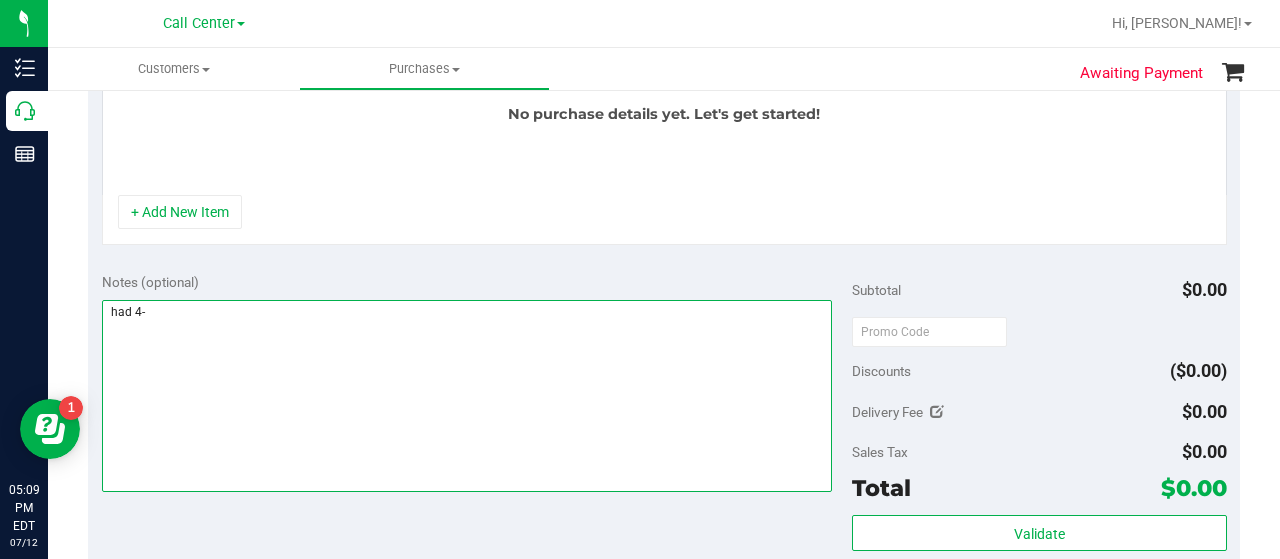 click at bounding box center (467, 396) 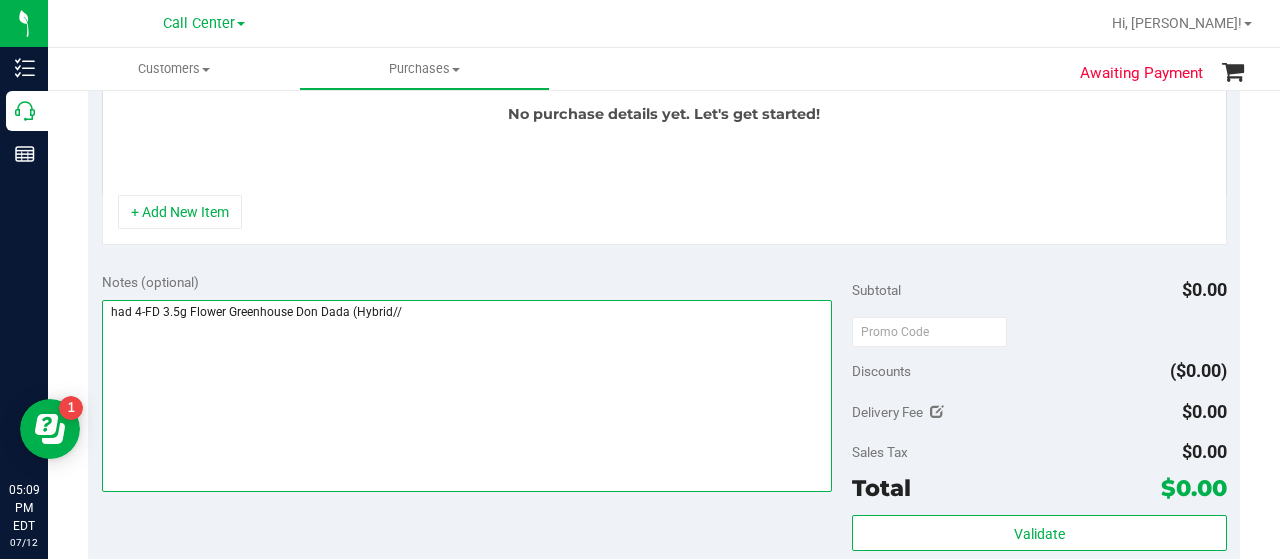 click at bounding box center [467, 396] 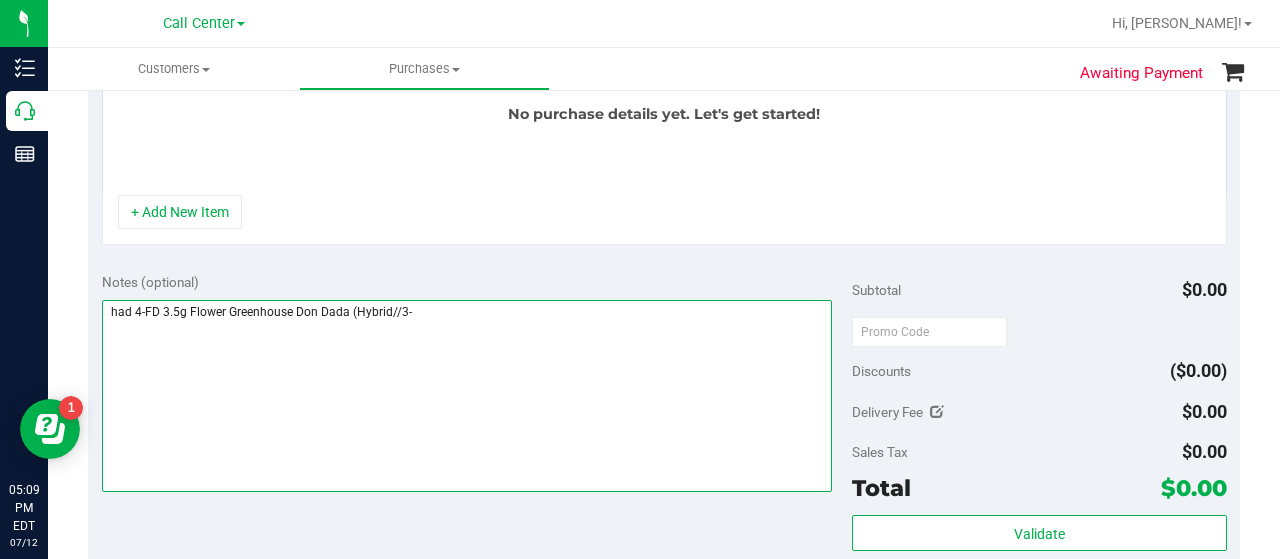 click at bounding box center [467, 396] 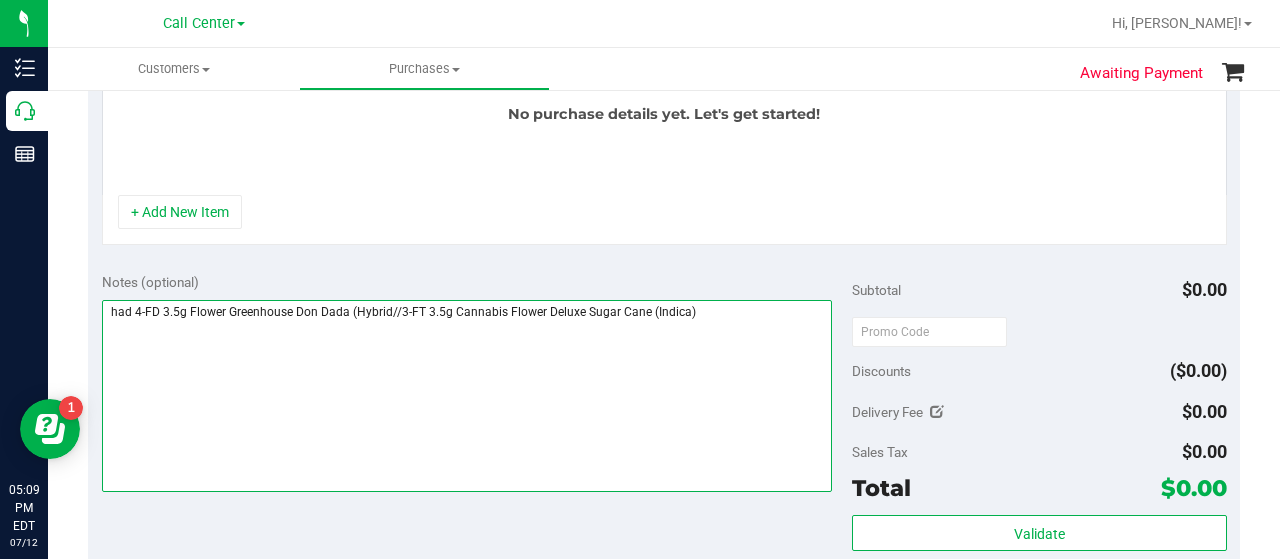 click at bounding box center (467, 396) 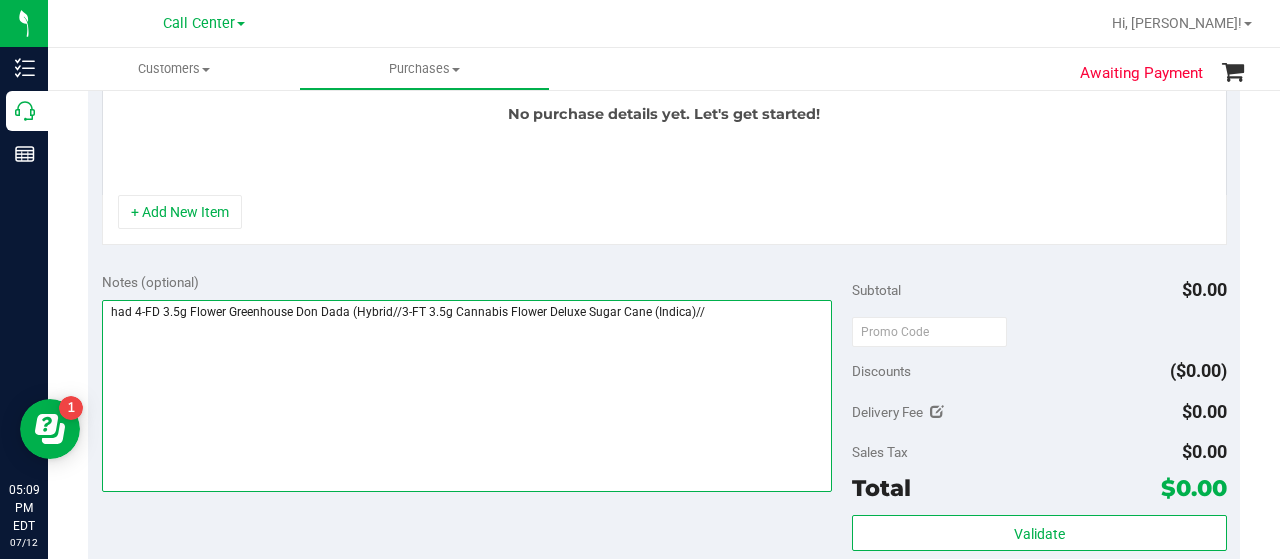 click at bounding box center [467, 396] 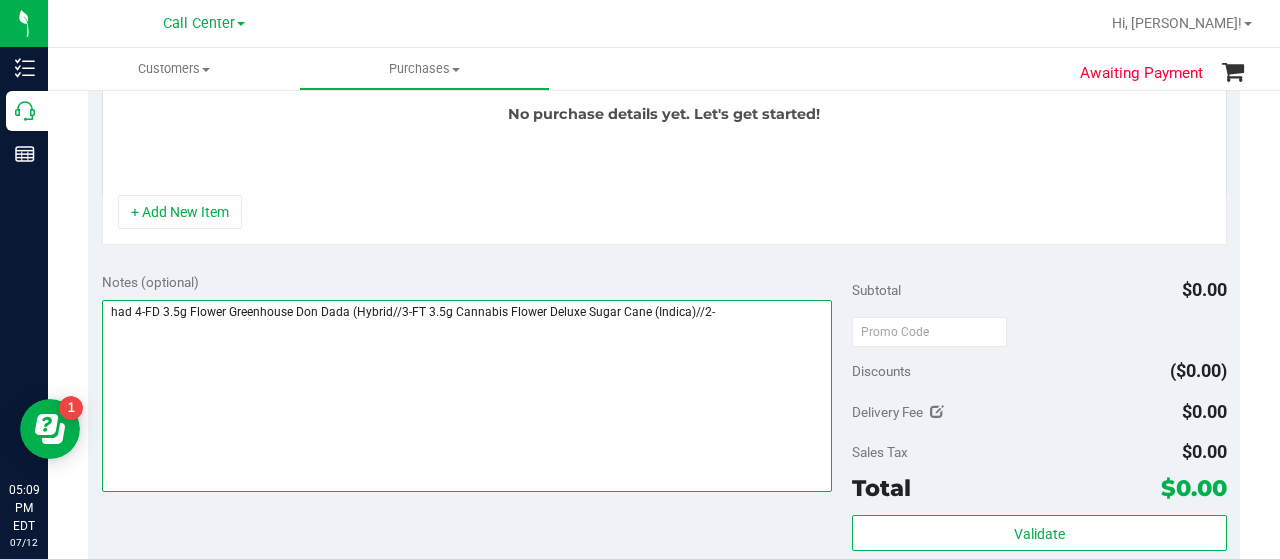 paste on "FD 3.5g Flower Greenhouse Melon Collie (Hybrid-Sativa)" 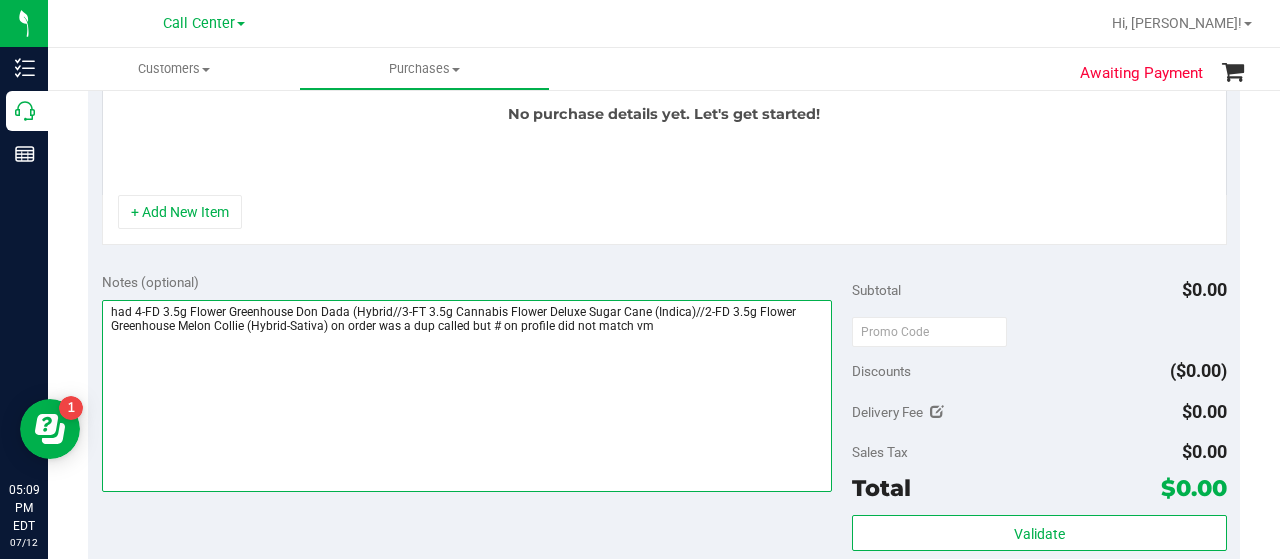 drag, startPoint x: 676, startPoint y: 320, endPoint x: 94, endPoint y: 285, distance: 583.05145 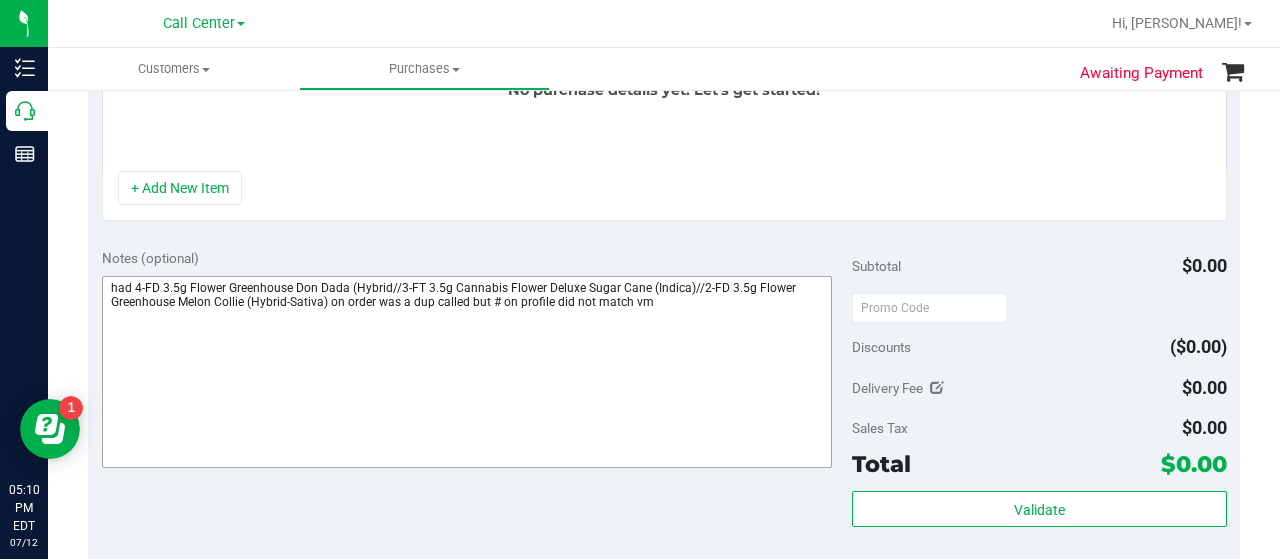 scroll, scrollTop: 800, scrollLeft: 0, axis: vertical 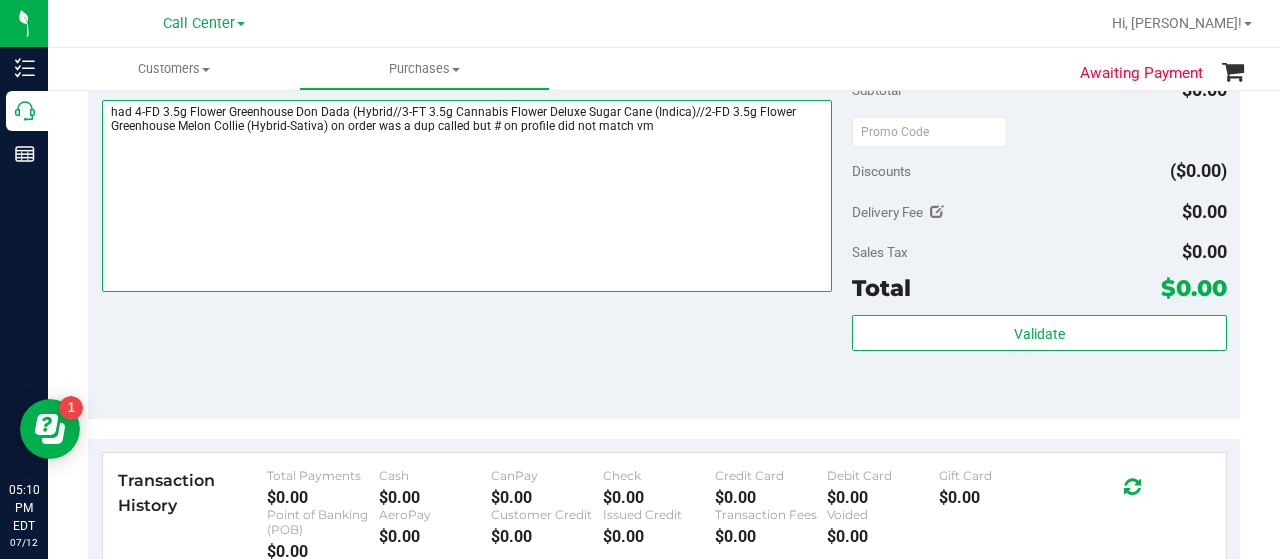 click at bounding box center [467, 196] 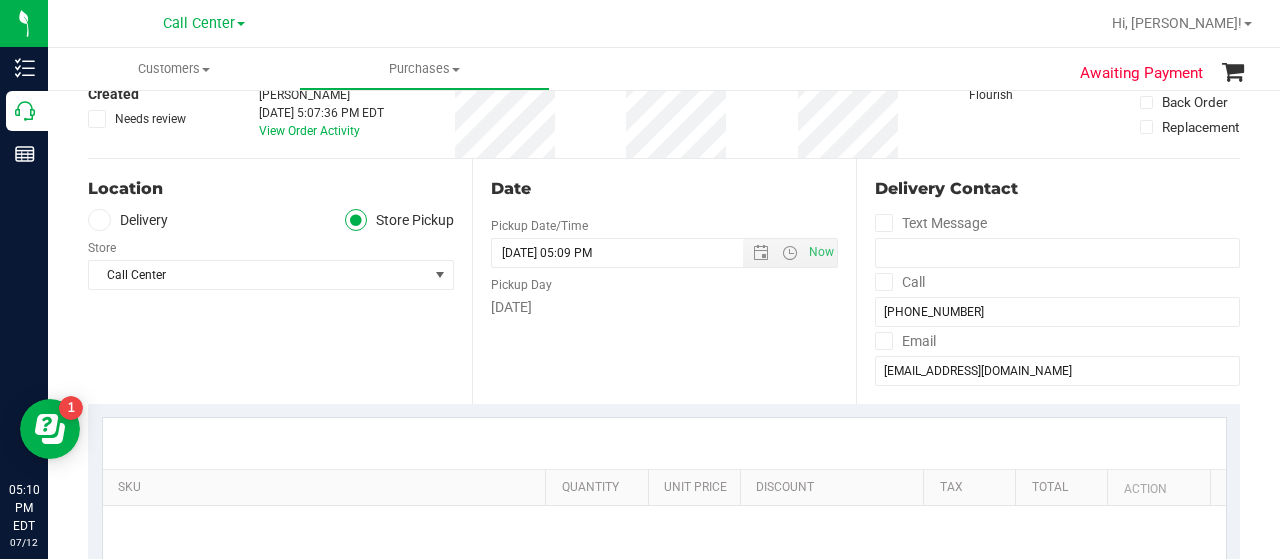 scroll, scrollTop: 0, scrollLeft: 0, axis: both 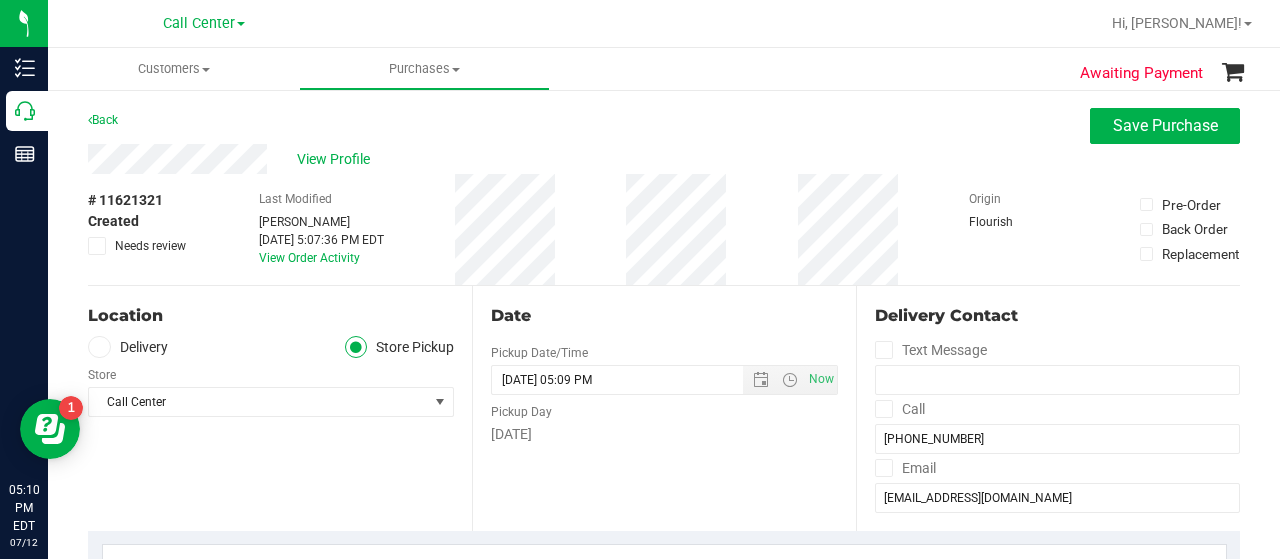 type 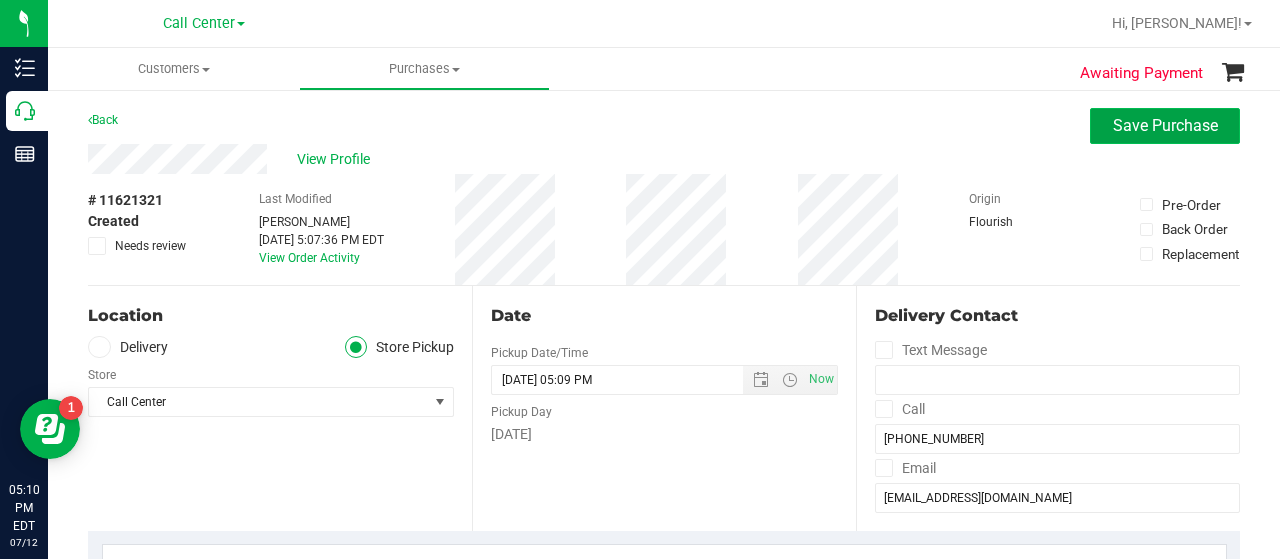 click on "Save Purchase" at bounding box center [1165, 125] 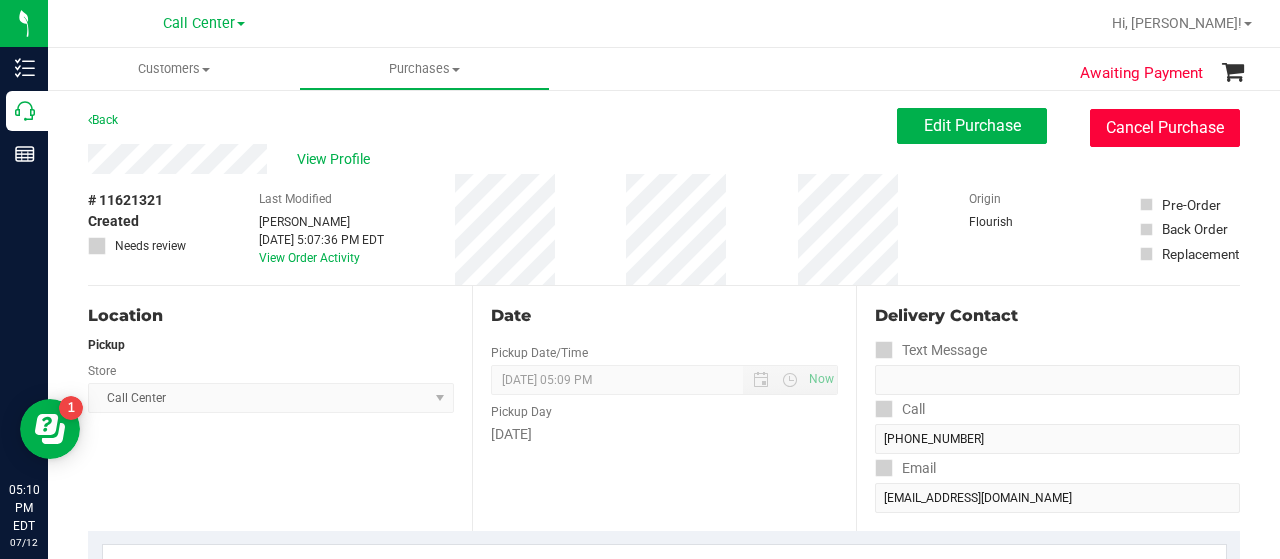 click on "Cancel Purchase" at bounding box center [1165, 128] 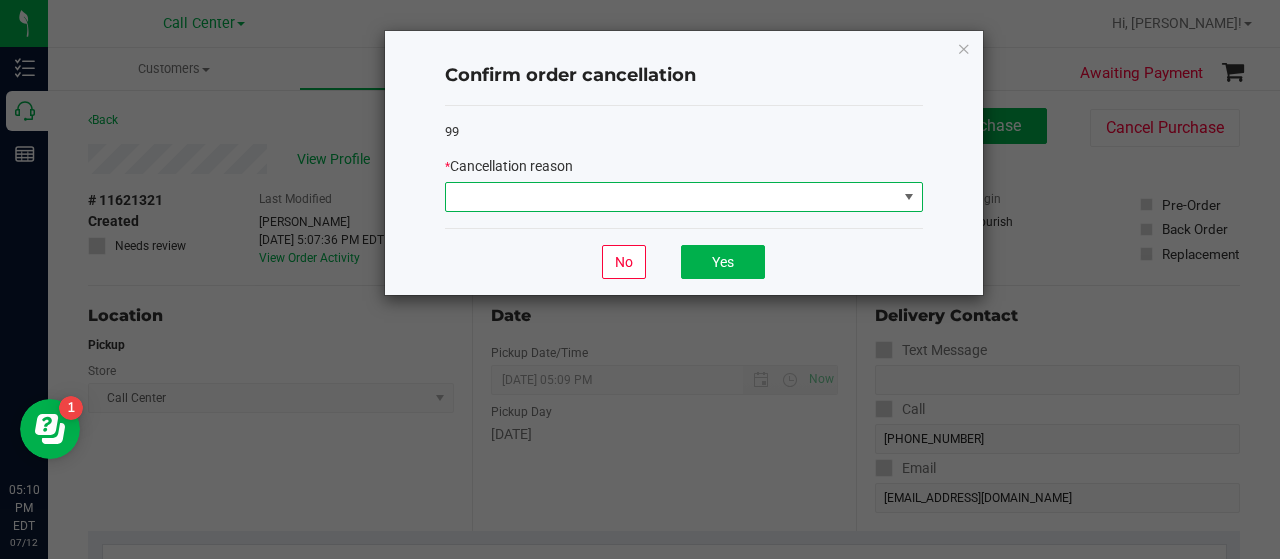 click at bounding box center (671, 197) 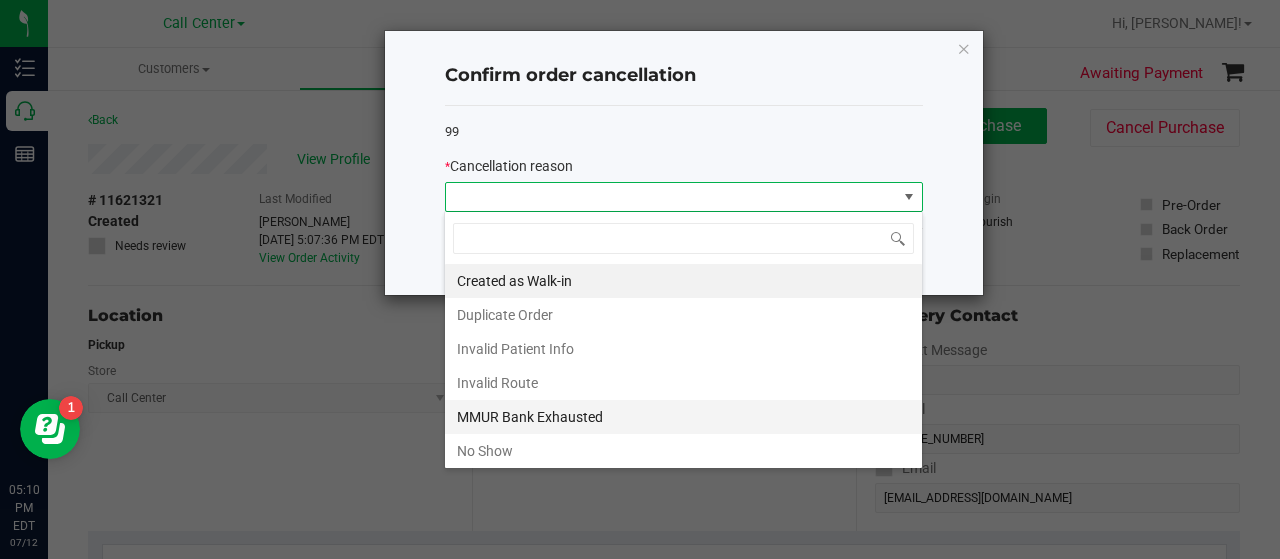 scroll, scrollTop: 99970, scrollLeft: 99521, axis: both 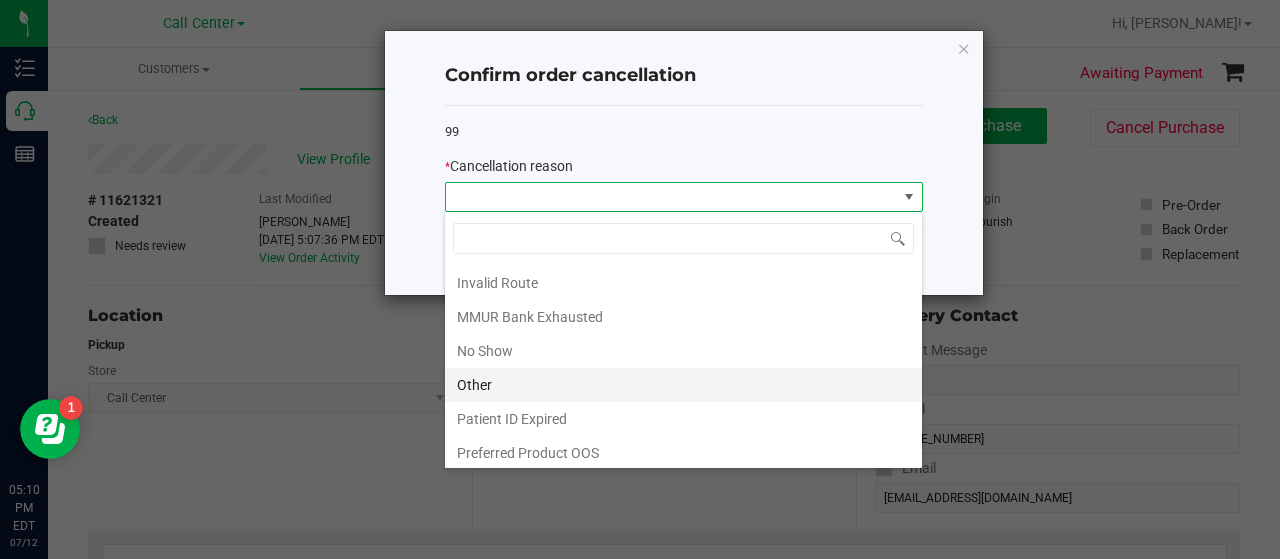 click on "Other" at bounding box center [683, 385] 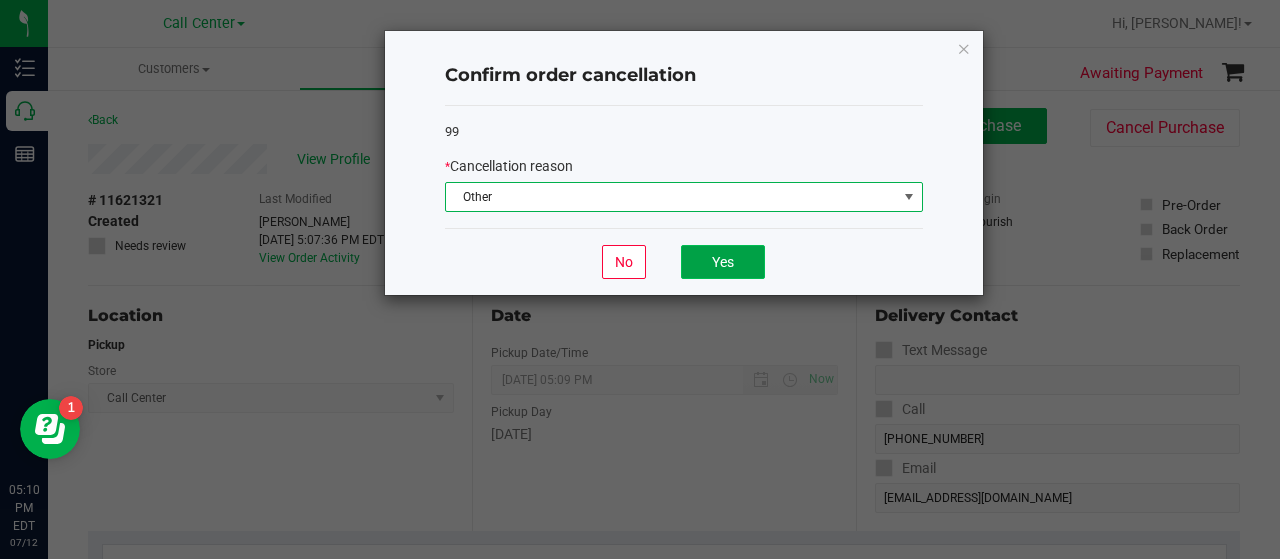 click on "Yes" 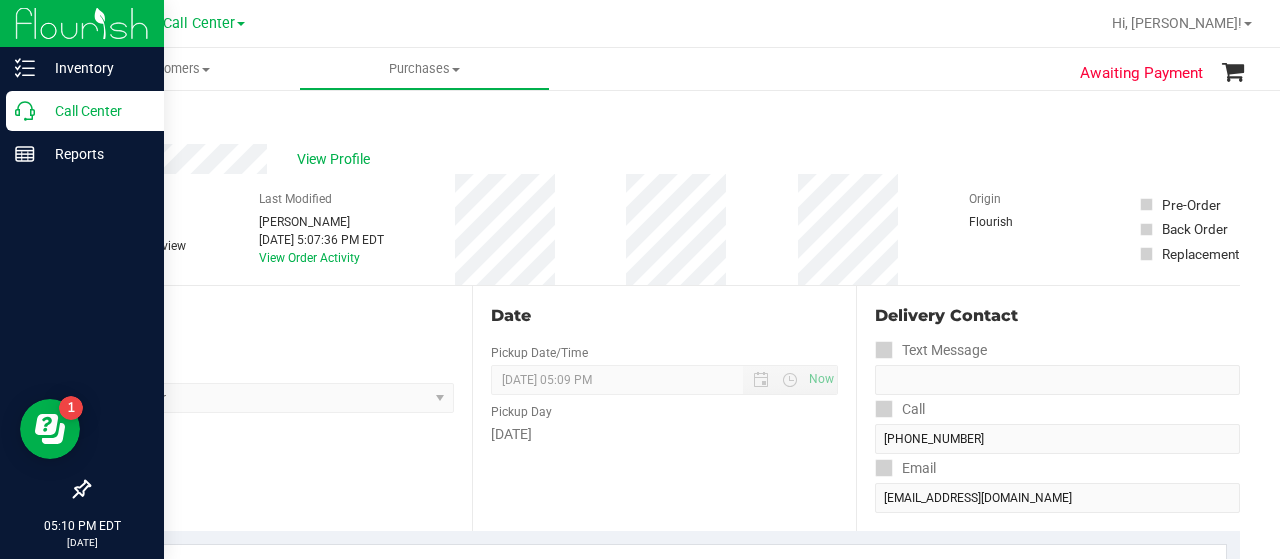 click on "Call Center" at bounding box center (95, 111) 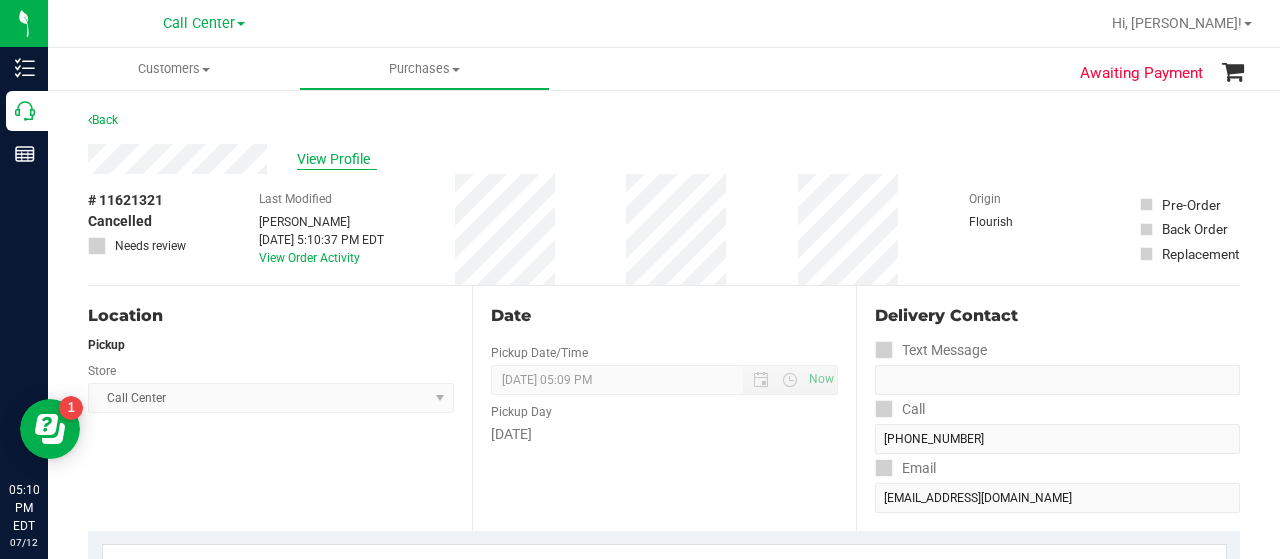 click on "View Profile" at bounding box center [337, 159] 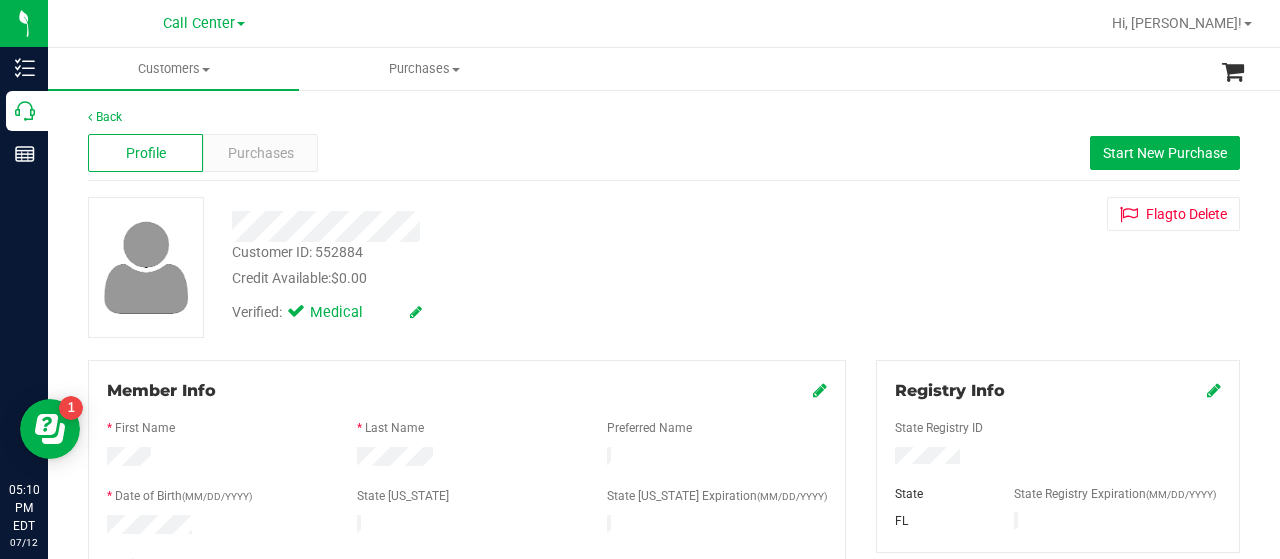 click on "Customer ID: 552884" at bounding box center [297, 252] 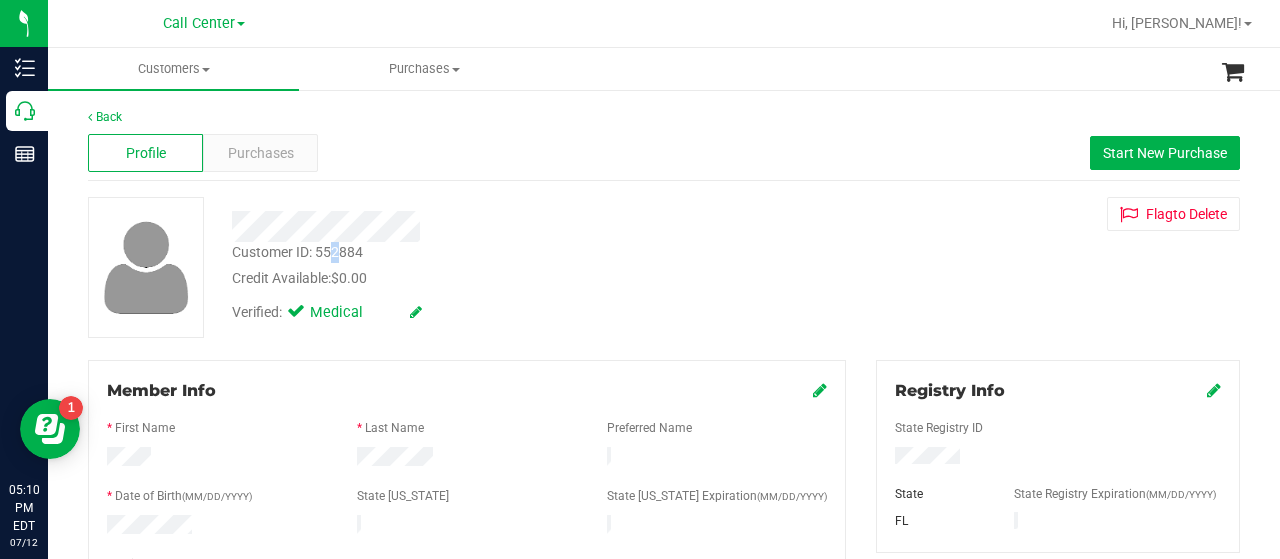 click on "Customer ID: 552884" at bounding box center [297, 252] 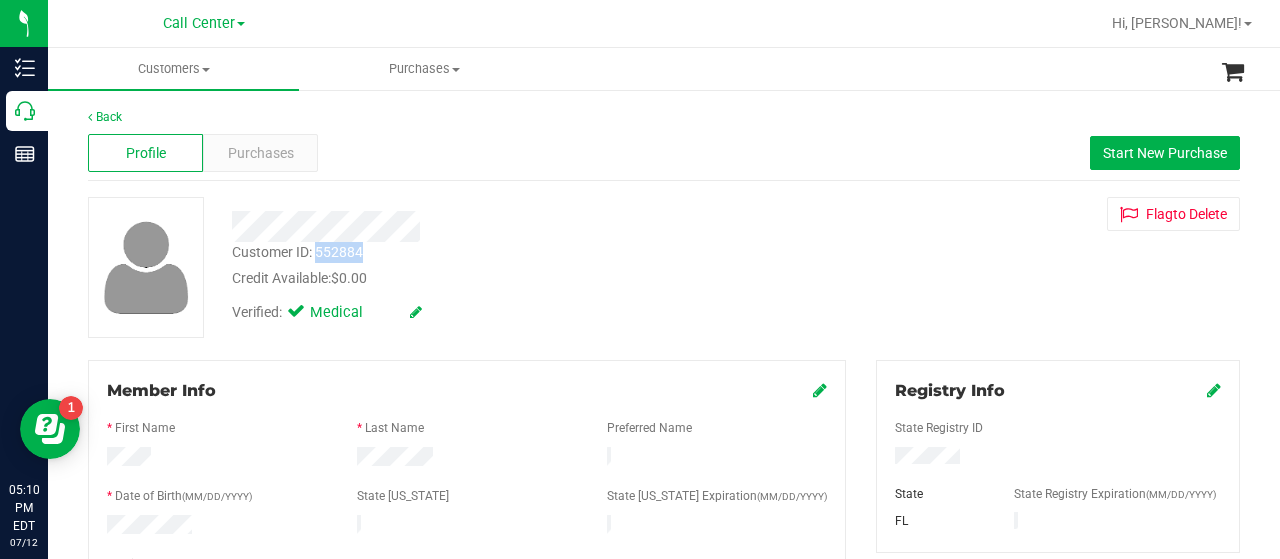 click on "Customer ID: 552884" at bounding box center (297, 252) 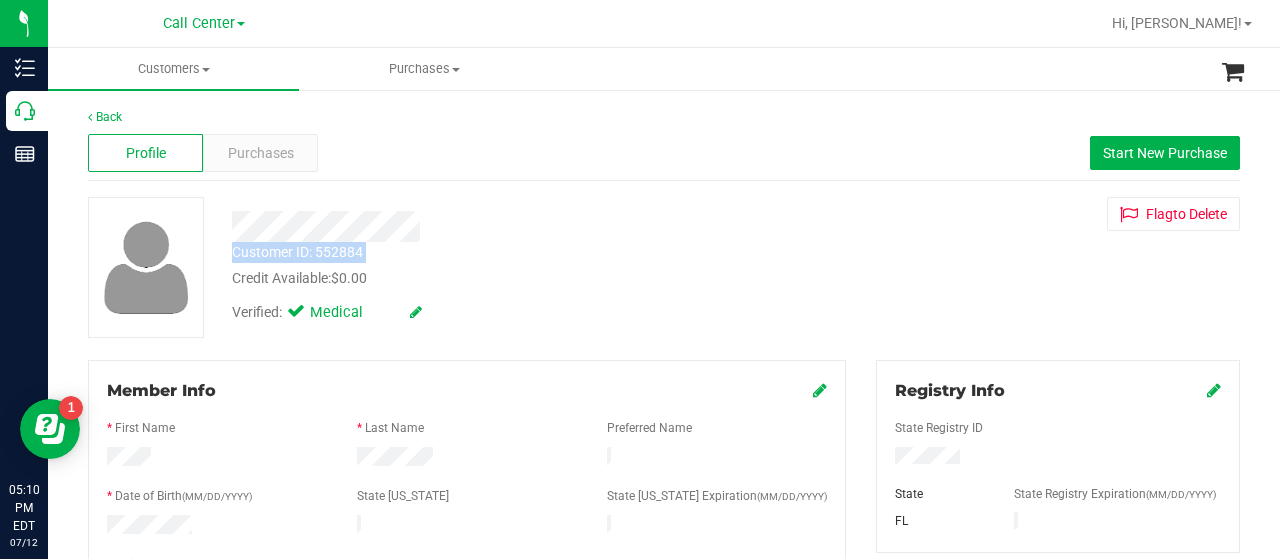 click on "Customer ID: 552884" at bounding box center [297, 252] 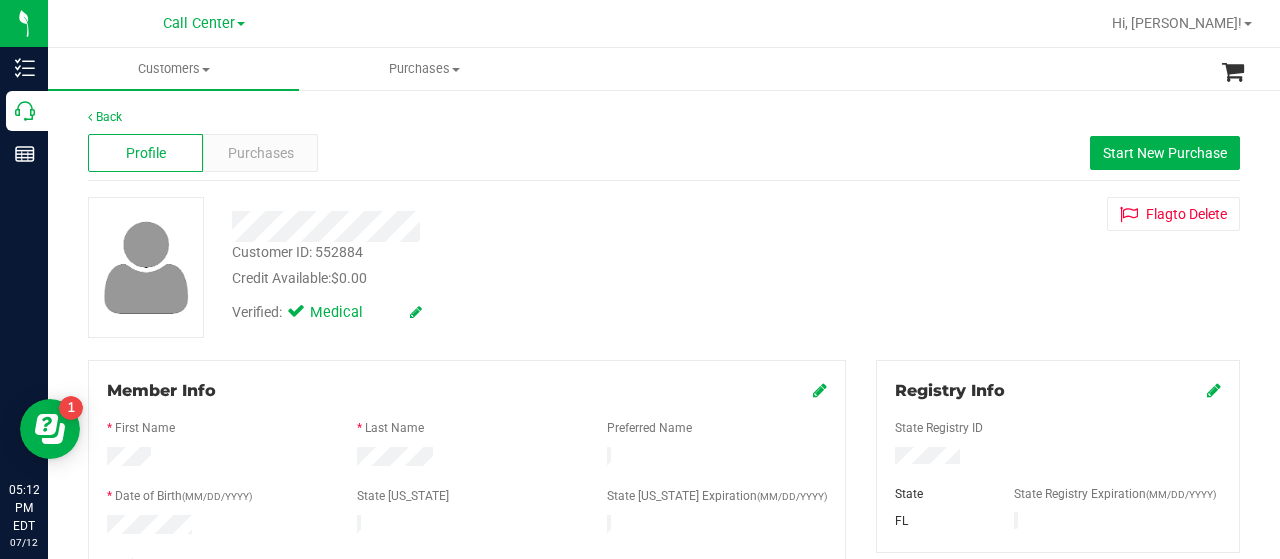 click on "Back
Profile
Purchases
Start New Purchase
Customer ID: 552884
Credit Available:
$0.00
Verified:
Medical" at bounding box center (664, 767) 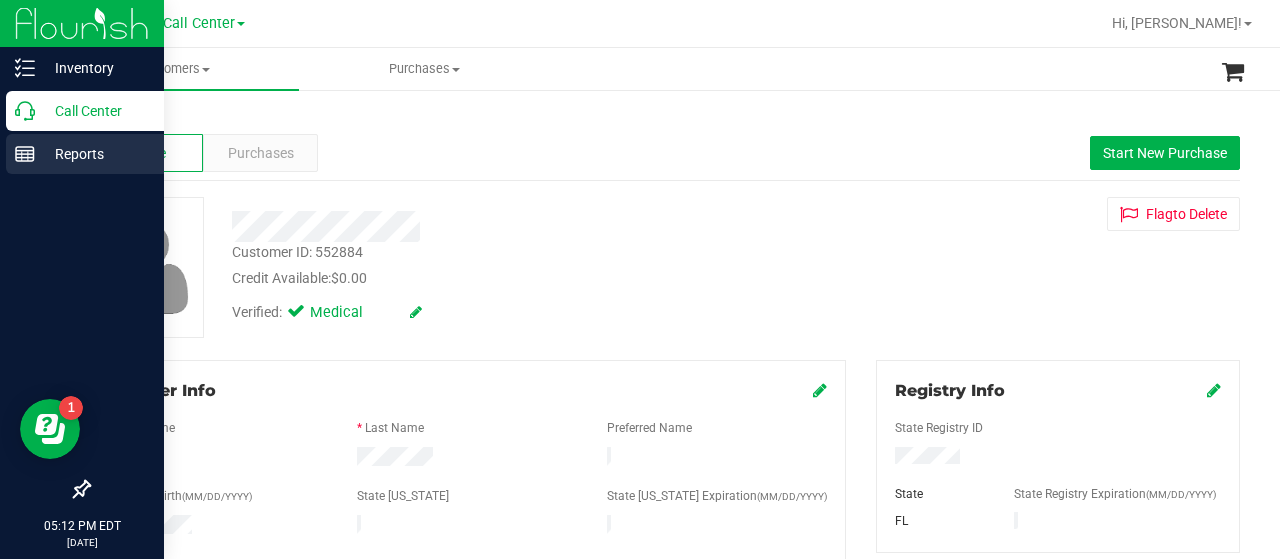 click on "Reports" at bounding box center (85, 154) 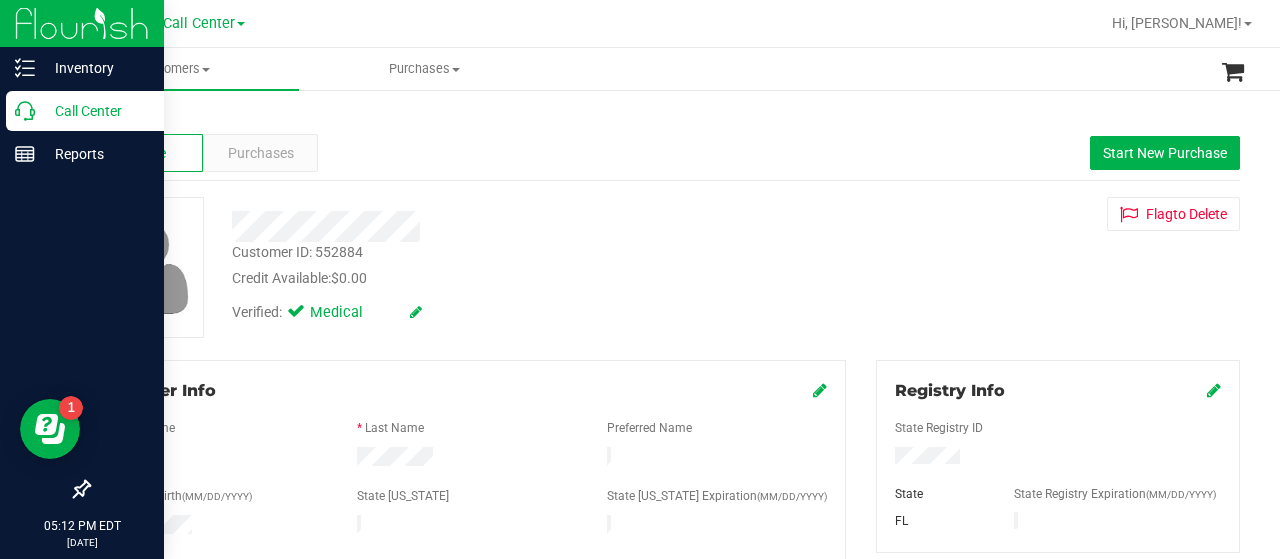 click on "Call Center" at bounding box center [95, 111] 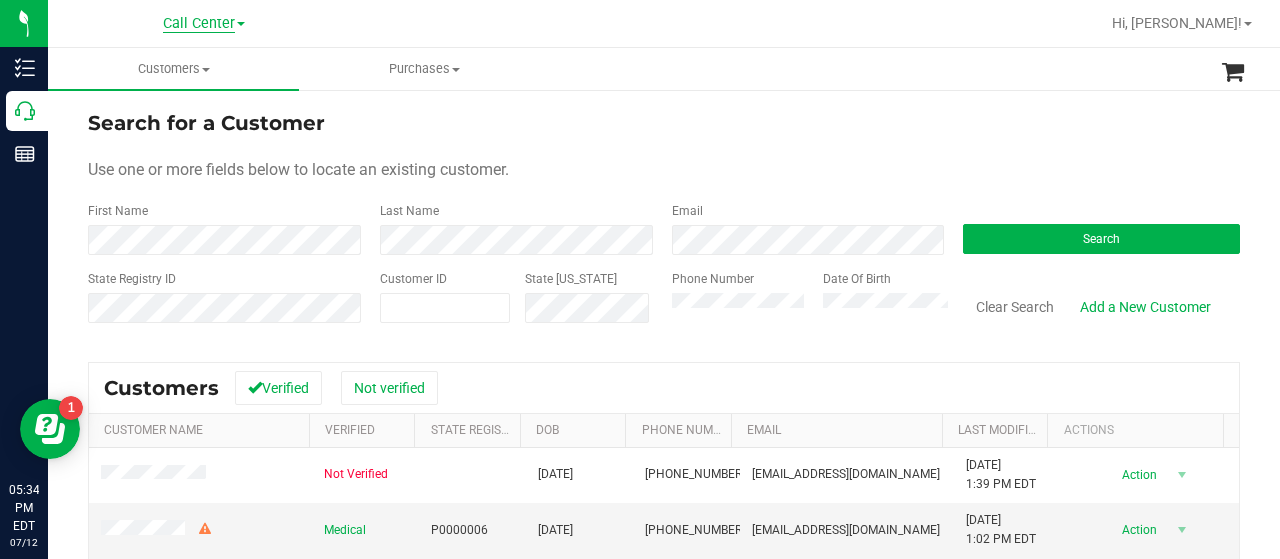 click on "Call Center" at bounding box center (199, 24) 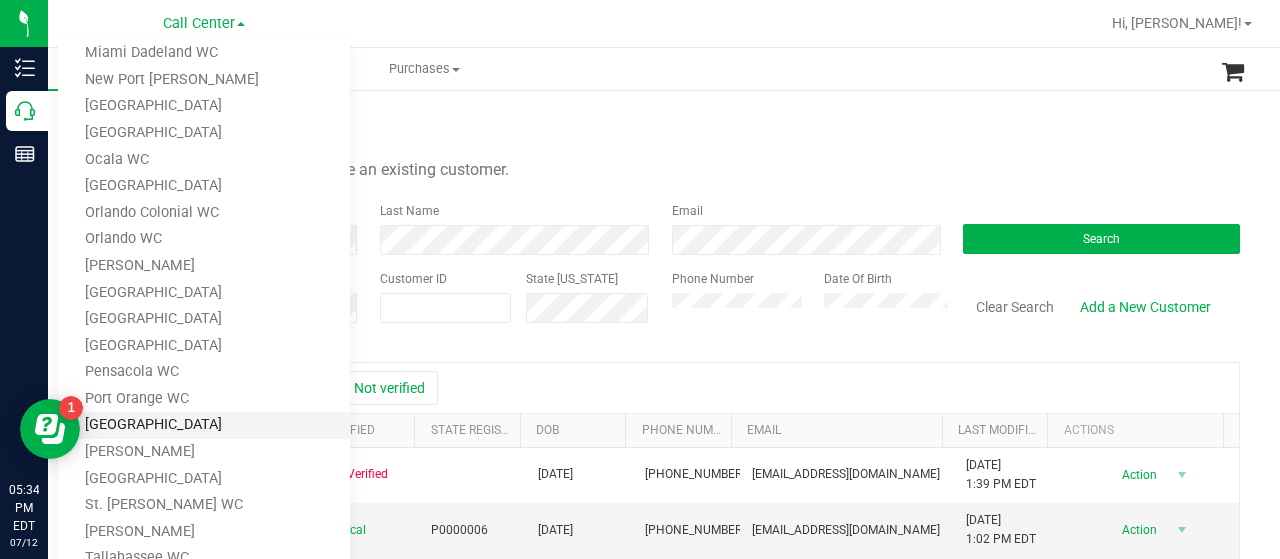 scroll, scrollTop: 700, scrollLeft: 0, axis: vertical 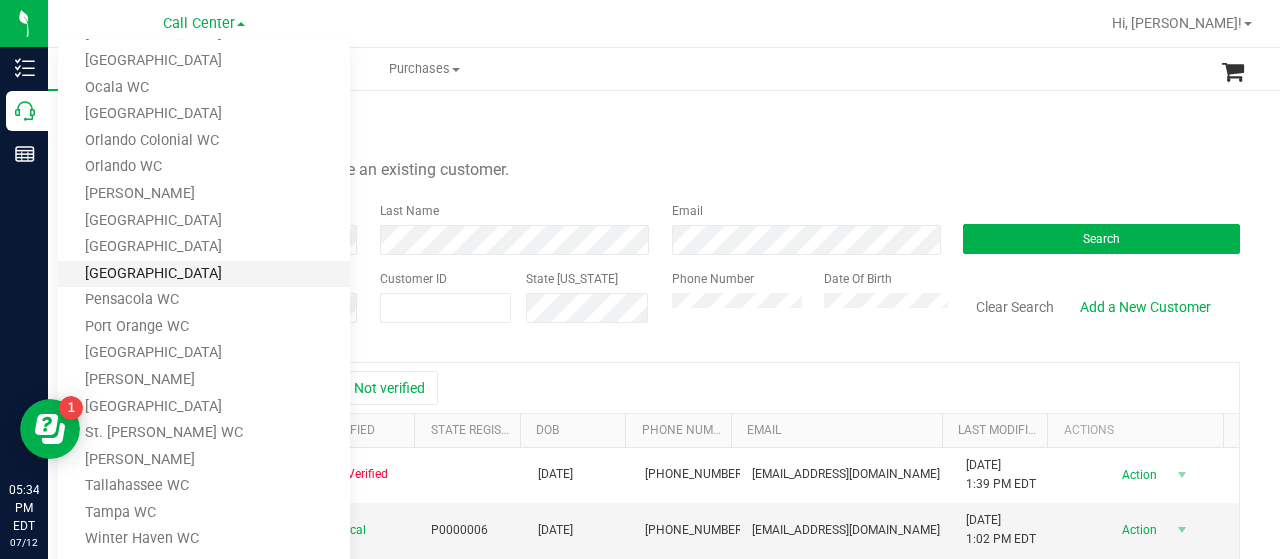 click on "Panama City WC" at bounding box center (204, 274) 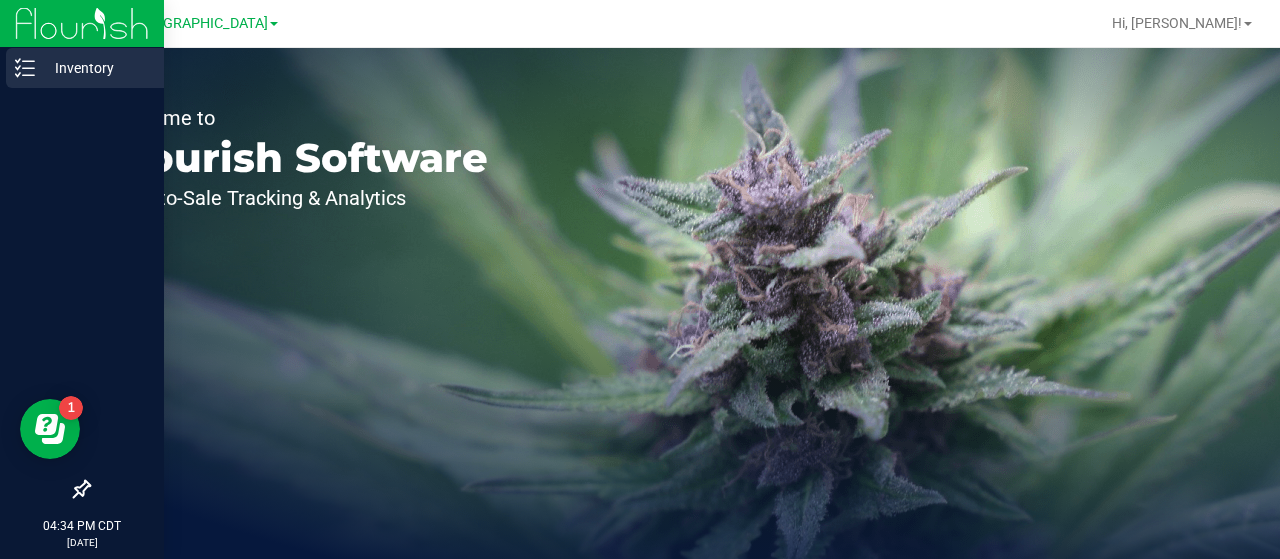 click on "Inventory" at bounding box center [85, 68] 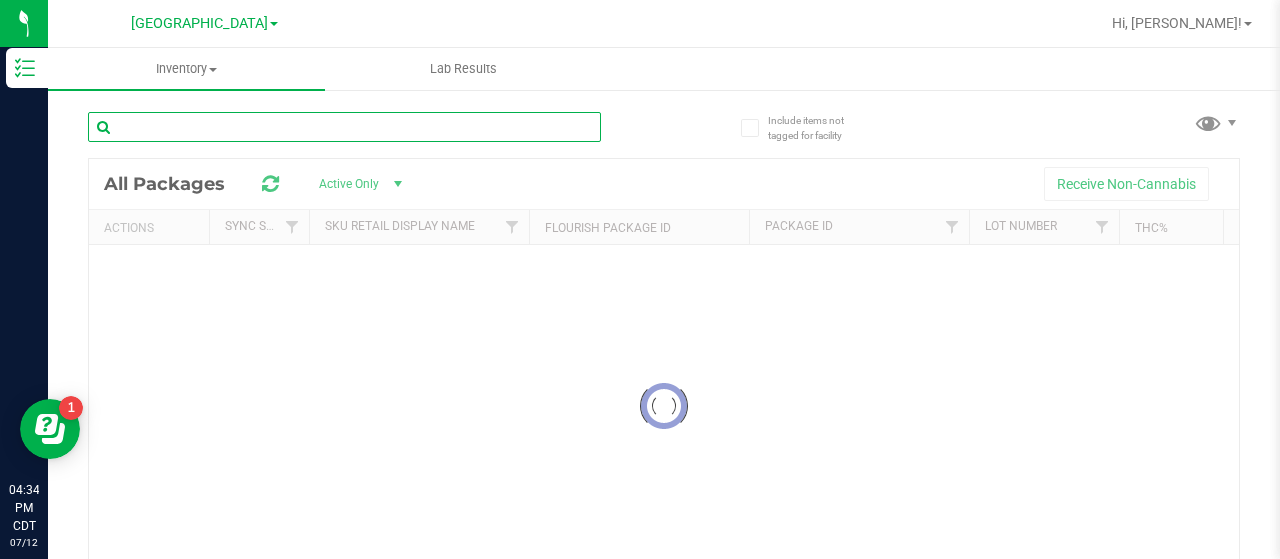 click at bounding box center [344, 127] 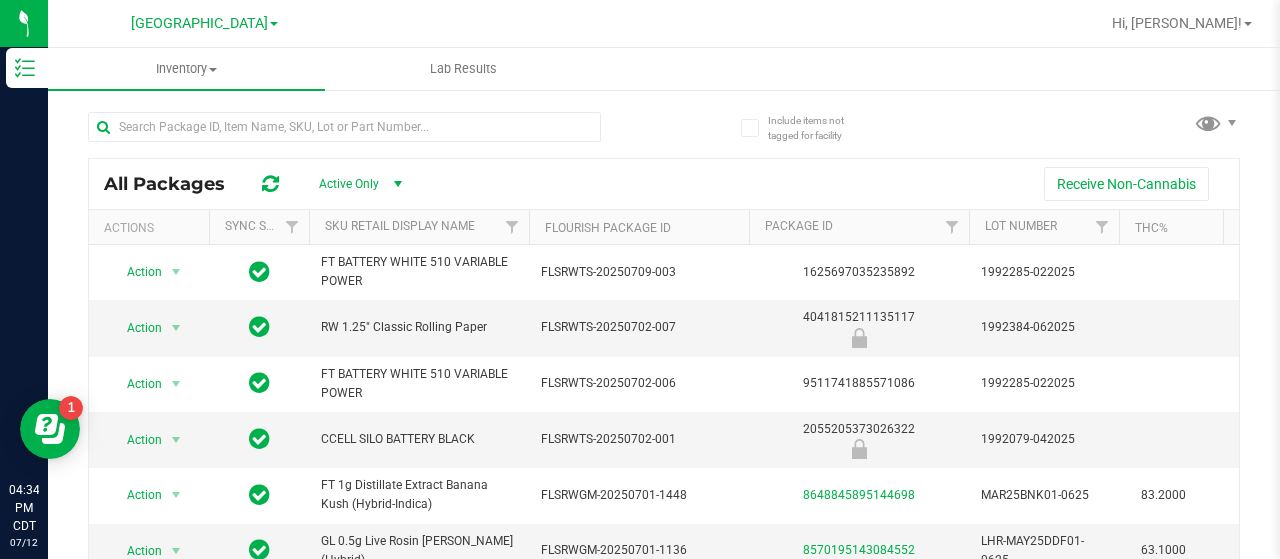 click on "All Packages
Active Only Active Only Lab Samples Locked All External Internal
Receive Non-Cannabis
Actions Sync Status Sku Retail Display Name Flourish Package ID Package ID Lot Number THC% Qty Available Non-Available PO ID Lock Code SKU Name Item Name Unit Price Shipment Status Category Strain Created Date Modified Date Modified By
Action Action Global inventory Package audit log Print package label Print product labels" at bounding box center (664, 369) 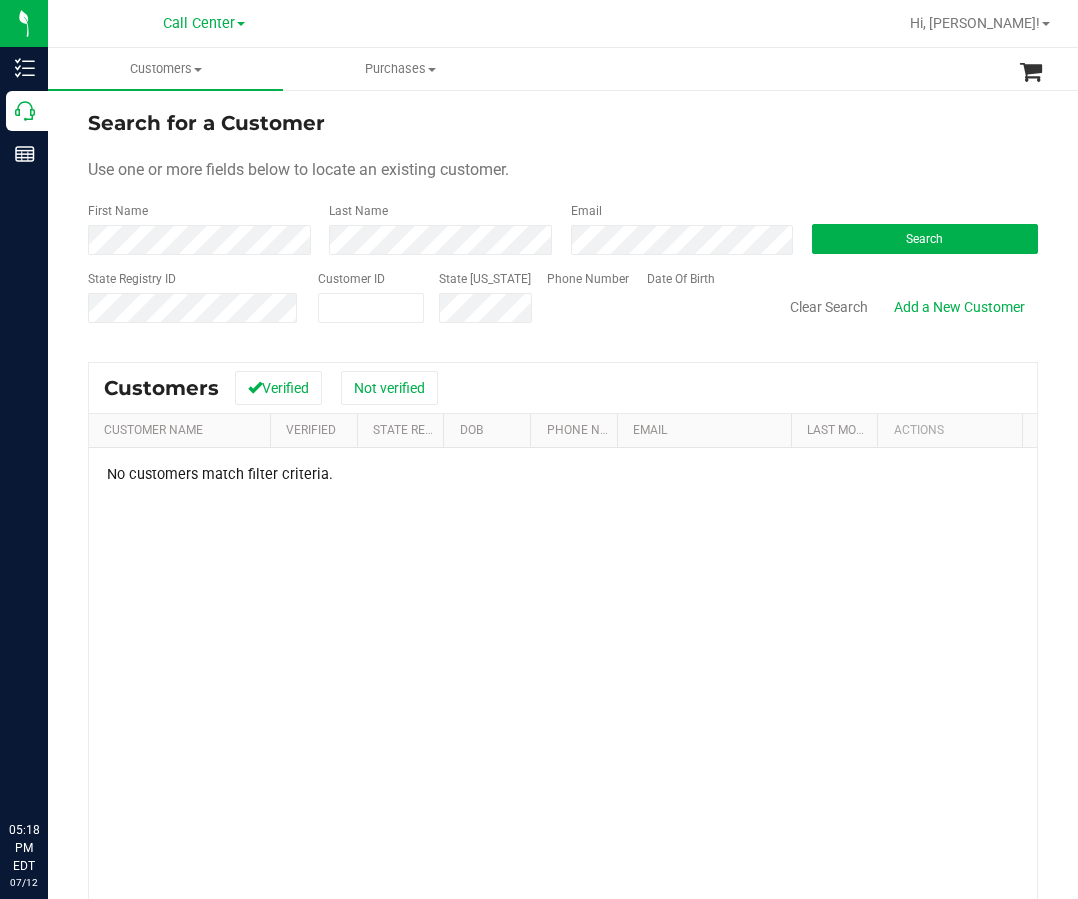 scroll, scrollTop: 0, scrollLeft: 0, axis: both 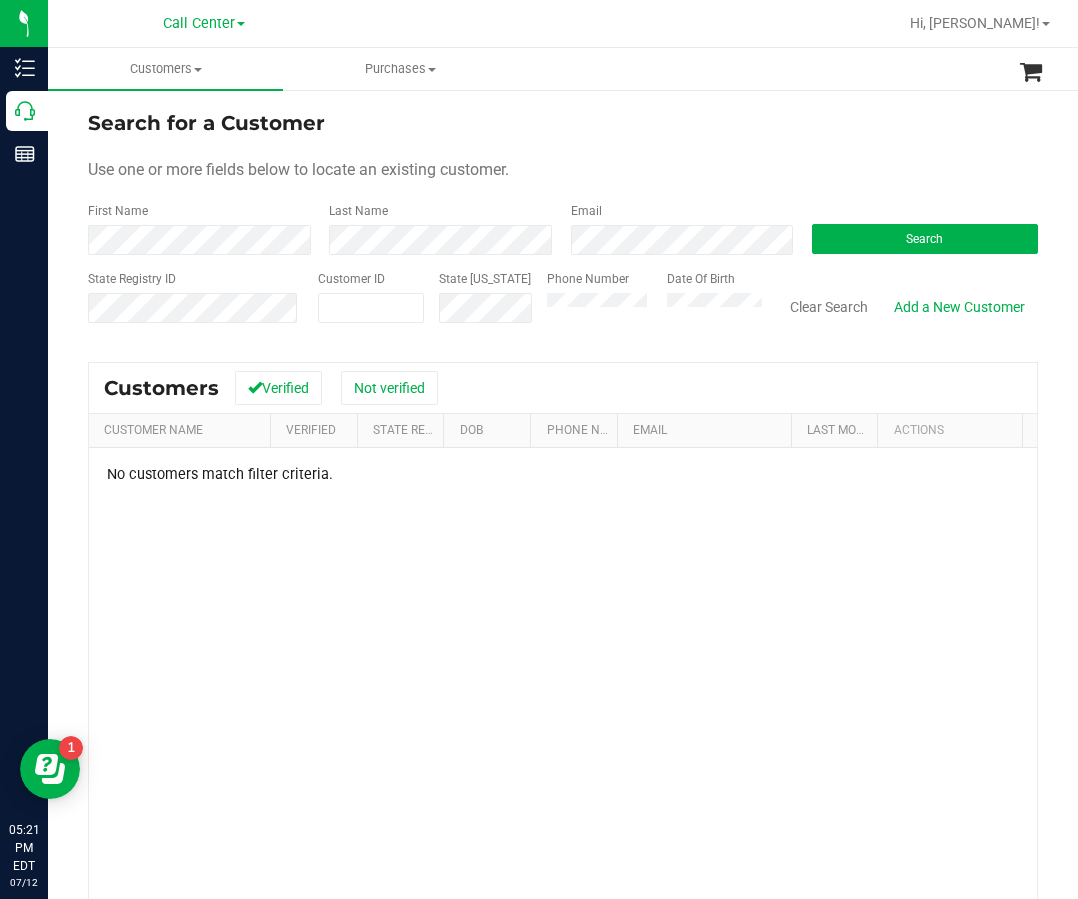 click on "Search for a Customer
Use one or more fields below to locate an existing customer.
First Name
Last Name
Email
Search
State Registry ID
Customer ID
State [US_STATE]
Phone Number
Date Of Birth" at bounding box center (563, 587) 